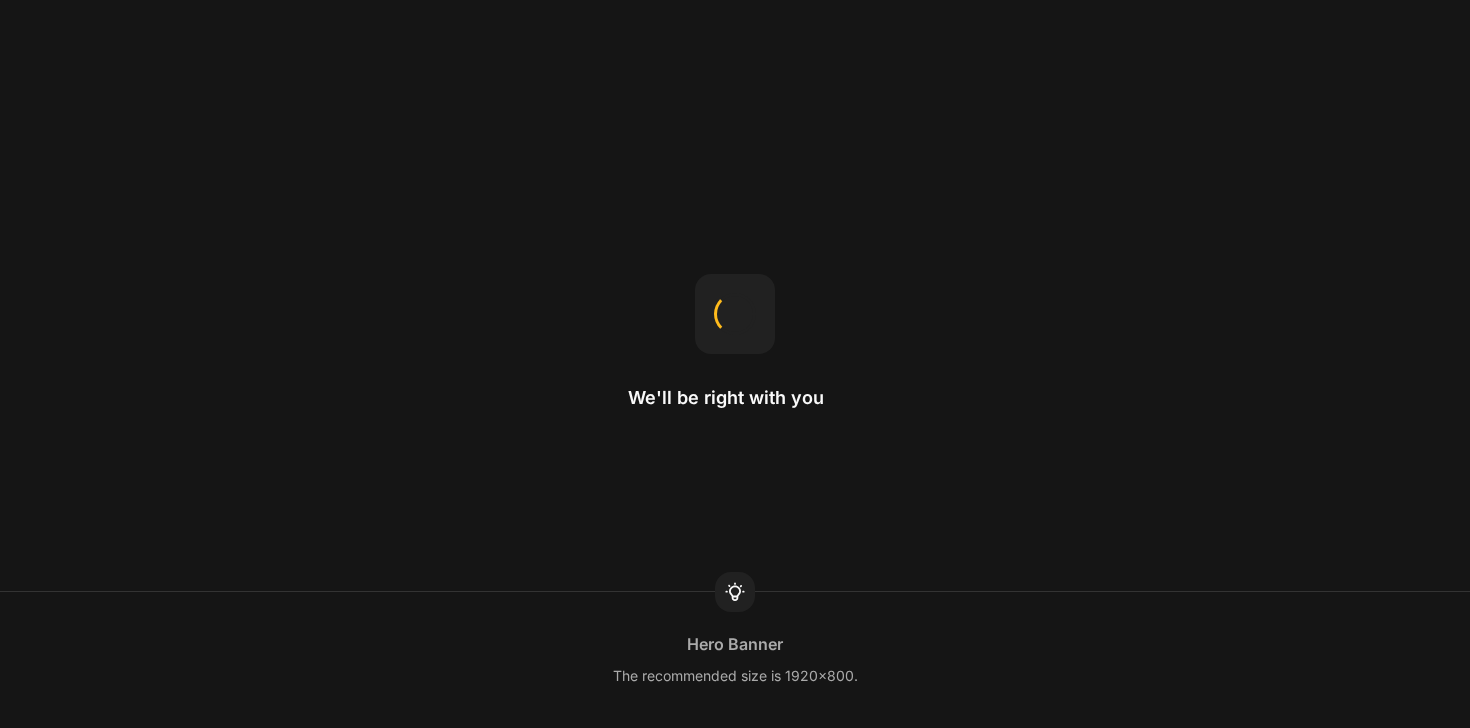 scroll, scrollTop: 0, scrollLeft: 0, axis: both 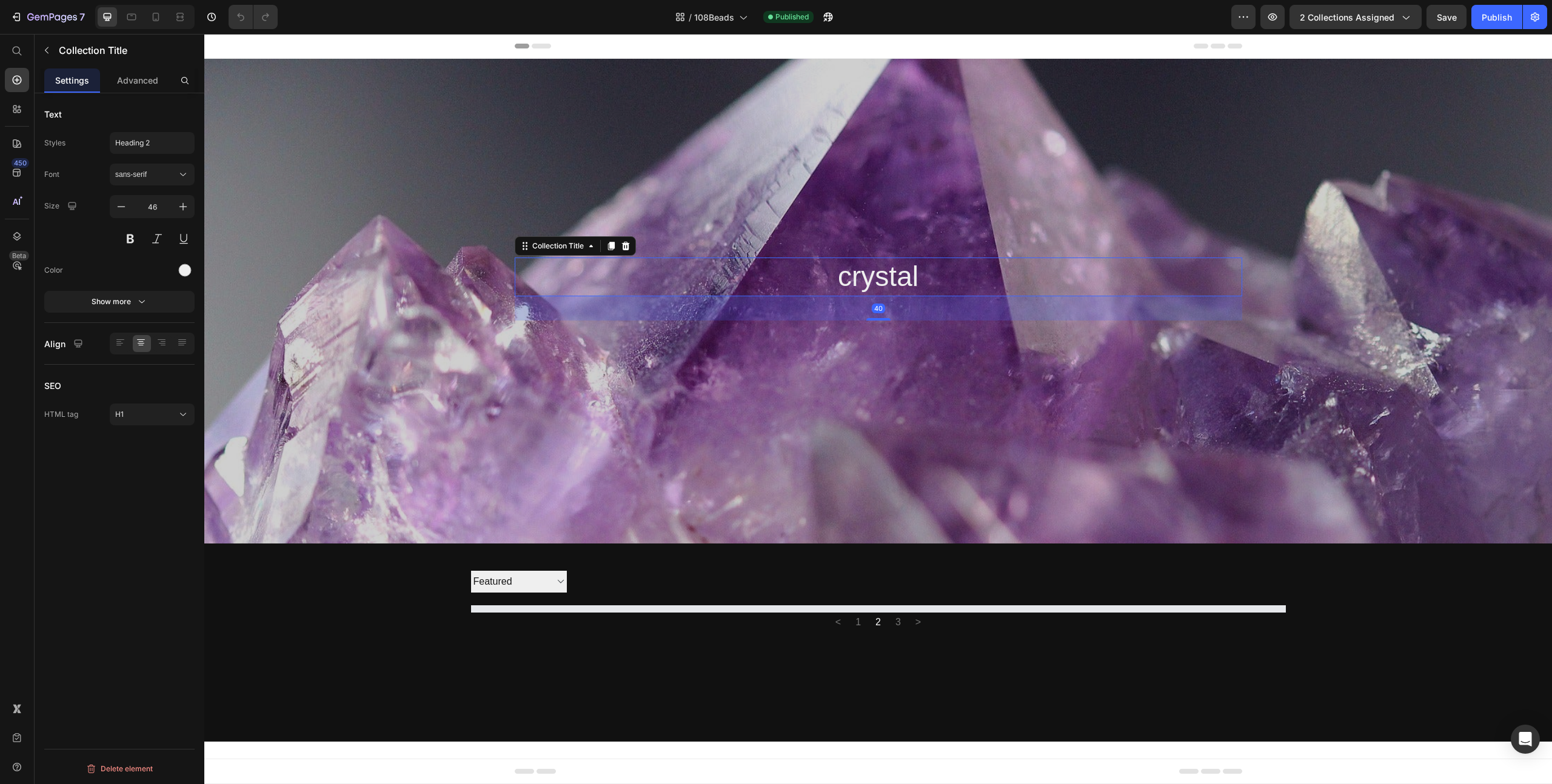 click on "crystal" at bounding box center [878, 277] 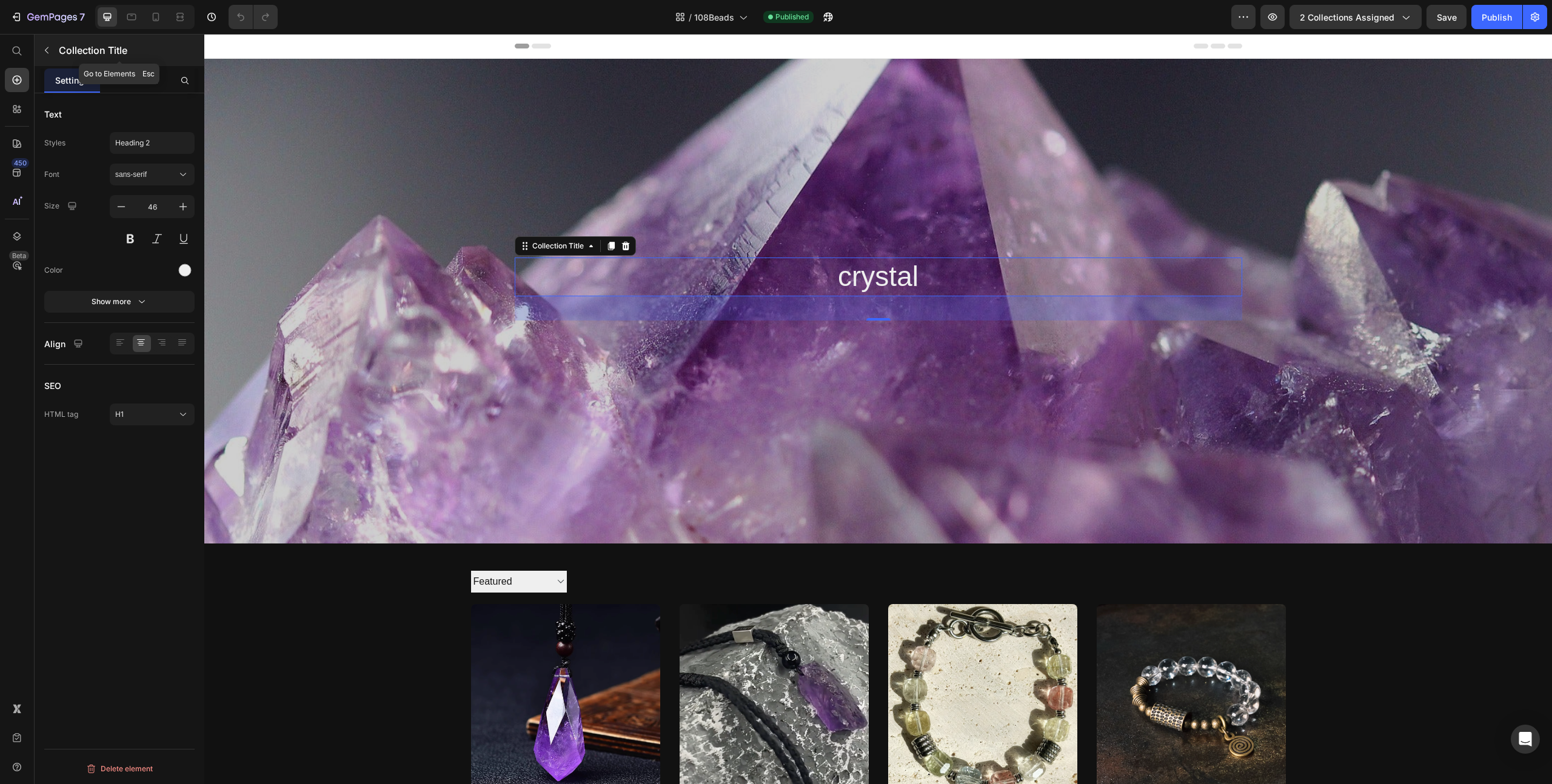 click at bounding box center [47, 50] 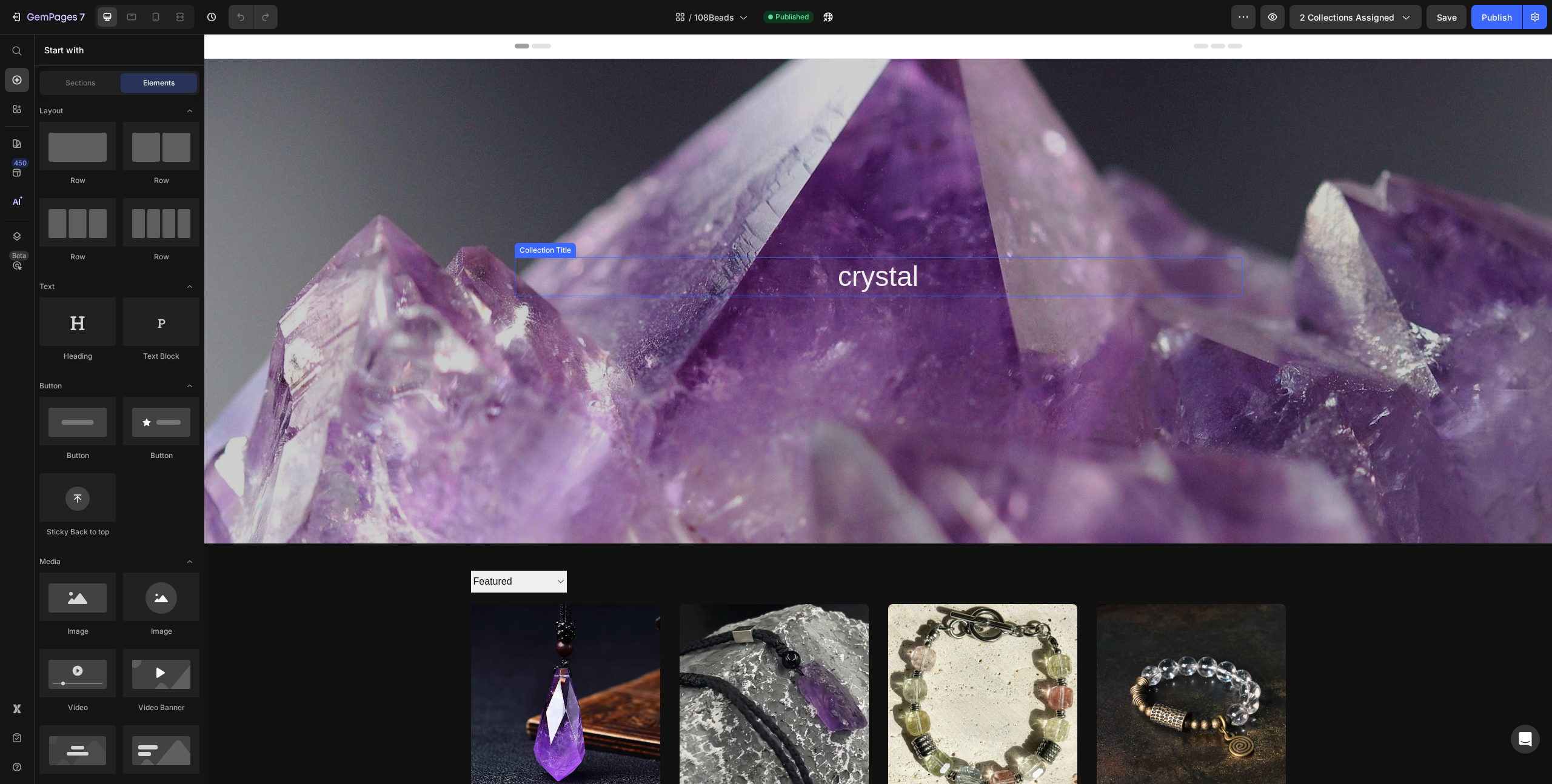 click on "crystal" at bounding box center [878, 277] 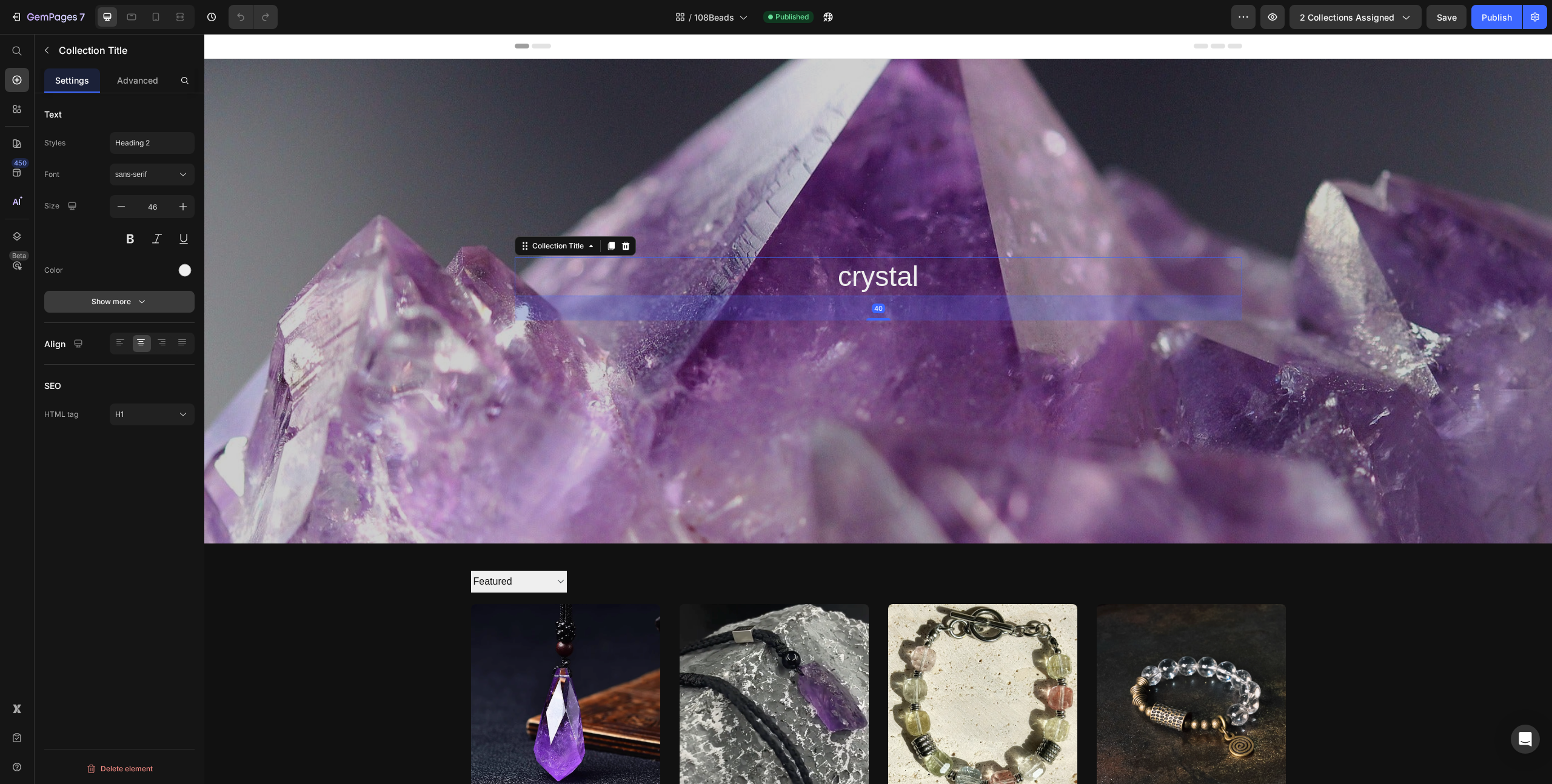 click on "Show more" at bounding box center [119, 302] 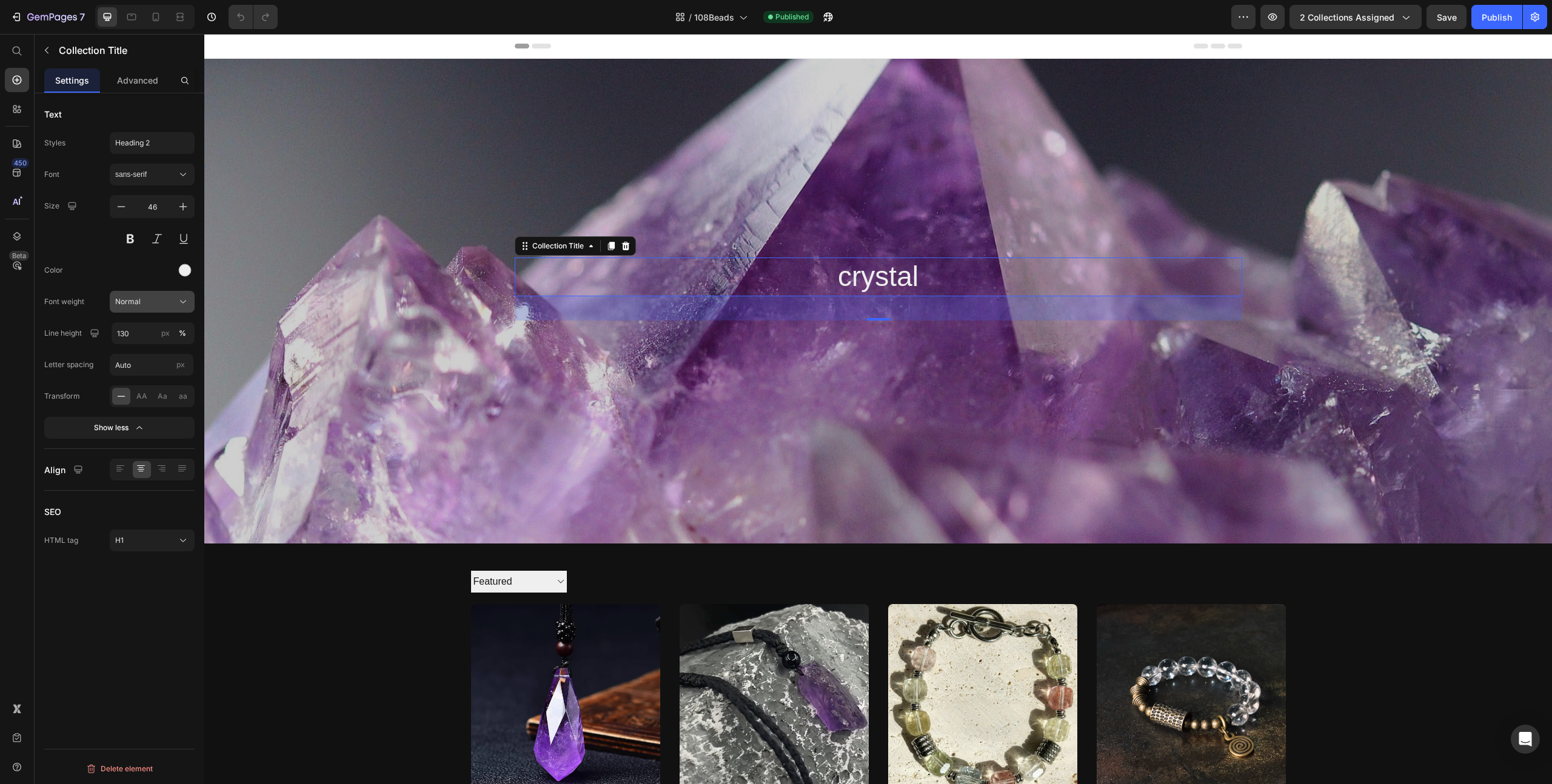 click on "Normal" 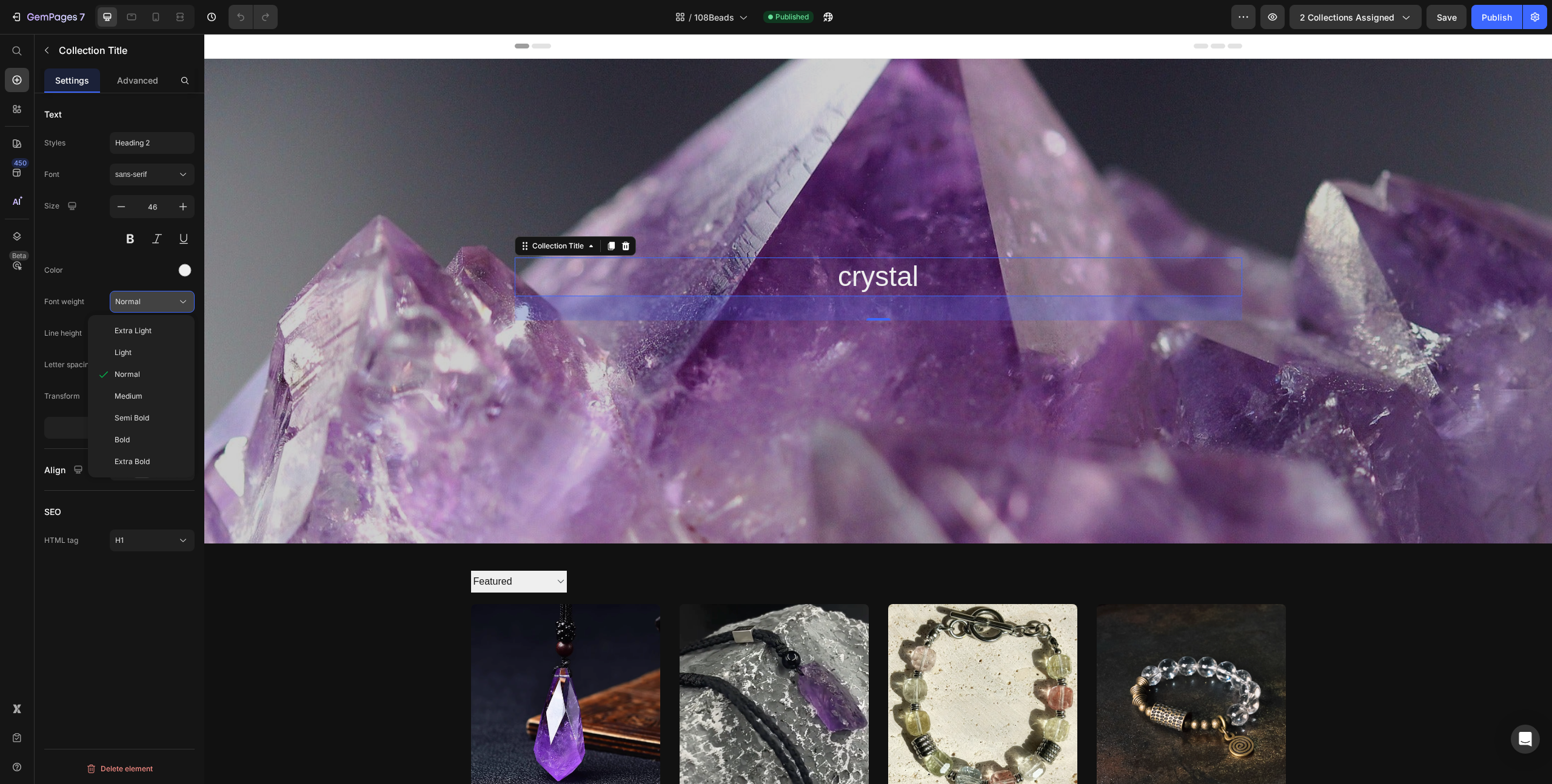 click on "Normal" 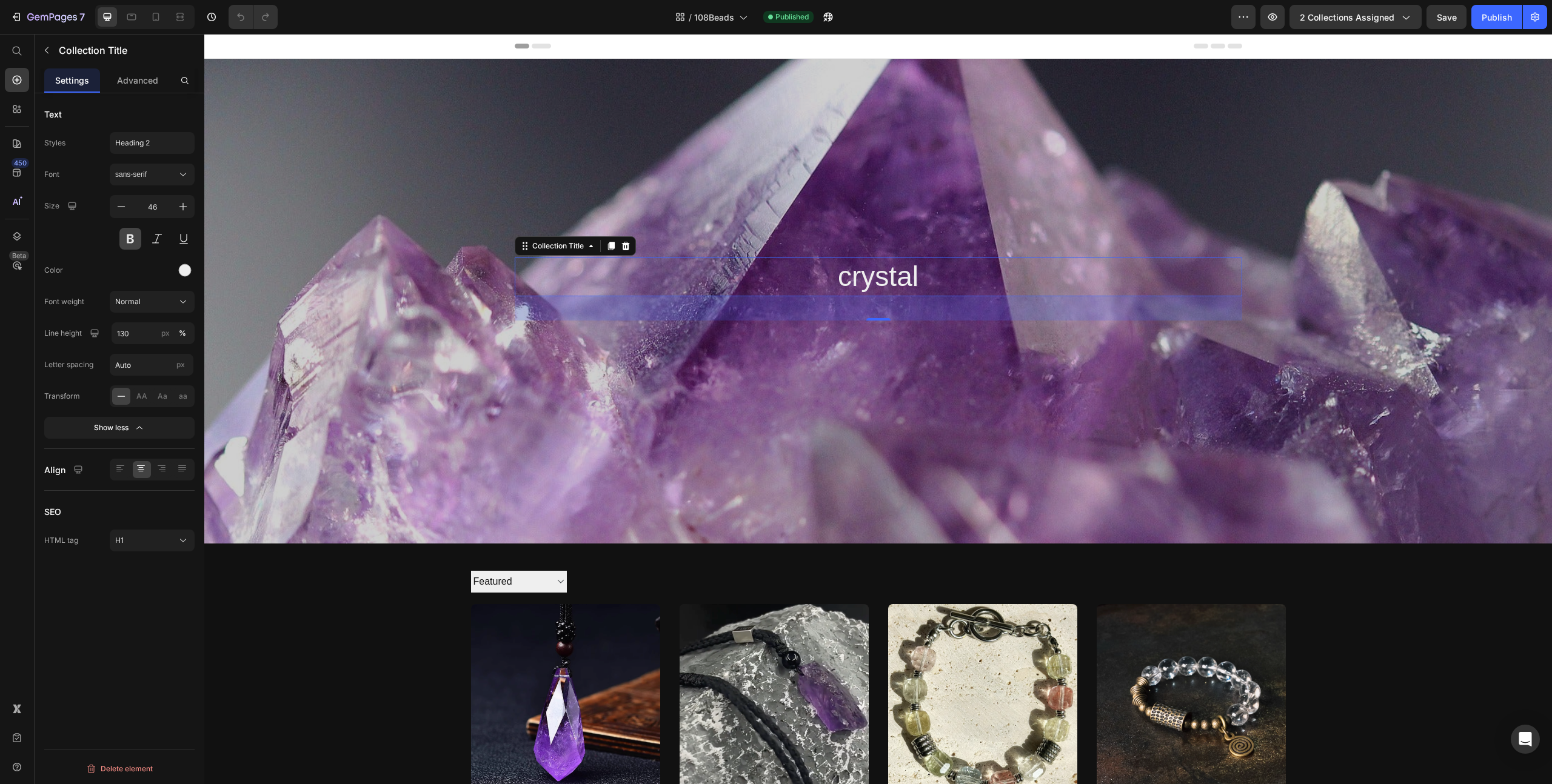 click at bounding box center [130, 239] 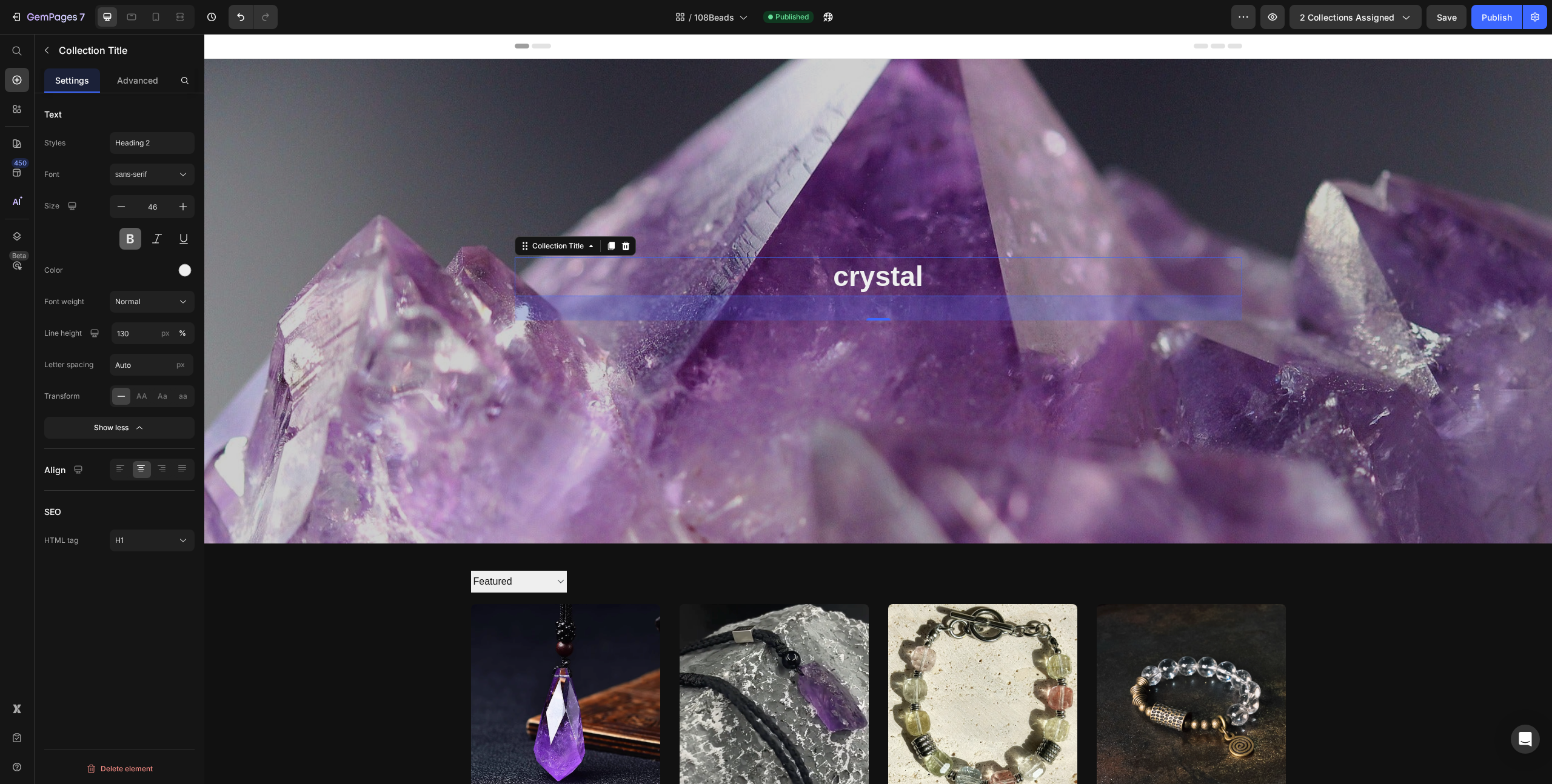 click at bounding box center (130, 239) 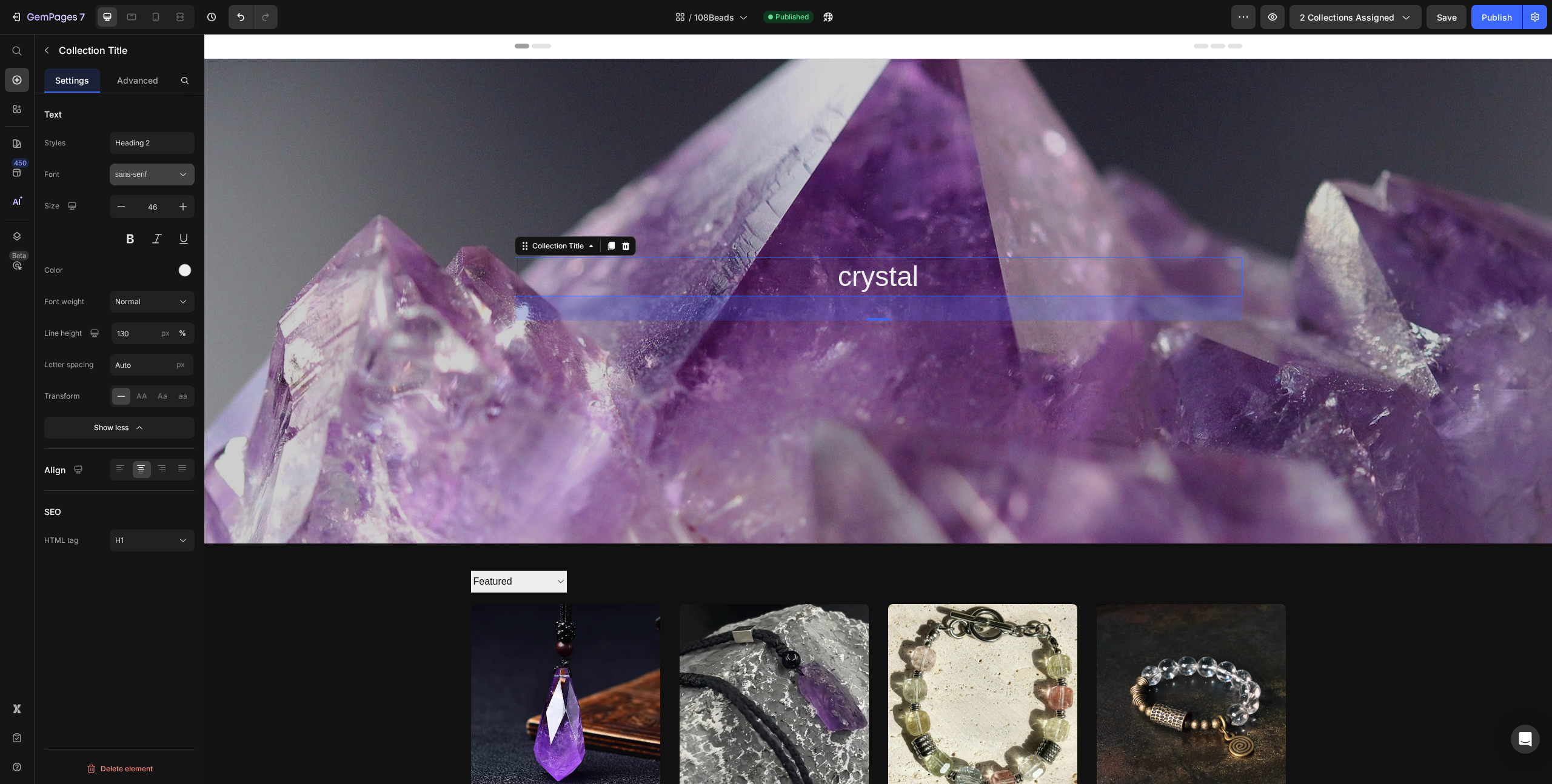 click on "sans-serif" at bounding box center [146, 174] 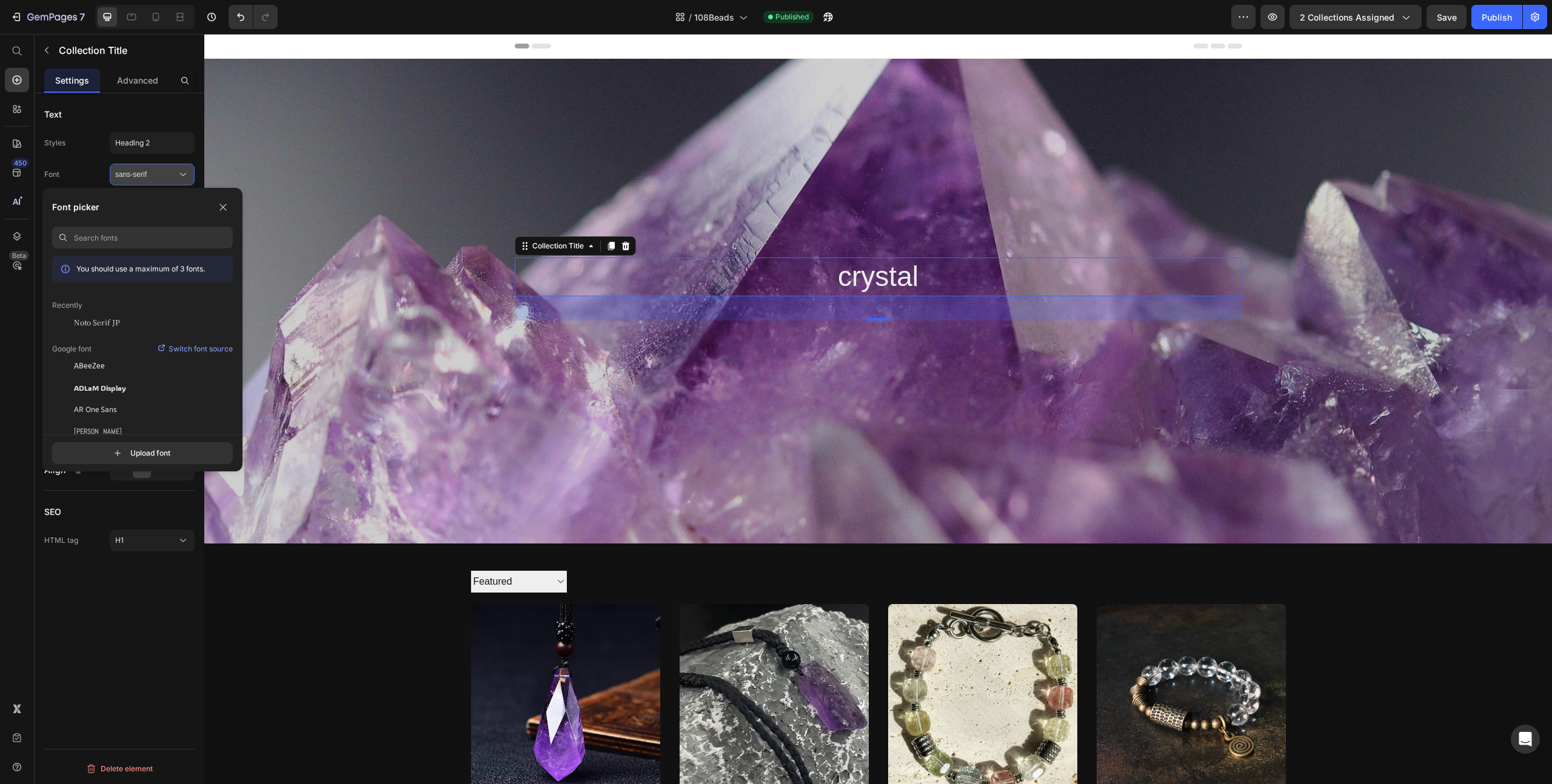 click on "sans-serif" at bounding box center [146, 174] 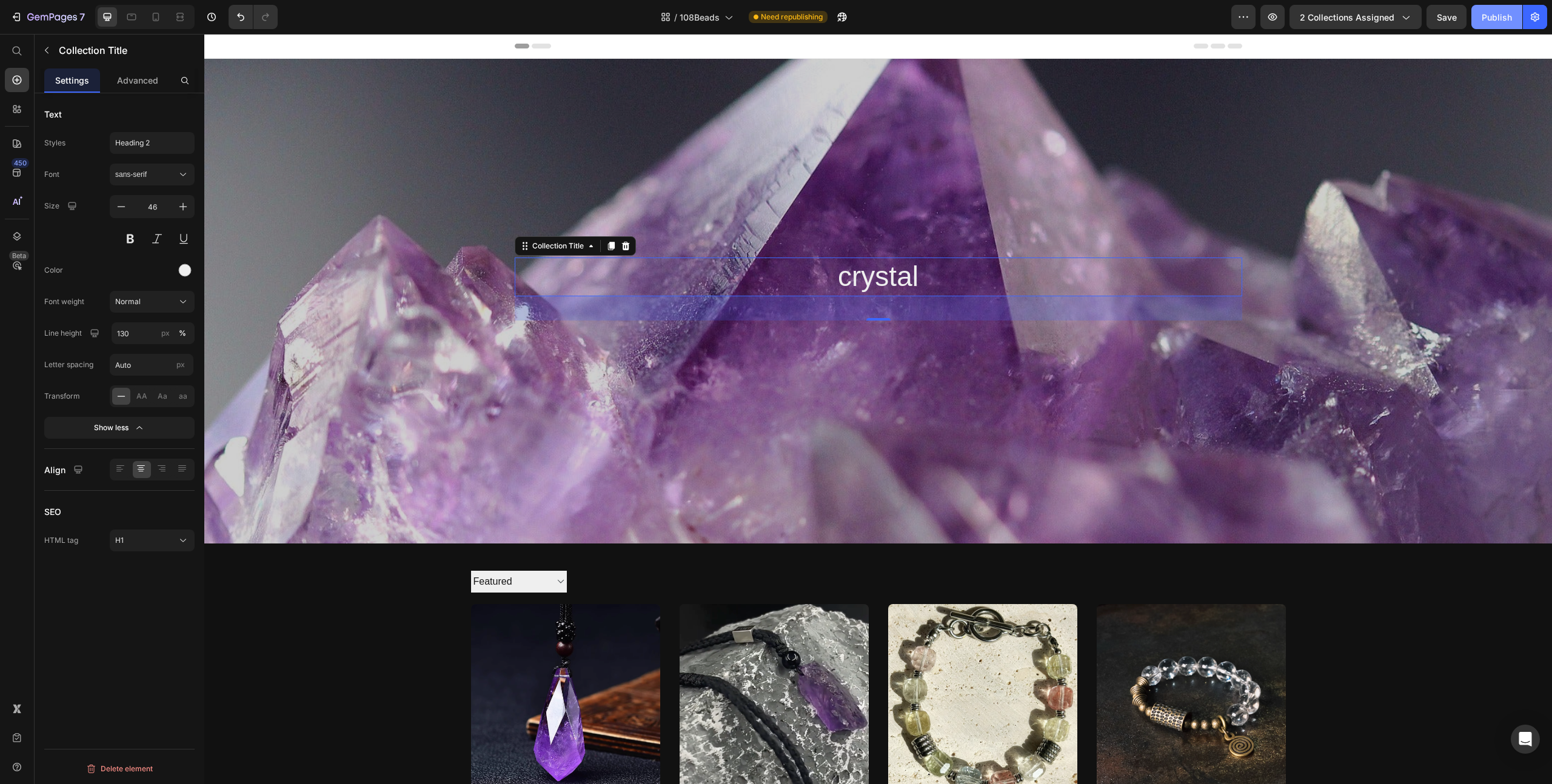 click on "Publish" at bounding box center [1497, 17] 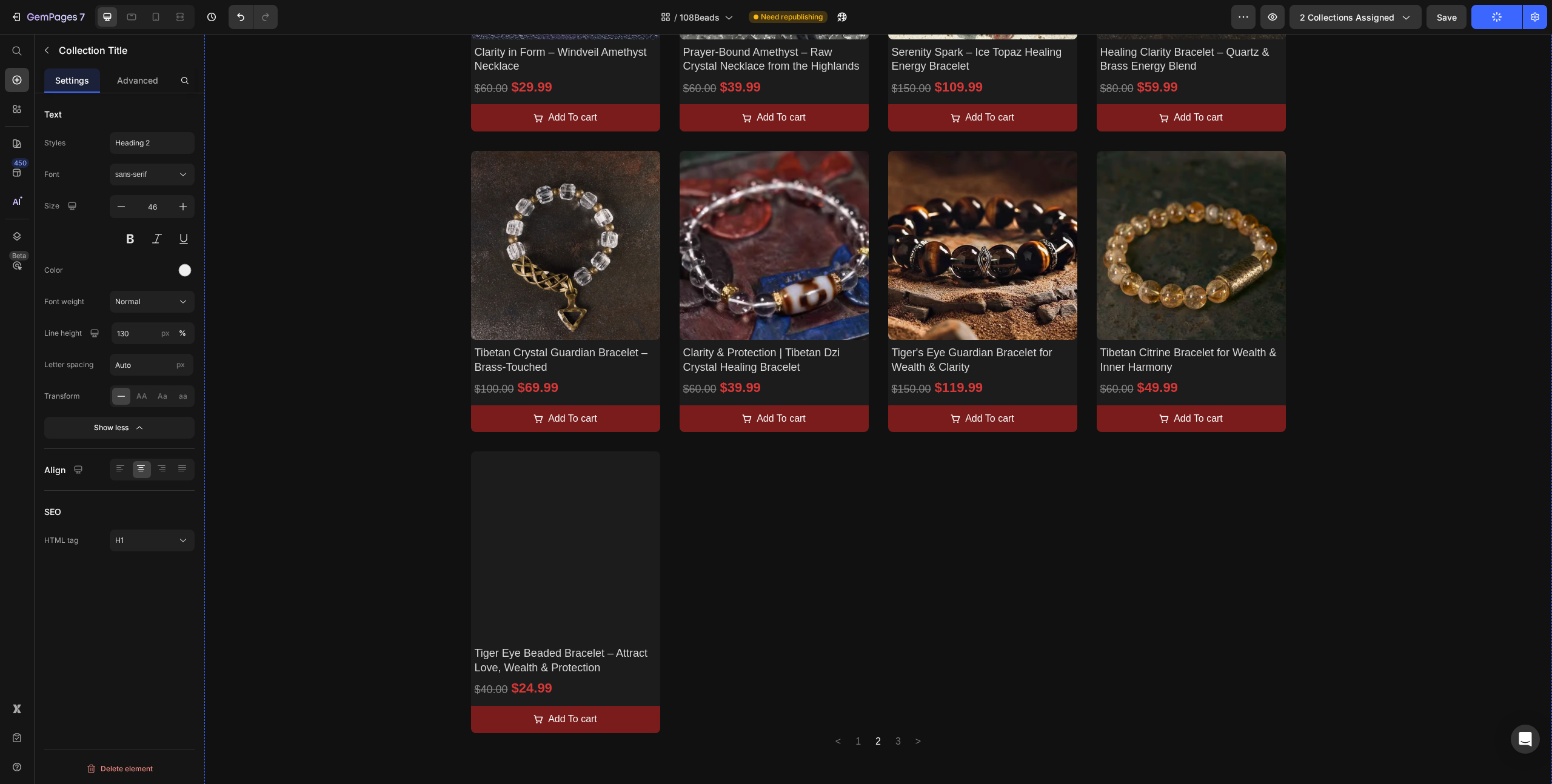scroll, scrollTop: 1005, scrollLeft: 0, axis: vertical 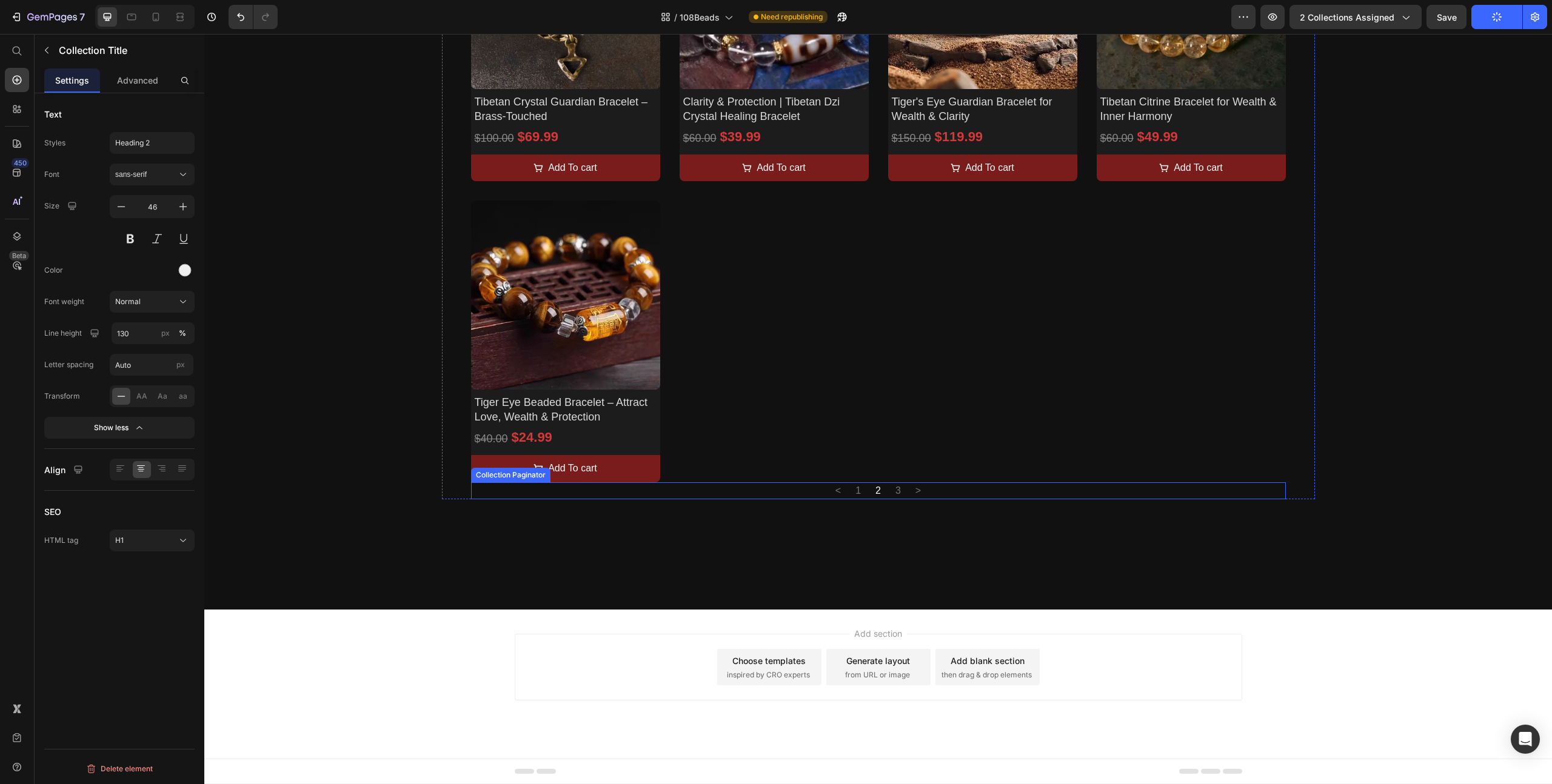 click on "1" at bounding box center (858, 491) 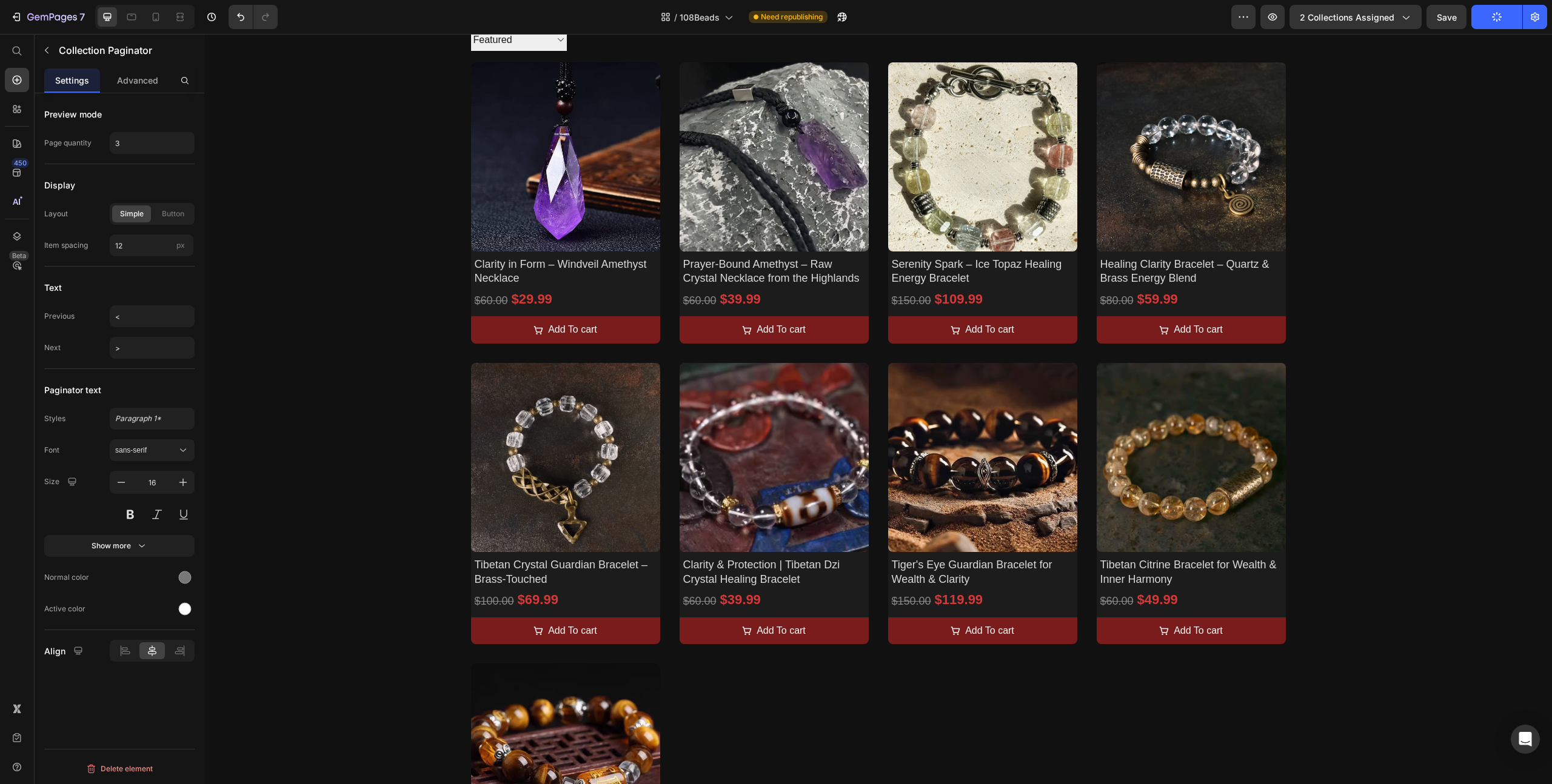 scroll, scrollTop: 636, scrollLeft: 0, axis: vertical 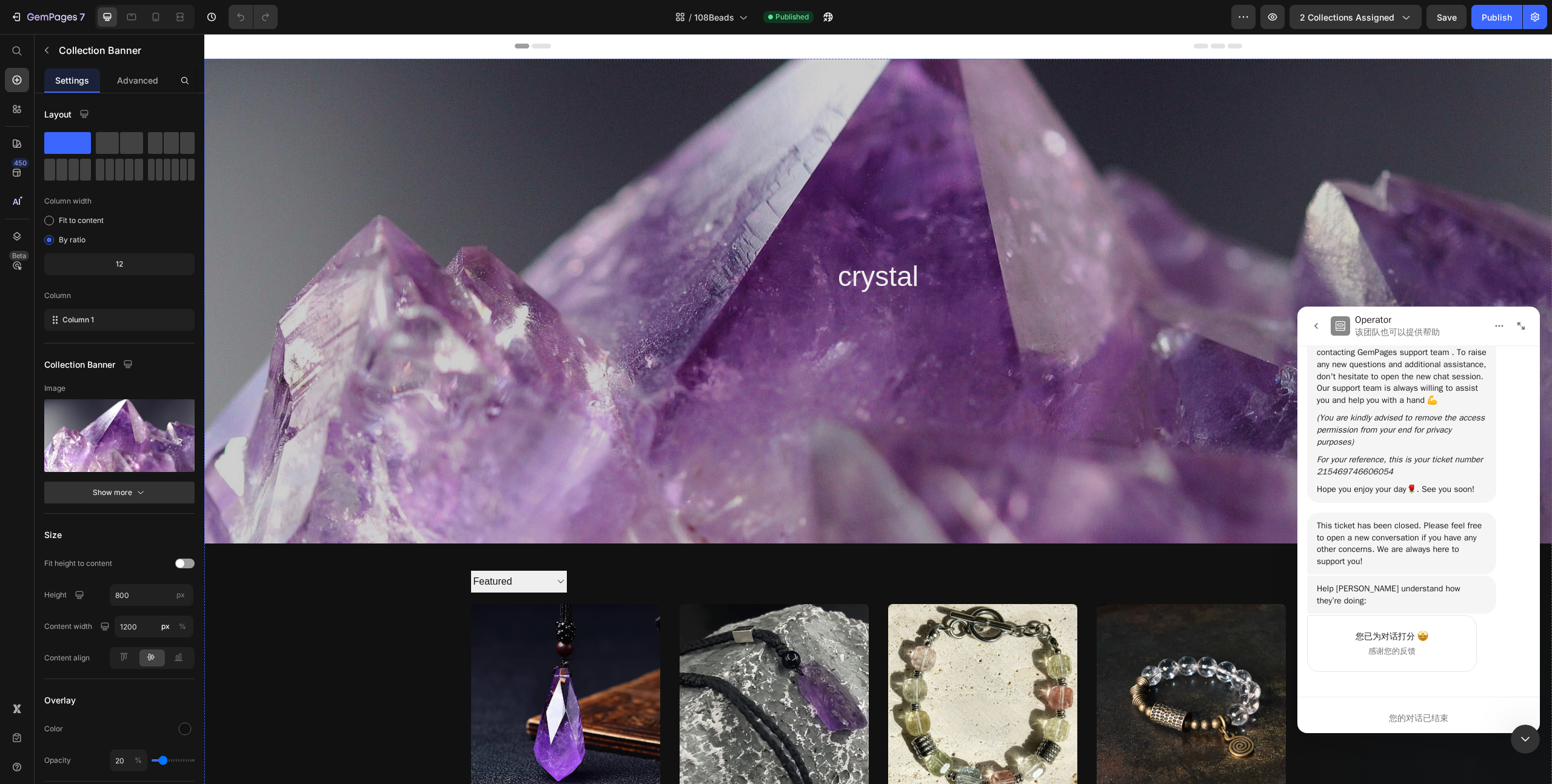 click on "crystal Collection Title" at bounding box center (878, 289) 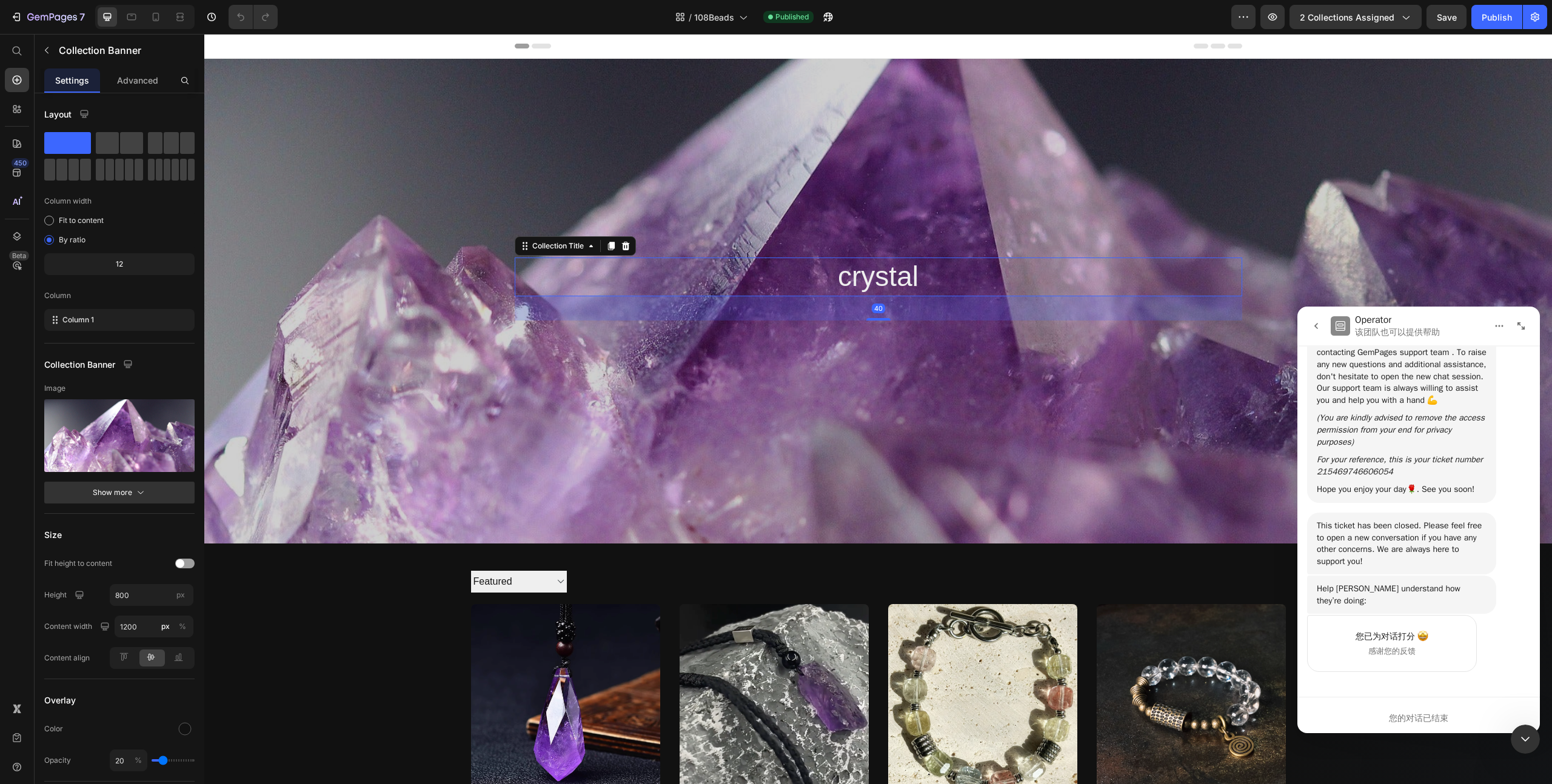 click on "crystal" at bounding box center (878, 277) 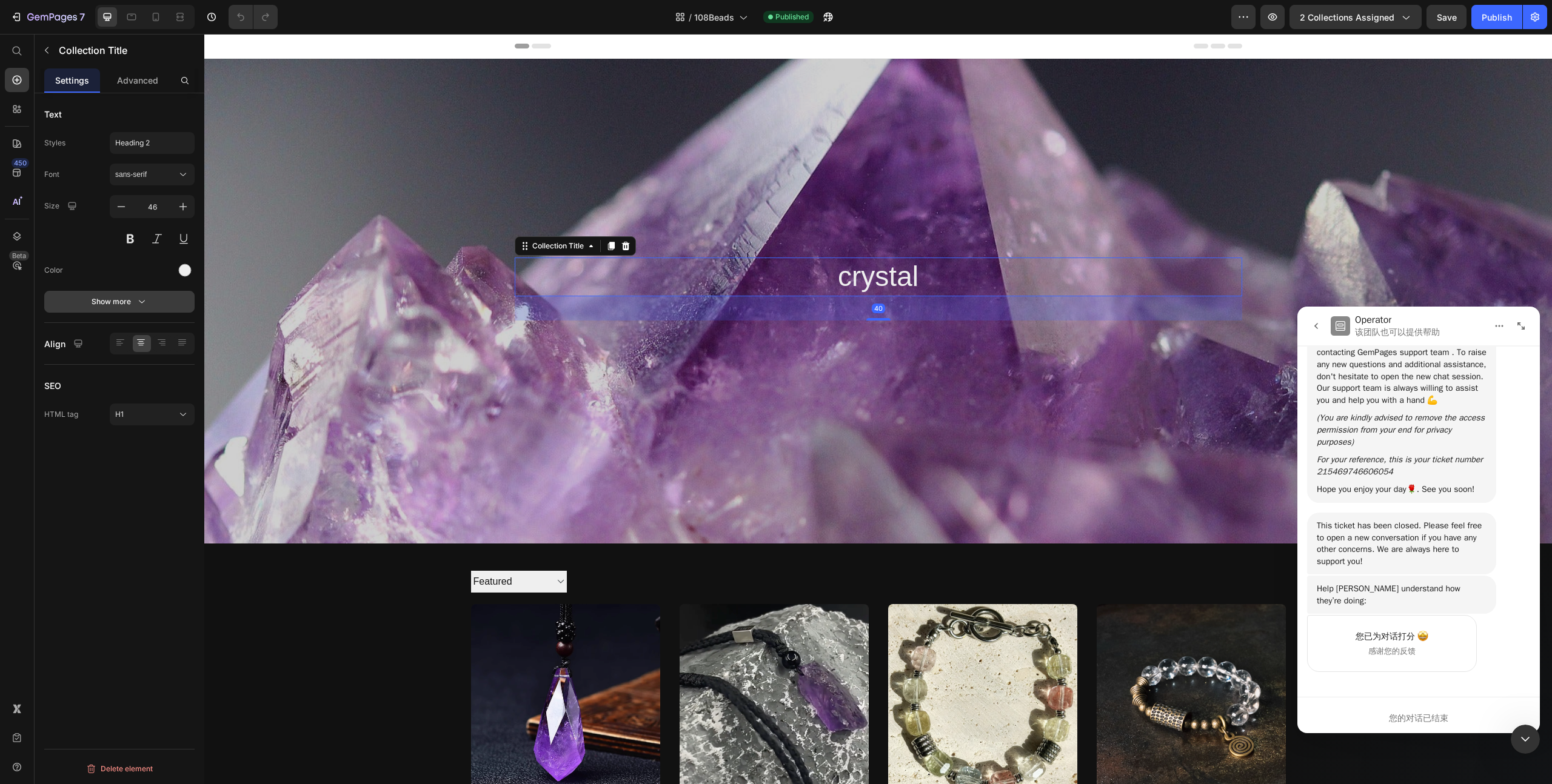 click on "Show more" at bounding box center (119, 302) 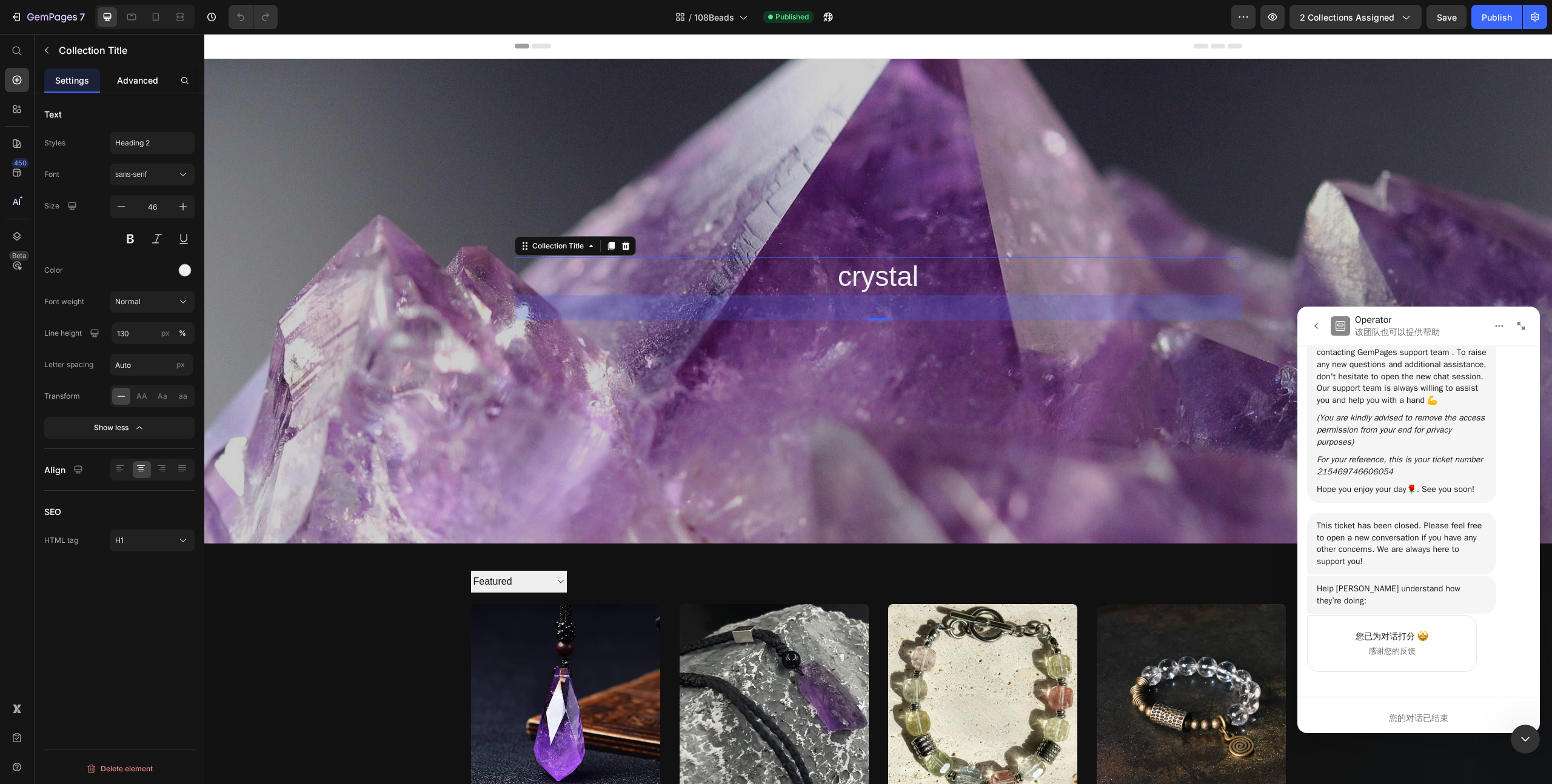 click on "Advanced" at bounding box center (138, 80) 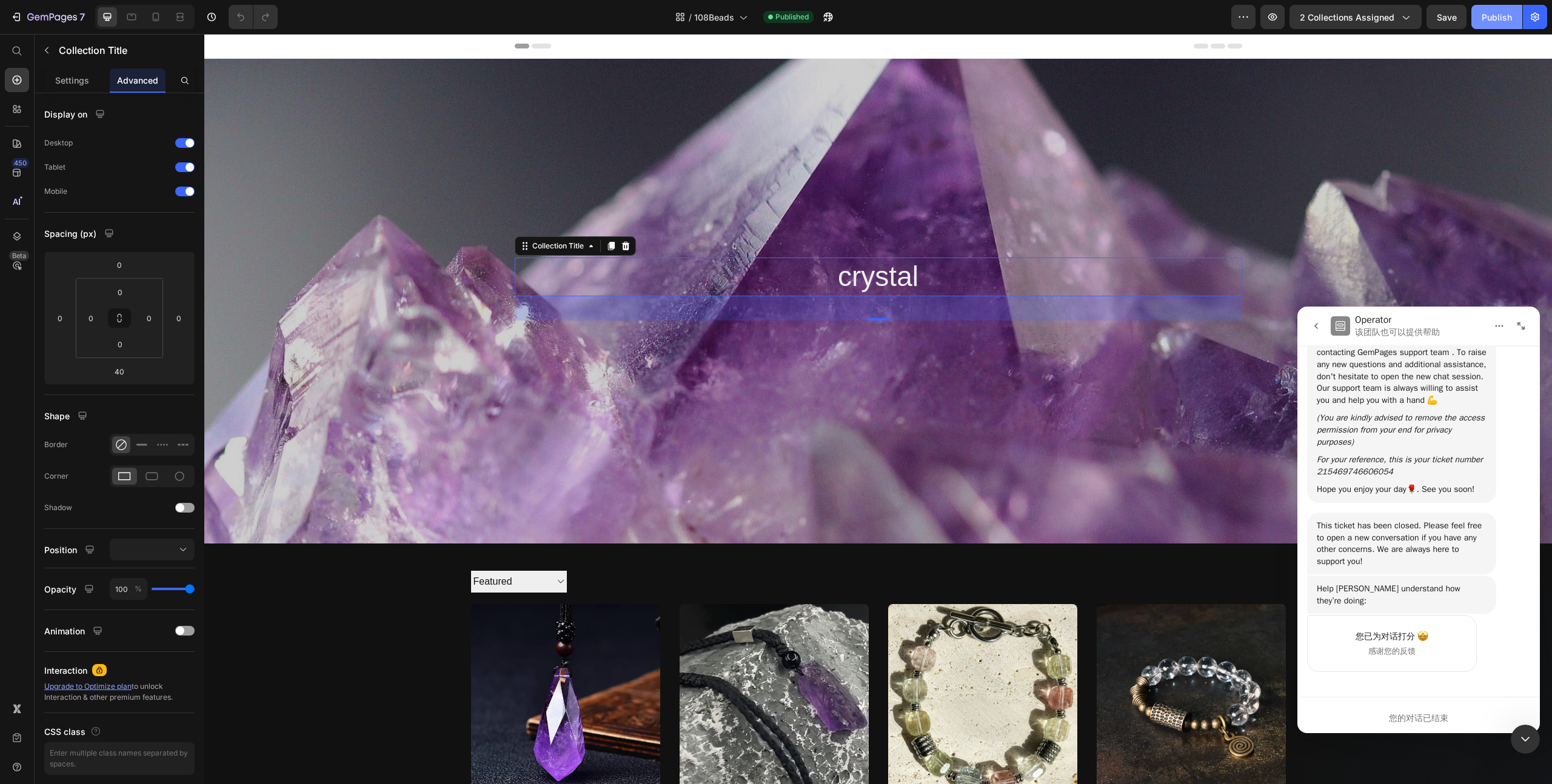 click on "Publish" at bounding box center (1497, 17) 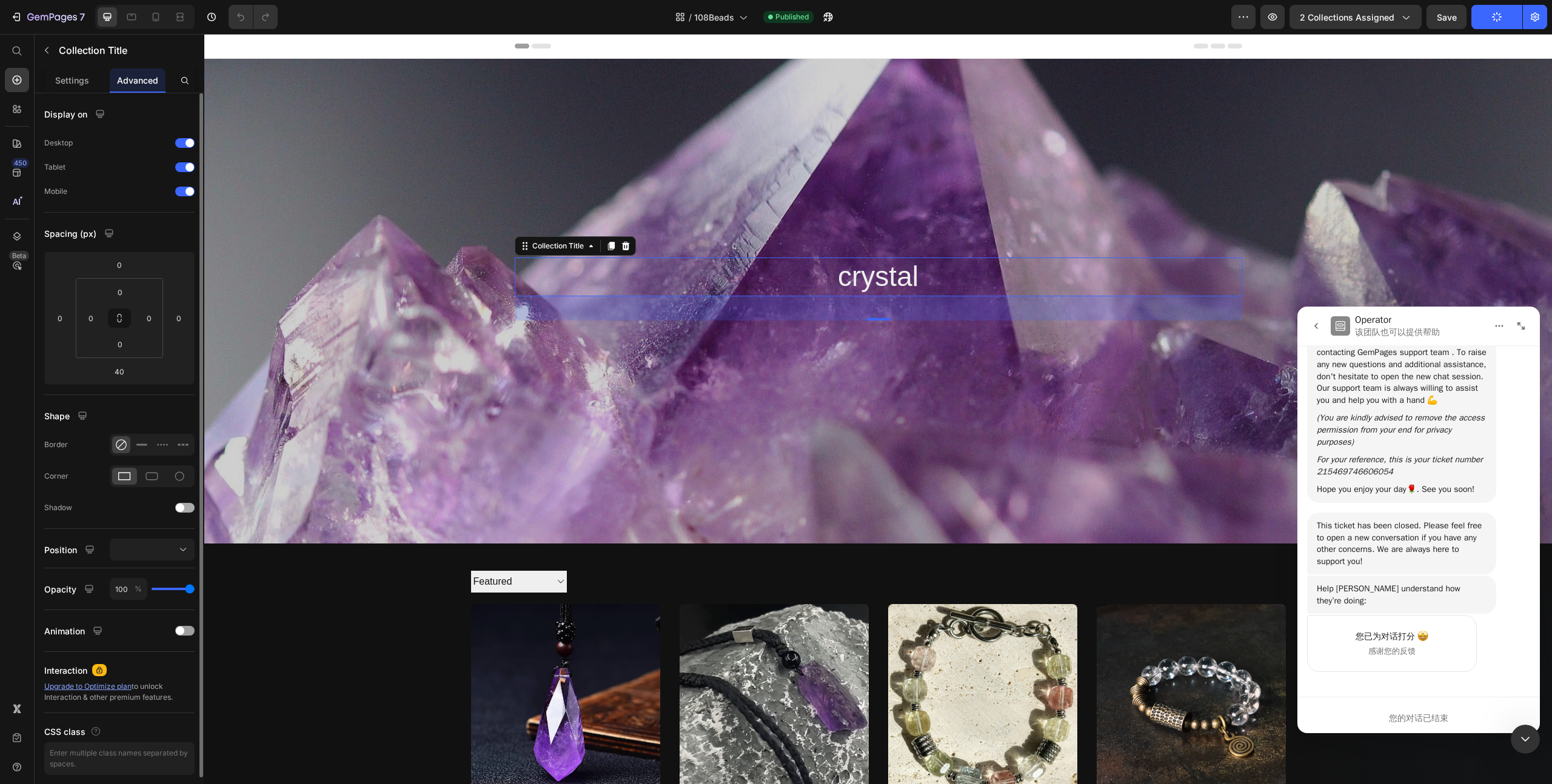 click at bounding box center [180, 508] 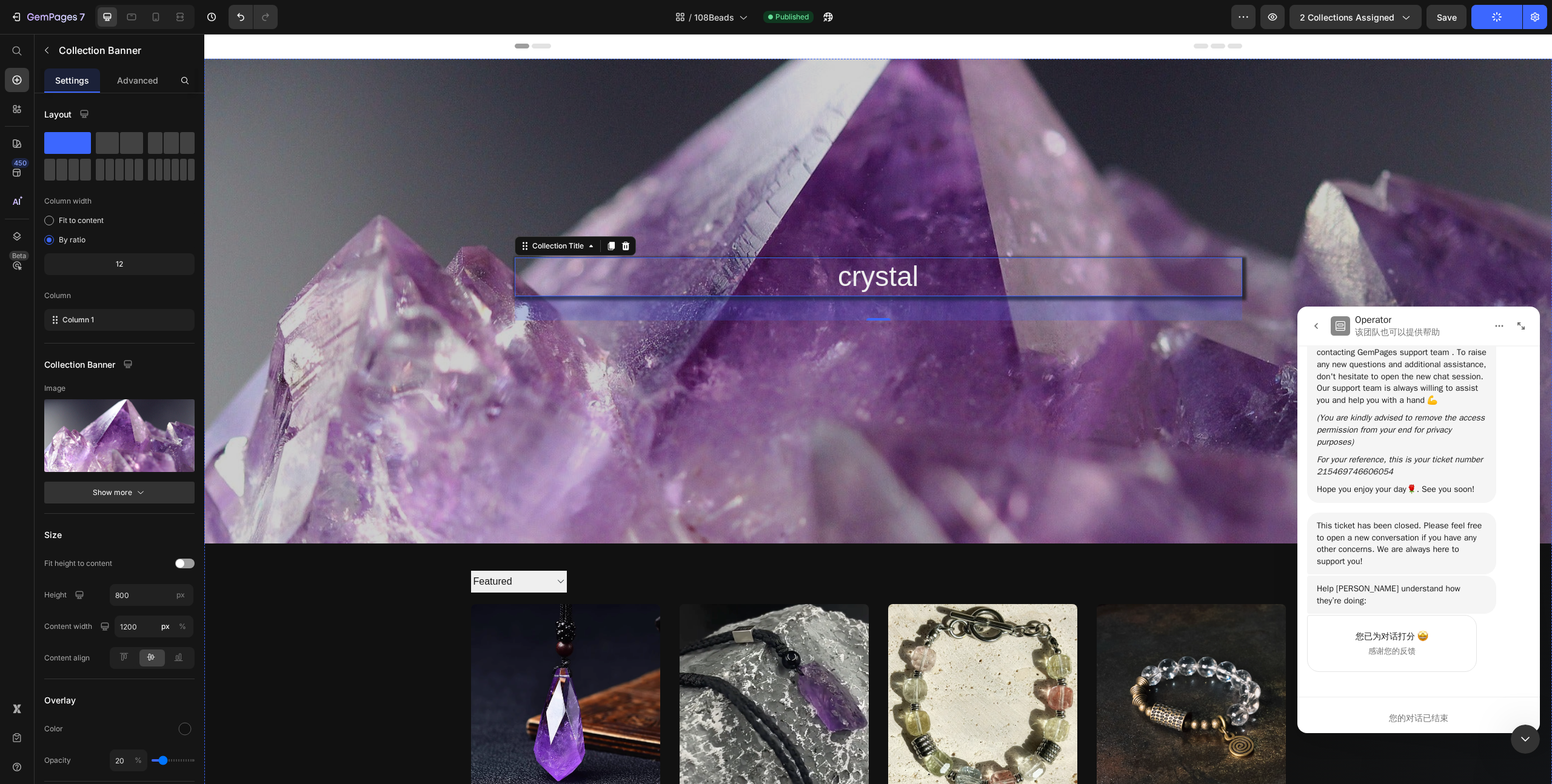 click at bounding box center [878, 301] 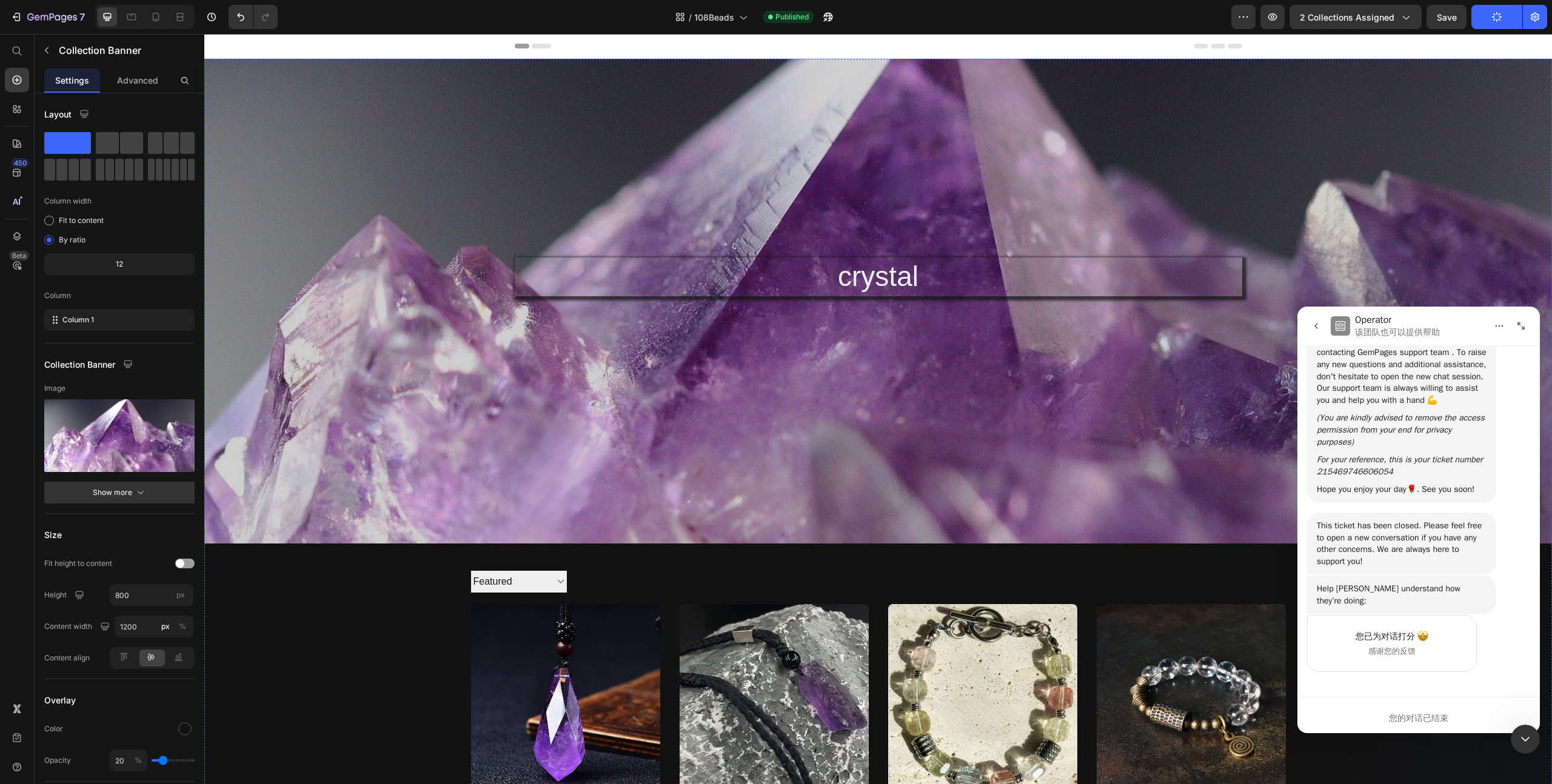 click on "crystal Collection Title" at bounding box center [878, 289] 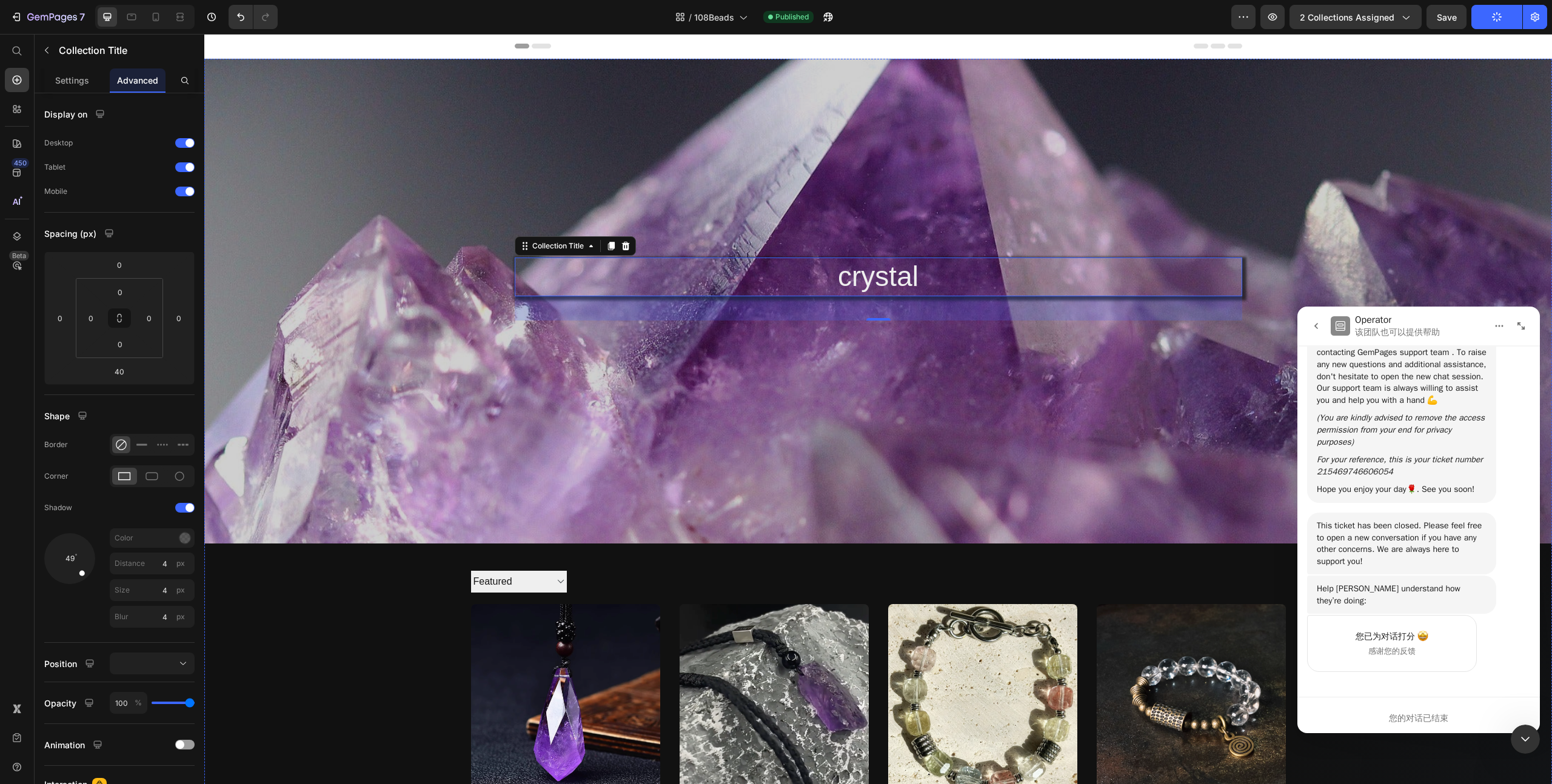 click at bounding box center (878, 301) 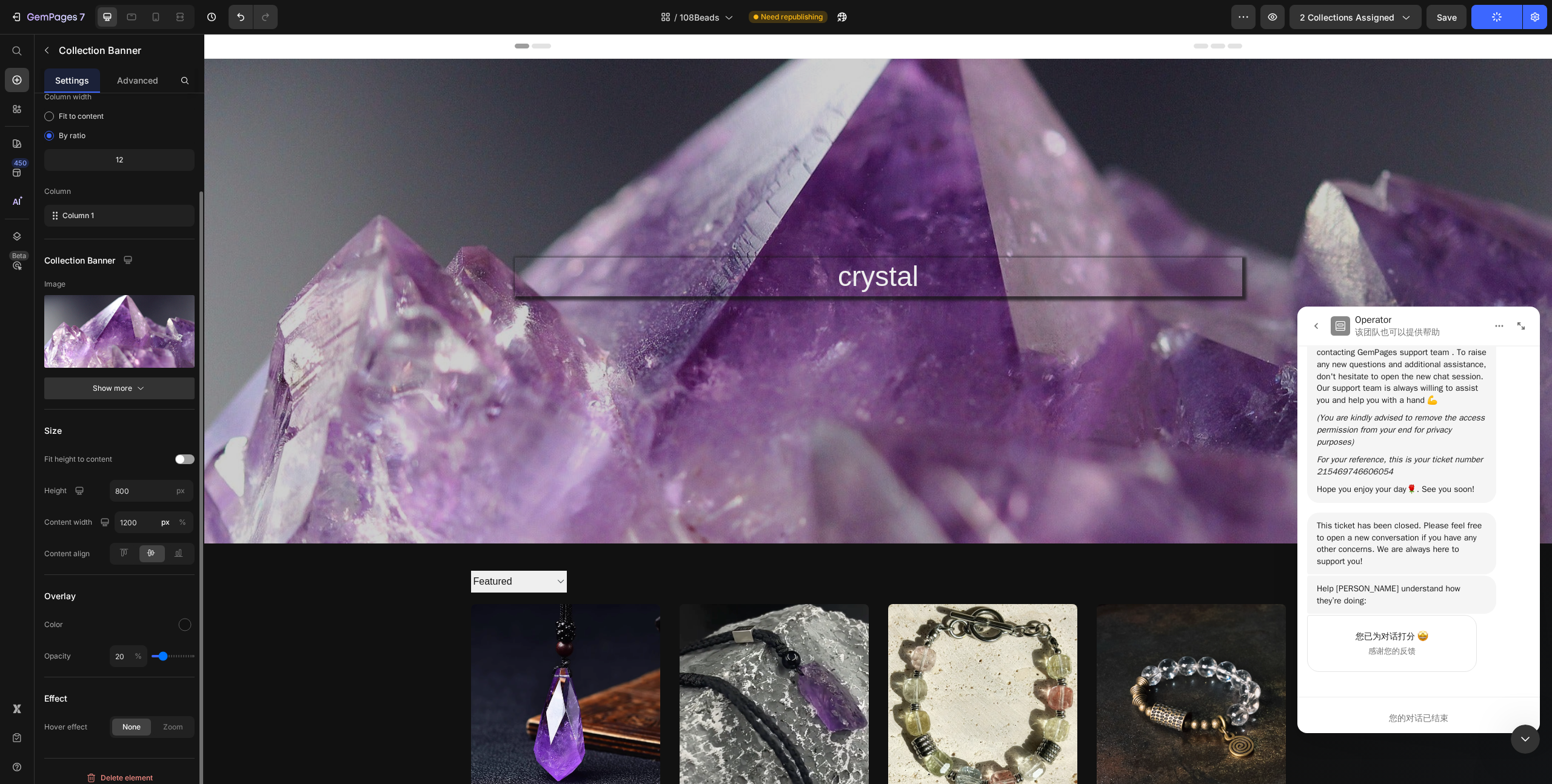 scroll, scrollTop: 113, scrollLeft: 0, axis: vertical 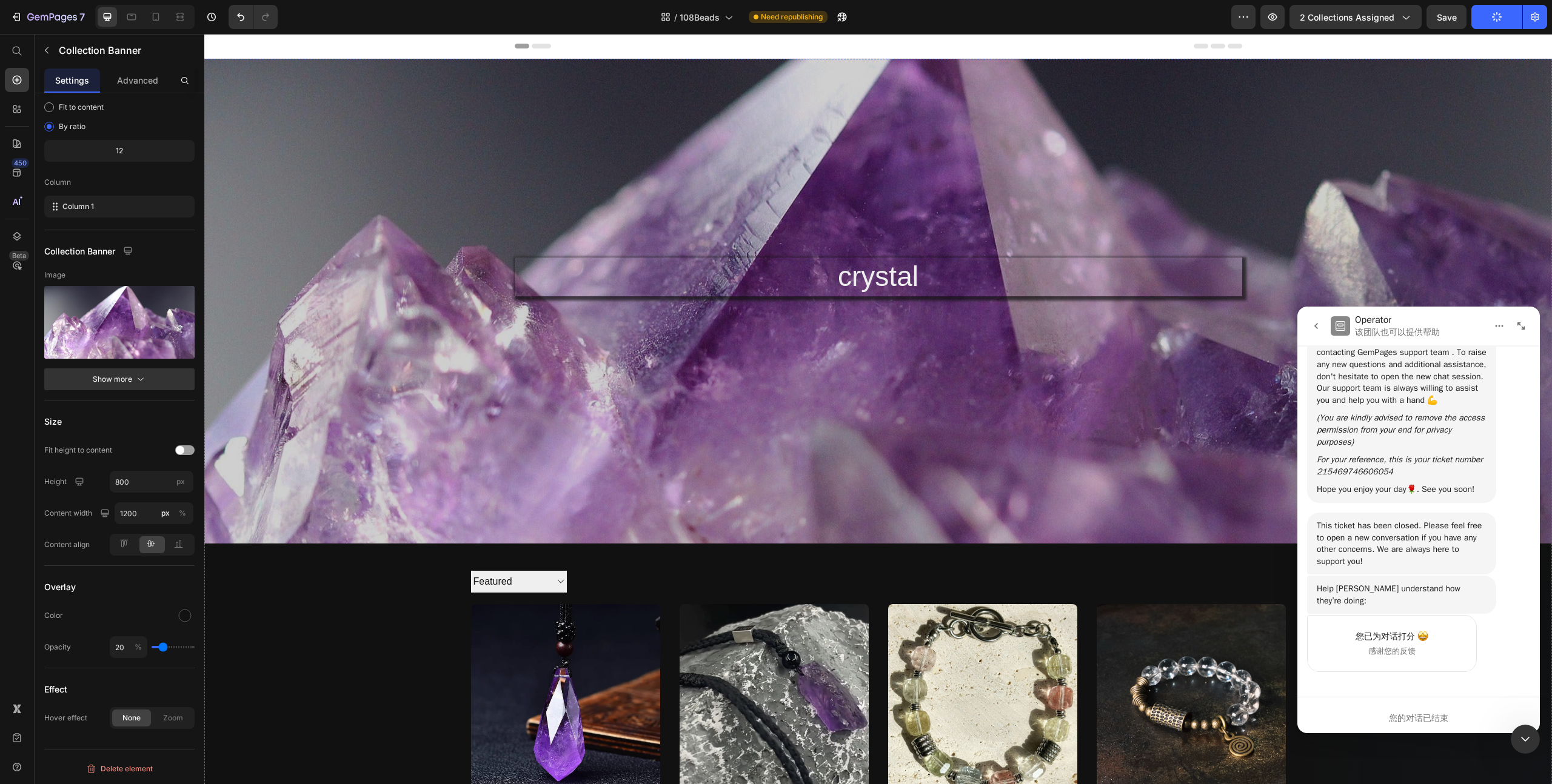 click on "crystal" at bounding box center (878, 277) 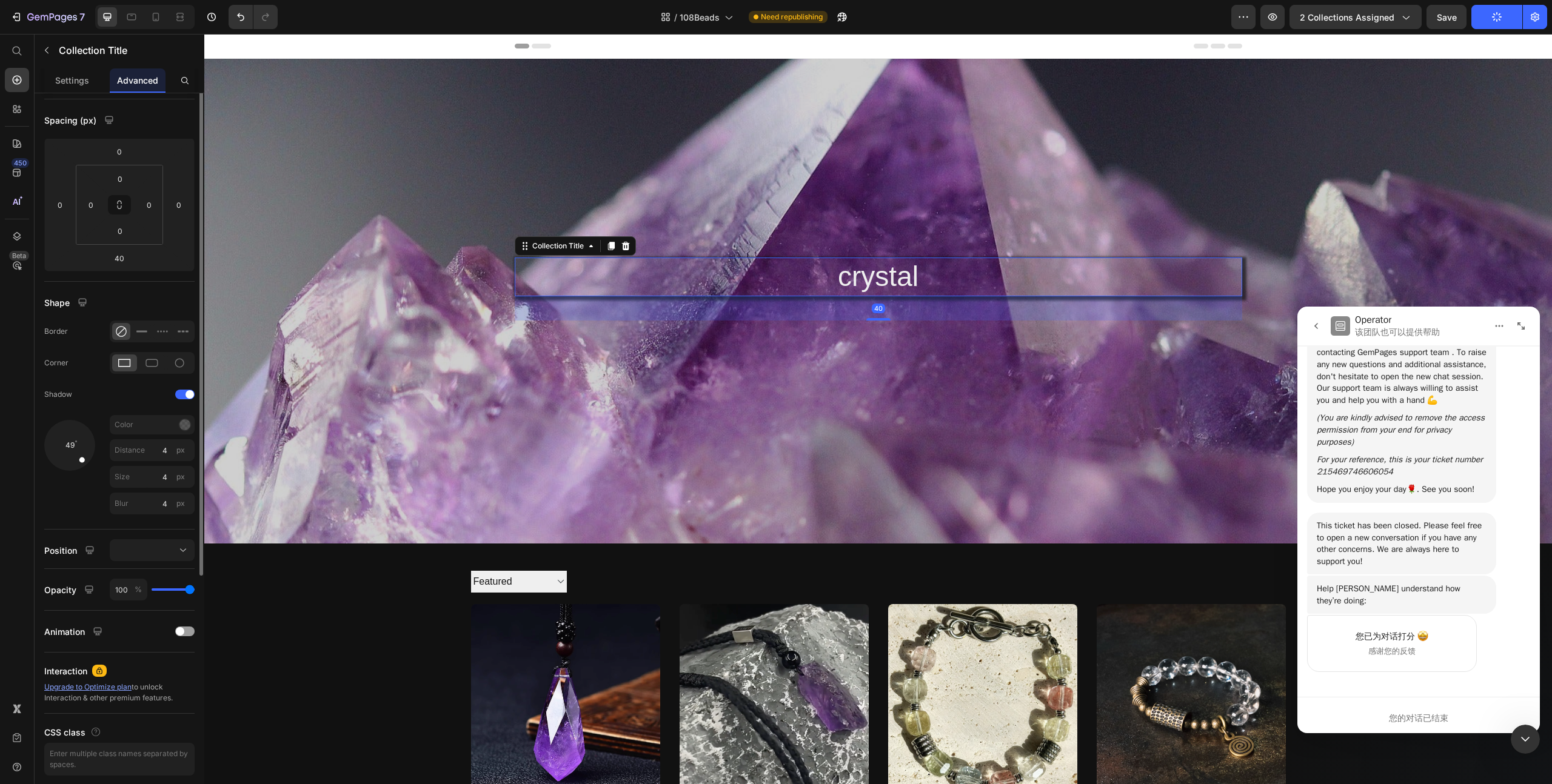 scroll, scrollTop: 0, scrollLeft: 0, axis: both 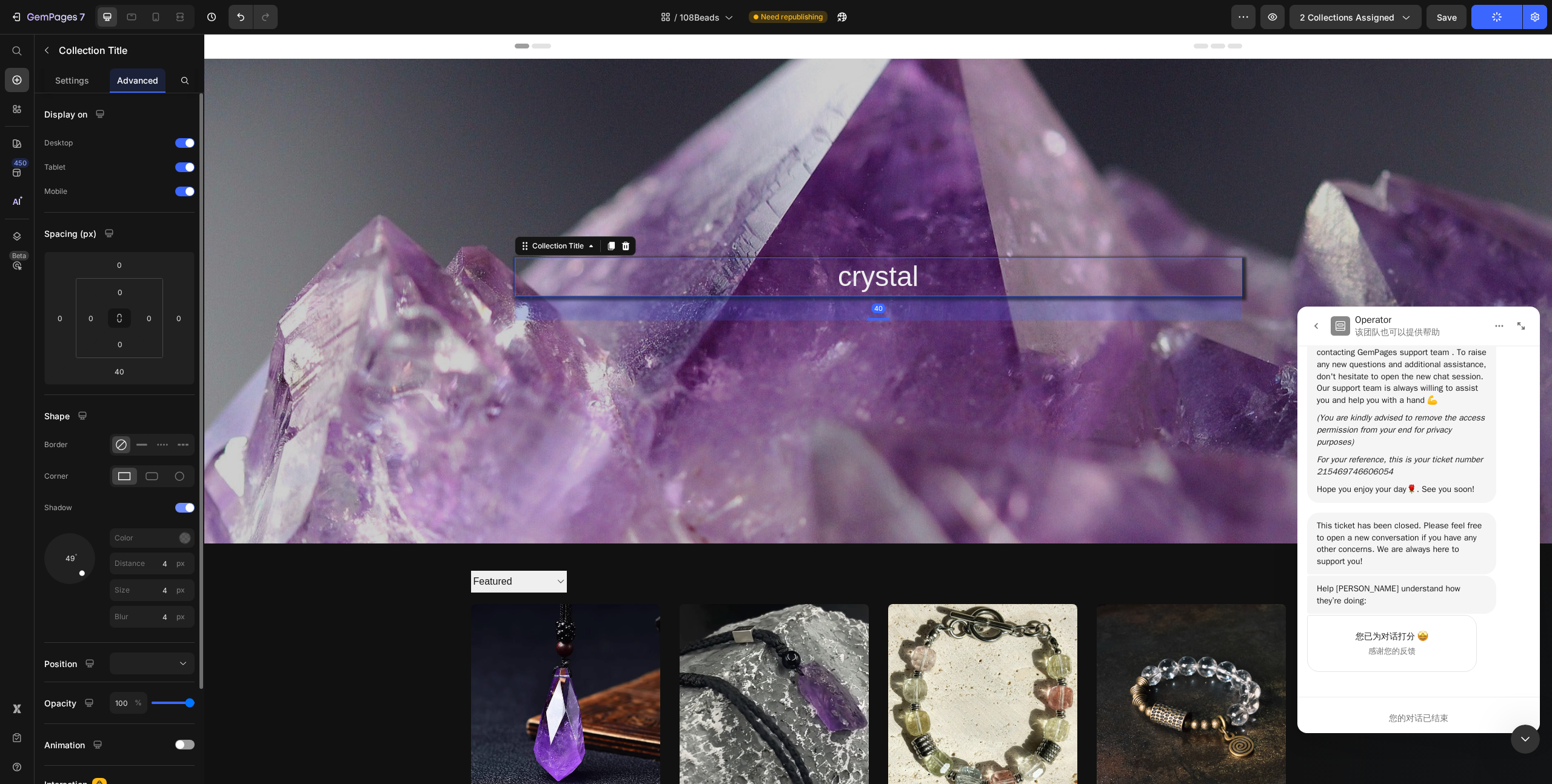 click at bounding box center [185, 508] 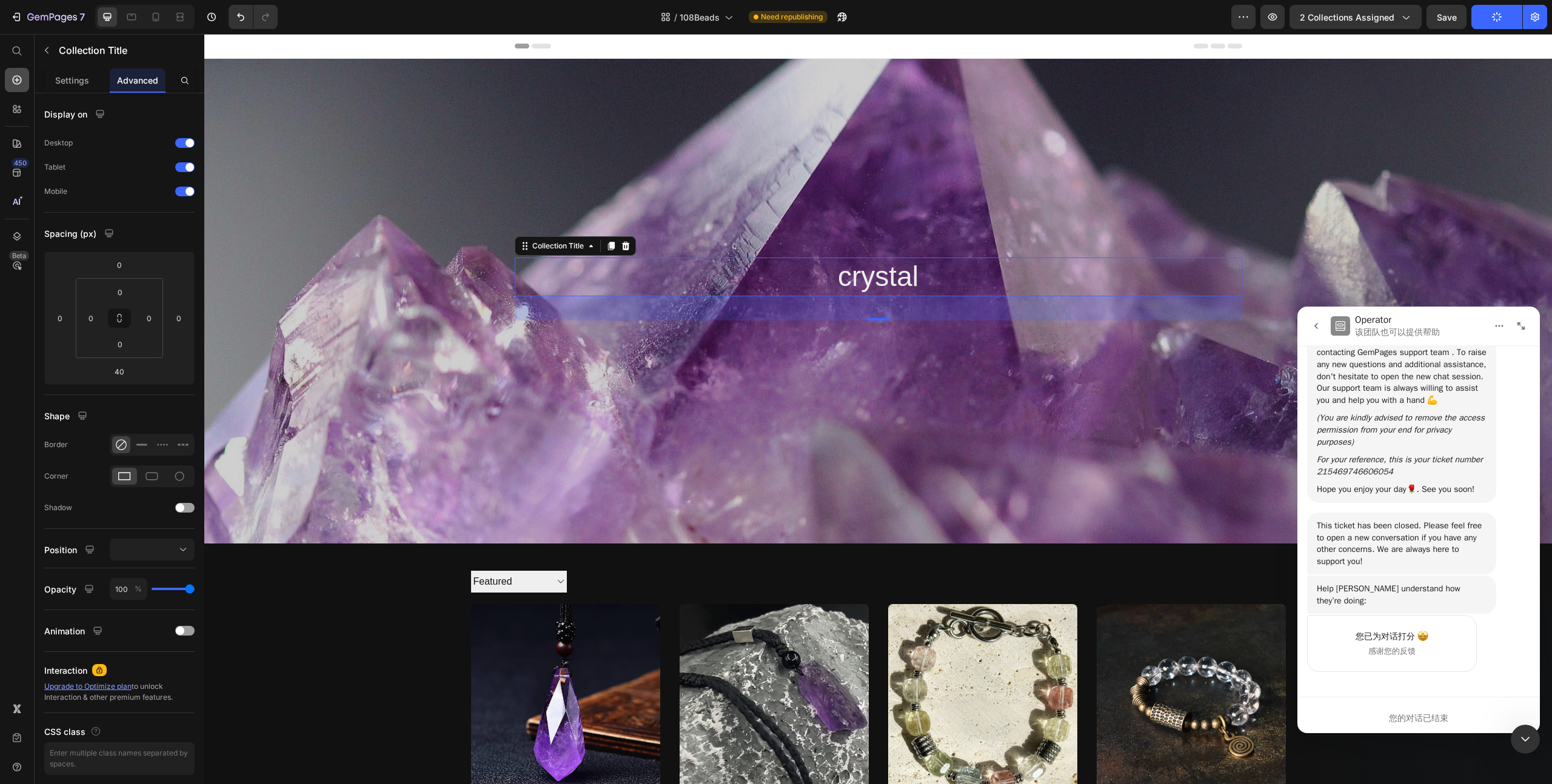 click 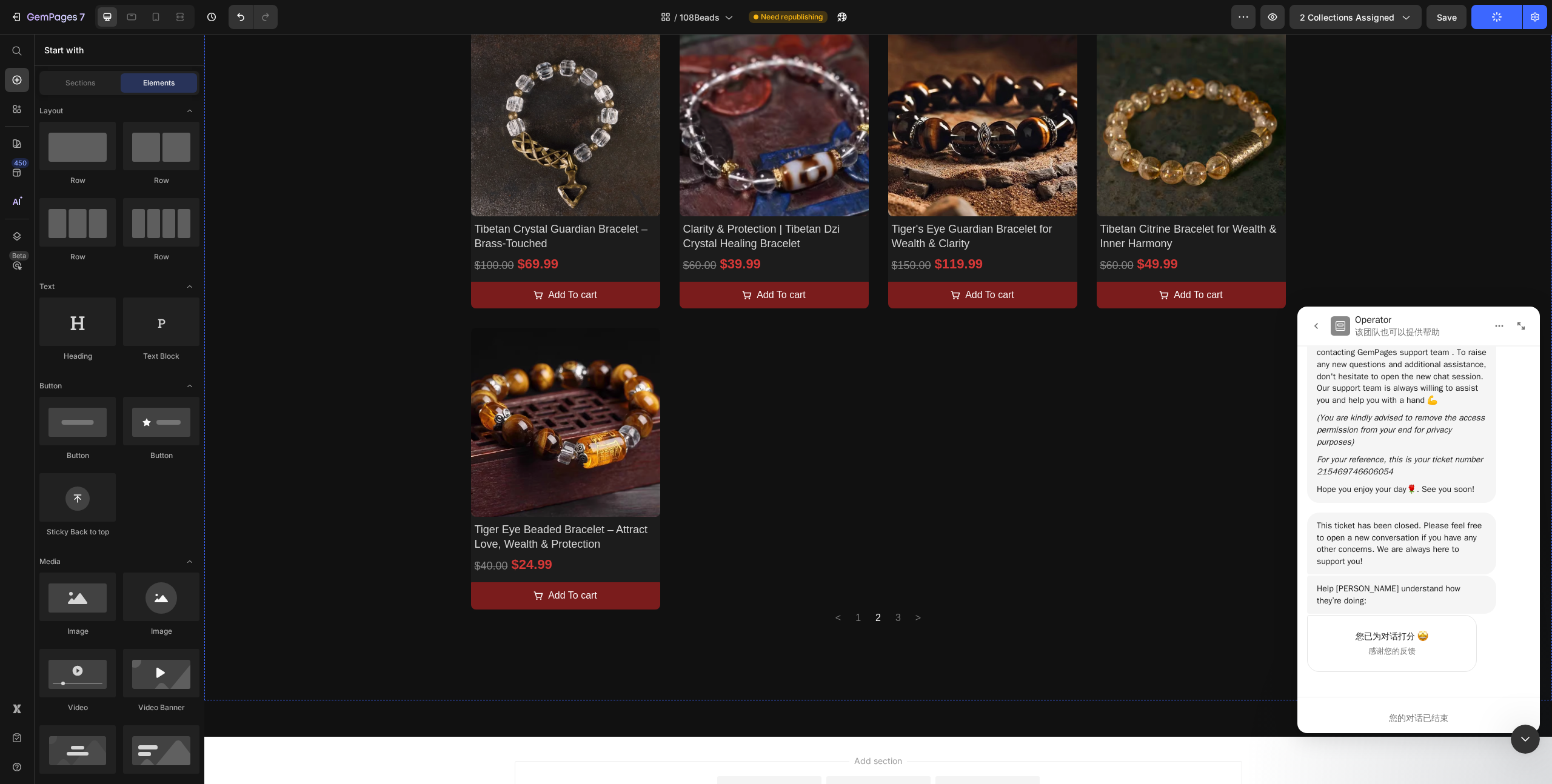 scroll, scrollTop: 1005, scrollLeft: 0, axis: vertical 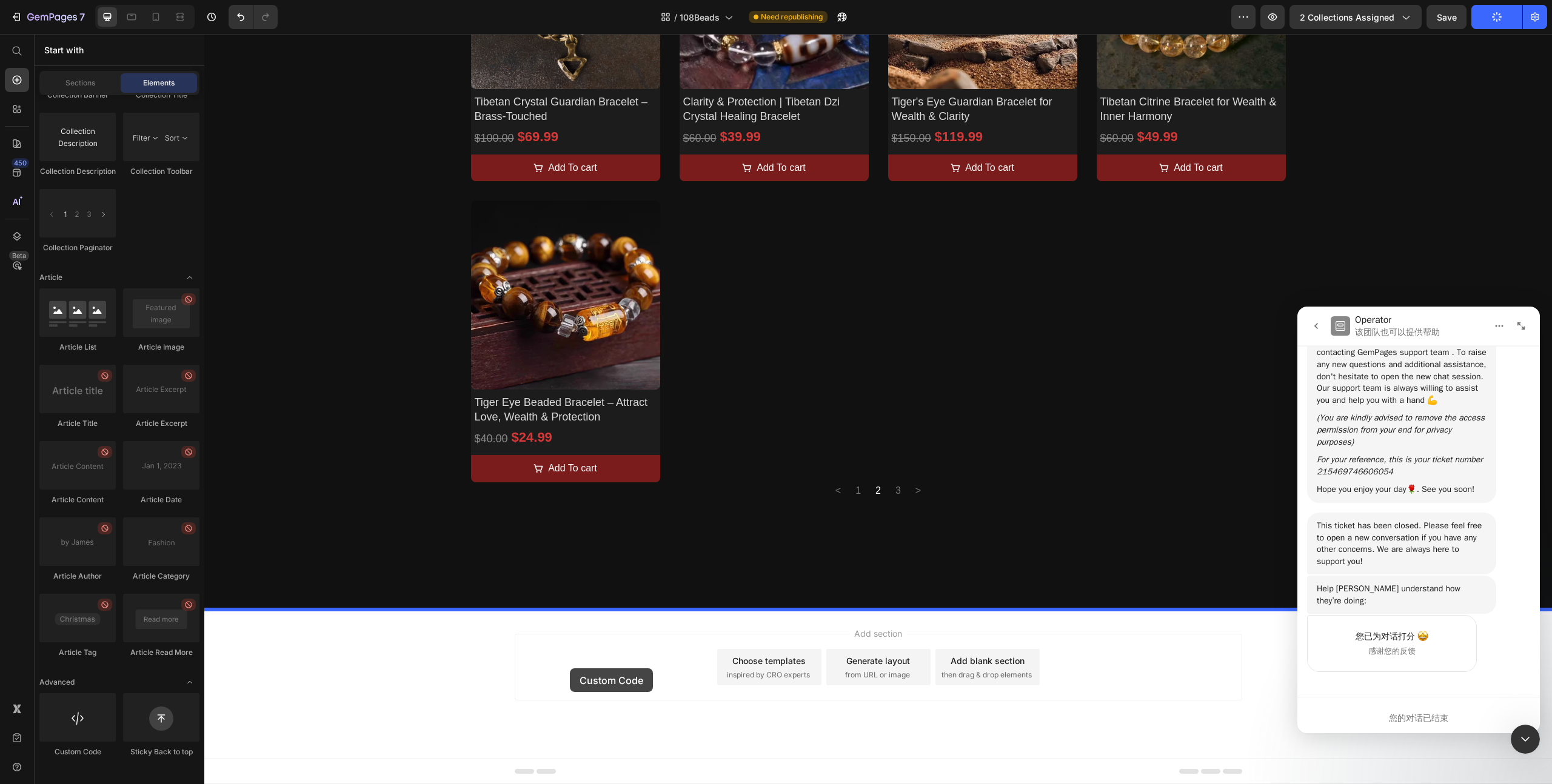 drag, startPoint x: 278, startPoint y: 763, endPoint x: 570, endPoint y: 668, distance: 307.0651 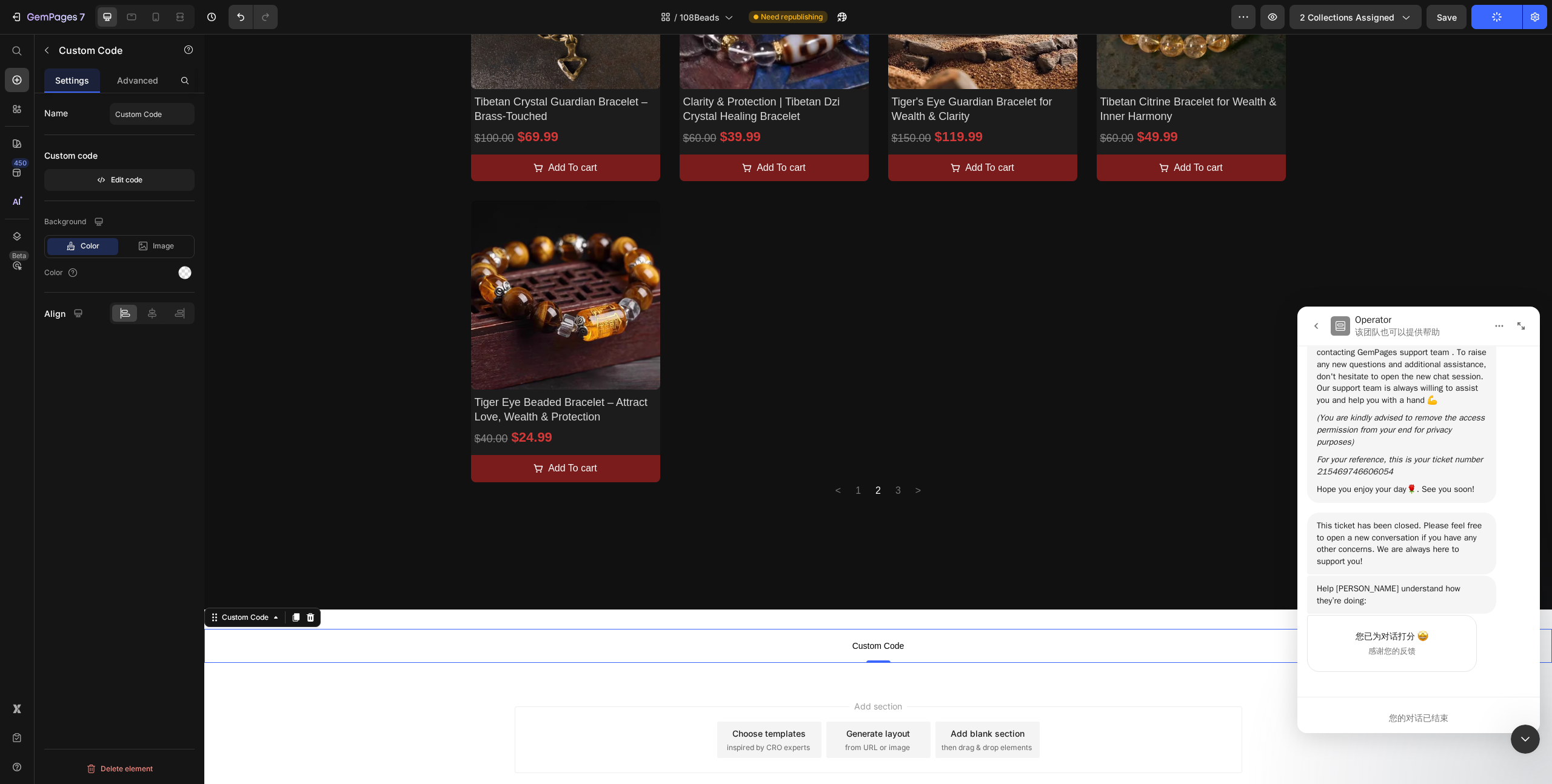 click on "Custom Code" at bounding box center [878, 646] 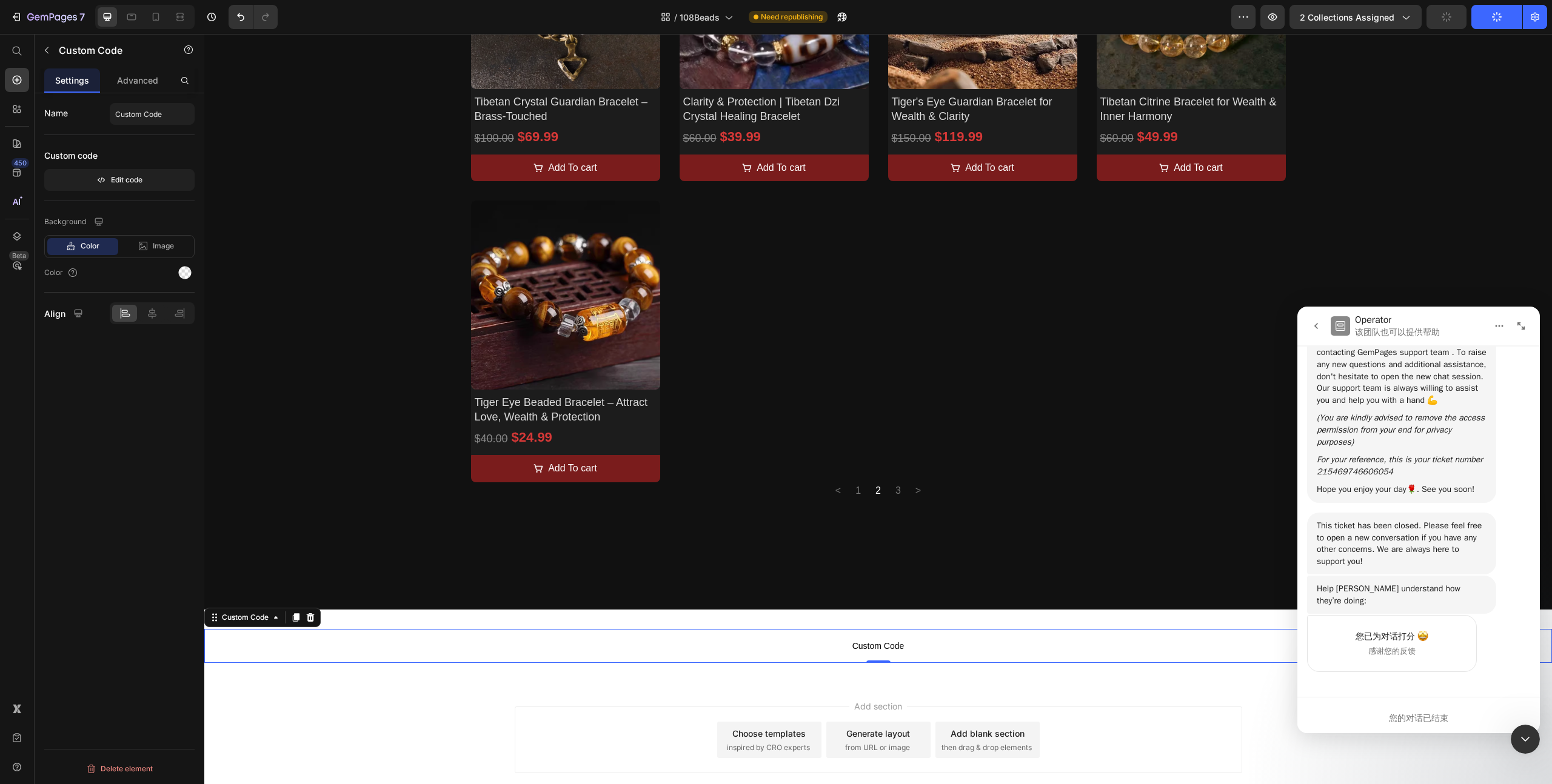 click on "Custom Code" at bounding box center (878, 646) 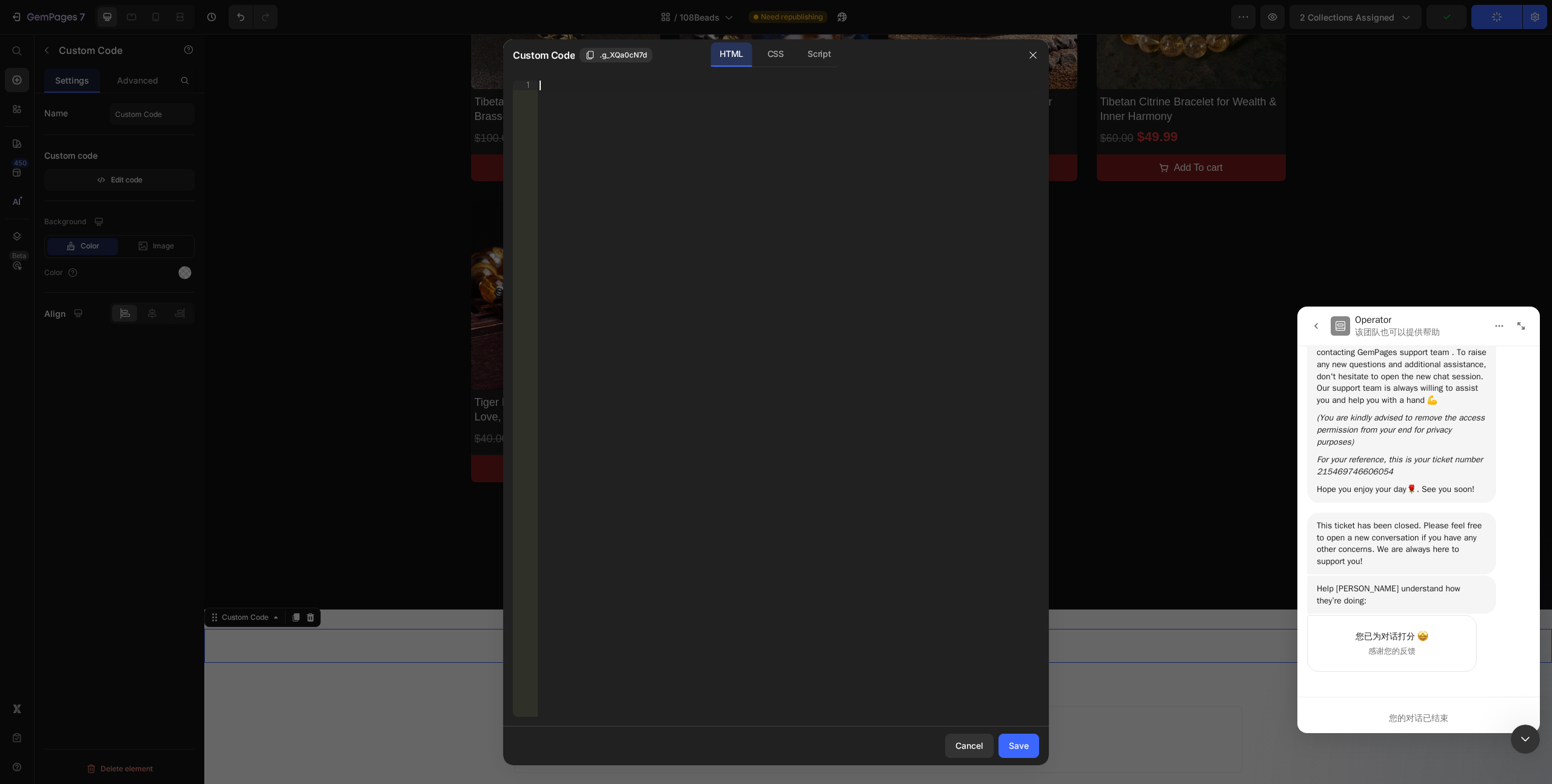 click on "Insert the 3rd-party installation code, HTML code, or Liquid code to display custom content." at bounding box center (788, 408) 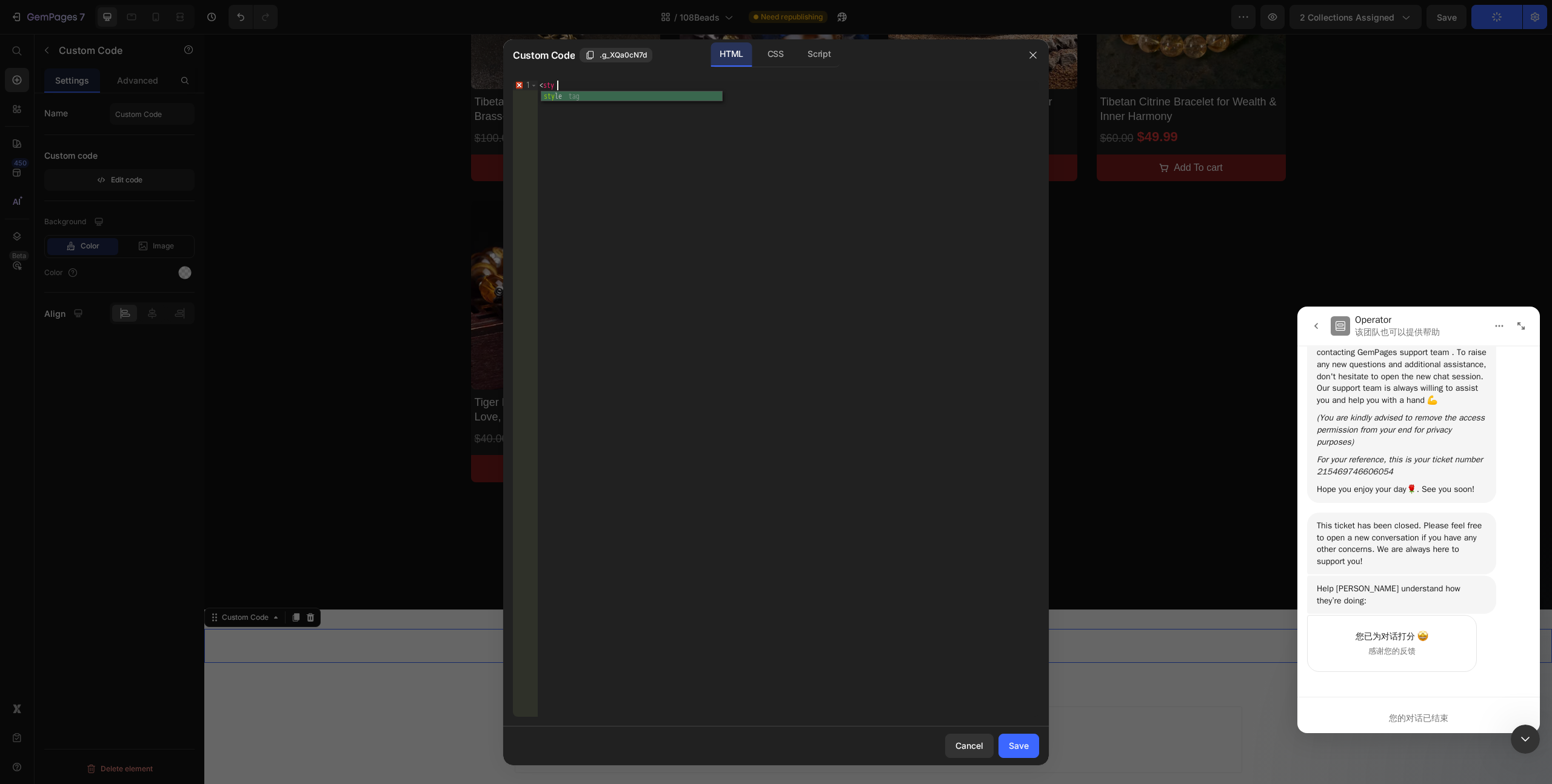scroll, scrollTop: 0, scrollLeft: 1, axis: horizontal 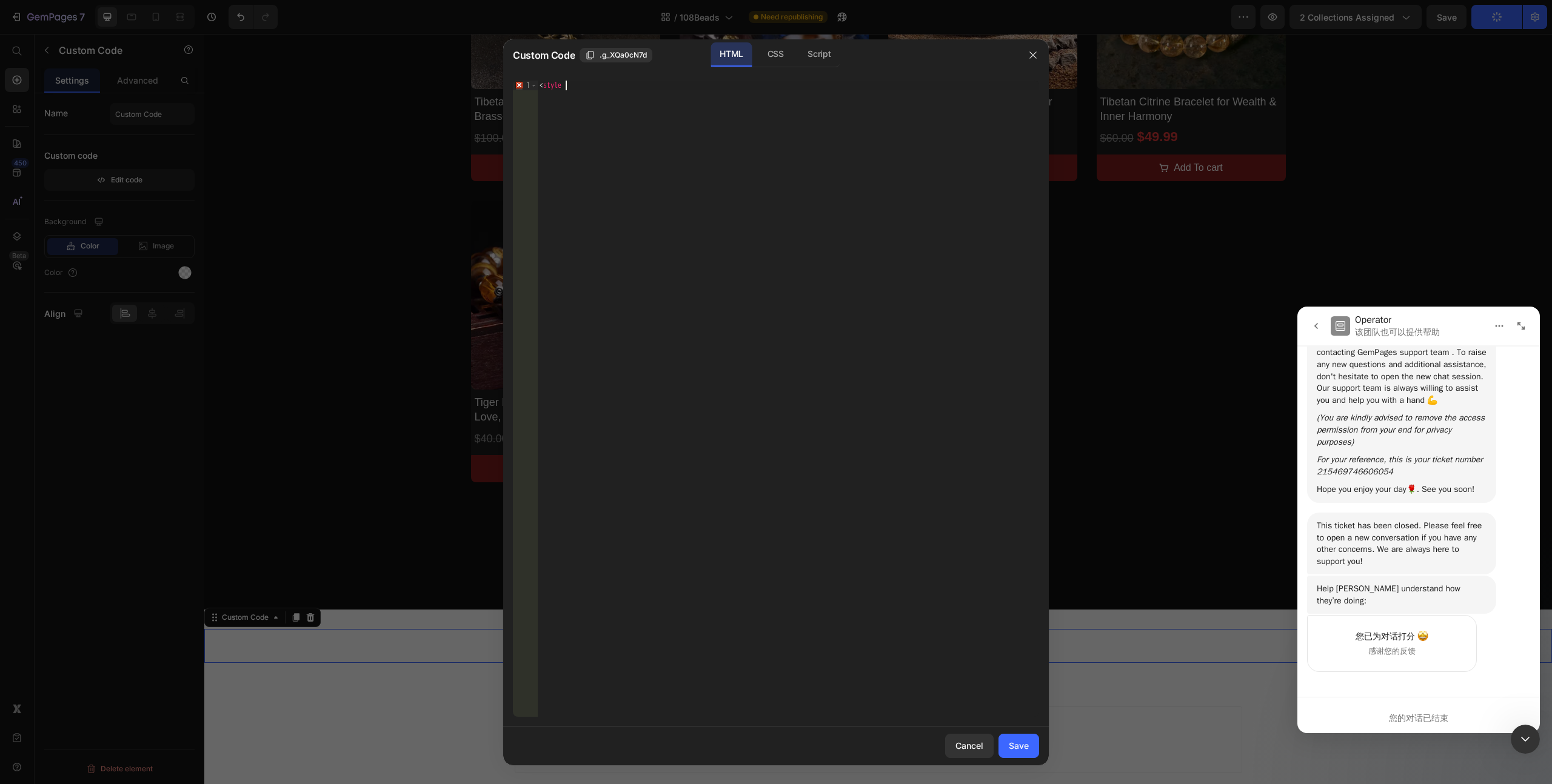 type on "<style>" 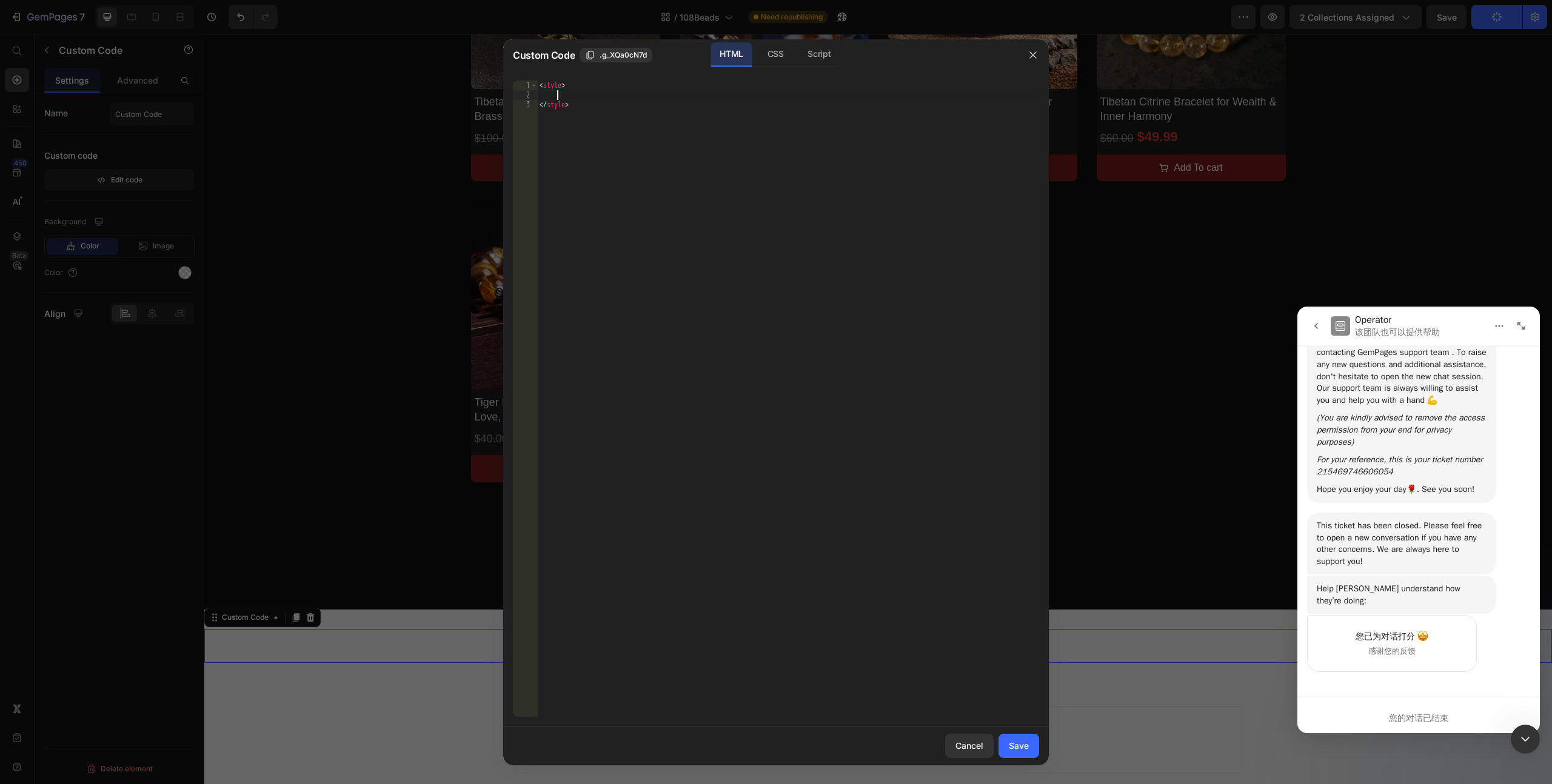 scroll, scrollTop: 0, scrollLeft: 1, axis: horizontal 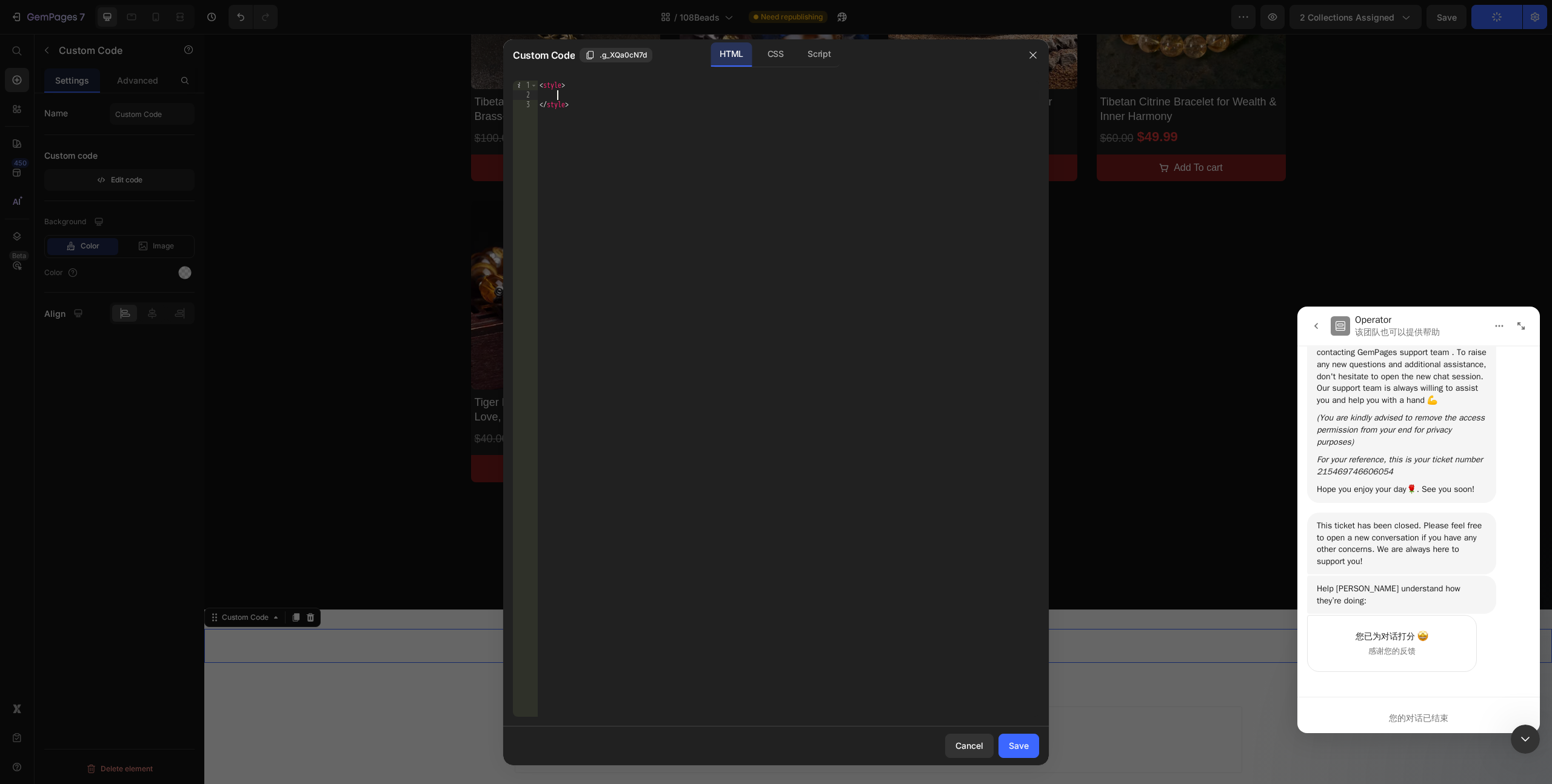paste 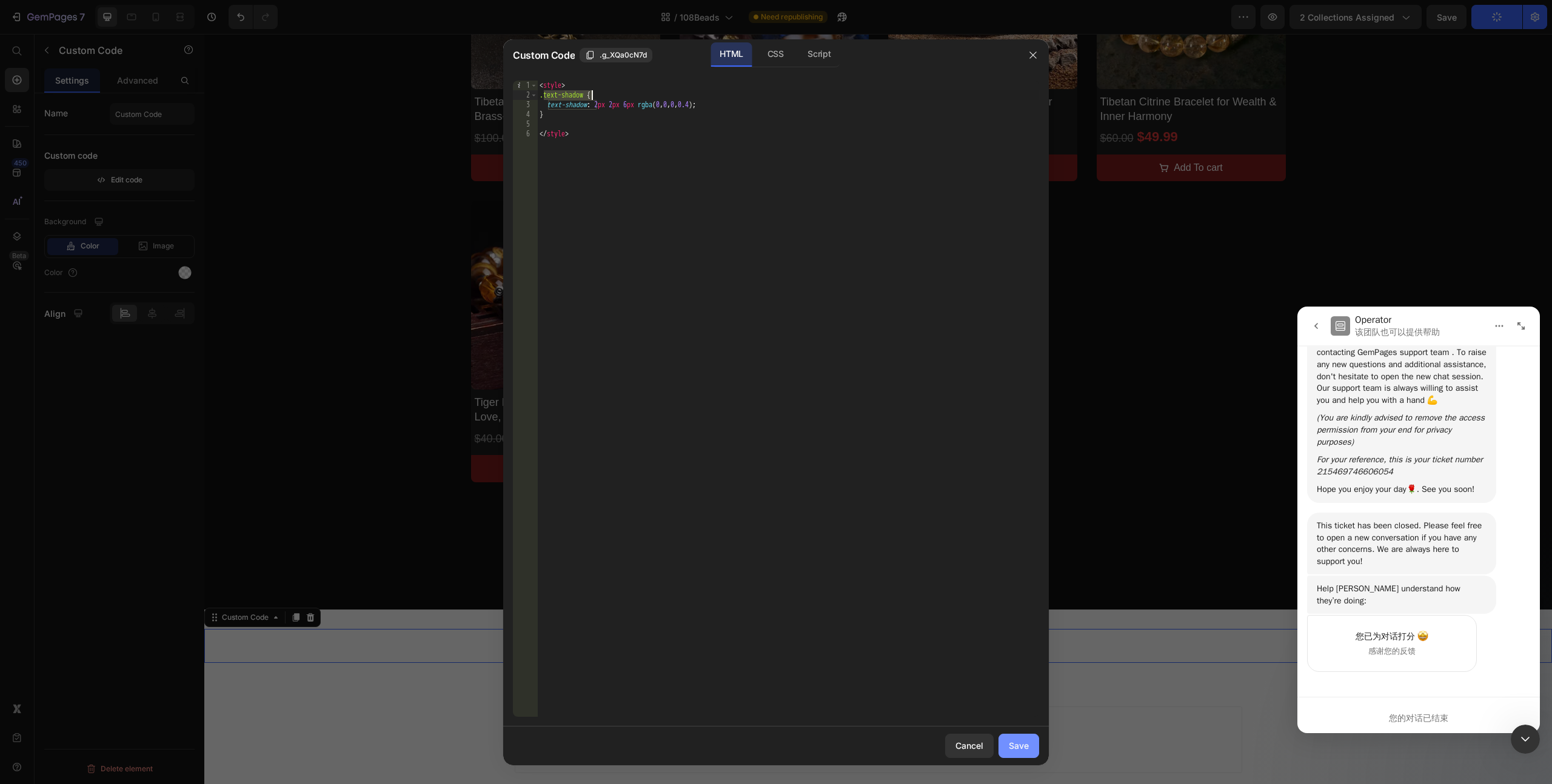 type on ".text-shadow {" 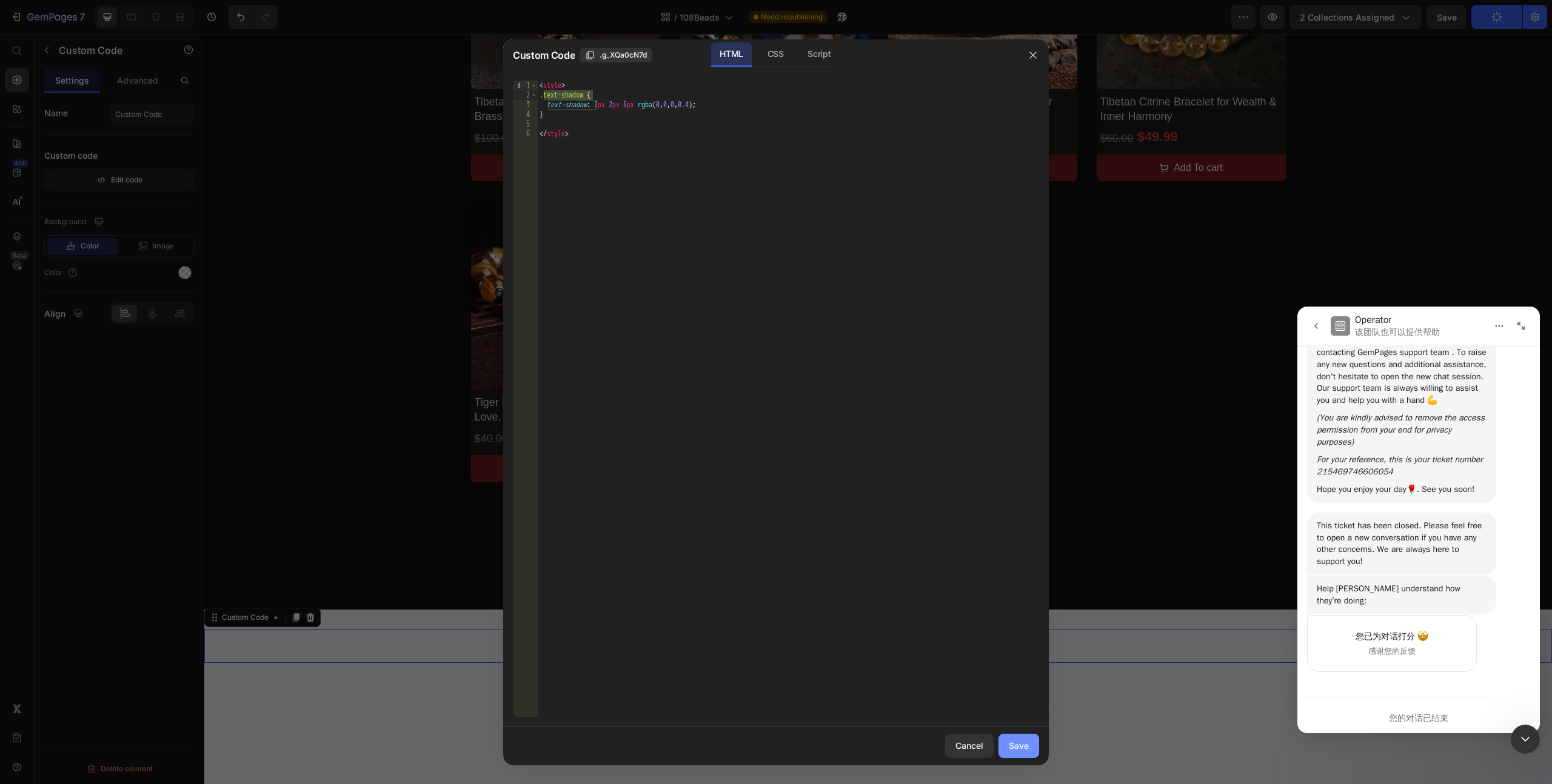 click on "Save" at bounding box center (1018, 745) 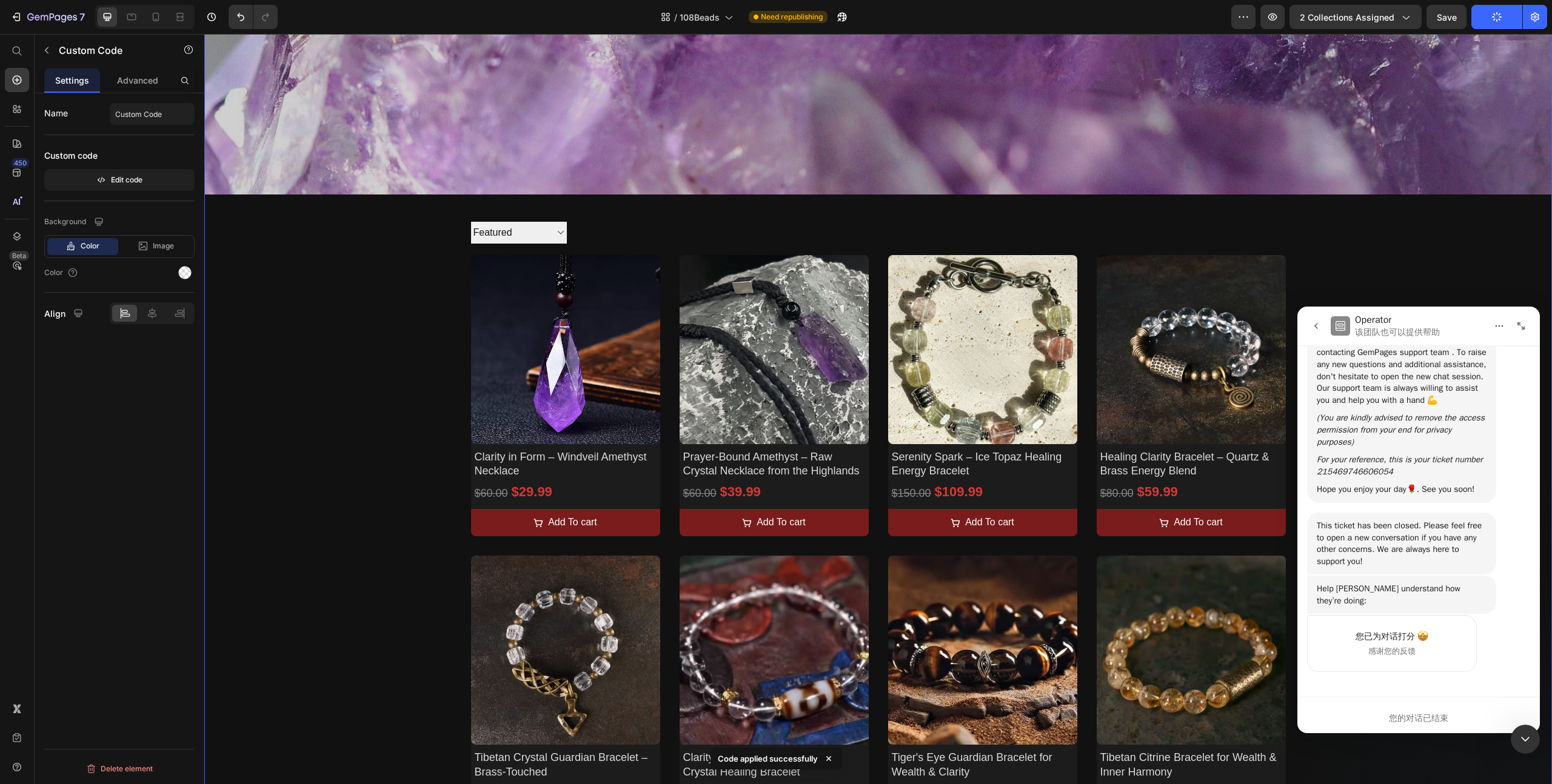scroll, scrollTop: 0, scrollLeft: 0, axis: both 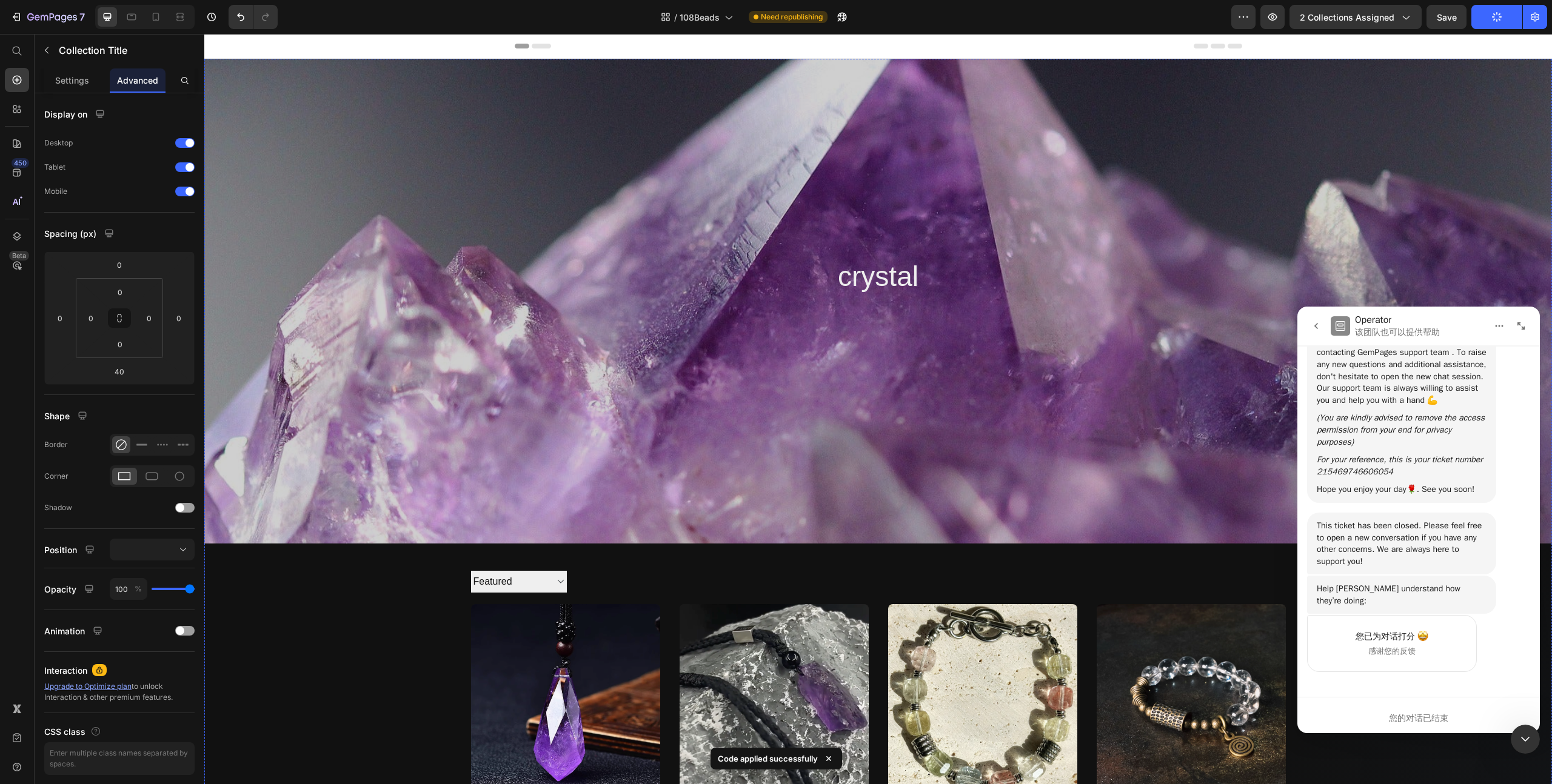 click on "crystal" at bounding box center [878, 277] 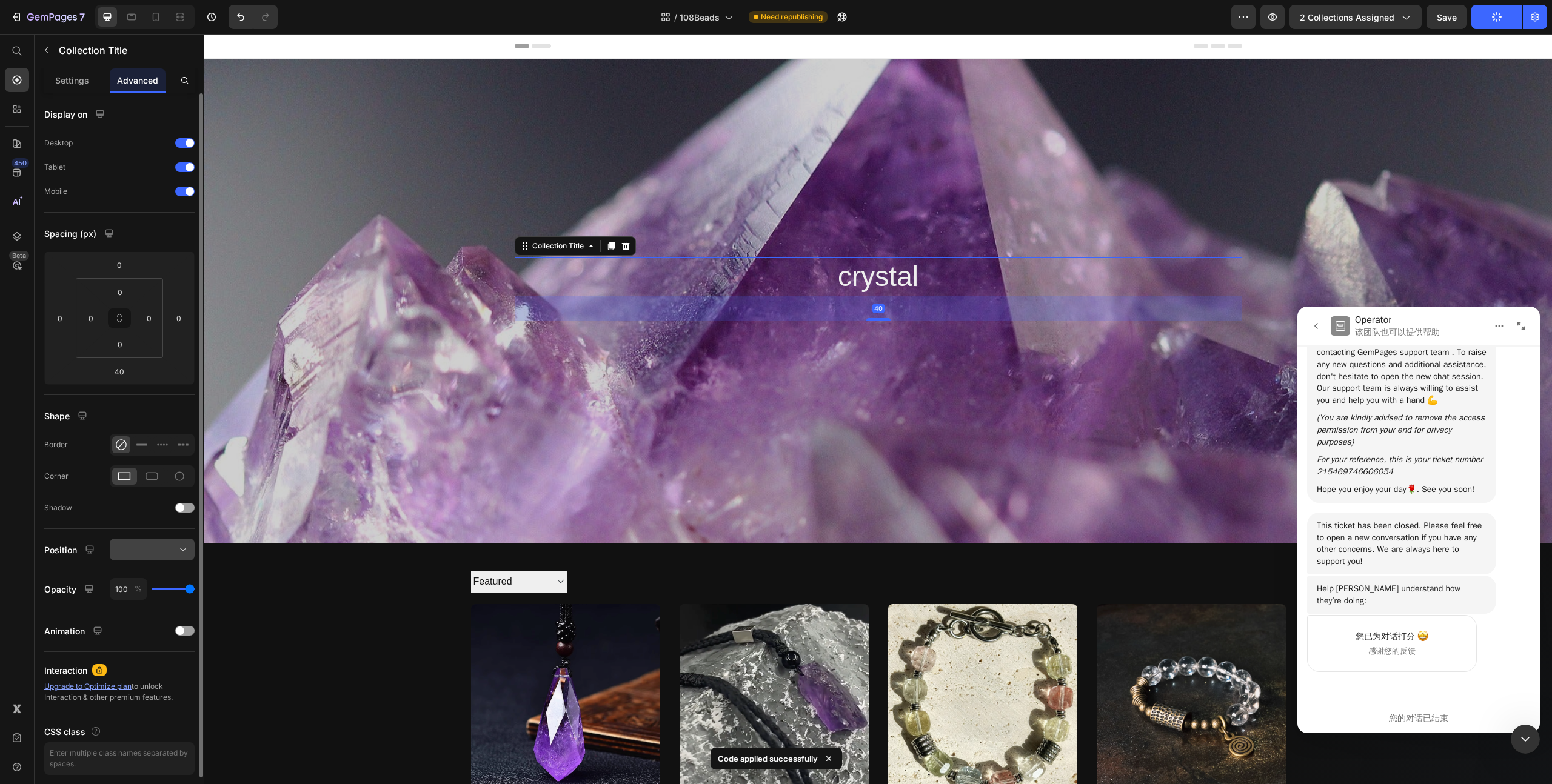 scroll, scrollTop: 44, scrollLeft: 0, axis: vertical 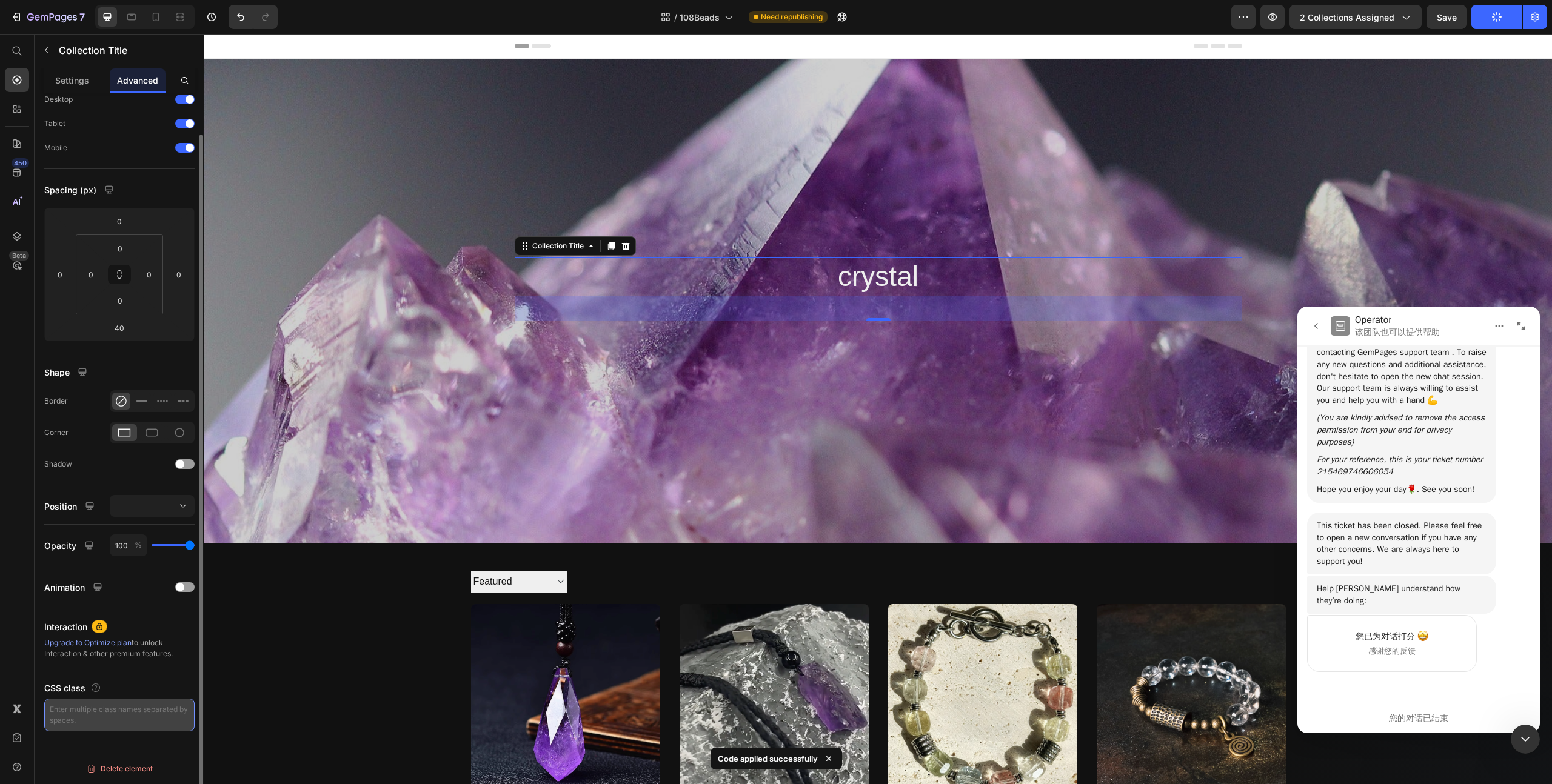 click at bounding box center [119, 715] 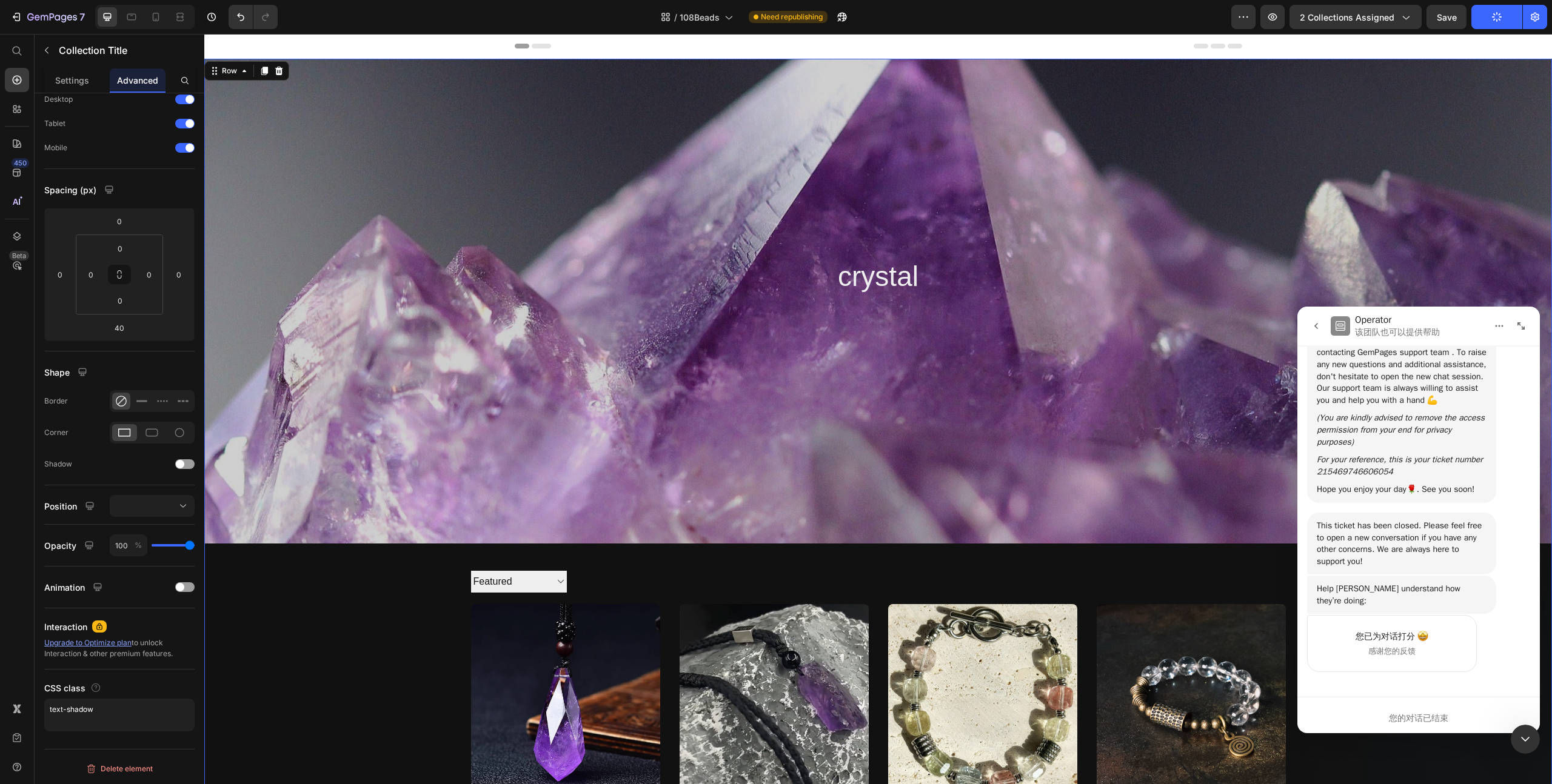click on "crystal Collection Title Collection Banner Collection Description Sorting Best selling Featured Alphabetically, A-Z Alphabetically, Z-A Price, low to high Price, high to low Date, new to old Date, old to new Collection Toolbar Product Images Clarity in Form – Windveil Amethyst Necklace Product Title $29.99 Product Price $60.00 Product Price Row
Add To cart Product Cart Button Row Product Images Prayer-Bound Amethyst – Raw Crystal Necklace from the Highlands Product Title $39.99 Product Price $60.00 Product Price Row
Add To cart Product Cart Button Row Product Images Serenity Spark – Ice Topaz Healing Energy Bracelet Product Title $109.99 Product Price $150.00 Product Price Row
Add To cart Product Cart Button Row Product Images Healing Clarity Bracelet – Quartz & Brass Energy Blend Product Title $59.99 Product Price $80.00 Product Price Row
Add To cart Product Cart Button Row Product Images Product Title $69.99 Product Price $100.00 Row <" at bounding box center (878, 788) 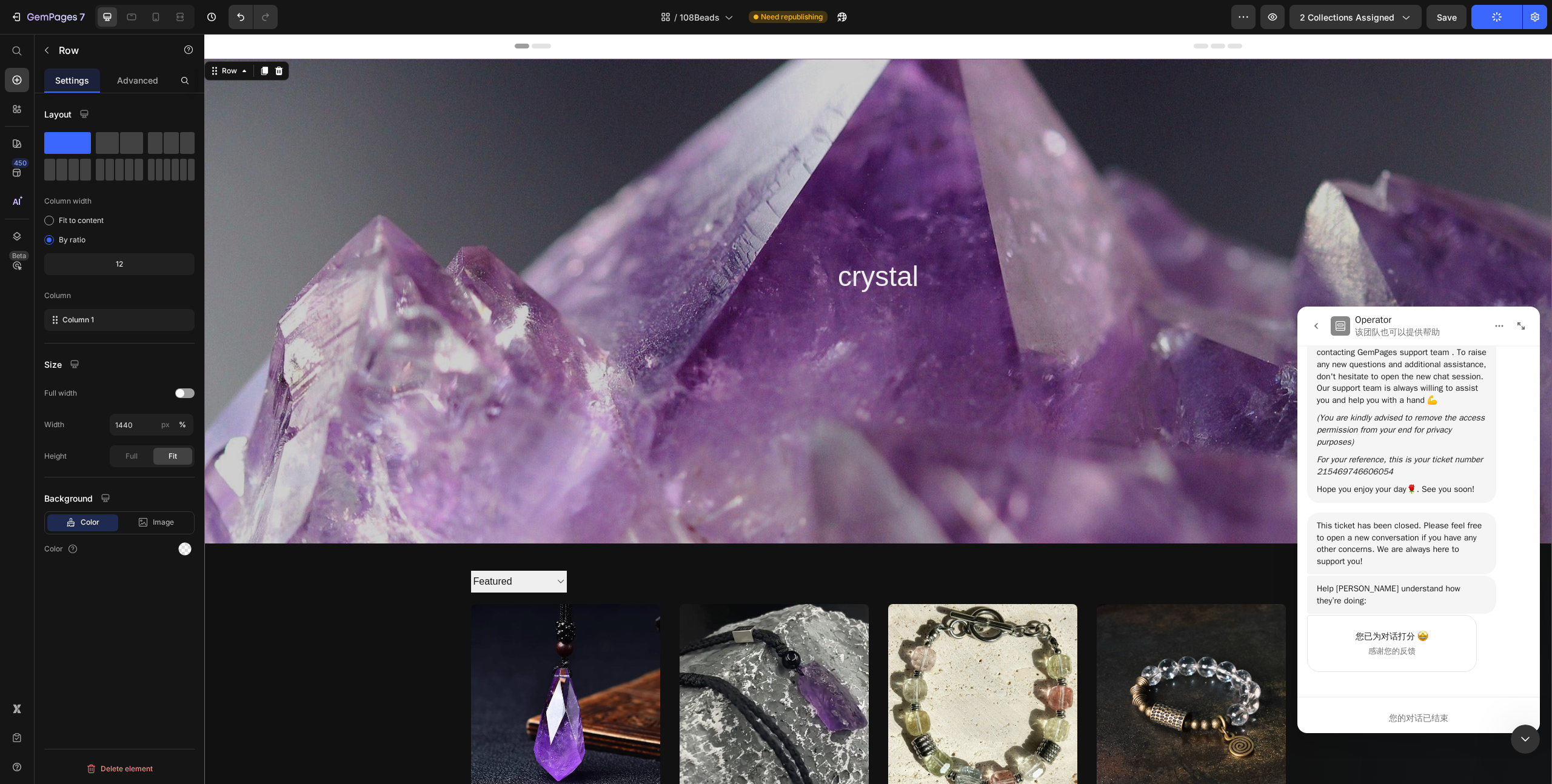 scroll, scrollTop: 0, scrollLeft: 0, axis: both 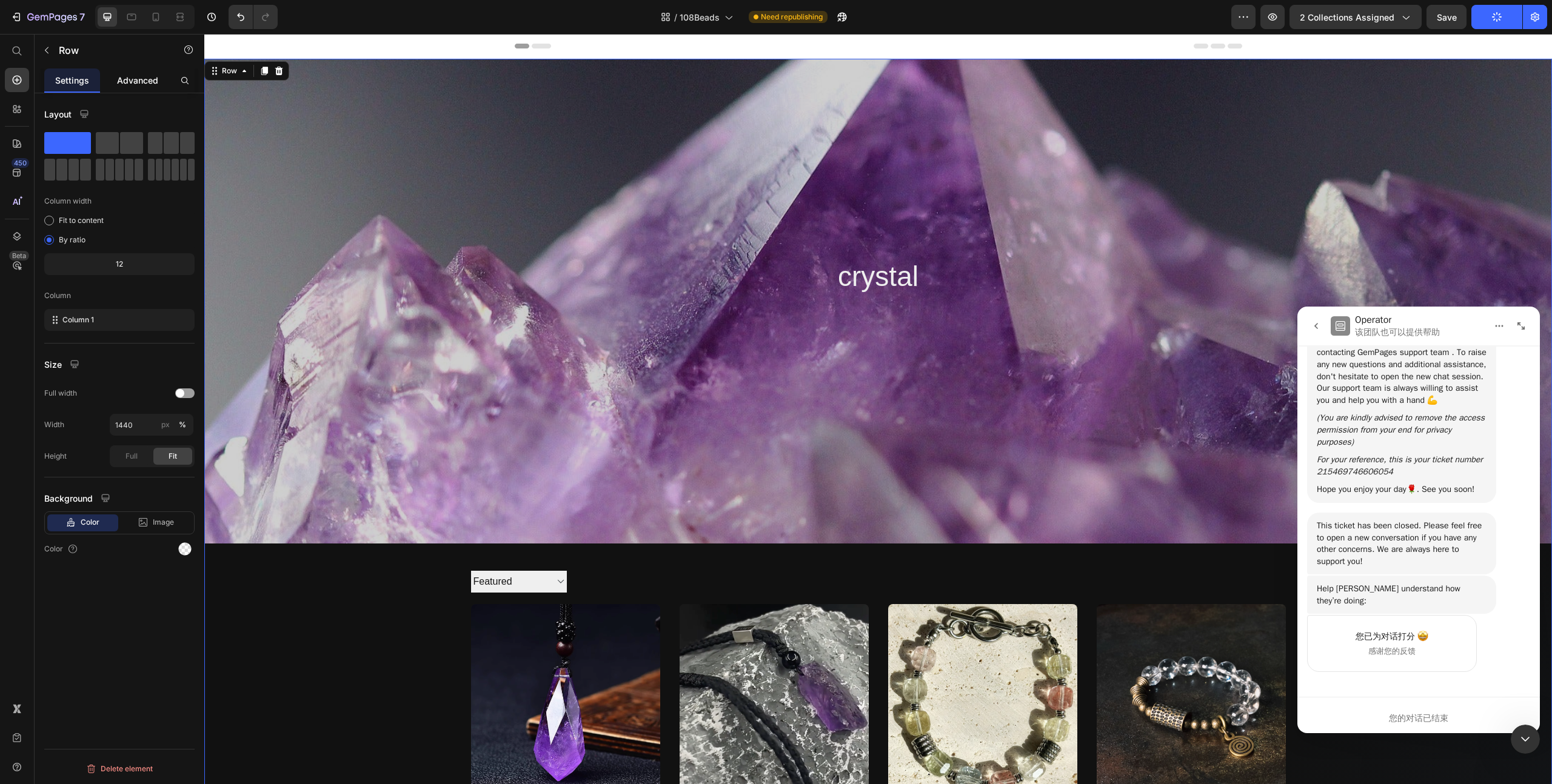 click on "Advanced" at bounding box center (138, 80) 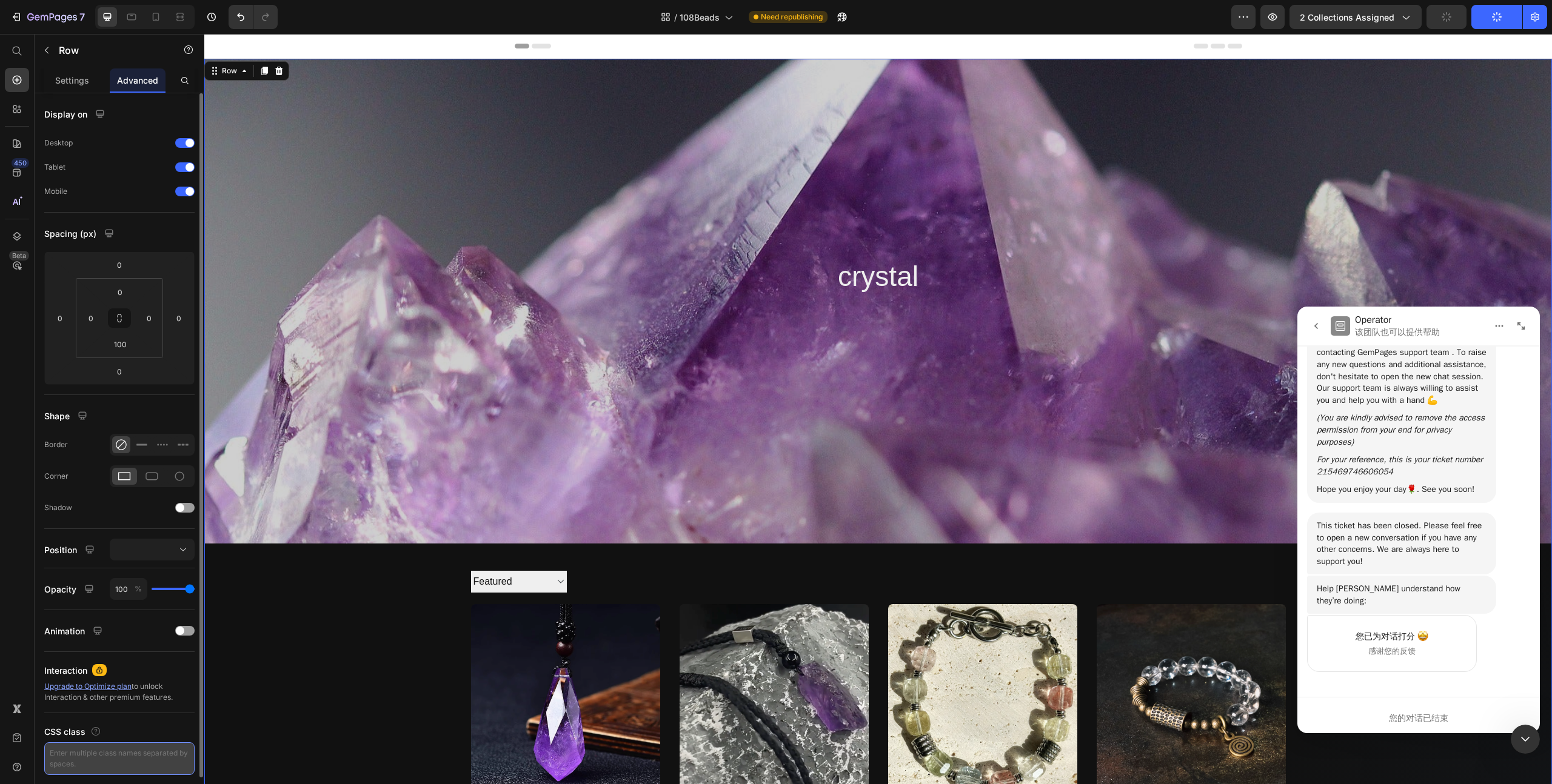 click at bounding box center (119, 759) 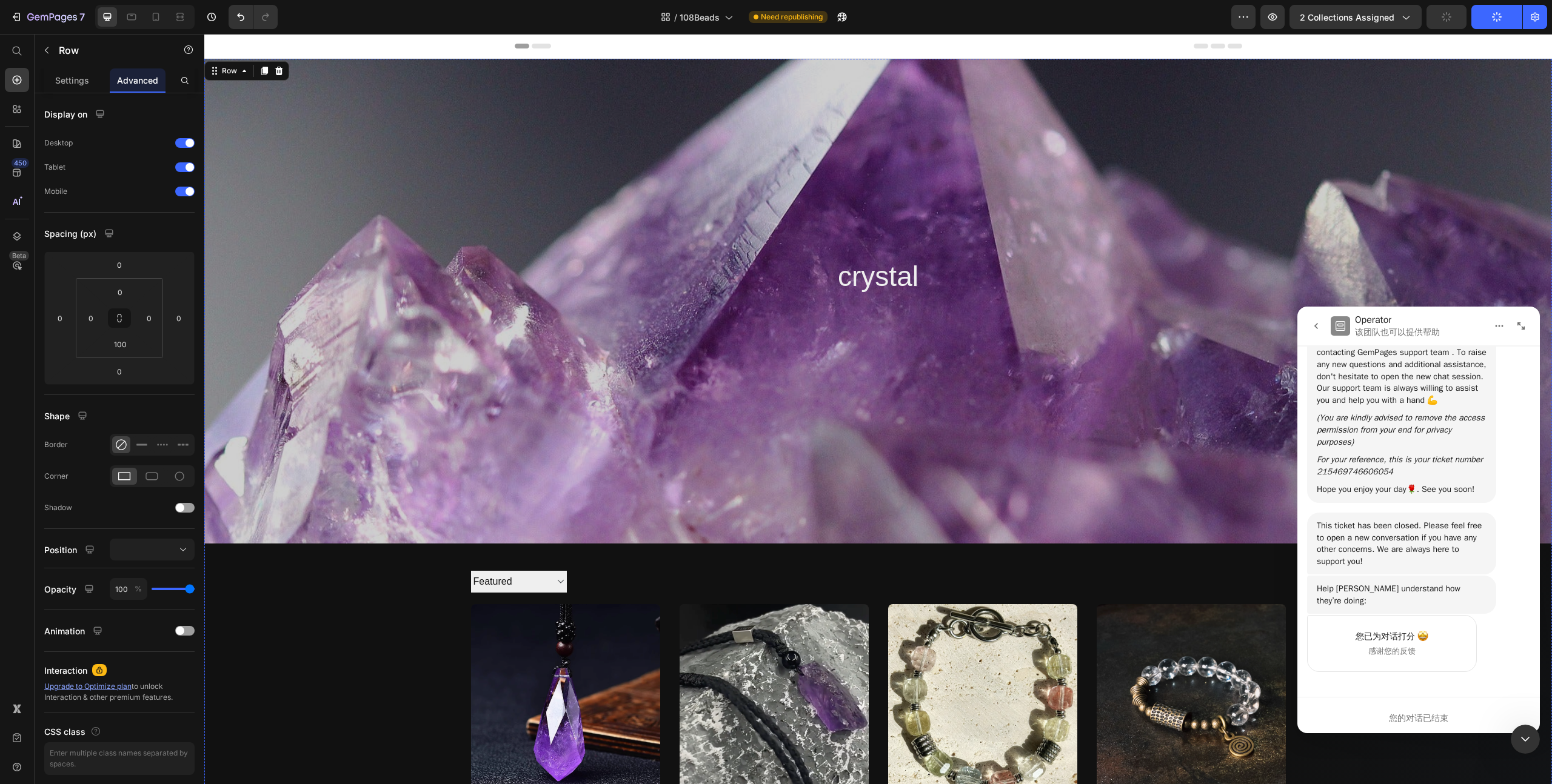 click on "crystal" at bounding box center (878, 277) 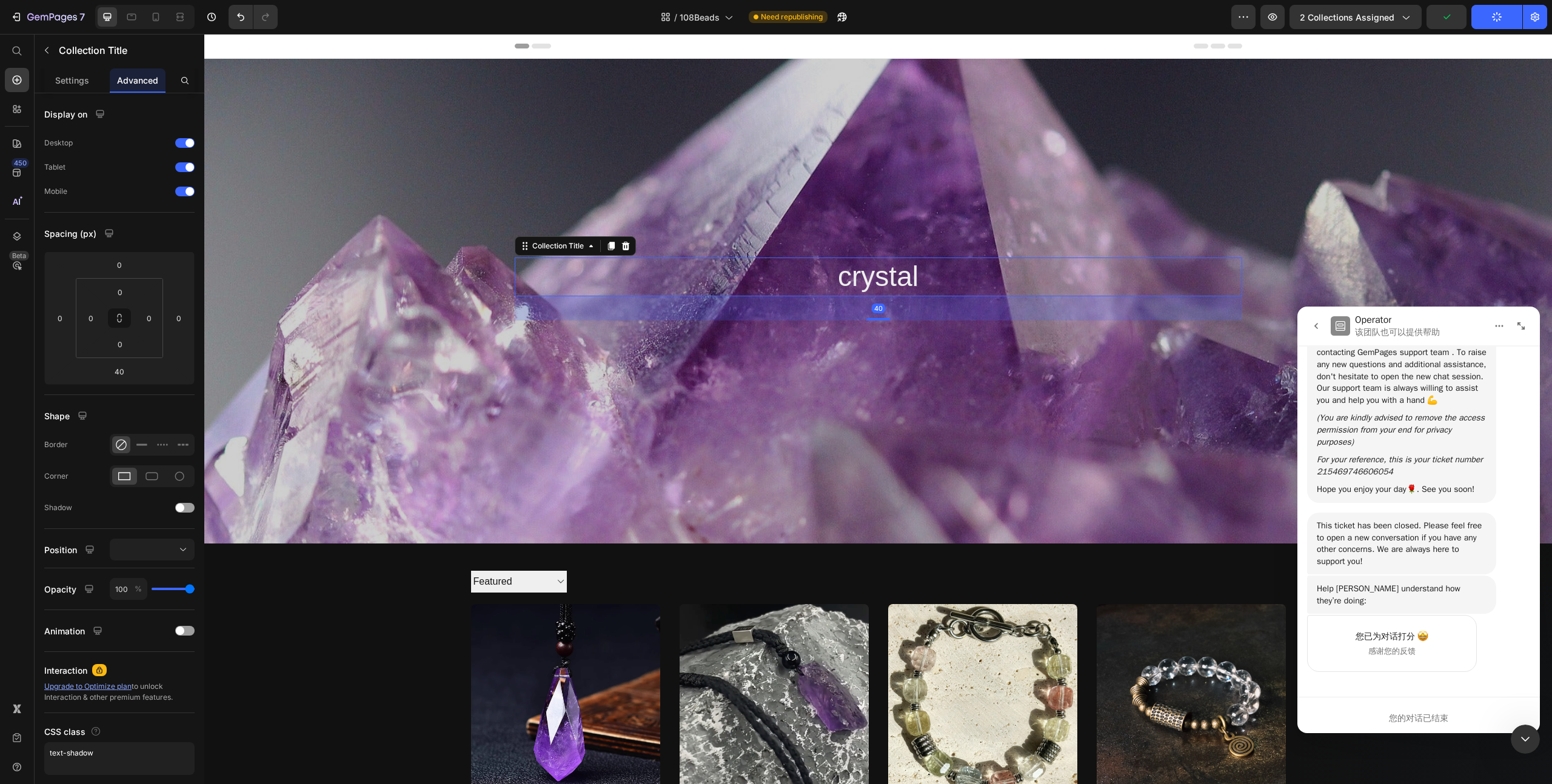 click on "crystal" at bounding box center [878, 277] 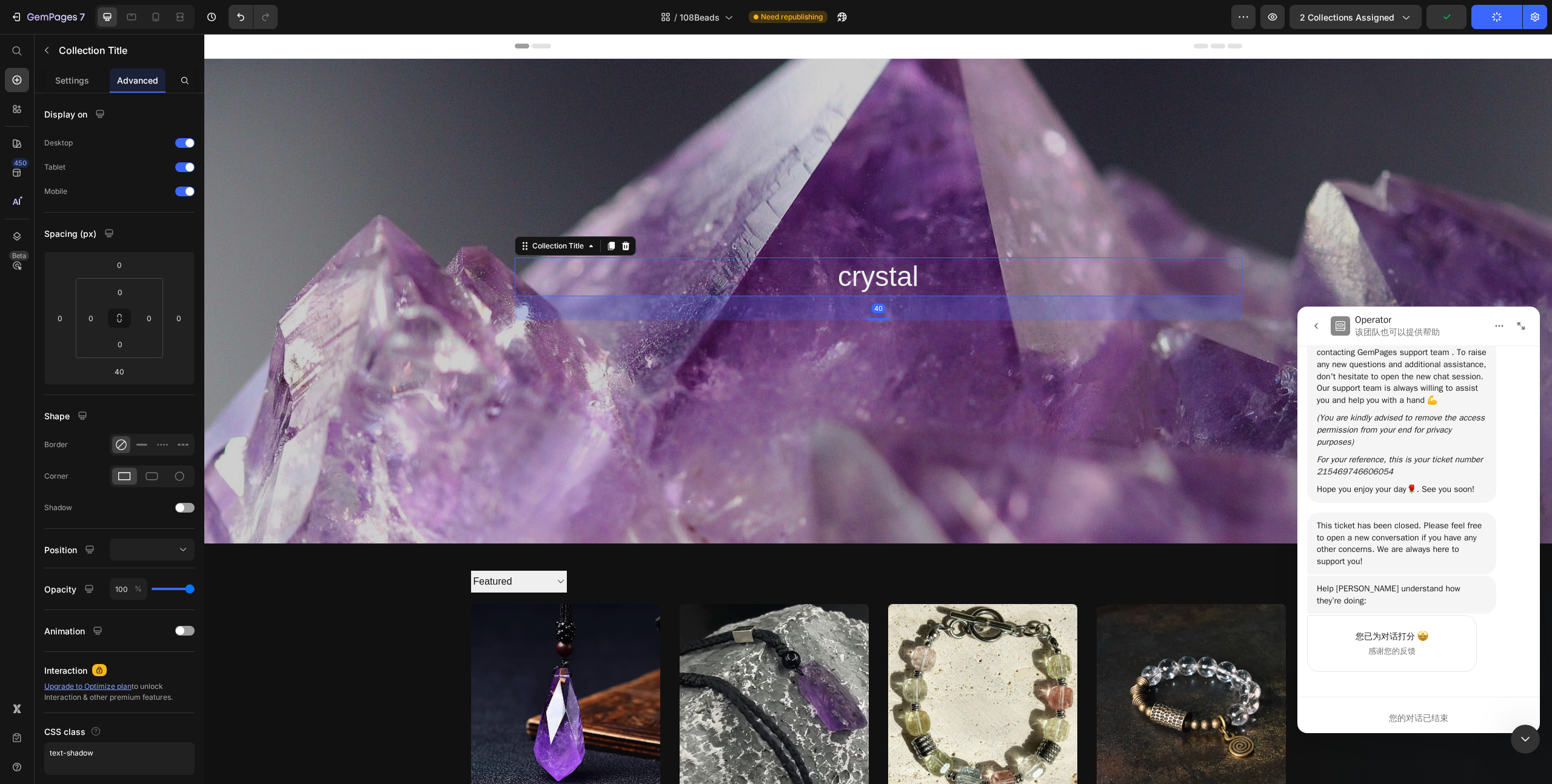 click on "crystal" at bounding box center [878, 277] 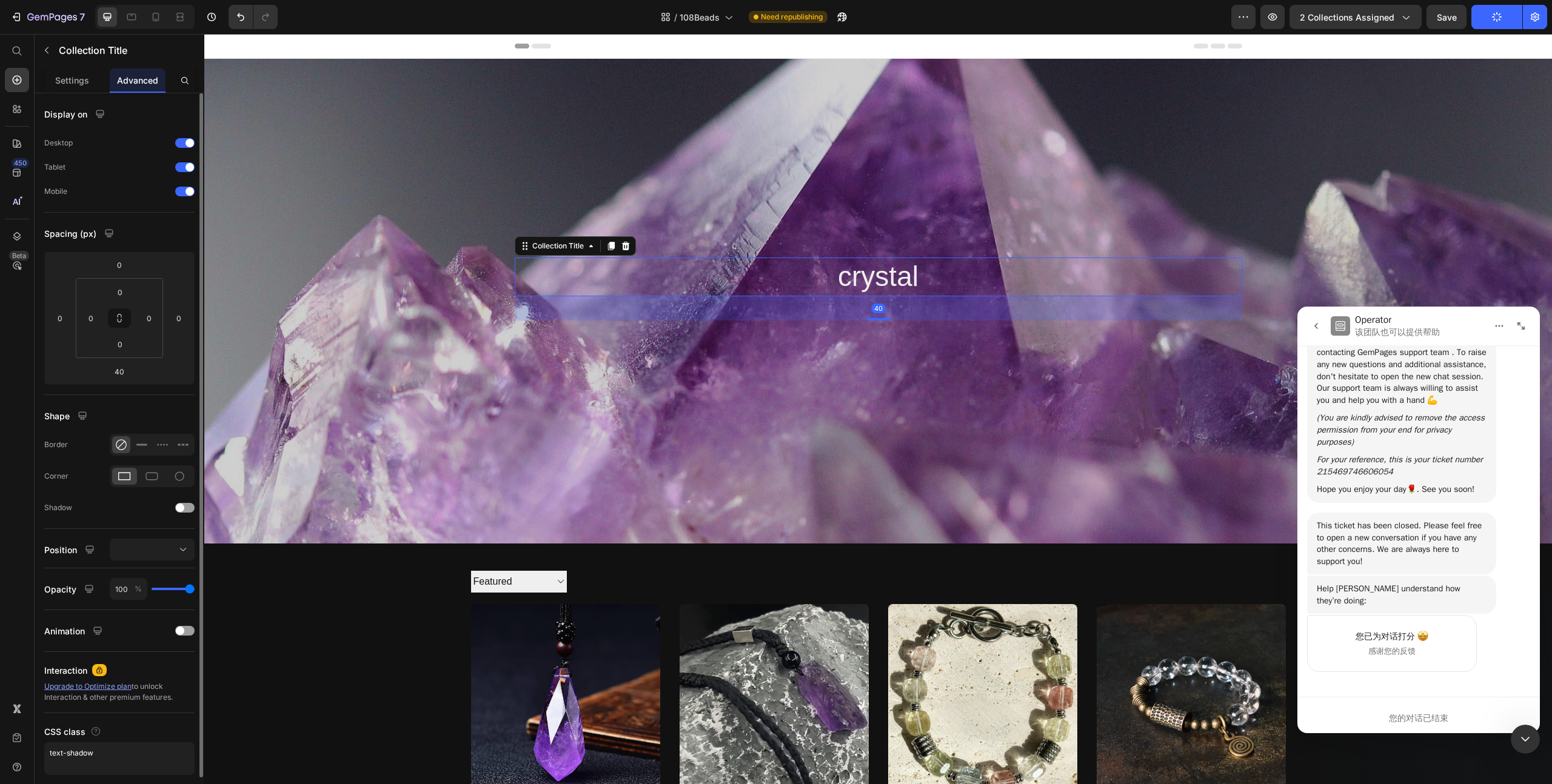 click on "CSS class" at bounding box center (119, 731) 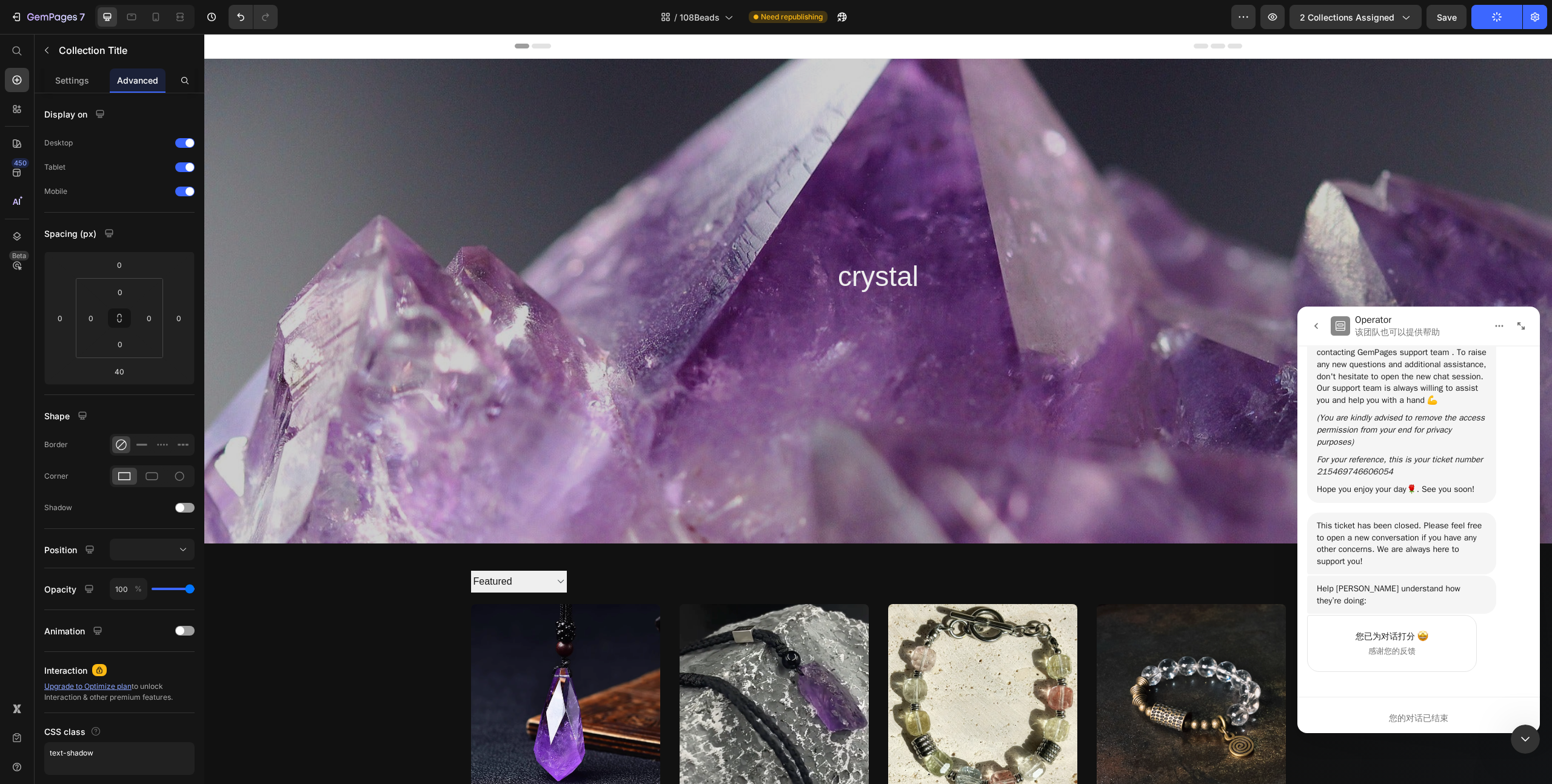 click at bounding box center [878, 301] 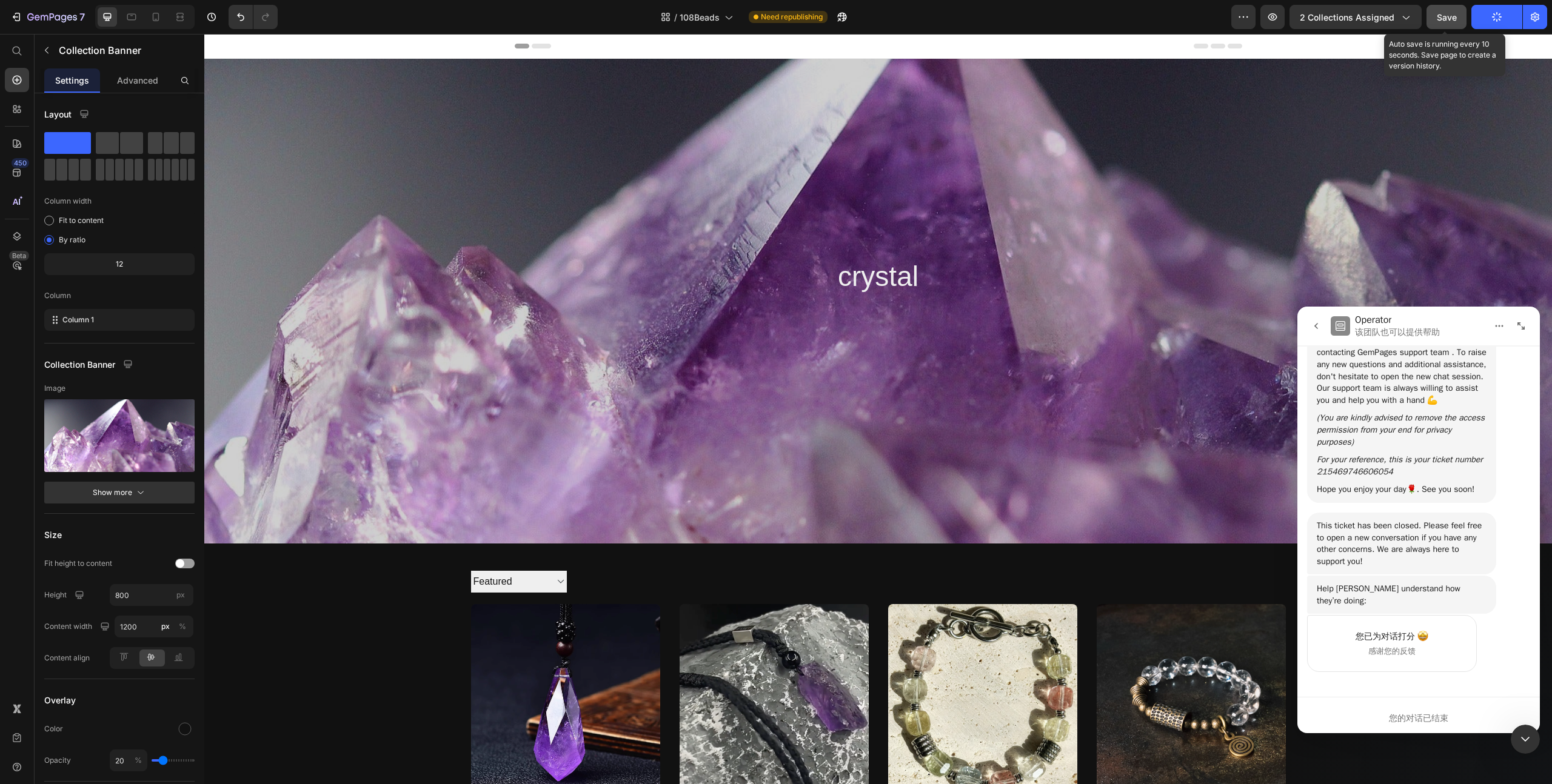 click on "Save" at bounding box center (1447, 17) 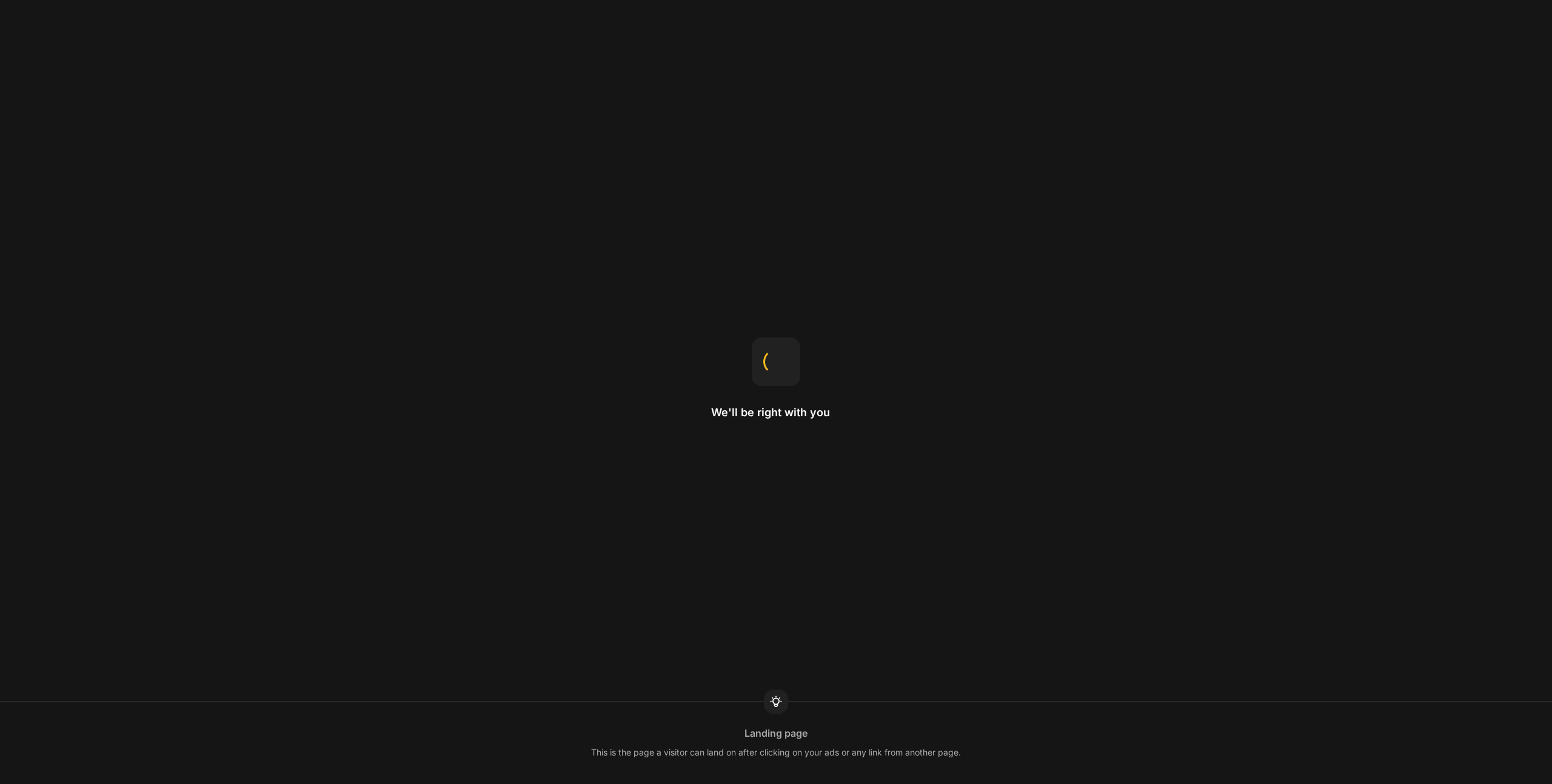 scroll, scrollTop: 0, scrollLeft: 0, axis: both 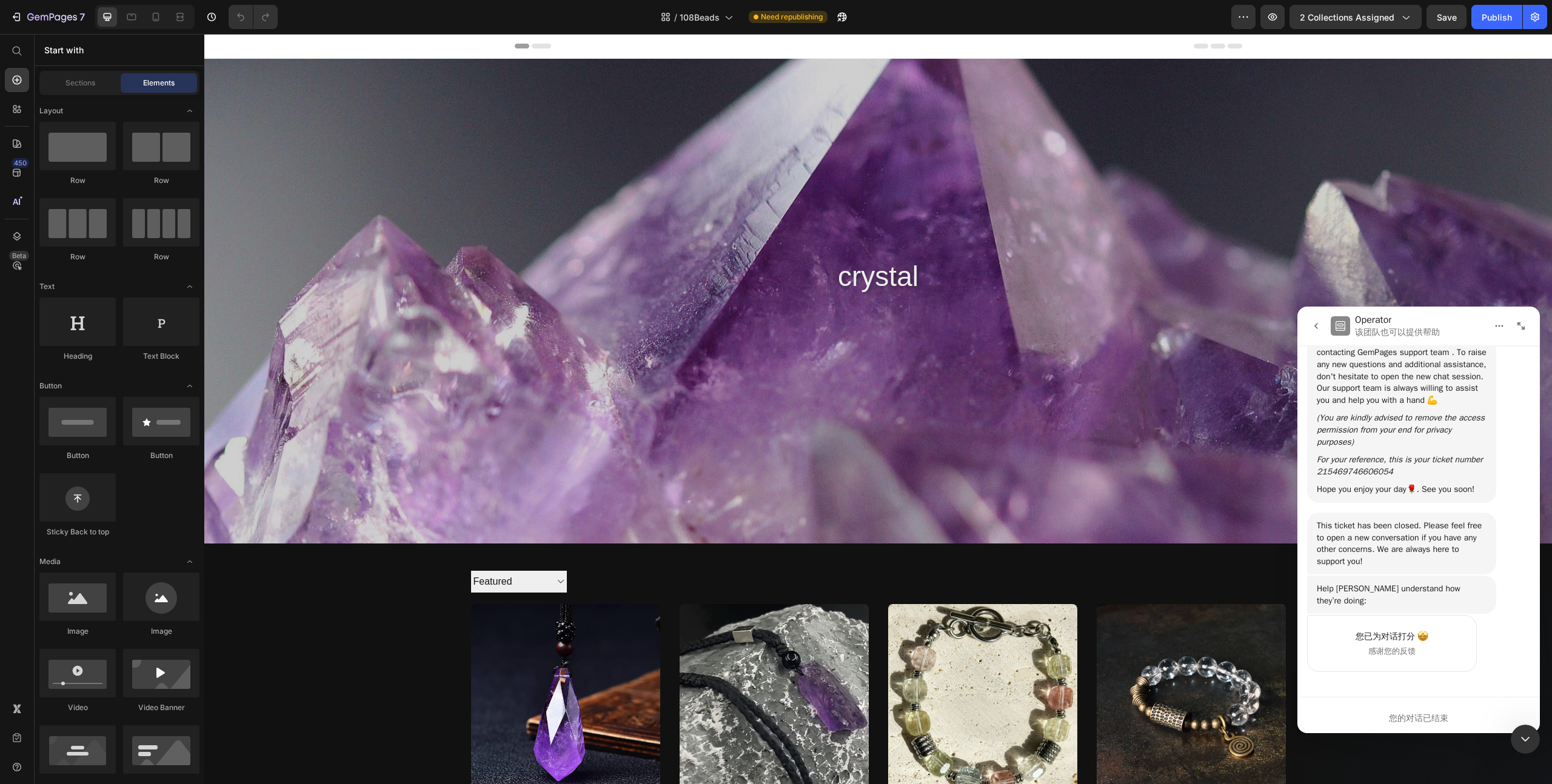 click at bounding box center [878, 301] 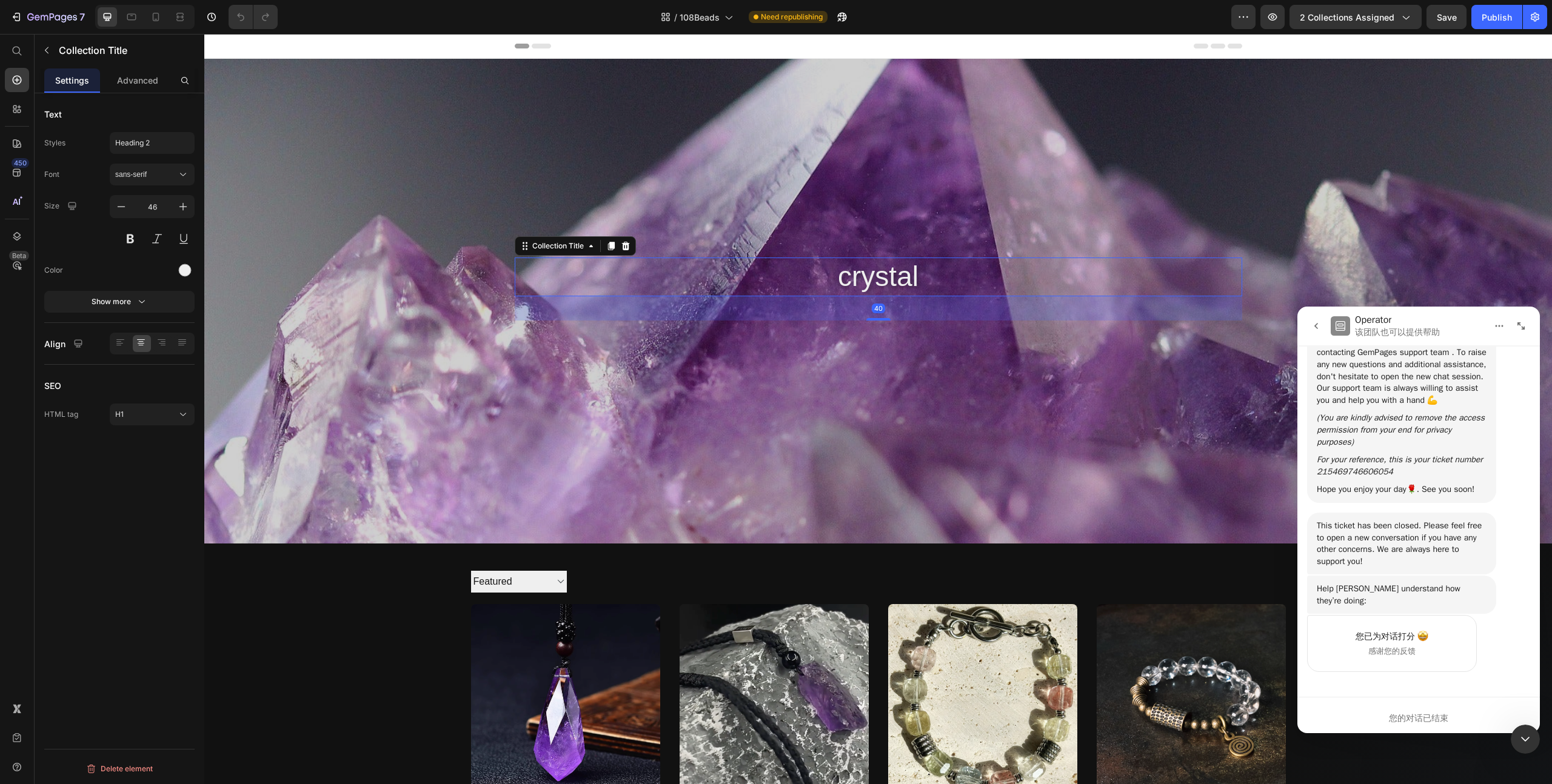 click on "crystal" at bounding box center [878, 277] 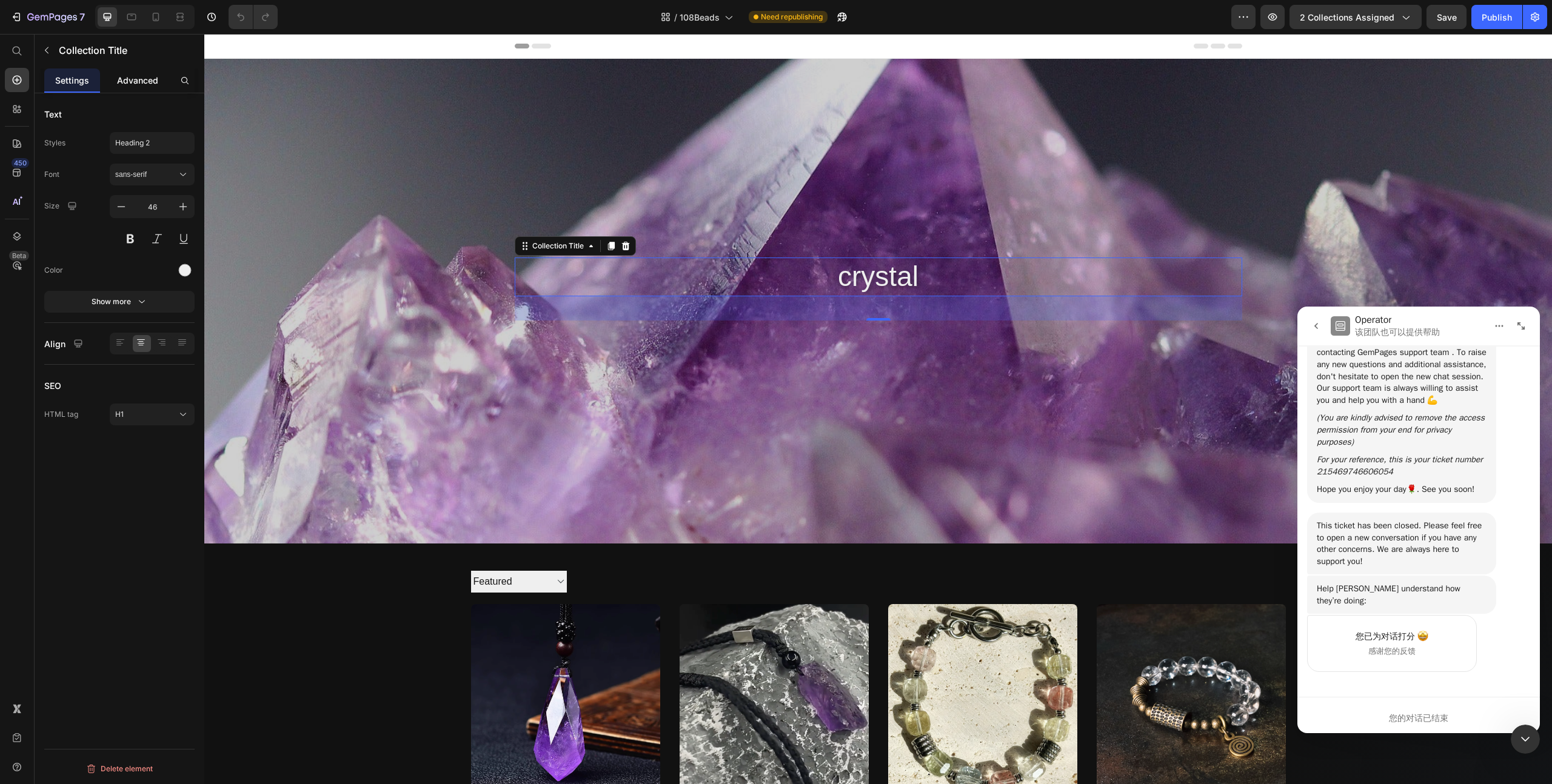 click on "Advanced" at bounding box center [138, 80] 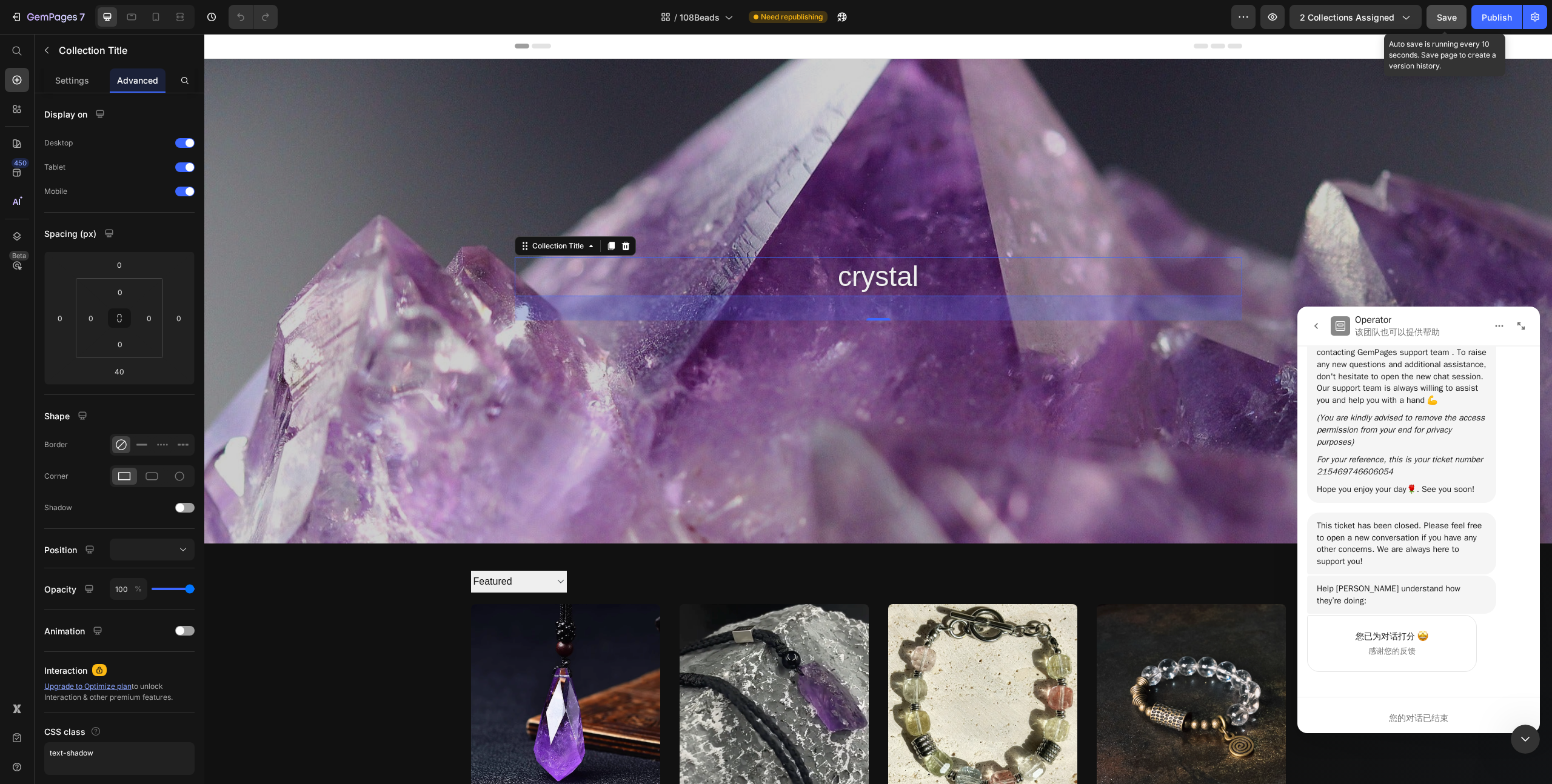click on "Save" 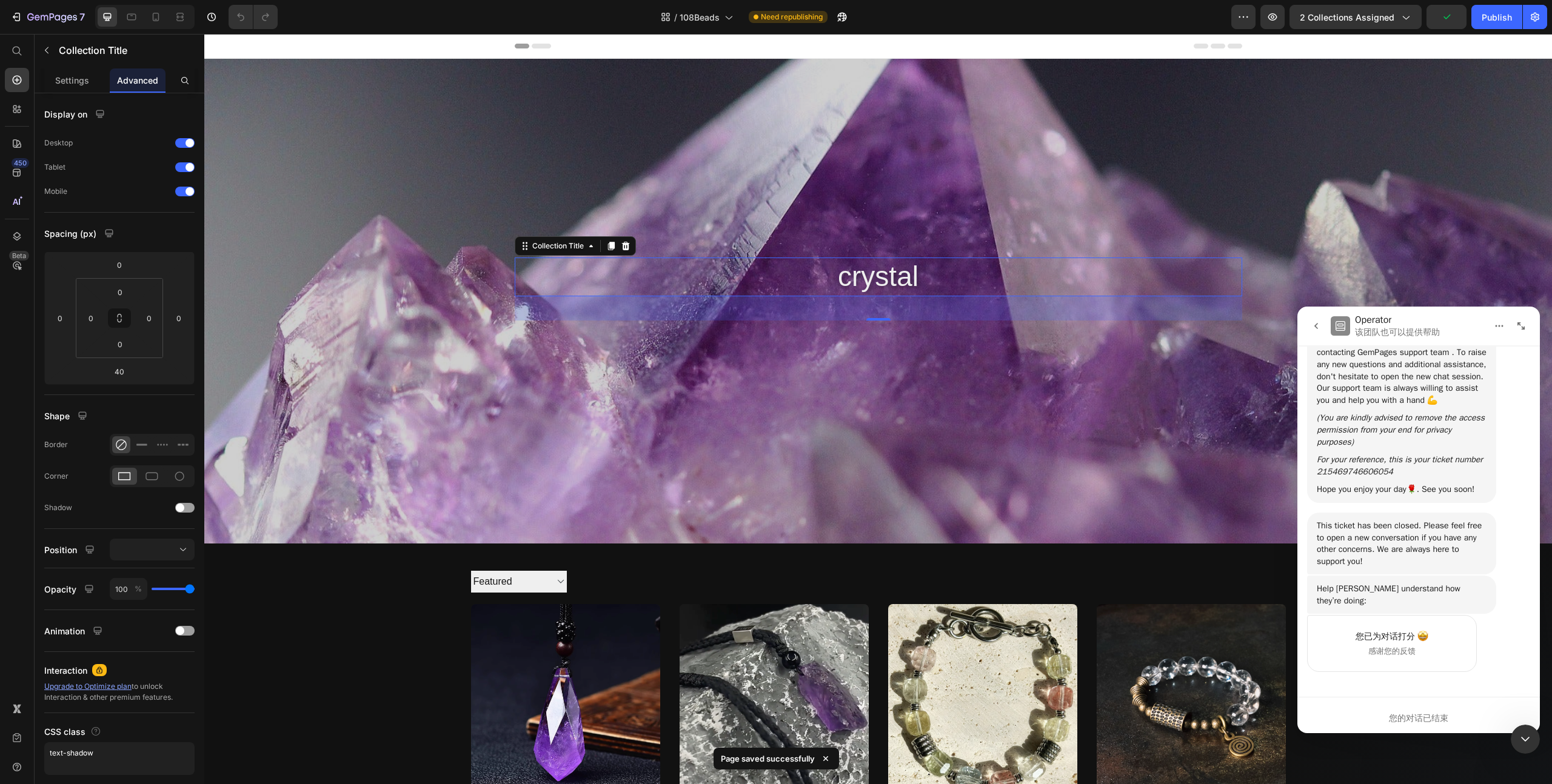 click on "crystal" at bounding box center (878, 277) 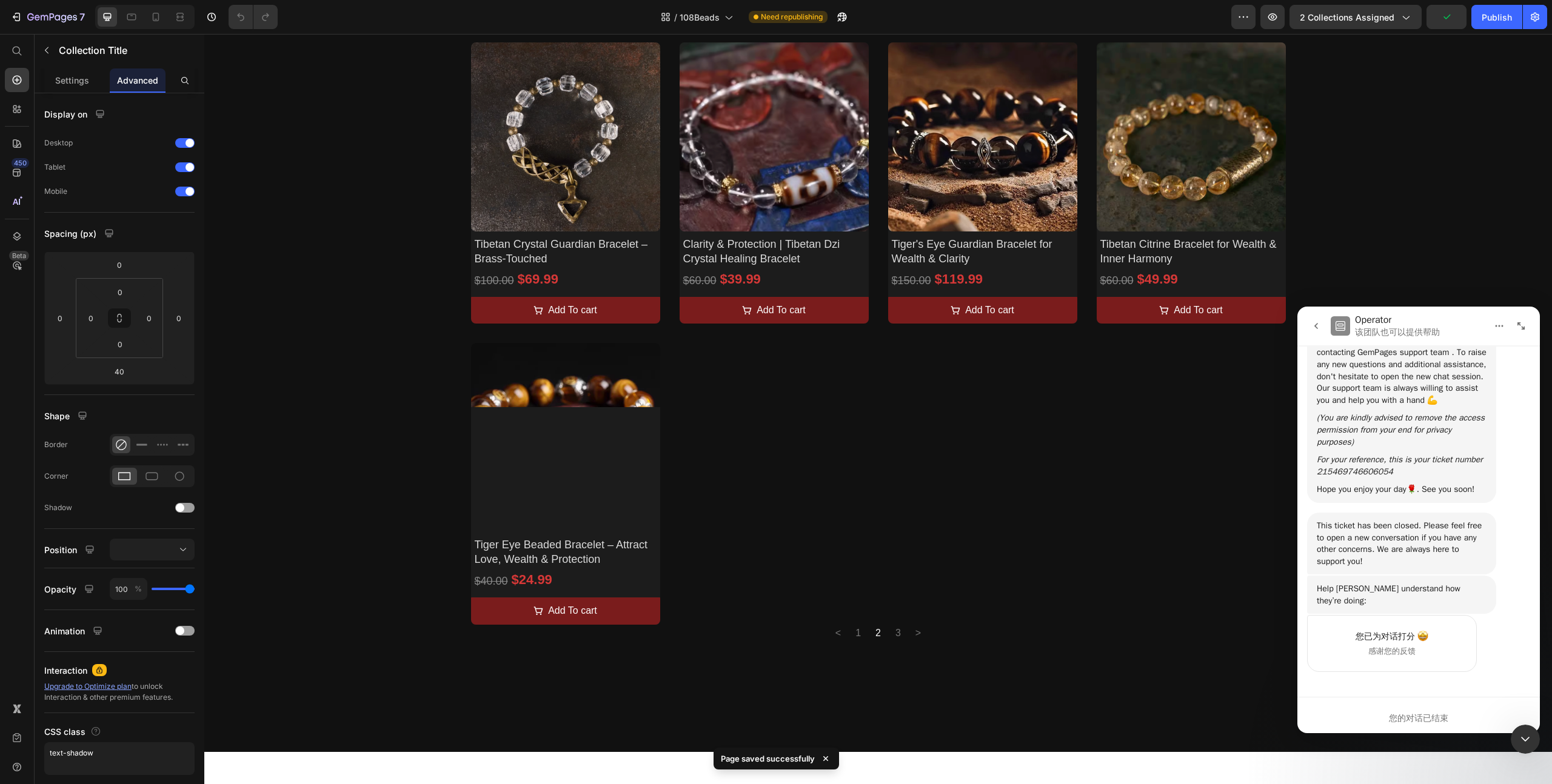 scroll, scrollTop: 1043, scrollLeft: 0, axis: vertical 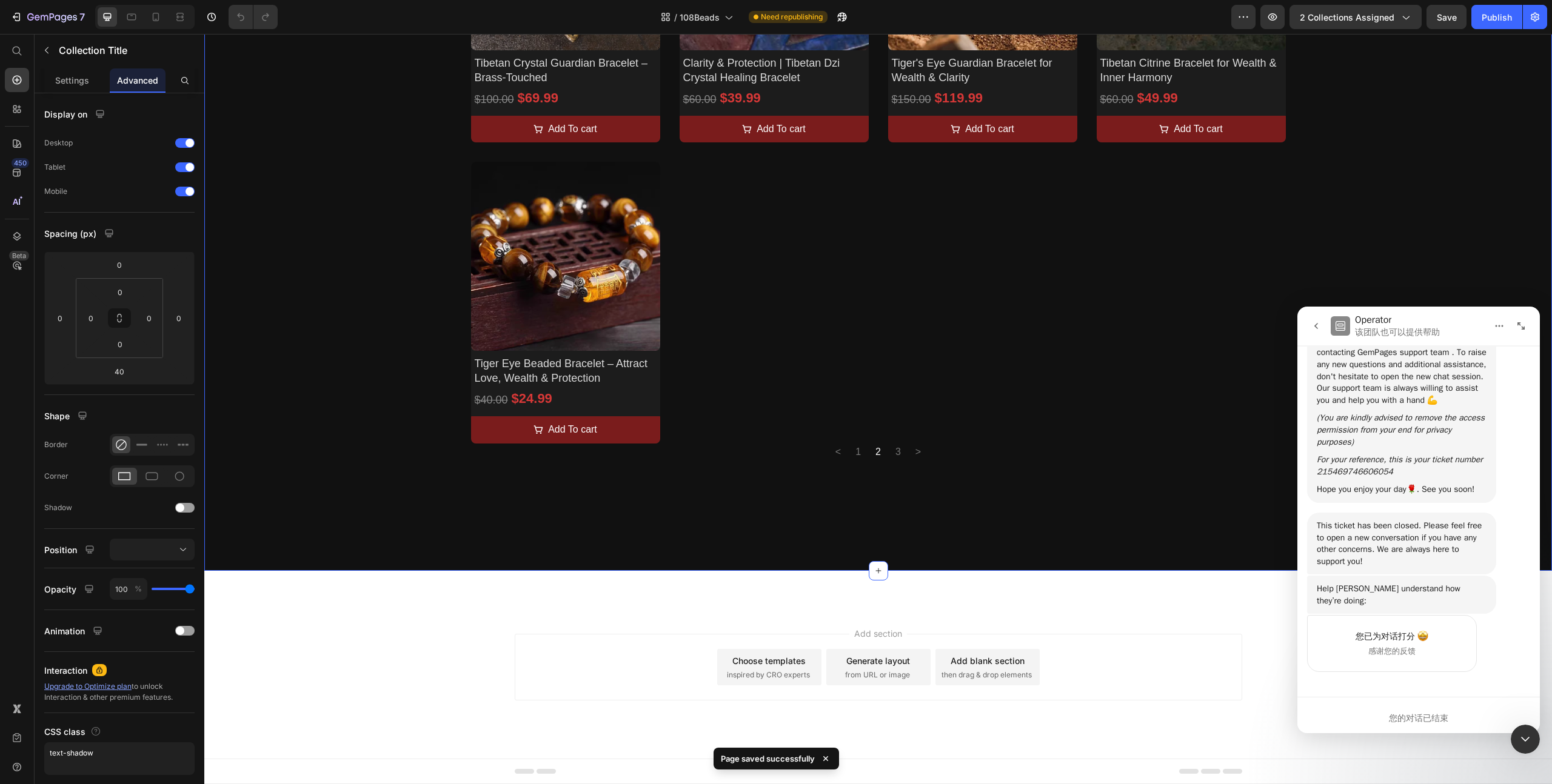 click on "crystal Collection Title   40 Collection Banner Collection Description Sorting Best selling Featured Alphabetically, A-Z Alphabetically, Z-A Price, low to high Price, high to low Date, new to old Date, old to new Collection Toolbar Product Images Clarity in Form – Windveil Amethyst Necklace Product Title $29.99 Product Price $60.00 Product Price Row
Add To cart Product Cart Button Row Product Images Prayer-Bound Amethyst – Raw Crystal Necklace from the Highlands Product Title $39.99 Product Price $60.00 Product Price Row
Add To cart Product Cart Button Row Product Images Serenity Spark – Ice Topaz Healing Energy Bracelet Product Title $109.99 Product Price $150.00 Product Price Row
Add To cart Product Cart Button Row Product Images Healing Clarity Bracelet – Quartz & Brass Energy Blend Product Title $59.99 Product Price $80.00 Product Price Row
Add To cart Product Cart Button Row Product Images Product Title $69.99 Product Price $100.00 <" at bounding box center (878, -207) 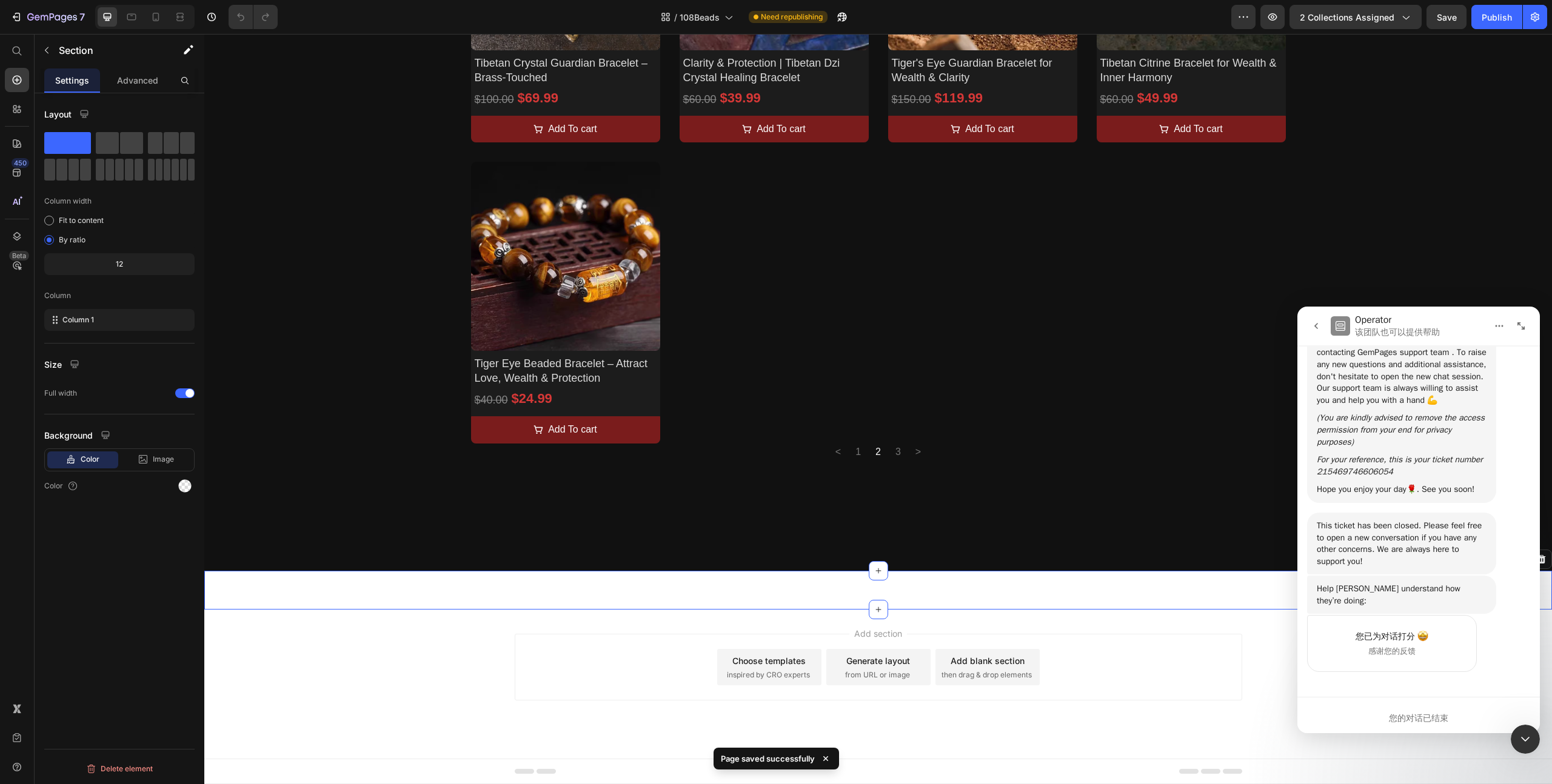 click on "Custom Code Section 2   Create Theme Section AI Content Write with GemAI What would you like to describe here? Tone and Voice Persuasive Product Getting products... Show more Generate" at bounding box center (878, 590) 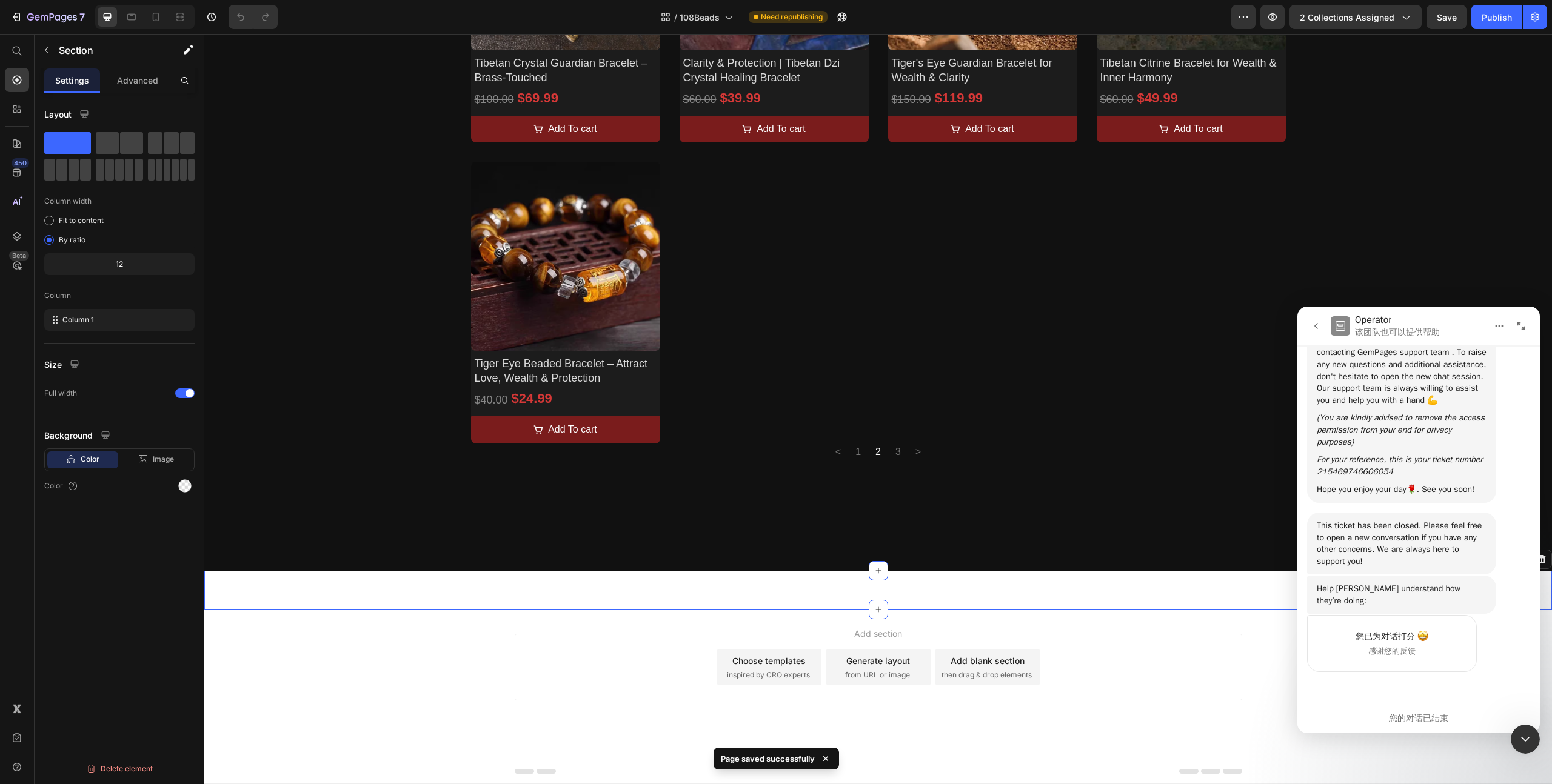 click on "Custom Code Section 2   Create Theme Section AI Content Write with GemAI What would you like to describe here? Tone and Voice Persuasive Product Getting products... Show more Generate" at bounding box center [878, 590] 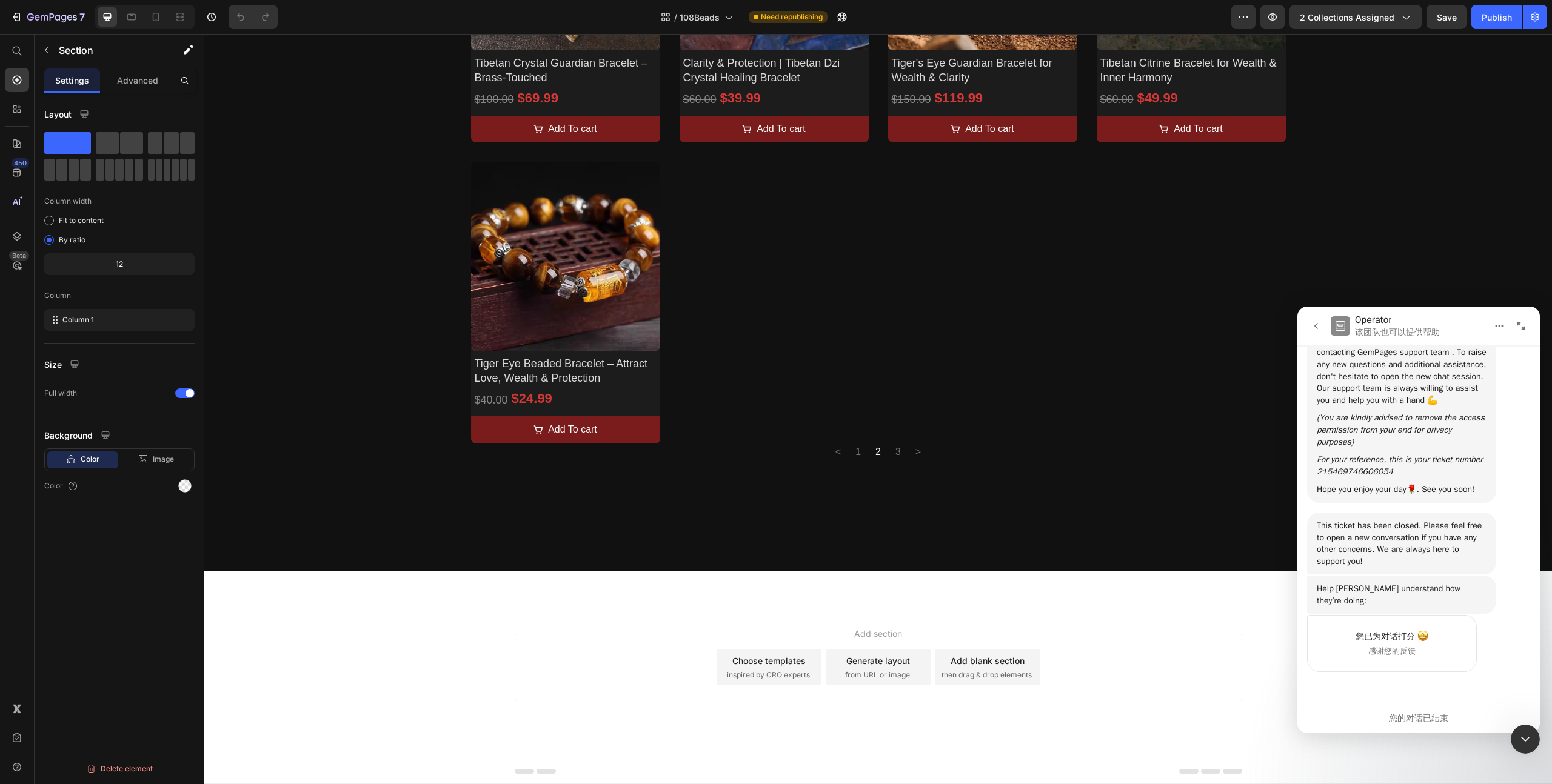 click on "Add section Choose templates inspired by CRO experts Generate layout from URL or image Add blank section then drag & drop elements" at bounding box center (878, 684) 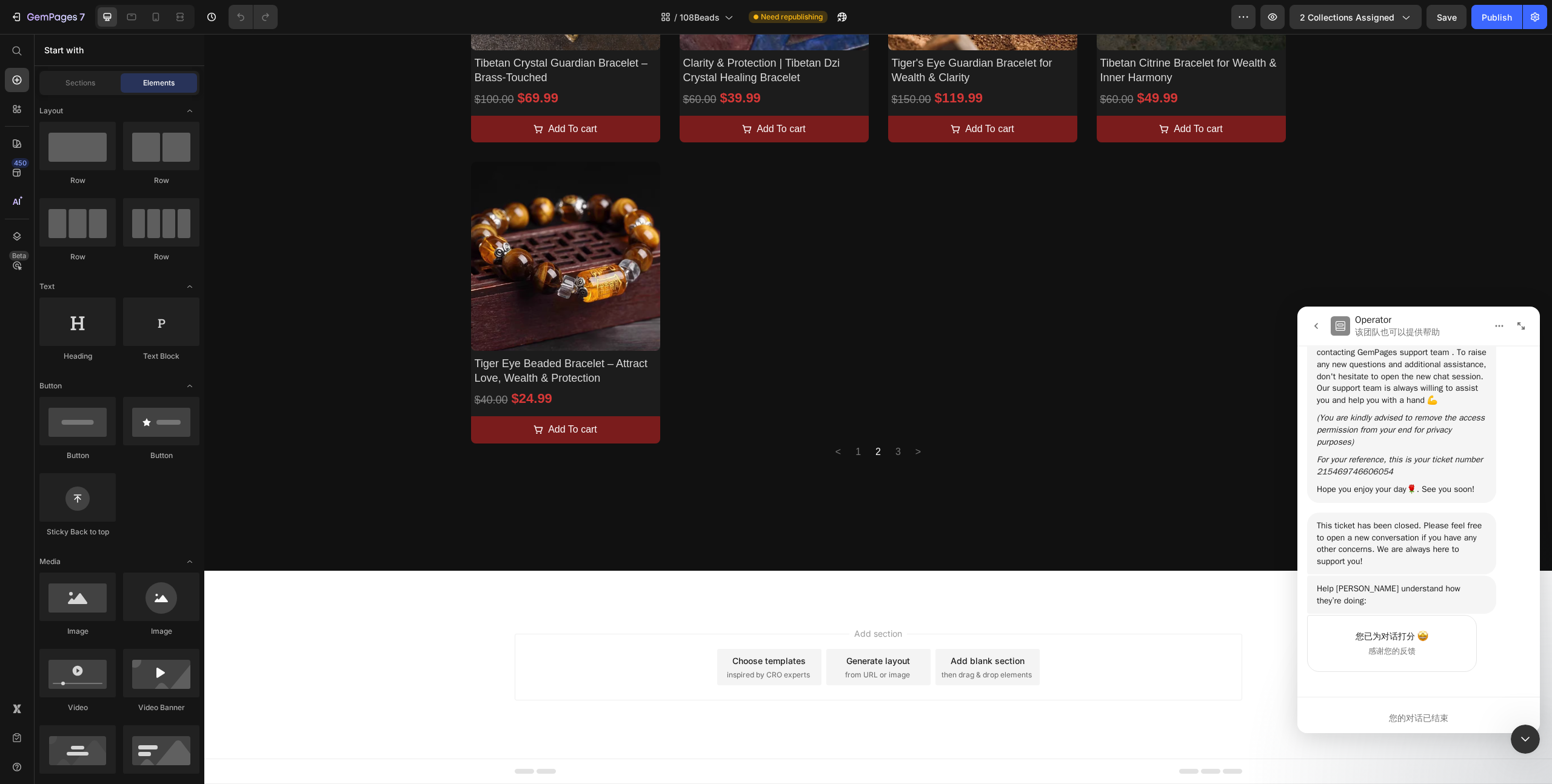 click on "Add section Choose templates inspired by CRO experts Generate layout from URL or image Add blank section then drag & drop elements" at bounding box center (878, 684) 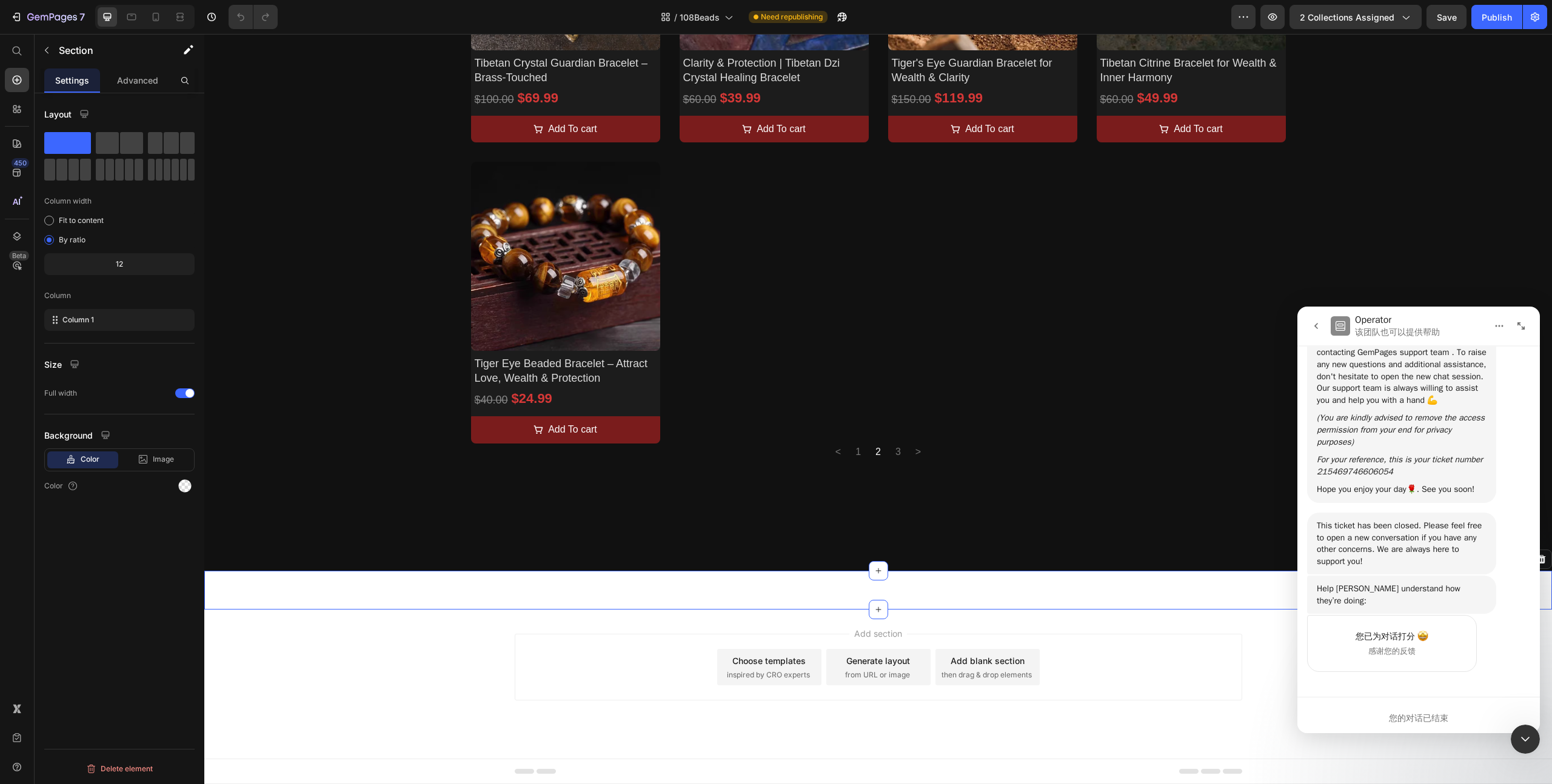 click on "Custom Code Section 2   Create Theme Section AI Content Write with GemAI What would you like to describe here? Tone and Voice Persuasive Product Getting products... Show more Generate" at bounding box center (878, 590) 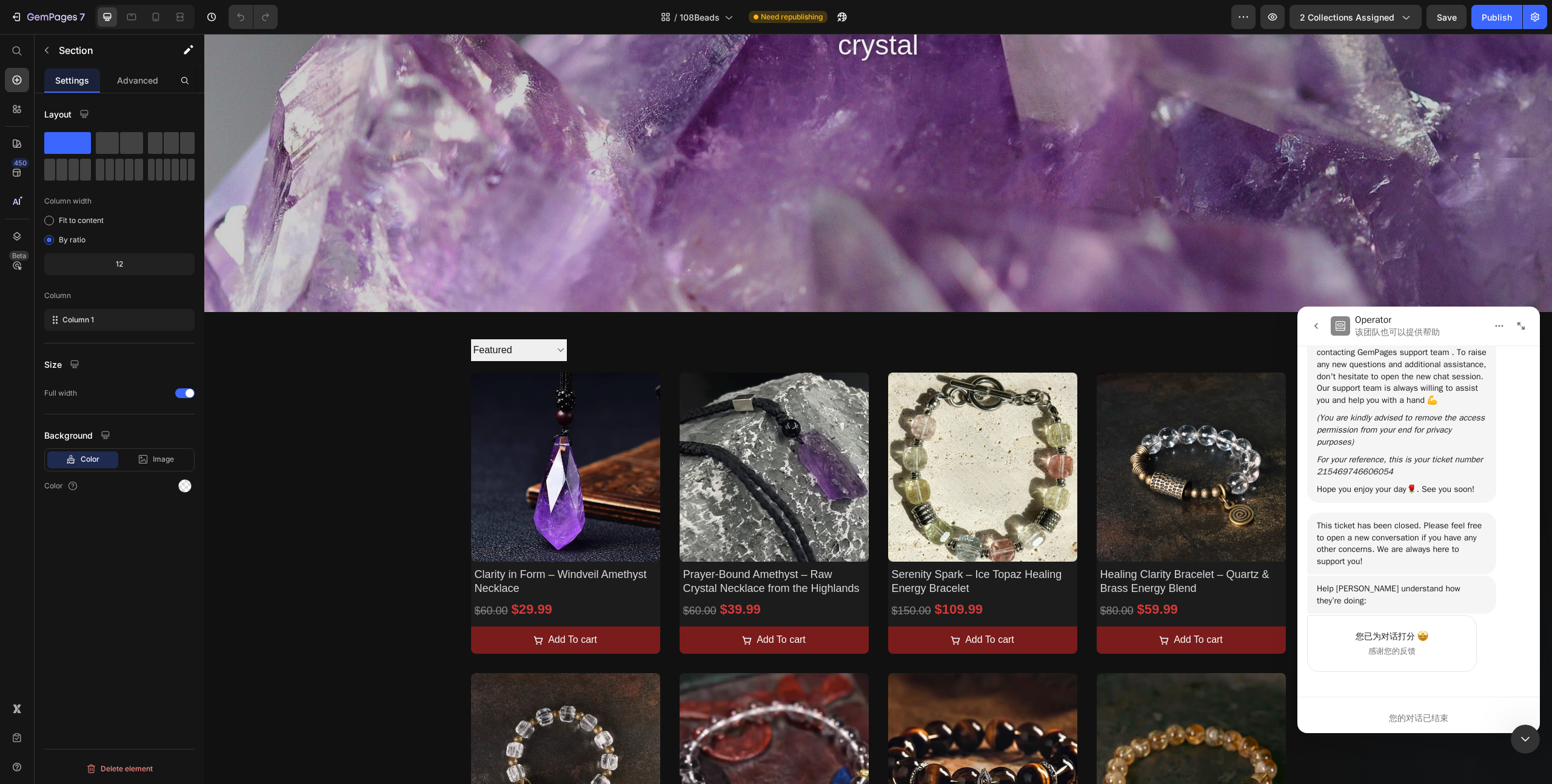scroll, scrollTop: 0, scrollLeft: 0, axis: both 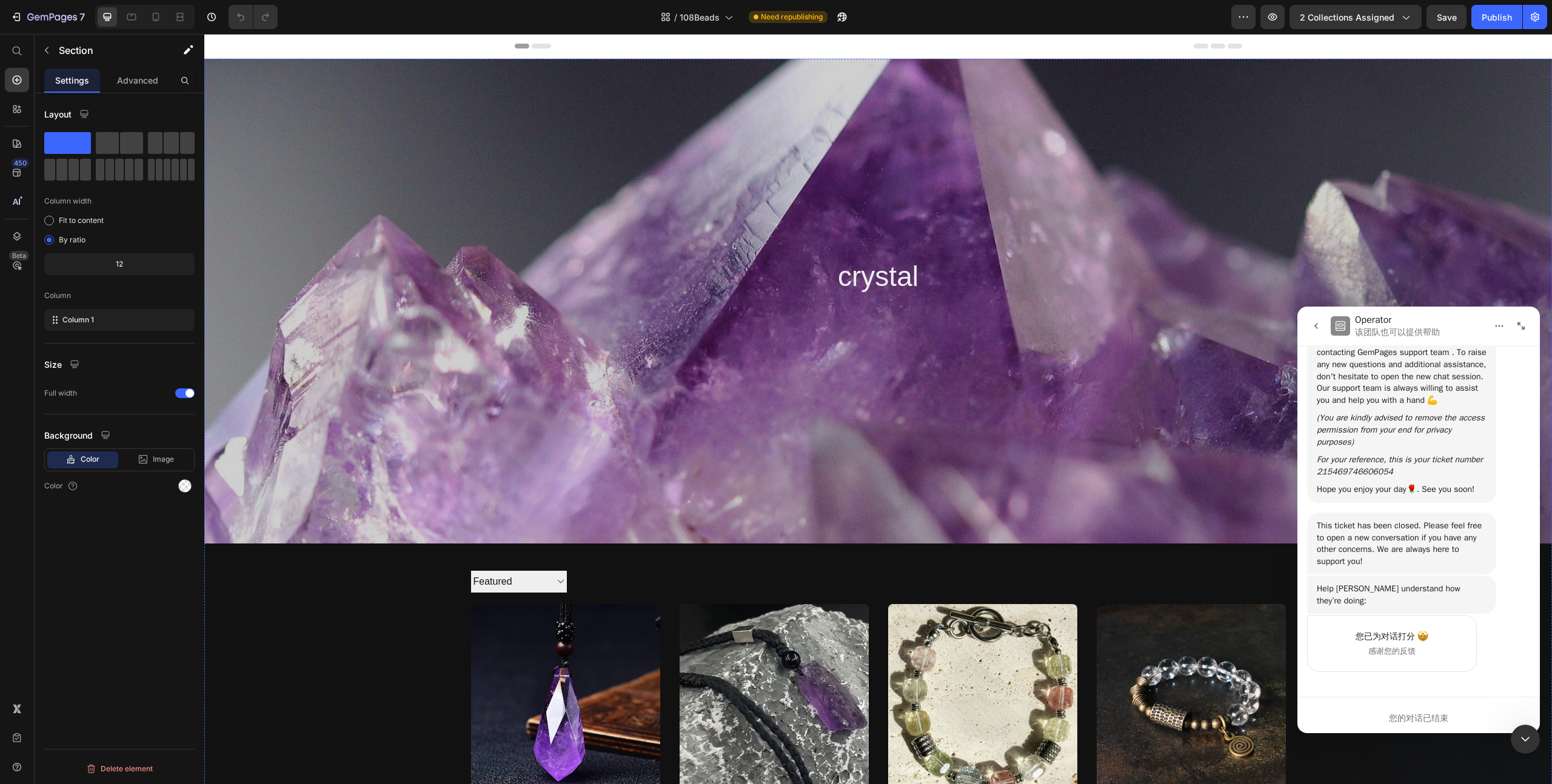click on "crystal" at bounding box center [878, 277] 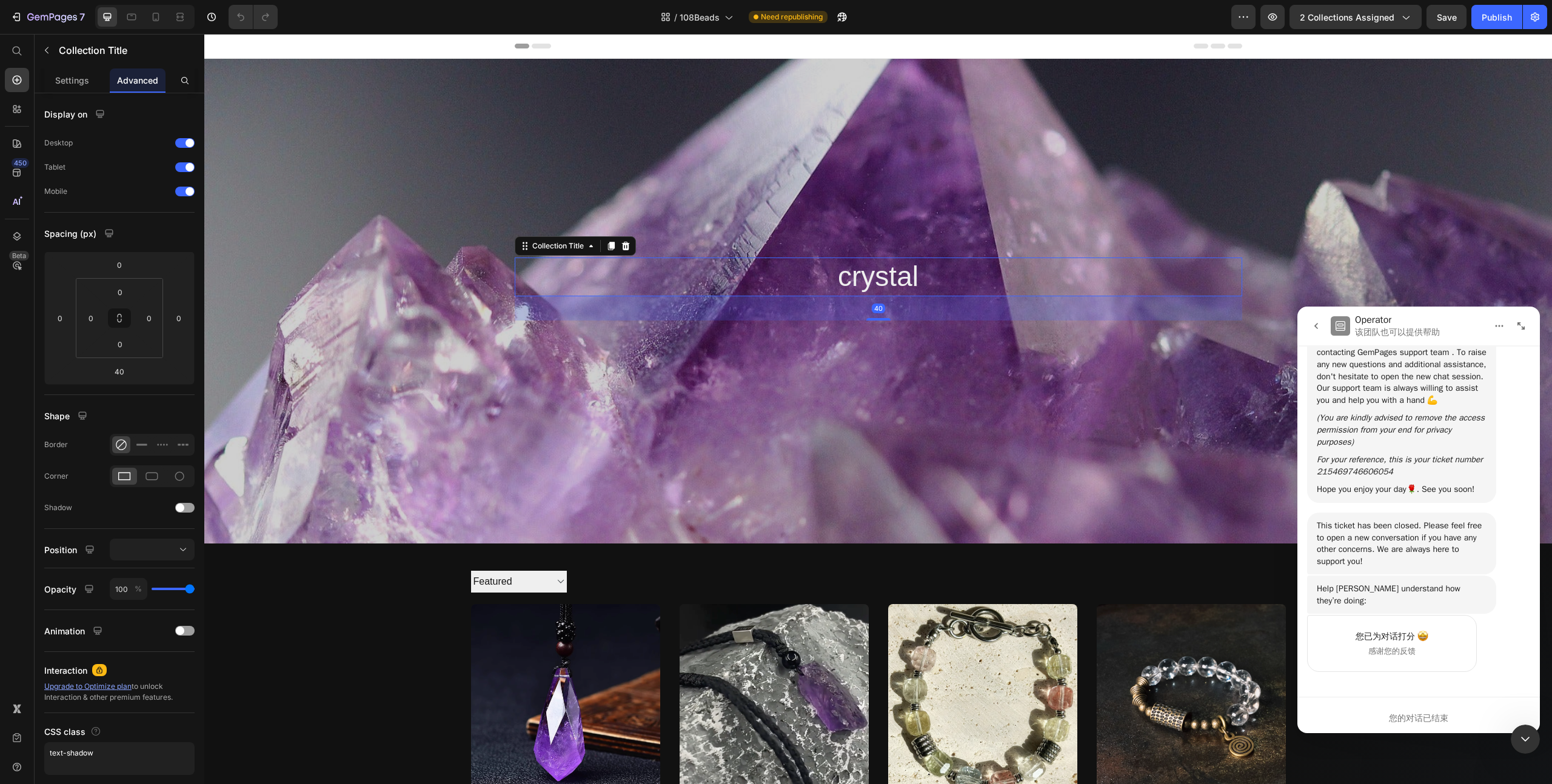 click on "crystal" at bounding box center (878, 277) 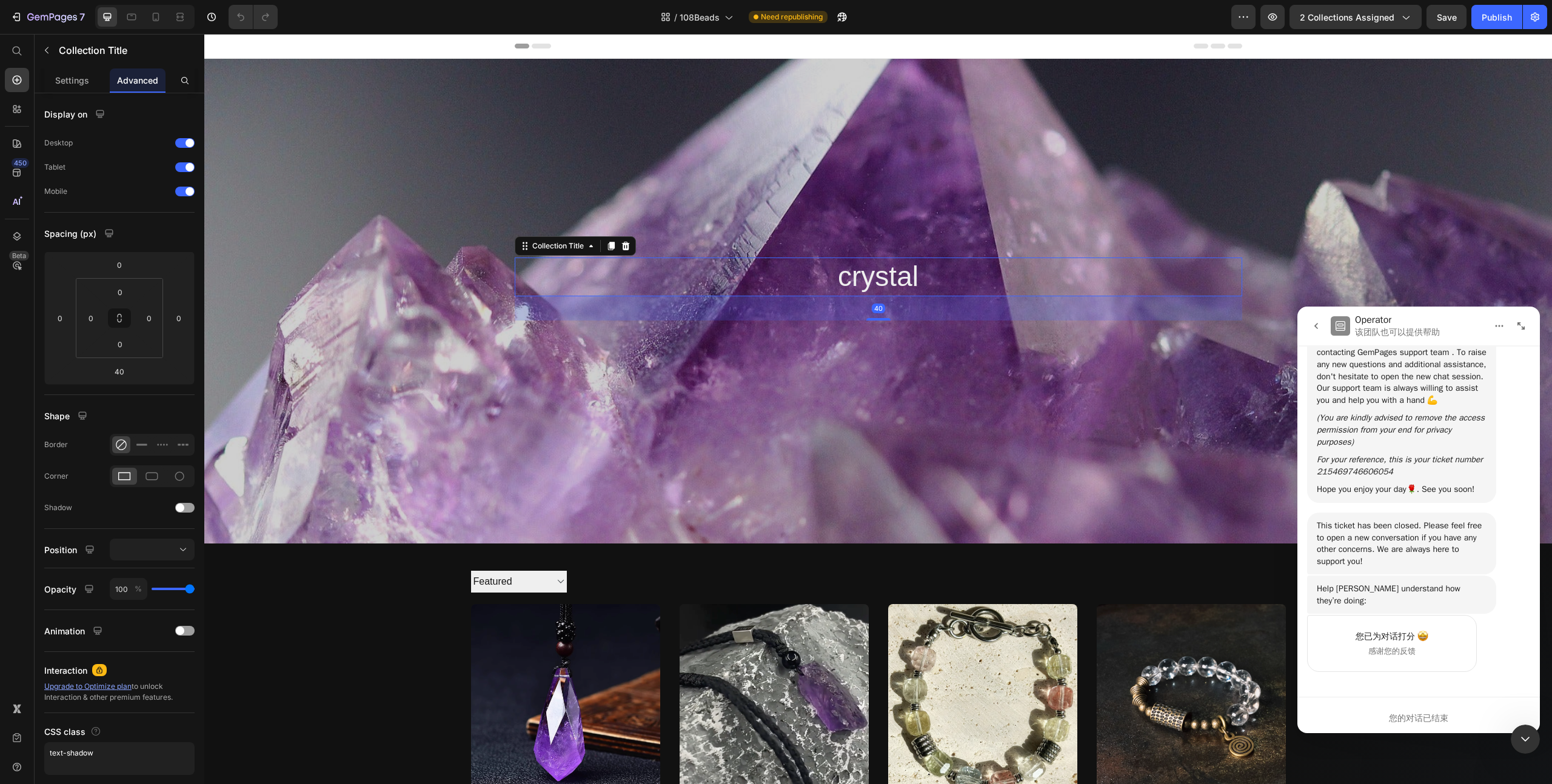 click on "crystal" at bounding box center (878, 277) 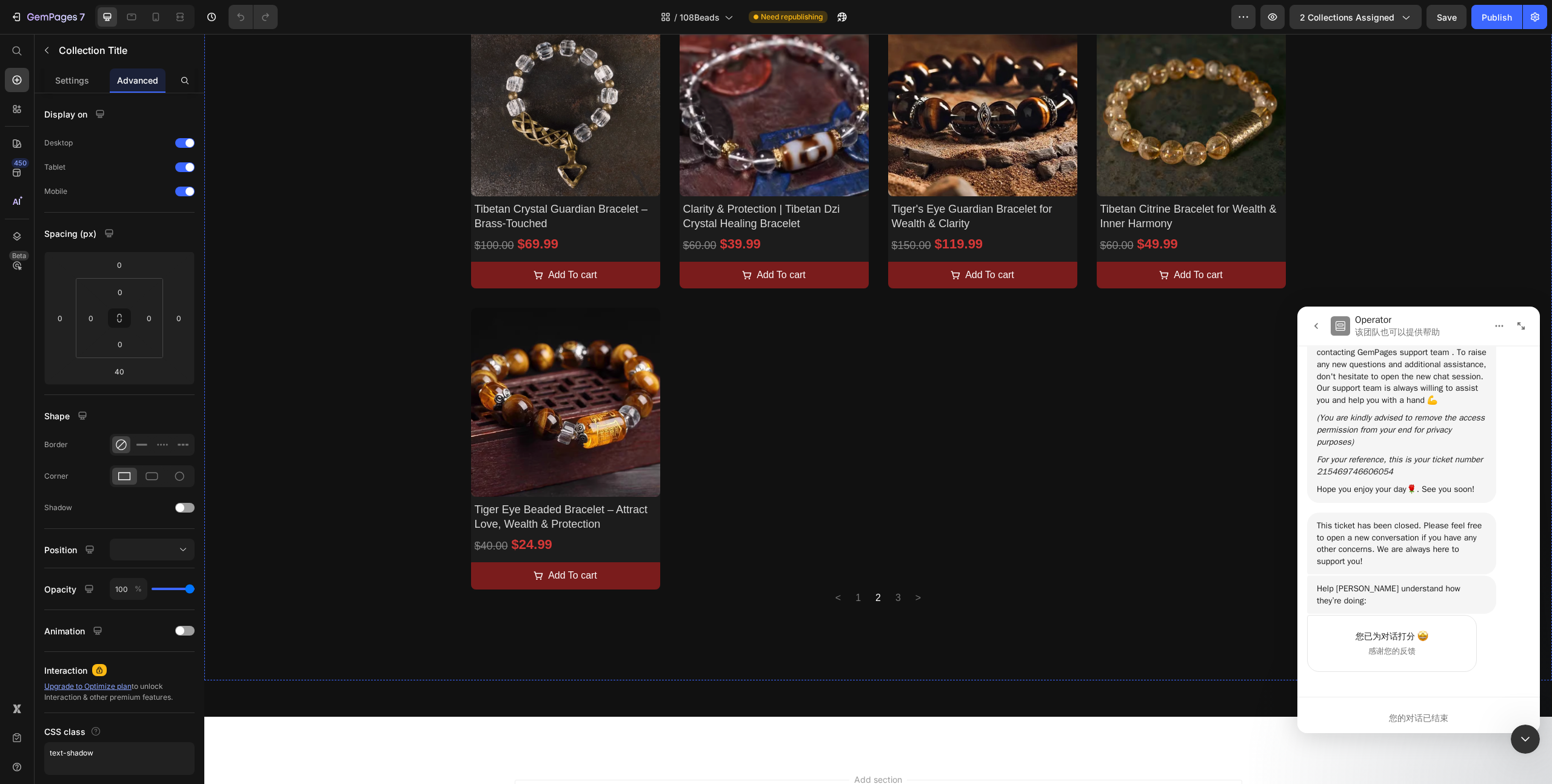 scroll, scrollTop: 1043, scrollLeft: 0, axis: vertical 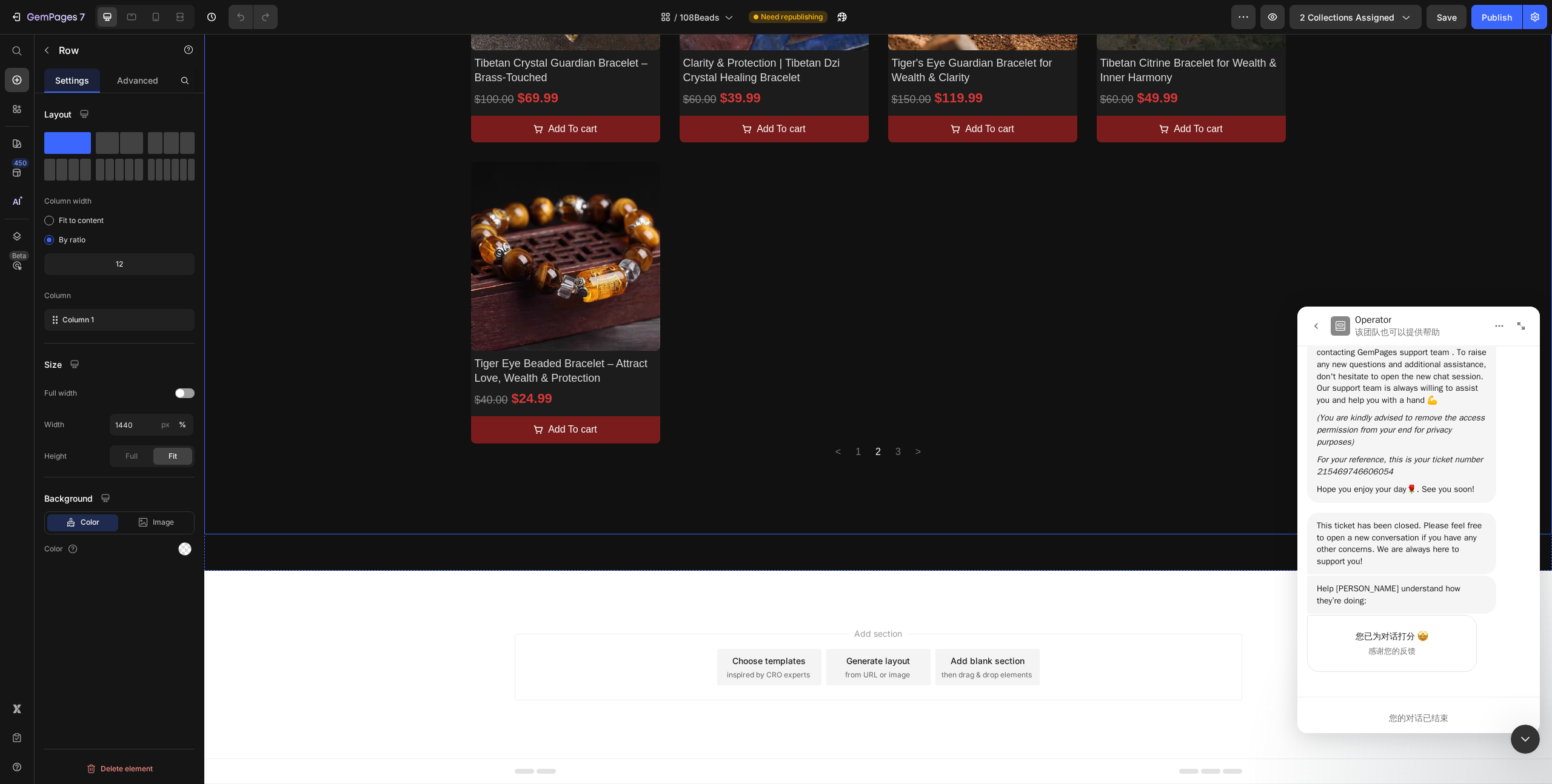 click on "crystal Collection Title   40 Collection Banner Collection Description Sorting Best selling Featured Alphabetically, A-Z Alphabetically, Z-A Price, low to high Price, high to low Date, new to old Date, old to new Collection Toolbar Product Images Clarity in Form – Windveil Amethyst Necklace Product Title $29.99 Product Price $60.00 Product Price Row
Add To cart Product Cart Button Row Product Images Prayer-Bound Amethyst – Raw Crystal Necklace from the Highlands Product Title $39.99 Product Price $60.00 Product Price Row
Add To cart Product Cart Button Row Product Images Serenity Spark – Ice Topaz Healing Energy Bracelet Product Title $109.99 Product Price $150.00 Product Price Row
Add To cart Product Cart Button Row Product Images Healing Clarity Bracelet – Quartz & Brass Energy Blend Product Title $59.99 Product Price $80.00 Product Price Row
Add To cart Product Cart Button Row Product Images Product Title $69.99 Product Price $100.00 <" at bounding box center (878, -256) 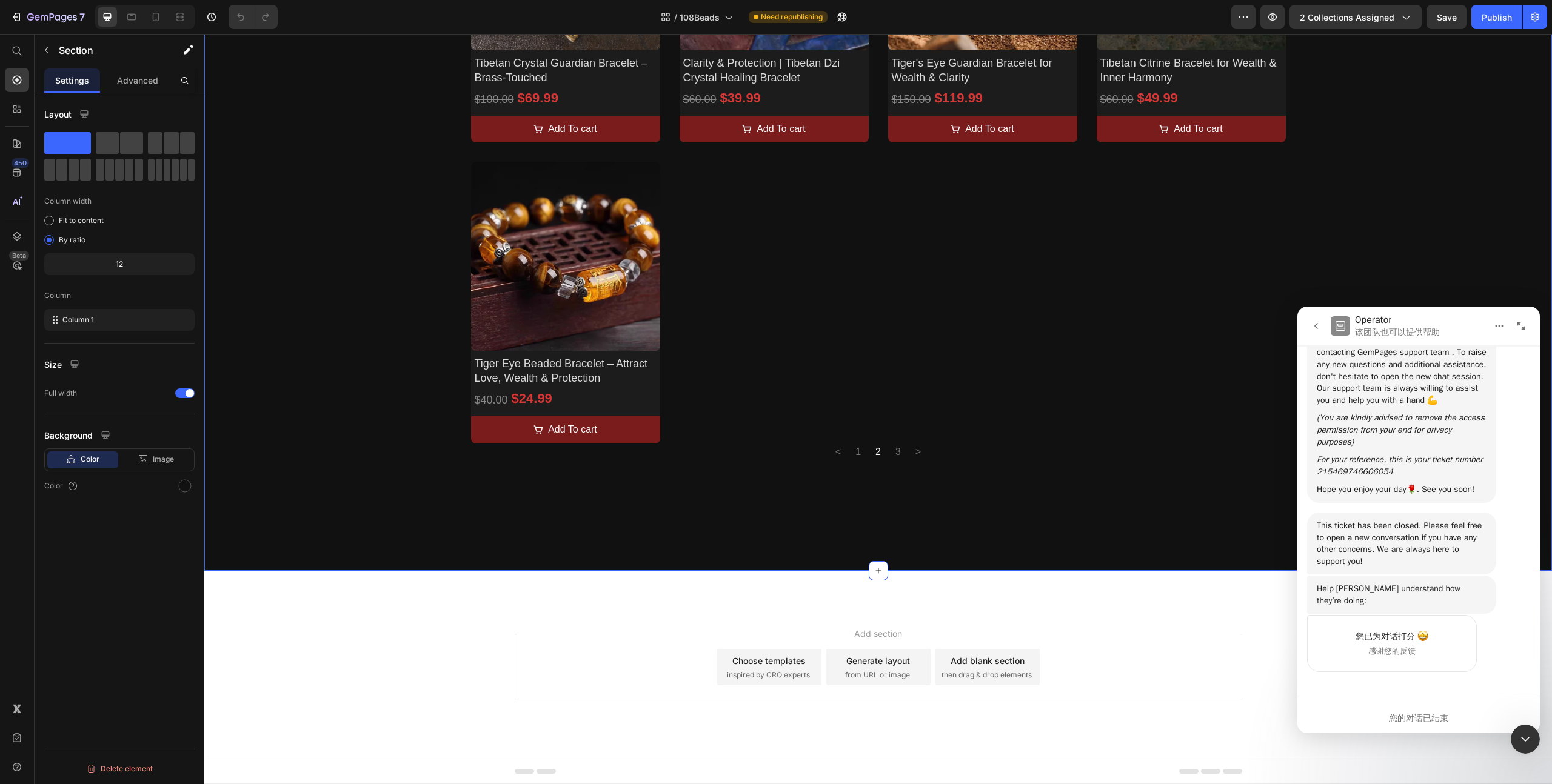 click on "crystal Collection Title Collection Banner Collection Description Sorting Best selling Featured Alphabetically, A-Z Alphabetically, Z-A Price, low to high Price, high to low Date, new to old Date, old to new Collection Toolbar Product Images Clarity in Form – Windveil Amethyst Necklace Product Title $29.99 Product Price $60.00 Product Price Row
Add To cart Product Cart Button Row Product Images Prayer-Bound Amethyst – Raw Crystal Necklace from the Highlands Product Title $39.99 Product Price $60.00 Product Price Row
Add To cart Product Cart Button Row Product Images Serenity Spark – Ice Topaz Healing Energy Bracelet Product Title $109.99 Product Price $150.00 Product Price Row
Add To cart Product Cart Button Row Product Images Healing Clarity Bracelet – Quartz & Brass Energy Blend Product Title $59.99 Product Price $80.00 Product Price Row
Add To cart Product Cart Button Row Product Images Product Title $69.99 Product Price $100.00 Row <" at bounding box center [878, -207] 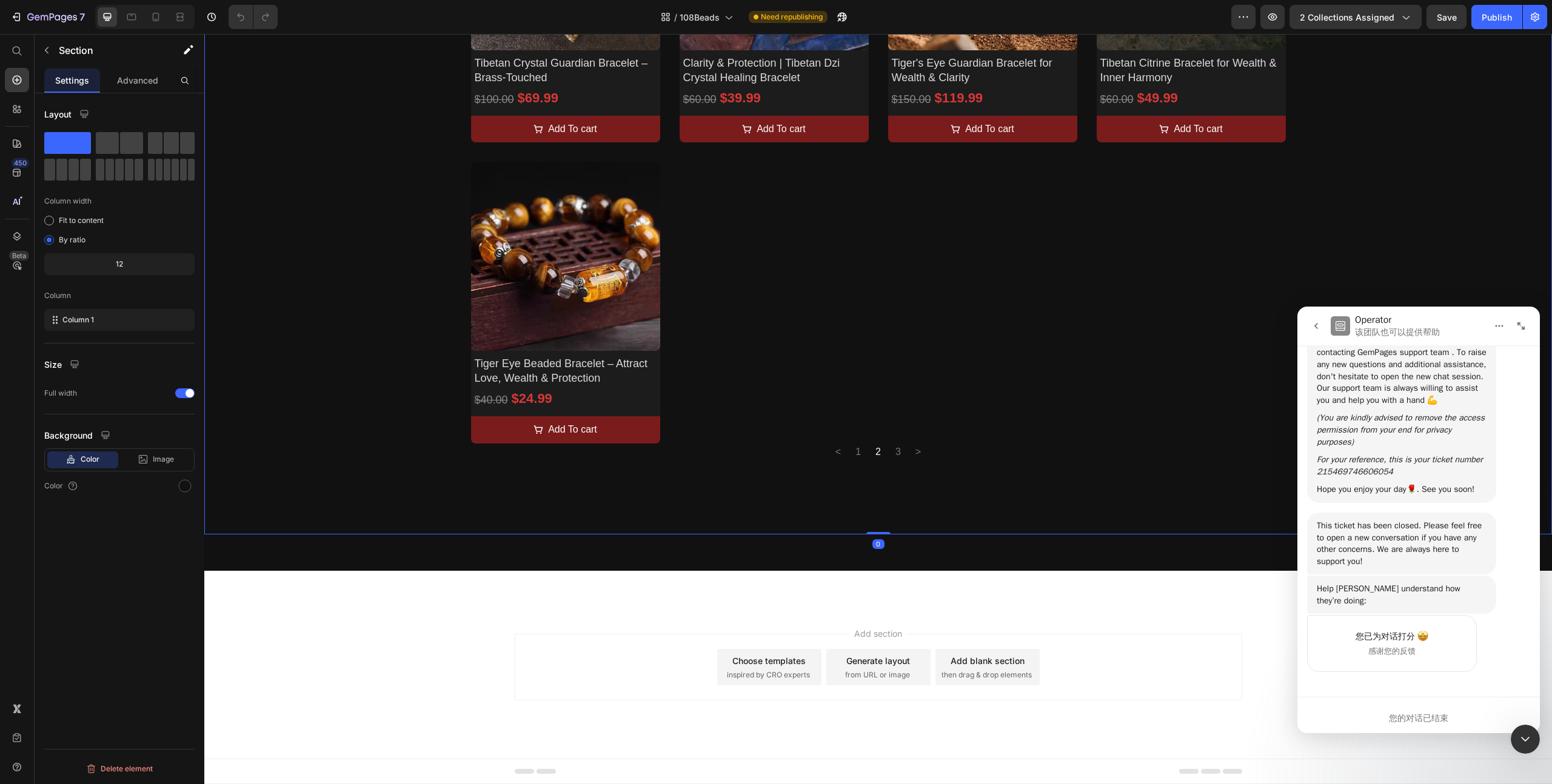 click on "crystal Collection Title Collection Banner Collection Description Sorting Best selling Featured Alphabetically, A-Z Alphabetically, Z-A Price, low to high Price, high to low Date, new to old Date, old to new Collection Toolbar Product Images Clarity in Form – Windveil Amethyst Necklace Product Title $29.99 Product Price $60.00 Product Price Row
Add To cart Product Cart Button Row Product Images Prayer-Bound Amethyst – Raw Crystal Necklace from the Highlands Product Title $39.99 Product Price $60.00 Product Price Row
Add To cart Product Cart Button Row Product Images Serenity Spark – Ice Topaz Healing Energy Bracelet Product Title $109.99 Product Price $150.00 Product Price Row
Add To cart Product Cart Button Row Product Images Healing Clarity Bracelet – Quartz & Brass Energy Blend Product Title $59.99 Product Price $80.00 Product Price Row
Add To cart Product Cart Button Row Product Images Product Title $69.99 Product Price $100.00 Row <" at bounding box center (878, -225) 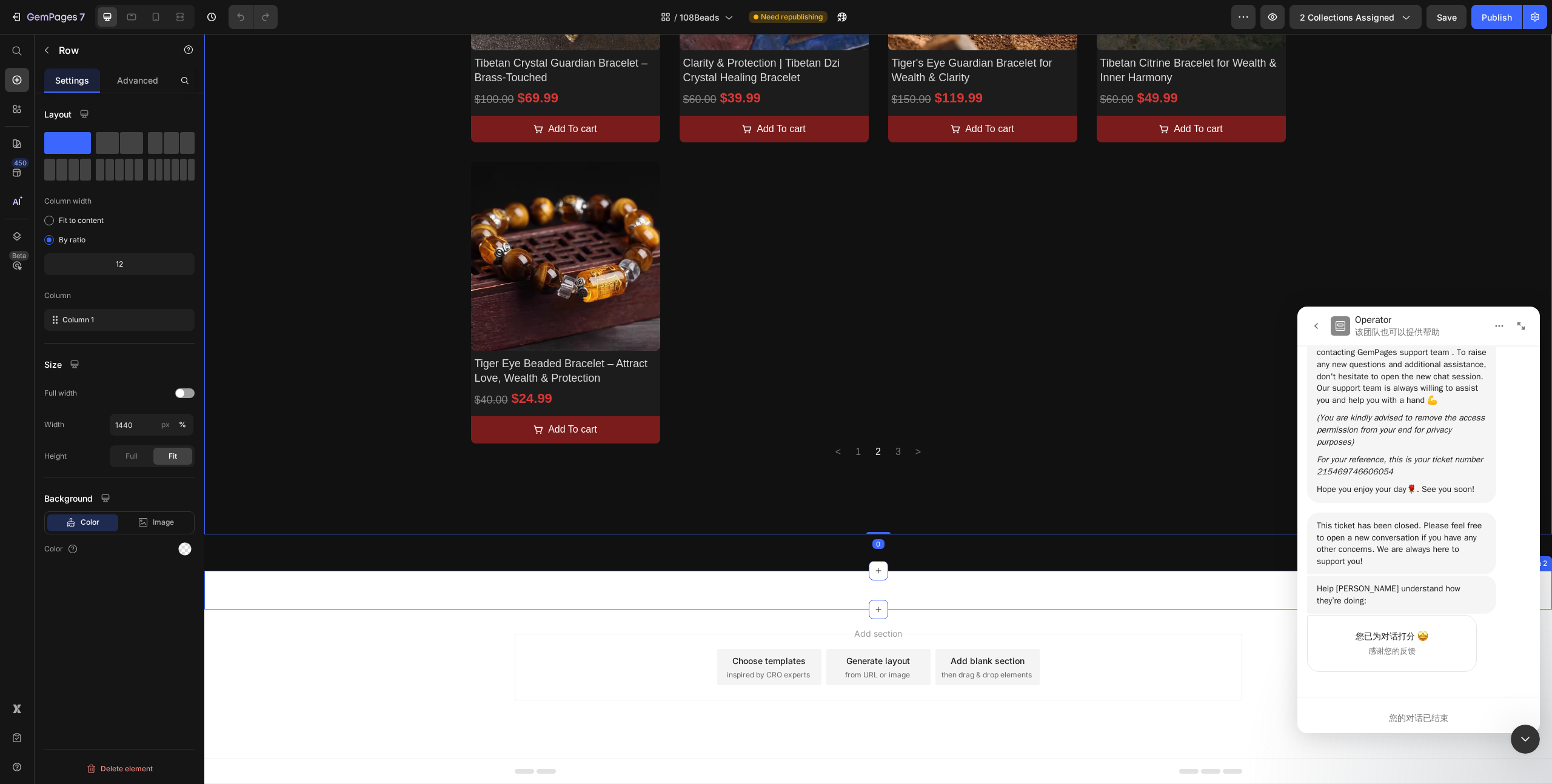 click on "Custom Code Section 2" at bounding box center (878, 590) 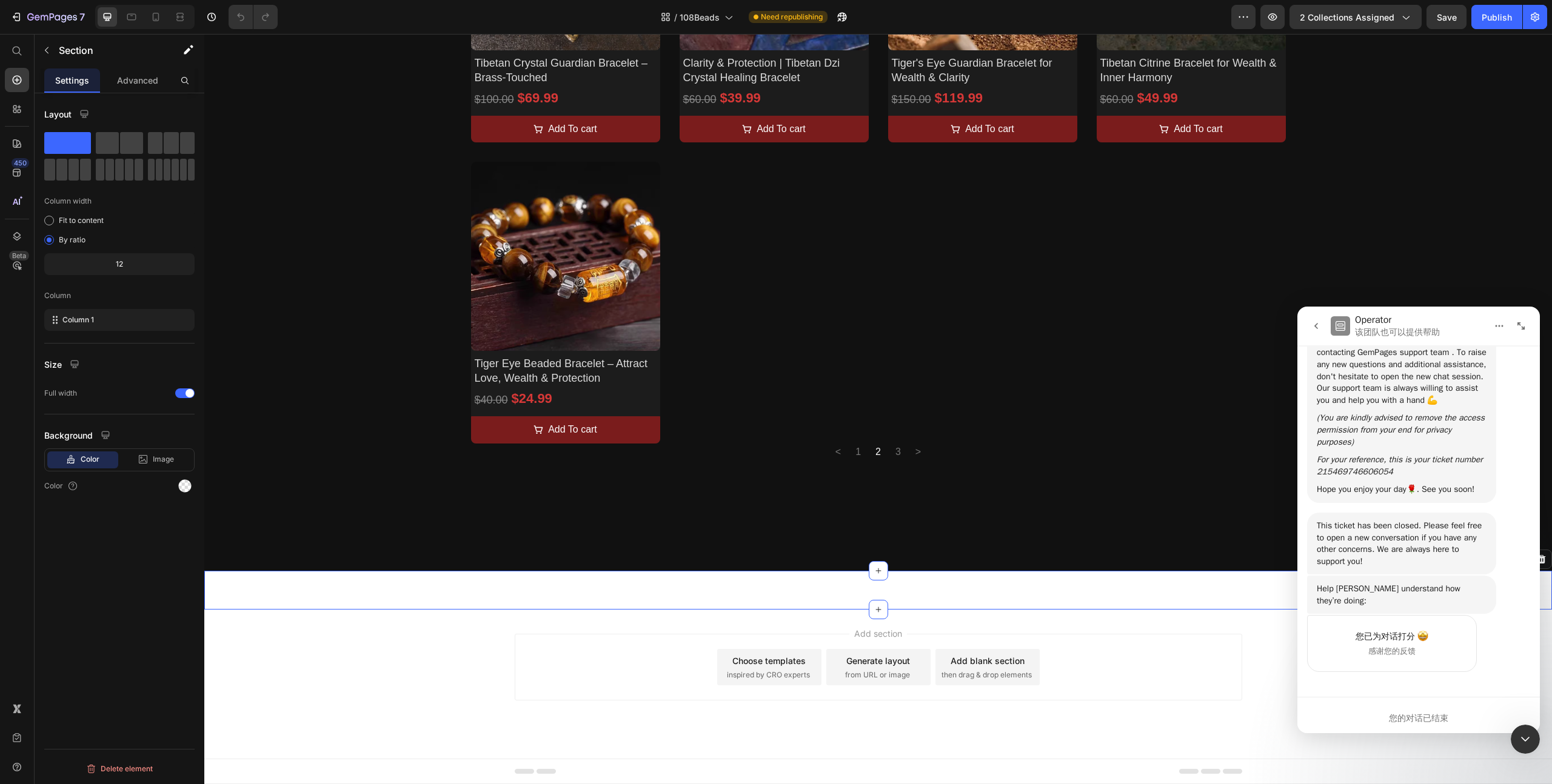 click on "Custom Code Section 2   Create Theme Section AI Content Write with GemAI What would you like to describe here? Tone and Voice Persuasive Product Tibetan Gau Box Locket Pendant – For Blessing, Intention & Sacred Connection Show more Generate" at bounding box center (878, 590) 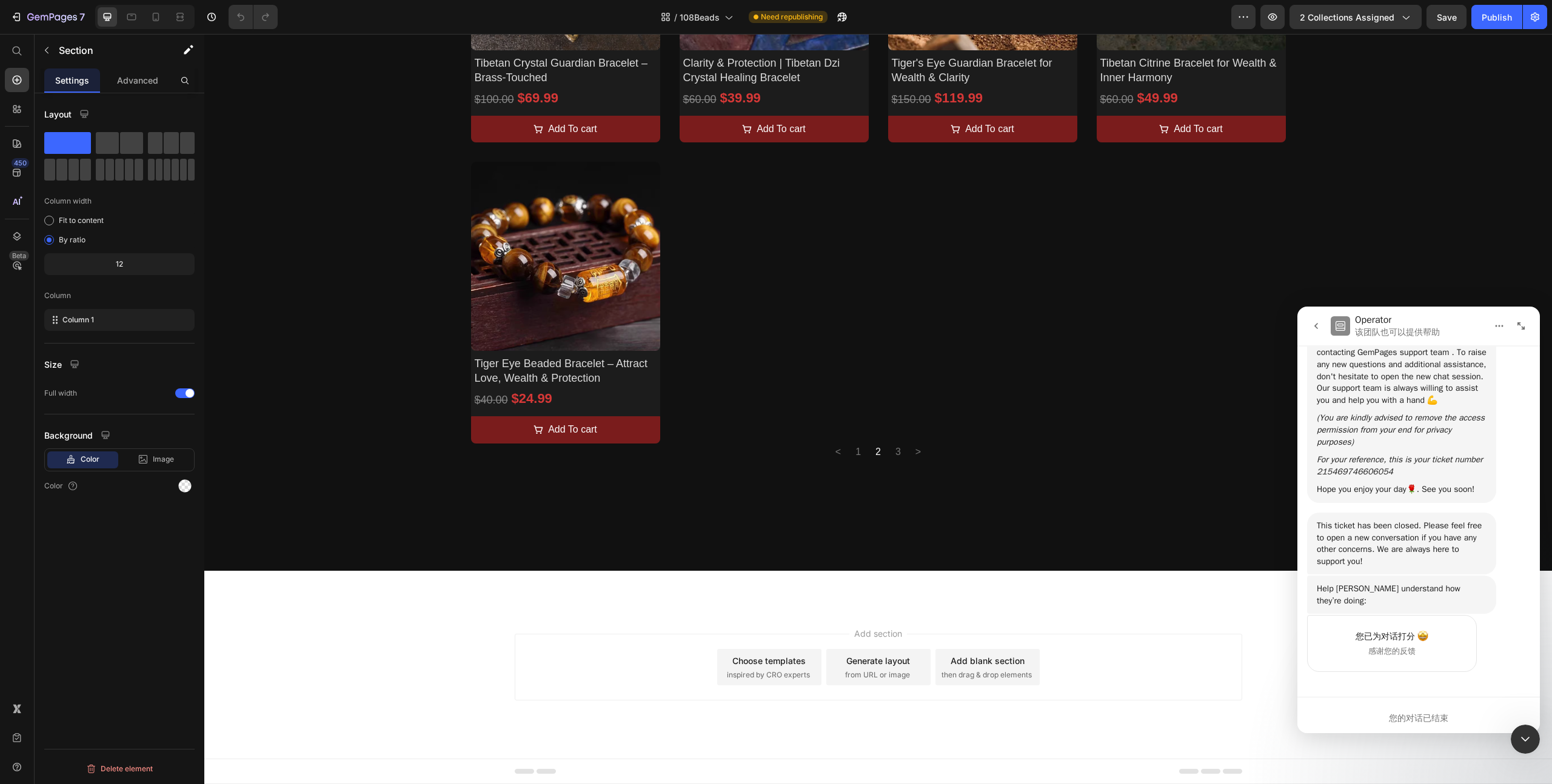 click on "Add section Choose templates inspired by CRO experts Generate layout from URL or image Add blank section then drag & drop elements" at bounding box center (878, 684) 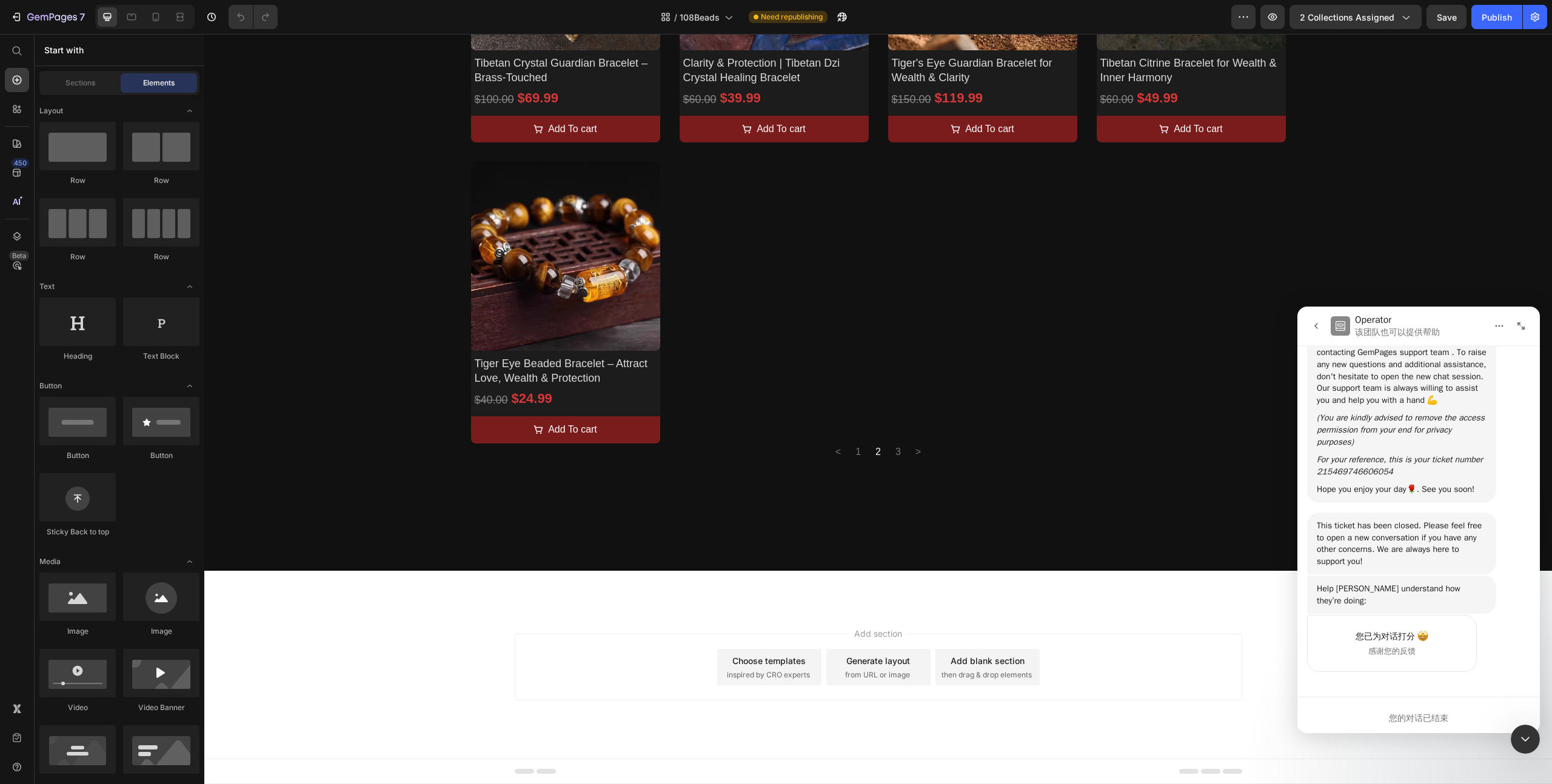 click on "Add section Choose templates inspired by CRO experts Generate layout from URL or image Add blank section then drag & drop elements" at bounding box center (878, 684) 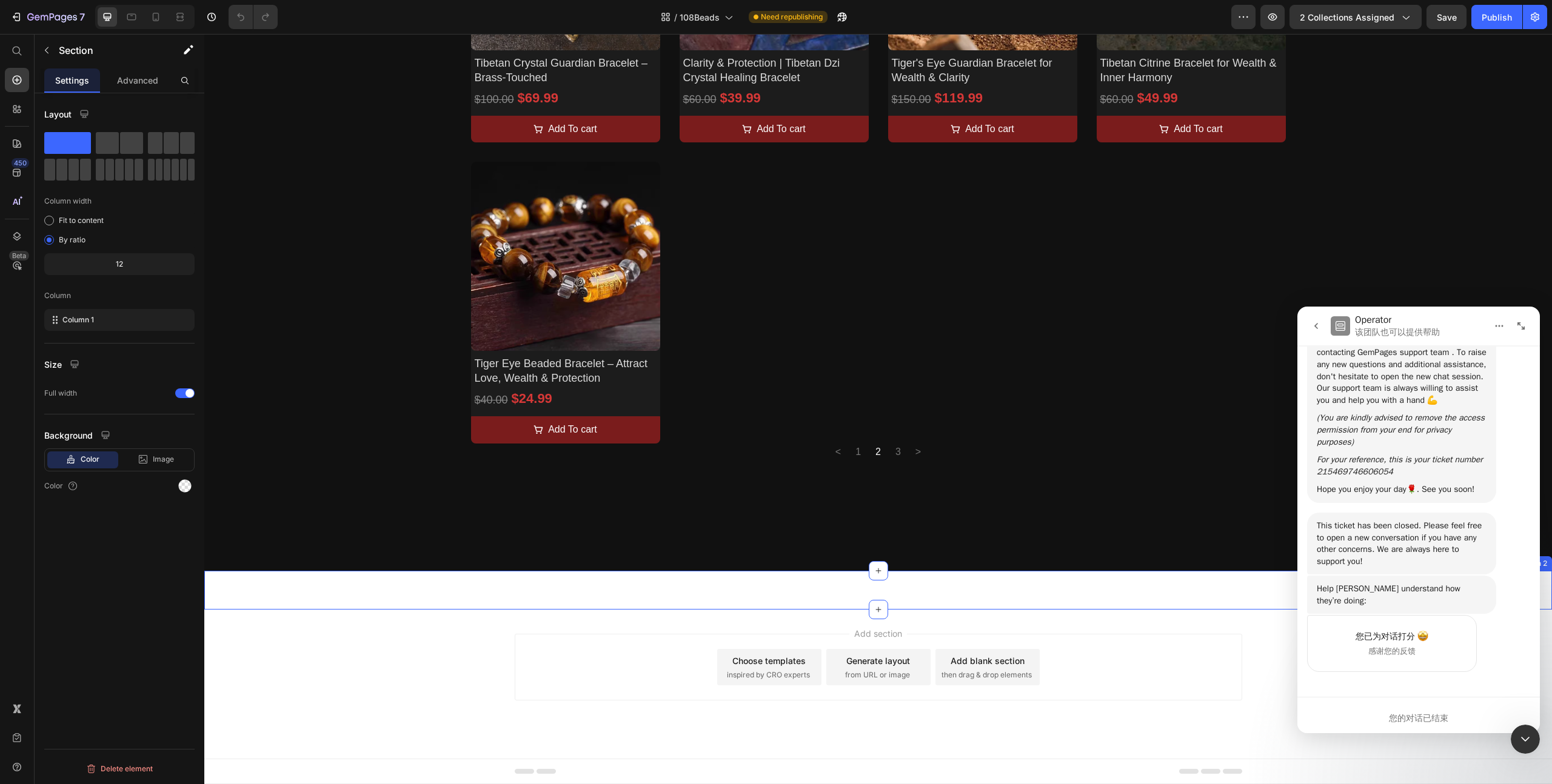 click on "Custom Code Section 2" at bounding box center (878, 590) 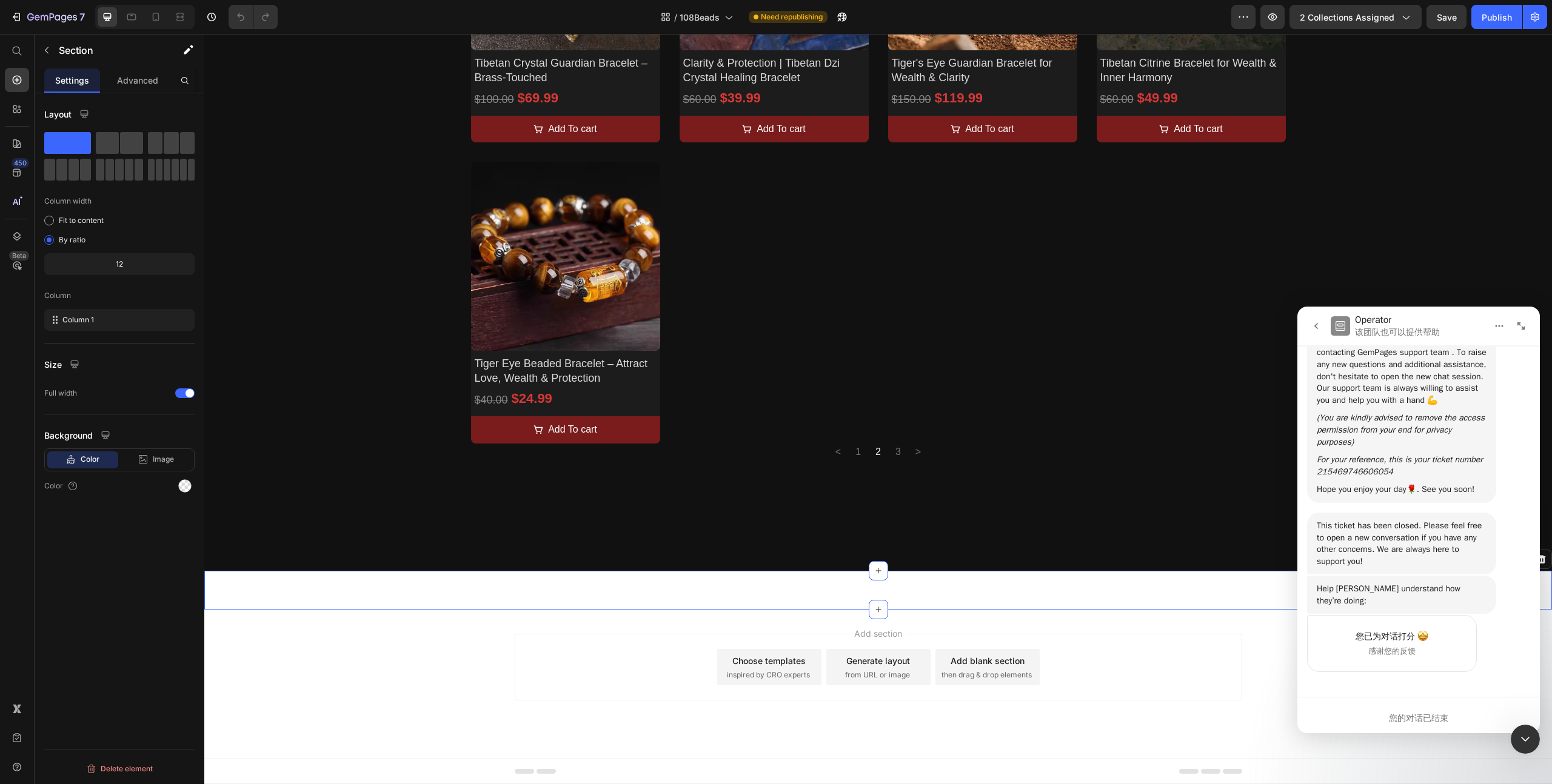 click on "Custom Code Section 2   Create Theme Section AI Content Write with GemAI What would you like to describe here? Tone and Voice Persuasive Product Tibetan Gau Box Locket Pendant – For Blessing, Intention & Sacred Connection Show more Generate" at bounding box center (878, 590) 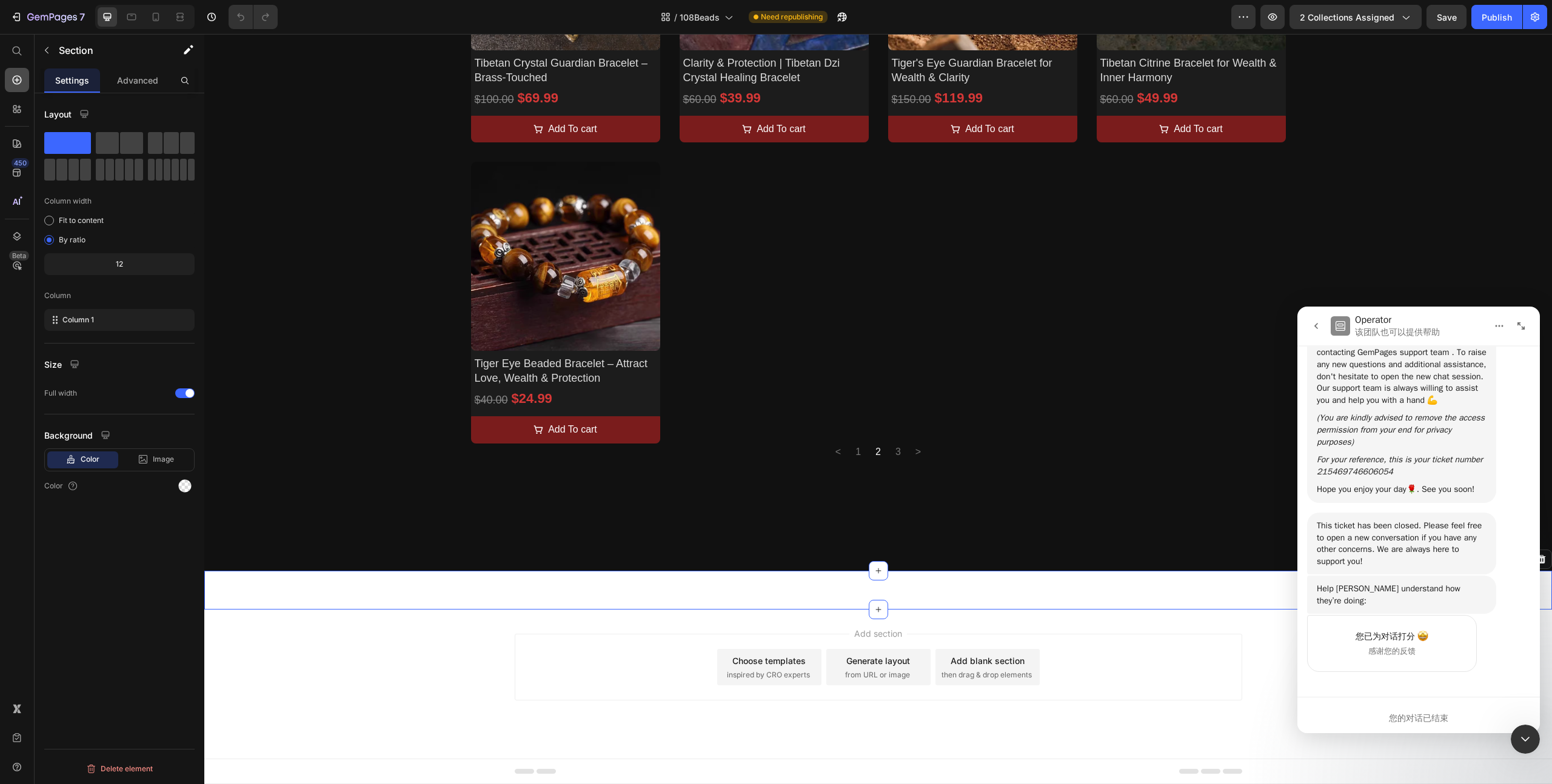 click 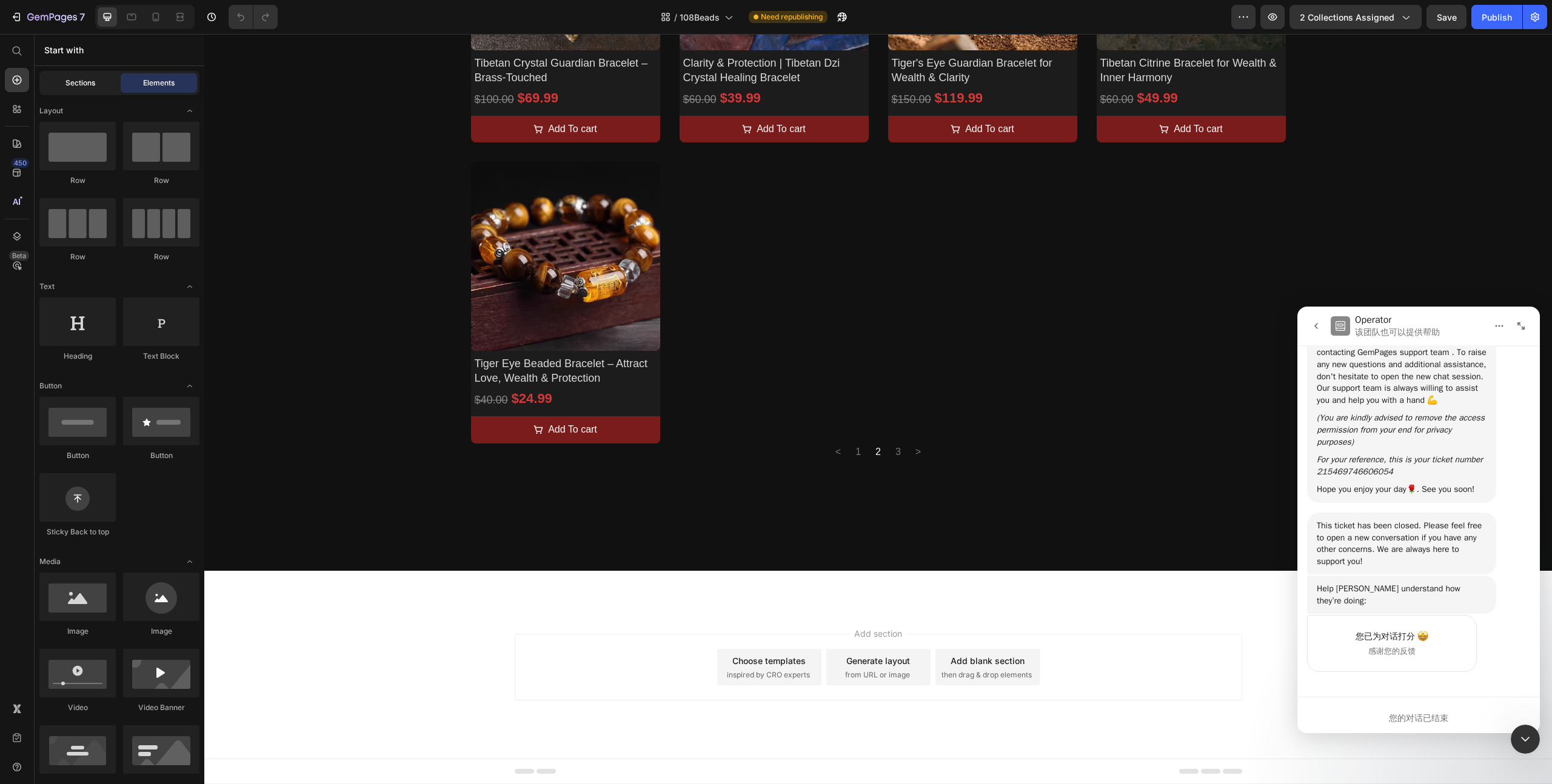 click on "Sections" 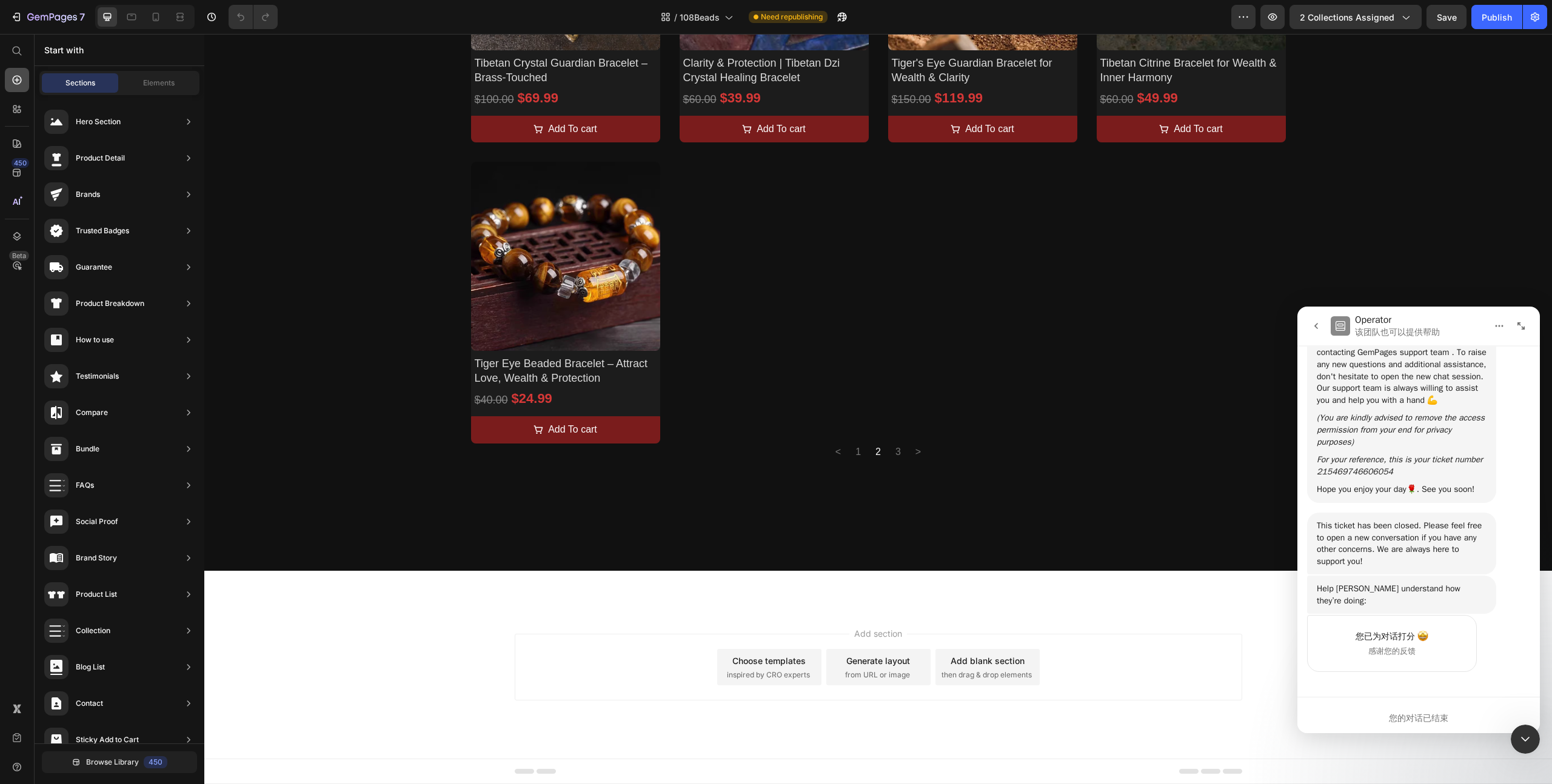click 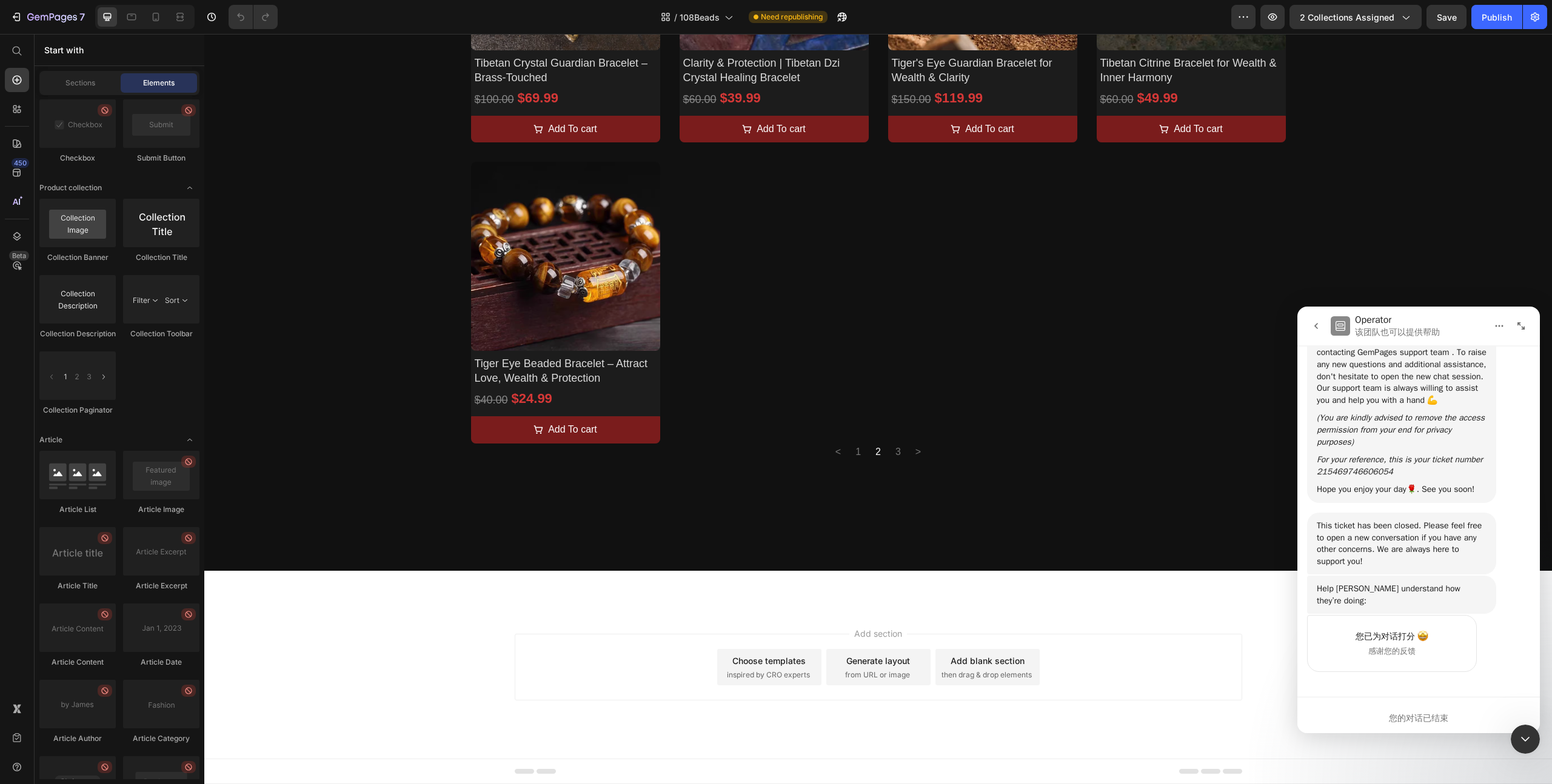 scroll, scrollTop: 3322, scrollLeft: 0, axis: vertical 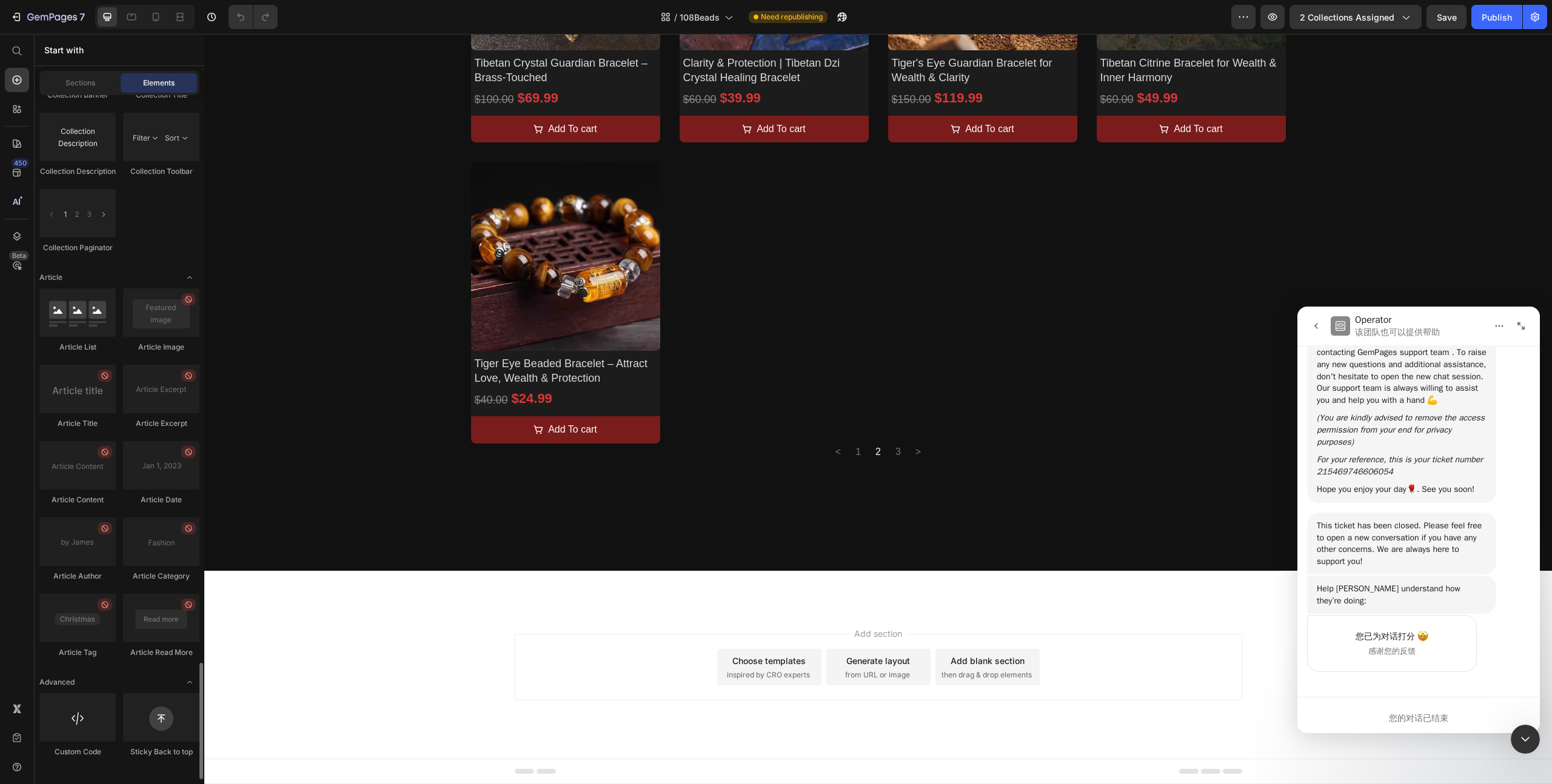 click on "Add section Choose templates inspired by CRO experts Generate layout from URL or image Add blank section then drag & drop elements" at bounding box center [878, 684] 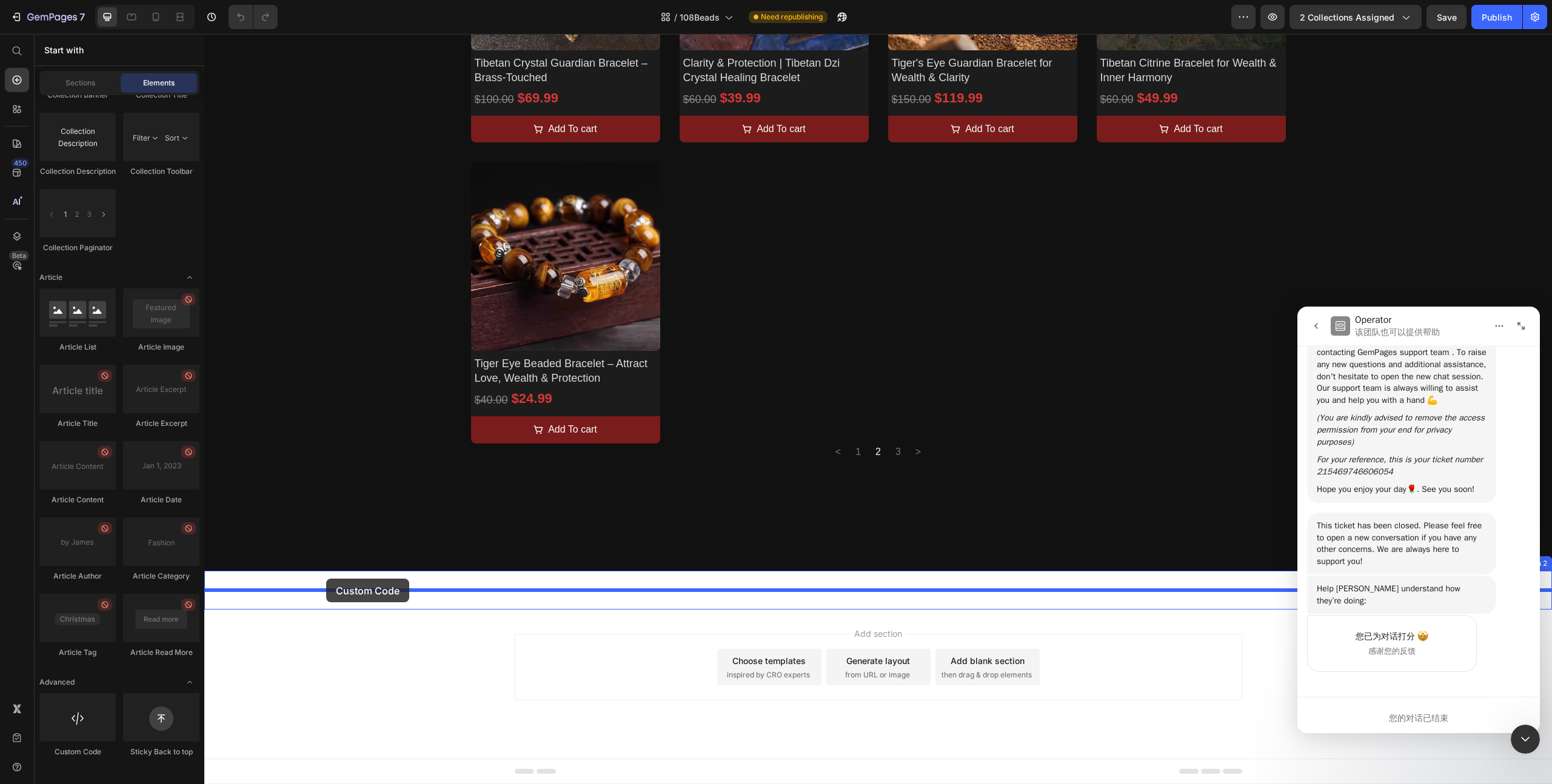 drag, startPoint x: 289, startPoint y: 770, endPoint x: 326, endPoint y: 579, distance: 194.55076 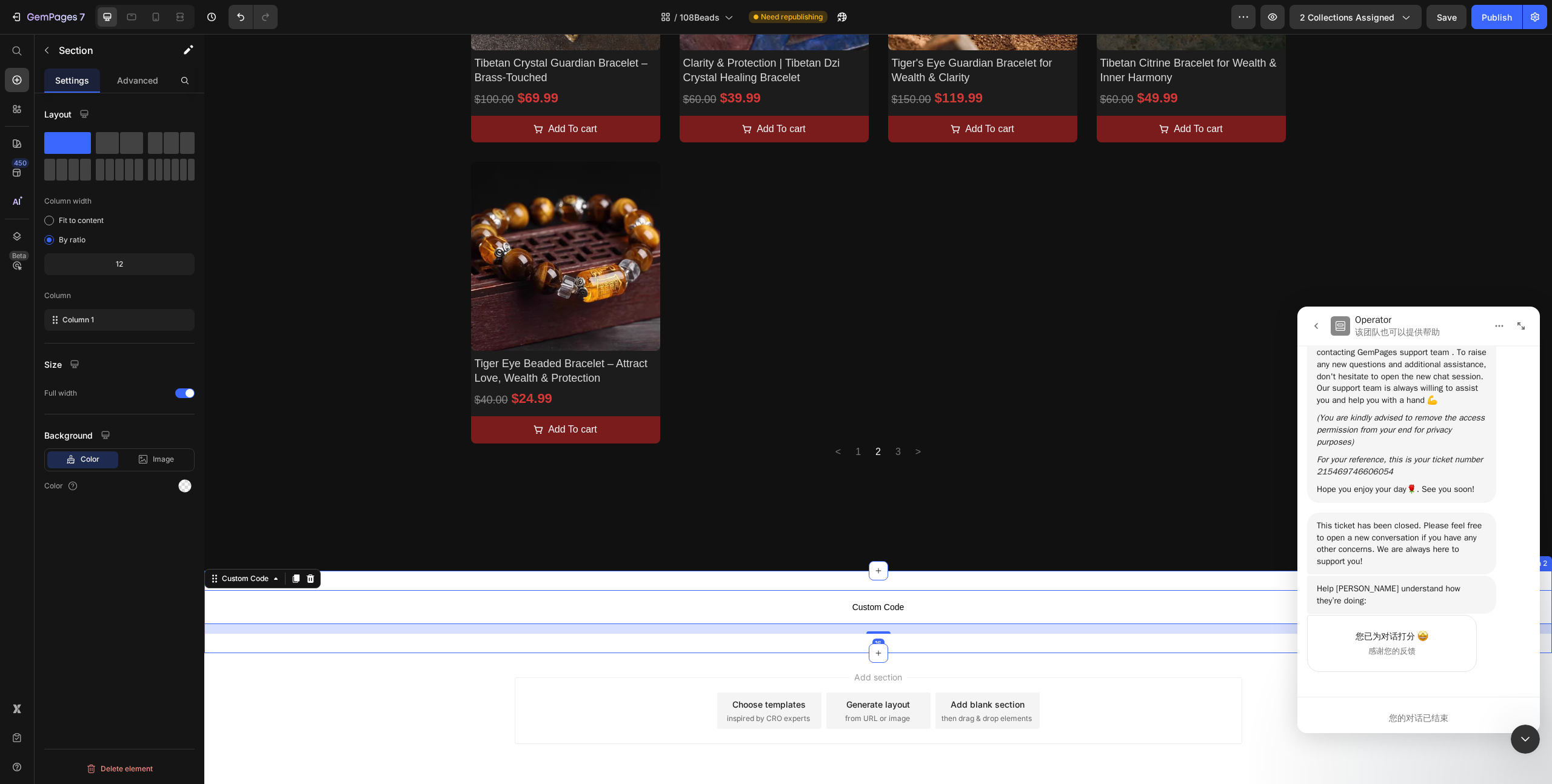 click on "Custom Code
Custom Code   16 Custom Code Section 2" at bounding box center (878, 612) 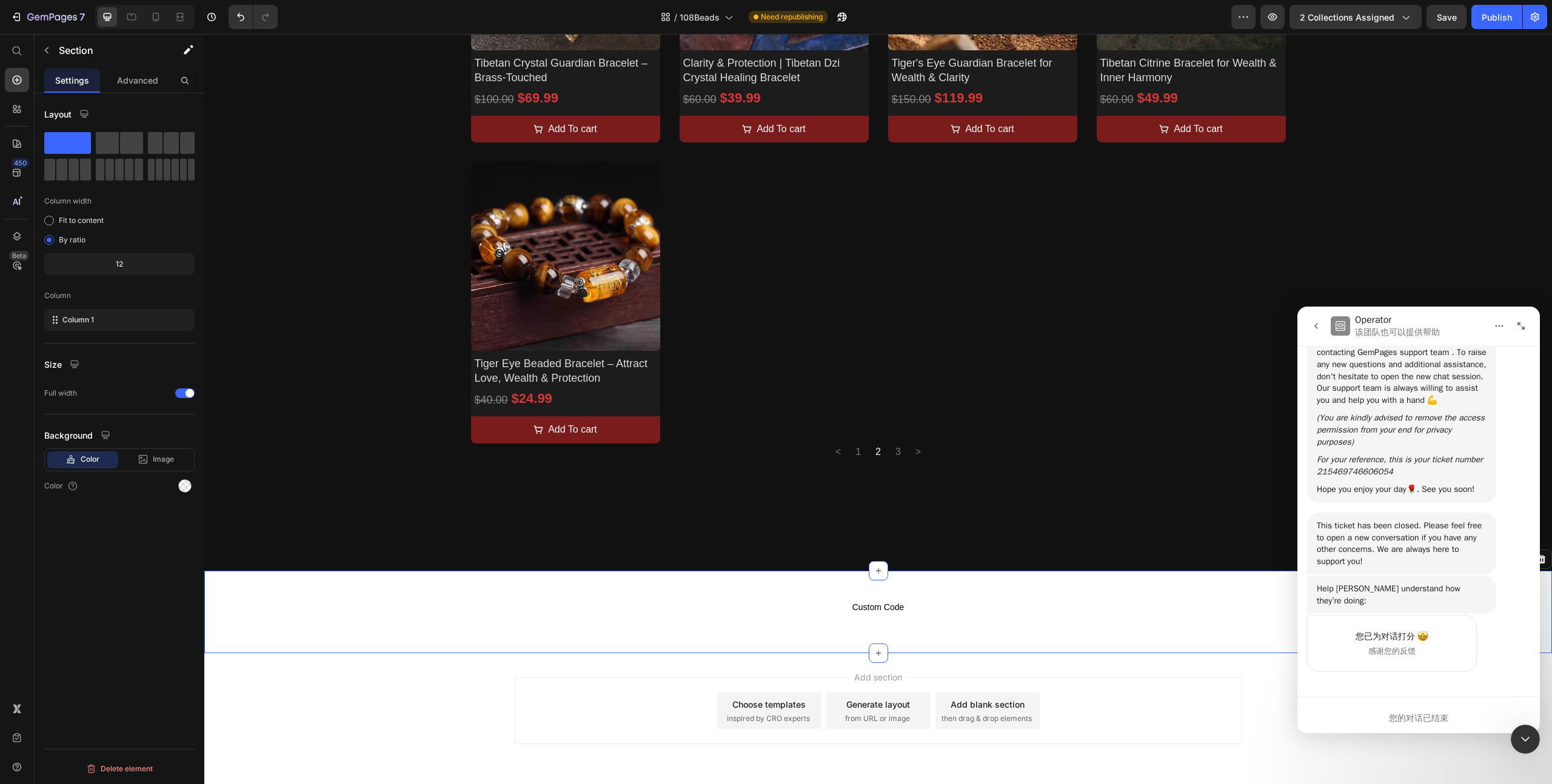 click on "Custom Code
Custom Code Custom Code Section 2   Create Theme Section AI Content Write with GemAI What would you like to describe here? Tone and Voice Persuasive Product Tibetan Gau Box Locket Pendant – For Blessing, Intention & Sacred Connection Show more Generate" at bounding box center [878, 612] 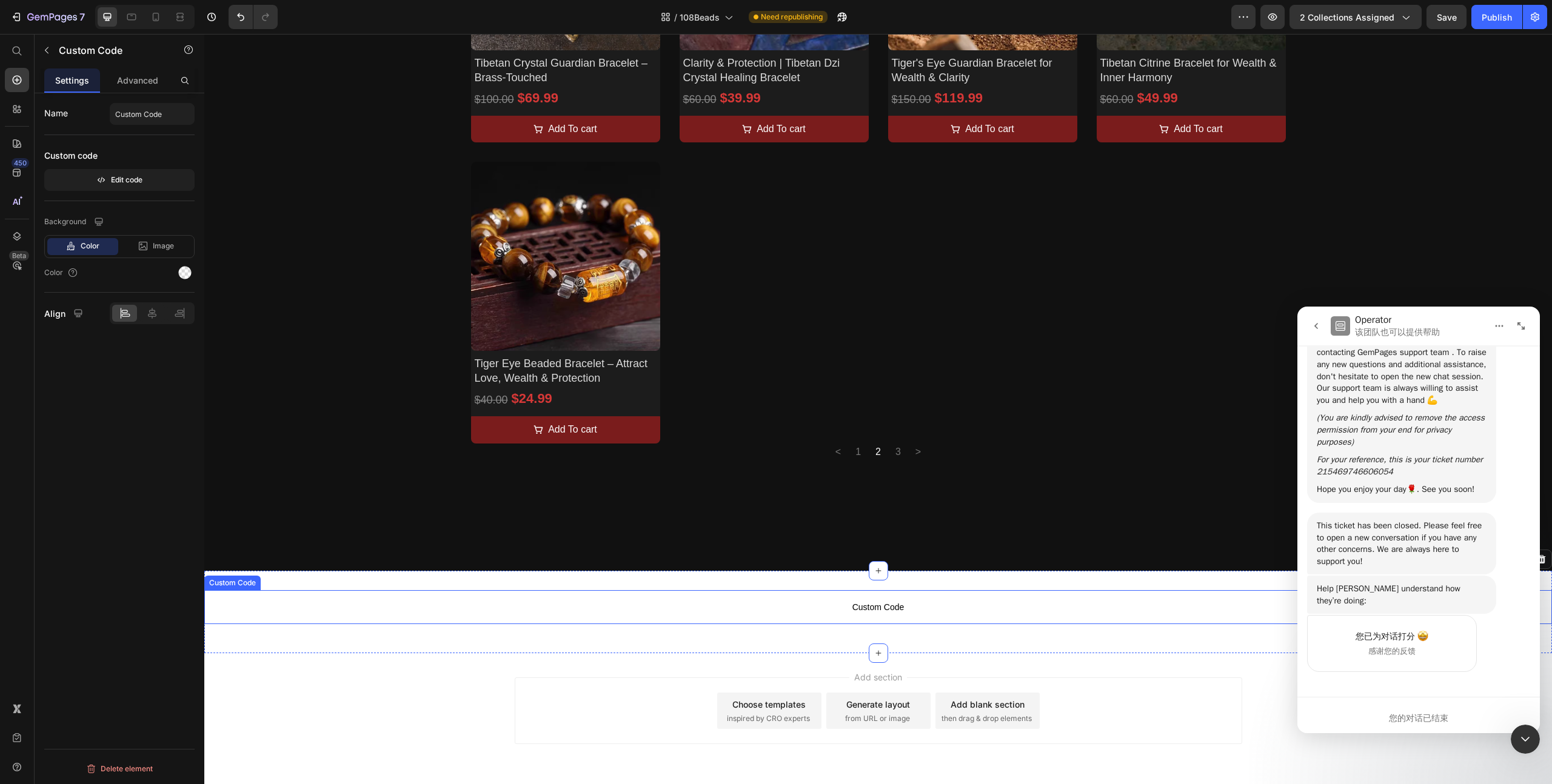 click on "Custom Code" at bounding box center [878, 607] 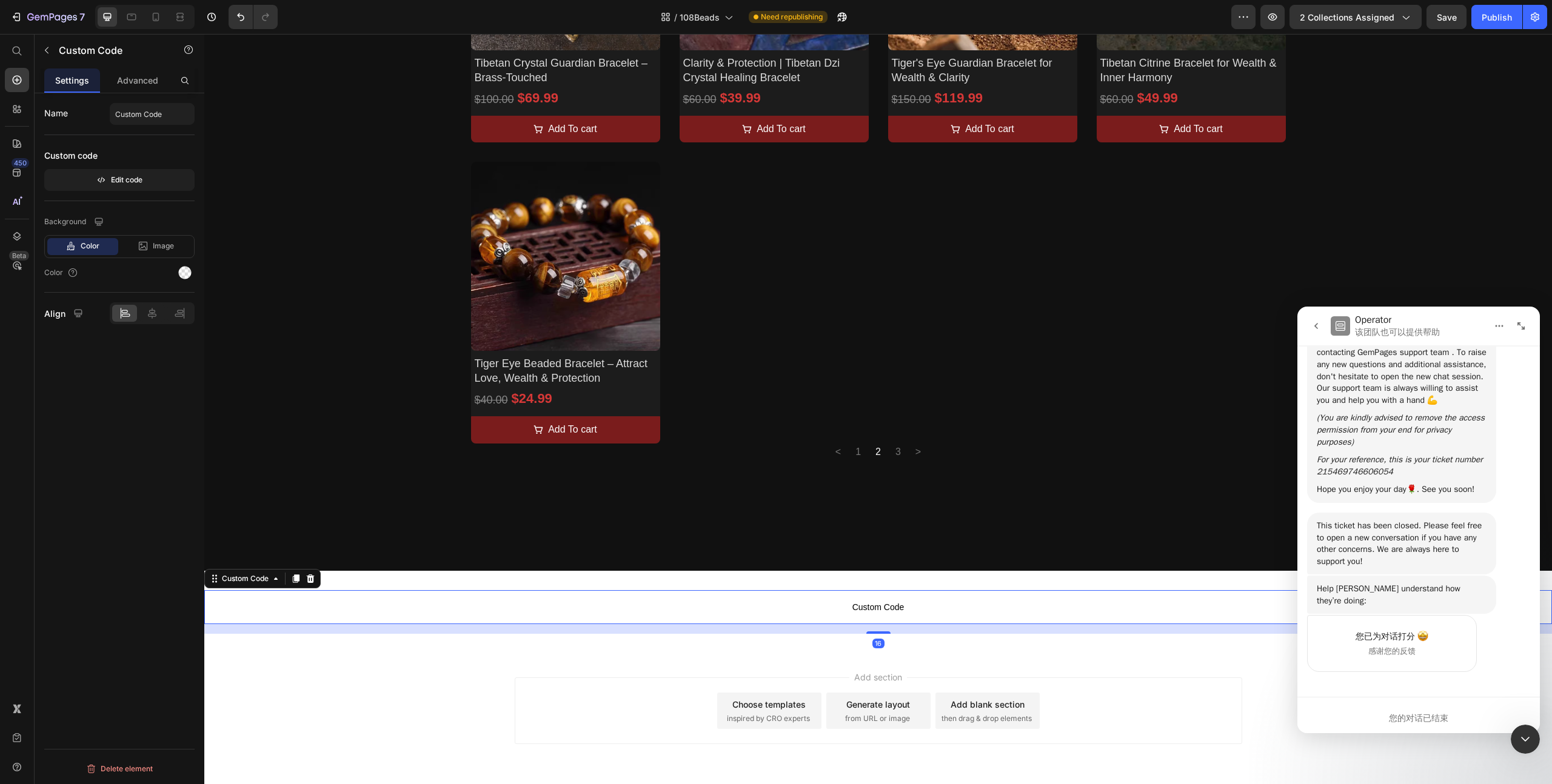 click on "Custom Code" at bounding box center (878, 607) 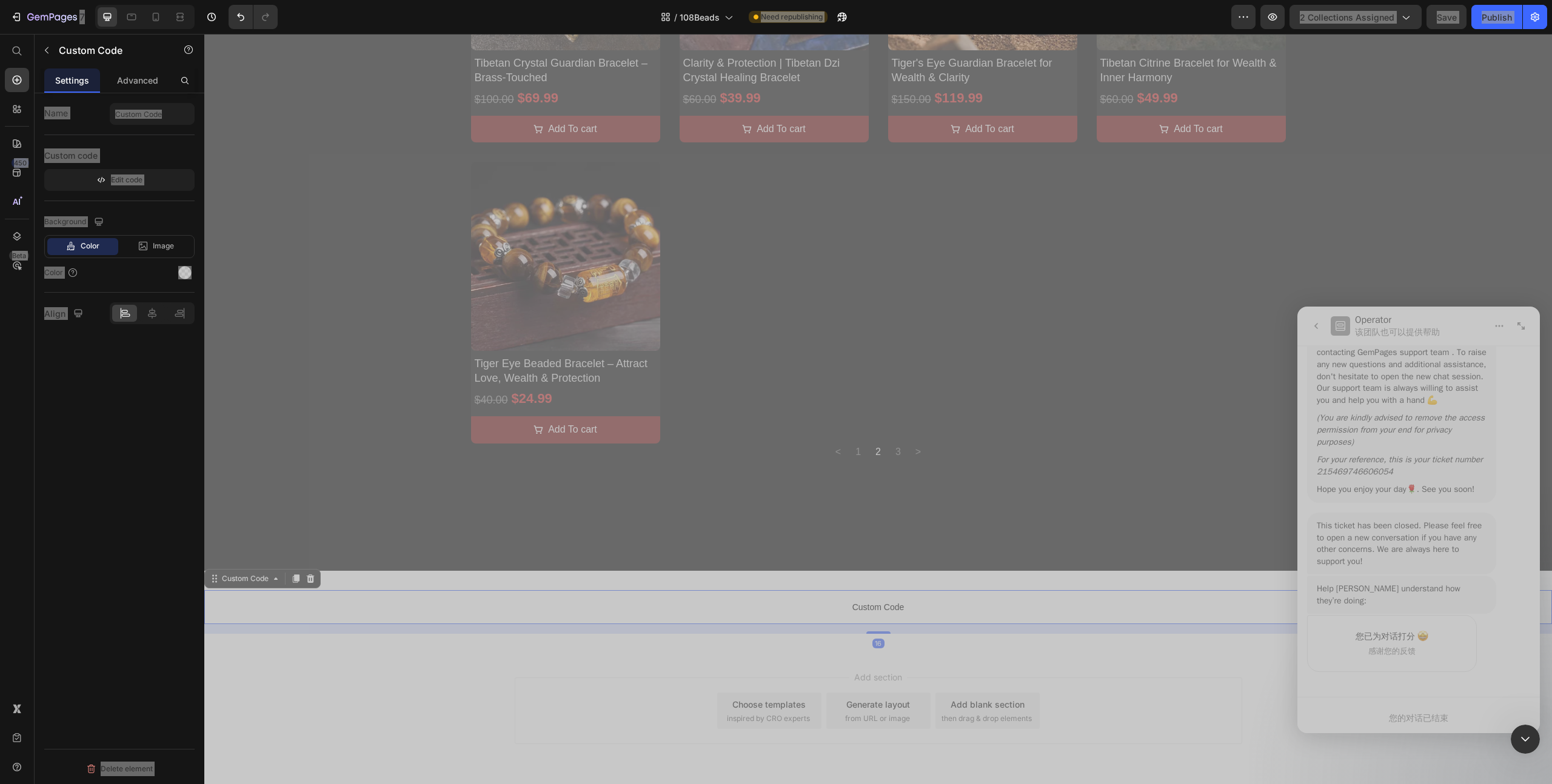 click on "Custom Code" at bounding box center (878, 607) 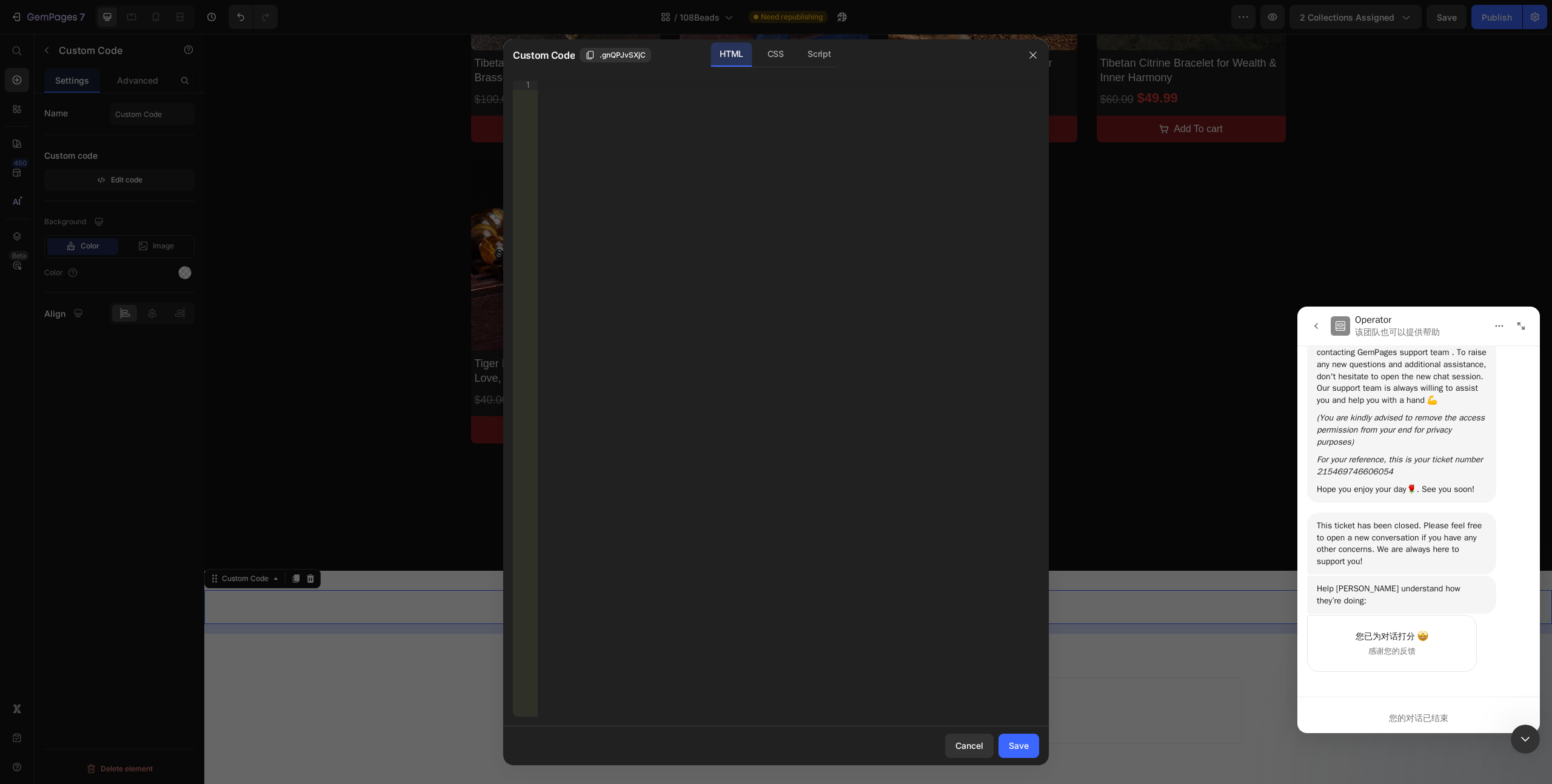 click on "Insert the 3rd-party installation code, HTML code, or Liquid code to display custom content." at bounding box center [788, 408] 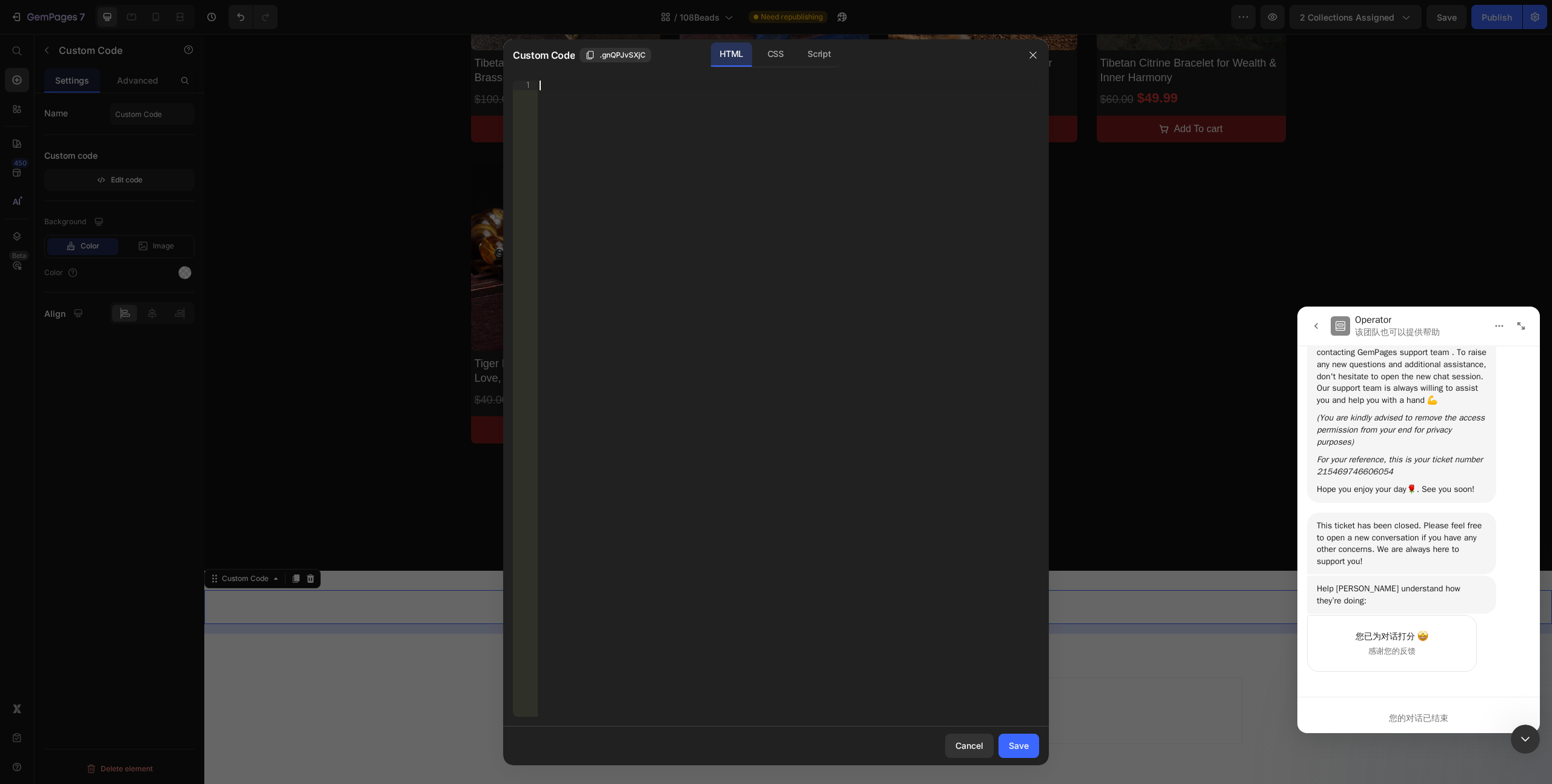paste on "text-shadow" 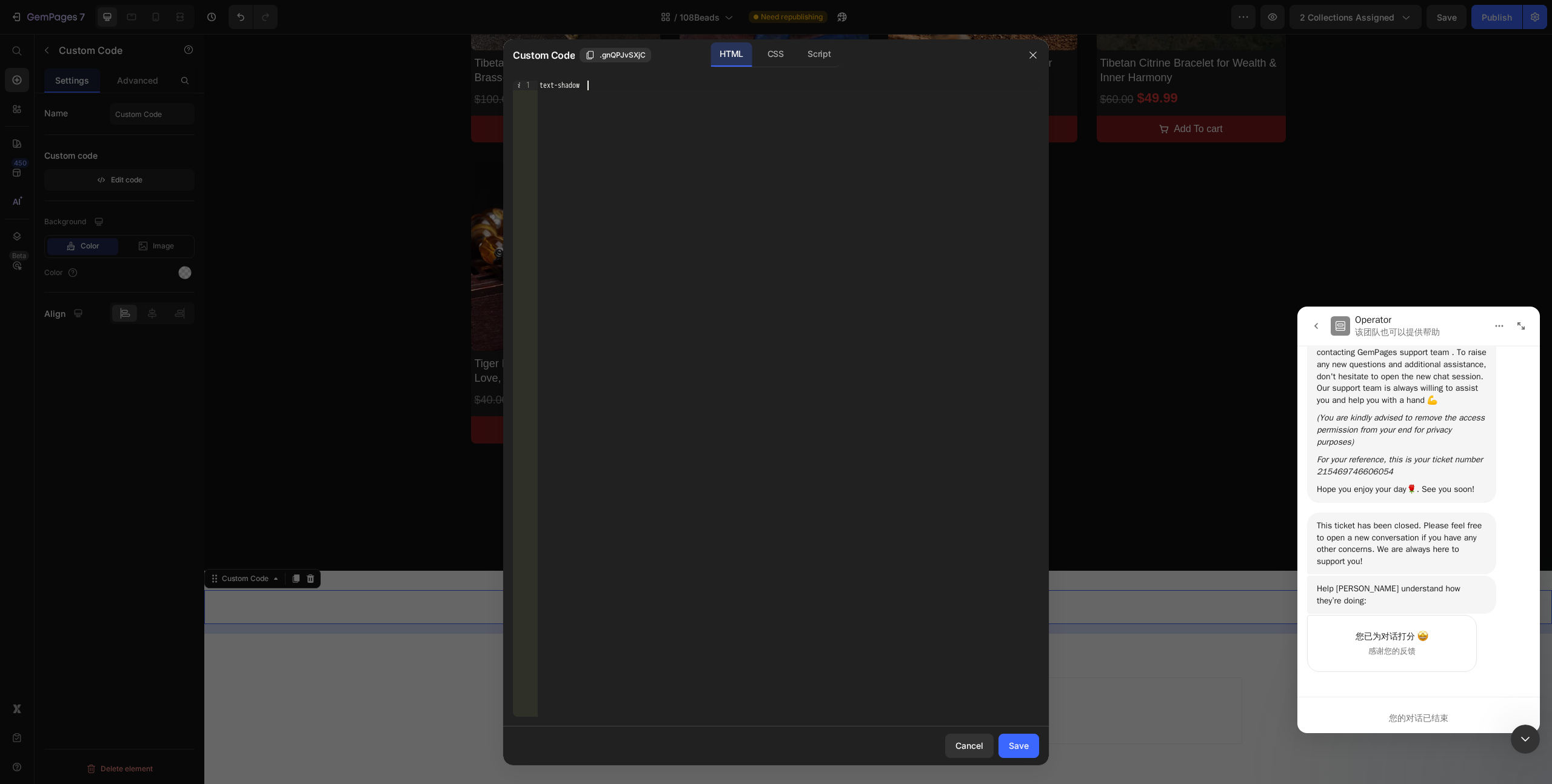 type 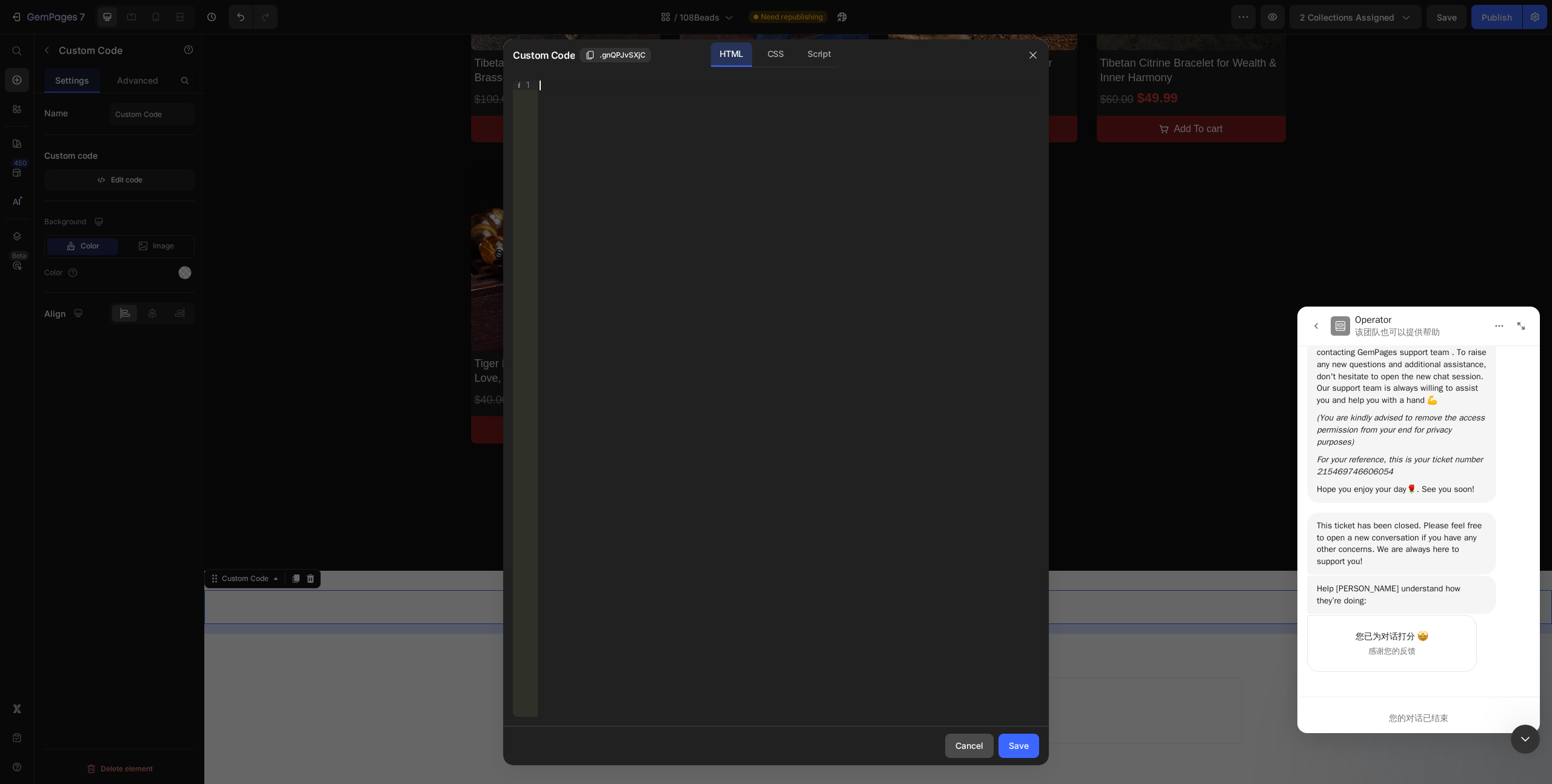 click on "Cancel" at bounding box center [969, 745] 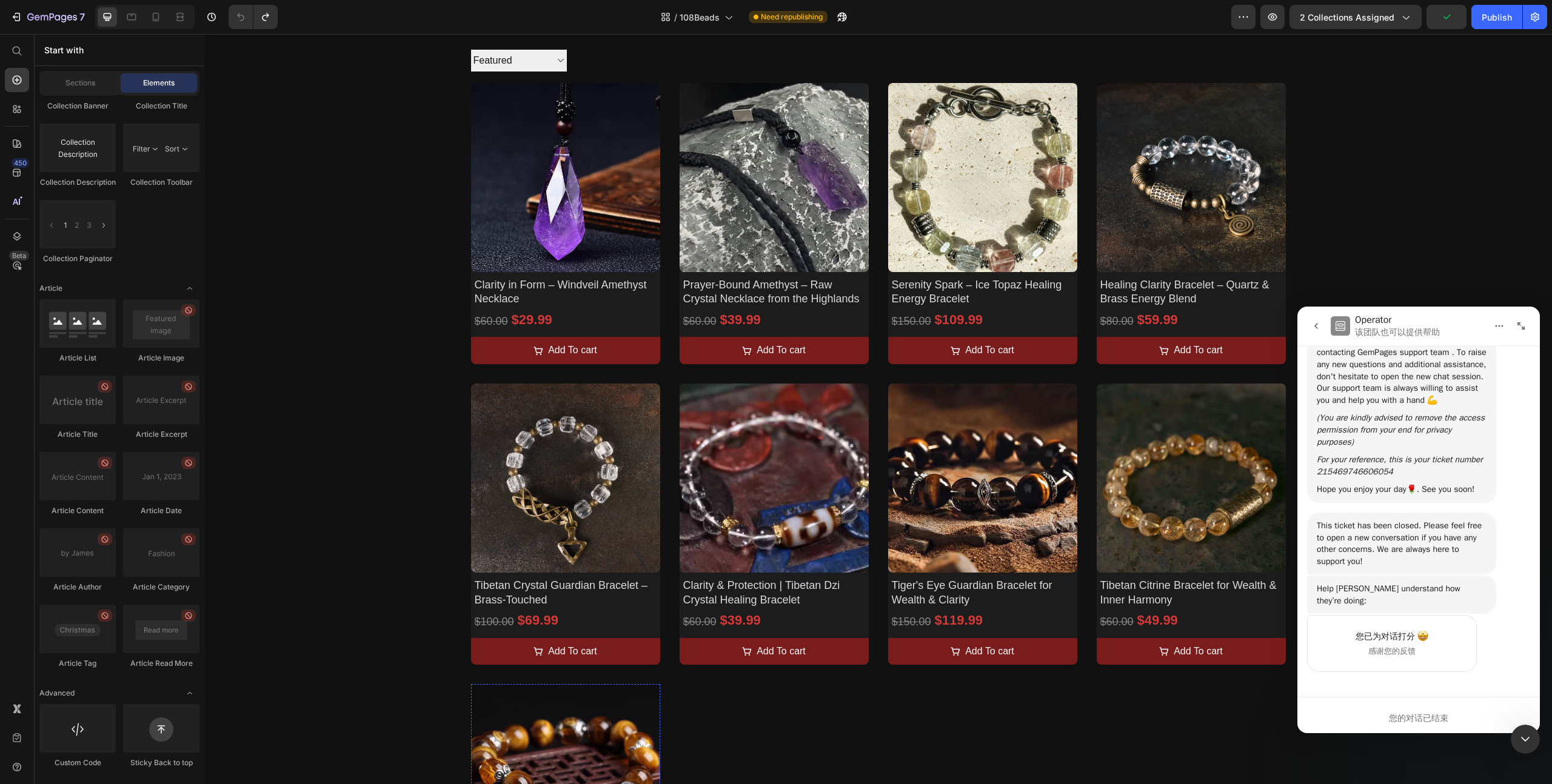 scroll, scrollTop: 0, scrollLeft: 0, axis: both 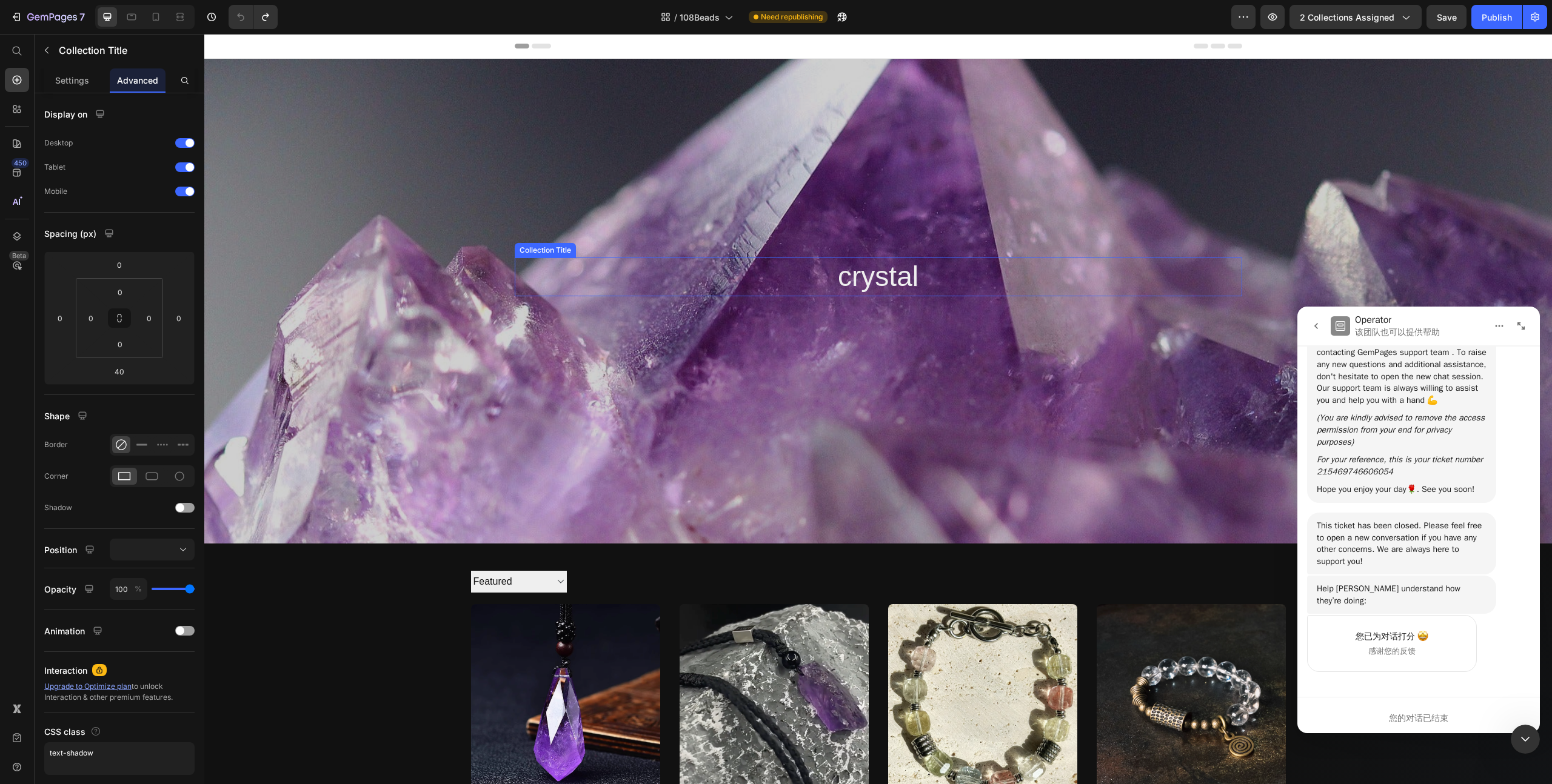 click on "crystal" at bounding box center (878, 277) 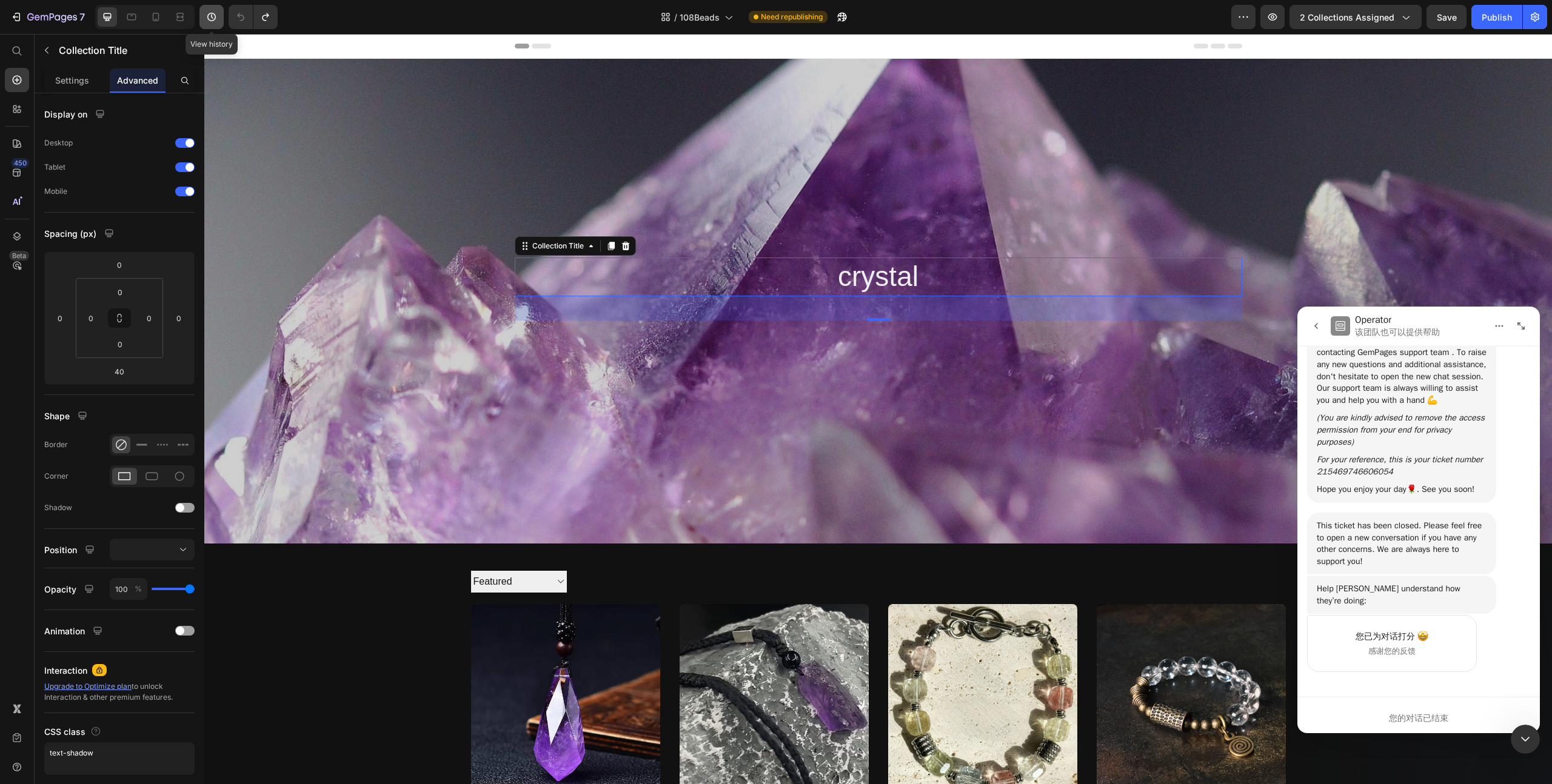 click 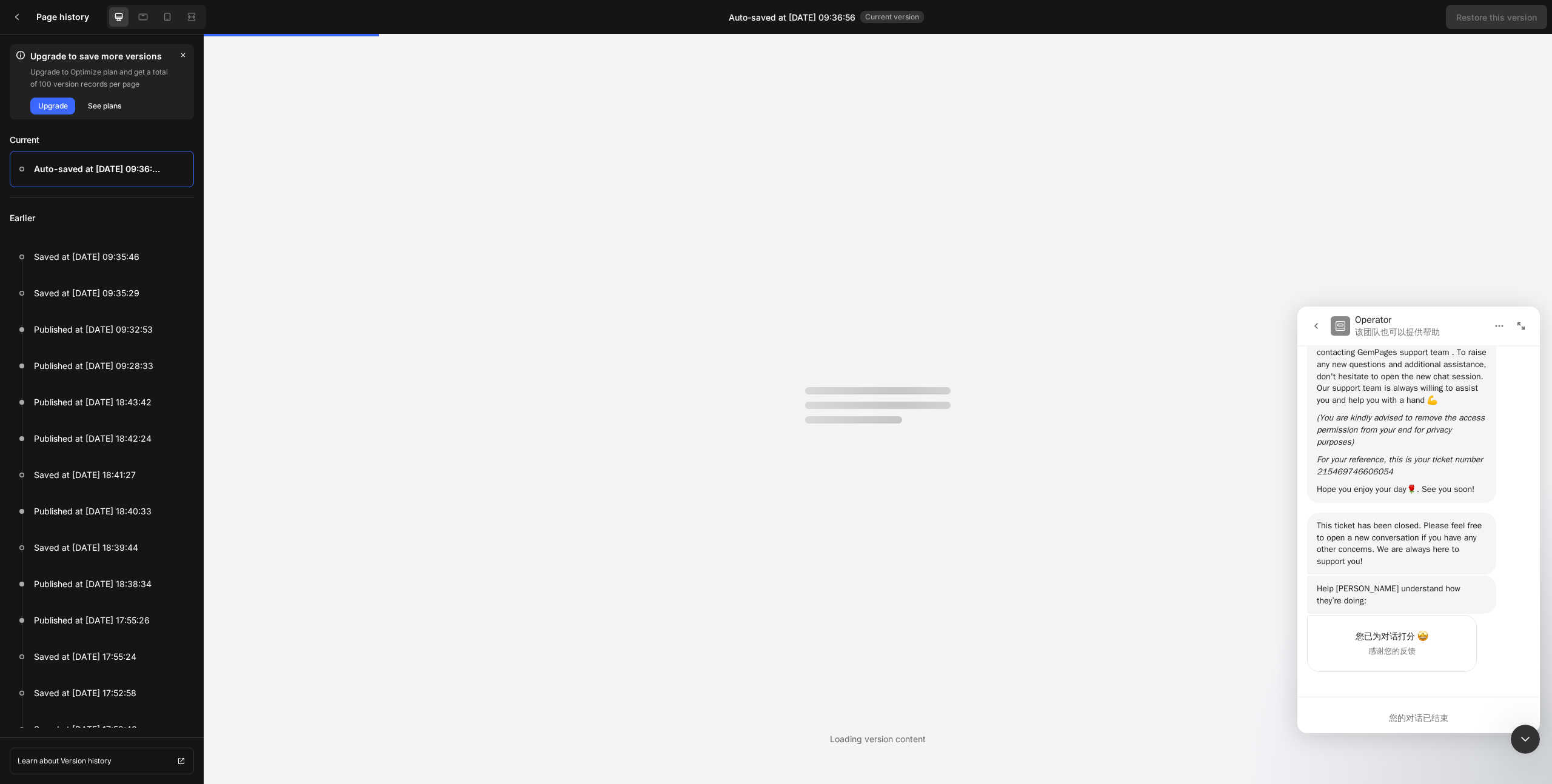 scroll, scrollTop: 0, scrollLeft: 0, axis: both 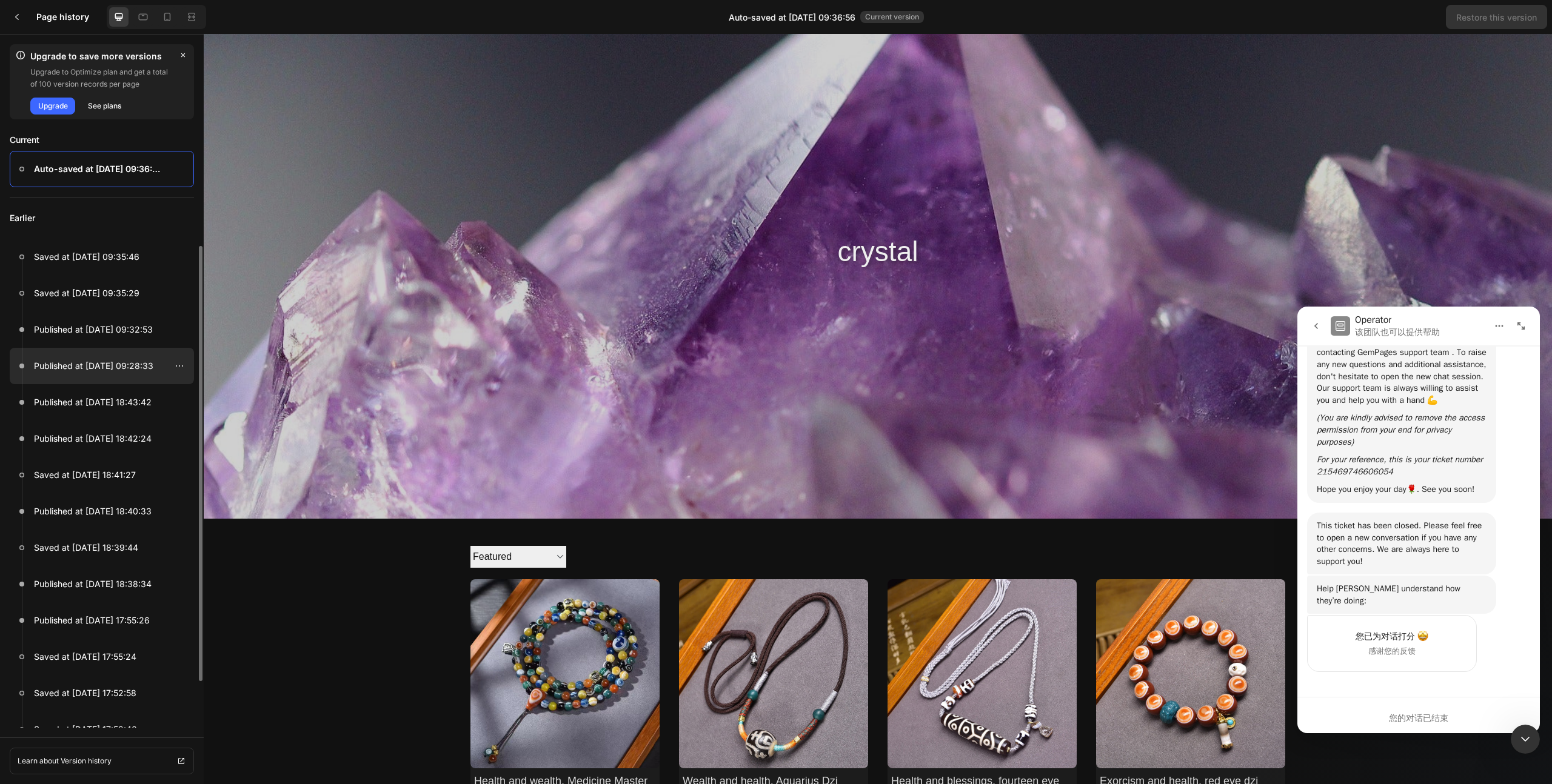 click on "Published at Jul 10, 09:28:33" at bounding box center (93, 366) 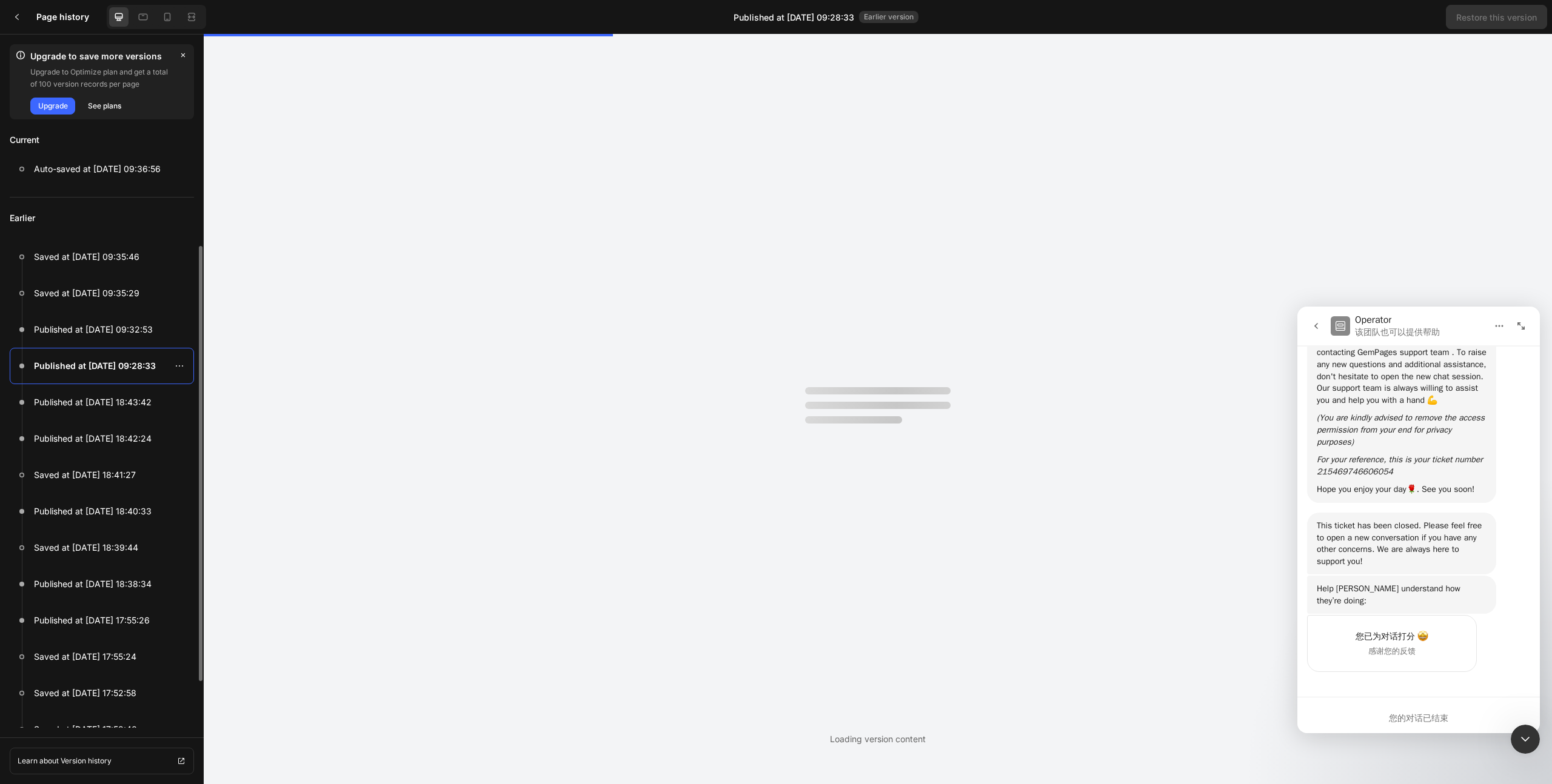scroll, scrollTop: 0, scrollLeft: 0, axis: both 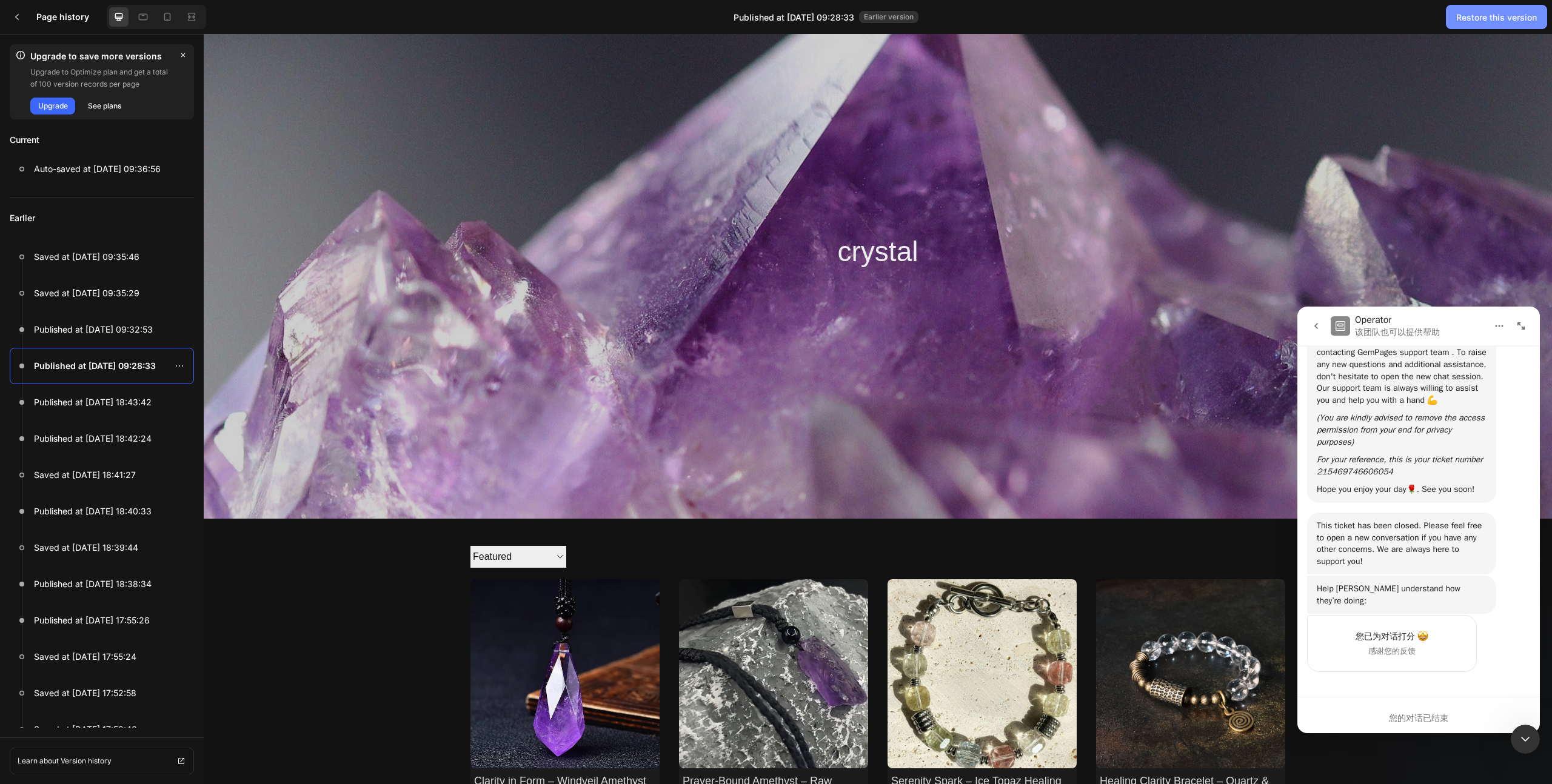 click on "Restore this version" at bounding box center [1496, 17] 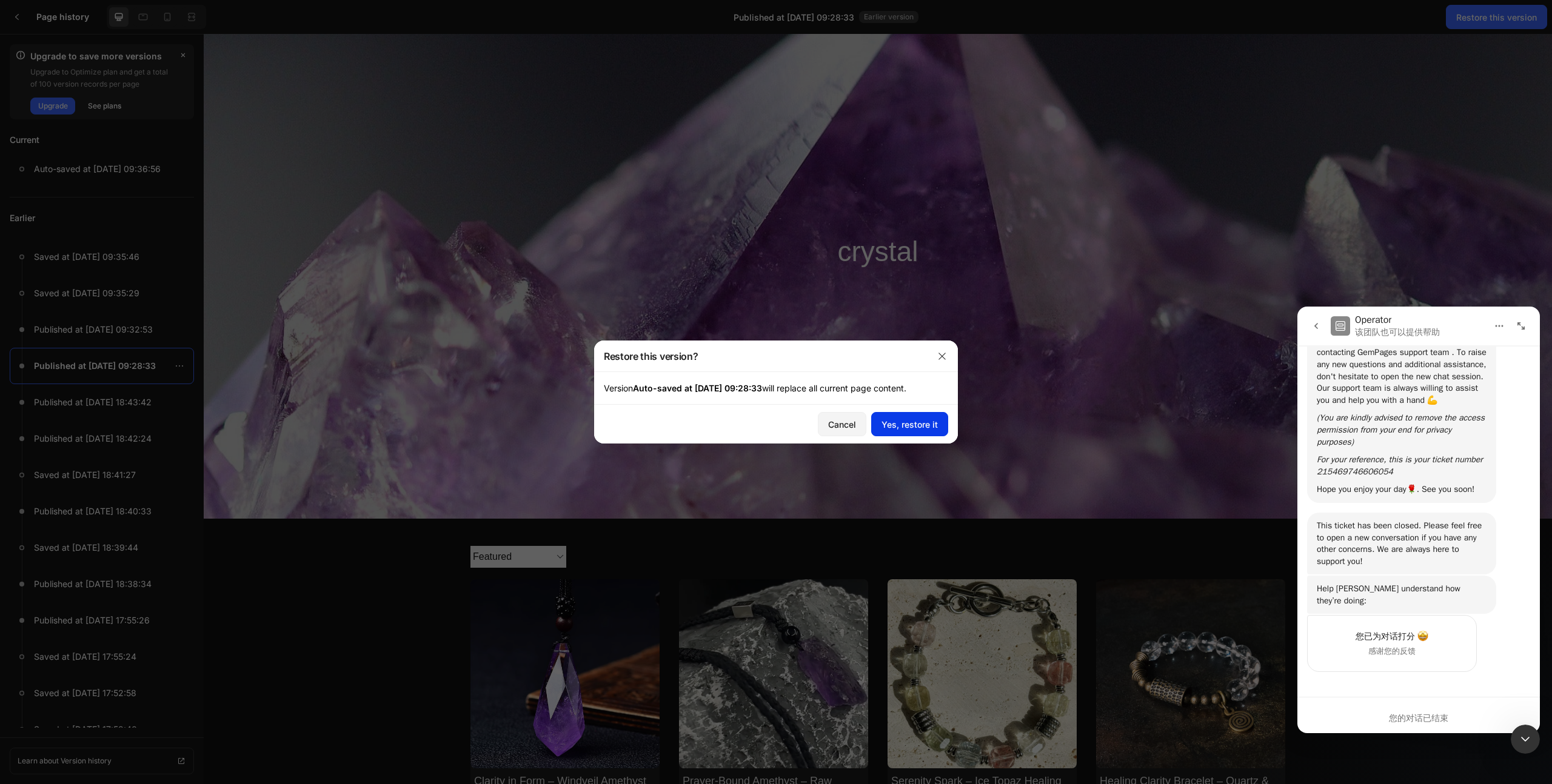 click on "Yes, restore it" at bounding box center [909, 424] 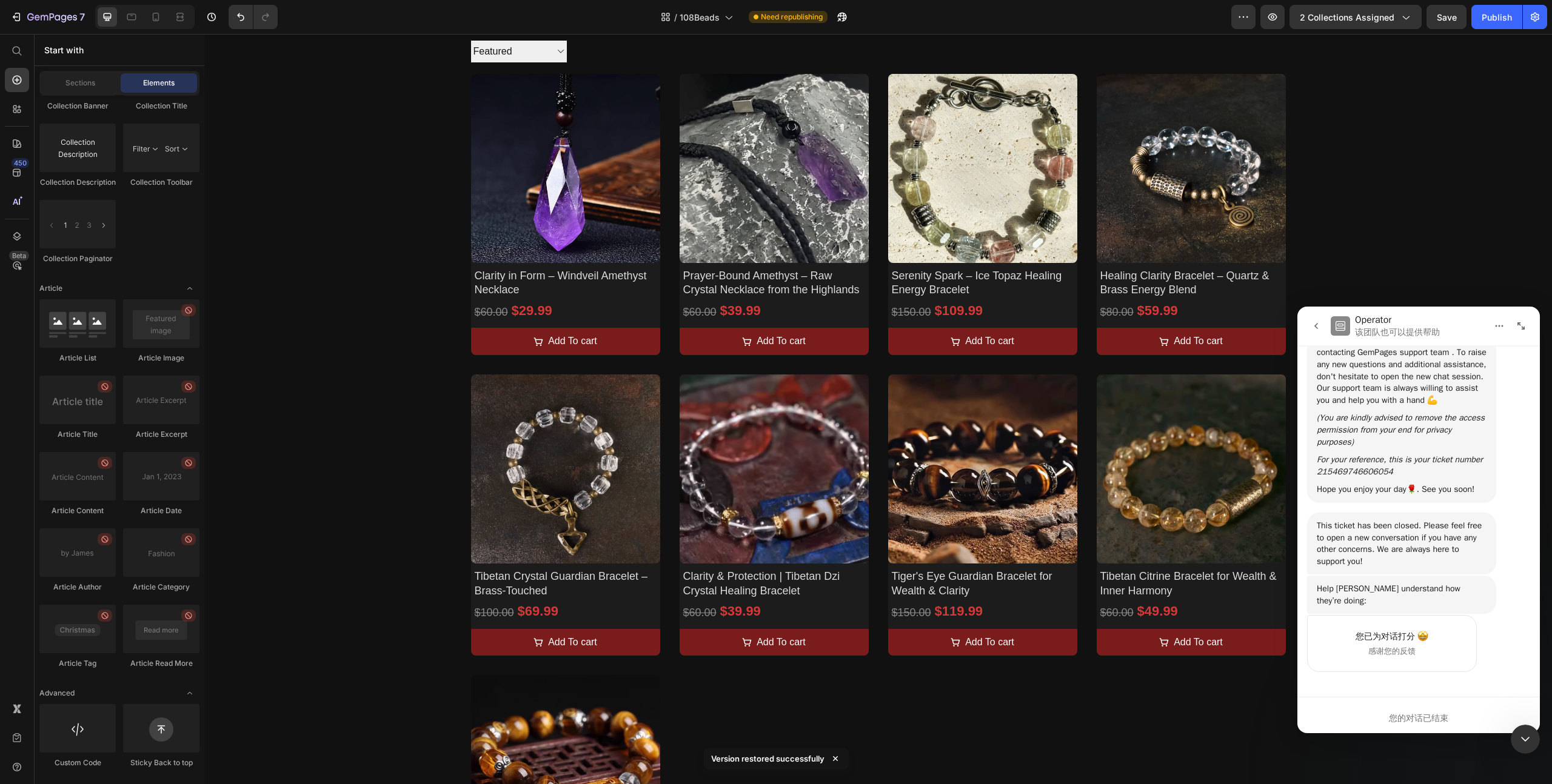 scroll, scrollTop: 1005, scrollLeft: 0, axis: vertical 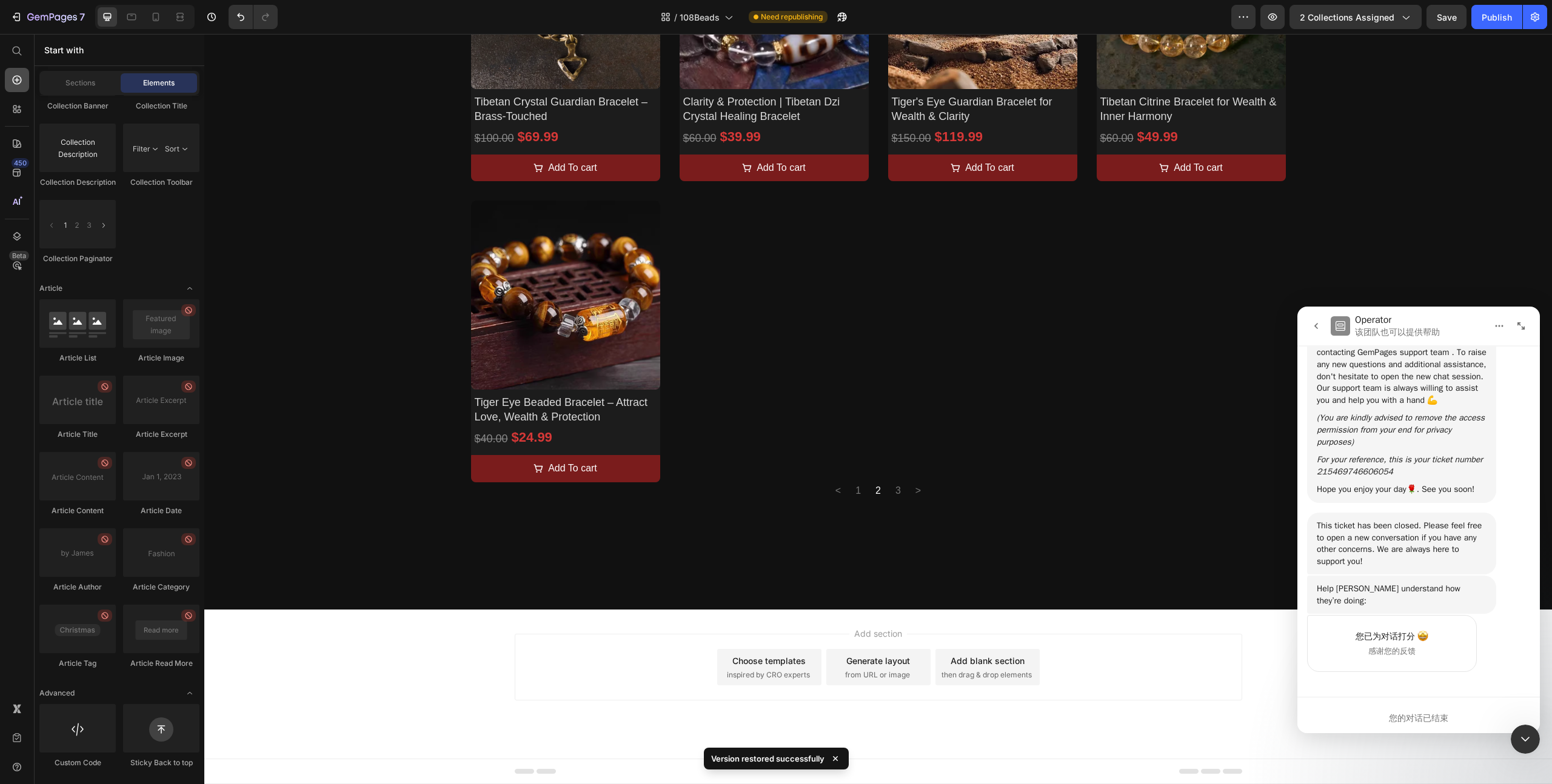 click 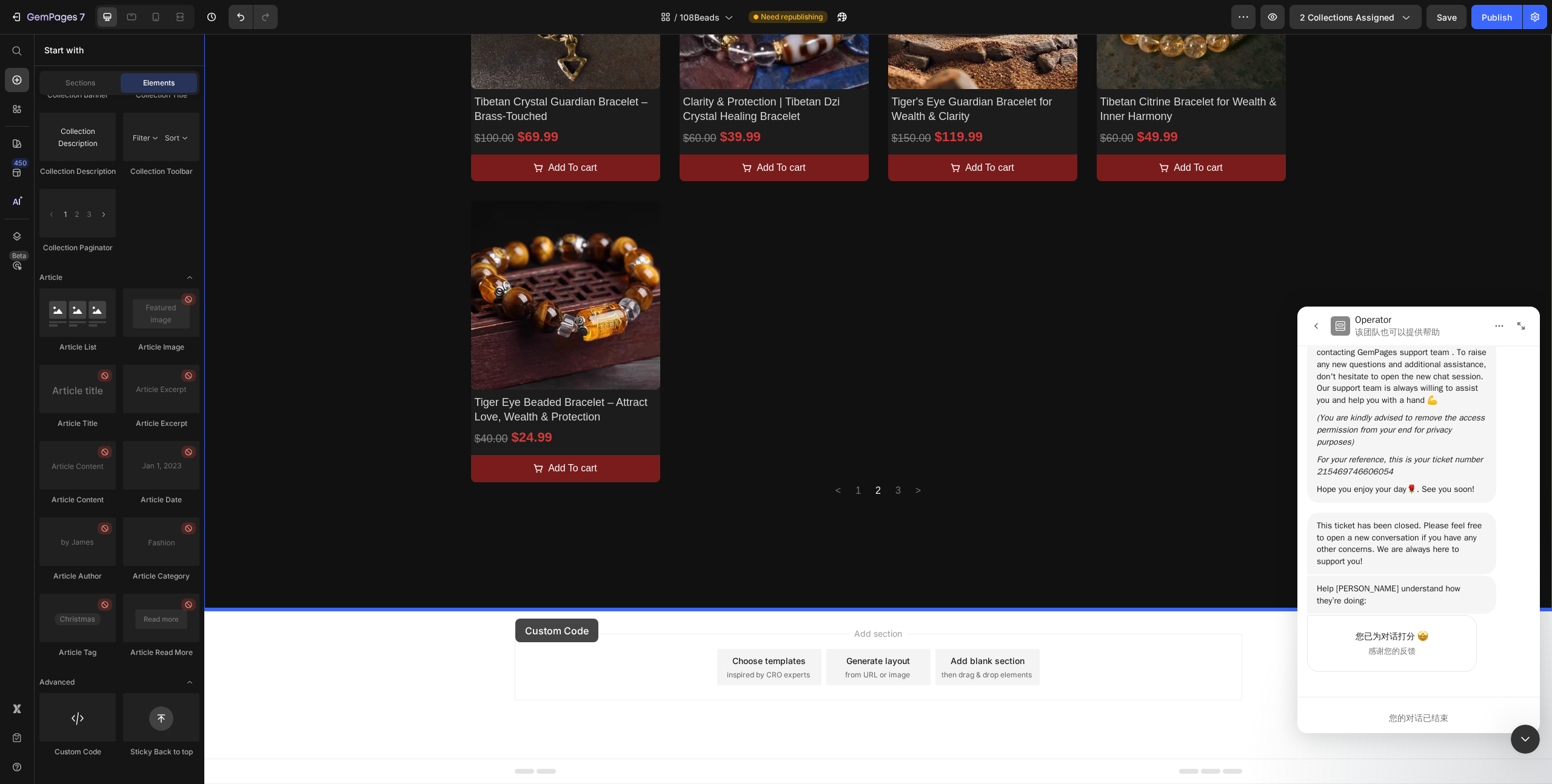 drag, startPoint x: 286, startPoint y: 751, endPoint x: 515, endPoint y: 619, distance: 264.31988 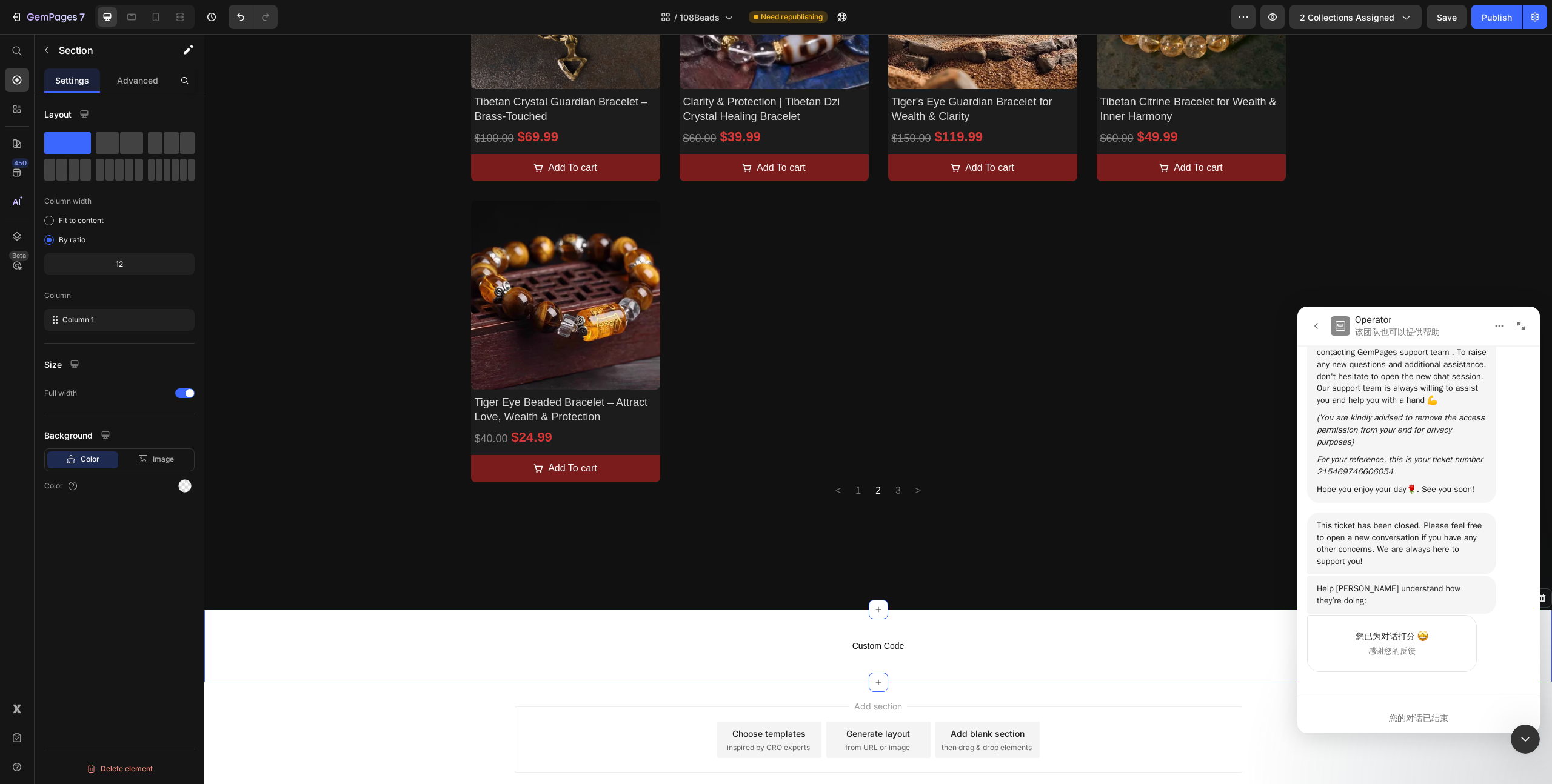 click on "Custom Code
Custom Code Section 2   Create Theme Section AI Content Write with GemAI What would you like to describe here? Tone and Voice Persuasive Product Tibetan Gau Box Locket Pendant – For Blessing, Intention & Sacred Connection Show more Generate" at bounding box center [878, 646] 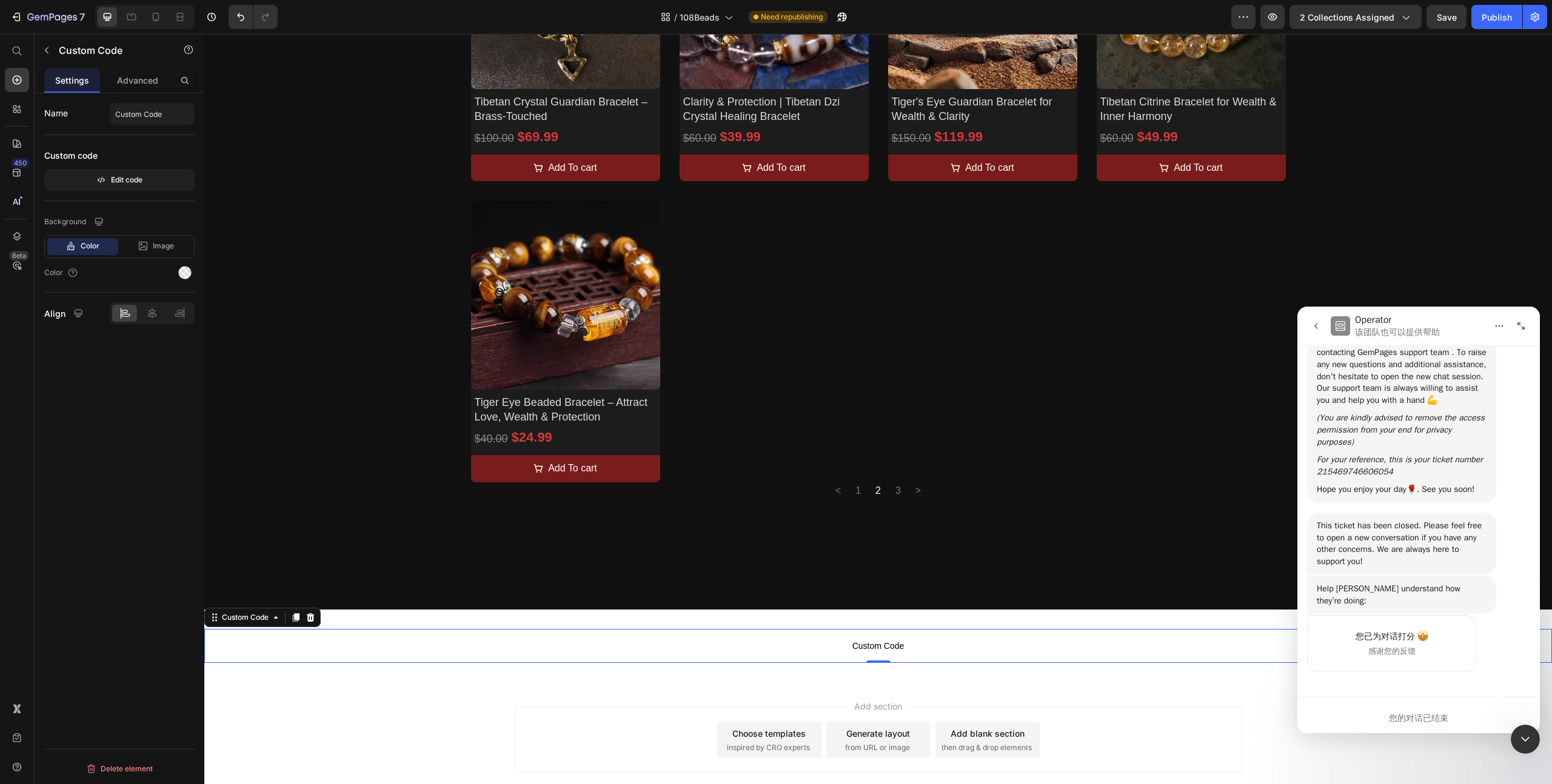 click on "Custom Code" at bounding box center [878, 646] 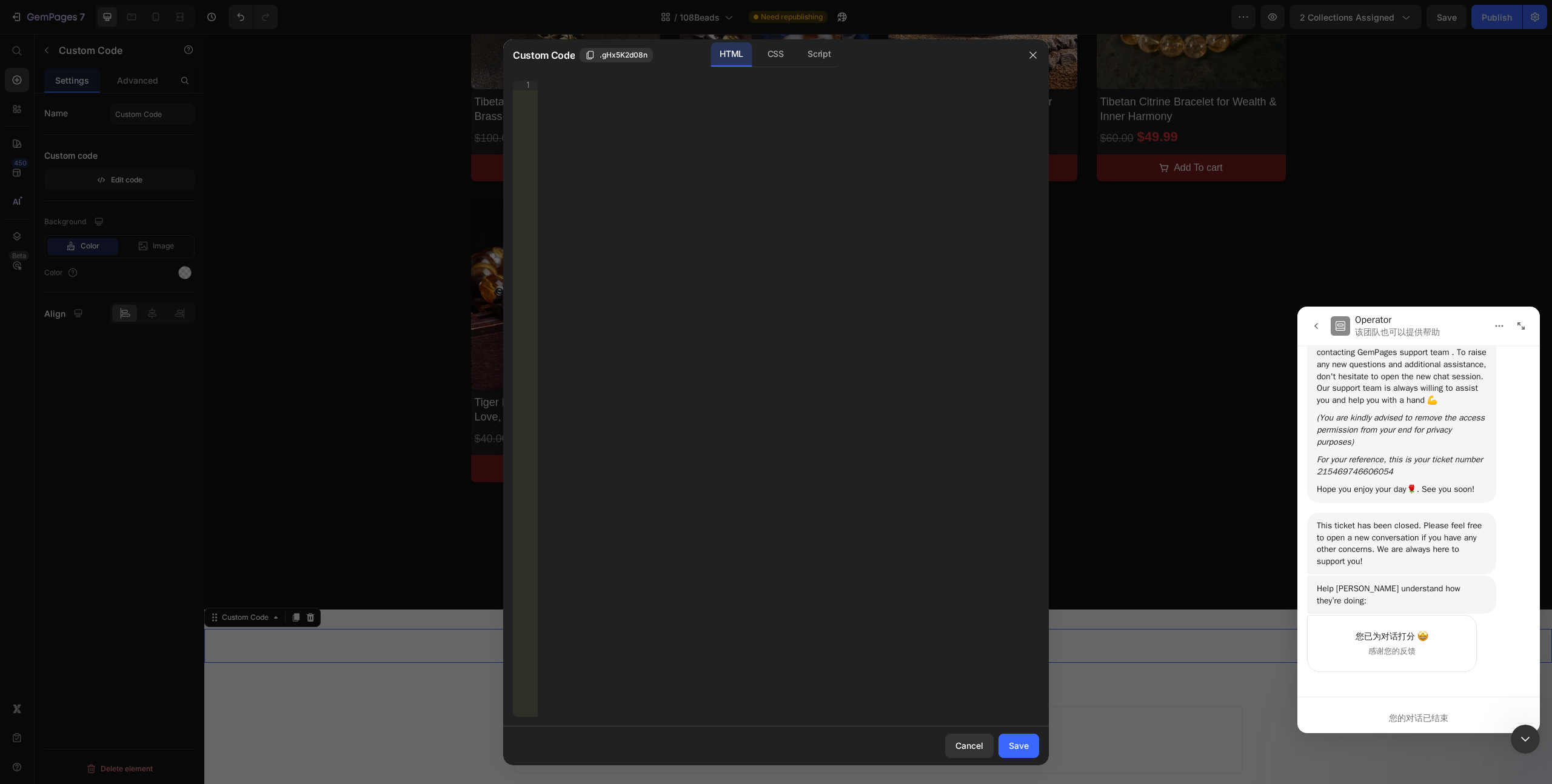 click on "Insert the 3rd-party installation code, HTML code, or Liquid code to display custom content." at bounding box center (788, 408) 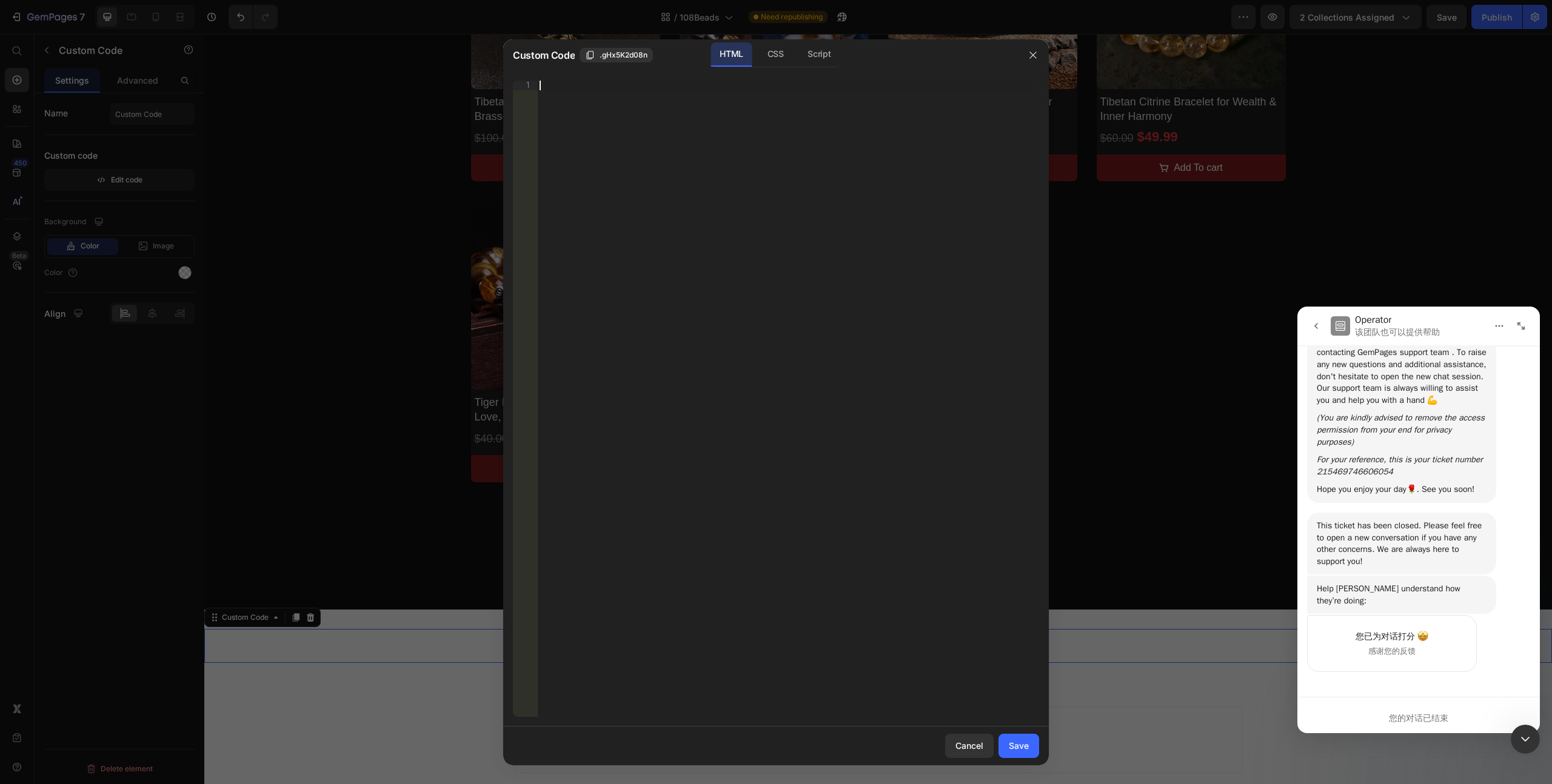 click on "Insert the 3rd-party installation code, HTML code, or Liquid code to display custom content." at bounding box center [788, 408] 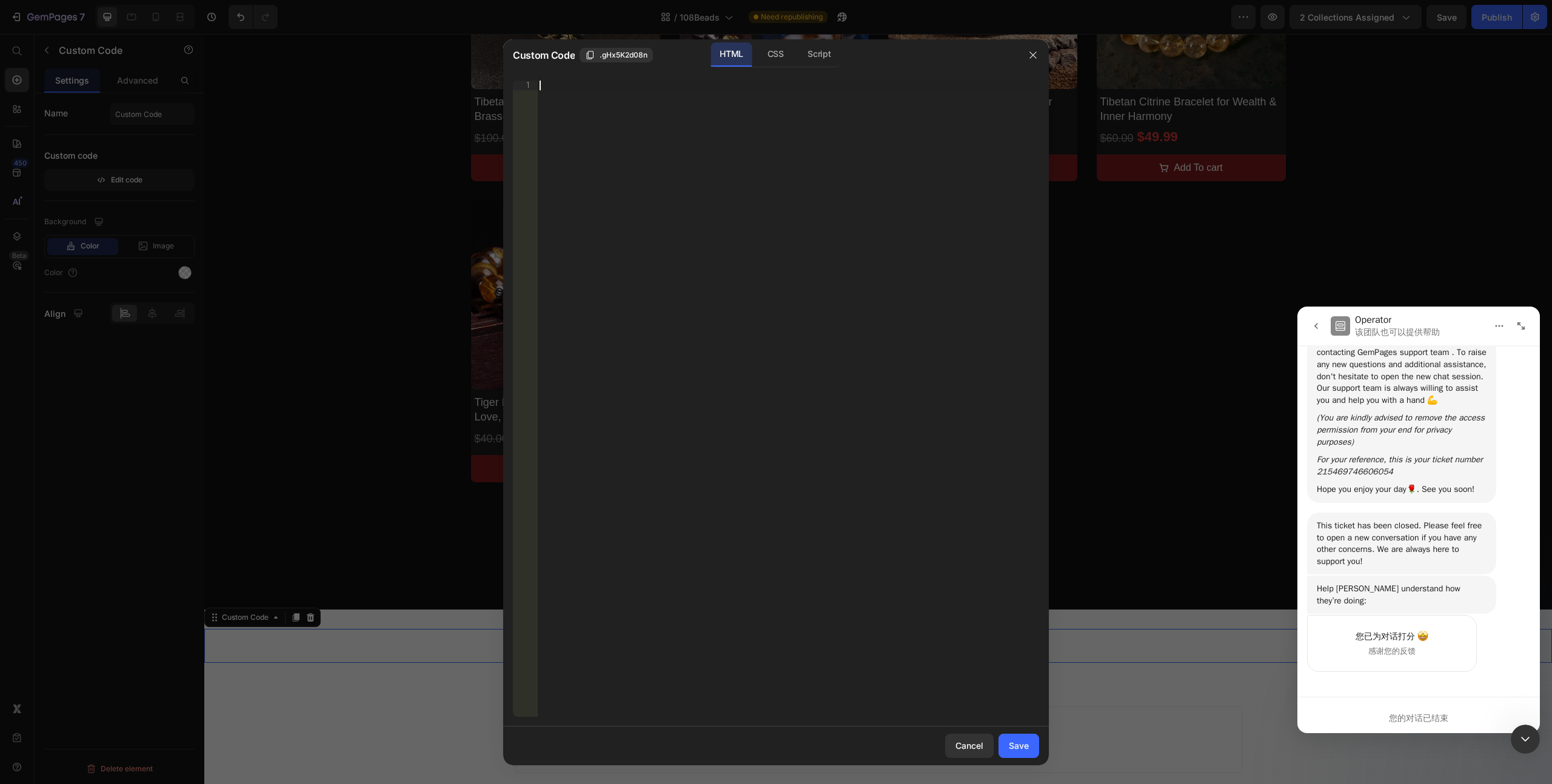 type on "div" 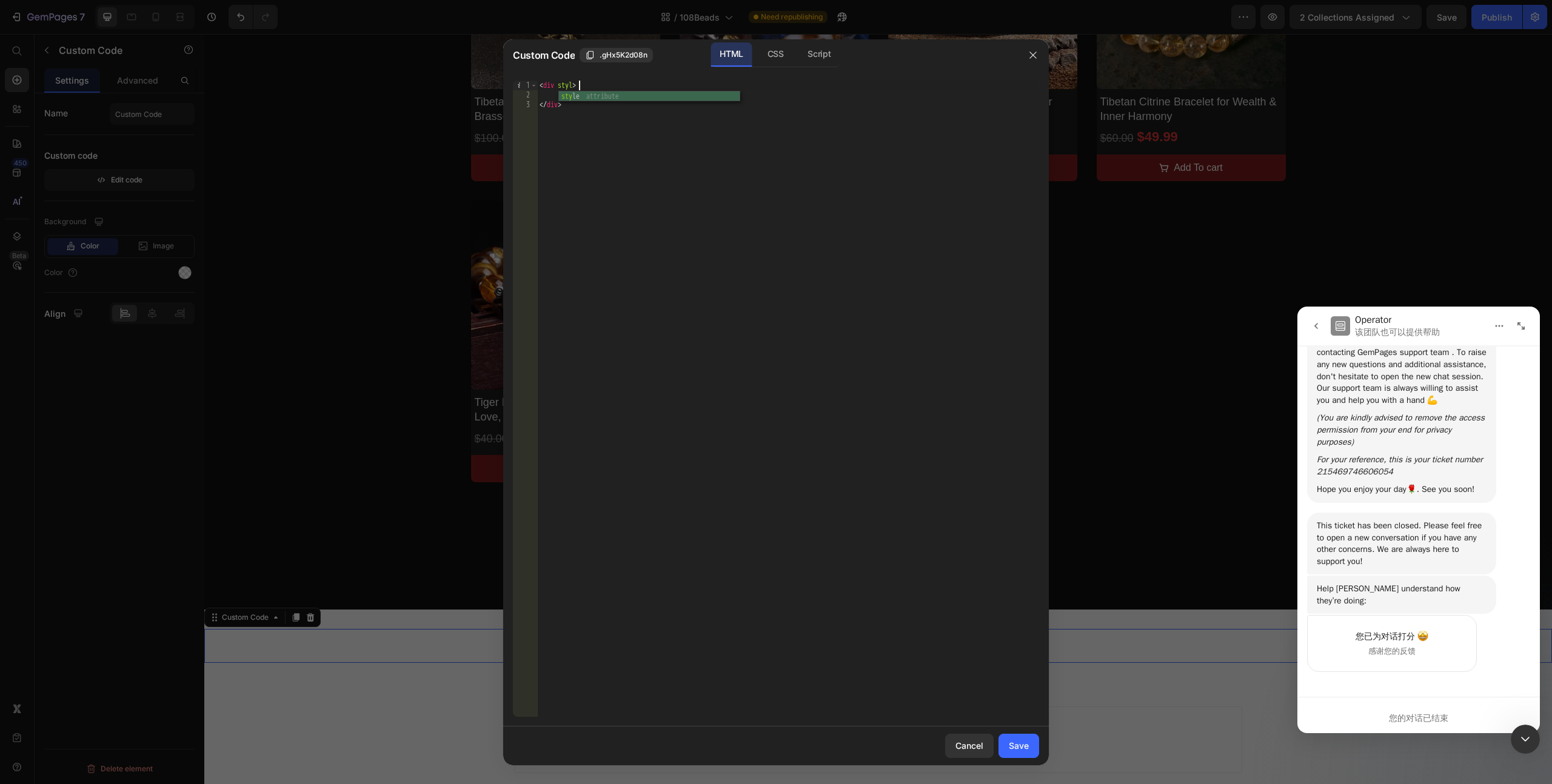 scroll, scrollTop: 0, scrollLeft: 3, axis: horizontal 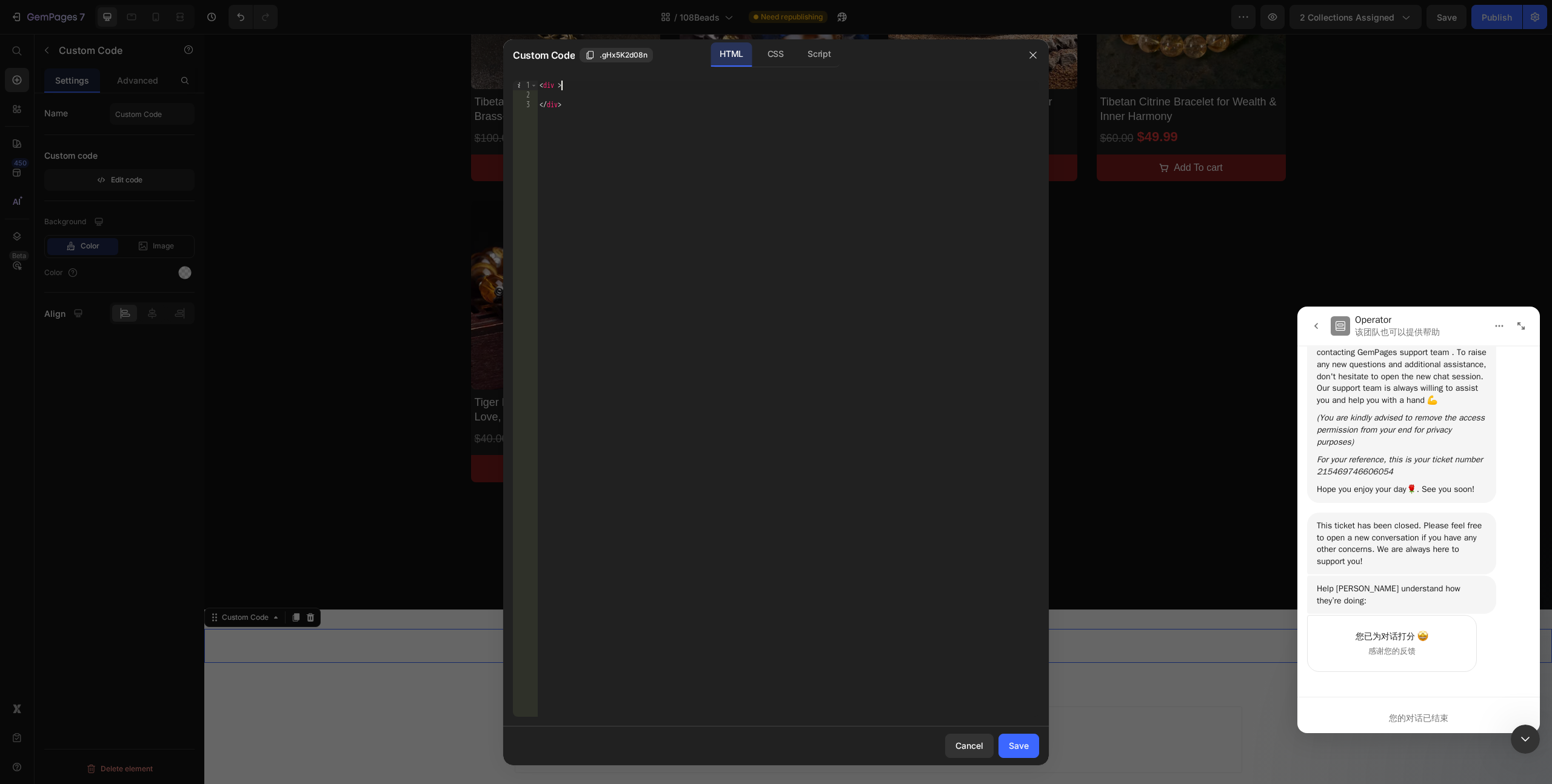type on "<div>" 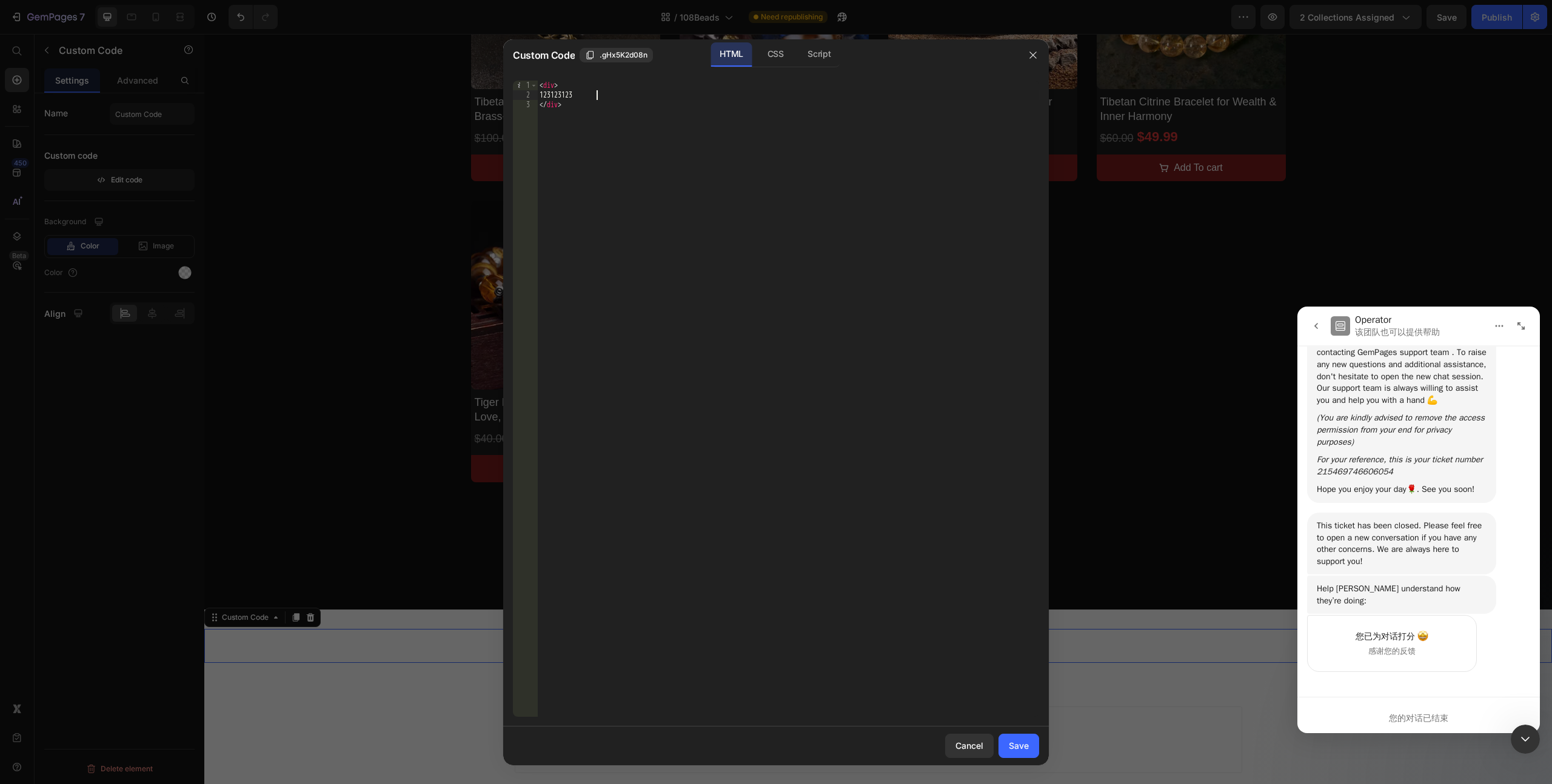 scroll, scrollTop: 0, scrollLeft: 5, axis: horizontal 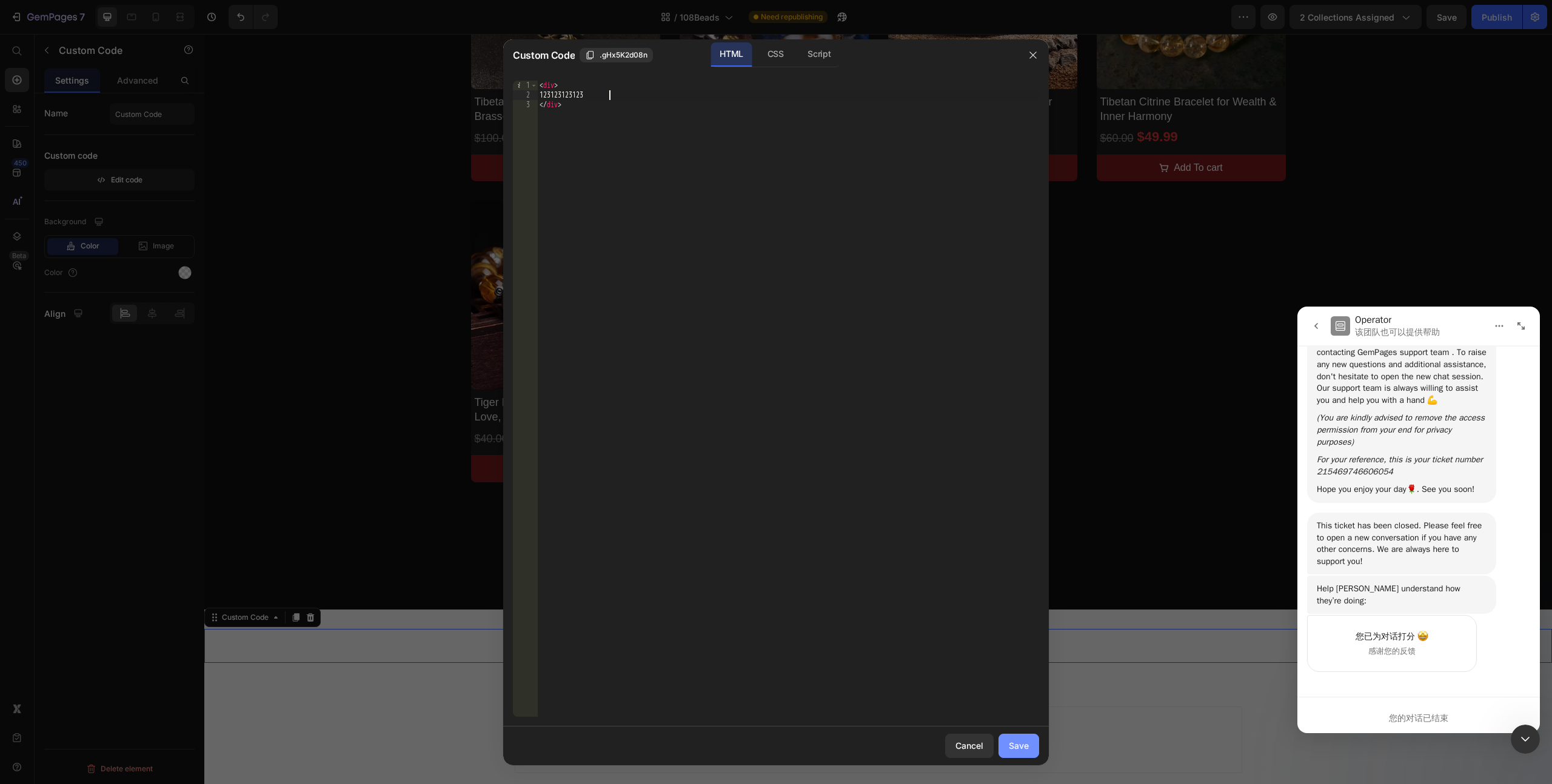 type on "123123123123" 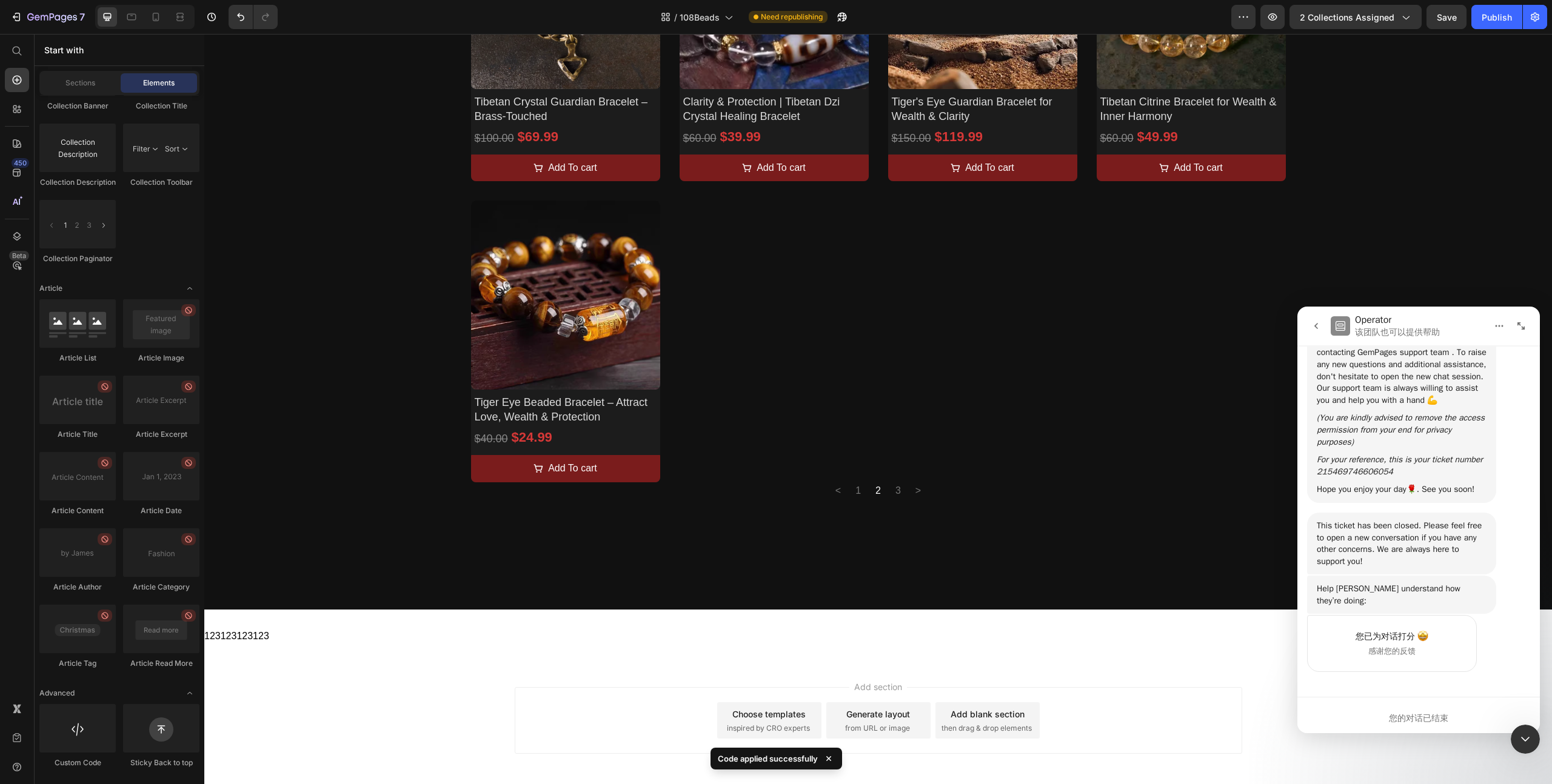 click on "Add section Choose templates inspired by CRO experts Generate layout from URL or image Add blank section then drag & drop elements" at bounding box center (878, 737) 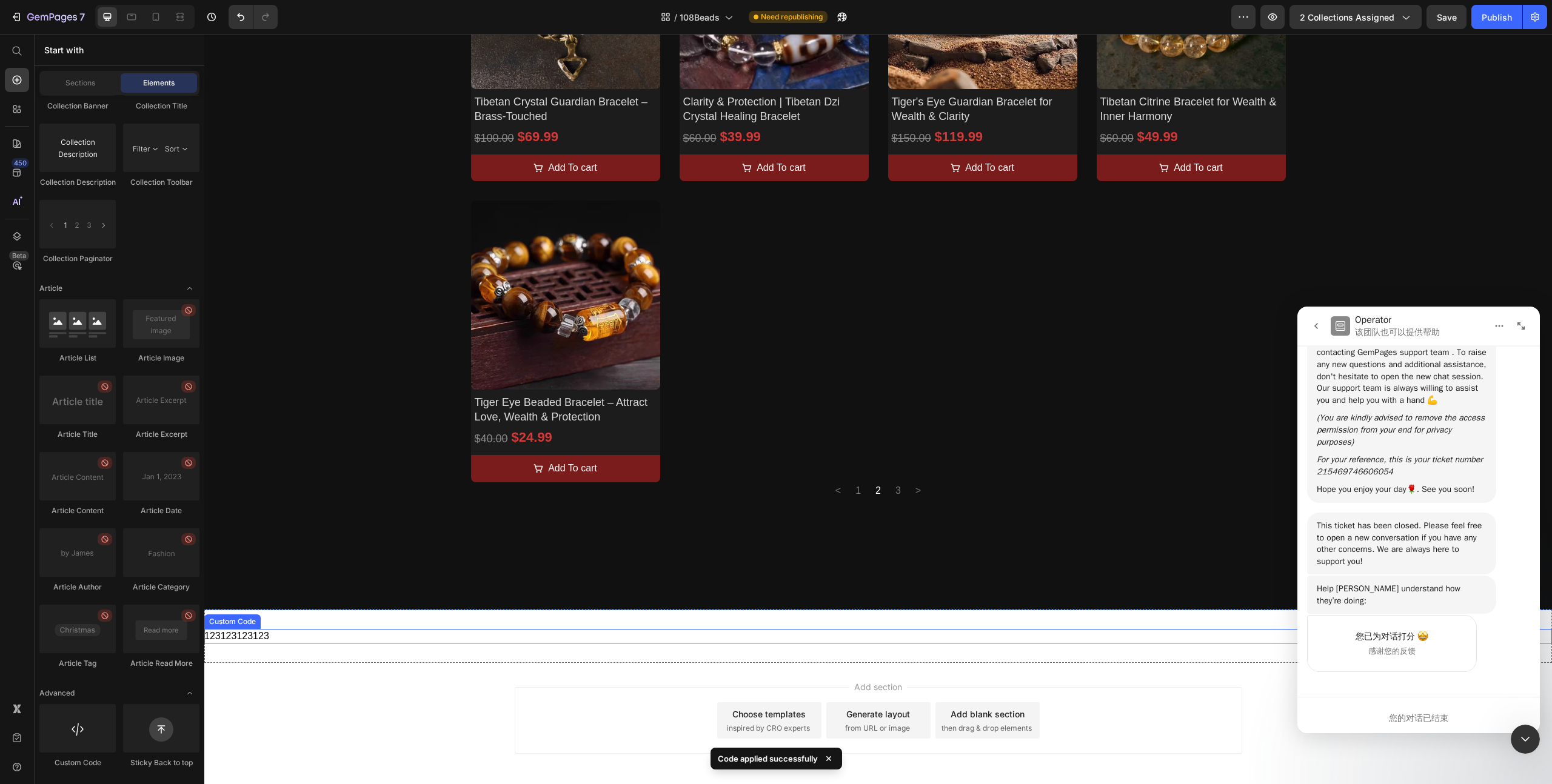 click on "123123123123" at bounding box center (878, 636) 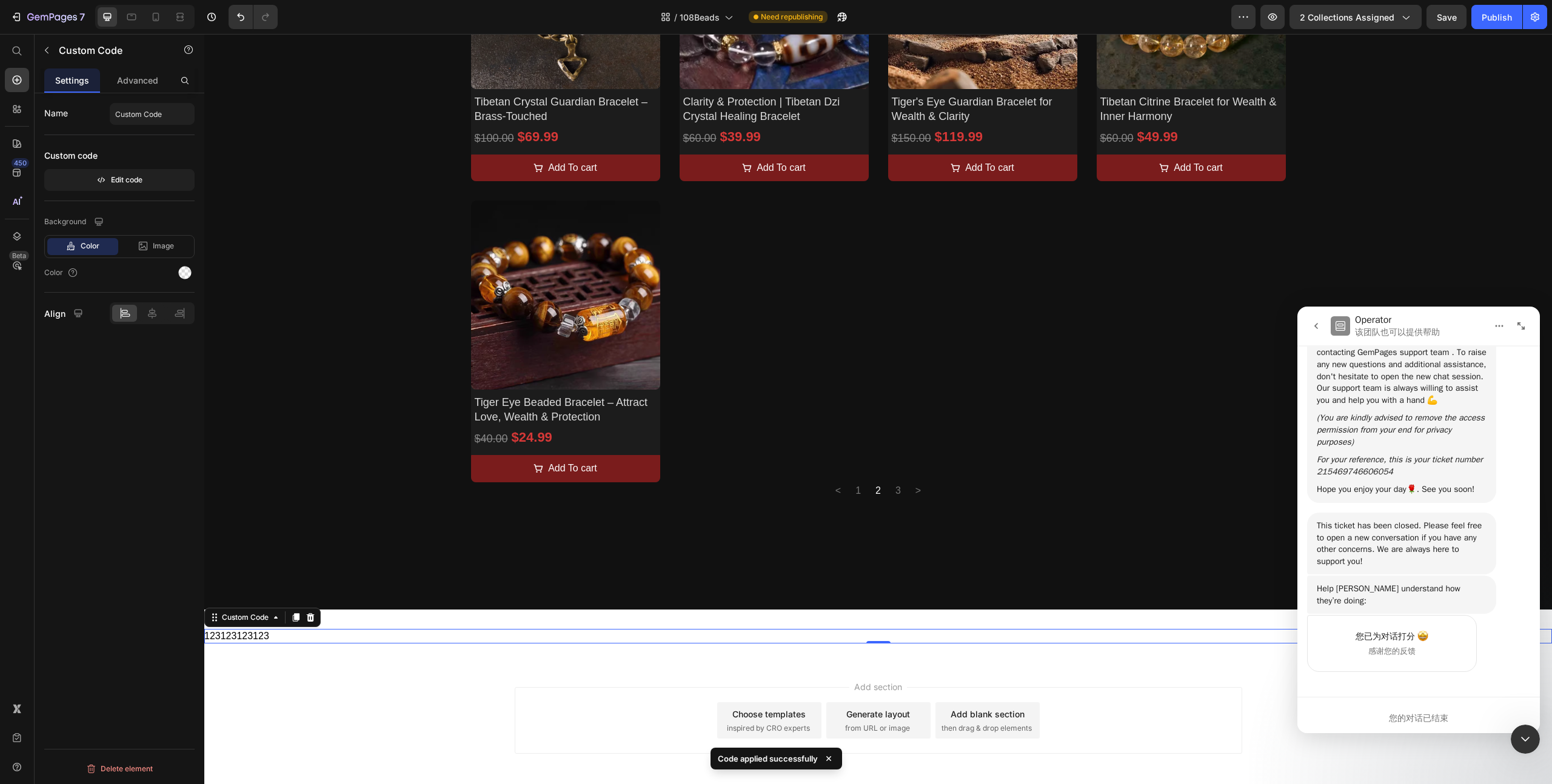 click on "123123123123" at bounding box center (878, 636) 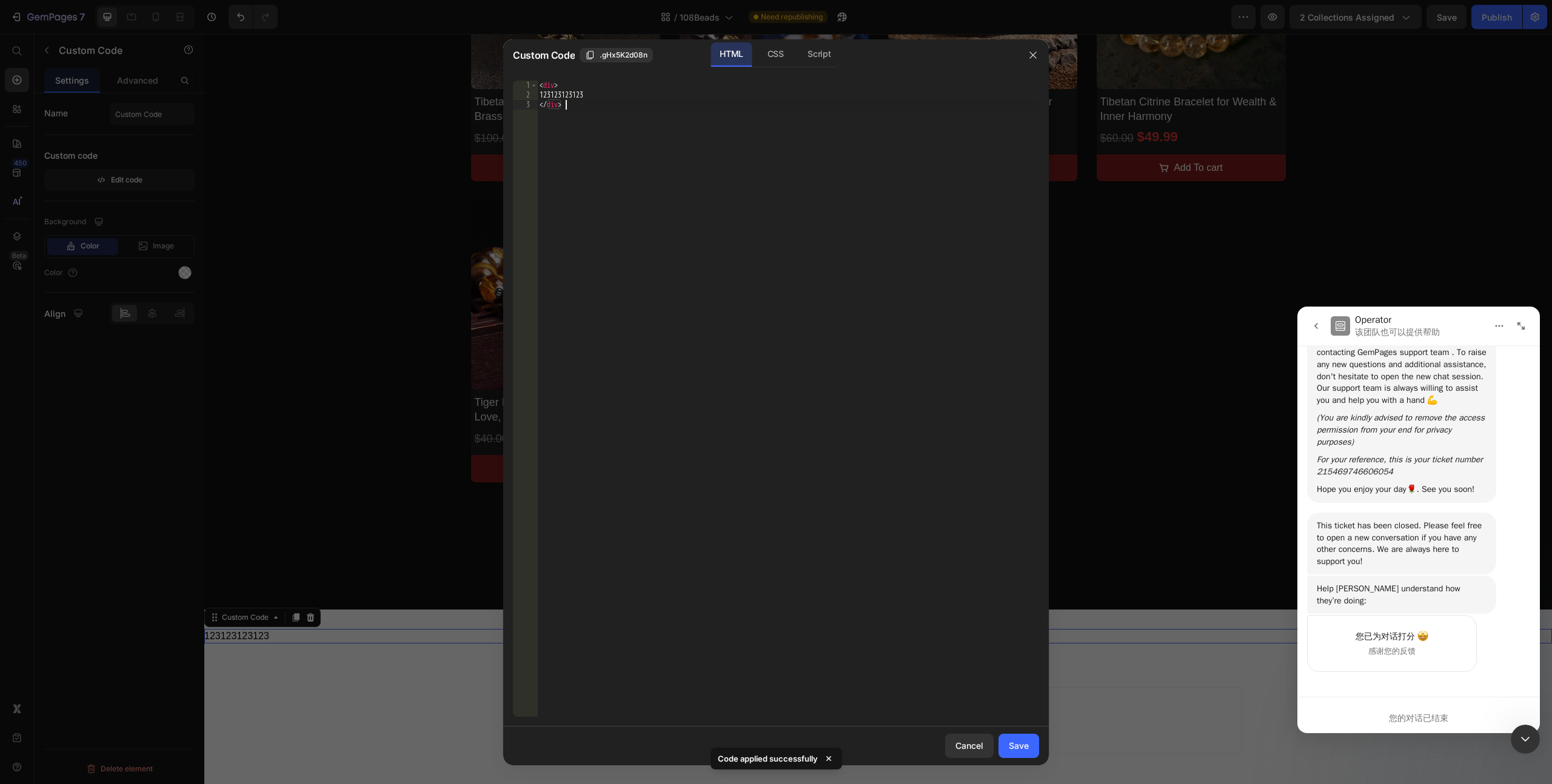 click on "< div >     123123123123 </ div >" at bounding box center [788, 408] 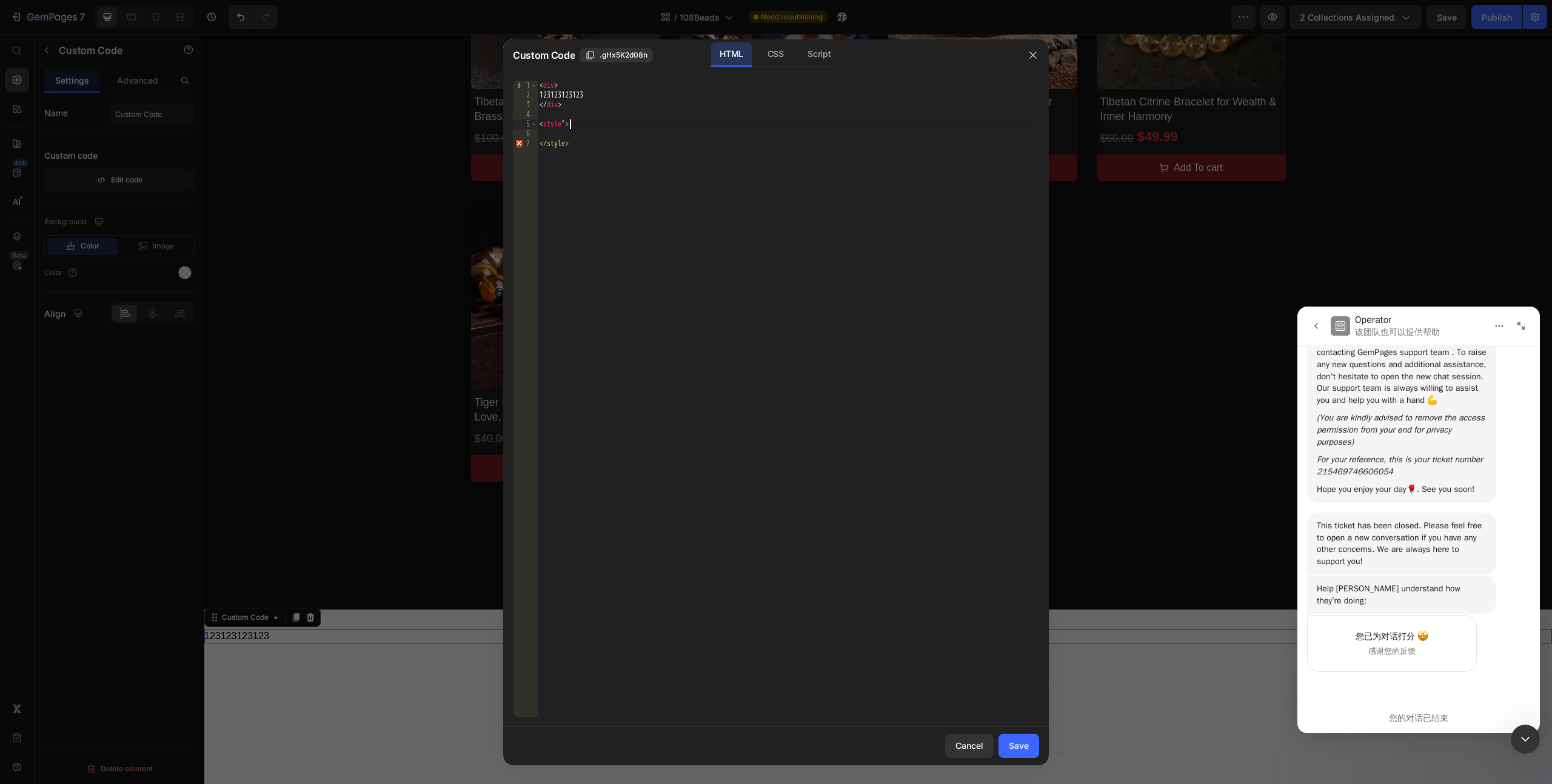 type on "<style>" 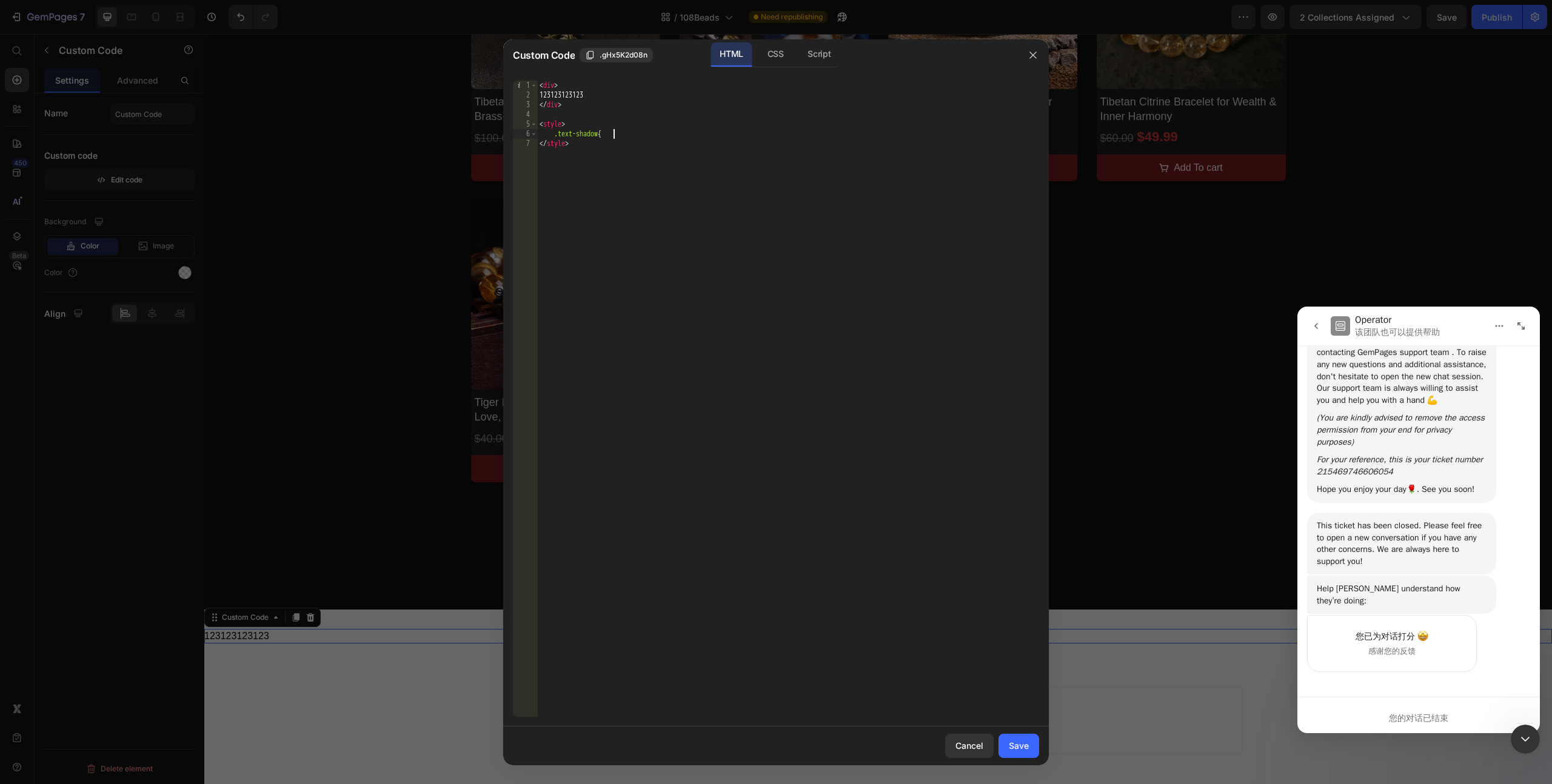 scroll, scrollTop: 0, scrollLeft: 5, axis: horizontal 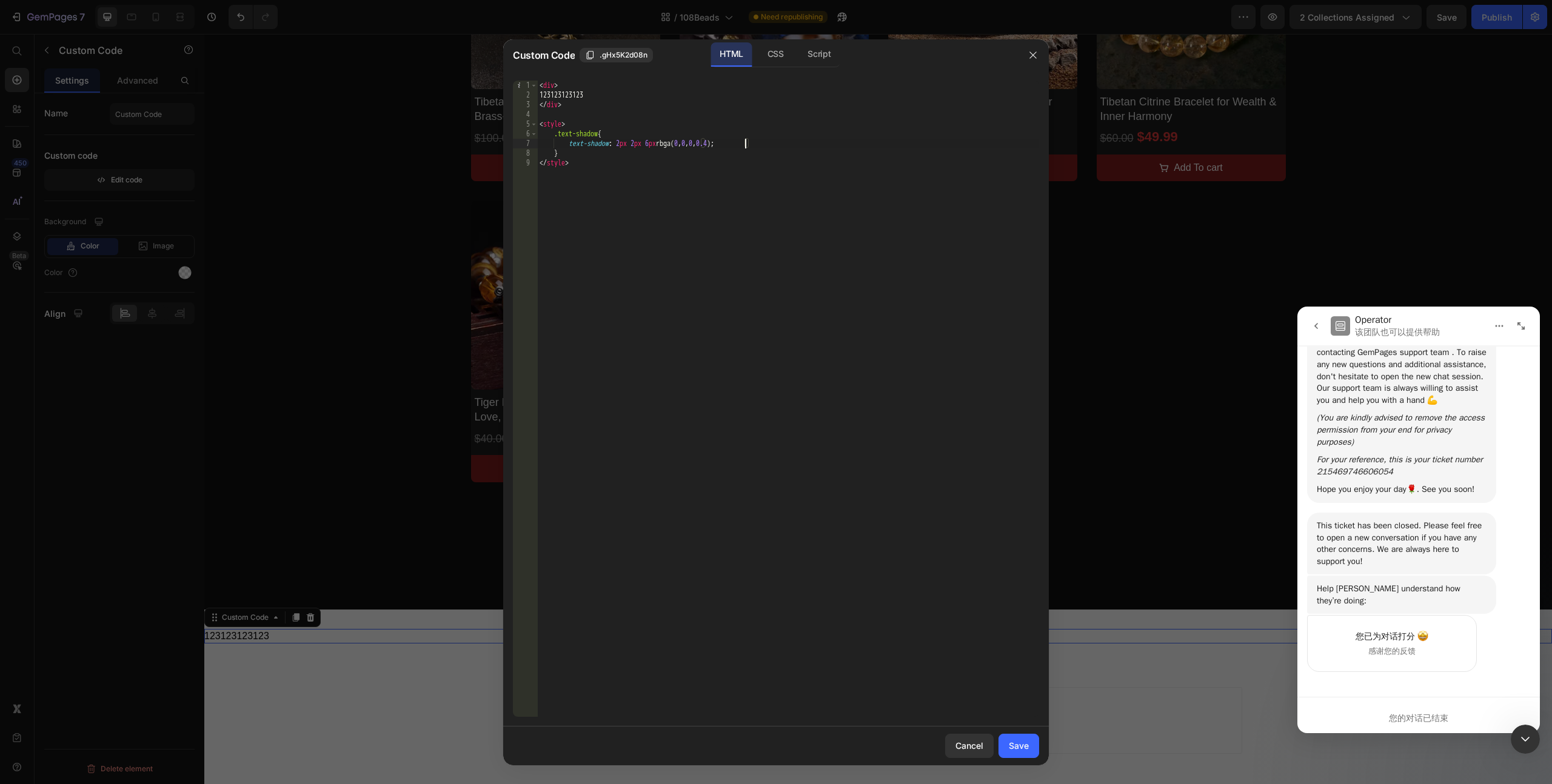 click on "< div >     123123123123 </ div > < style >      .text-shadow {           text-shadow :   2 px   2 px   6 px  rbga( 0 , 0 , 0 , 0.4 ) ;      } </ style >" at bounding box center (788, 408) 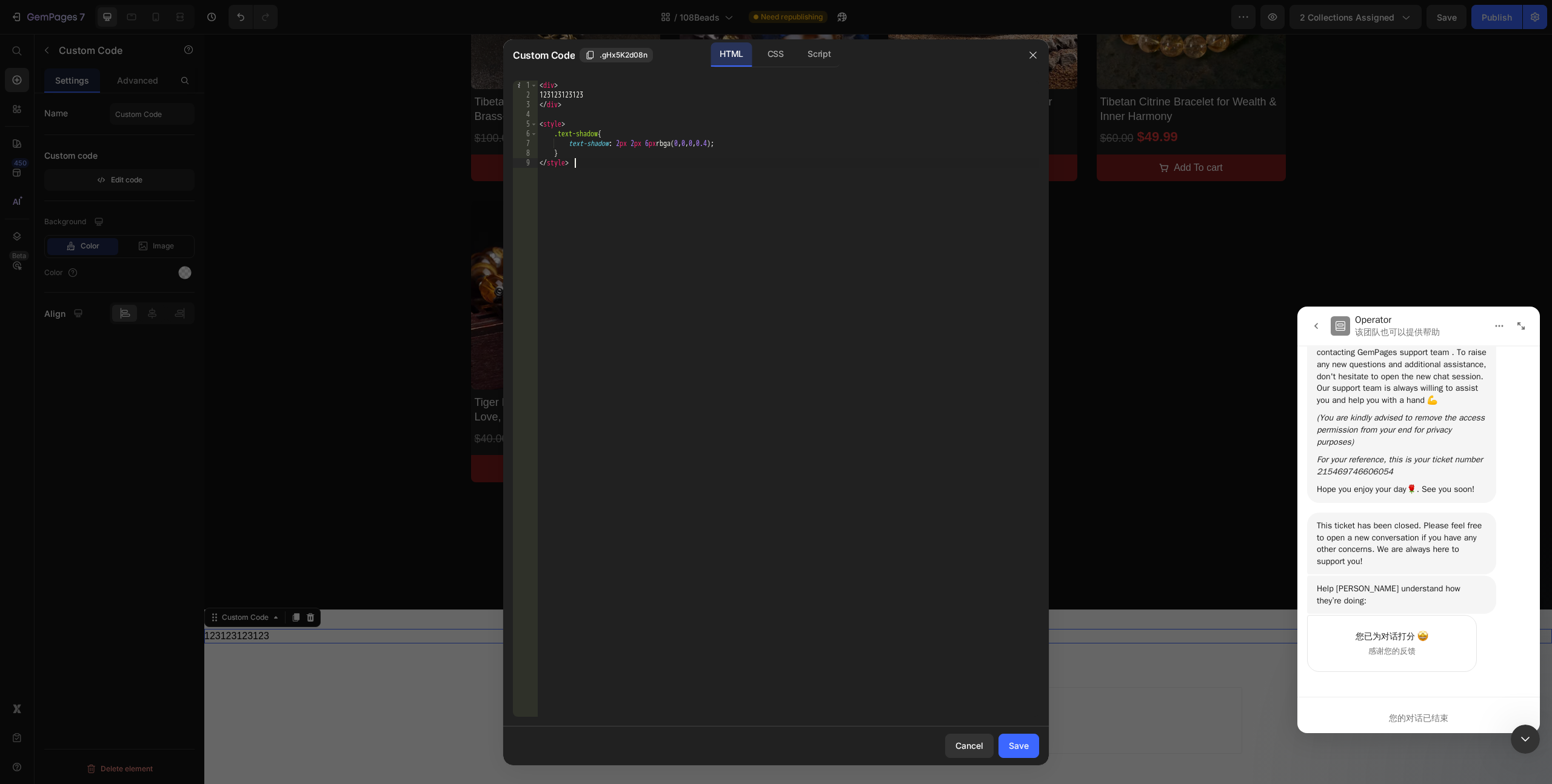 scroll, scrollTop: 0, scrollLeft: 2, axis: horizontal 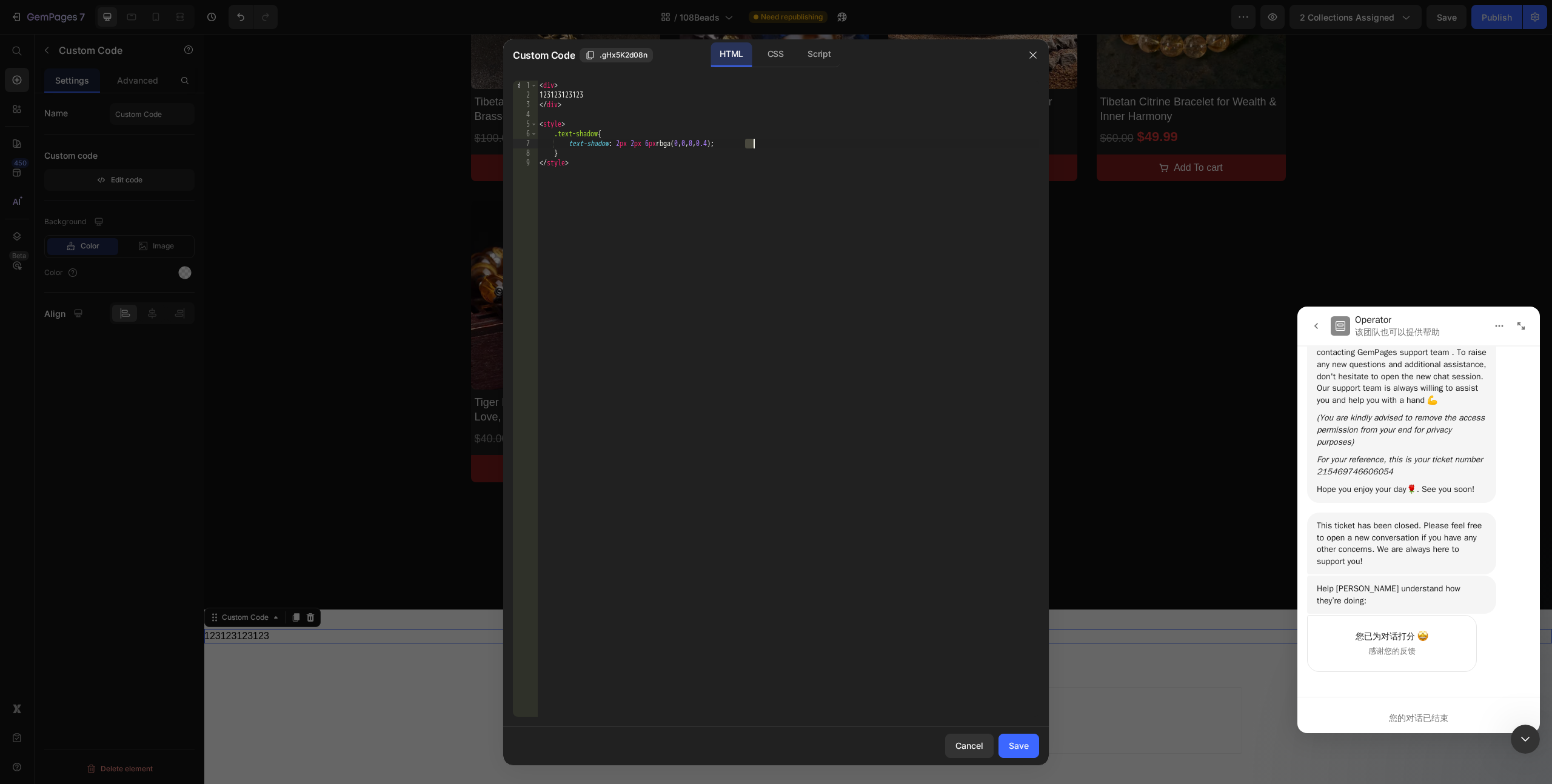 click on "< div >     123123123123 </ div > < style >      .text-shadow {           text-shadow :   2 px   2 px   6 px  rbga( 0 , 0 , 0 , 0.4 ) ;      } </ style >" at bounding box center [788, 408] 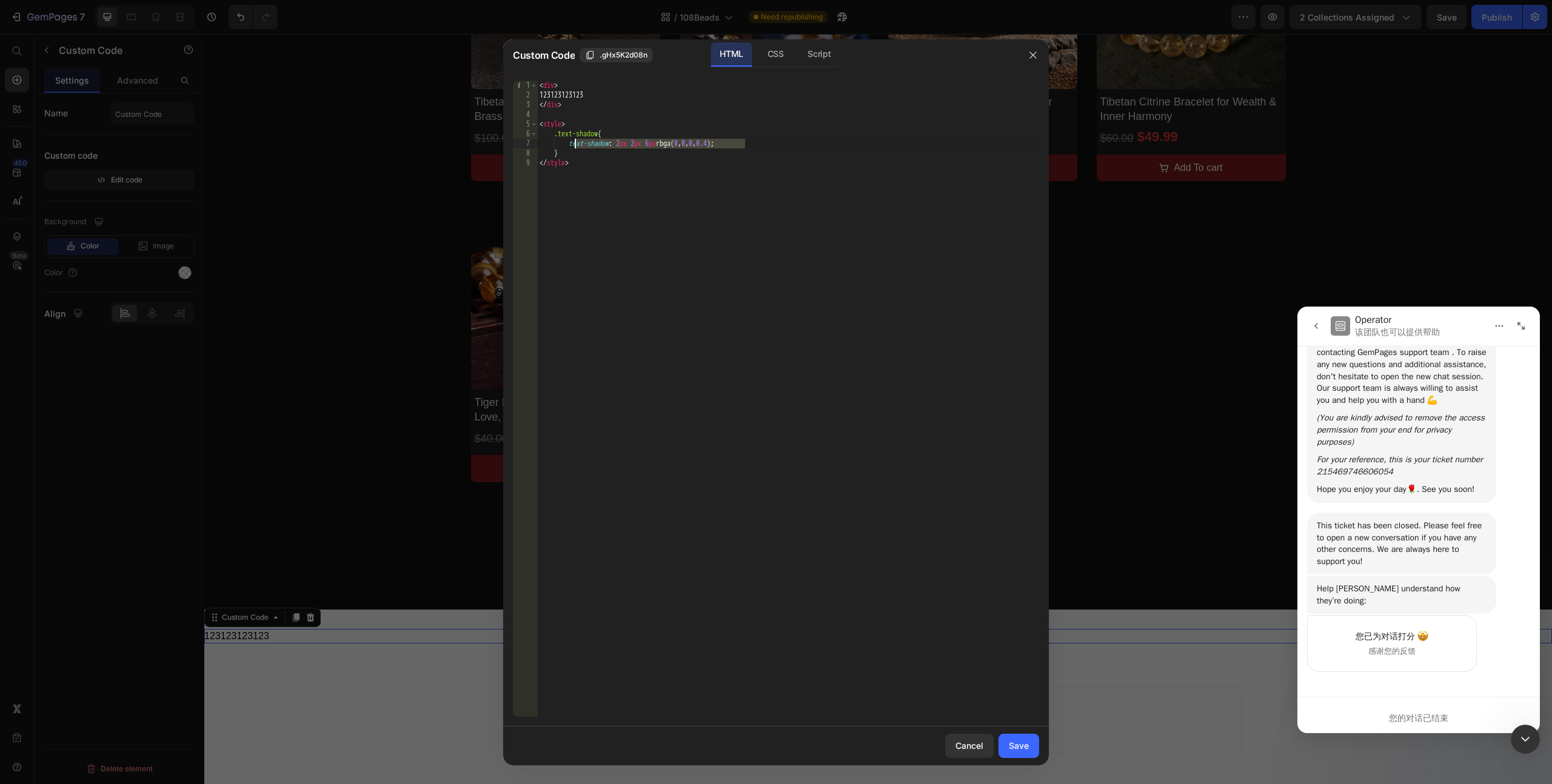 paste on "gba(0, 0, 0, 0.4);" 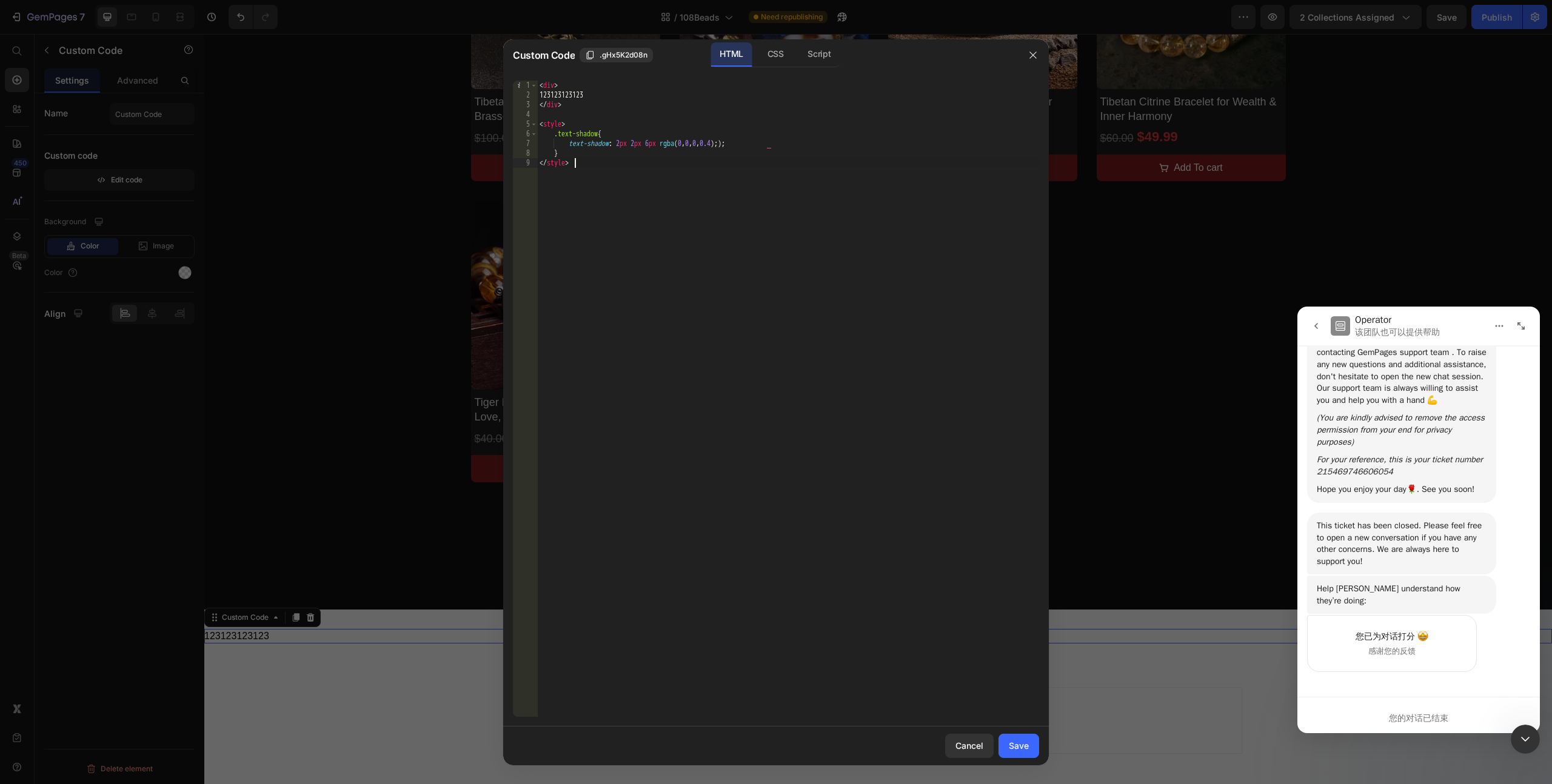 click on "< div >     123123123123 </ div > < style >      .text-shadow {           text-shadow :   2 px   2 px   6 px   rgba ( 0 ,  0 ,  0 ,  0.4 ) ; ) ;      } </ style >" at bounding box center [788, 408] 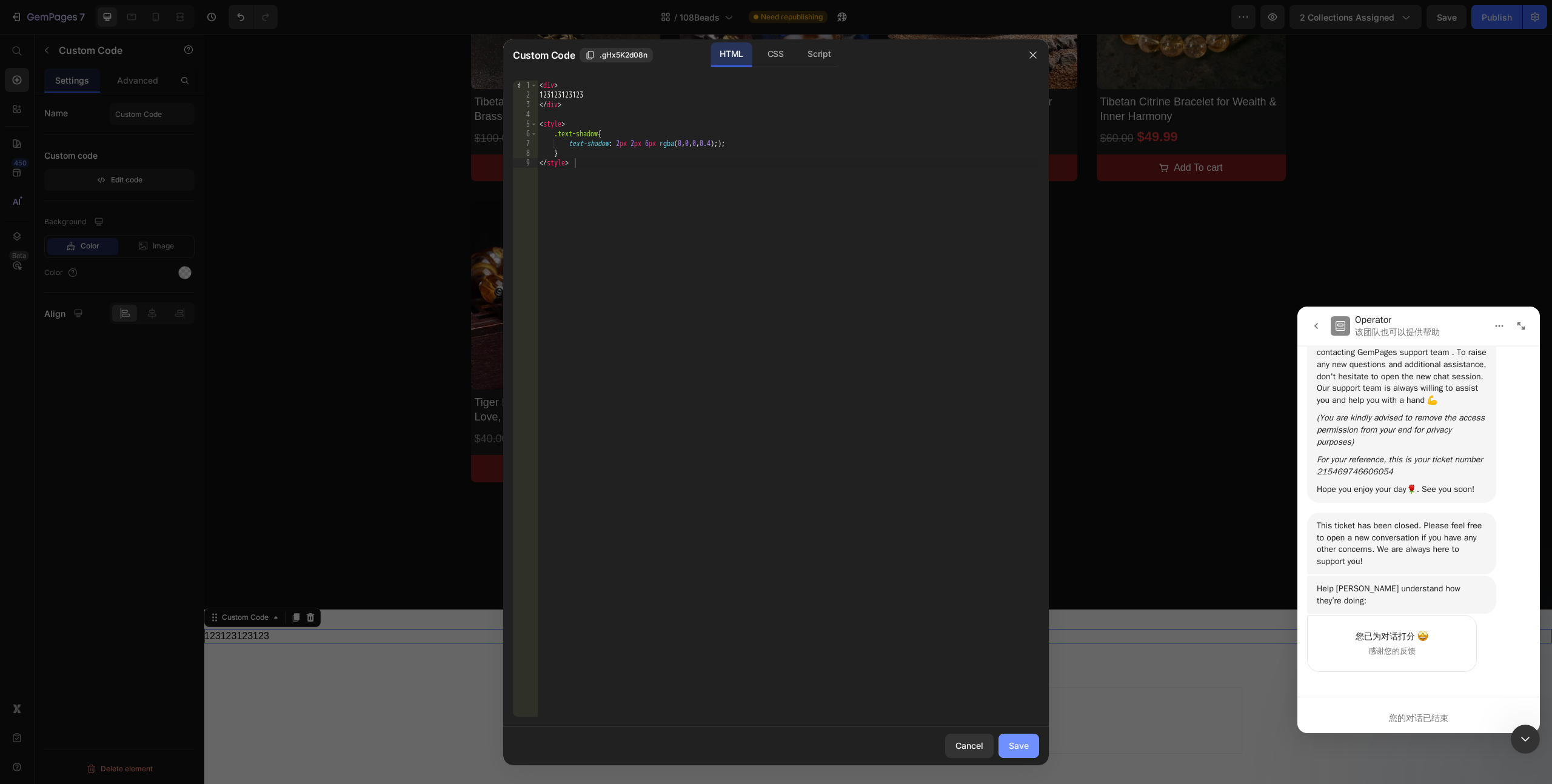 click on "Save" at bounding box center [1018, 745] 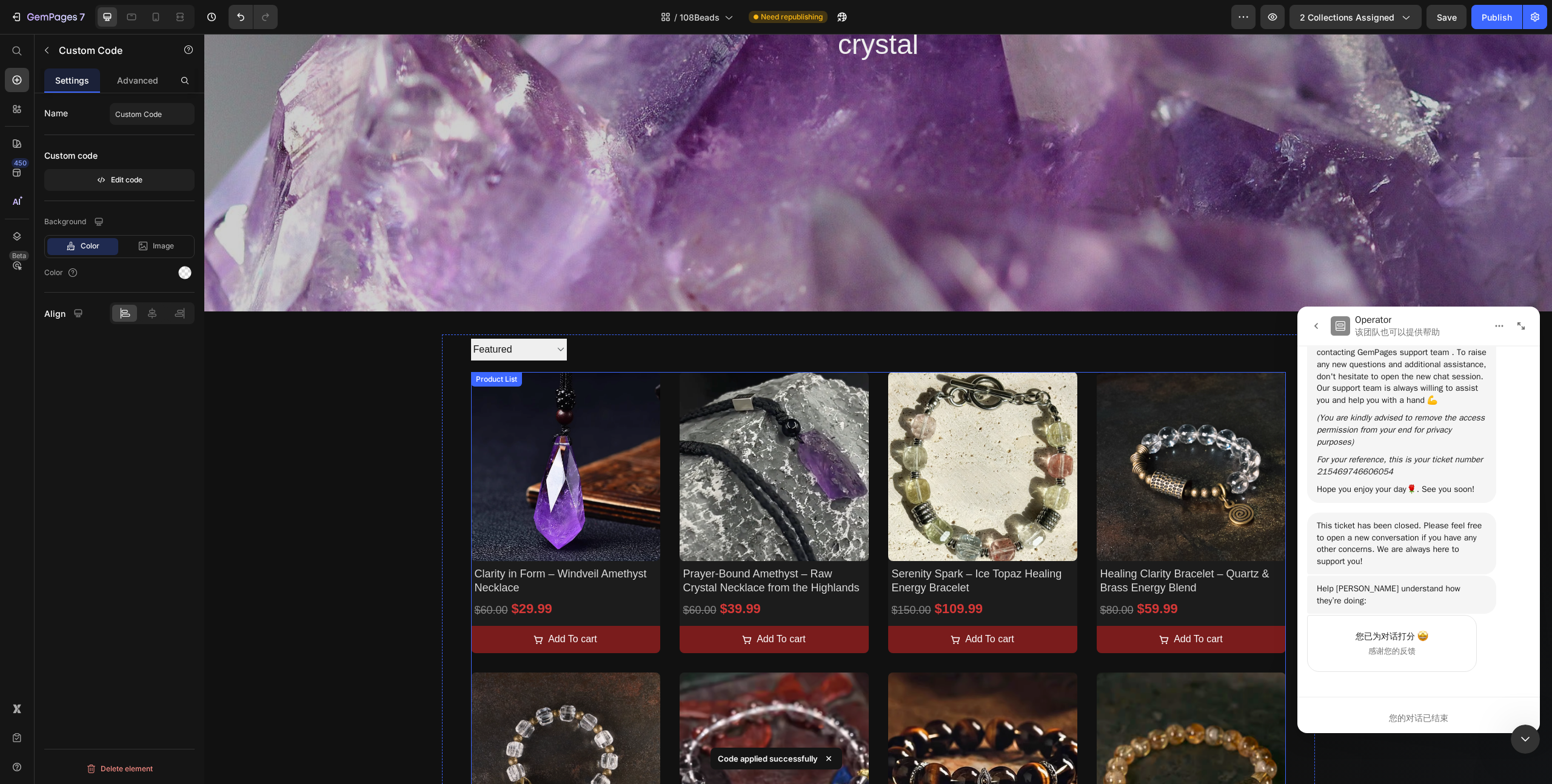 scroll, scrollTop: 0, scrollLeft: 0, axis: both 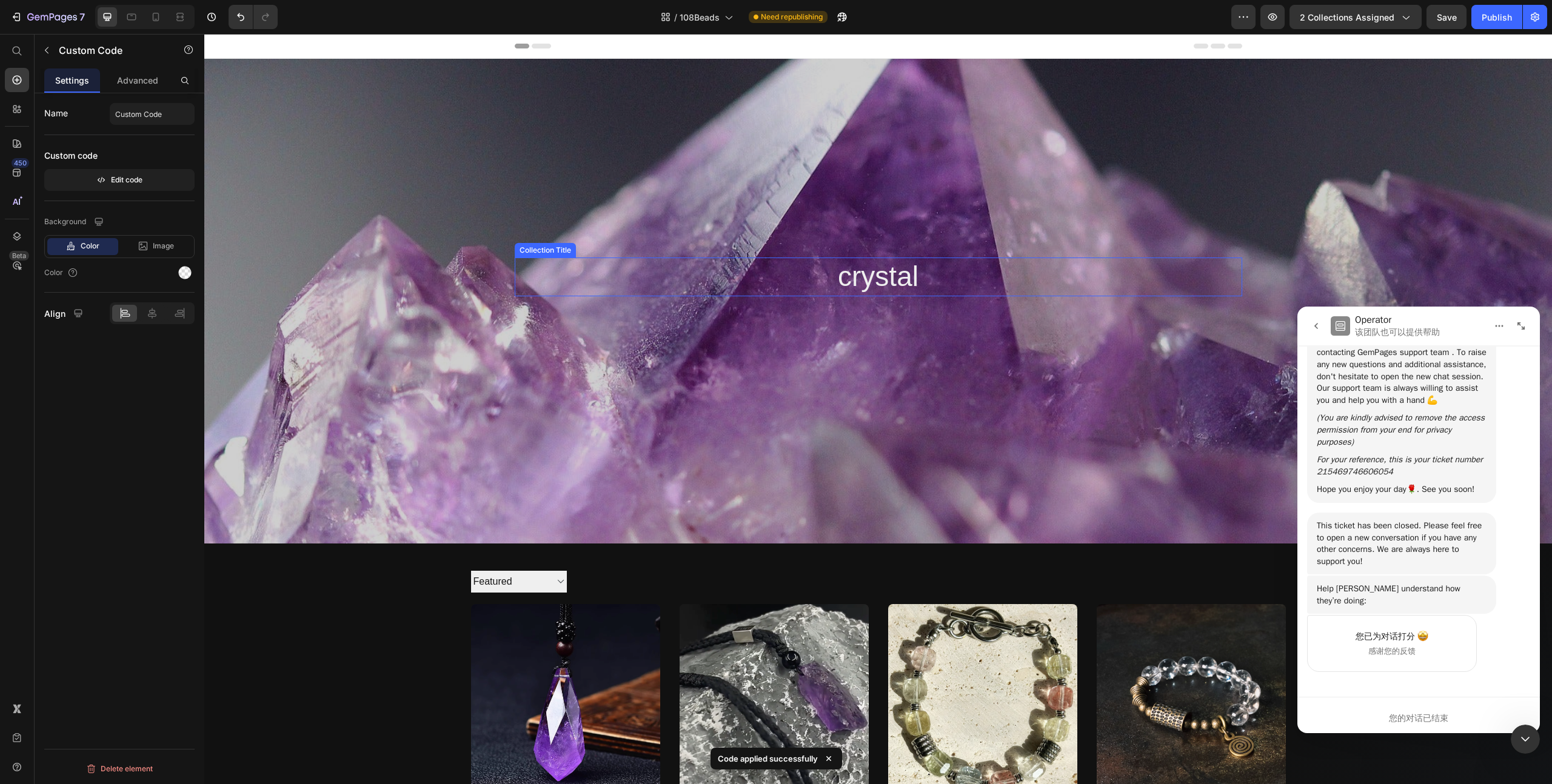 click on "crystal" at bounding box center (878, 277) 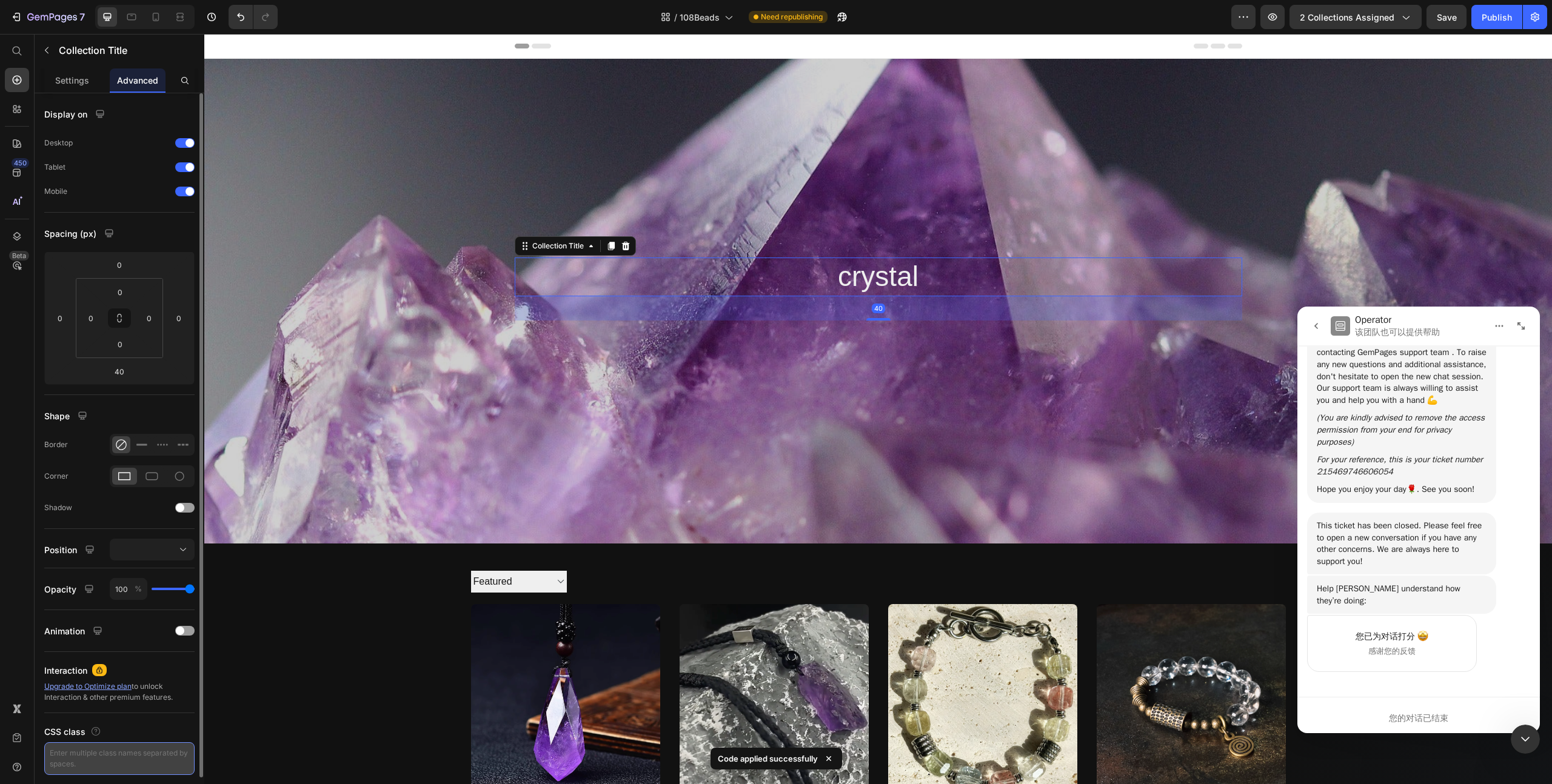 click at bounding box center [119, 759] 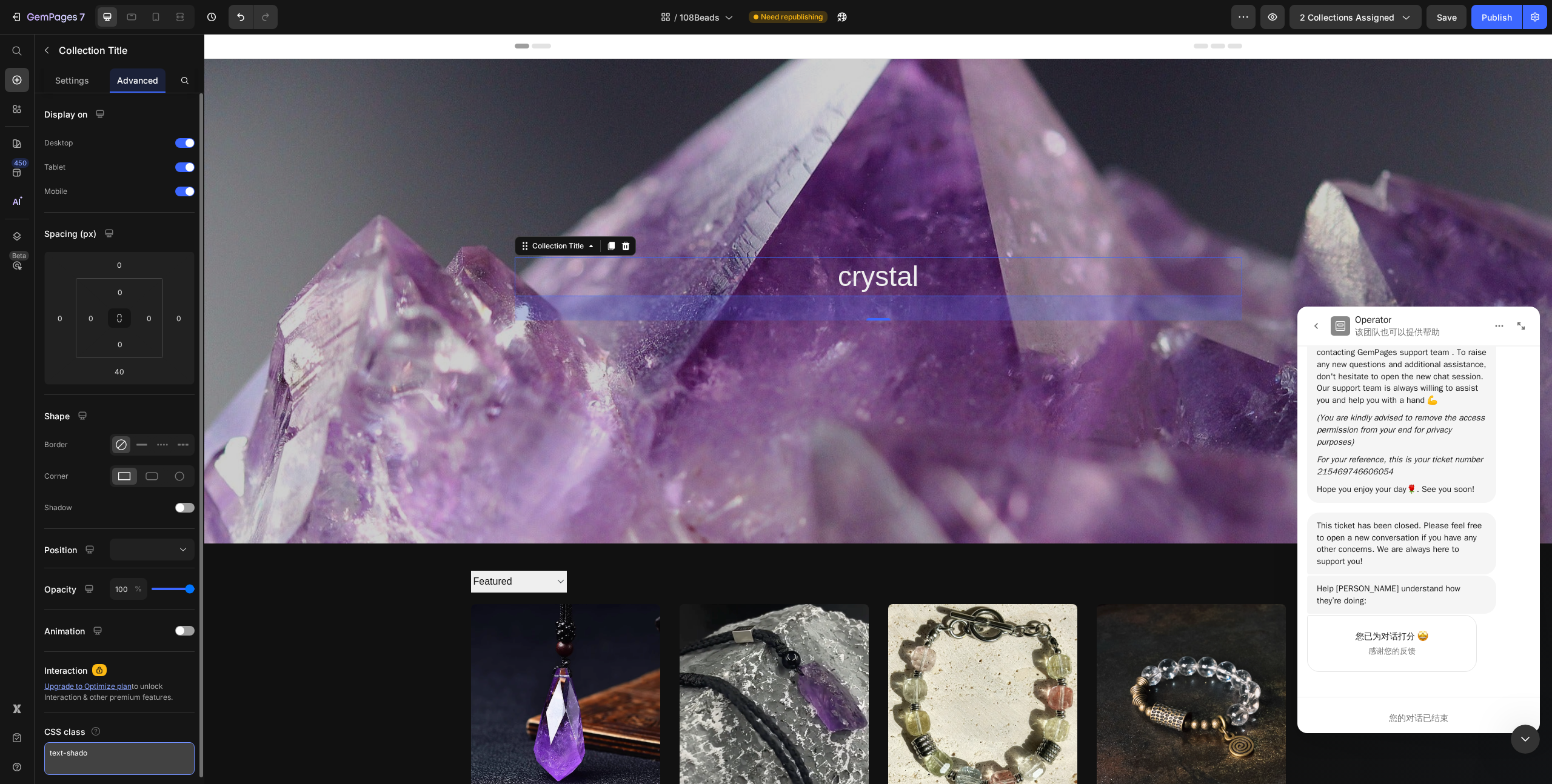type on "text-shadow" 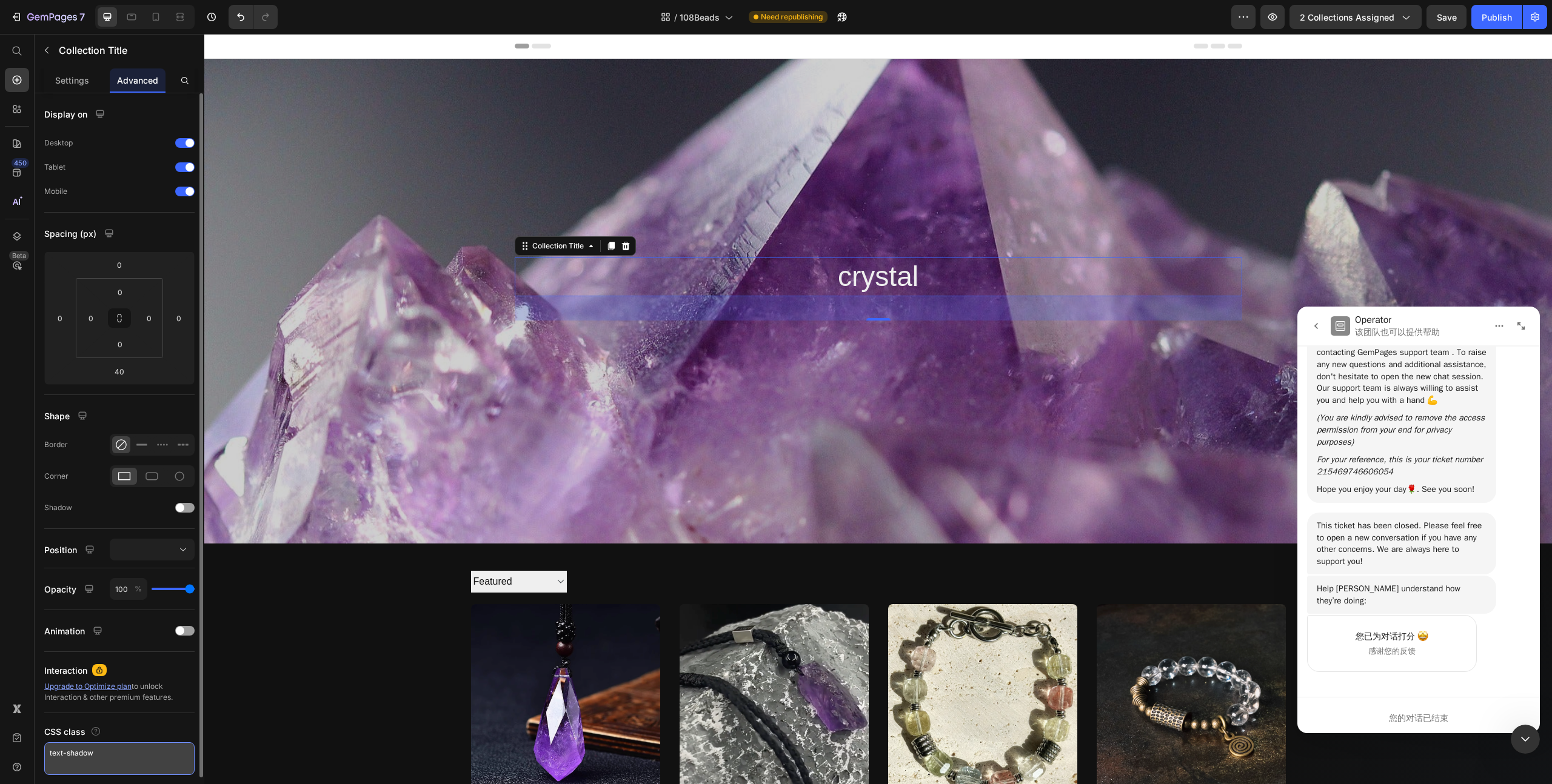 click on "text-shadow" at bounding box center (119, 759) 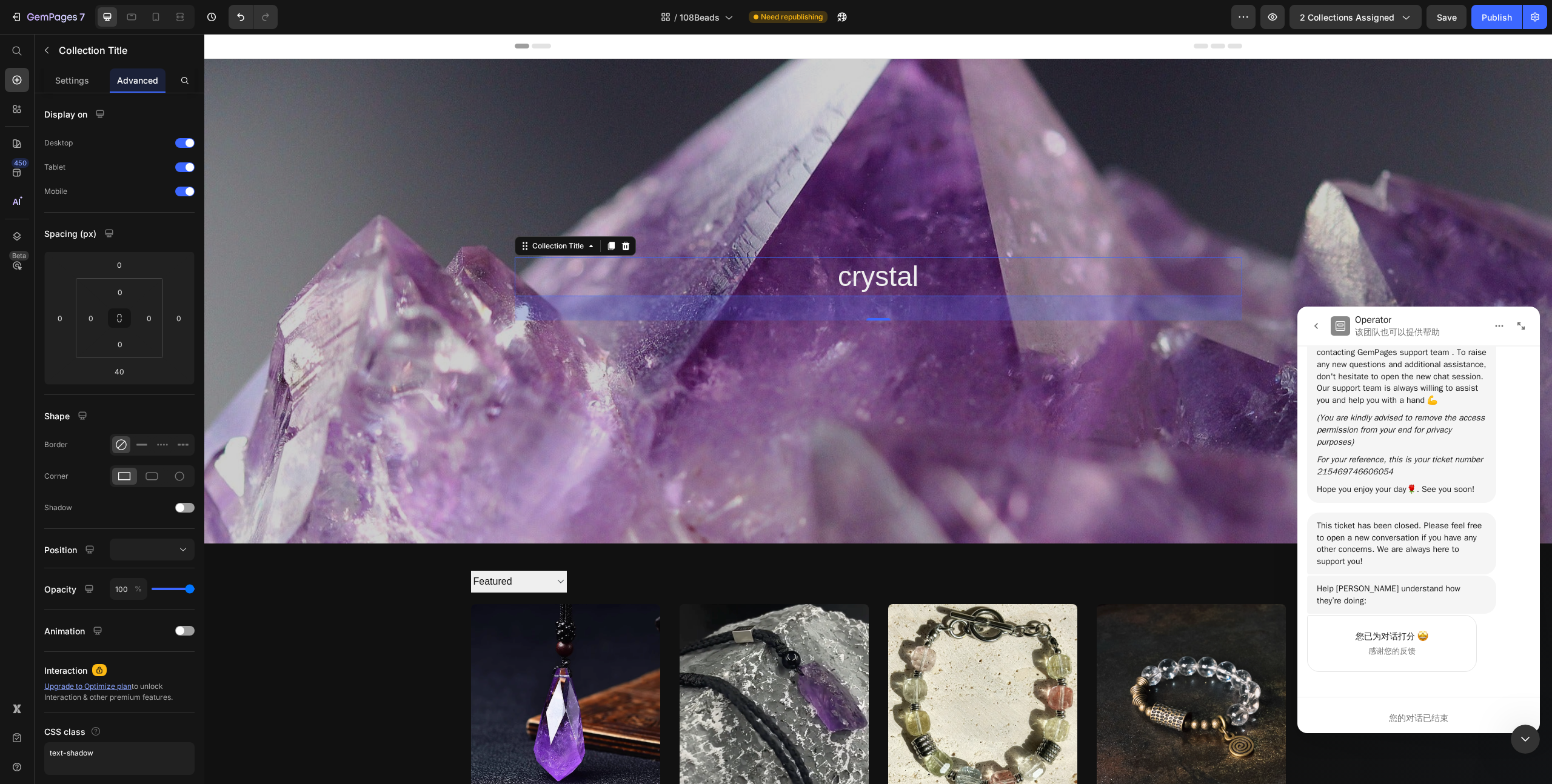 click on "crystal Collection Title   40 Collection Banner Collection Description Sorting Best selling Featured Alphabetically, A-Z Alphabetically, Z-A Price, low to high Price, high to low Date, new to old Date, old to new Collection Toolbar Product Images Clarity in Form – Windveil Amethyst Necklace Product Title $29.99 Product Price $60.00 Product Price Row
Add To cart Product Cart Button Row Product Images Prayer-Bound Amethyst – Raw Crystal Necklace from the Highlands Product Title $39.99 Product Price $60.00 Product Price Row
Add To cart Product Cart Button Row Product Images Serenity Spark – Ice Topaz Healing Energy Bracelet Product Title $109.99 Product Price $150.00 Product Price Row
Add To cart Product Cart Button Row Product Images Healing Clarity Bracelet – Quartz & Brass Energy Blend Product Title $59.99 Product Price $80.00 Product Price Row
Add To cart Product Cart Button Row Product Images Product Title $69.99 Product Price $100.00 <" at bounding box center [878, 788] 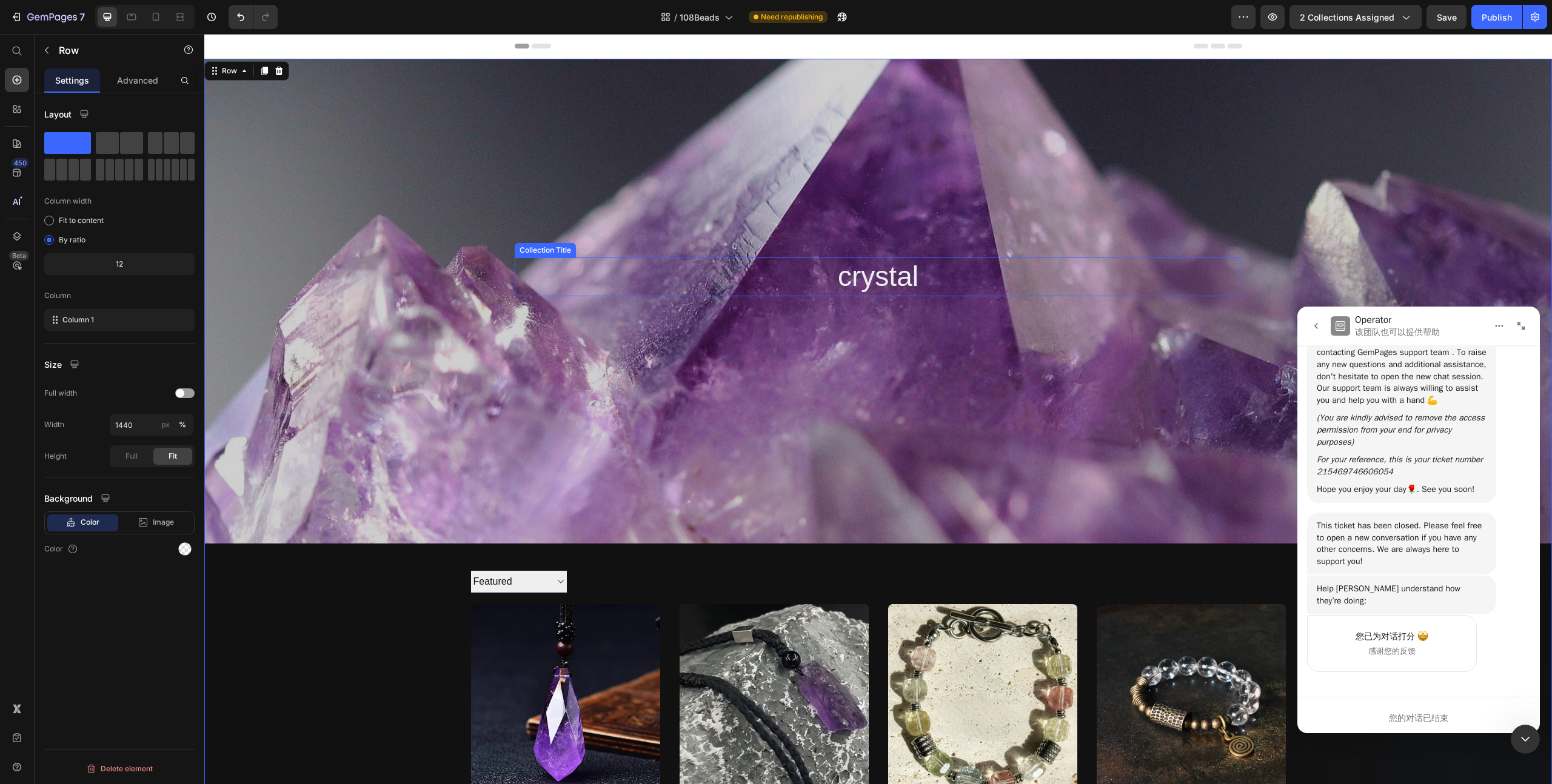 click on "crystal" at bounding box center [878, 277] 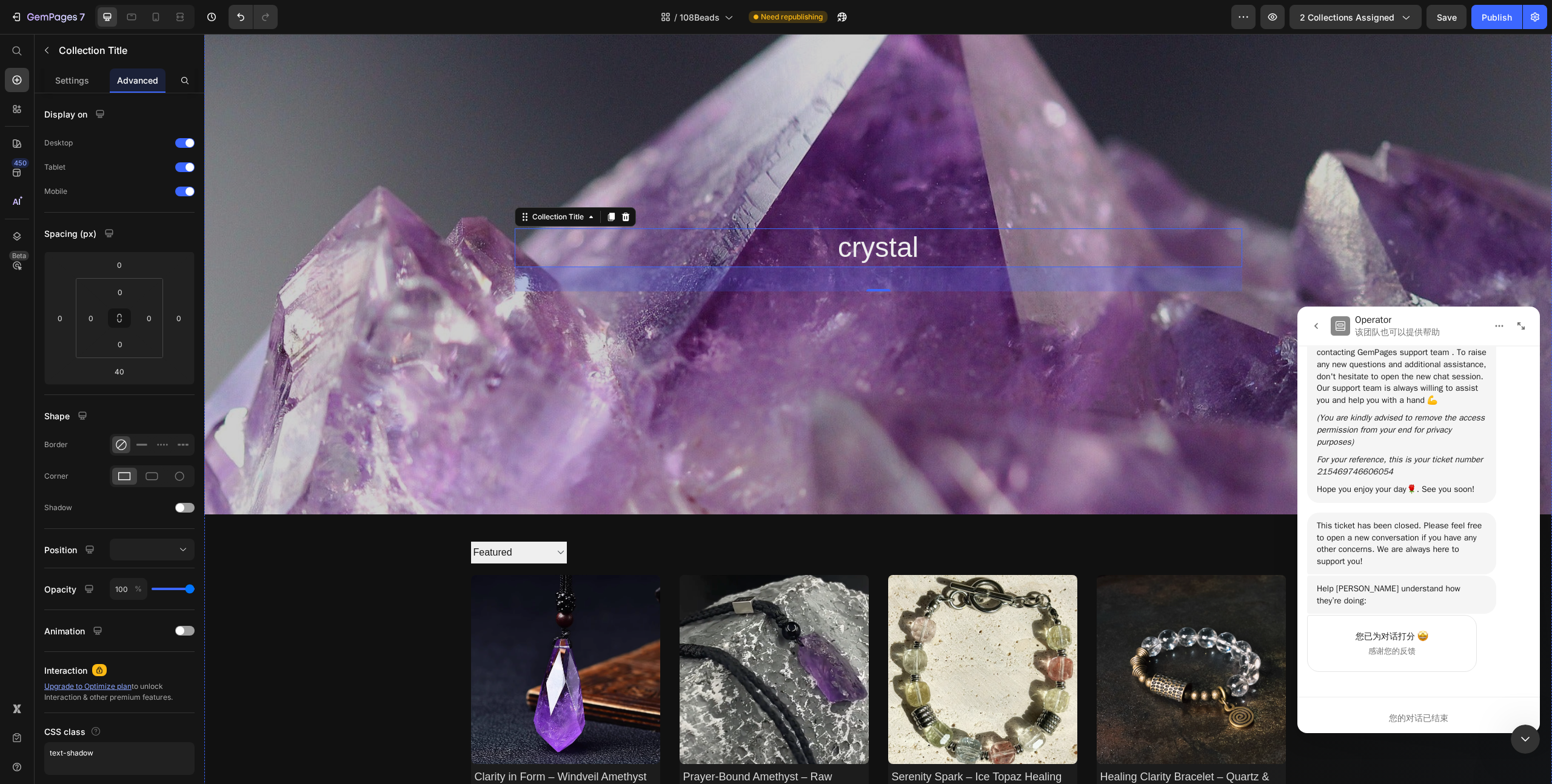 scroll, scrollTop: 0, scrollLeft: 0, axis: both 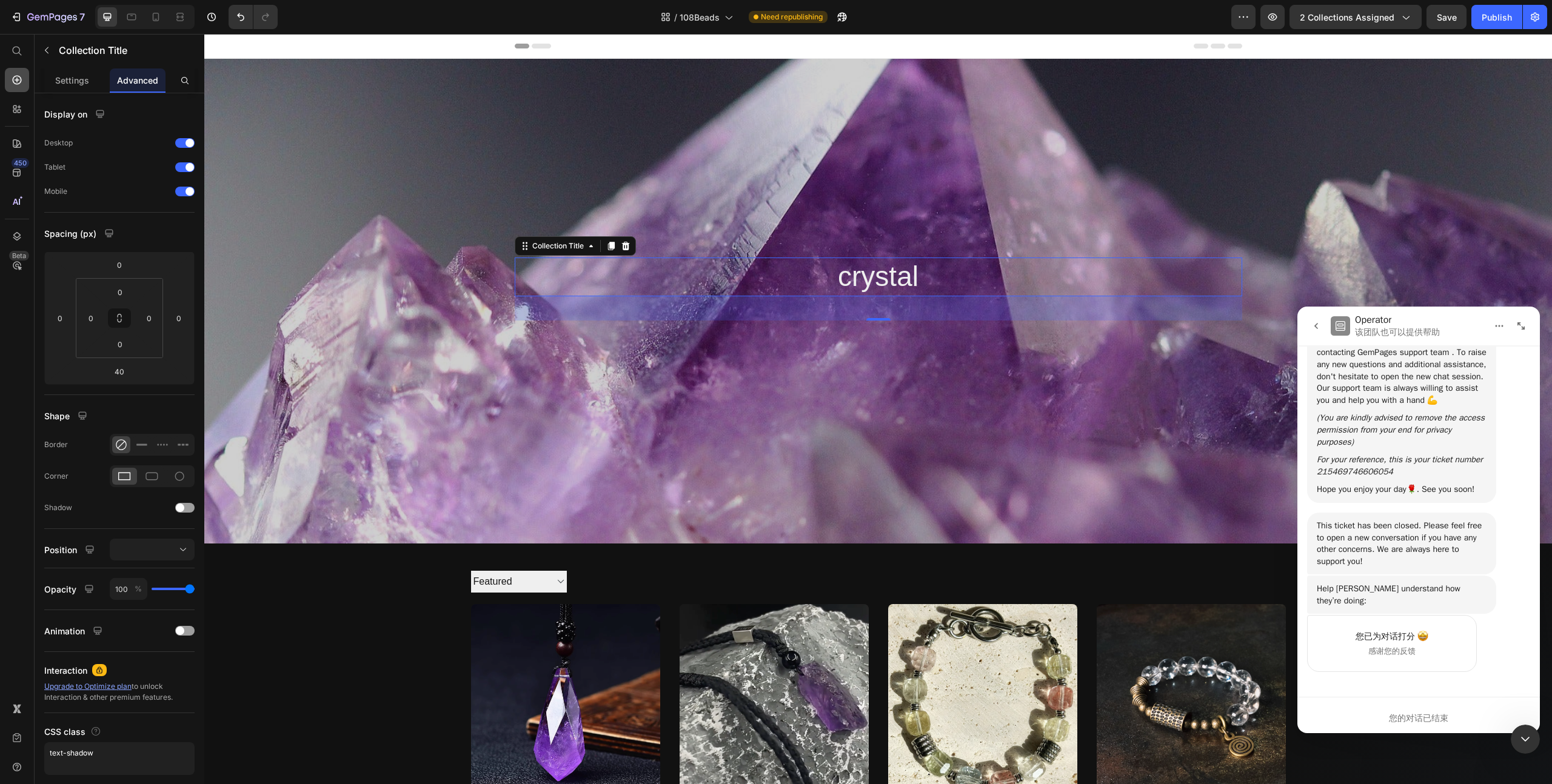 click 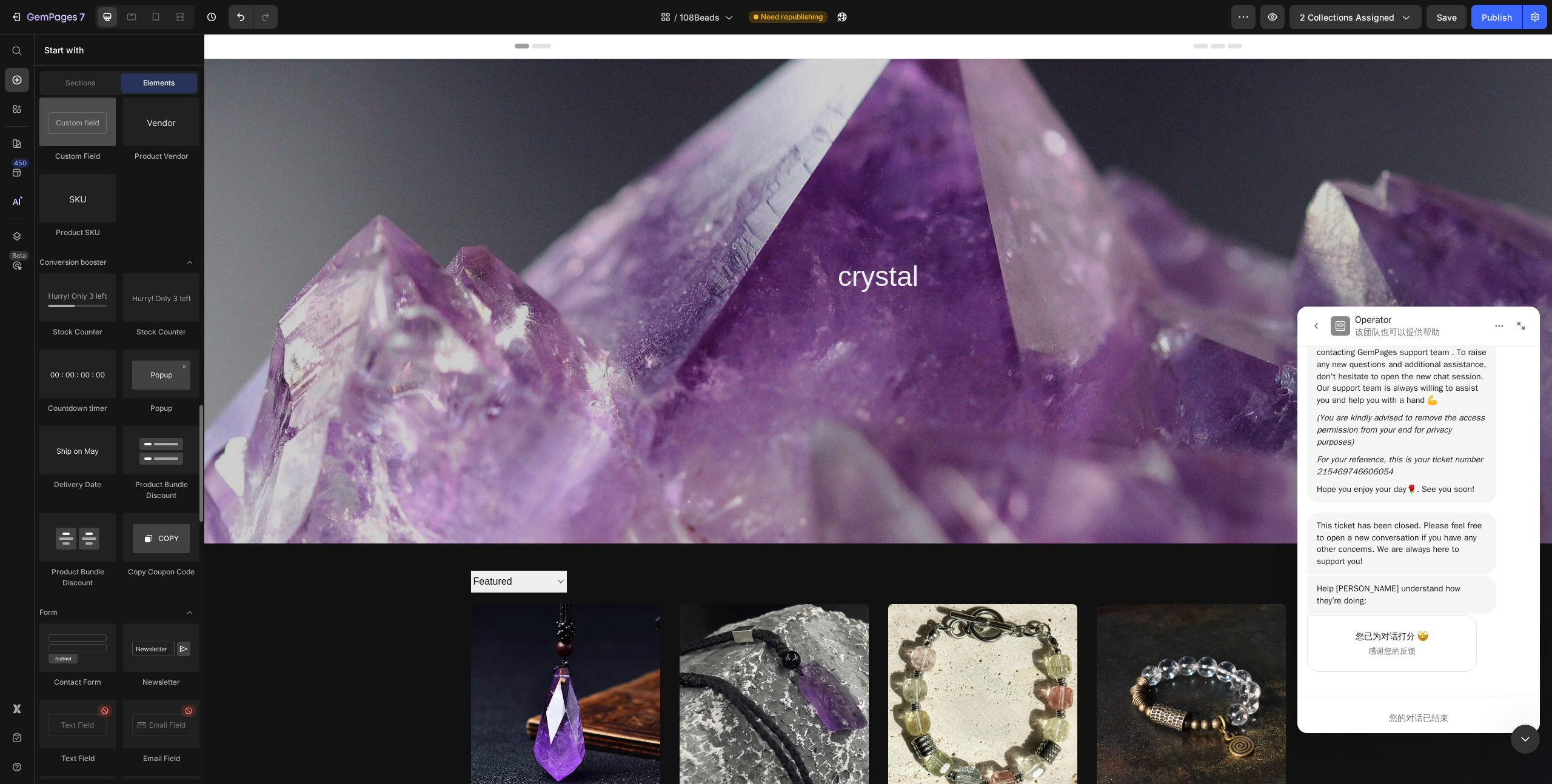 scroll, scrollTop: 2320, scrollLeft: 0, axis: vertical 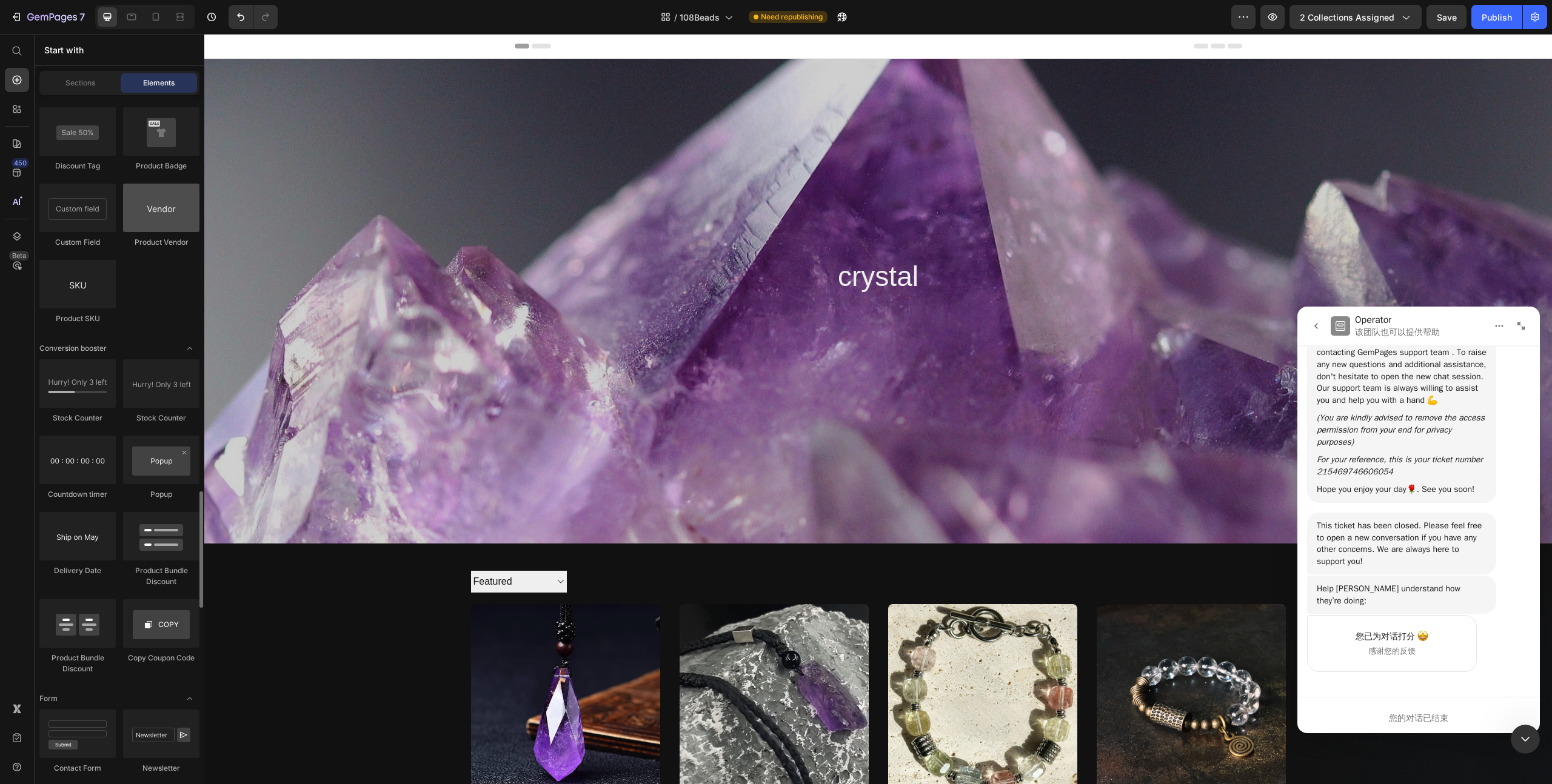 click at bounding box center (161, 208) 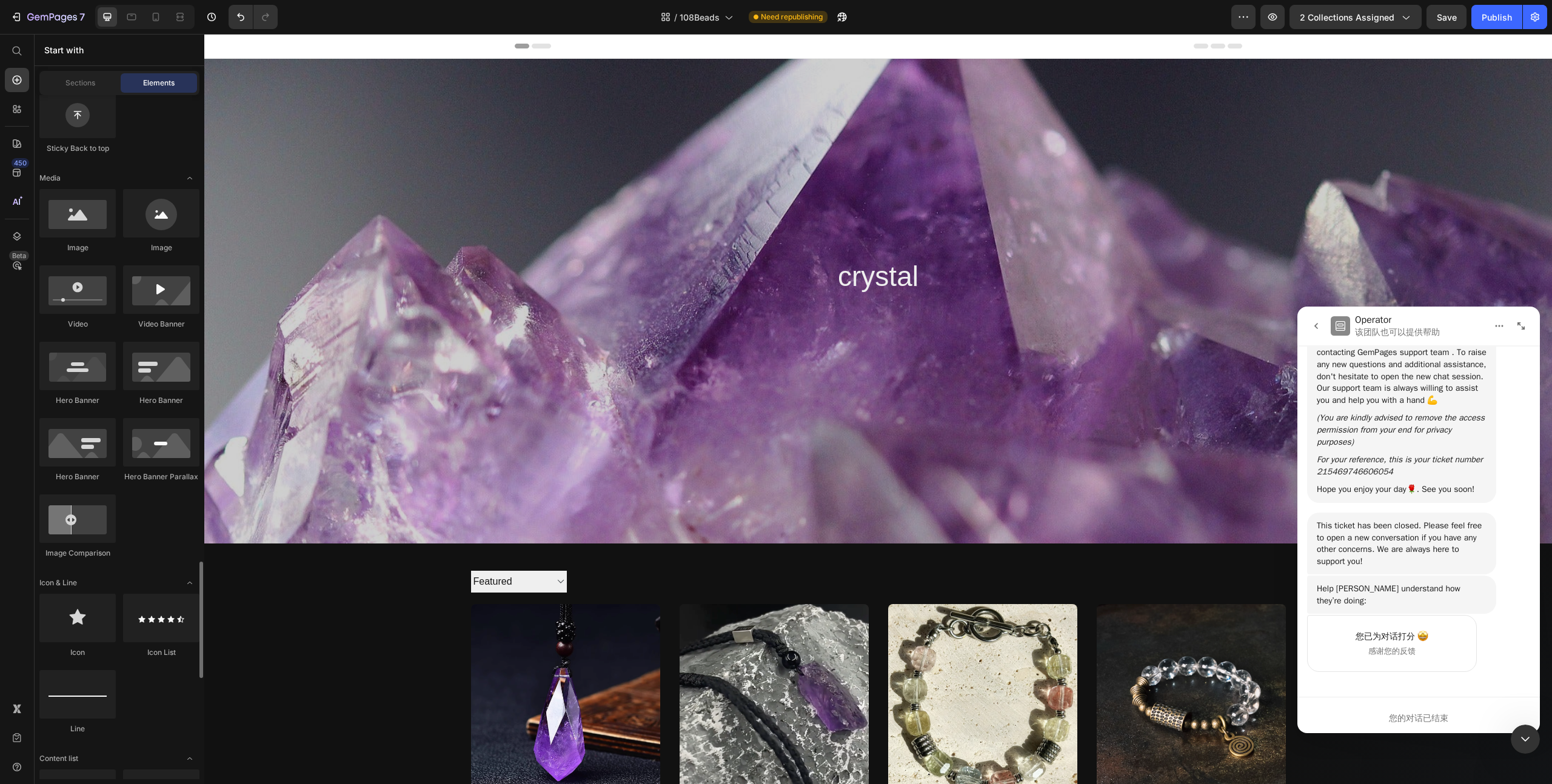 scroll, scrollTop: 0, scrollLeft: 0, axis: both 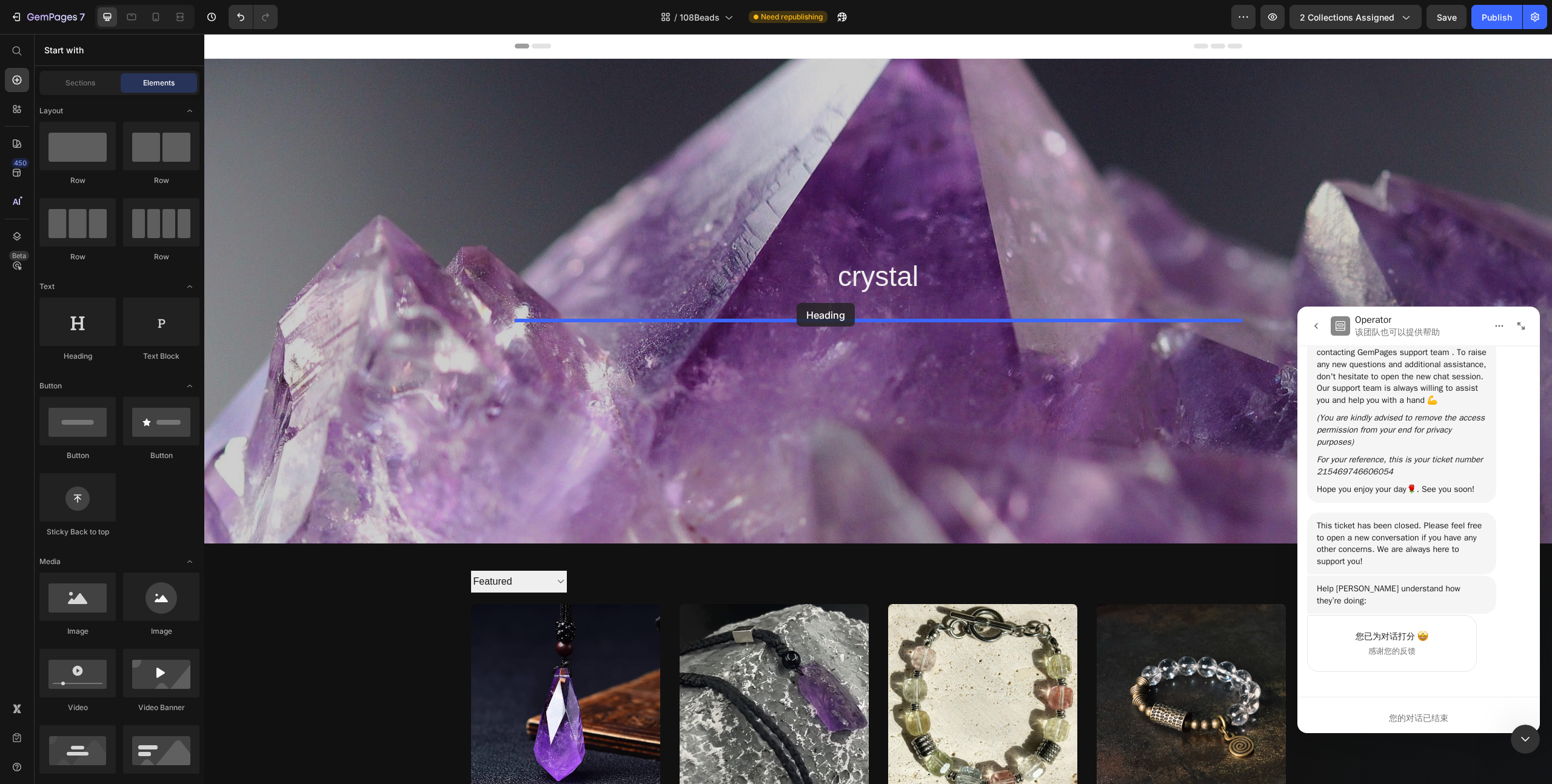 drag, startPoint x: 290, startPoint y: 382, endPoint x: 797, endPoint y: 303, distance: 513.11792 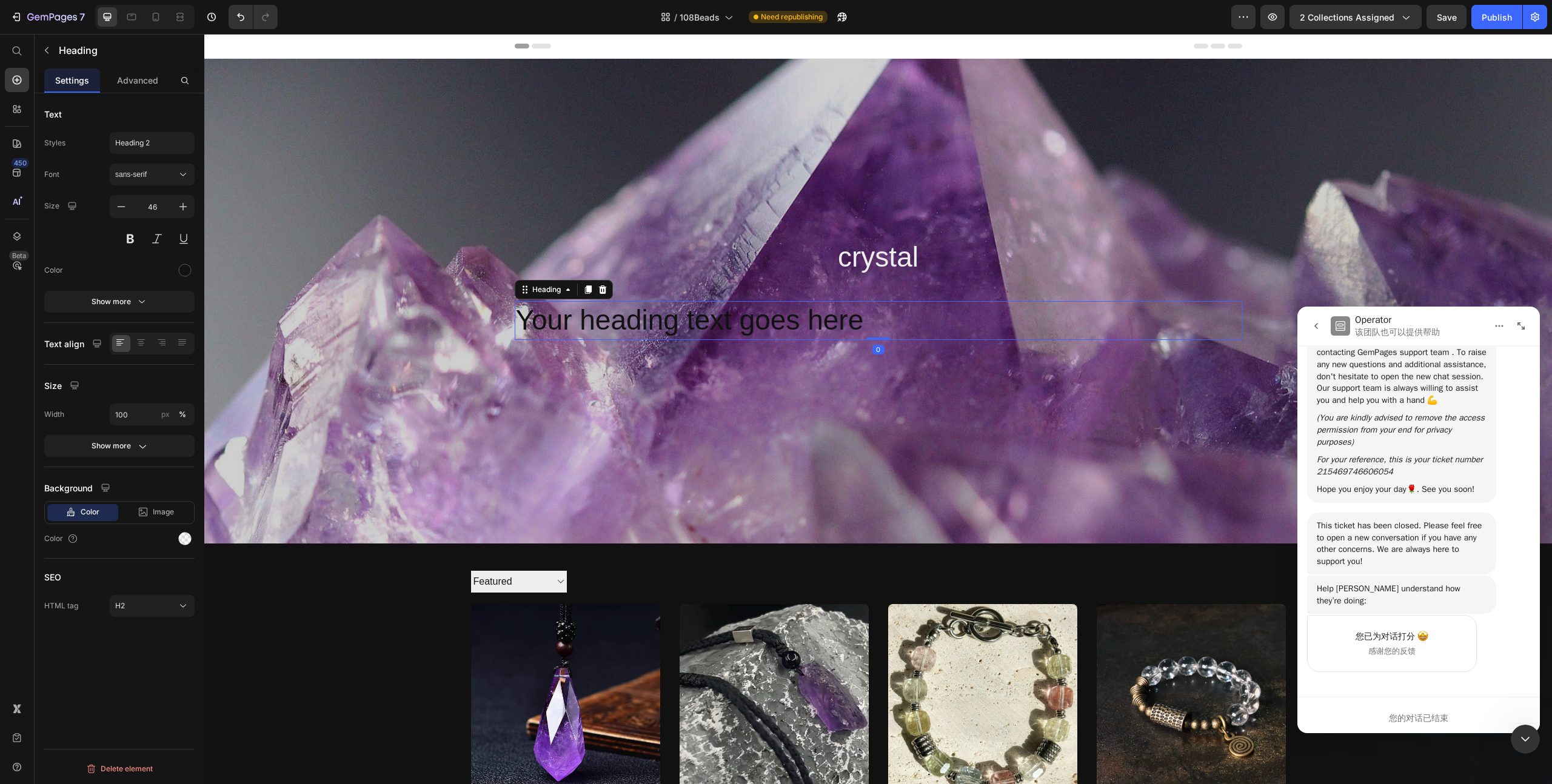 click on "Your heading text goes here" at bounding box center [878, 321] 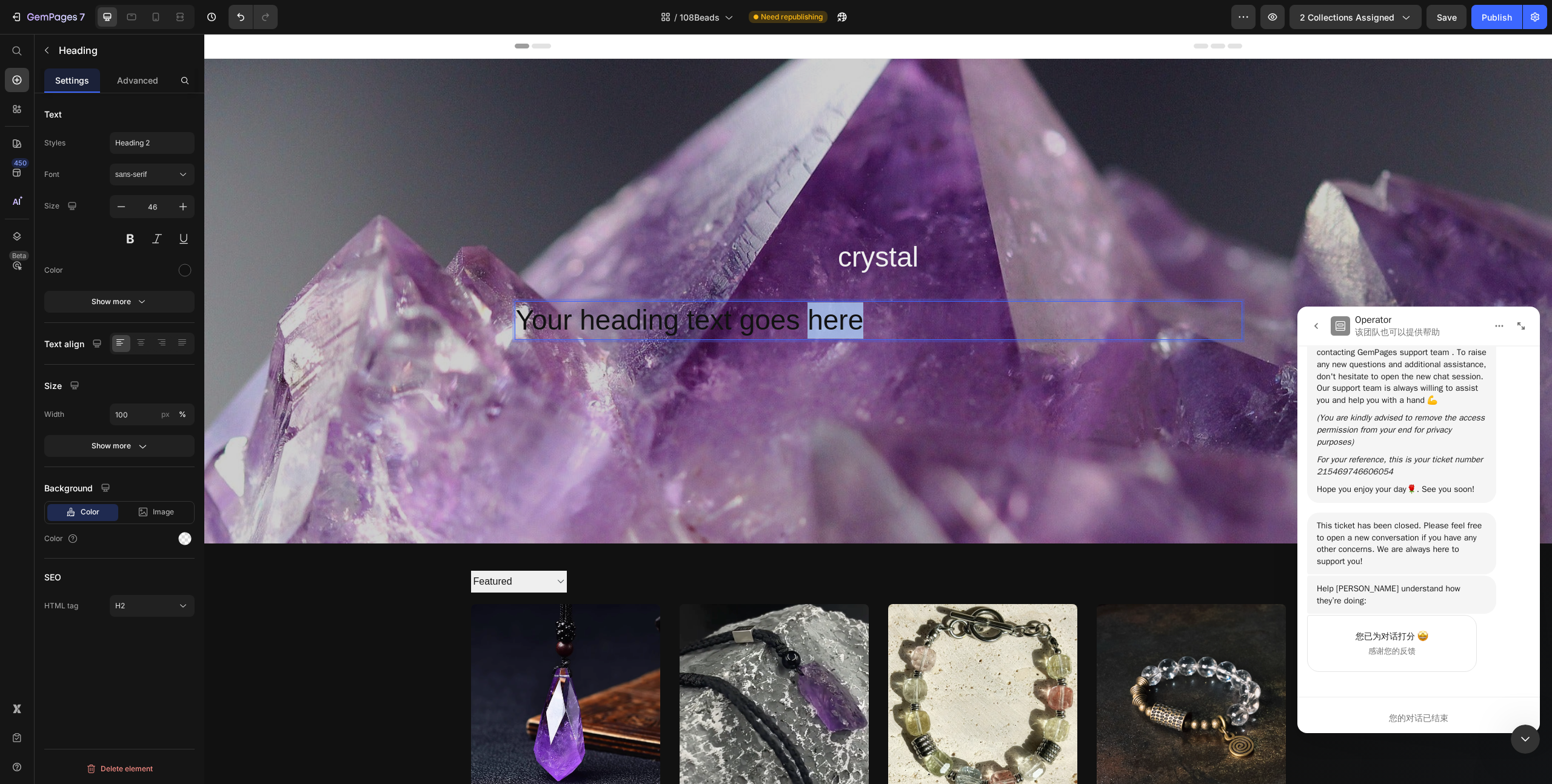 click on "Your heading text goes here" at bounding box center [878, 321] 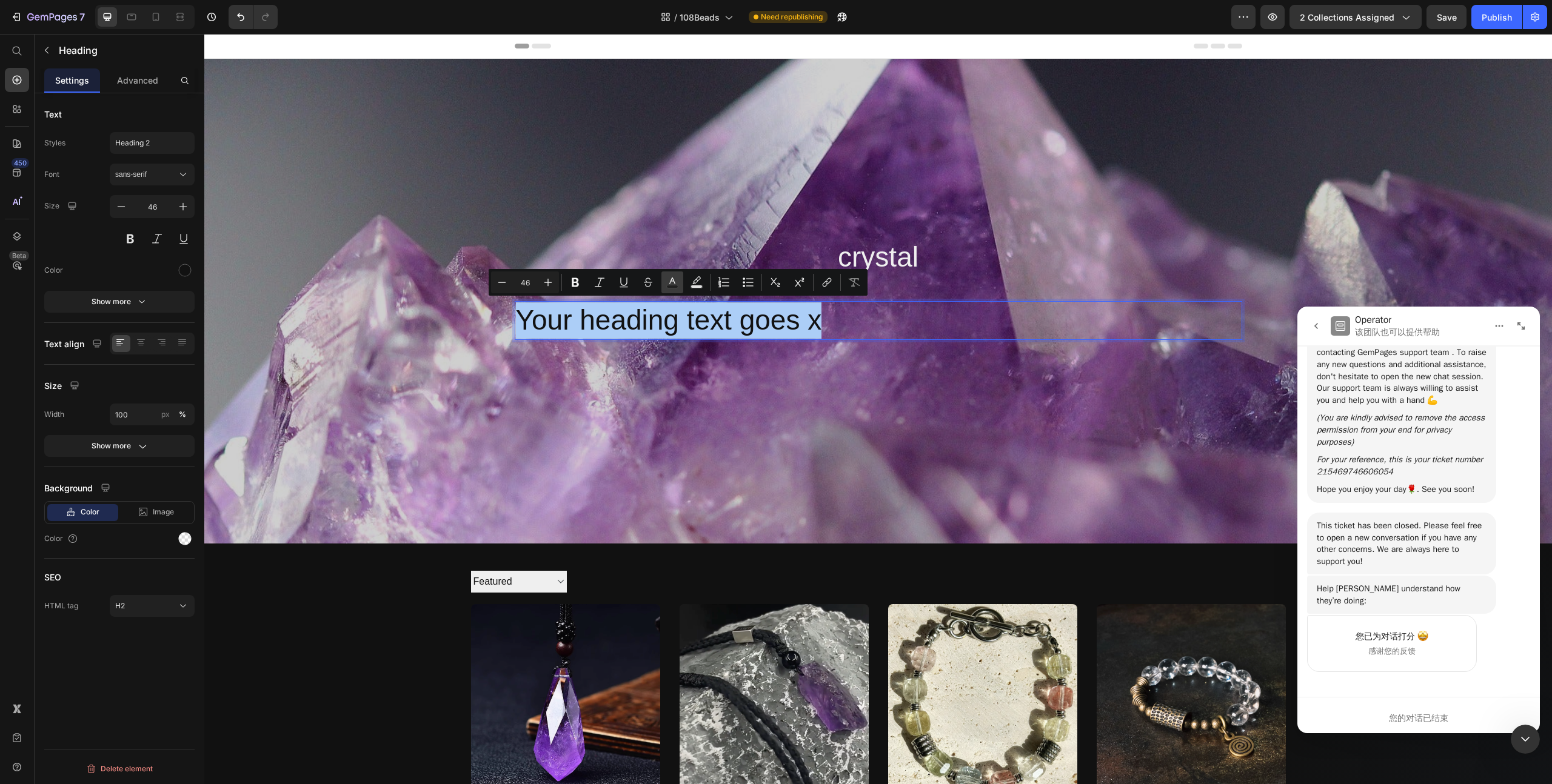 click 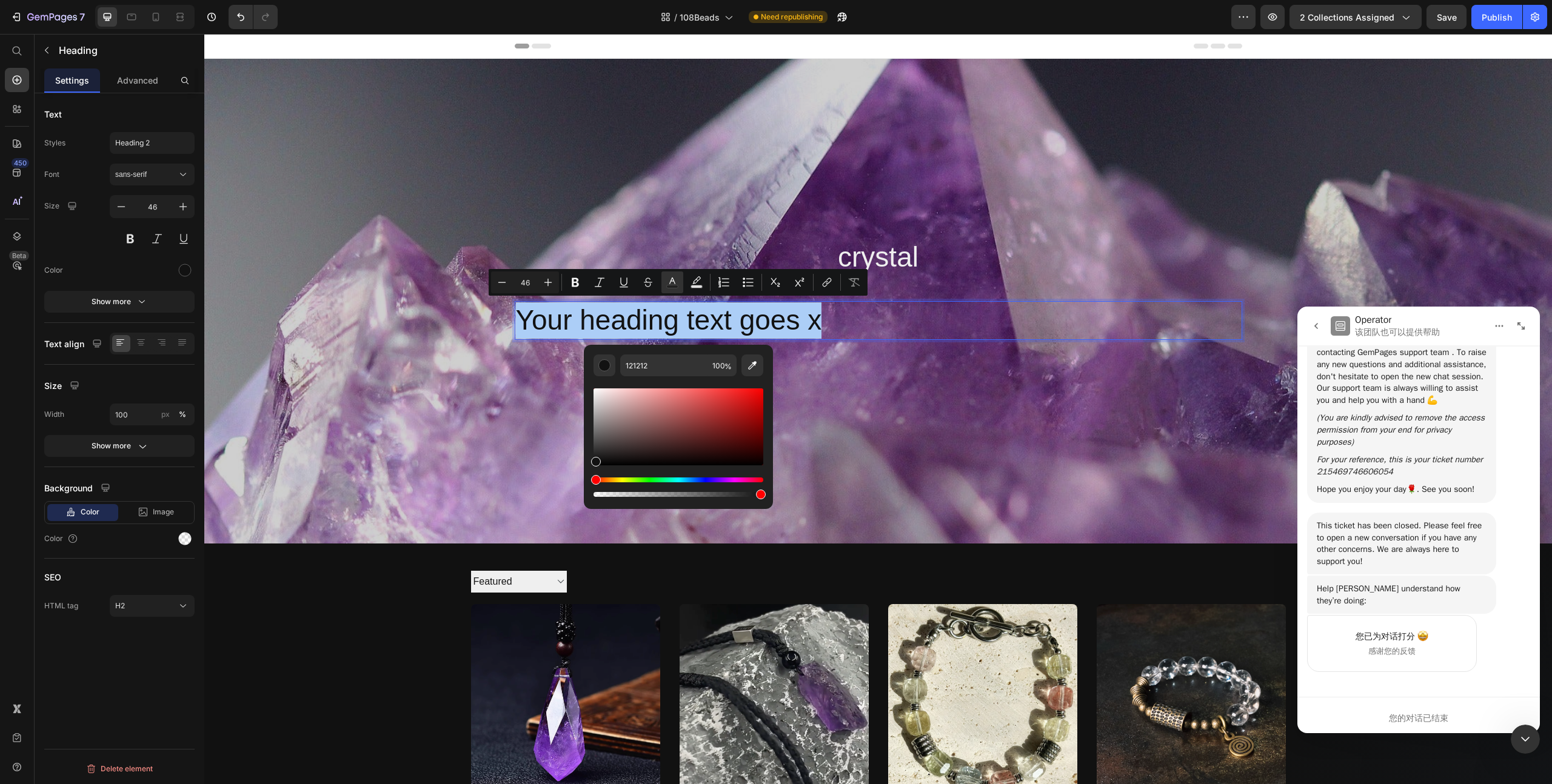 click at bounding box center [678, 427] 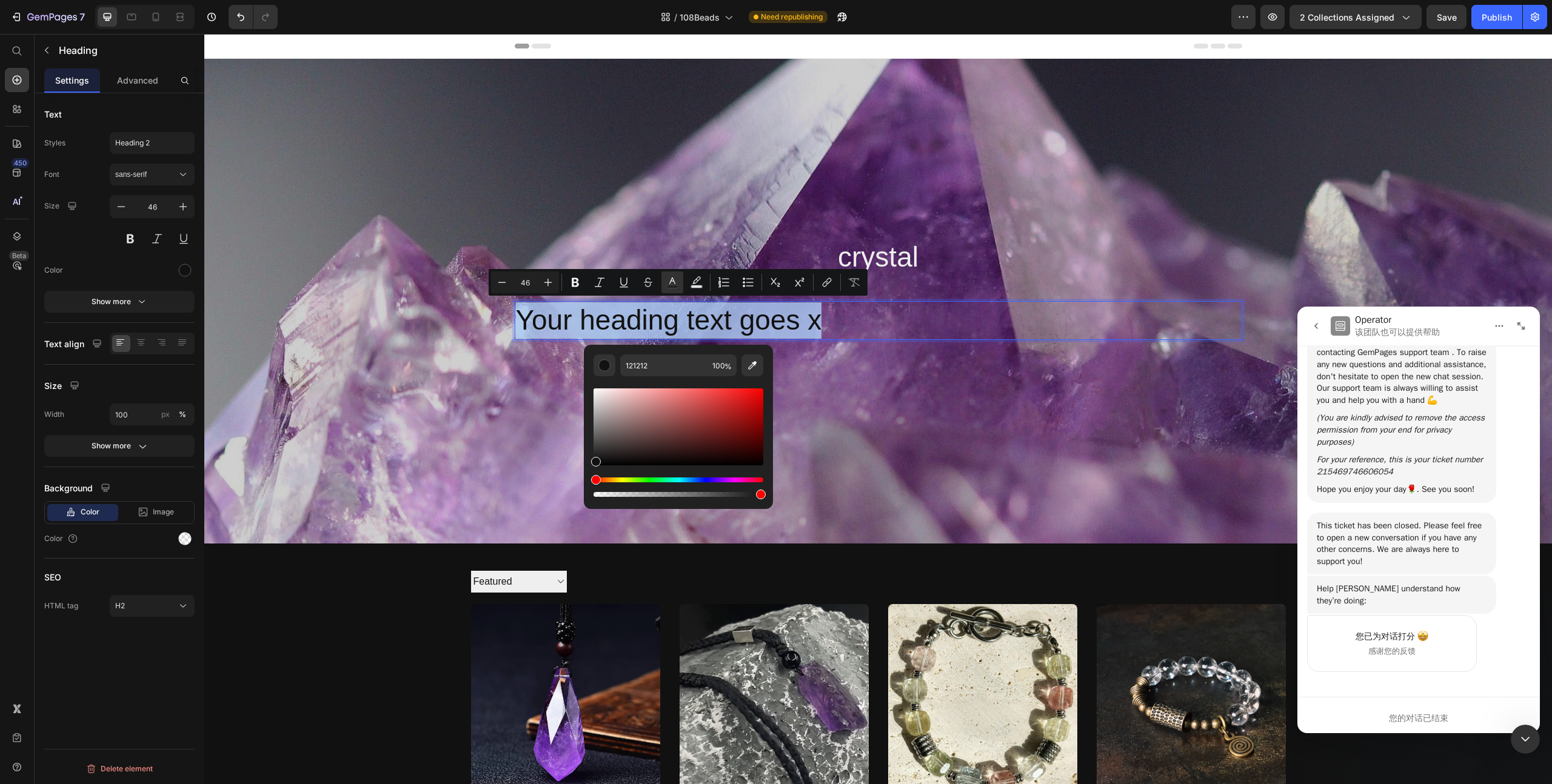 type on "F4EFEF" 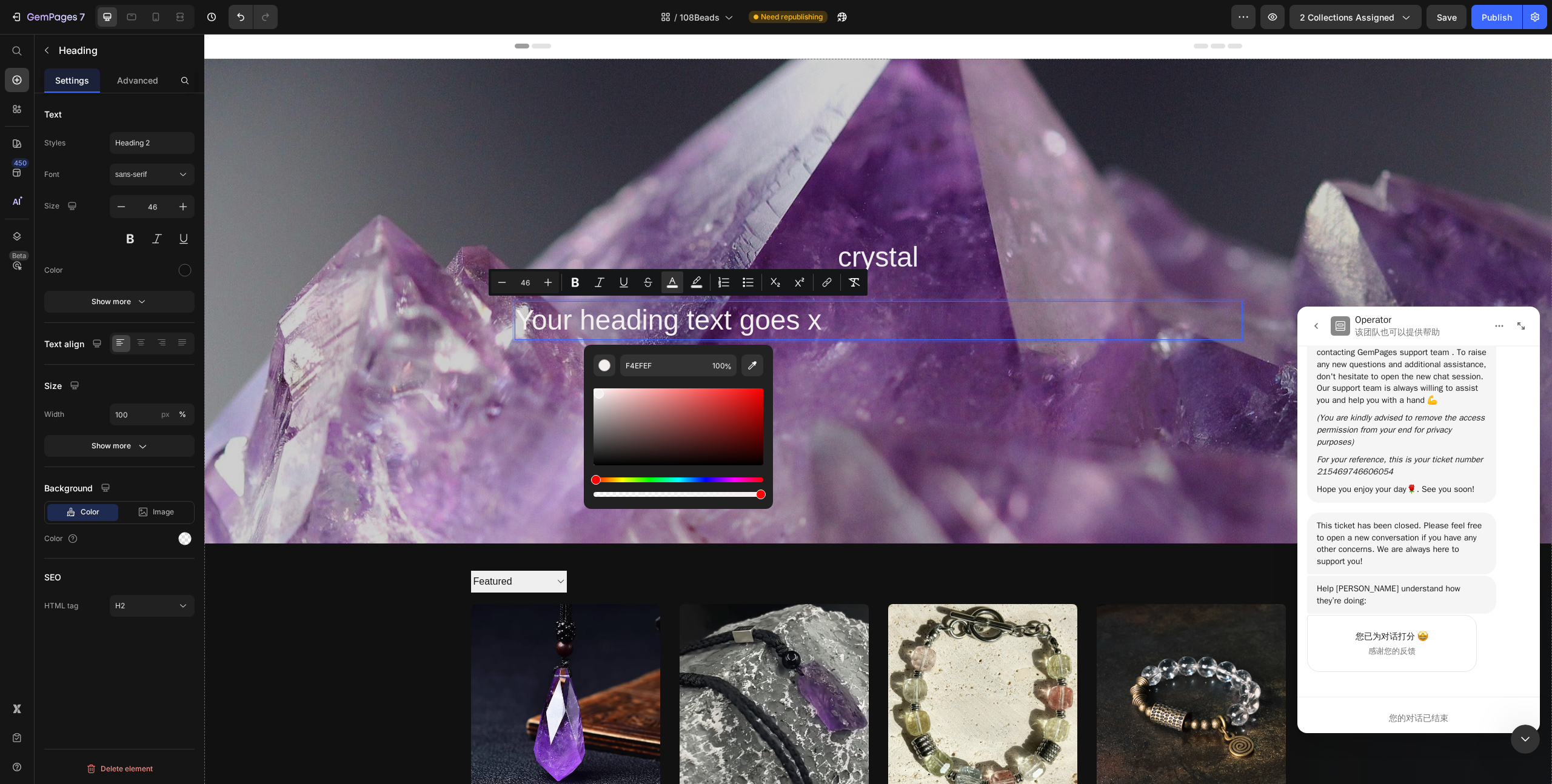 click at bounding box center [878, 301] 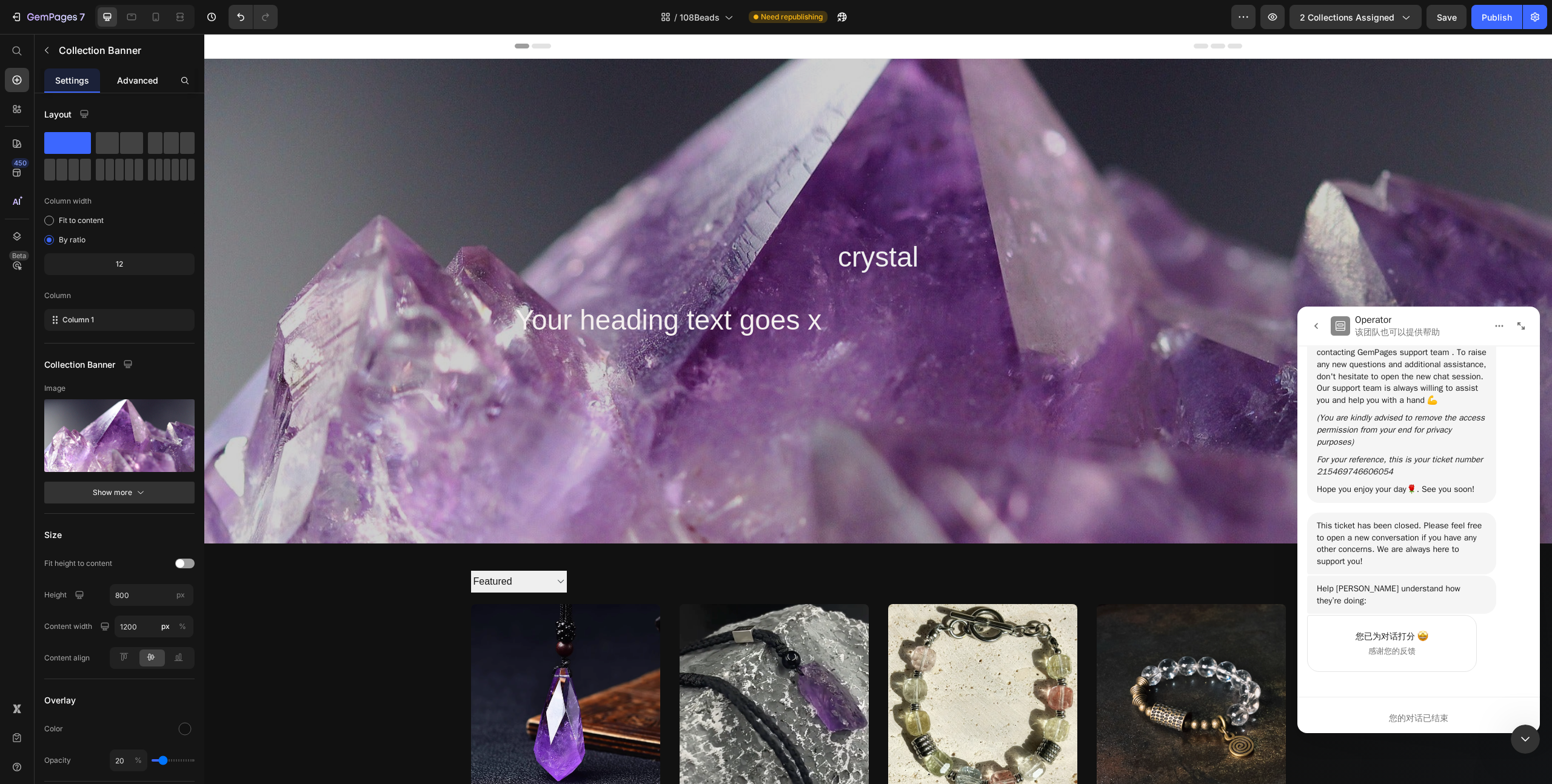 click on "Advanced" at bounding box center [138, 80] 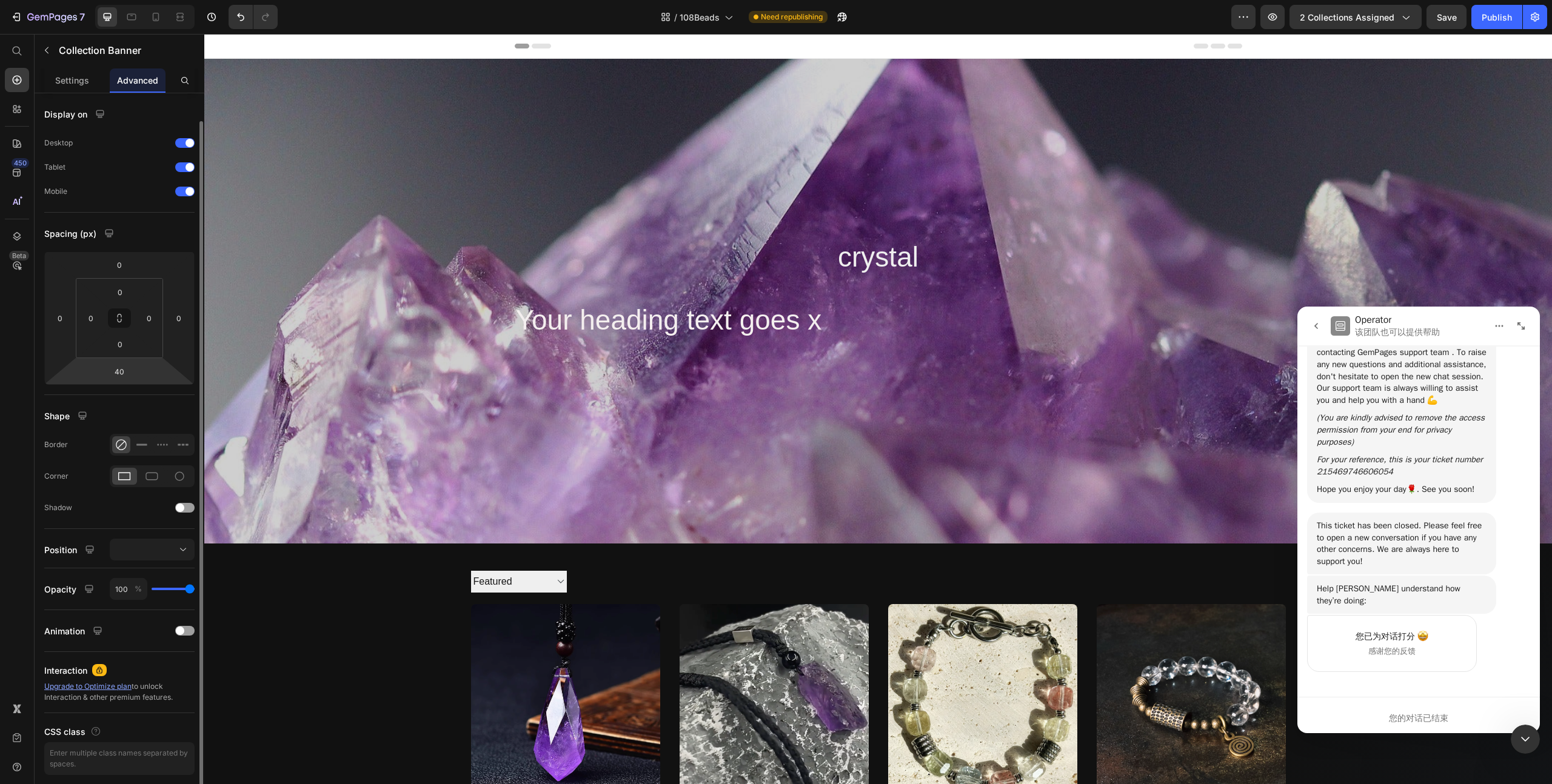 scroll, scrollTop: 44, scrollLeft: 0, axis: vertical 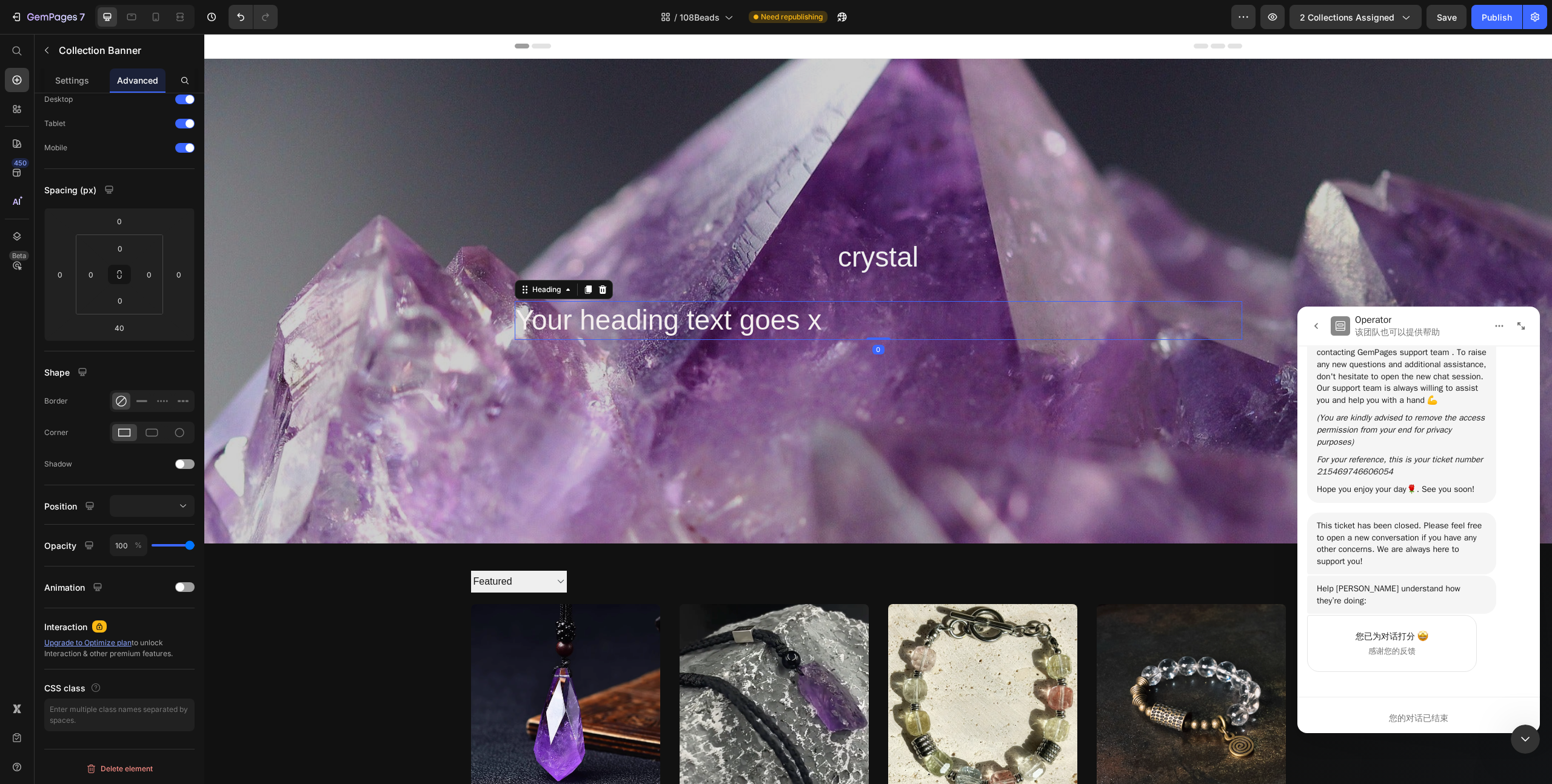 click on "Your heading text goes x" at bounding box center (669, 320) 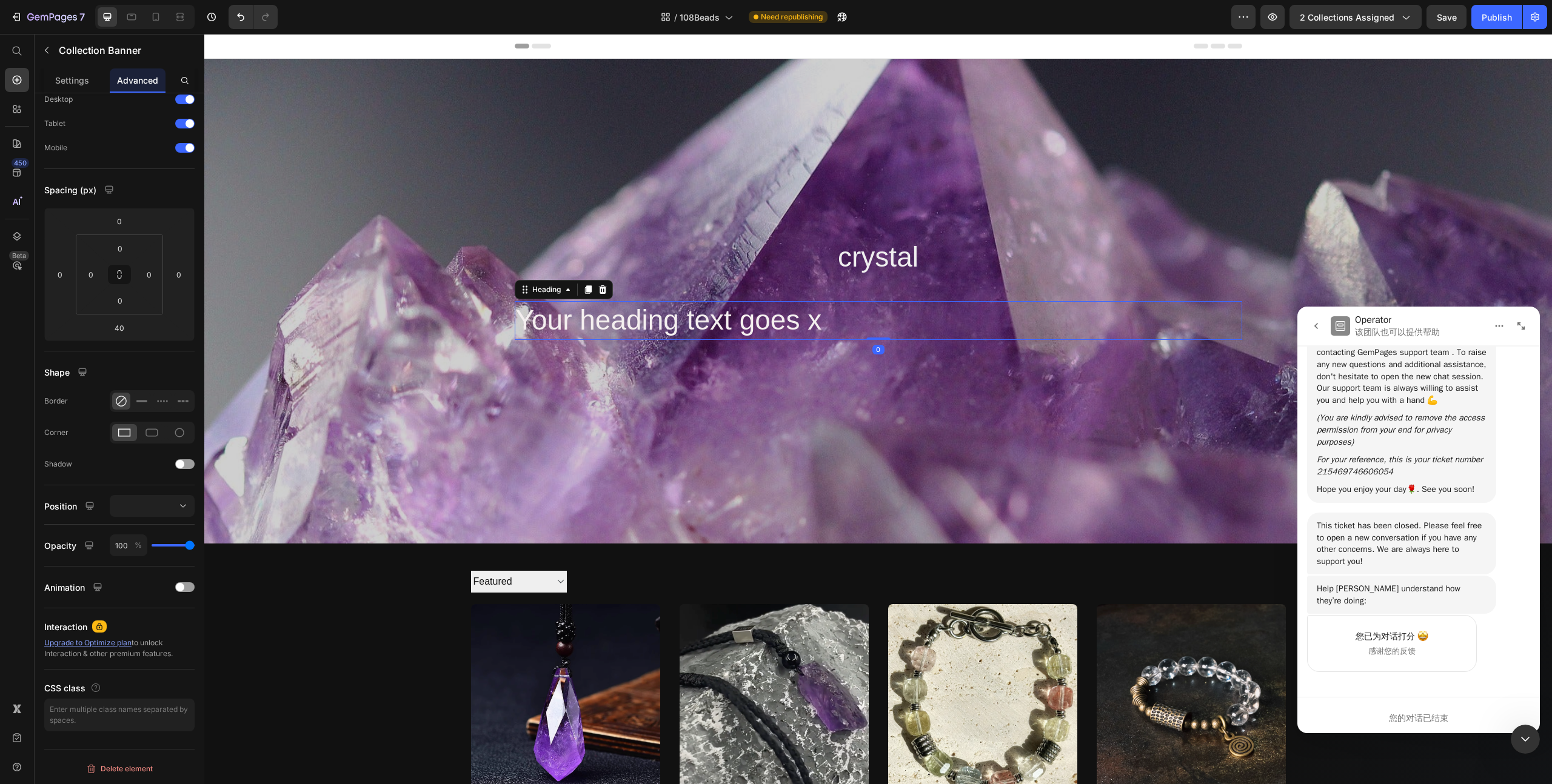 scroll, scrollTop: 0, scrollLeft: 0, axis: both 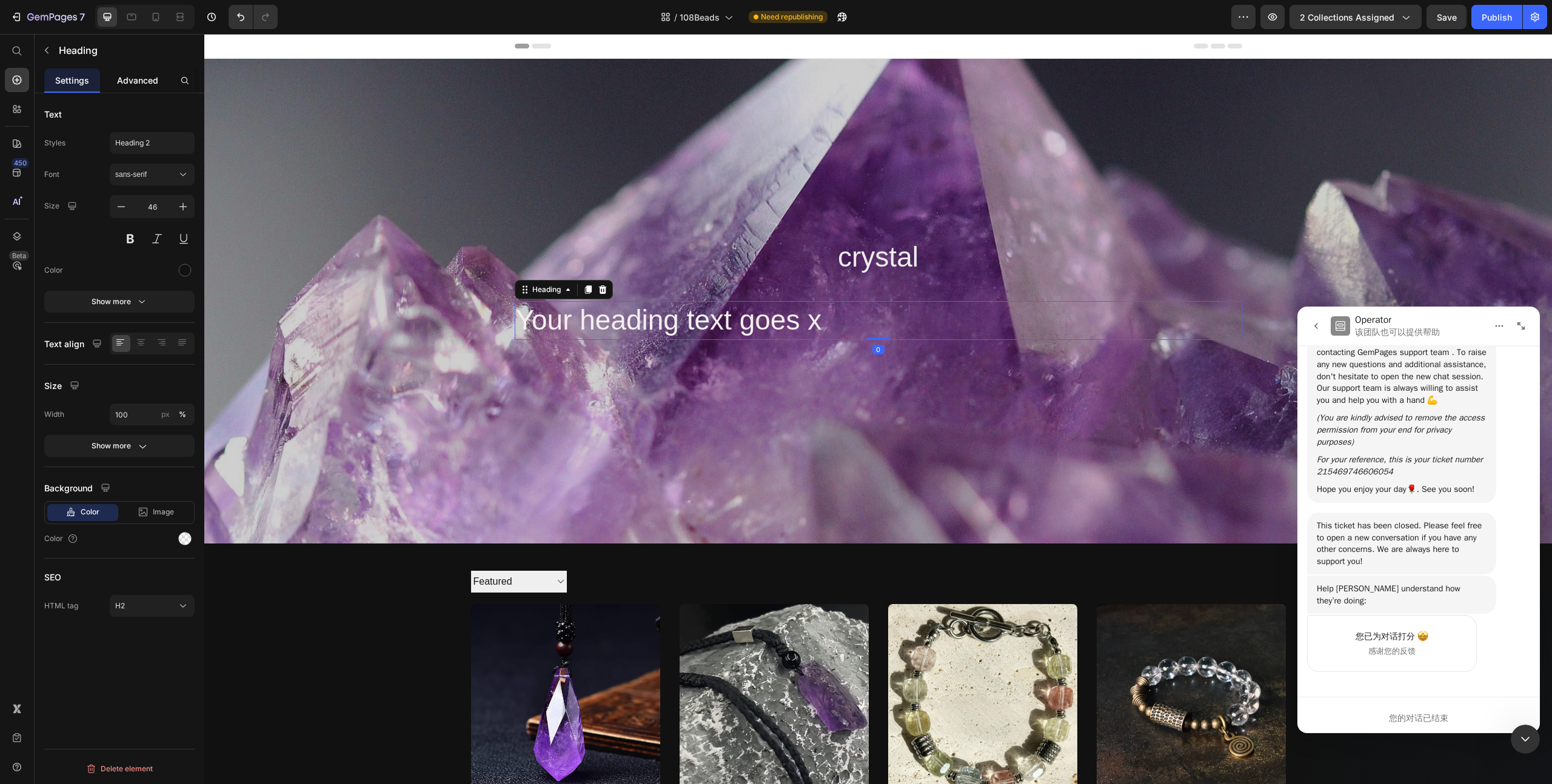 click on "Advanced" 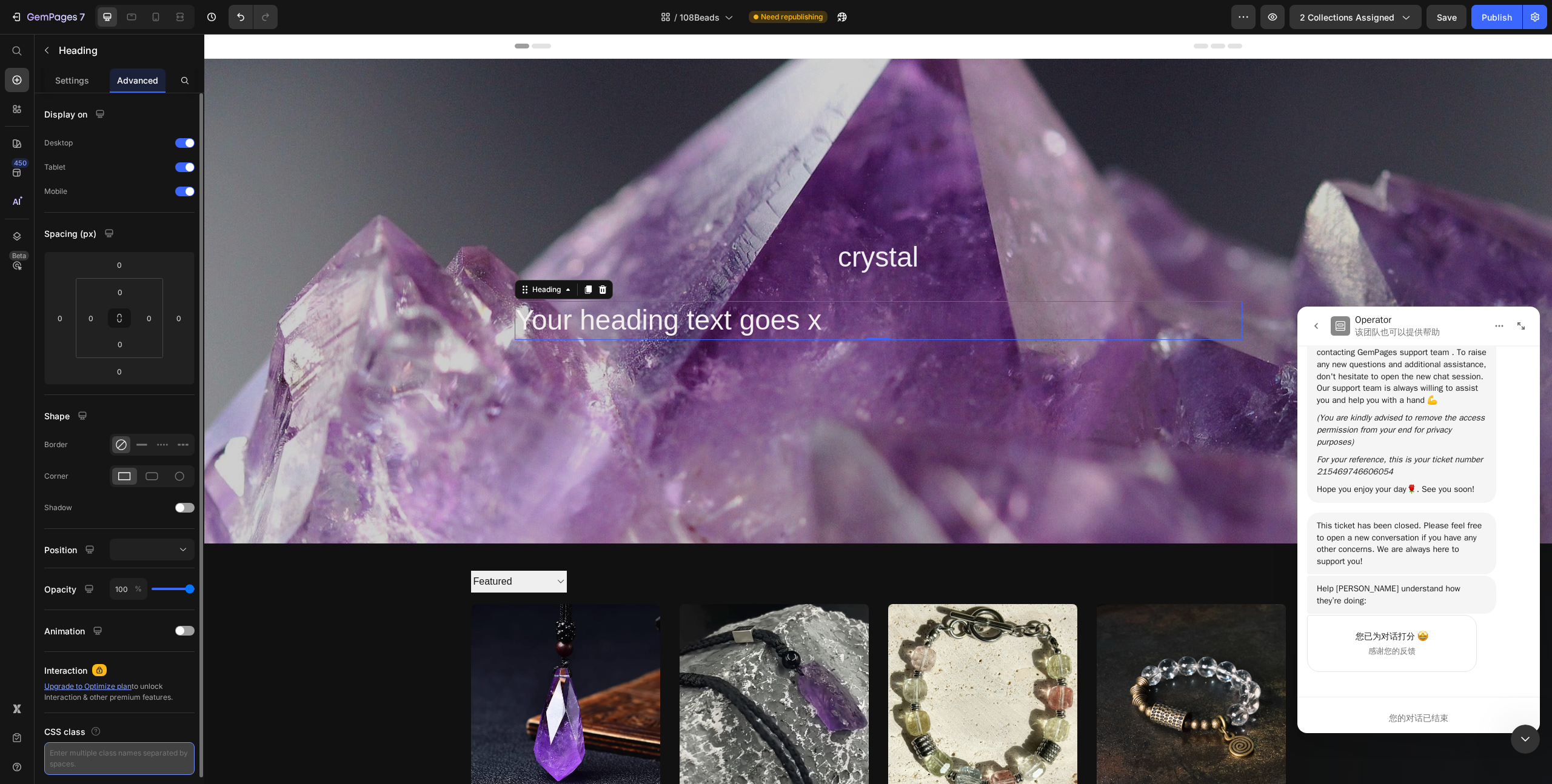 click at bounding box center (119, 759) 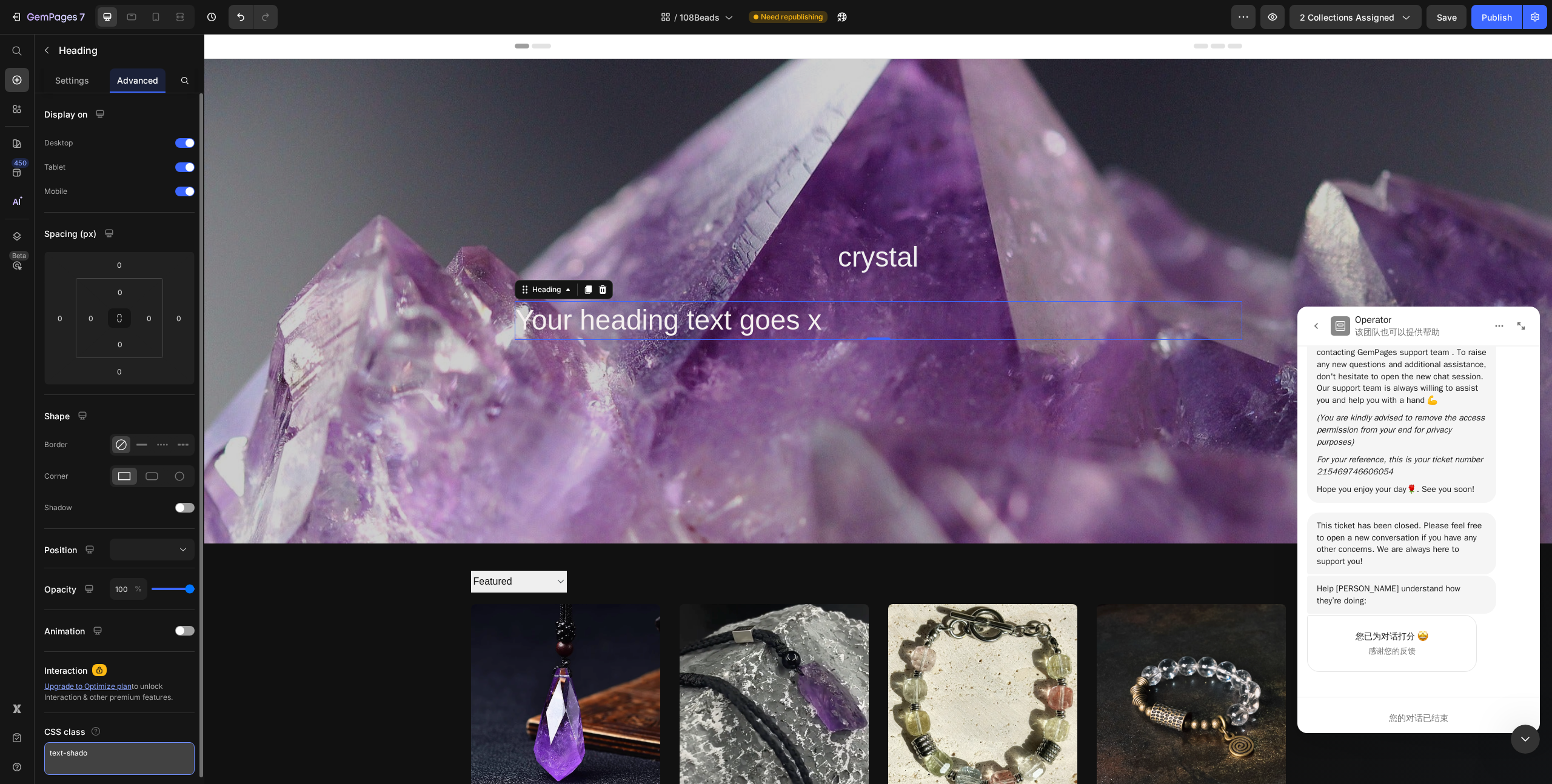 type on "text-shadow" 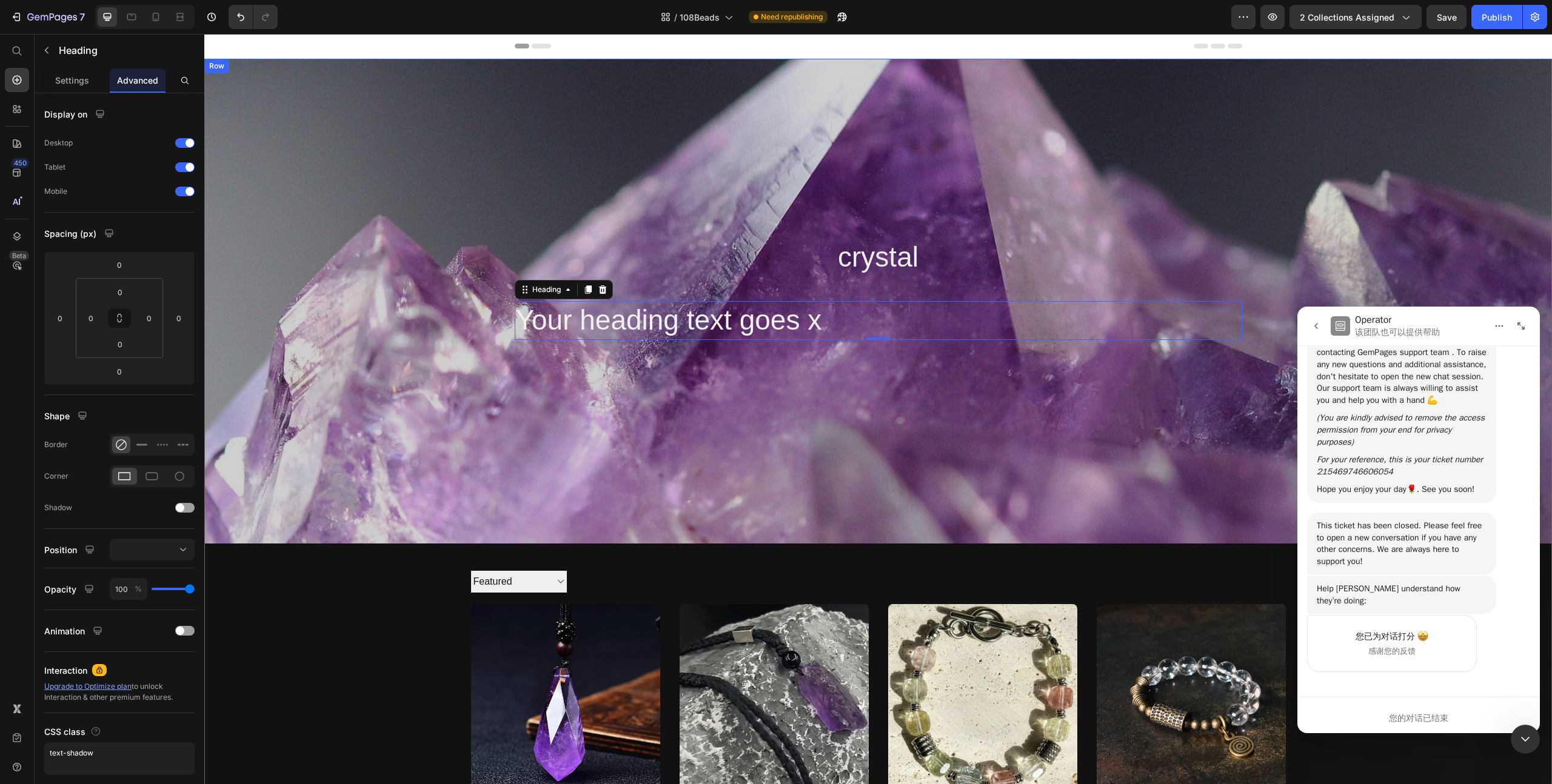click on "crystal Collection Title ⁠⁠⁠⁠⁠⁠⁠ Your heading text goes x Heading   0 Collection Banner Collection Description Sorting Best selling Featured Alphabetically, A-Z Alphabetically, Z-A Price, low to high Price, high to low Date, new to old Date, old to new Collection Toolbar Product Images Clarity in Form – Windveil Amethyst Necklace Product Title $29.99 Product Price $60.00 Product Price Row
Add To cart Product Cart Button Row Product Images Prayer-Bound Amethyst – Raw Crystal Necklace from the Highlands Product Title $39.99 Product Price $60.00 Product Price Row
Add To cart Product Cart Button Row Product Images Serenity Spark – Ice Topaz Healing Energy Bracelet Product Title $109.99 Product Price $150.00 Product Price Row
Add To cart Product Cart Button Row Product Images Healing Clarity Bracelet – Quartz & Brass Energy Blend Product Title $59.99 Product Price $80.00 Product Price Row
Add To cart Product Cart Button Row Row <" at bounding box center [878, 788] 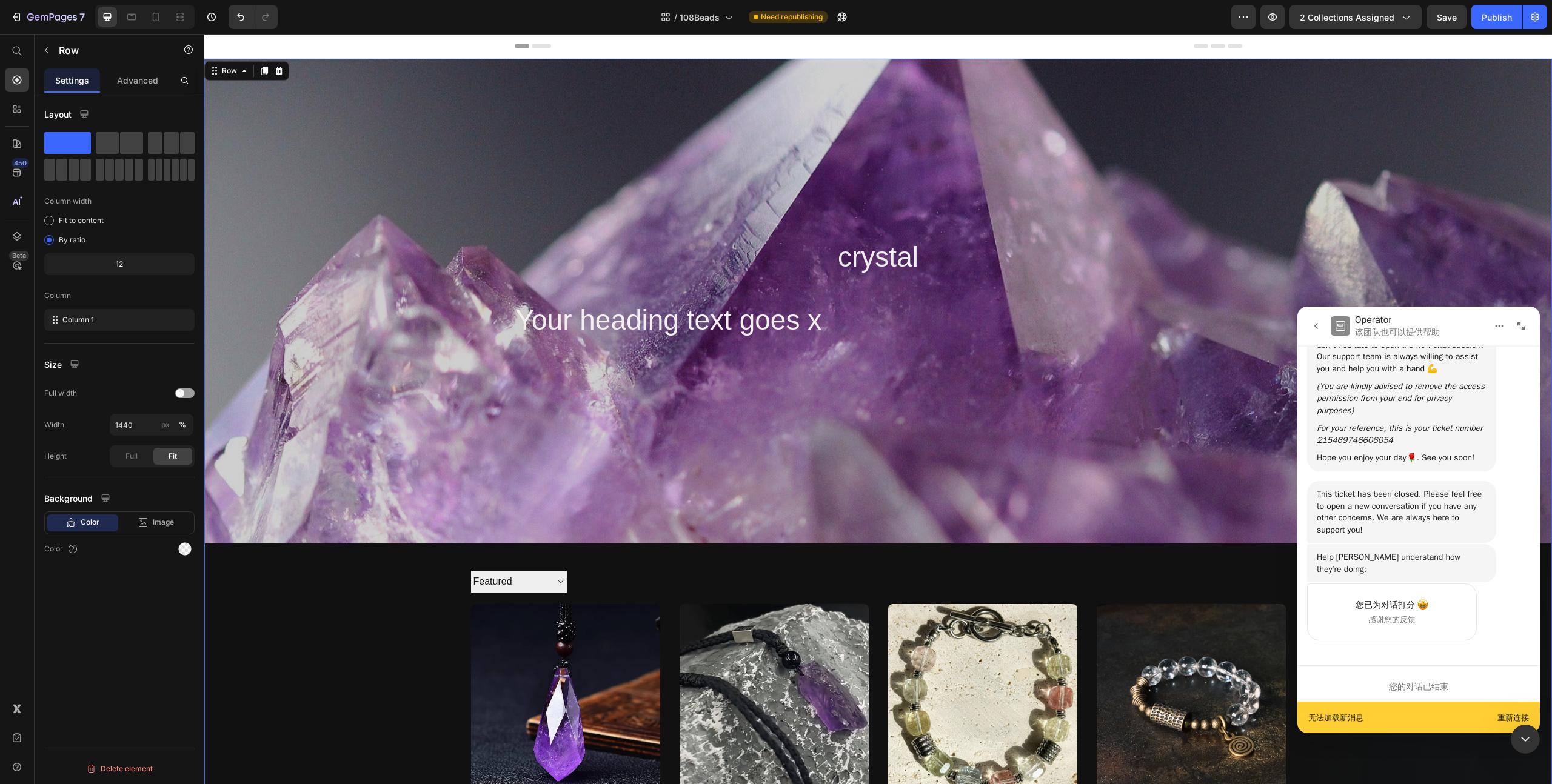 scroll, scrollTop: 11617, scrollLeft: 0, axis: vertical 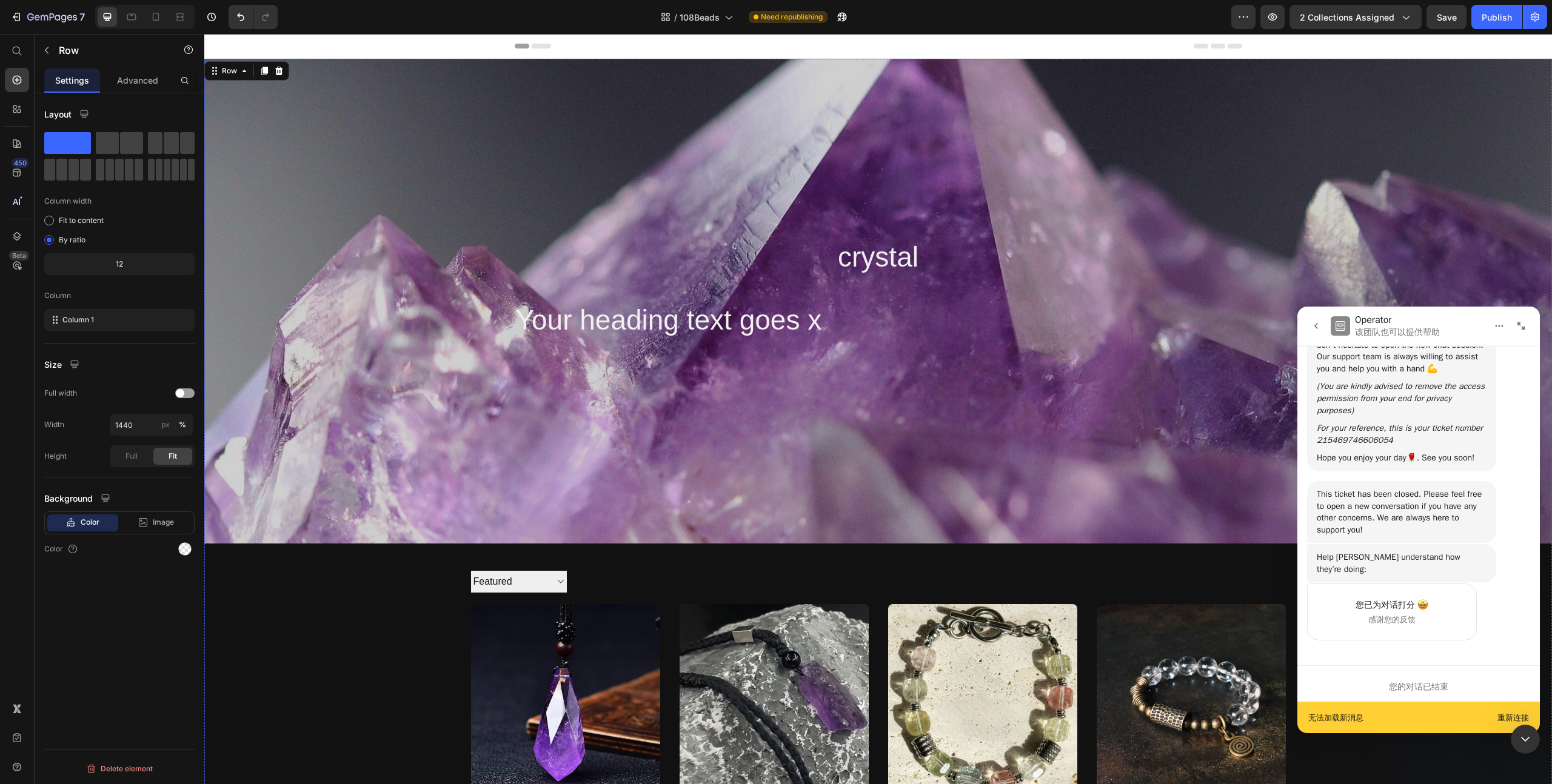 click at bounding box center [878, 301] 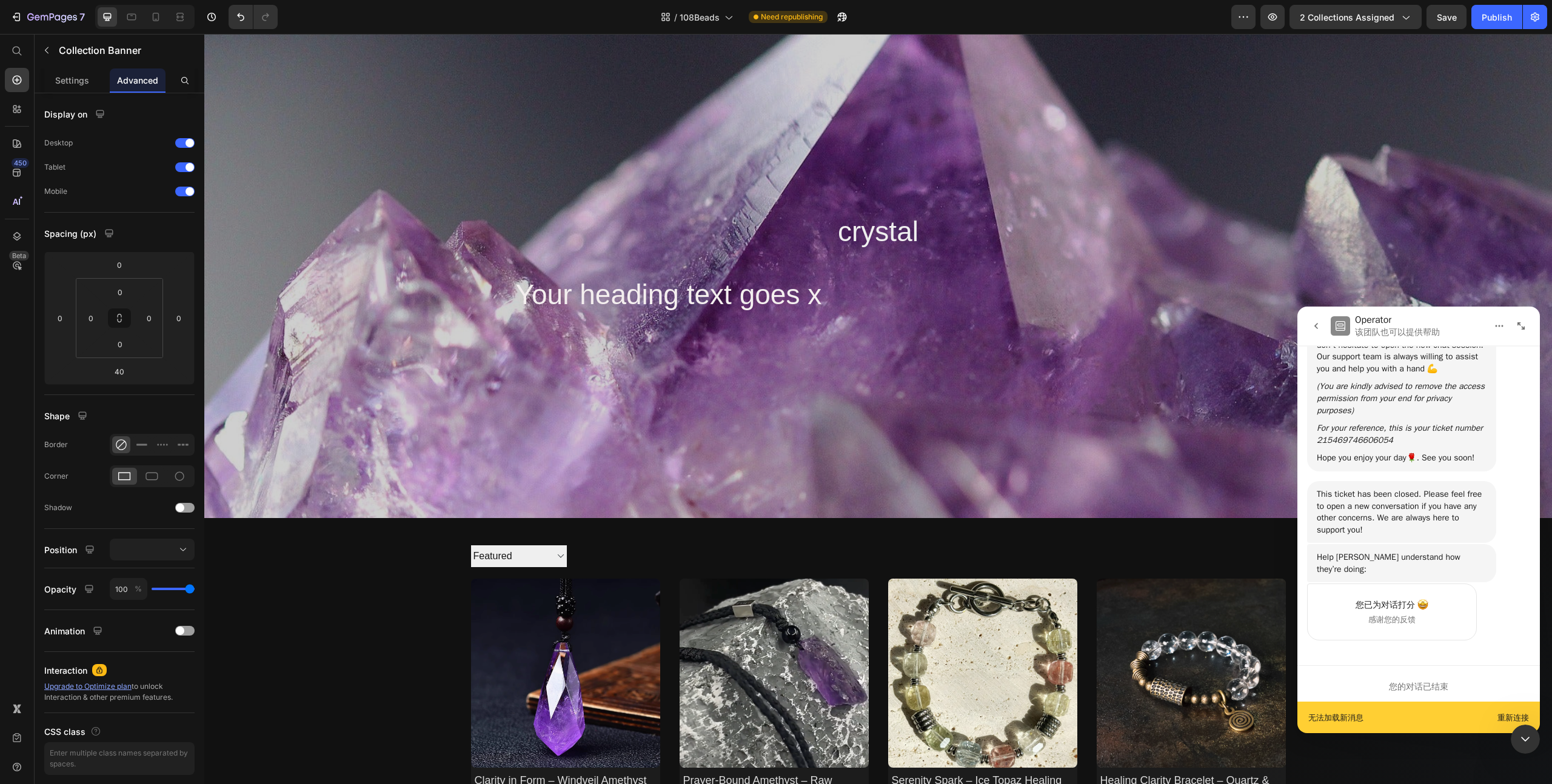 scroll, scrollTop: 0, scrollLeft: 0, axis: both 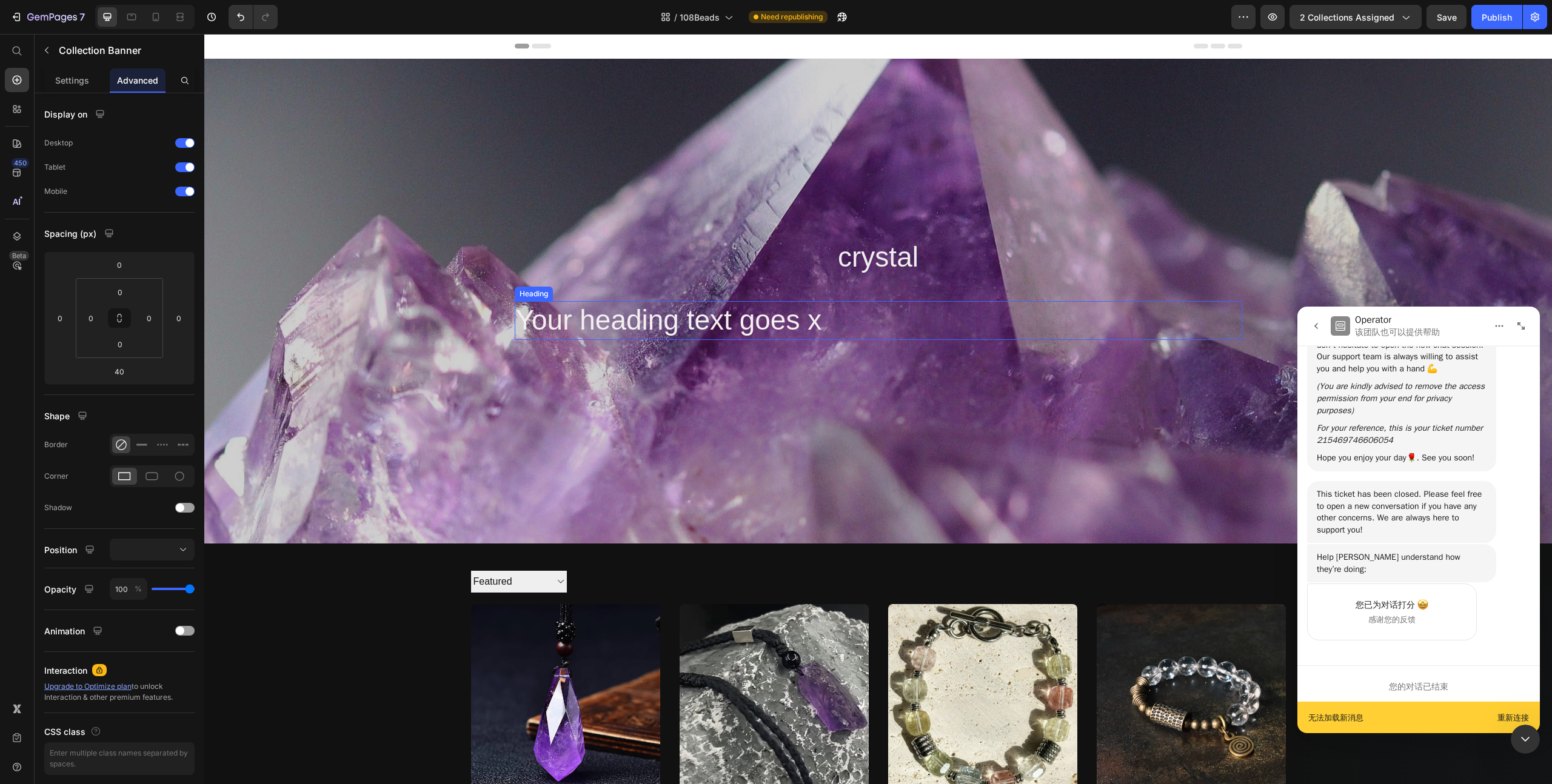 click on "Your heading text goes x" at bounding box center [669, 320] 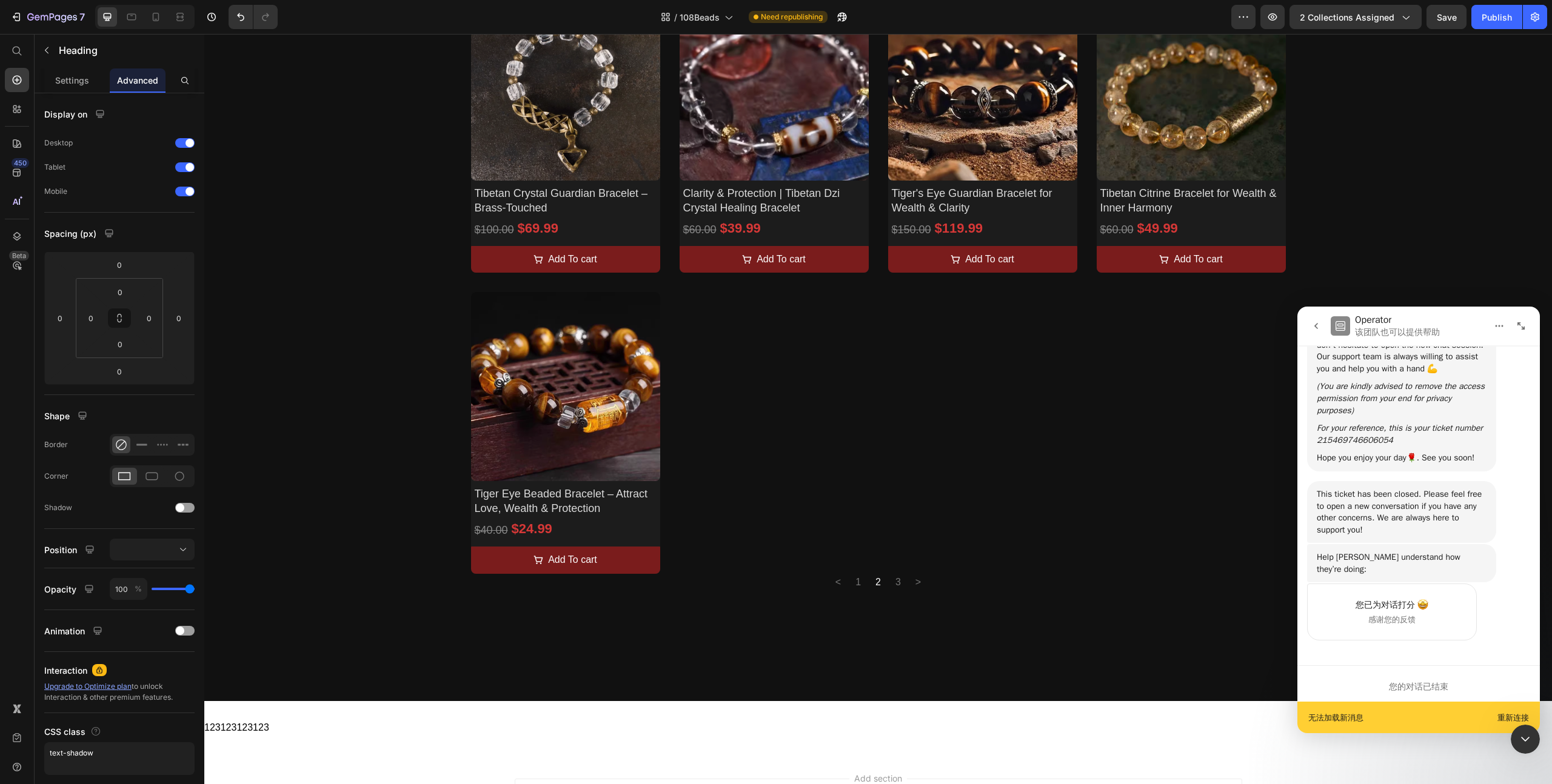 scroll, scrollTop: 1058, scrollLeft: 0, axis: vertical 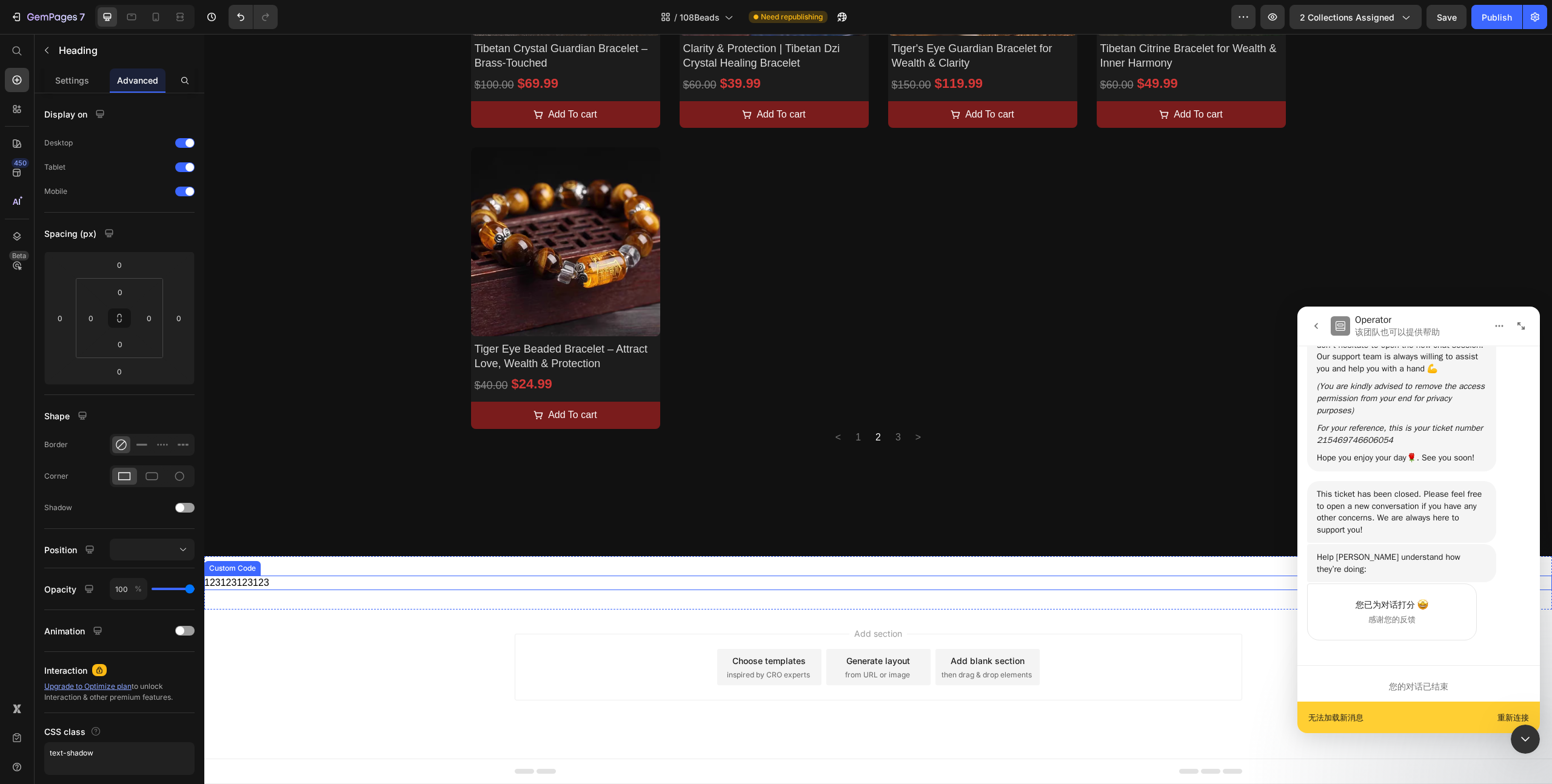 click on "123123123123" at bounding box center [878, 583] 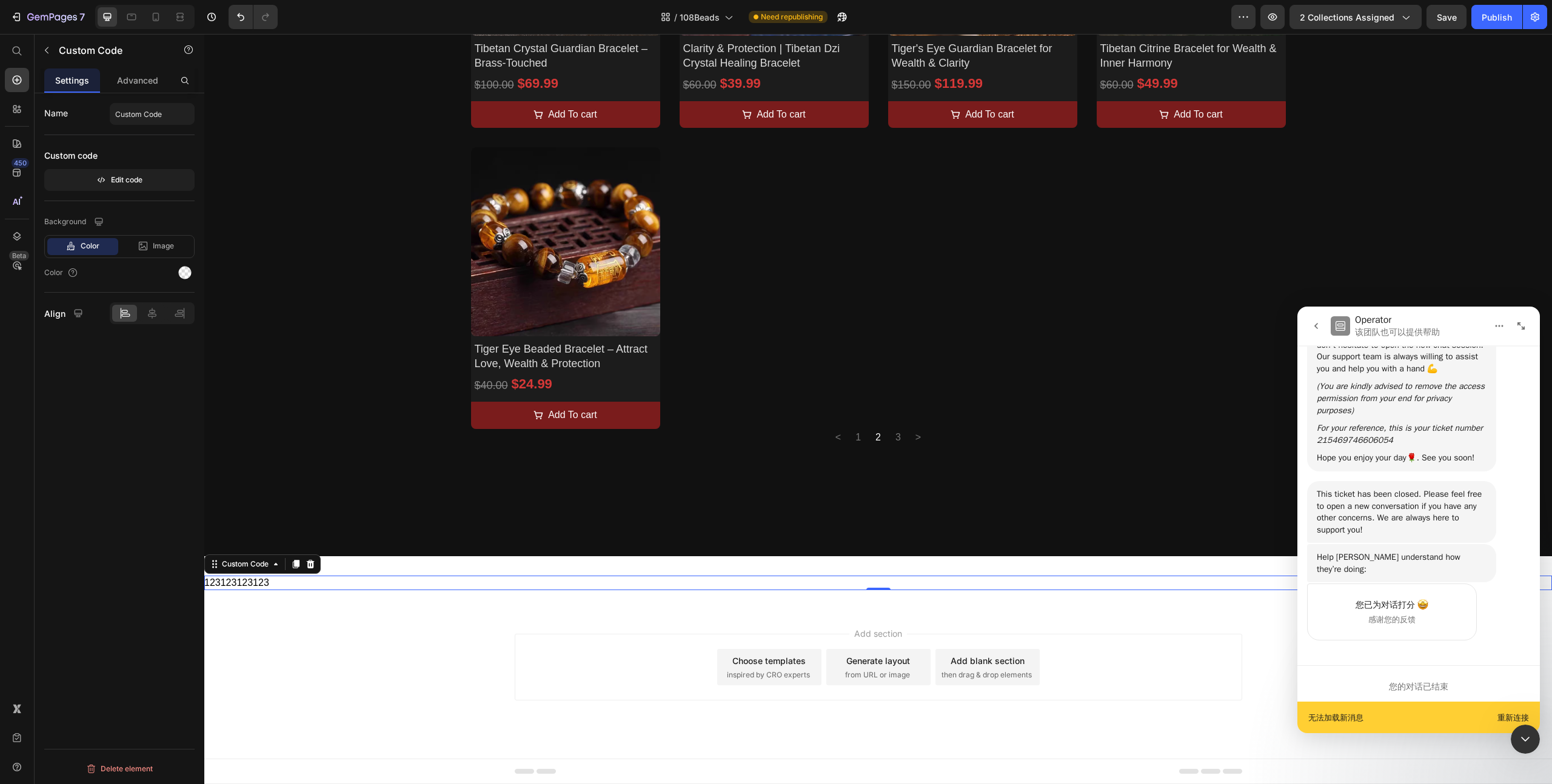 click on "123123123123" at bounding box center [878, 583] 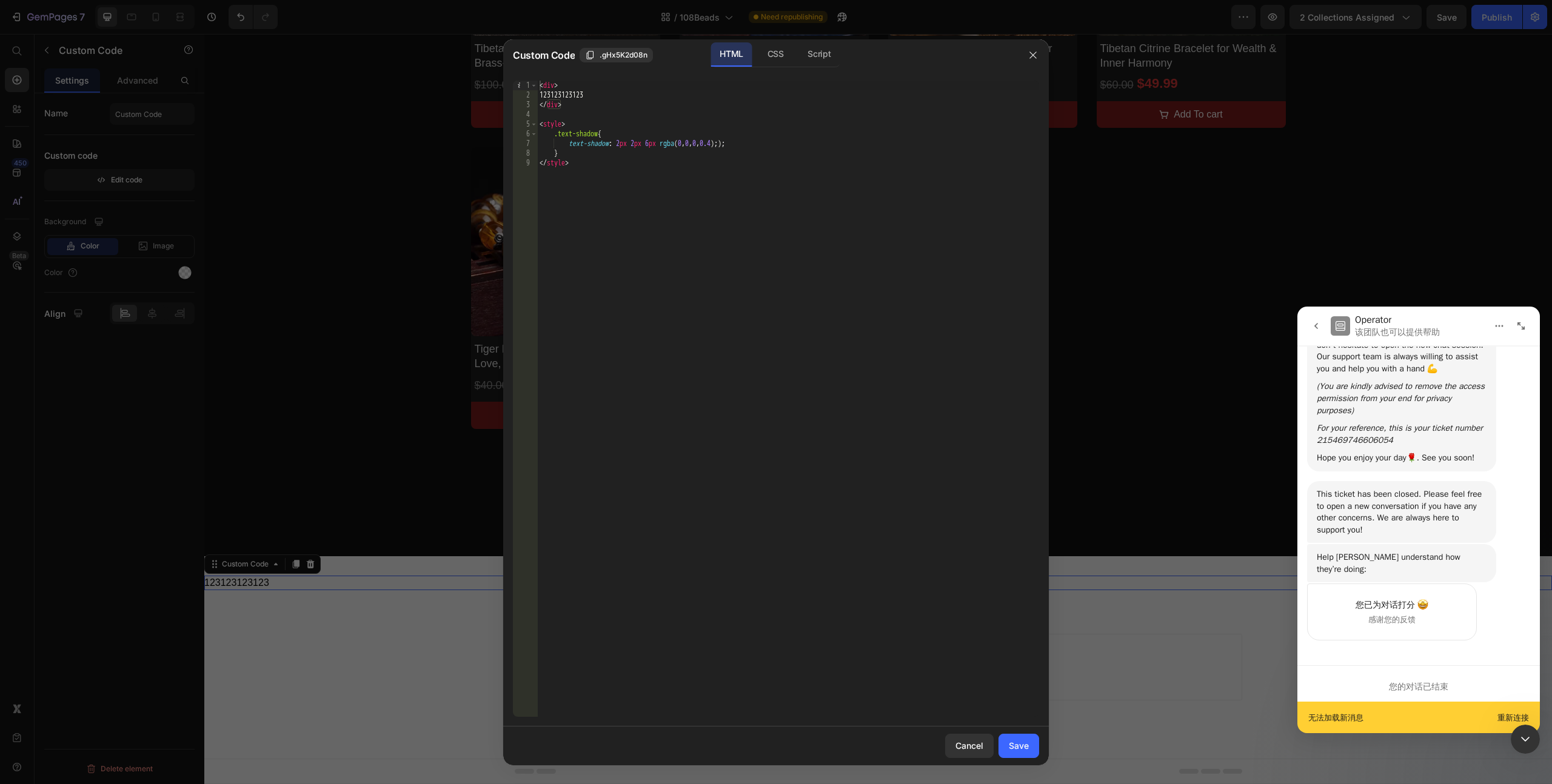 click on "< div >     123123123123 </ div > < style >      .text-shadow {           text-shadow :   2 px   2 px   6 px   rgba ( 0 ,  0 ,  0 ,  0.4 ) ; ) ;      } </ style >" at bounding box center (788, 408) 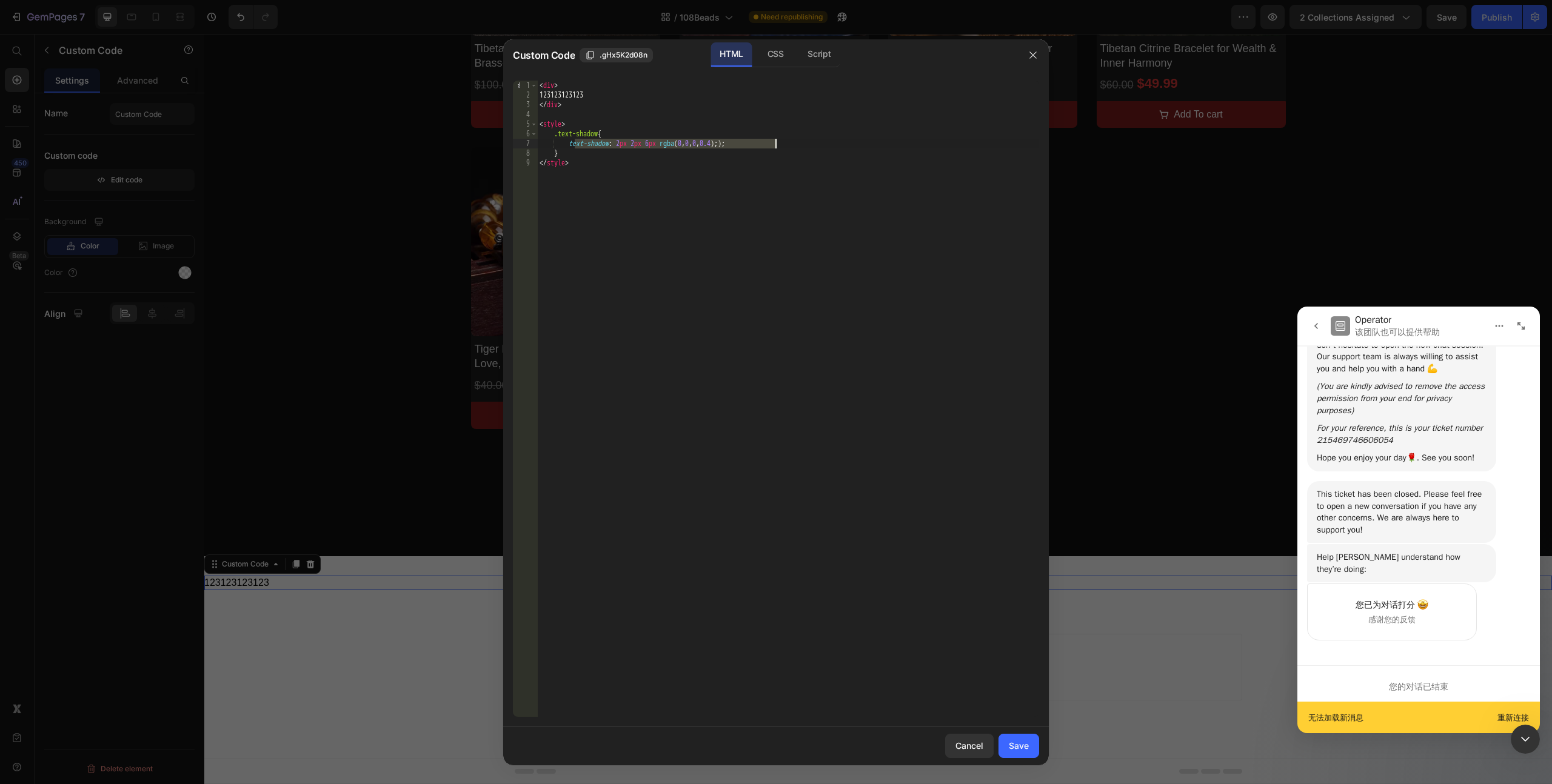 paste on "text-shadow: 2px 2px 4px rgba(0,0,0,0.3" 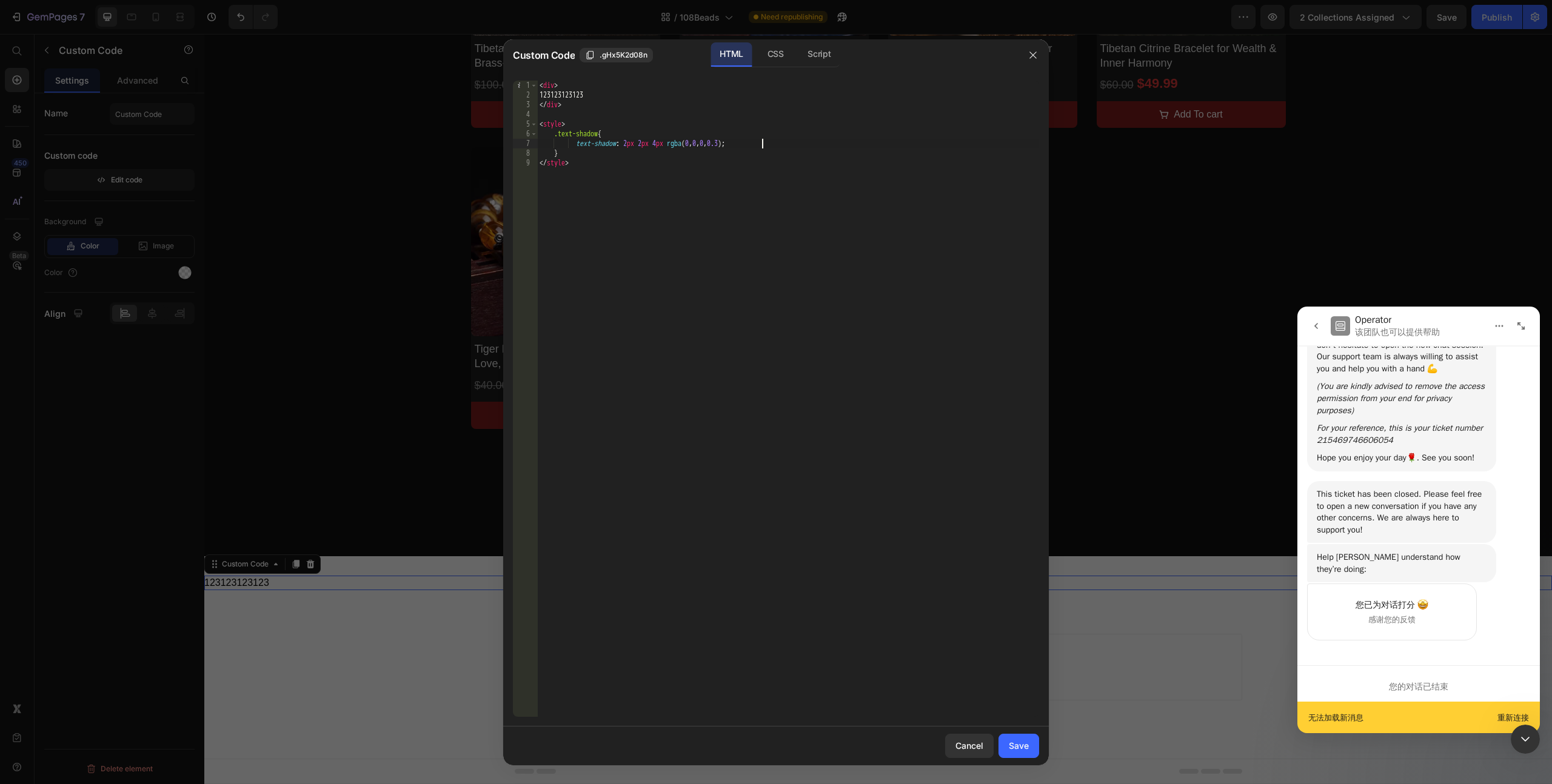 click on "< div >     123123123123 </ div > < style >      .text-shadow {              text-shadow :   2 px   2 px   4 px   rgba ( 0 , 0 , 0 , 0.3 ) ;      } </ style >" at bounding box center (788, 408) 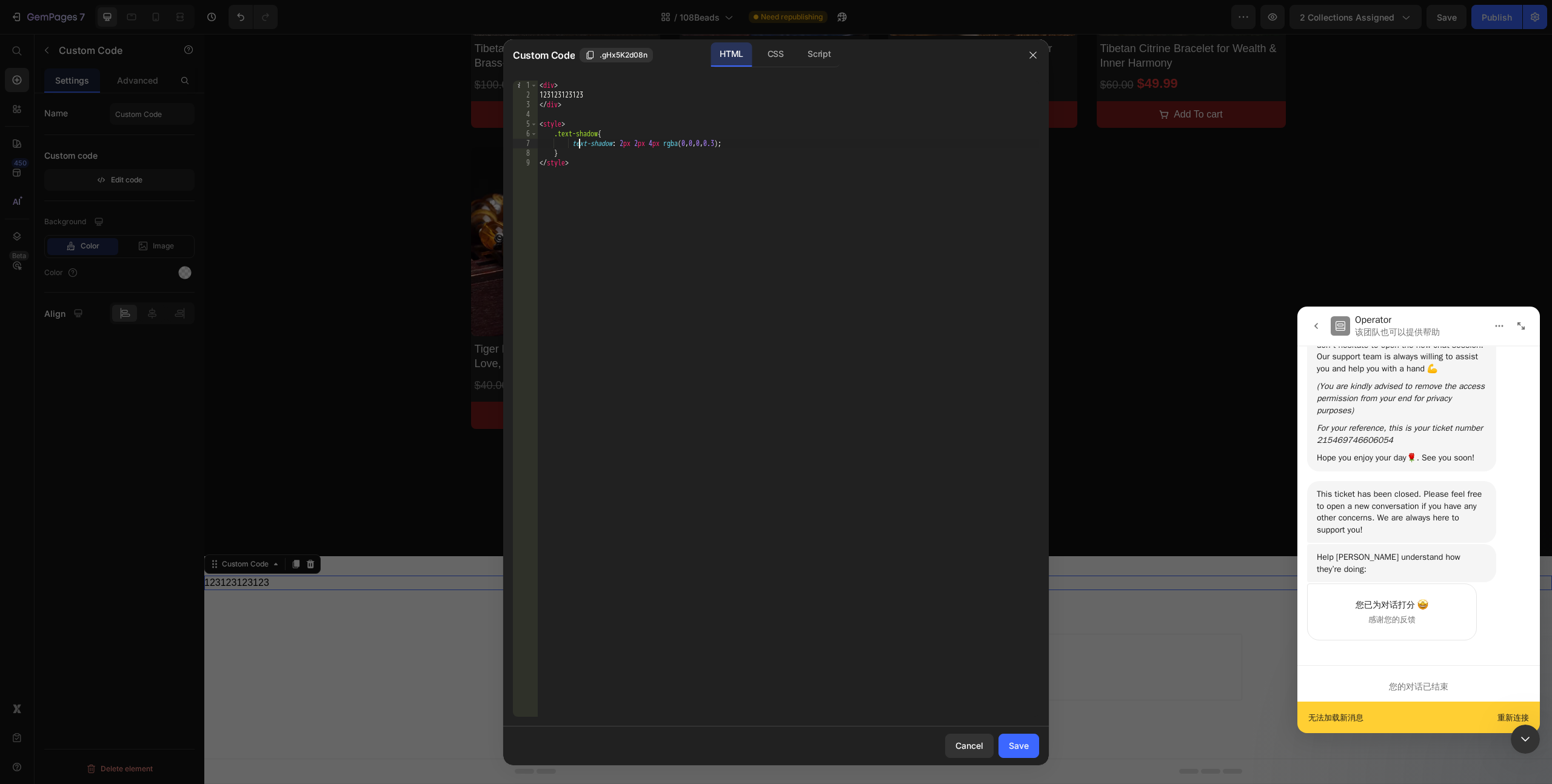 type on "text-shadow: 2px 2px 4px rgba(0,0,0,0.3);" 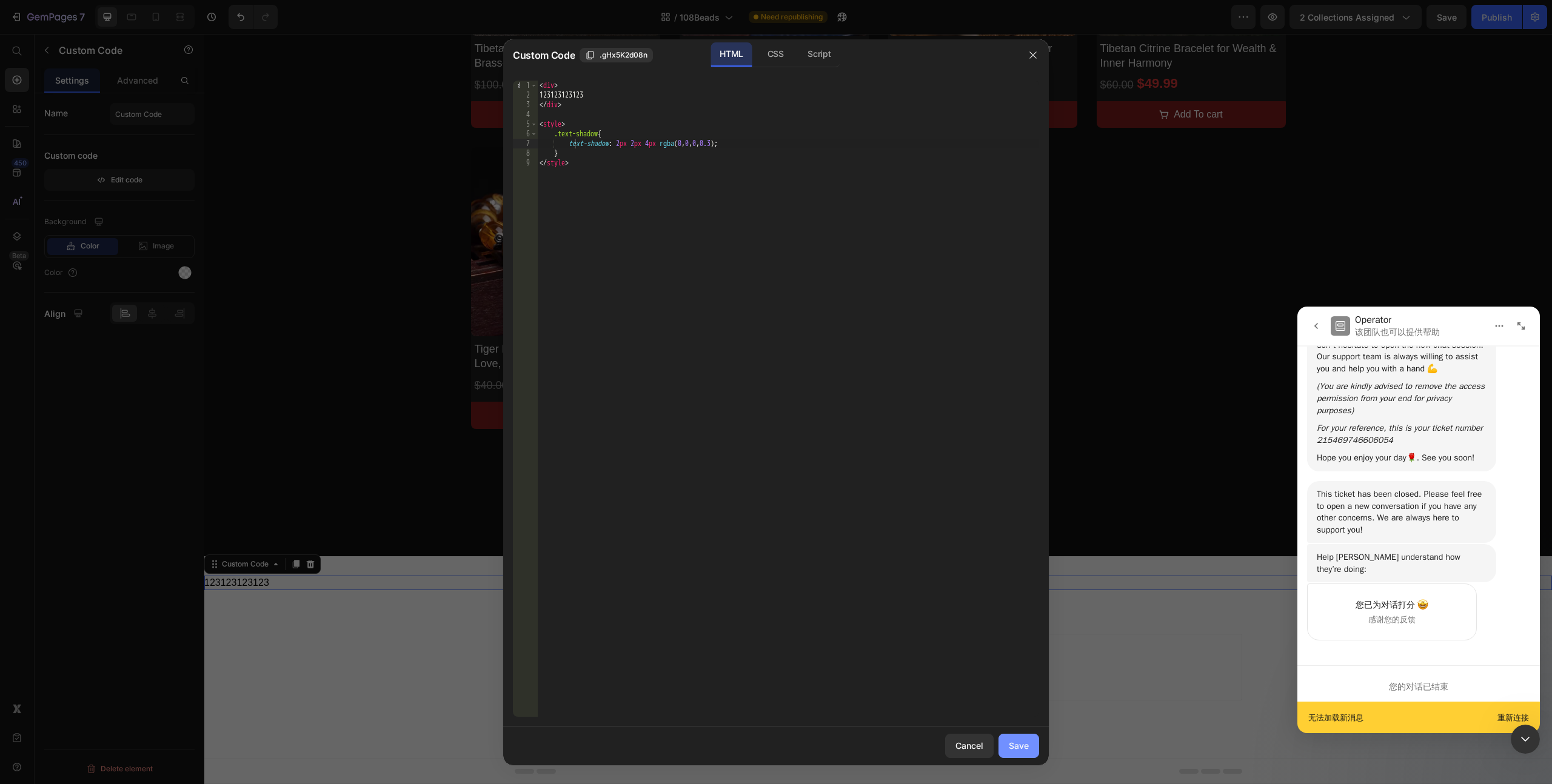 click on "Save" at bounding box center [1018, 745] 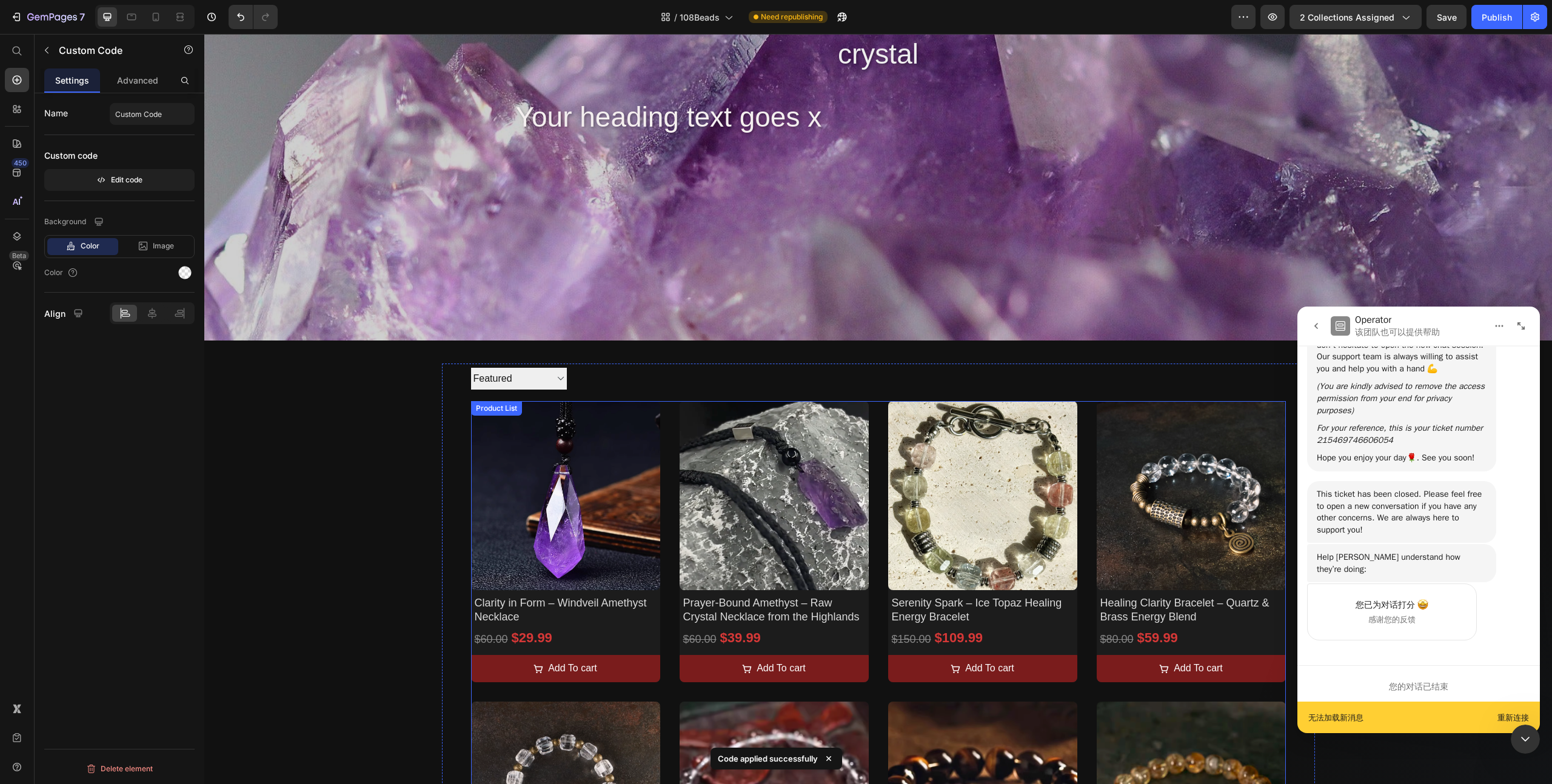 scroll, scrollTop: 0, scrollLeft: 0, axis: both 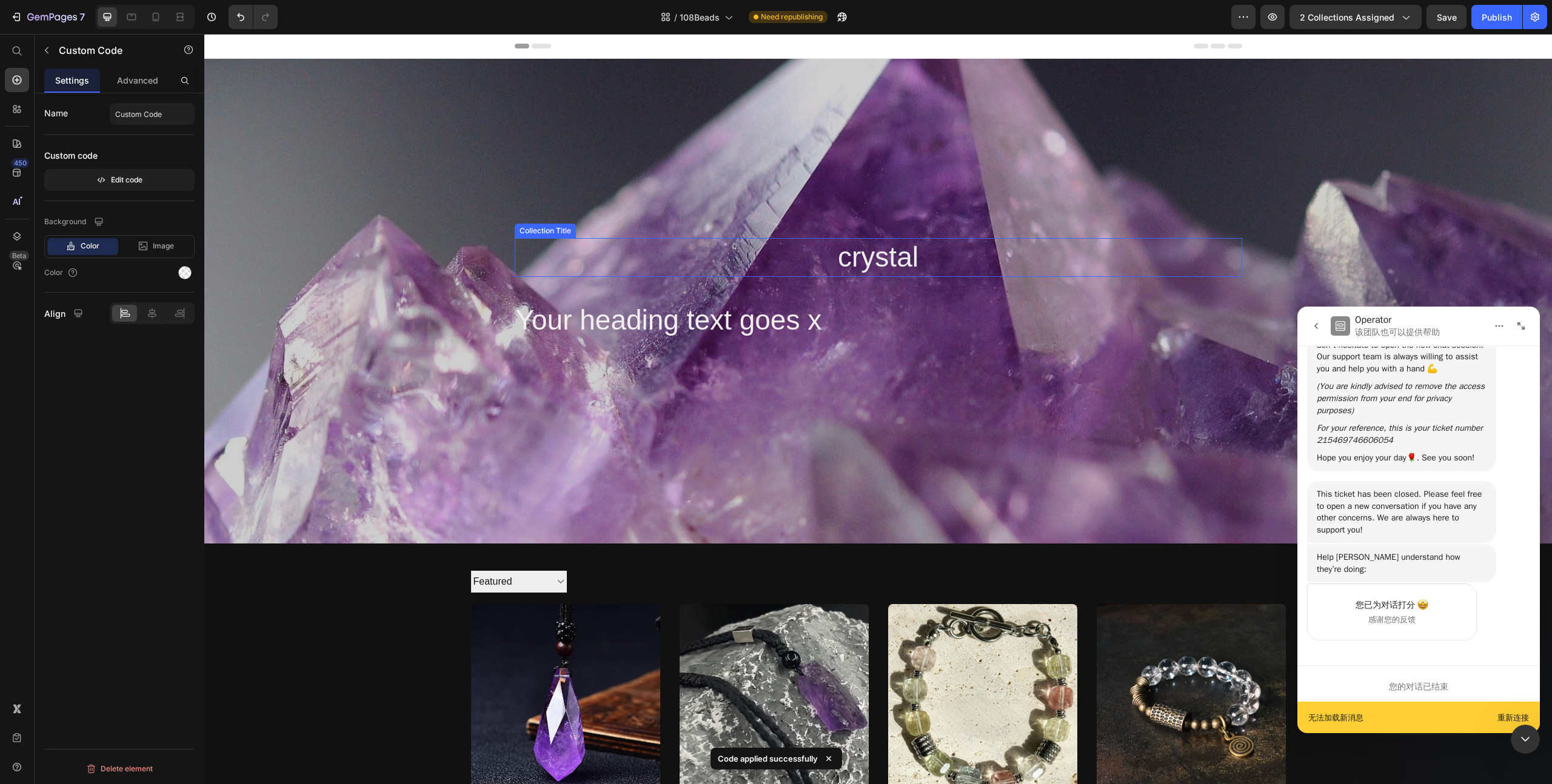 click on "crystal" at bounding box center [878, 257] 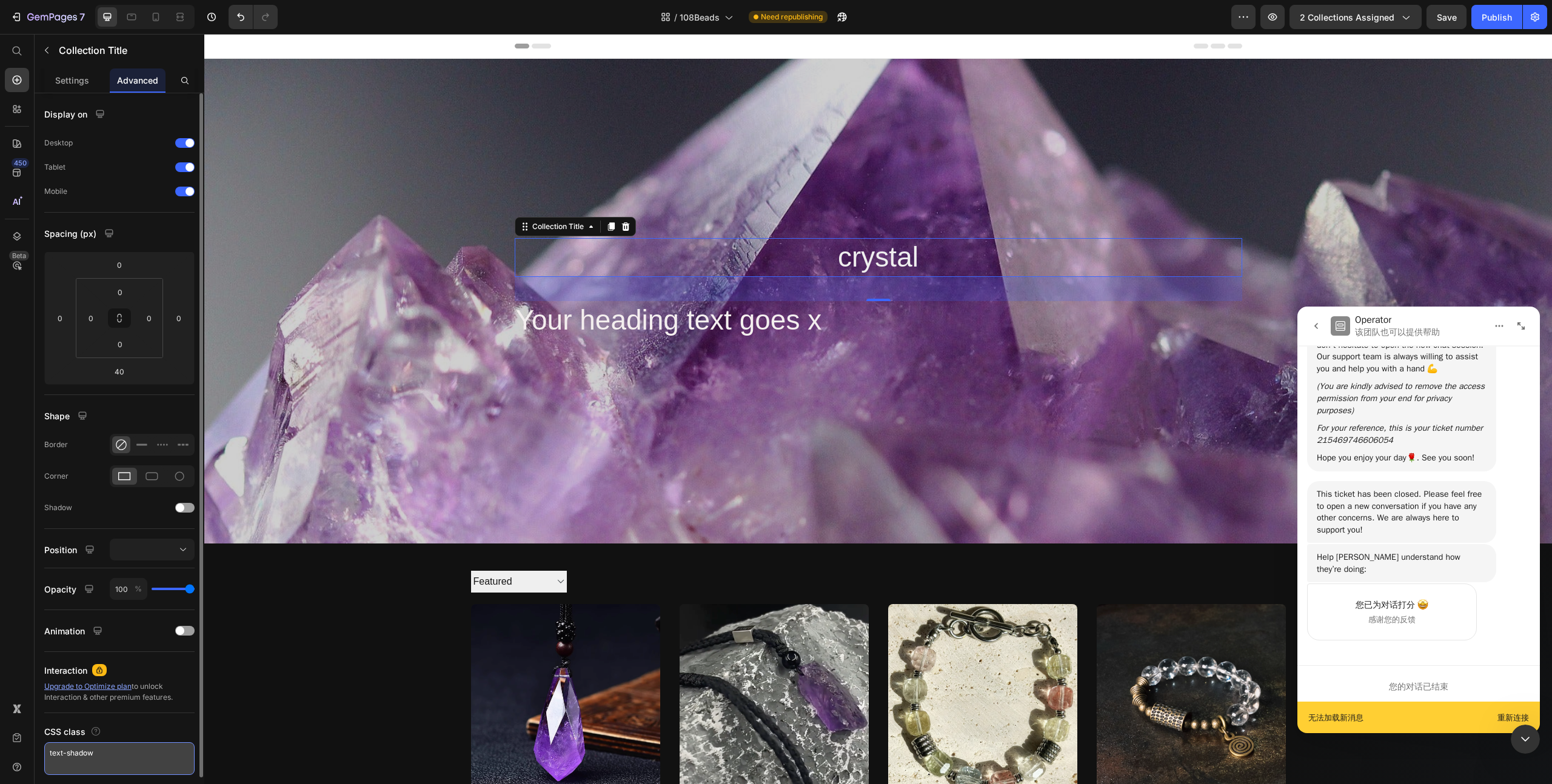 click on "text-shadow" at bounding box center [119, 759] 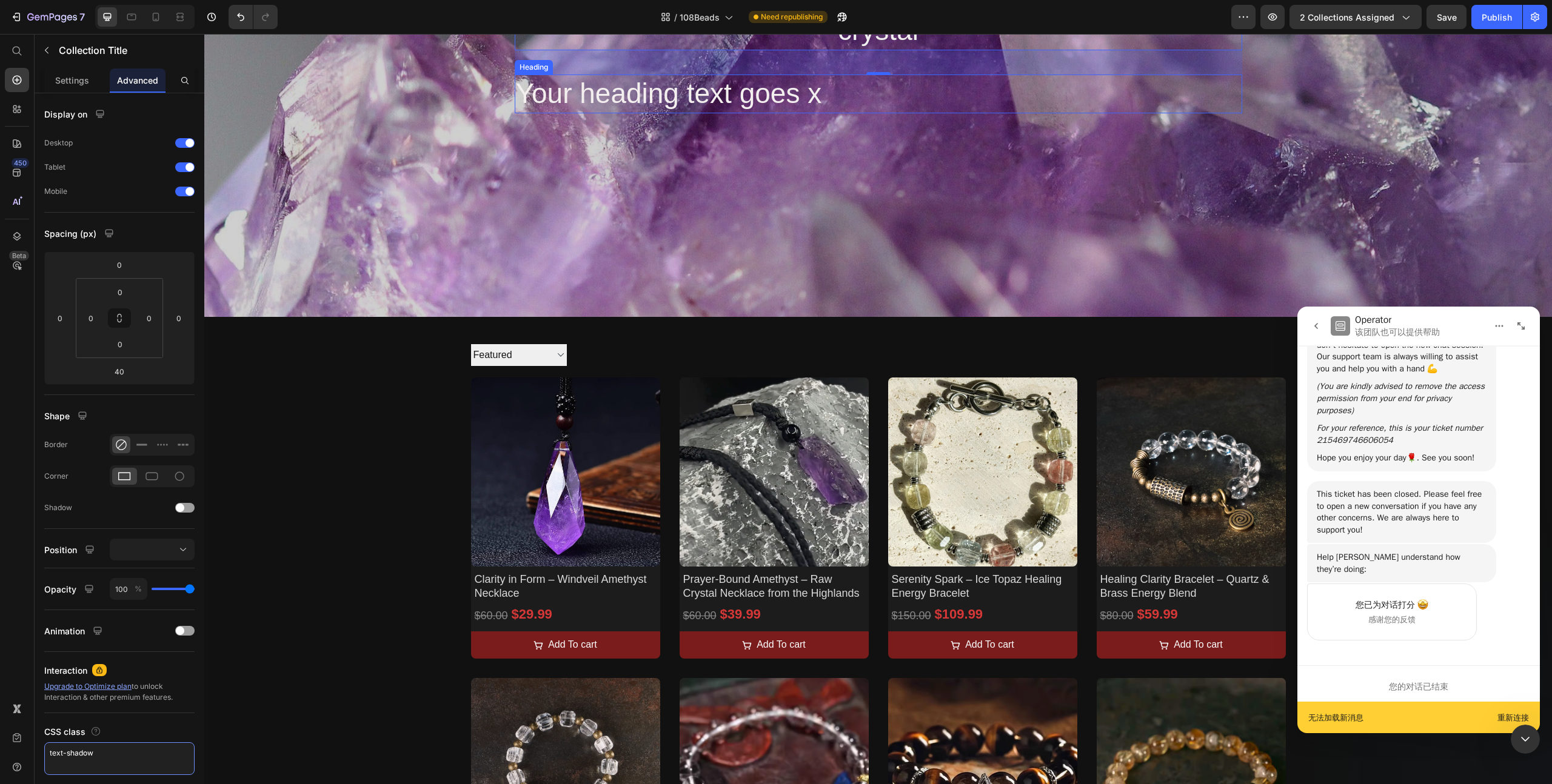 scroll, scrollTop: 0, scrollLeft: 0, axis: both 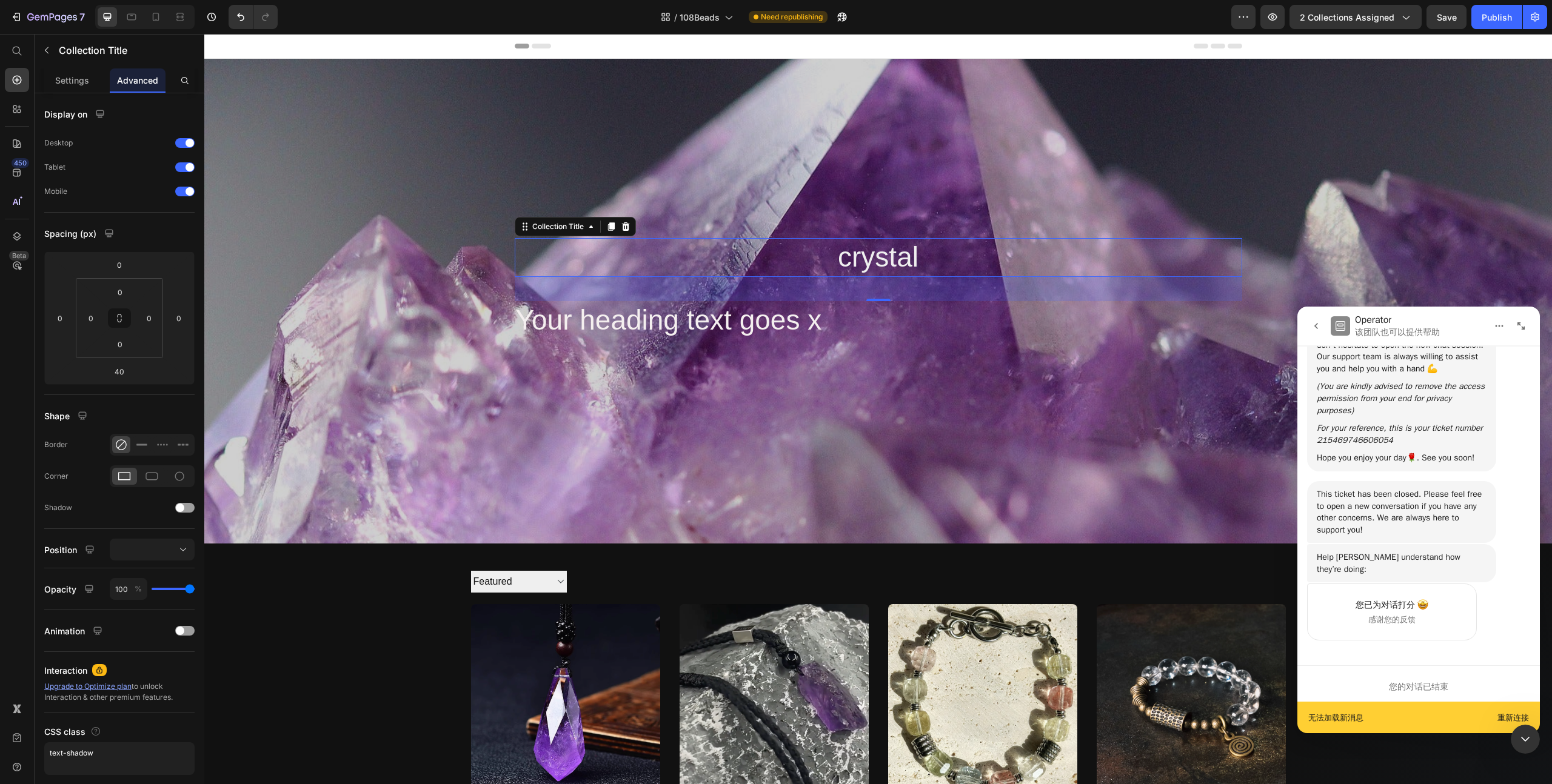 click on "Your heading text goes x" at bounding box center (669, 320) 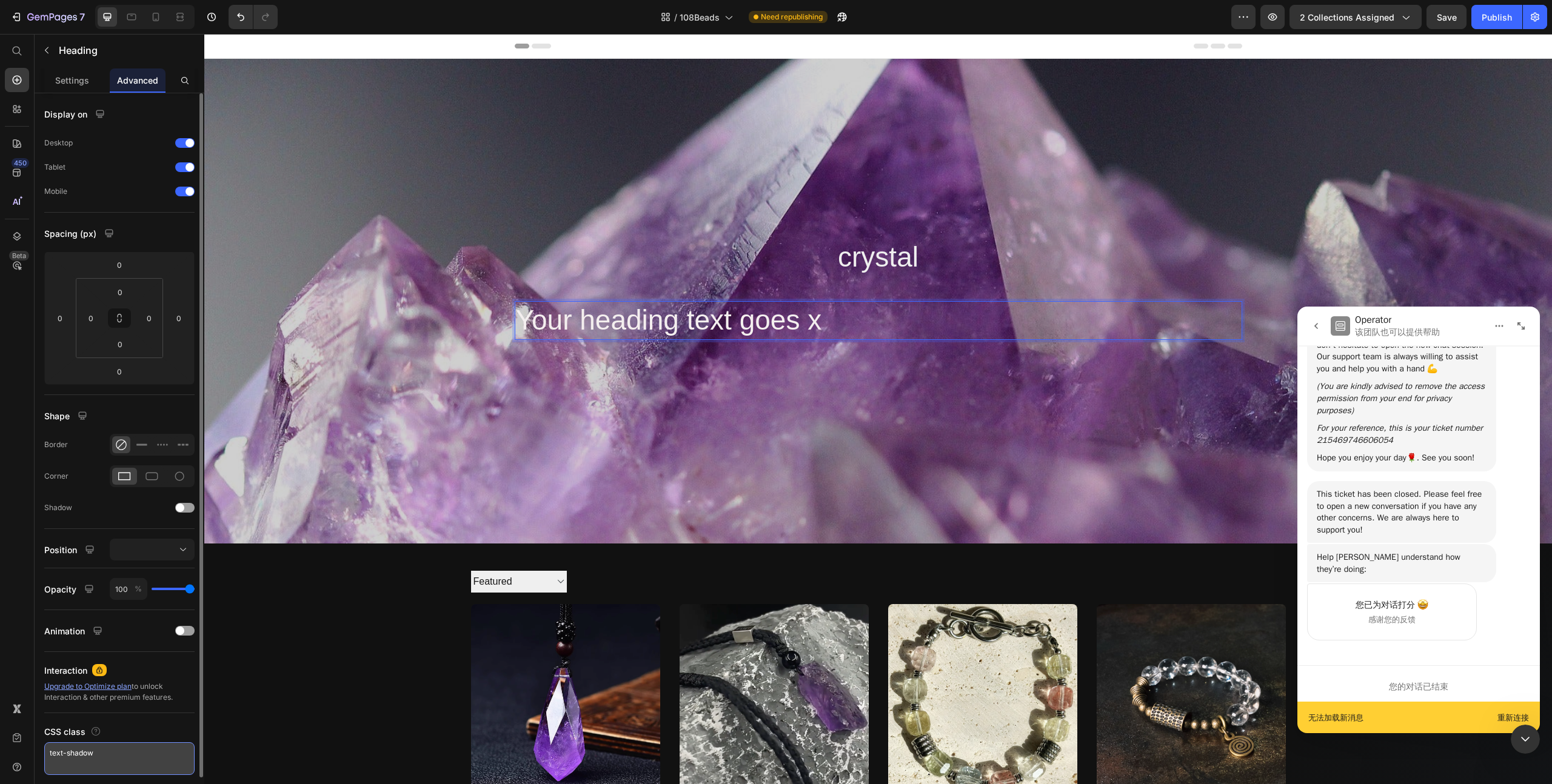 click on "text-shadow" at bounding box center (119, 759) 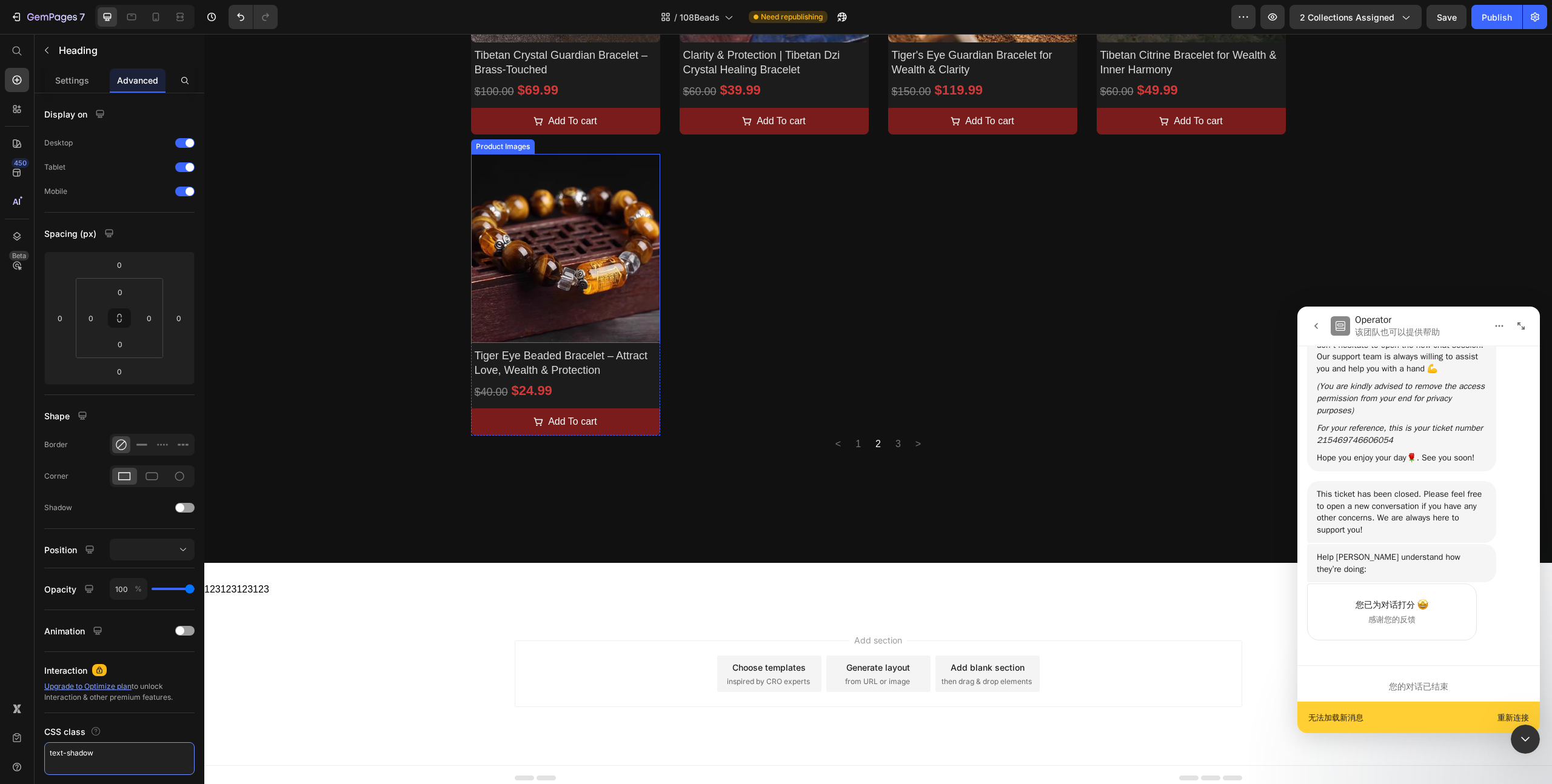 scroll, scrollTop: 1058, scrollLeft: 0, axis: vertical 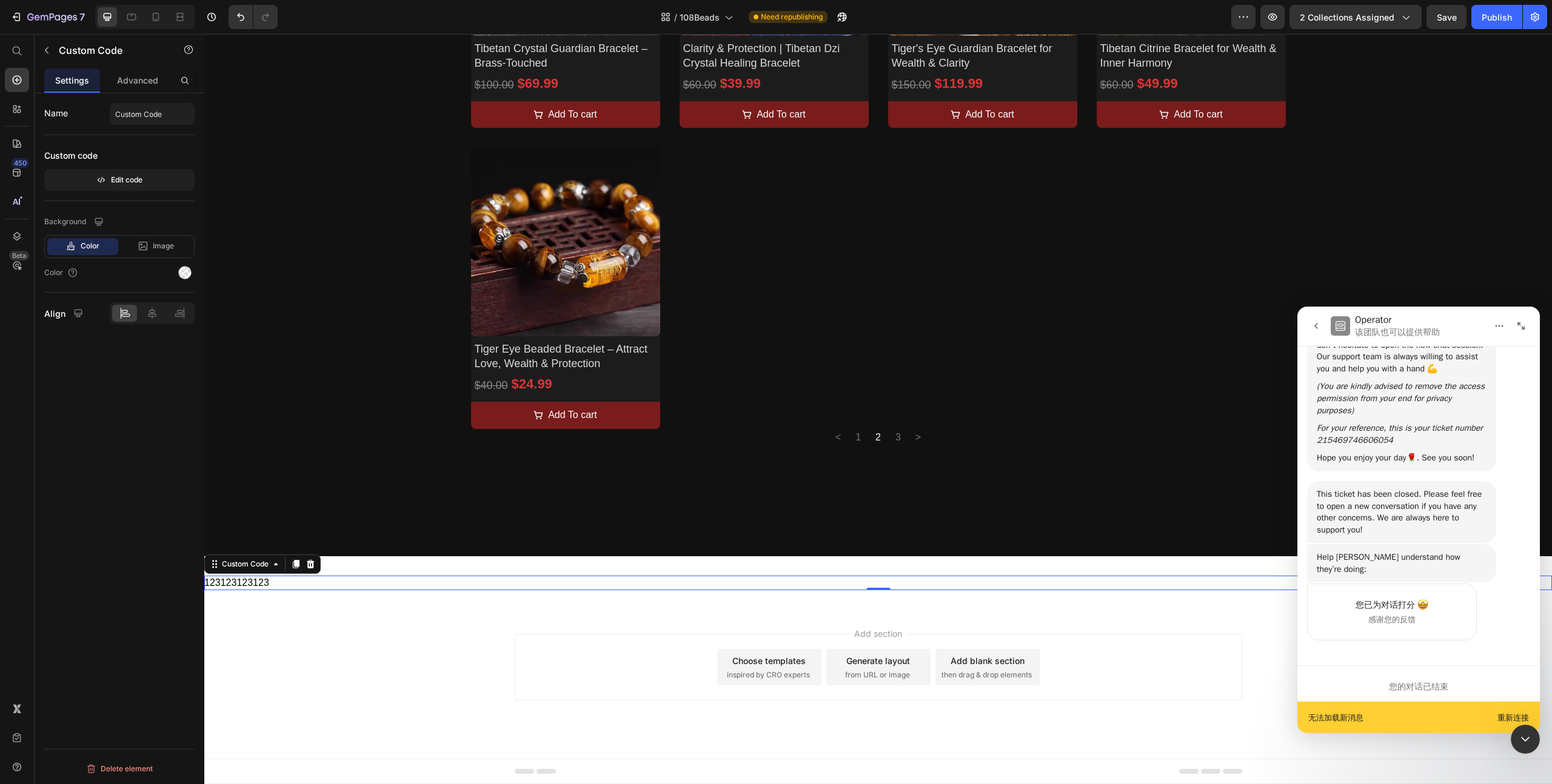 click on "123123123123" at bounding box center (878, 583) 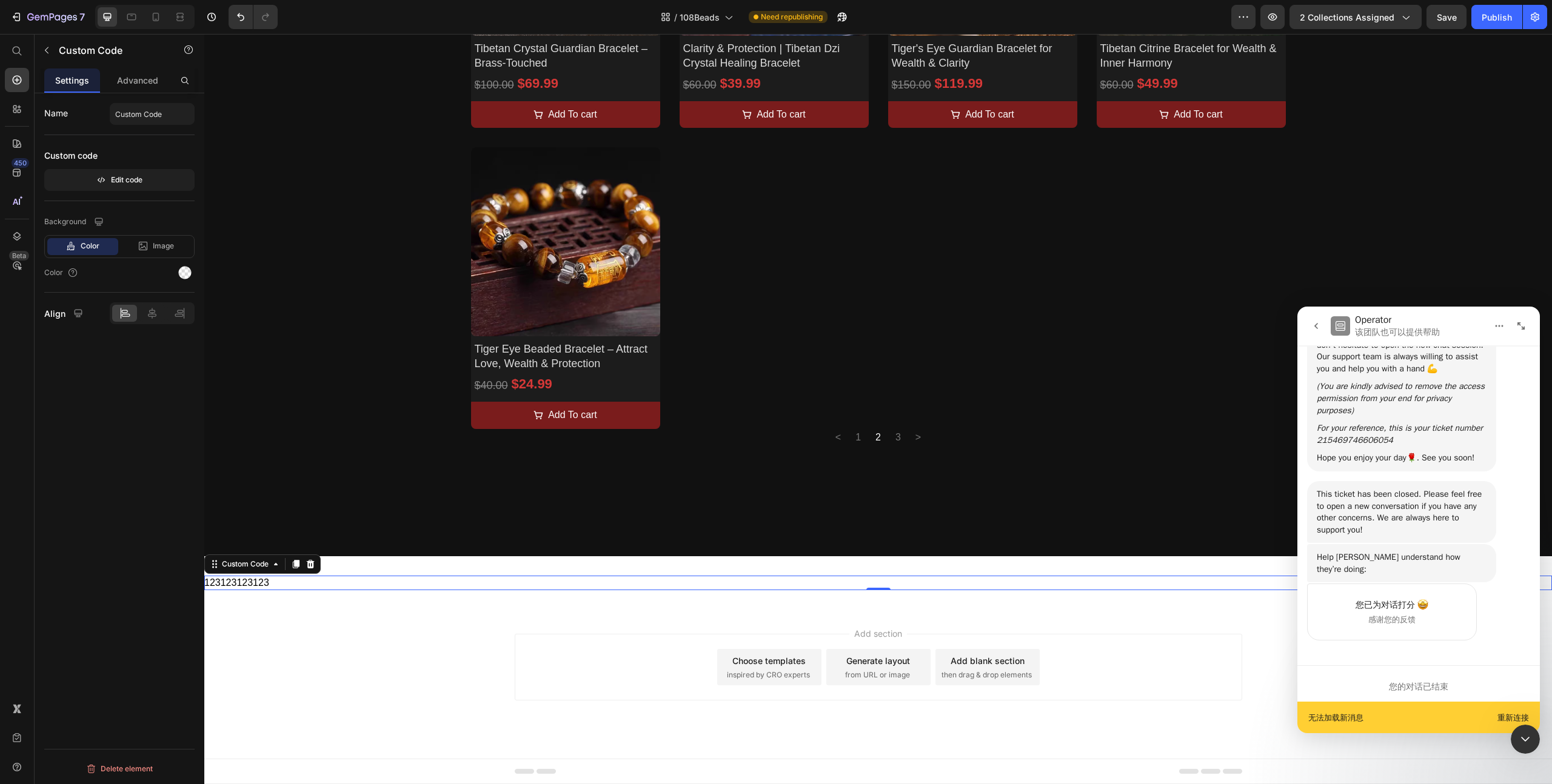 click on "123123123123" at bounding box center (878, 583) 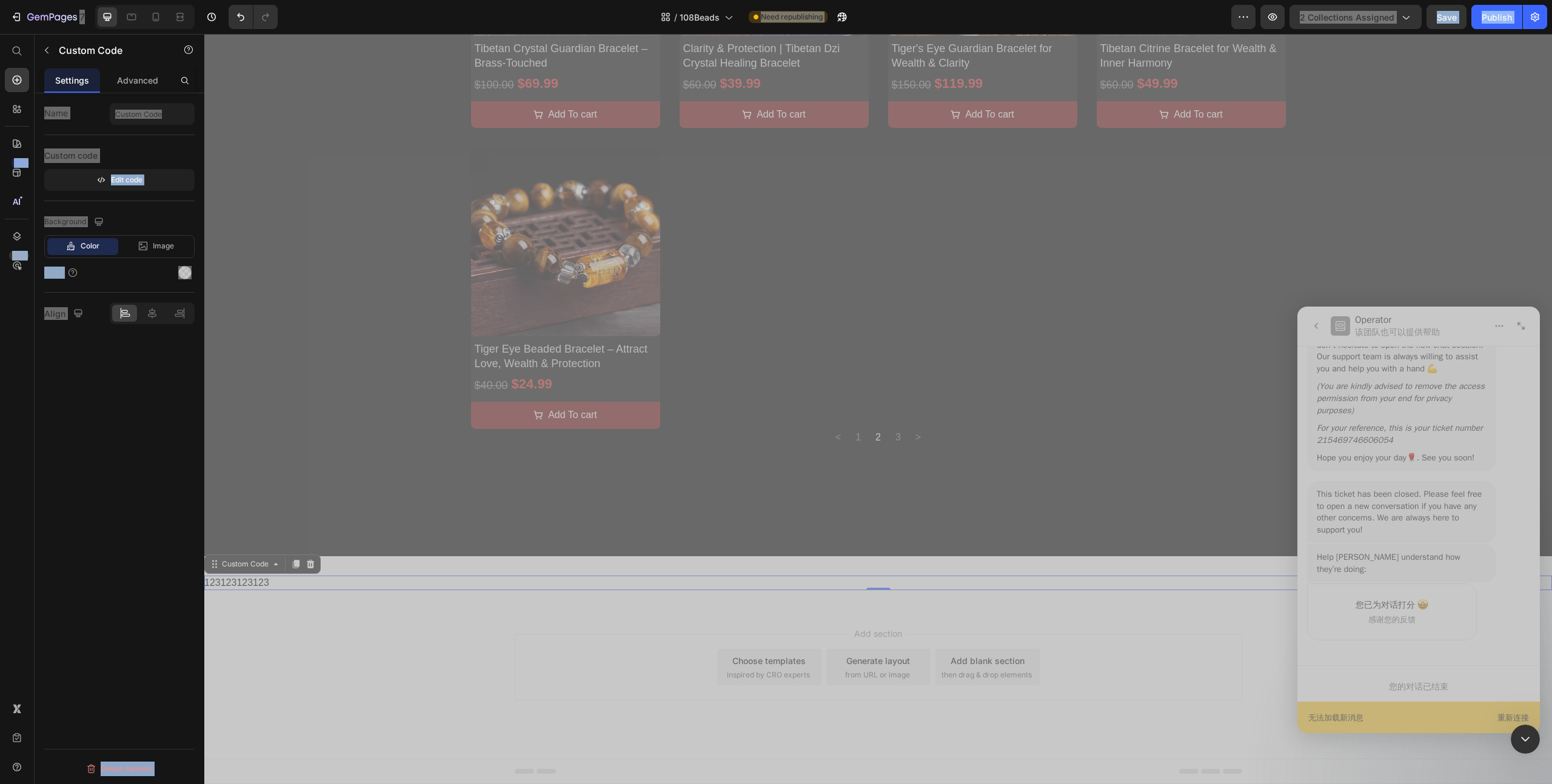 click on "123123123123" at bounding box center (878, 583) 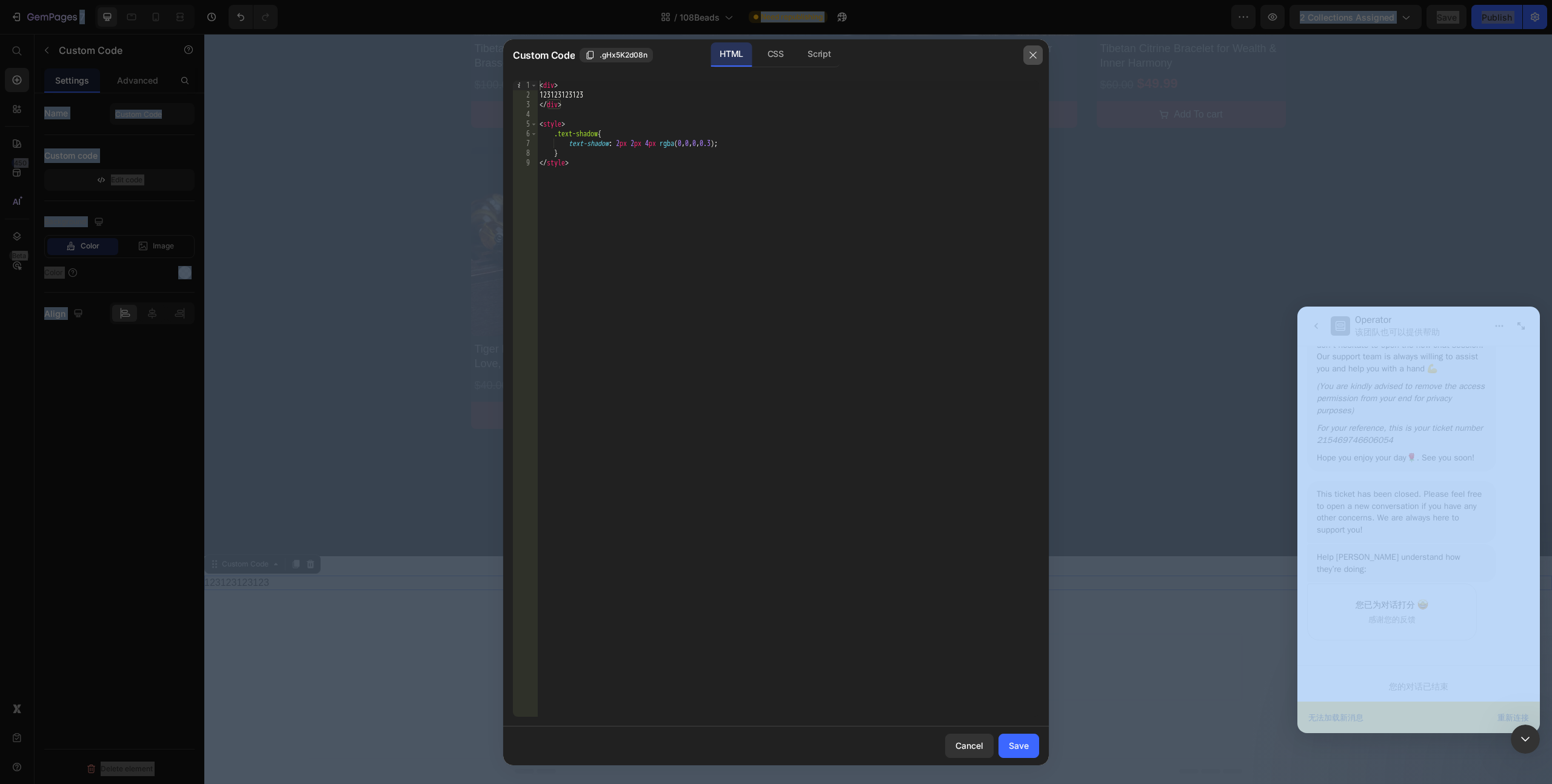 drag, startPoint x: 1033, startPoint y: 55, endPoint x: 823, endPoint y: 27, distance: 211.8584 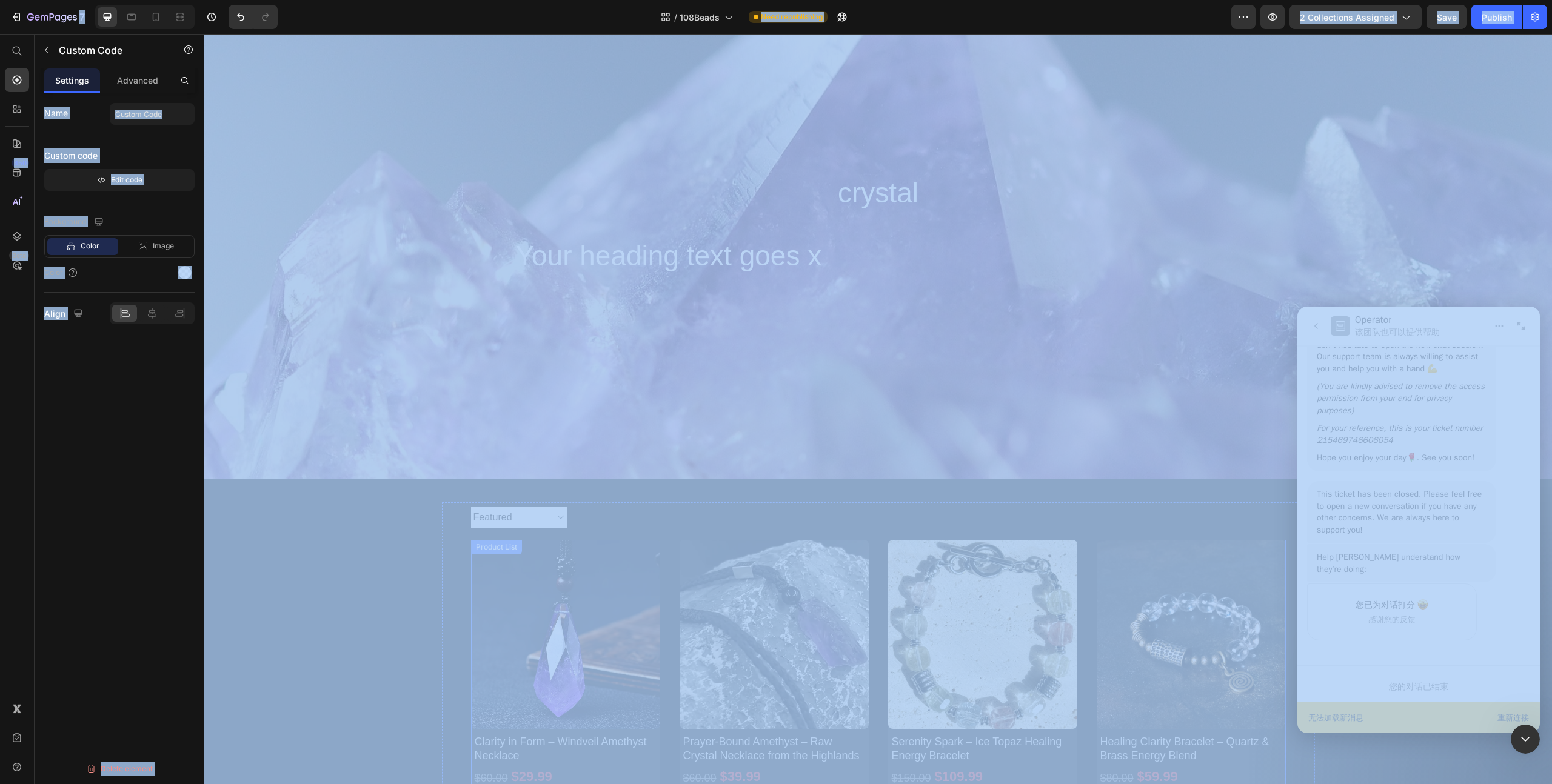scroll, scrollTop: 0, scrollLeft: 0, axis: both 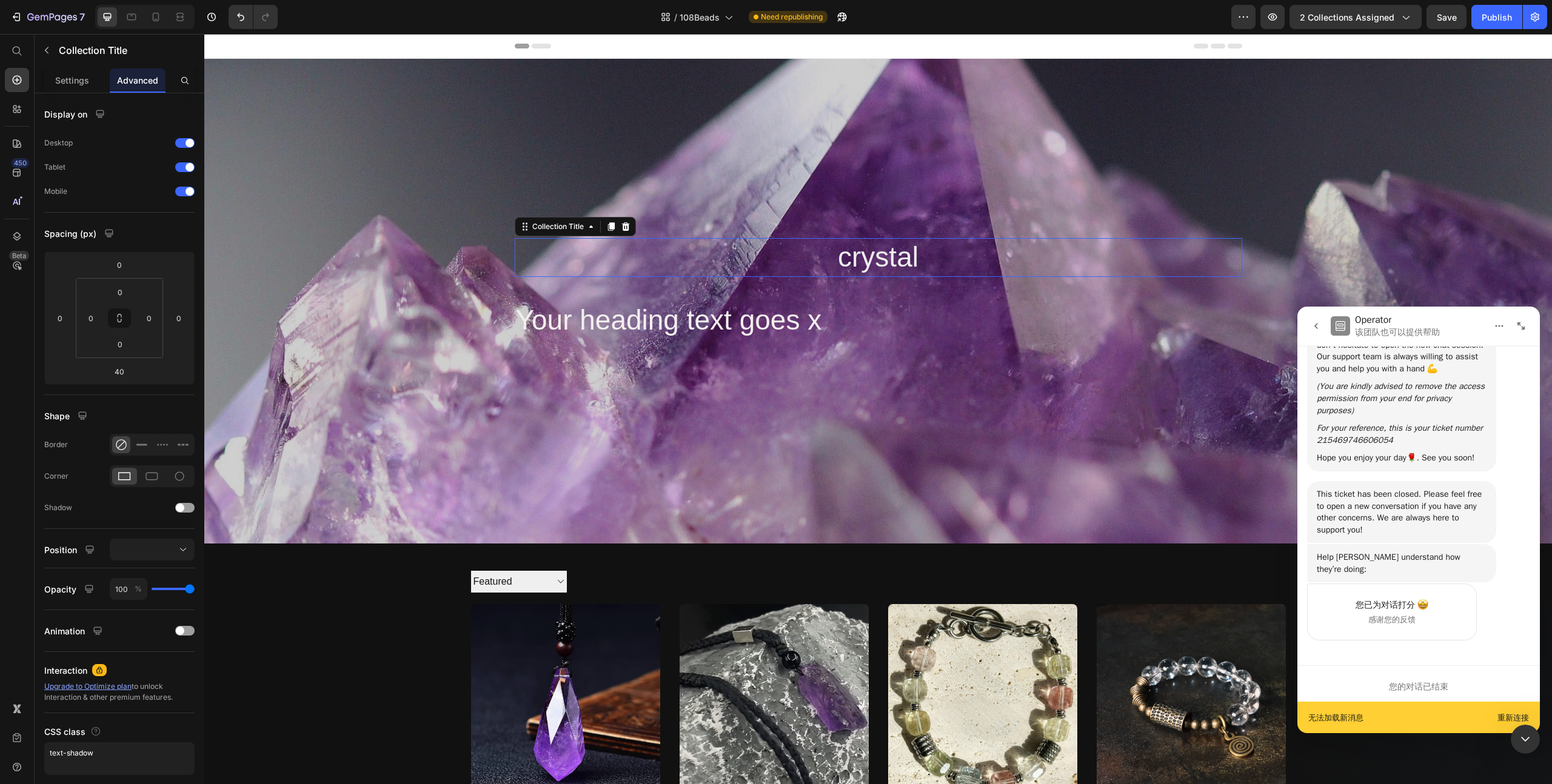 click on "crystal" at bounding box center (878, 257) 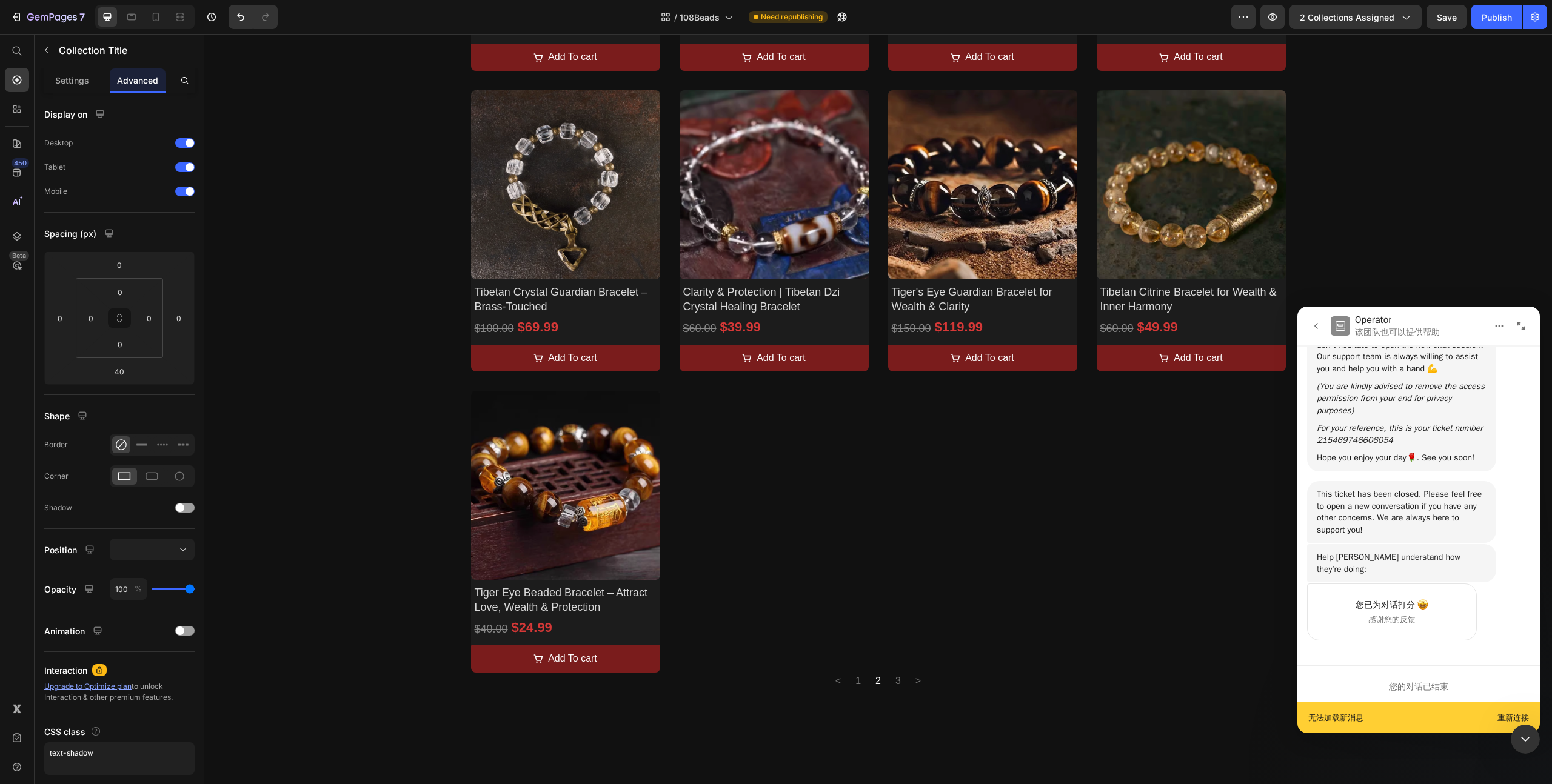 scroll, scrollTop: 1058, scrollLeft: 0, axis: vertical 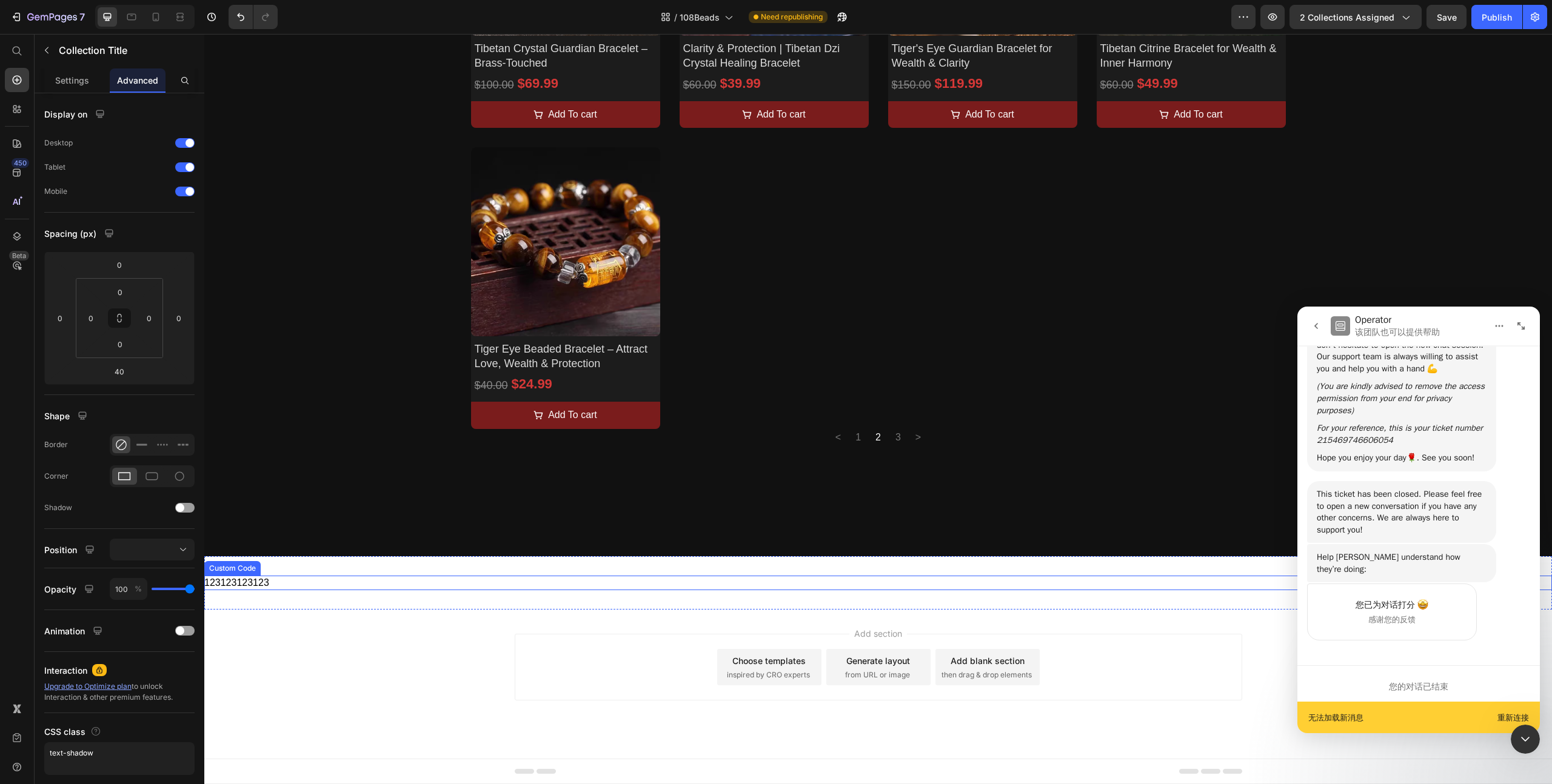 click on "123123123123" at bounding box center [878, 583] 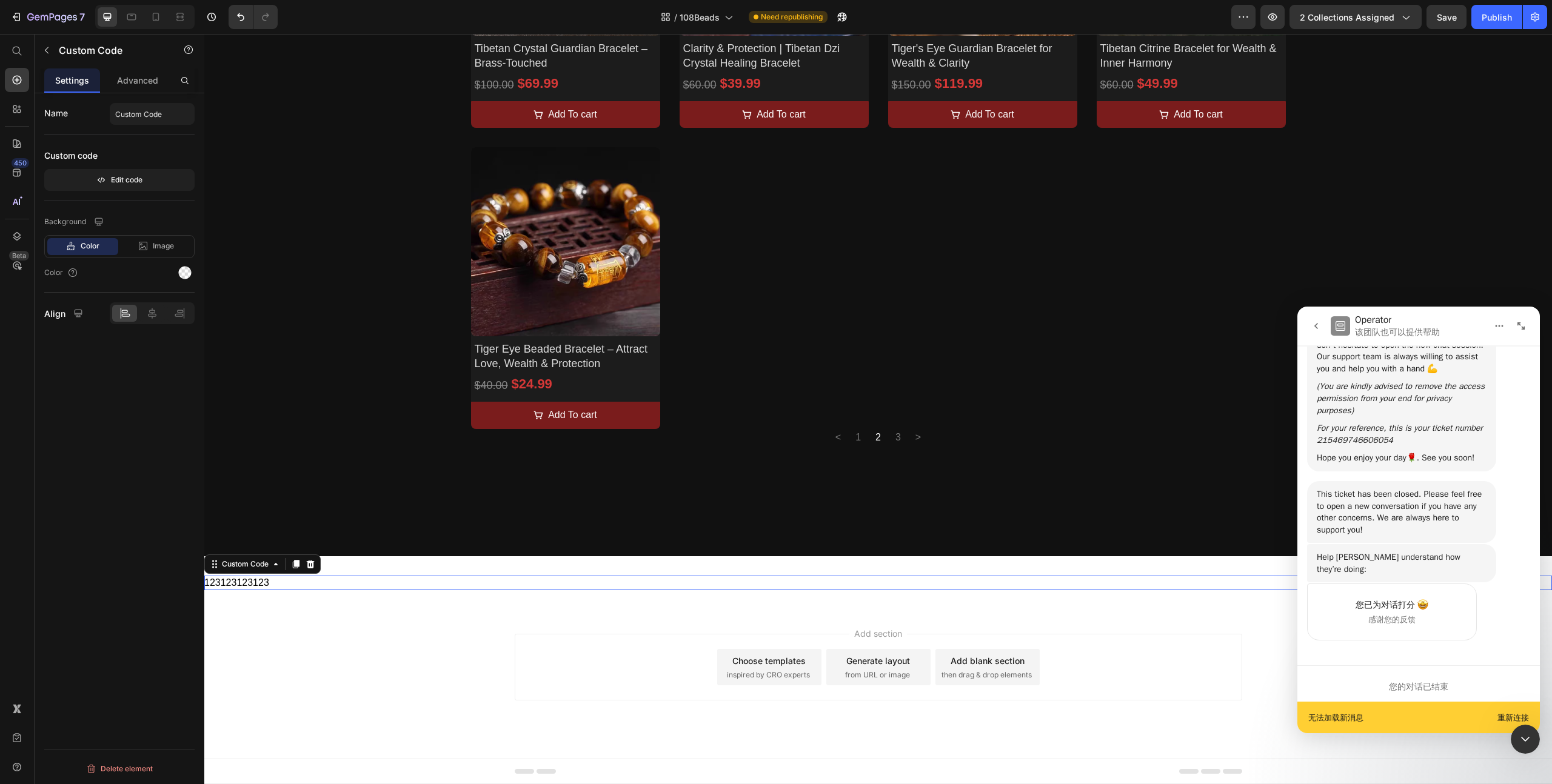 click on "123123123123" at bounding box center (878, 583) 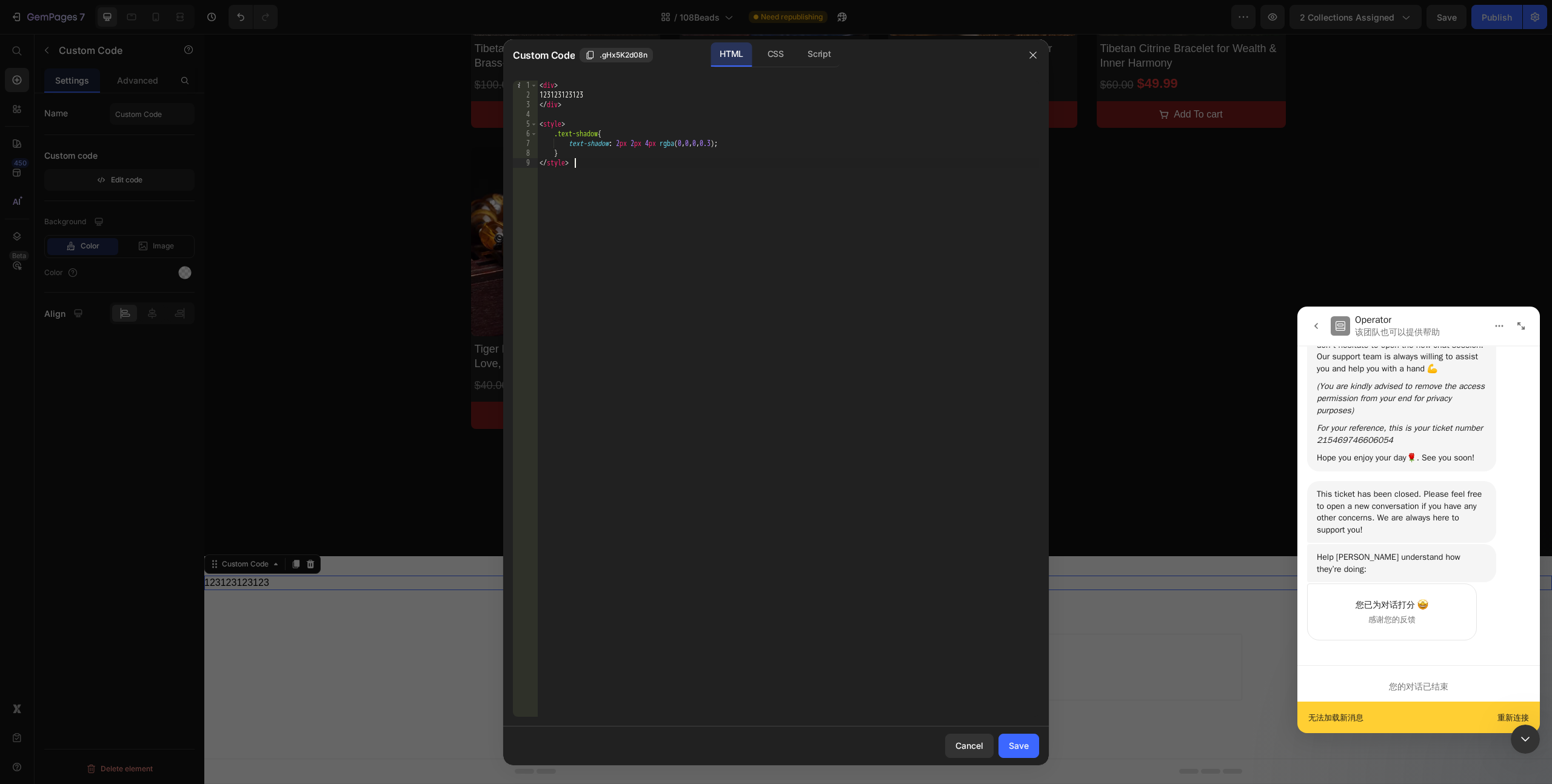 click on "< div >     123123123123 </ div > < style >      .text-shadow {           text-shadow :   2 px   2 px   4 px   rgba ( 0 , 0 , 0 , 0.3 ) ;      } </ style >" at bounding box center (788, 408) 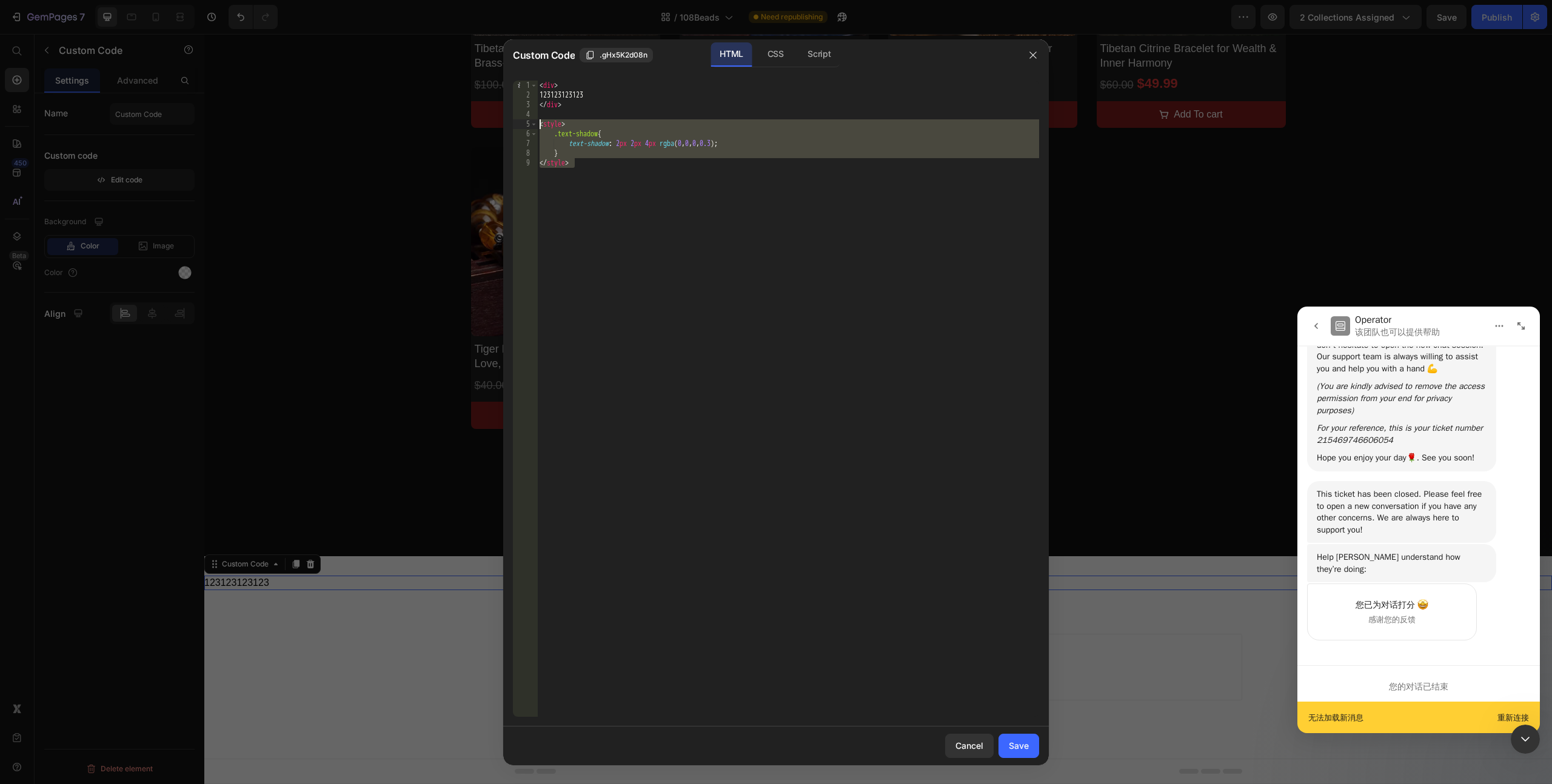 drag, startPoint x: 585, startPoint y: 165, endPoint x: 488, endPoint y: 127, distance: 104.17773 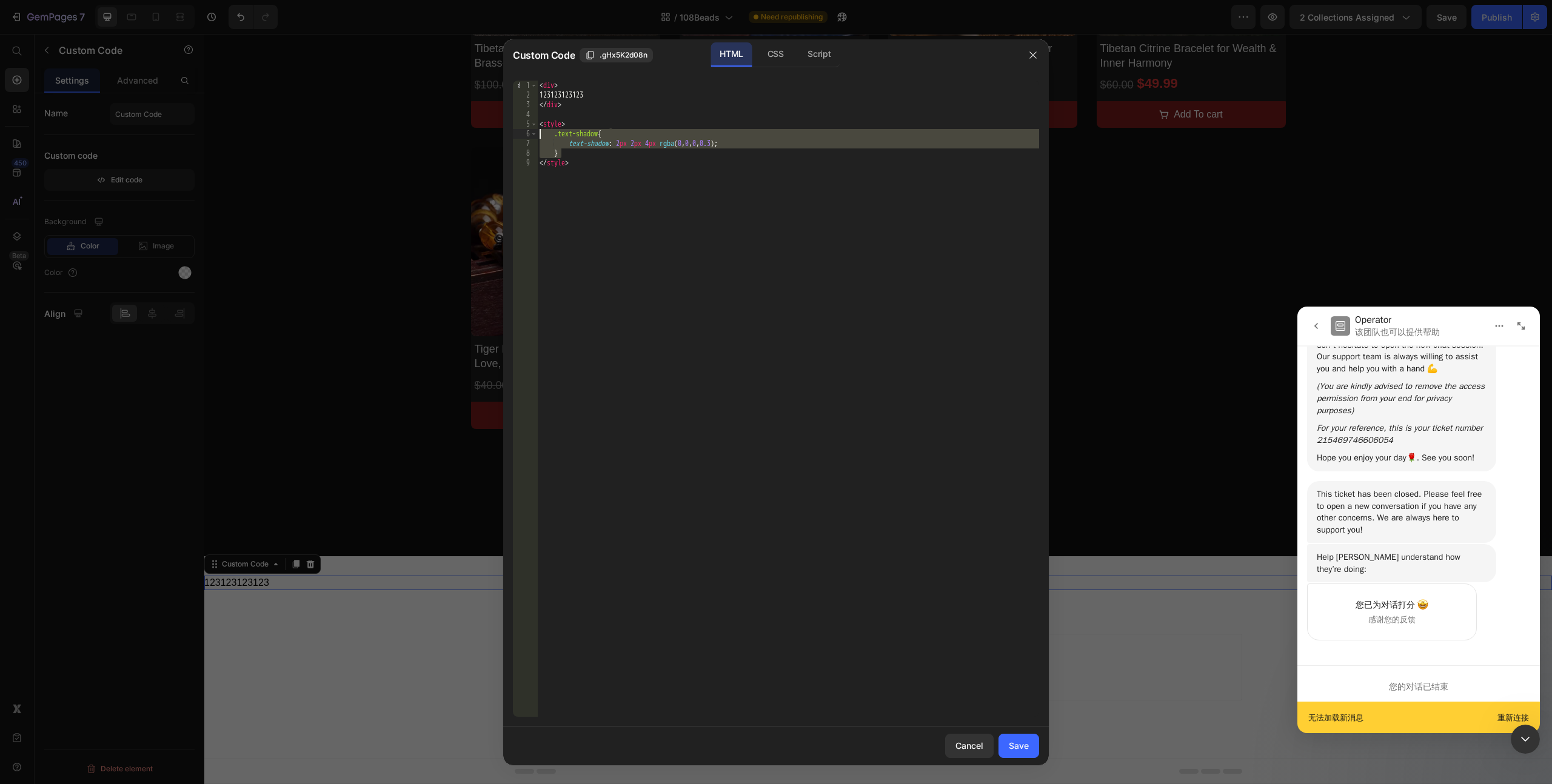 drag, startPoint x: 575, startPoint y: 153, endPoint x: 525, endPoint y: 138, distance: 52.20153 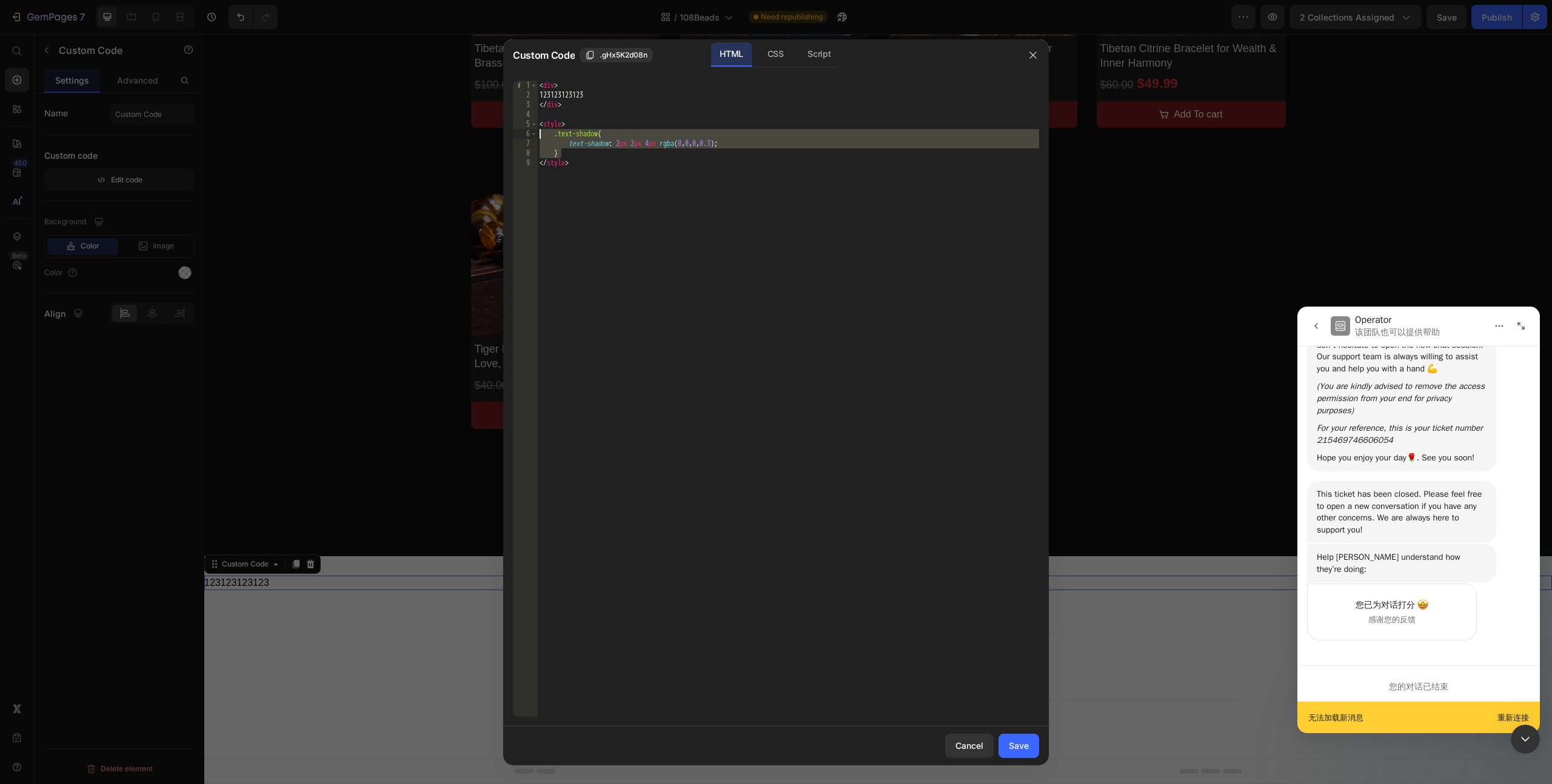 paste on "}" 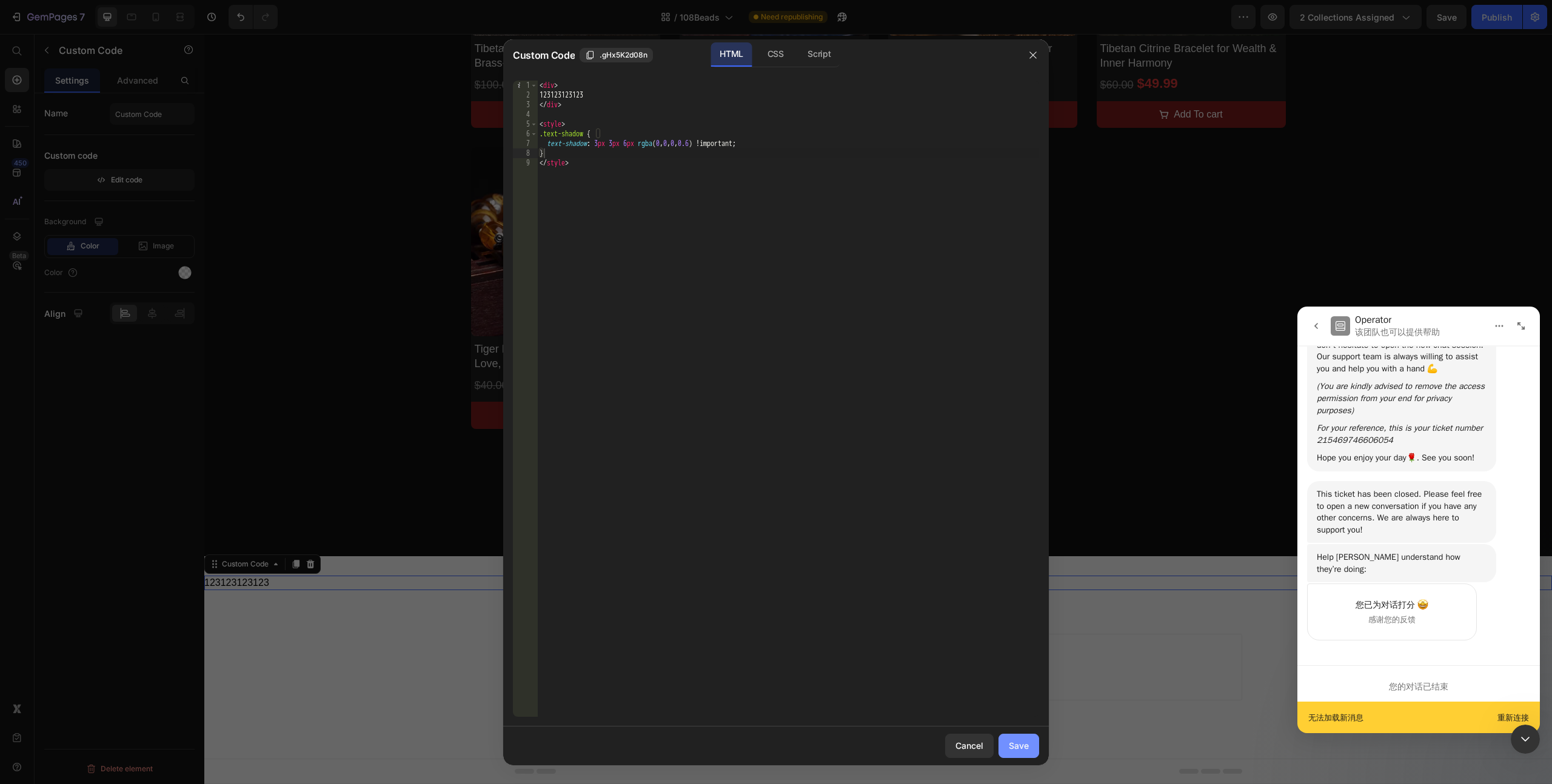 click on "Save" 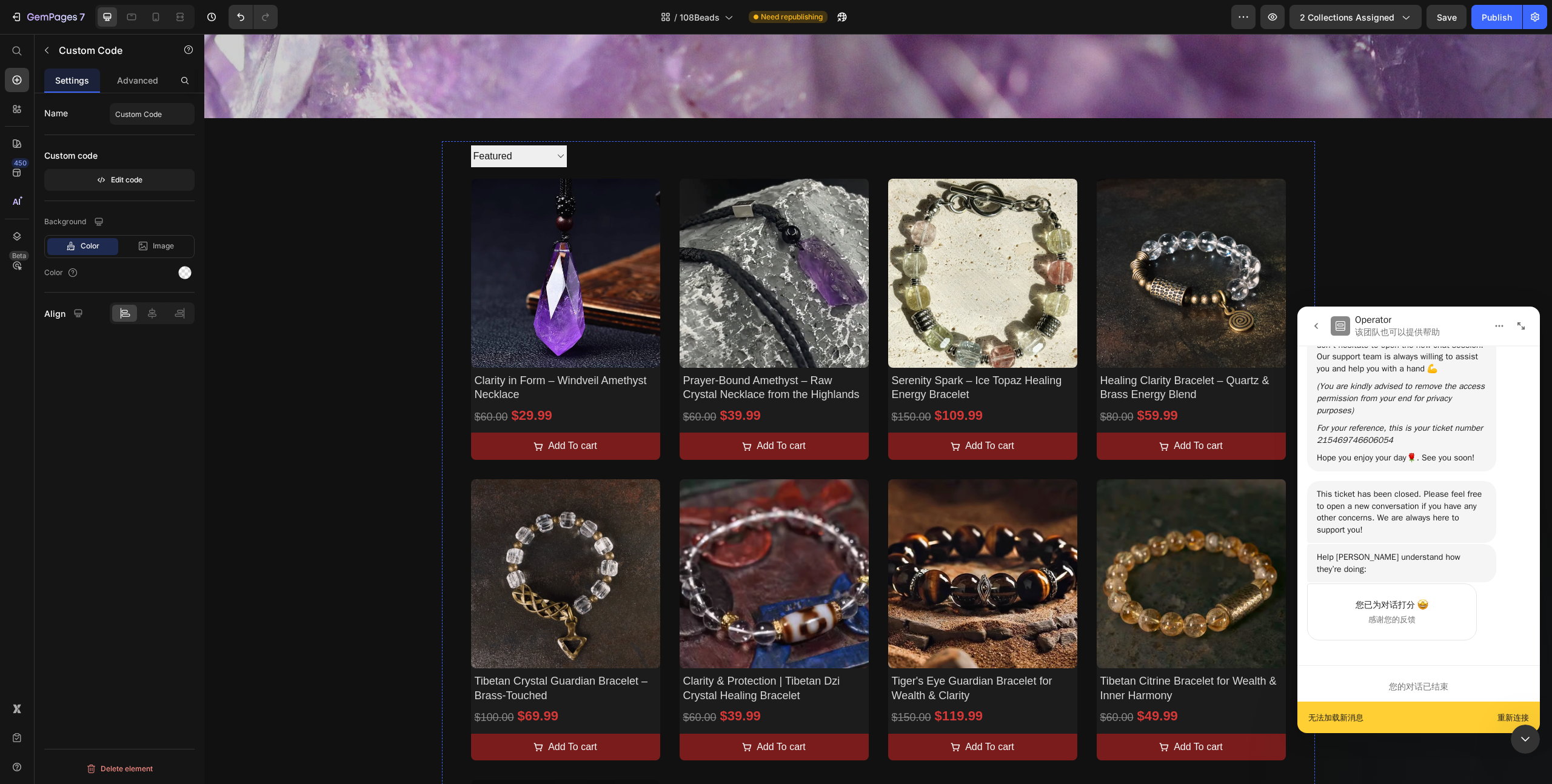 scroll, scrollTop: 0, scrollLeft: 0, axis: both 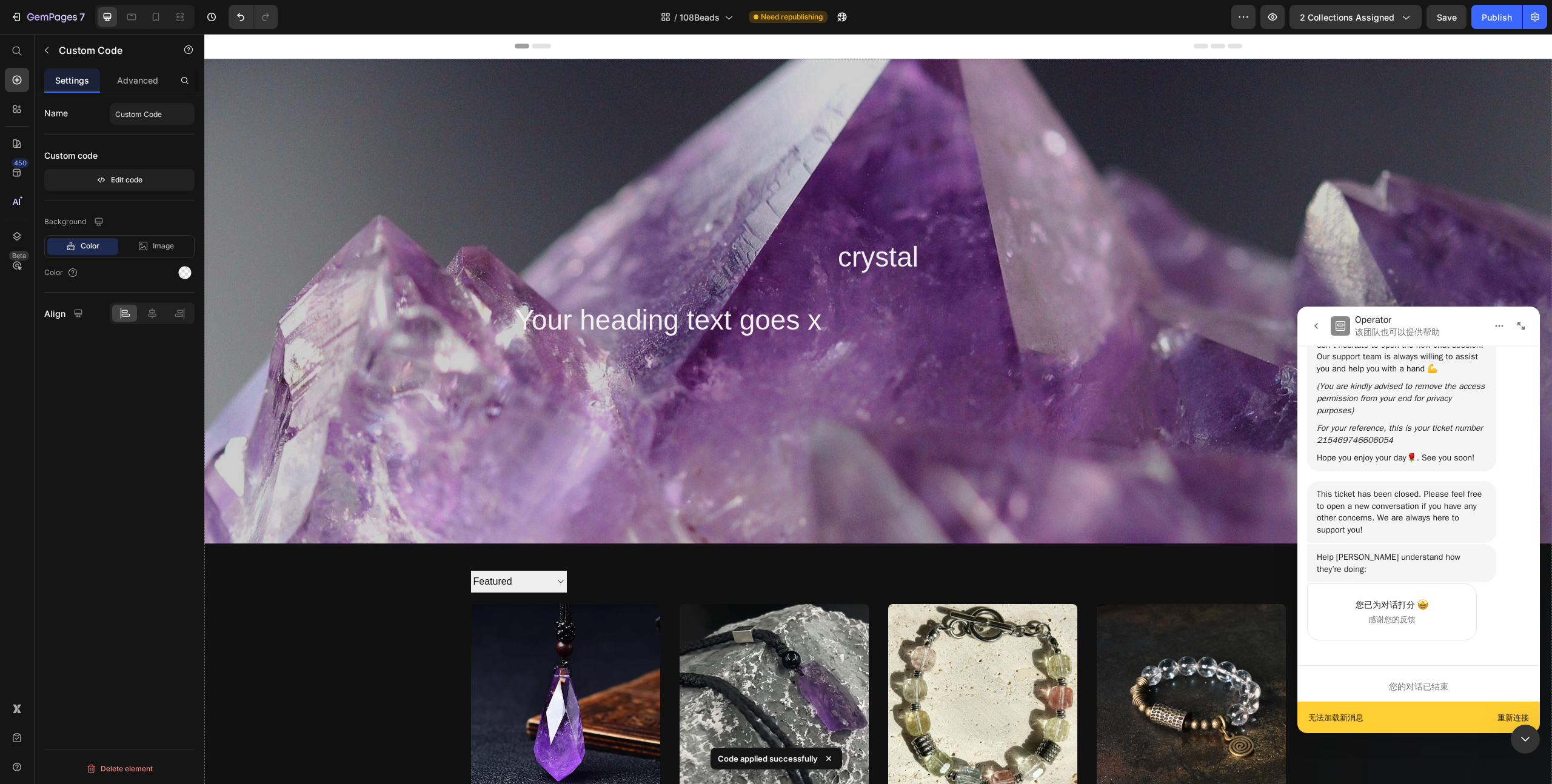 click on "Your heading text goes x" at bounding box center [669, 320] 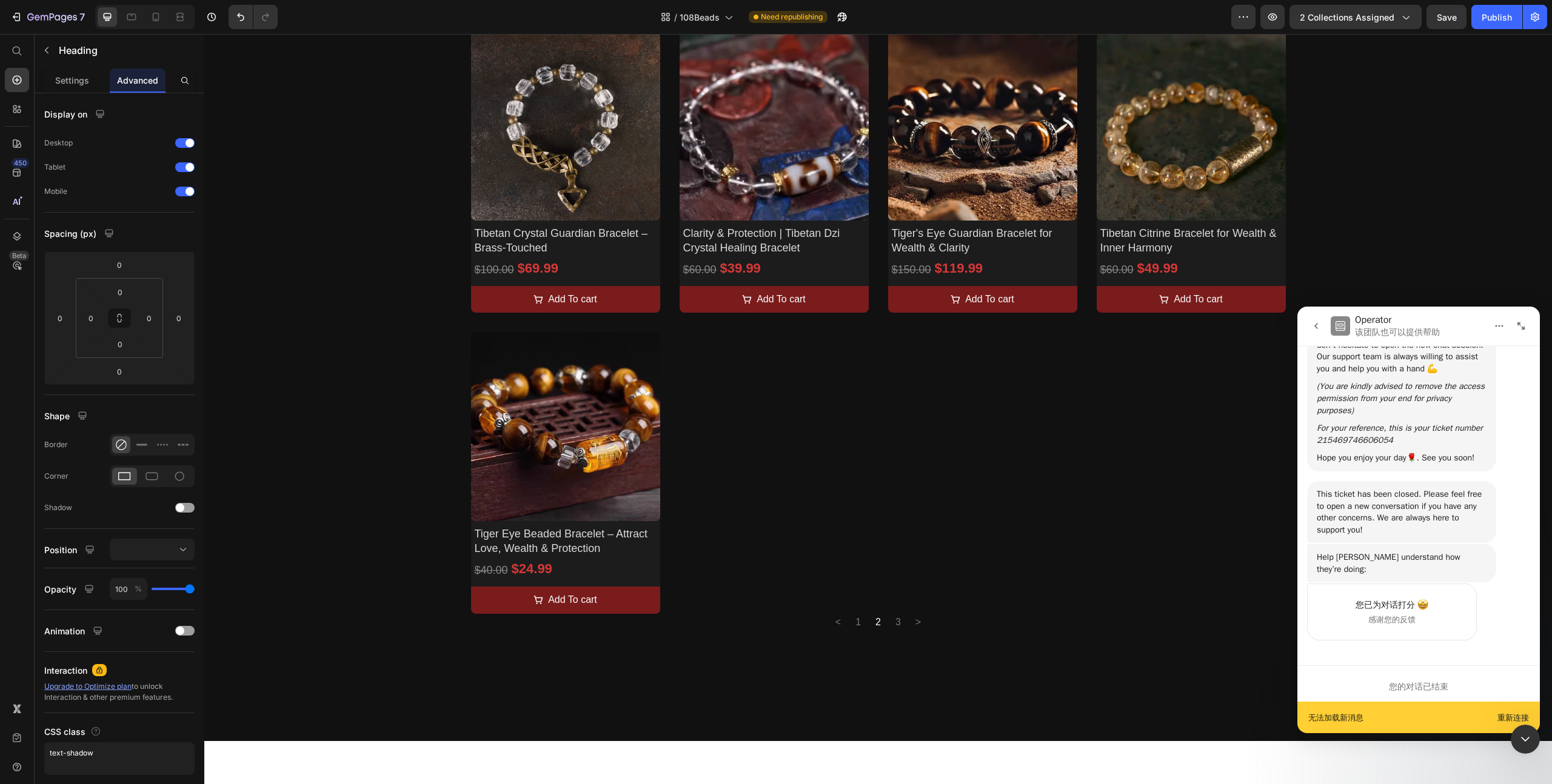 scroll, scrollTop: 1058, scrollLeft: 0, axis: vertical 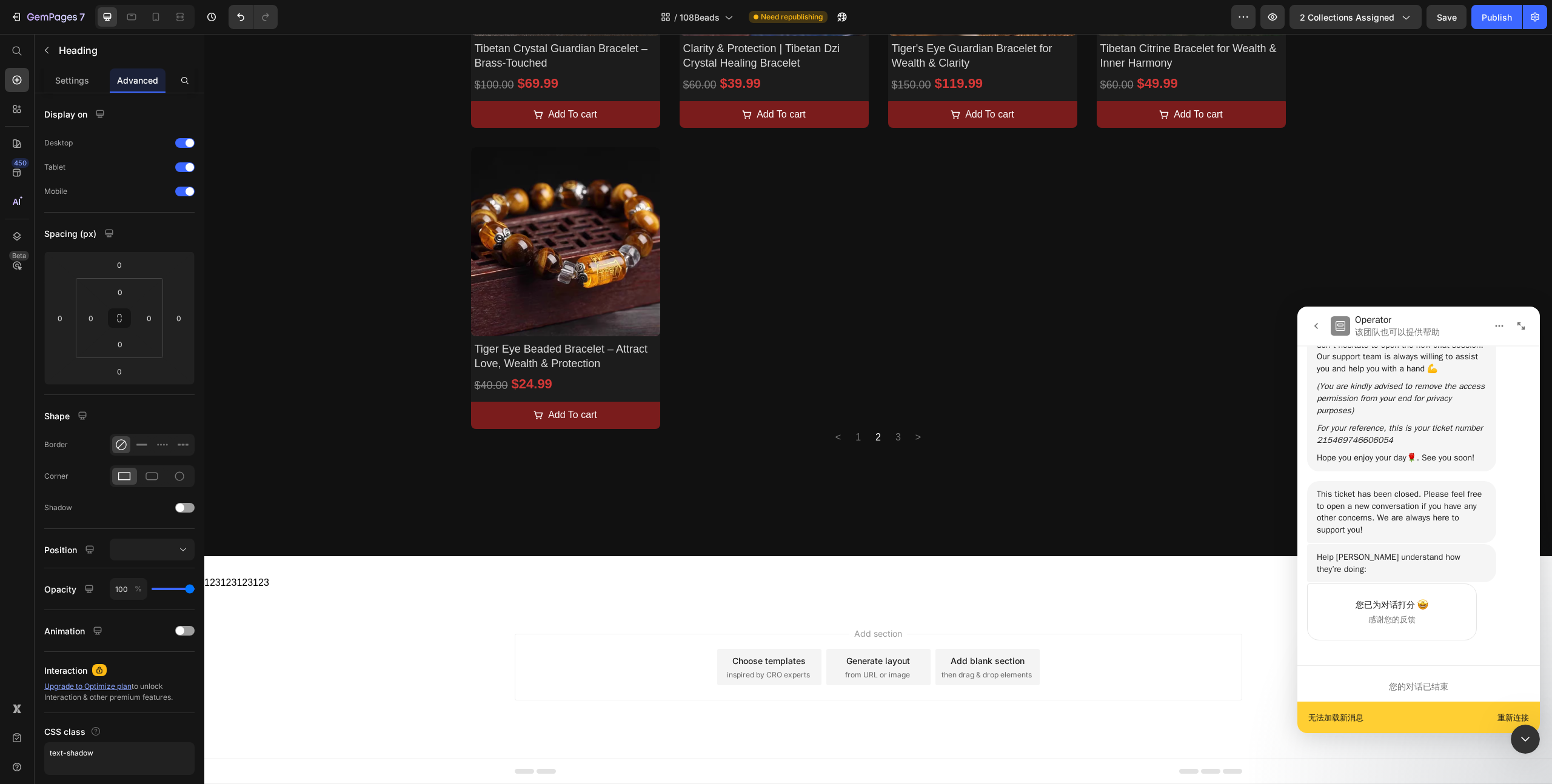 click on "123123123123" at bounding box center (878, 583) 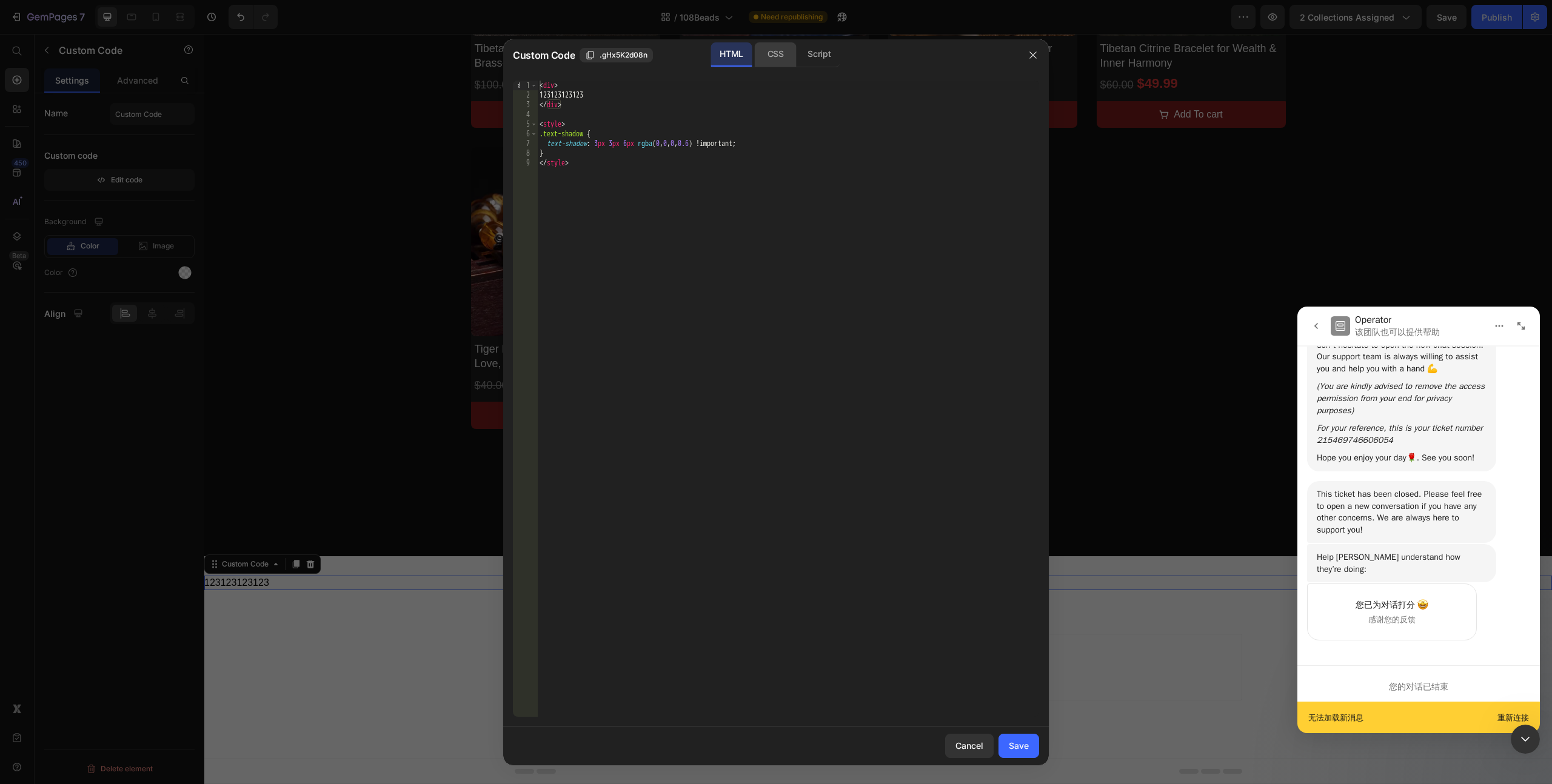 click on "CSS" 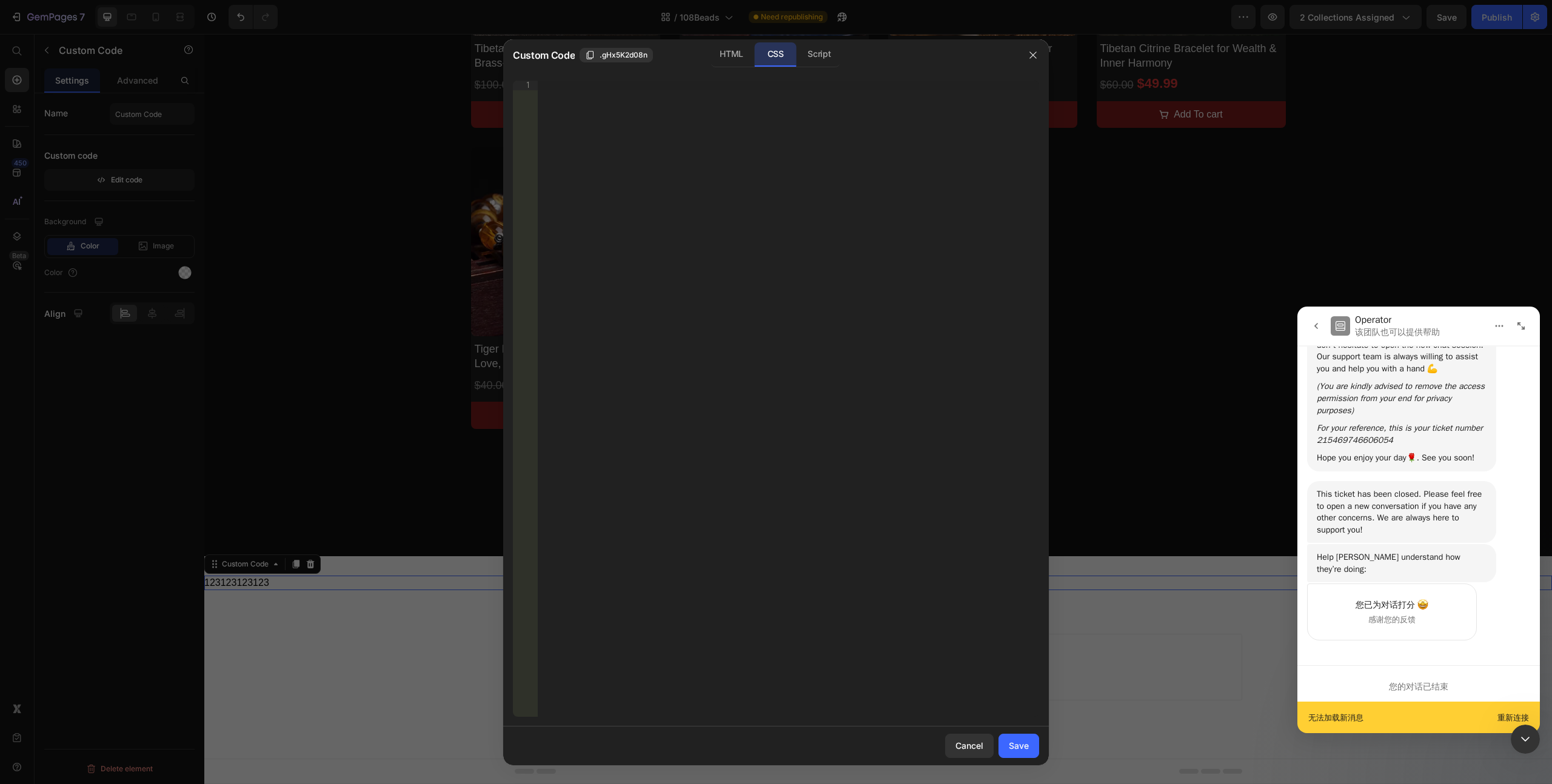 click on "Insert the CSS code to style your content right here." at bounding box center (788, 408) 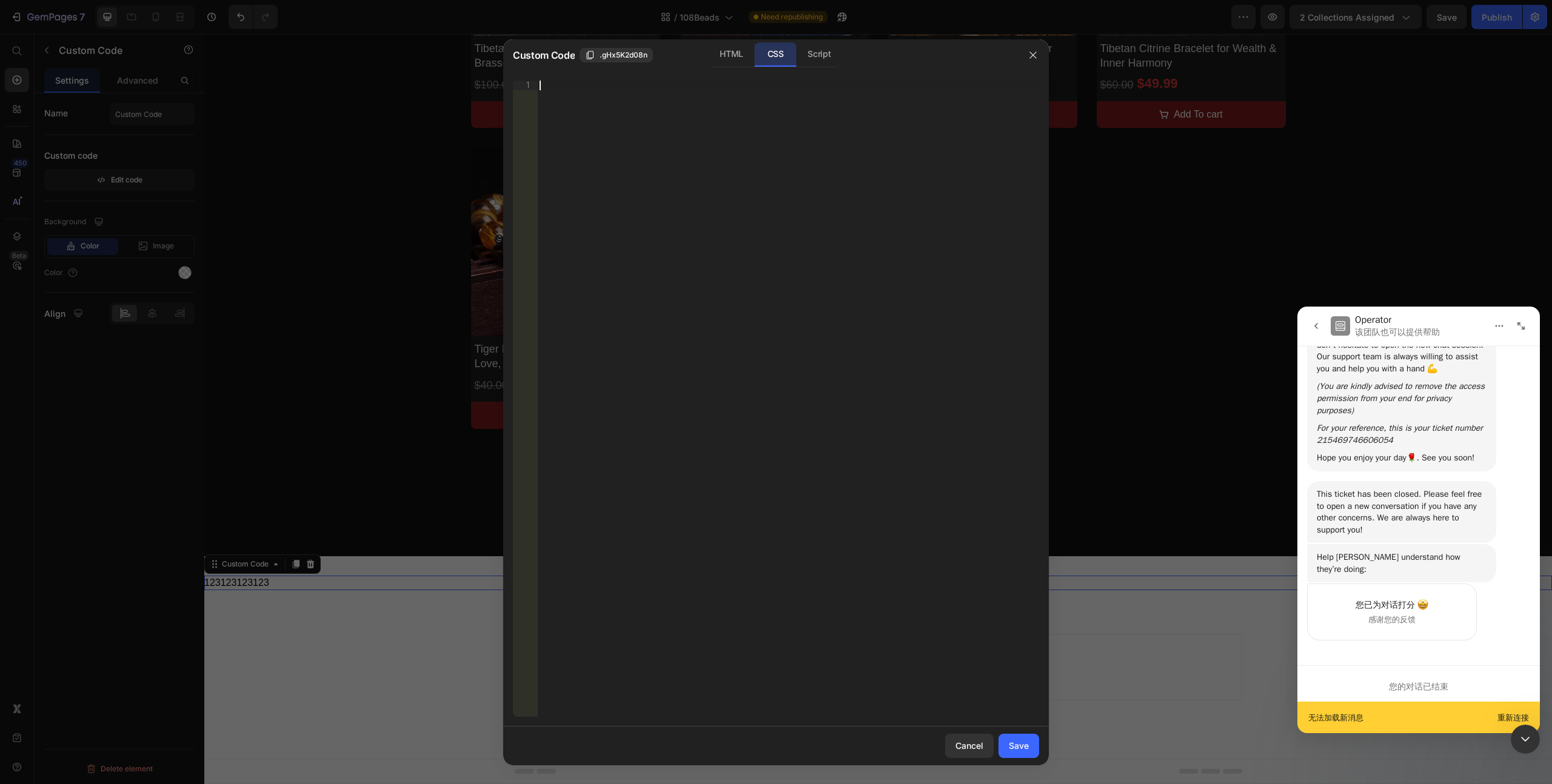 paste on "}" 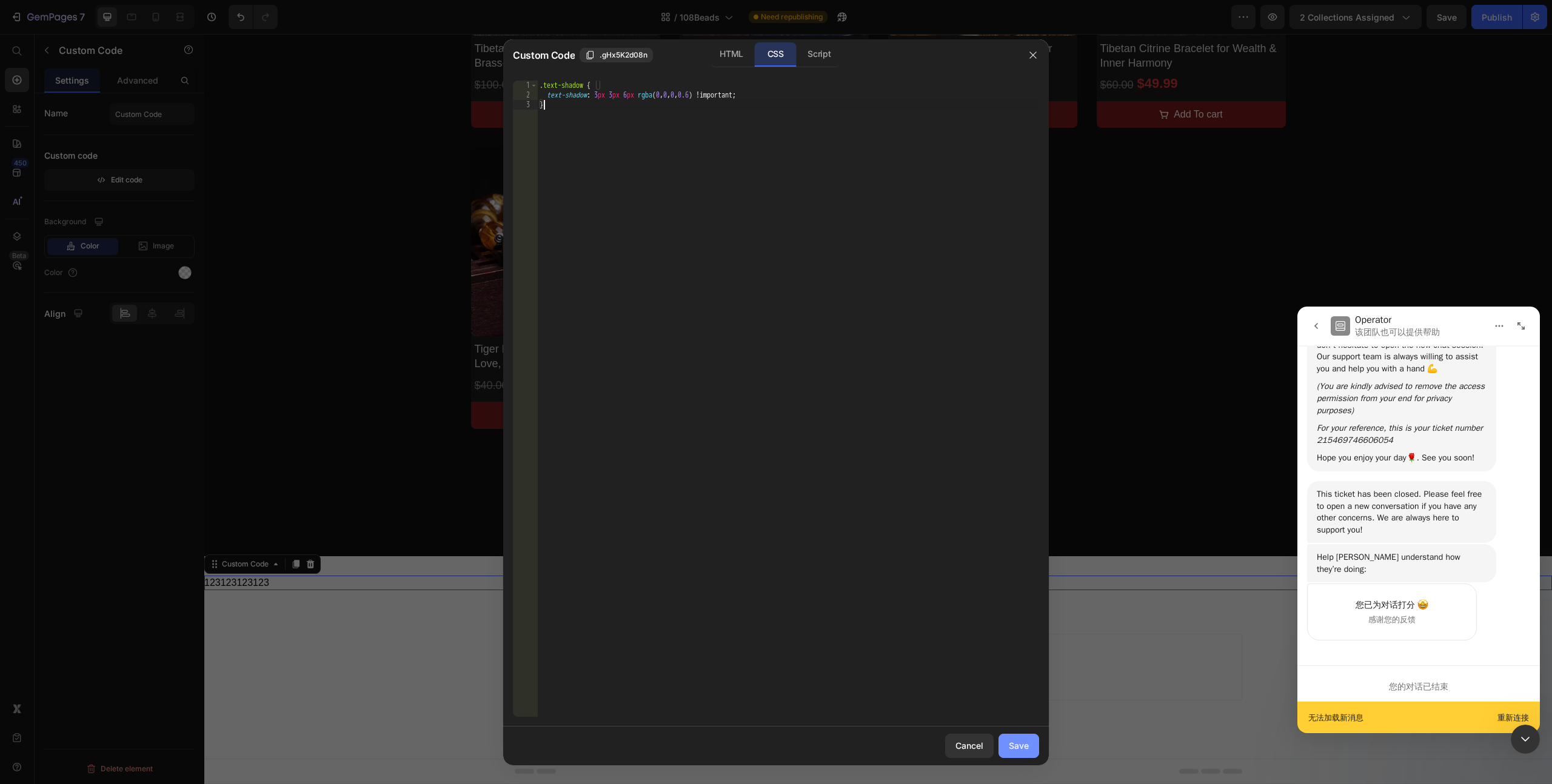 click on "Save" at bounding box center (1018, 745) 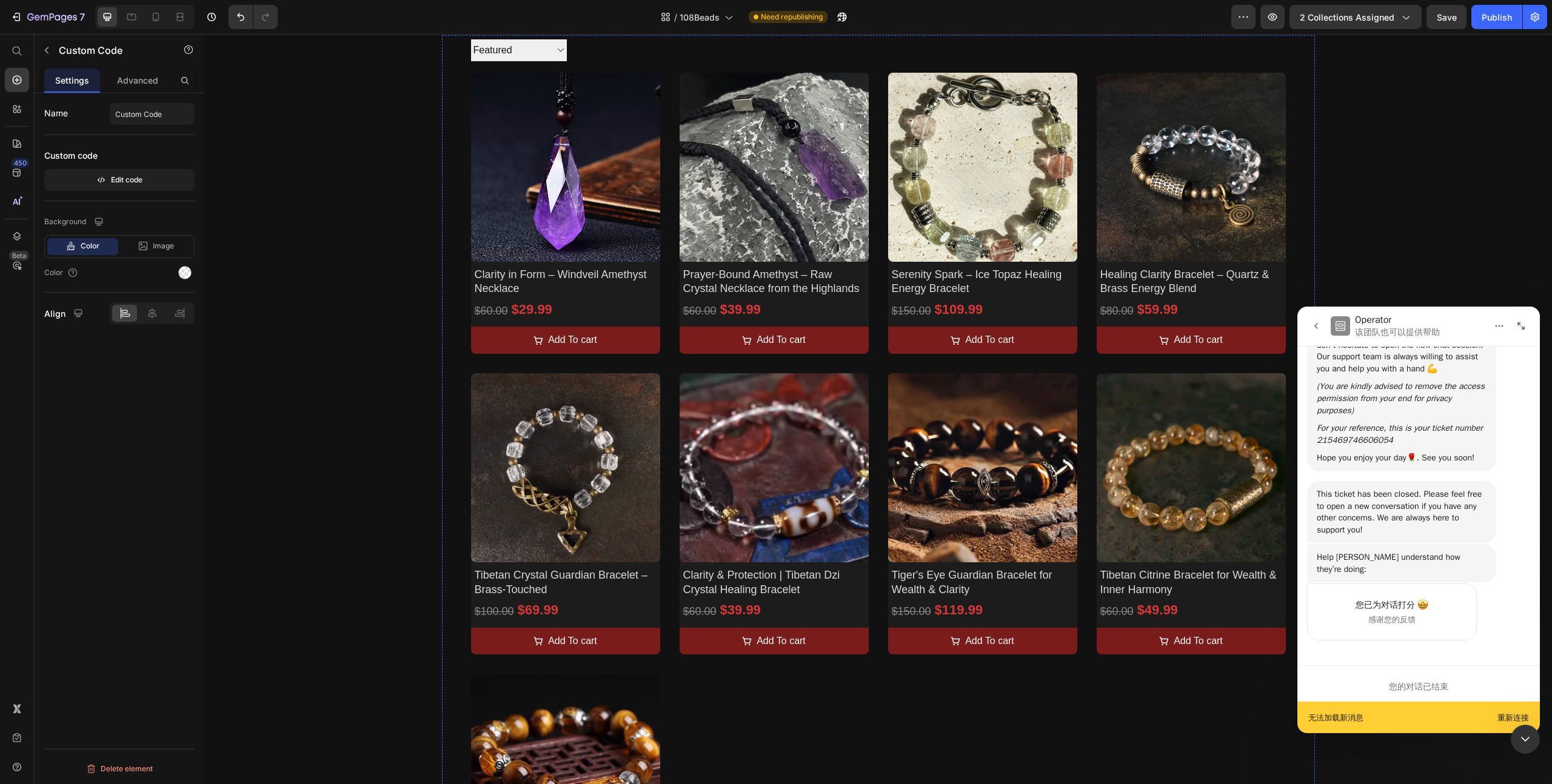 scroll, scrollTop: 0, scrollLeft: 0, axis: both 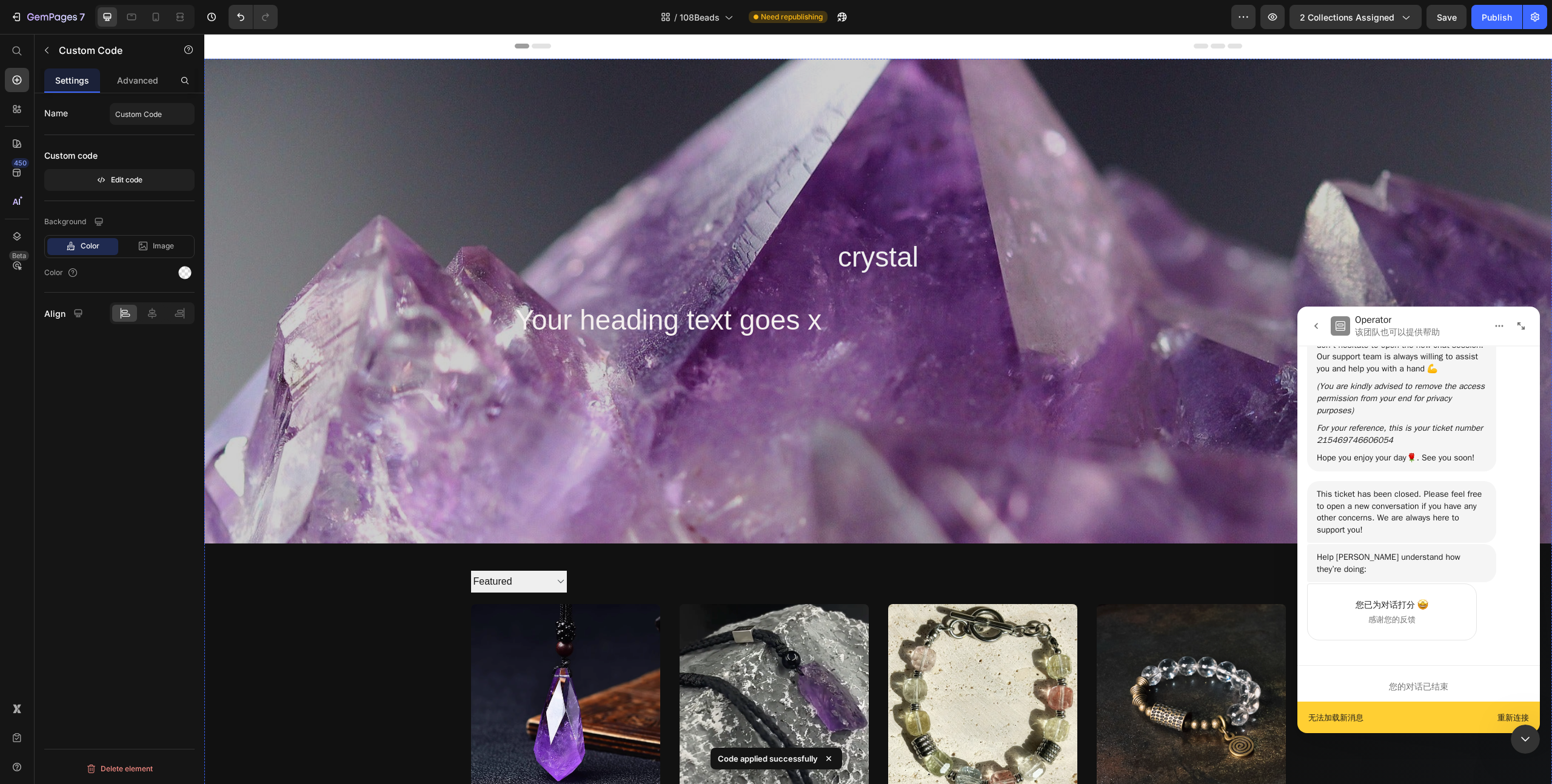 click on "Your heading text goes x" at bounding box center [669, 320] 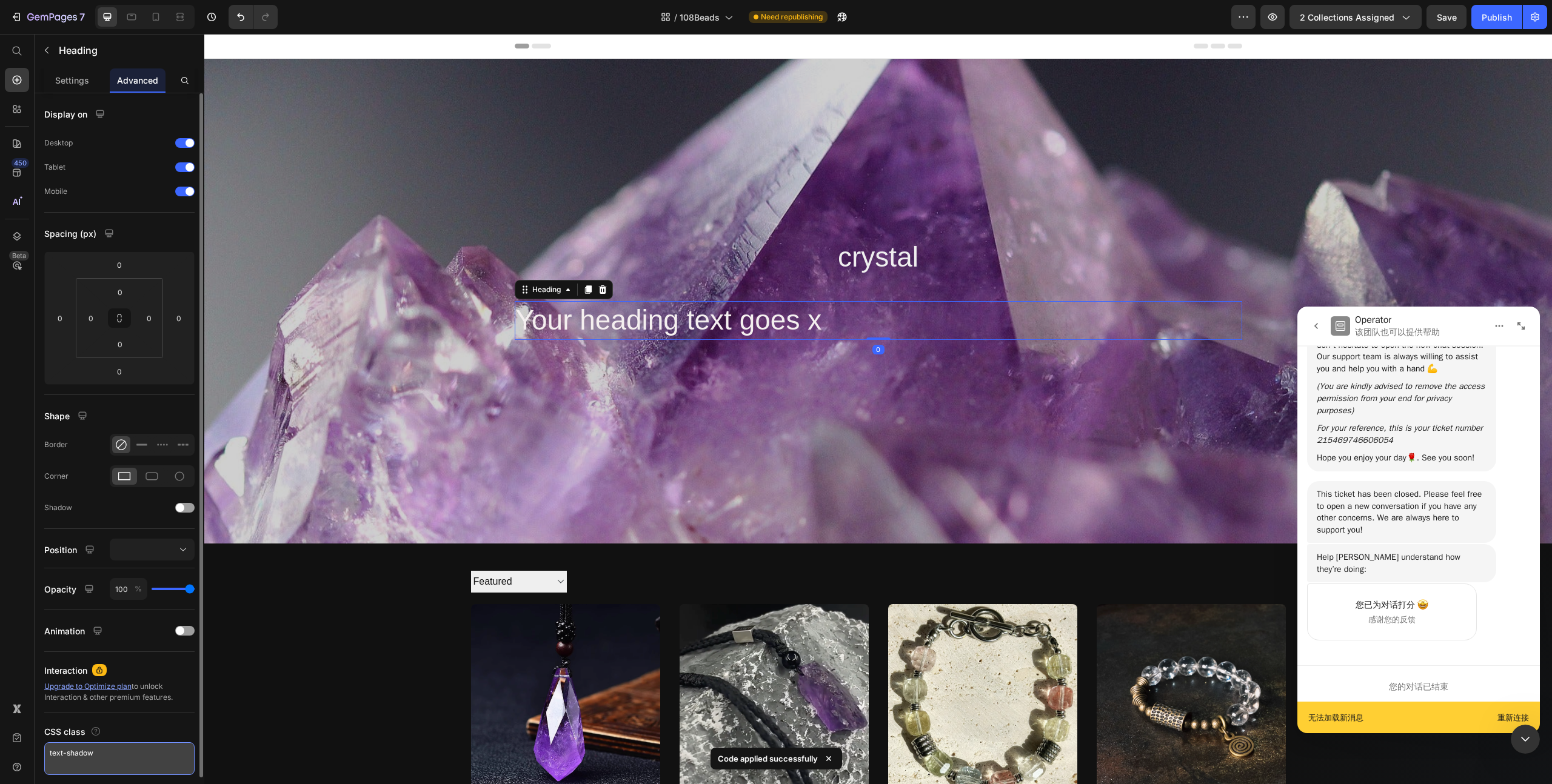 click on "text-shadow" at bounding box center [119, 759] 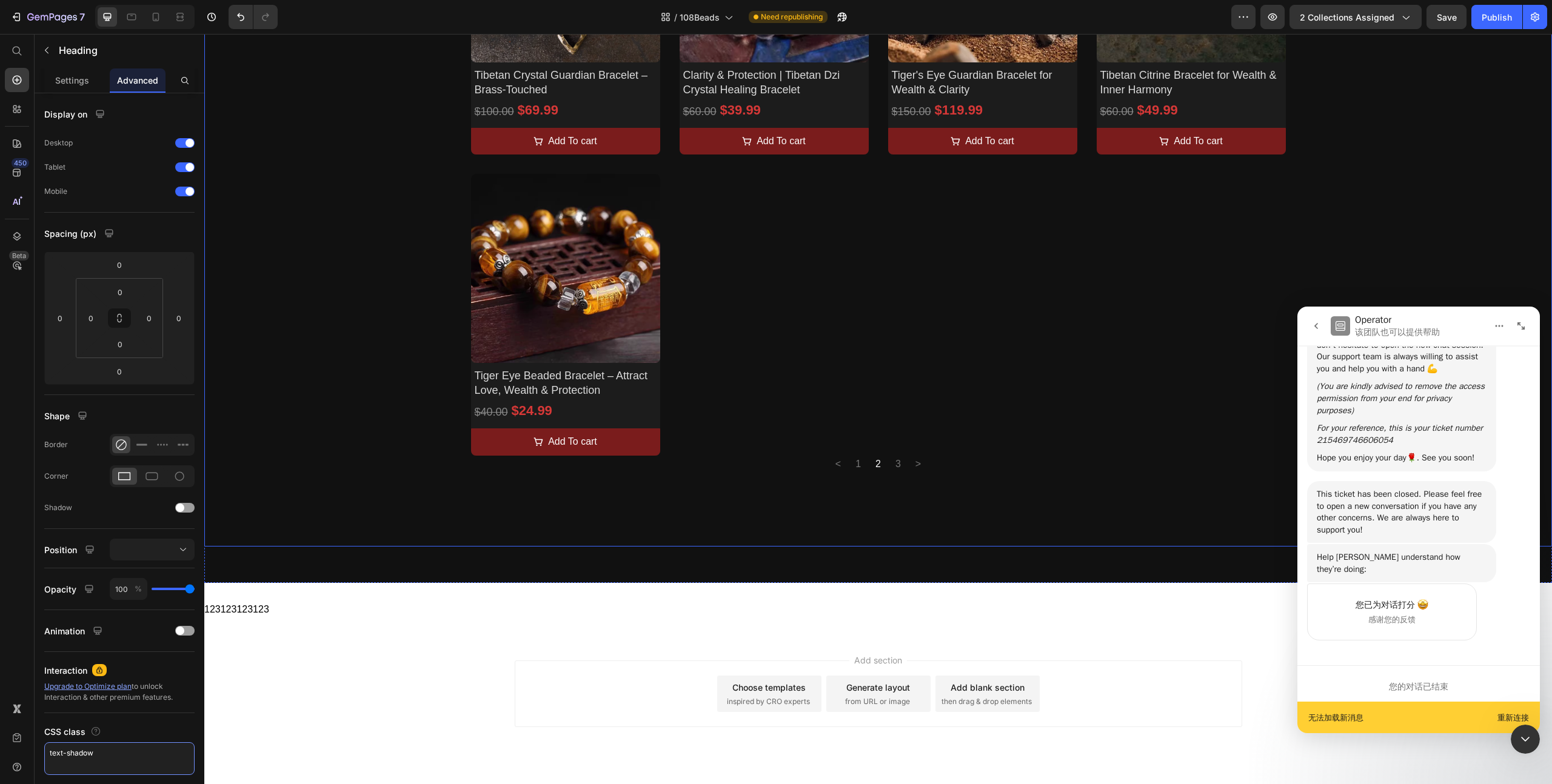 scroll, scrollTop: 1058, scrollLeft: 0, axis: vertical 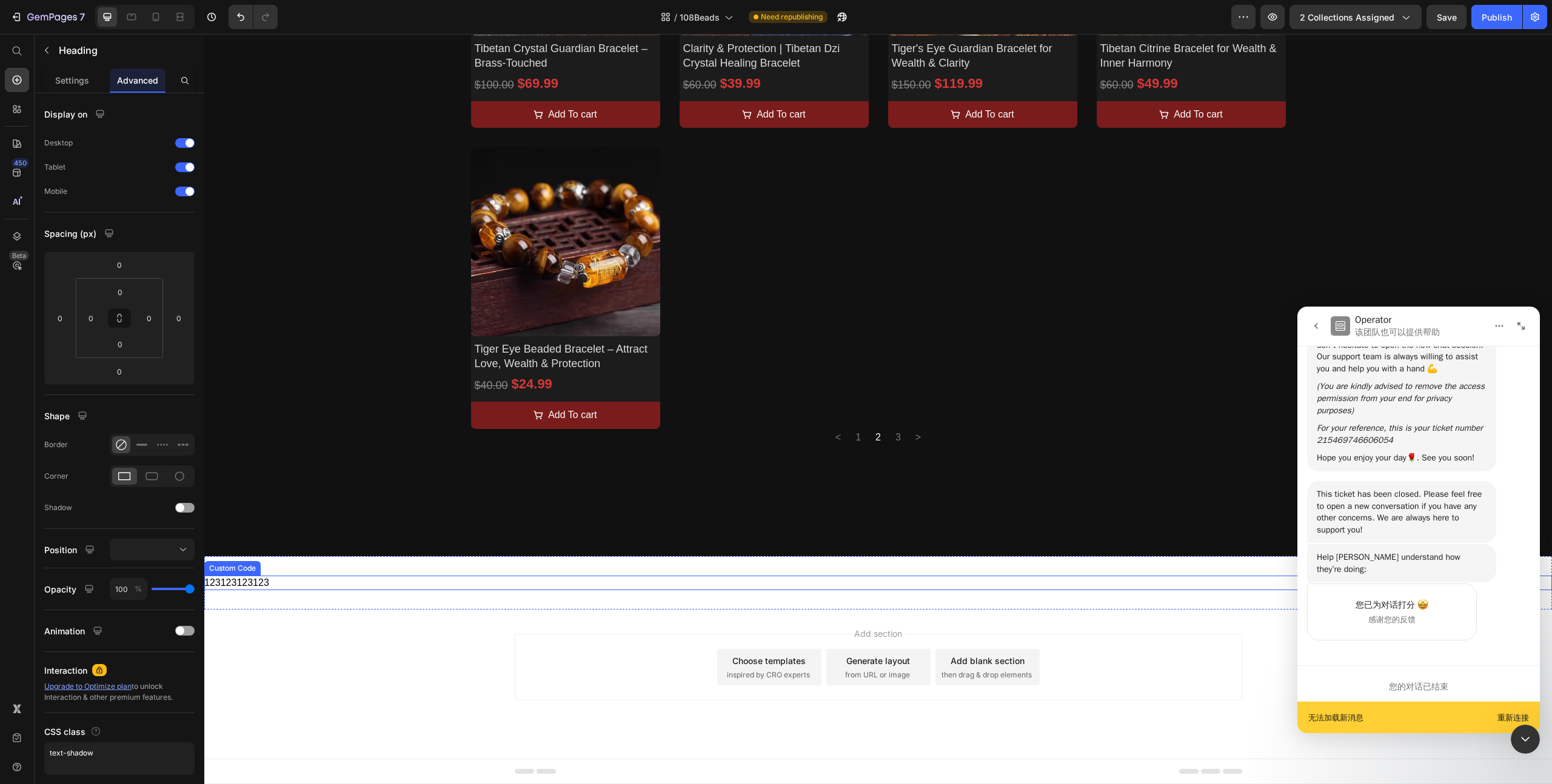 click on "123123123123" at bounding box center [878, 583] 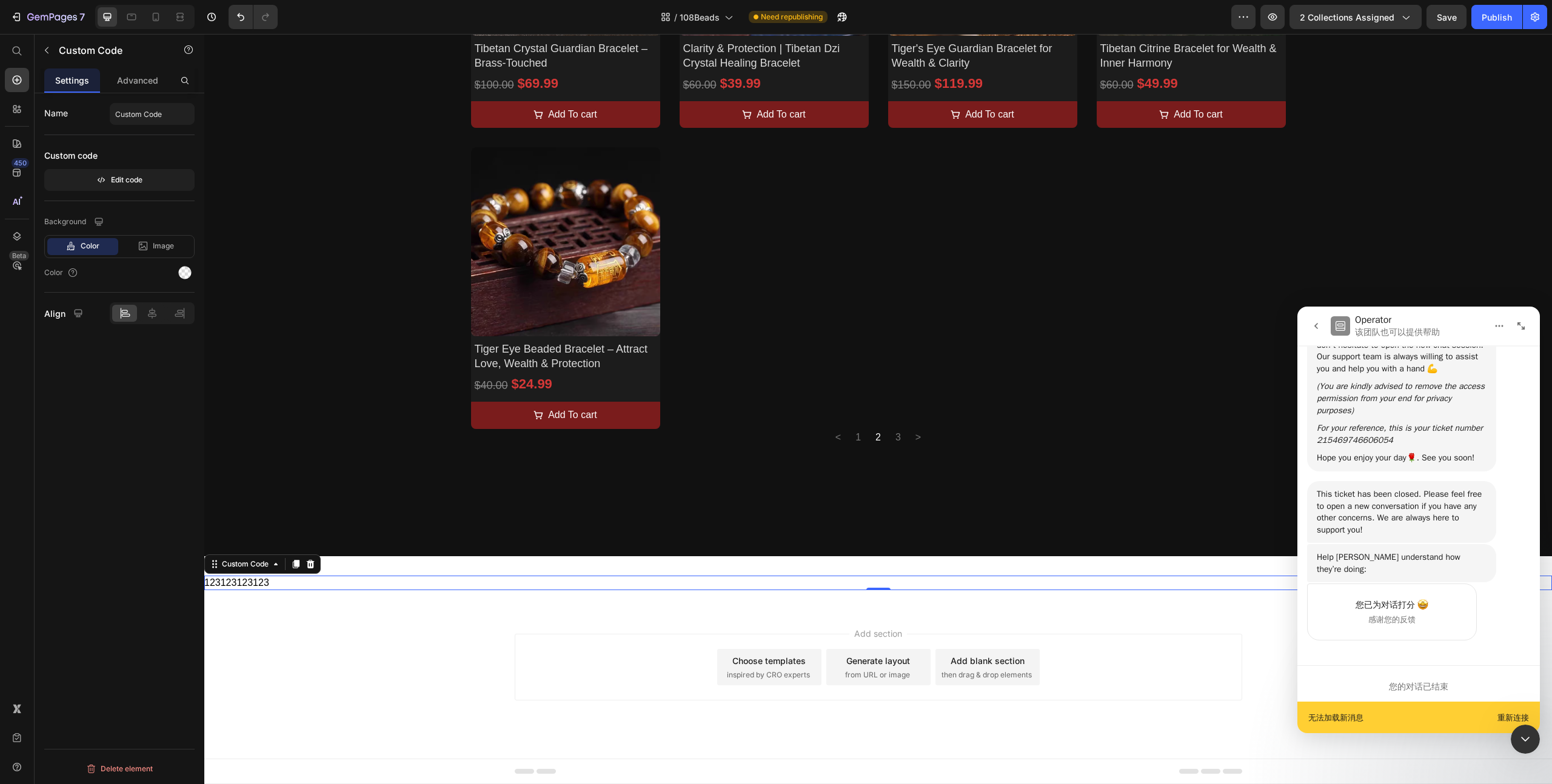 click on "123123123123" at bounding box center [878, 583] 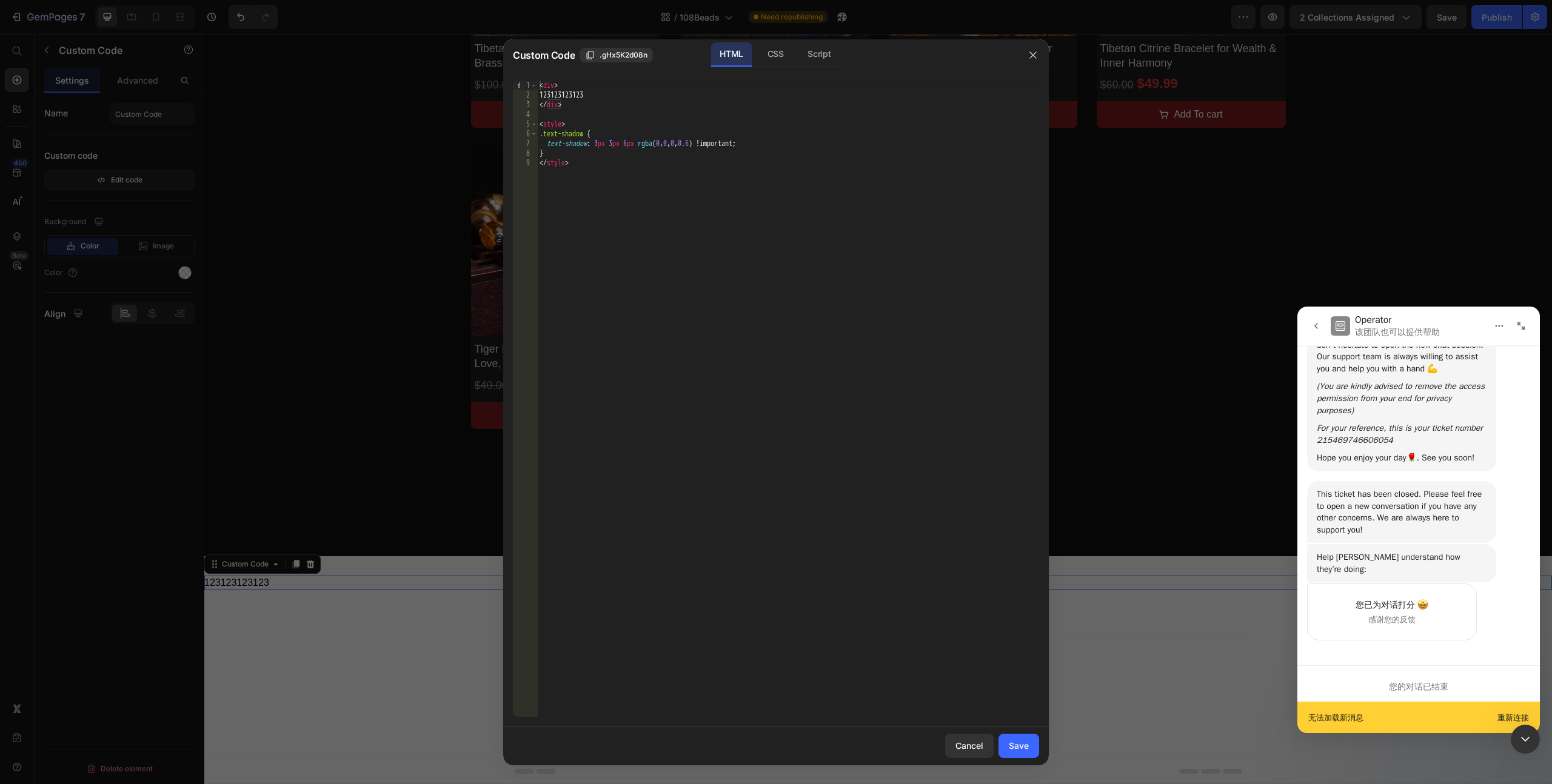 type on "text-shadow: 3px 3px 6px rgba(0, 0, 0, 0.6) !important;" 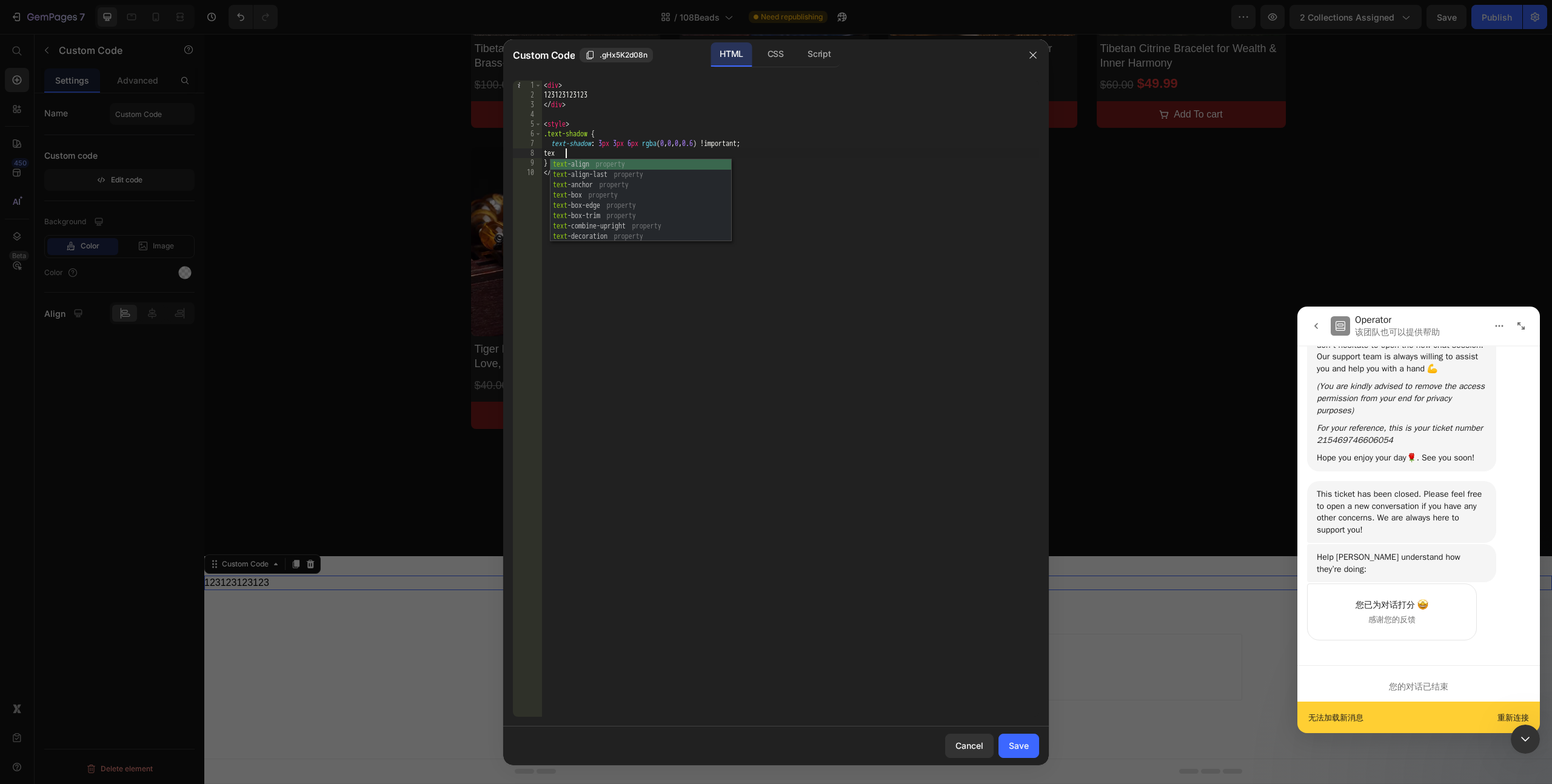 scroll, scrollTop: 0, scrollLeft: 1, axis: horizontal 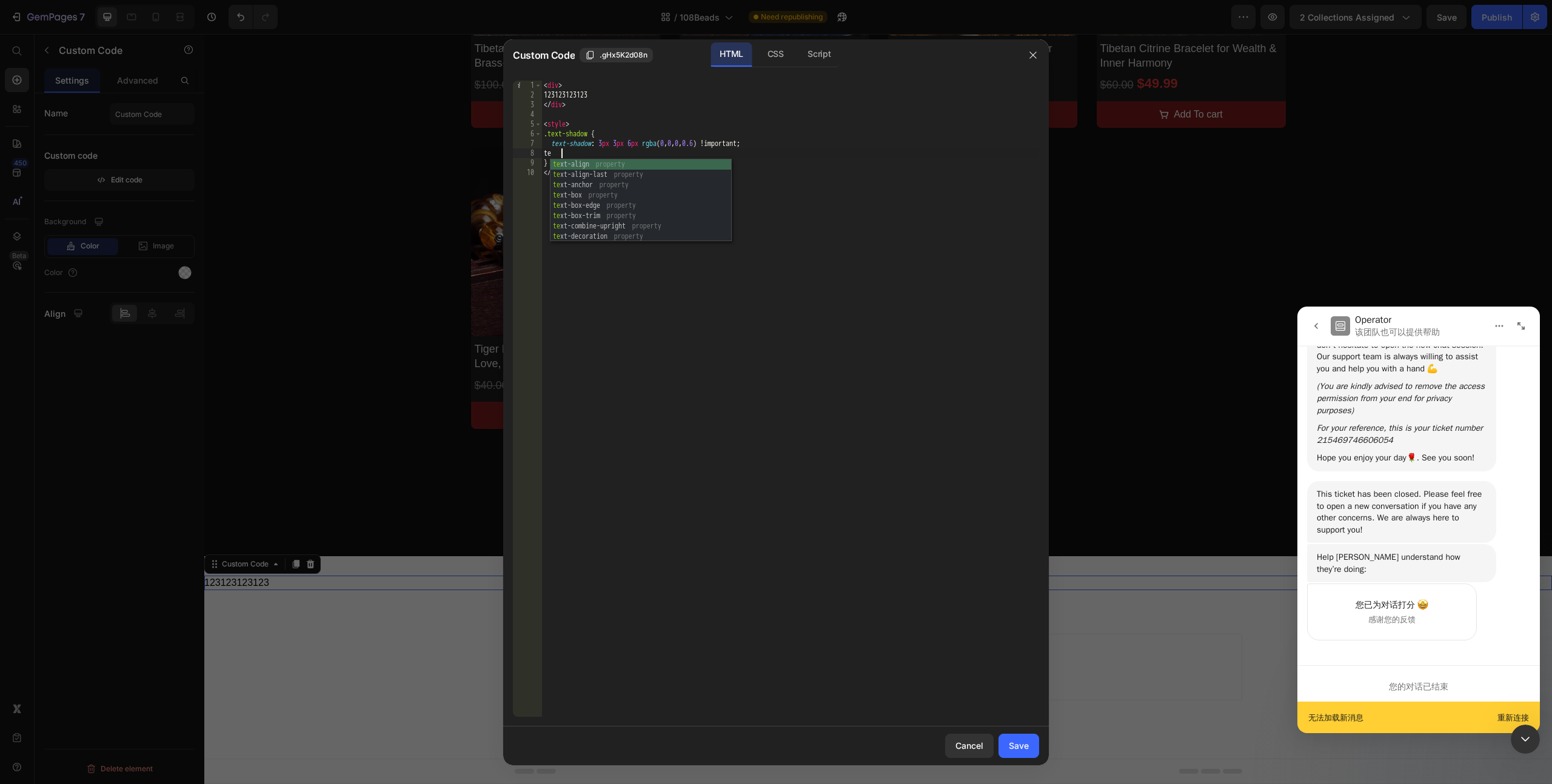 type on "t" 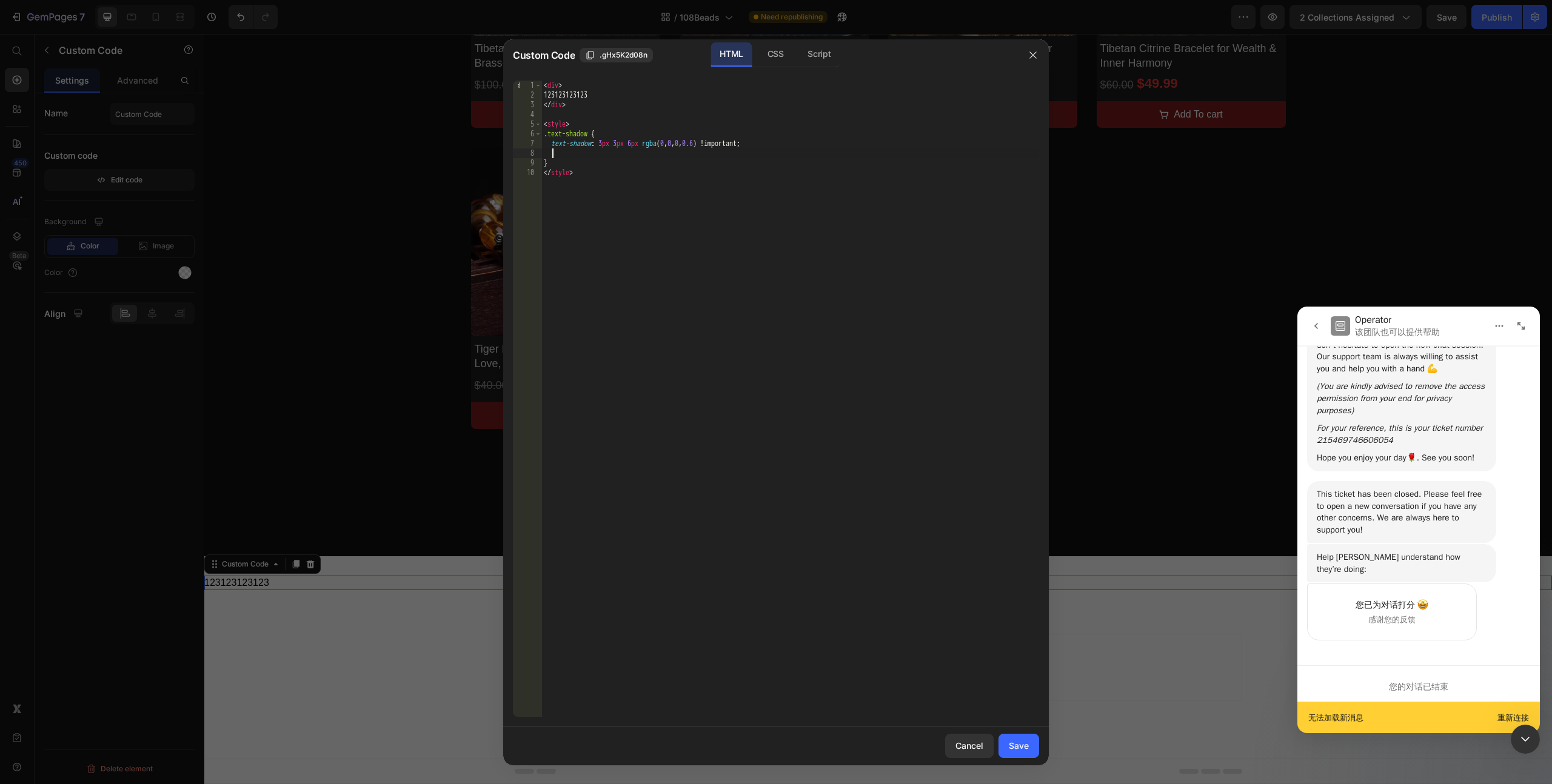 scroll, scrollTop: 0, scrollLeft: 0, axis: both 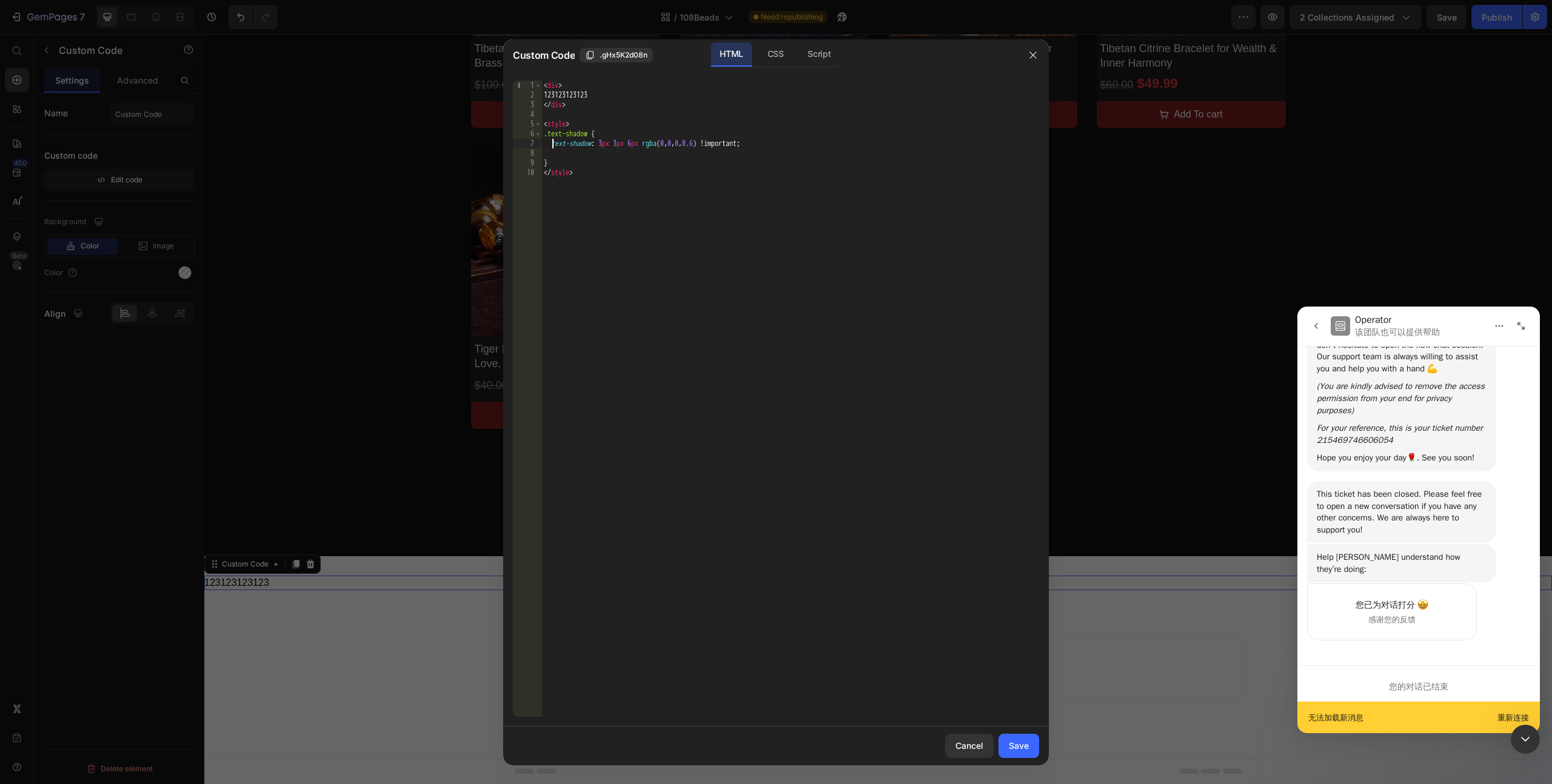 click on "< div >     123123123123 </ div > < style > .text-shadow   {    text-shadow :   3 px   3 px   6 px   rgba ( 0 ,  0 ,  0 ,  0.6 ) !important ;    } </ style >" at bounding box center (790, 408) 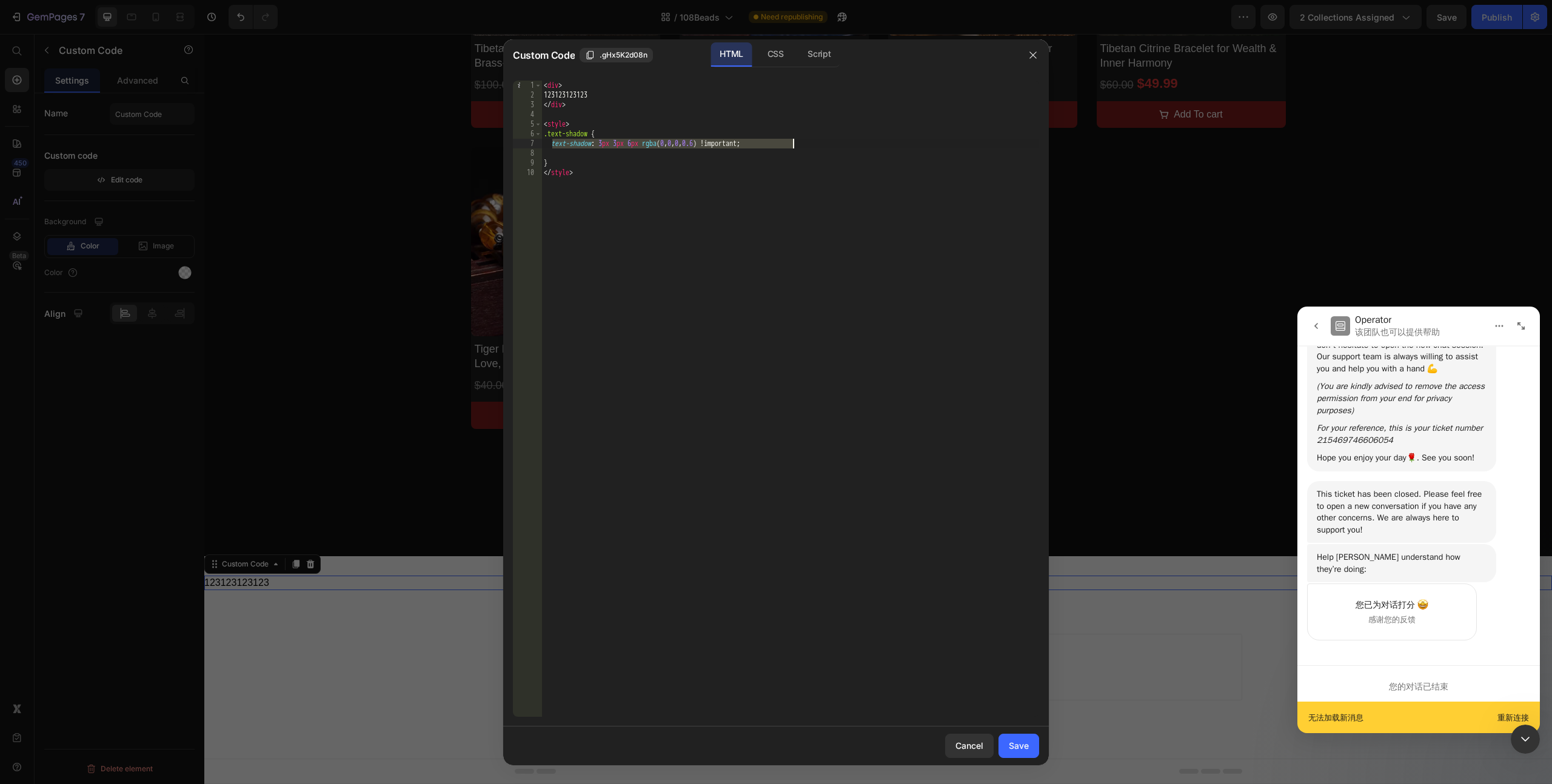 paste on "2px 2px 5px rgba(0,0,0,0.4); color: white" 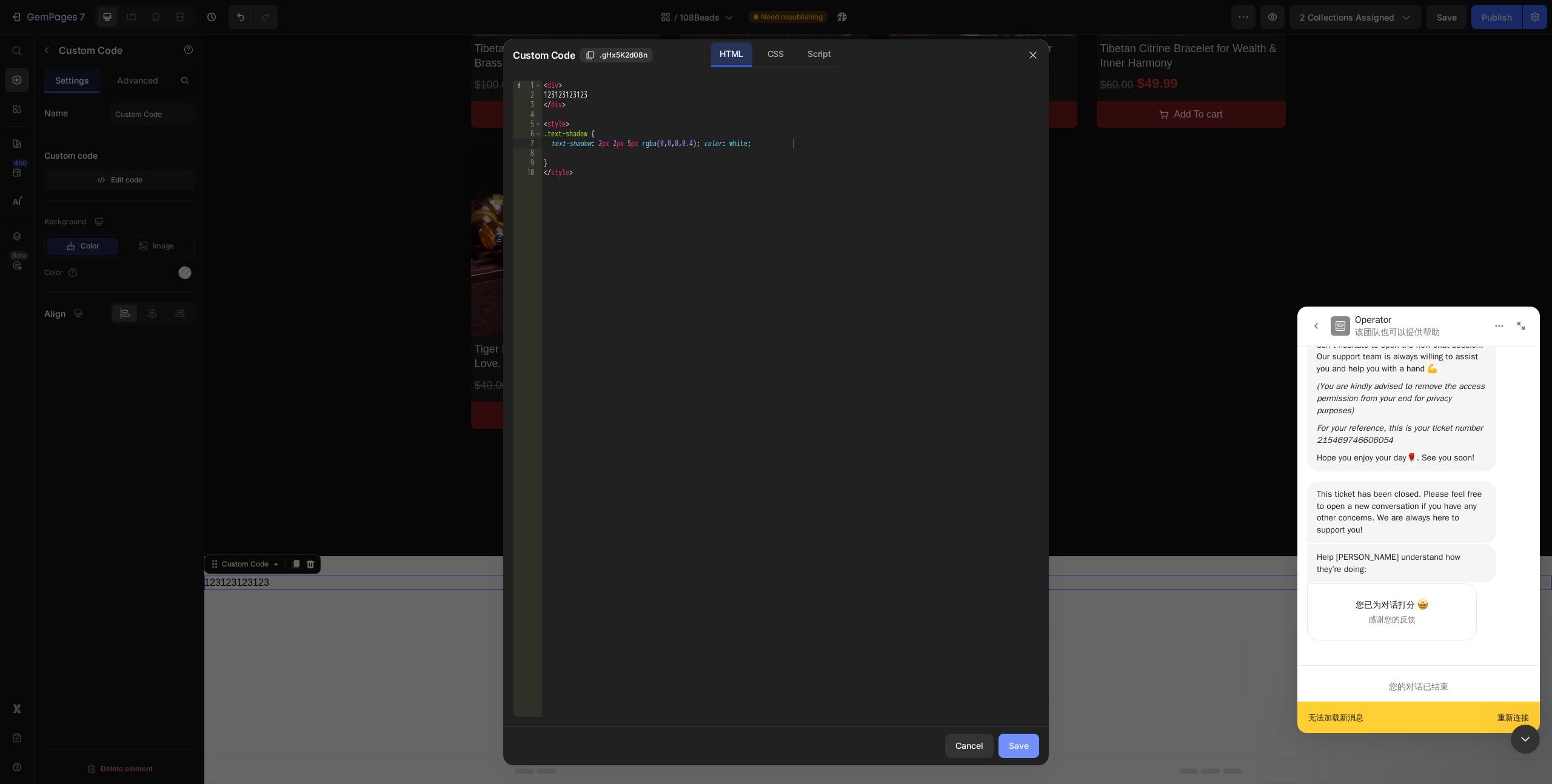 click on "Save" at bounding box center (1018, 745) 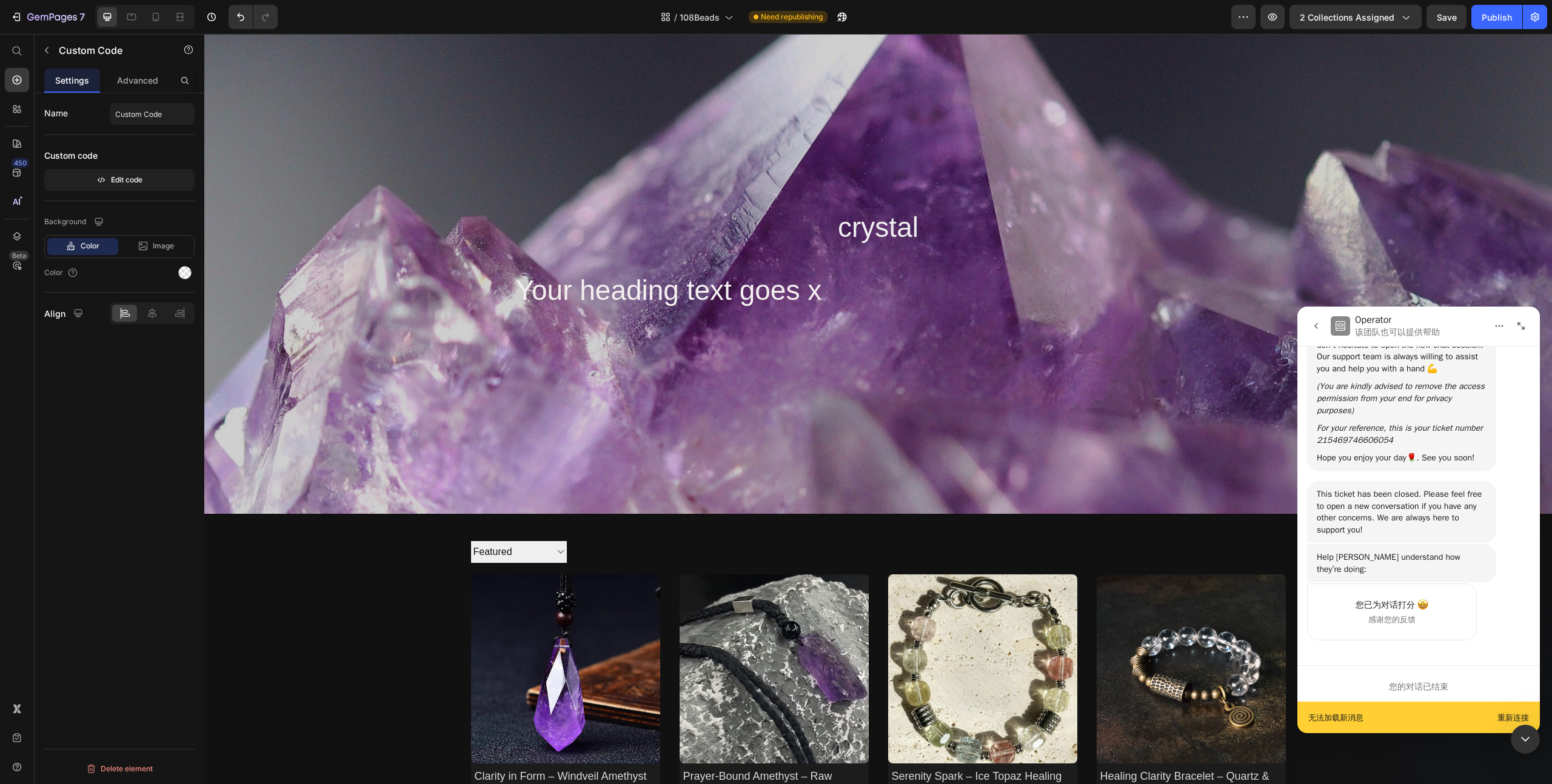 scroll, scrollTop: 0, scrollLeft: 0, axis: both 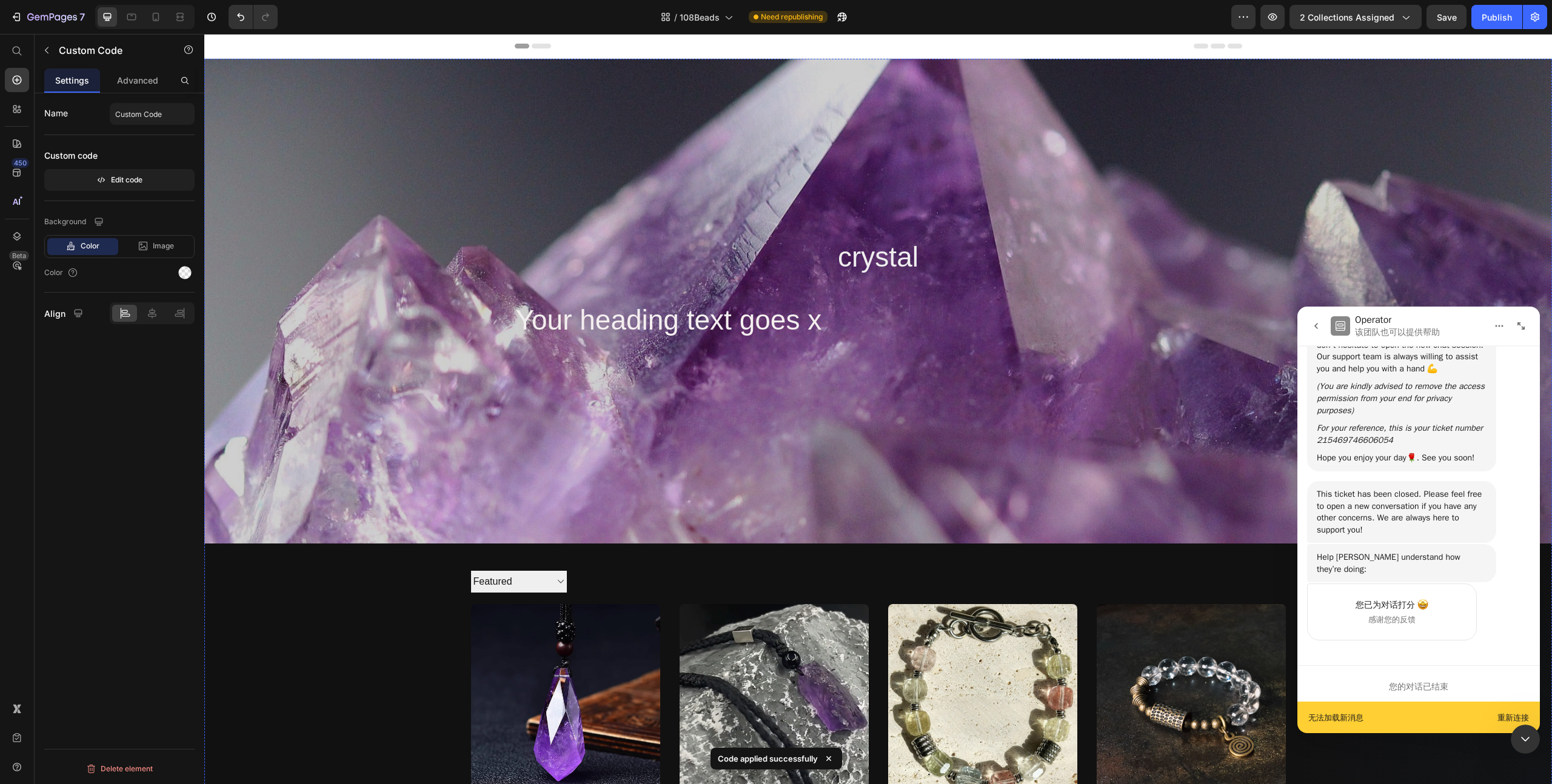 click on "Your heading text goes x" at bounding box center (669, 320) 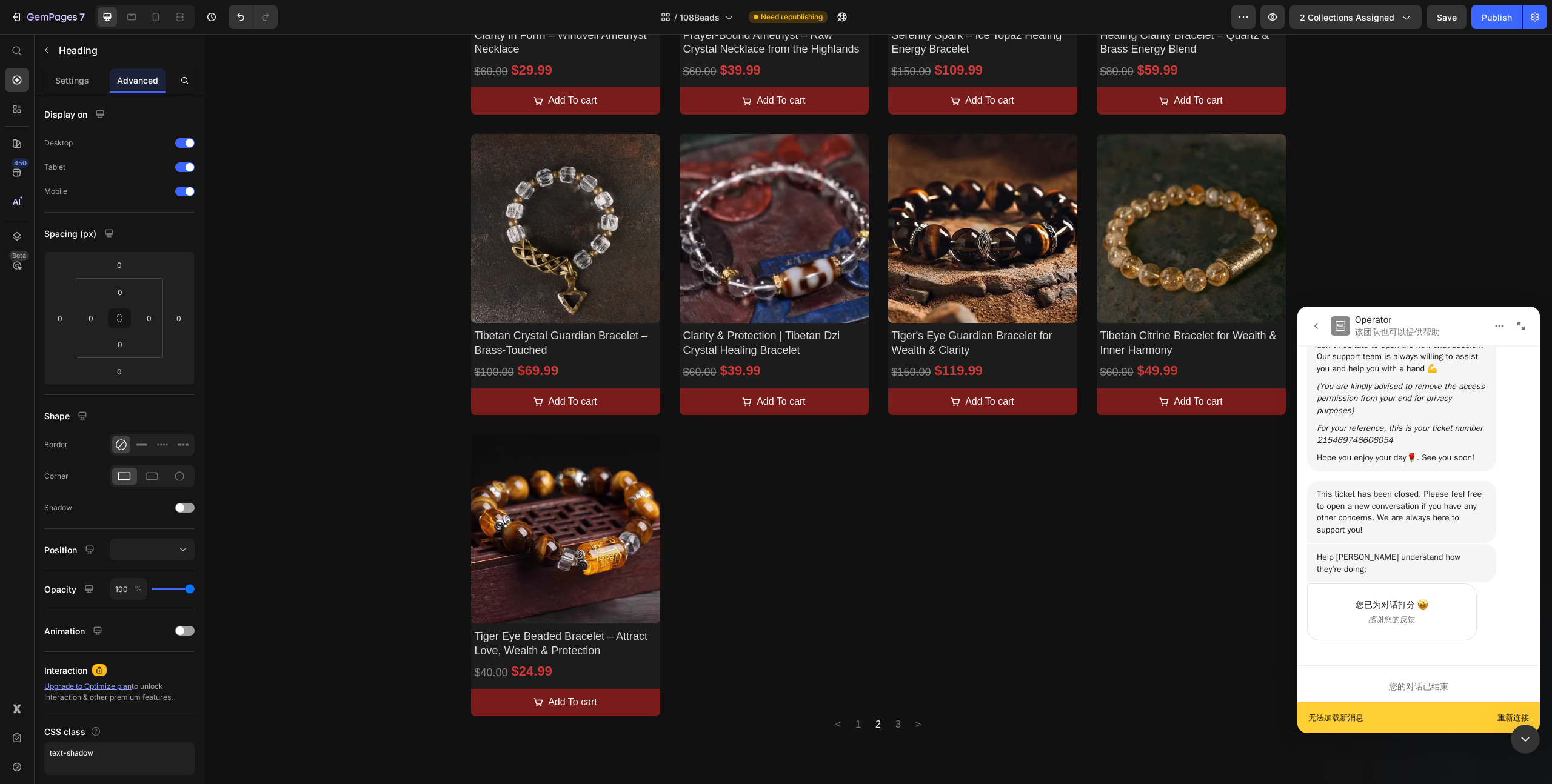 scroll, scrollTop: 1058, scrollLeft: 0, axis: vertical 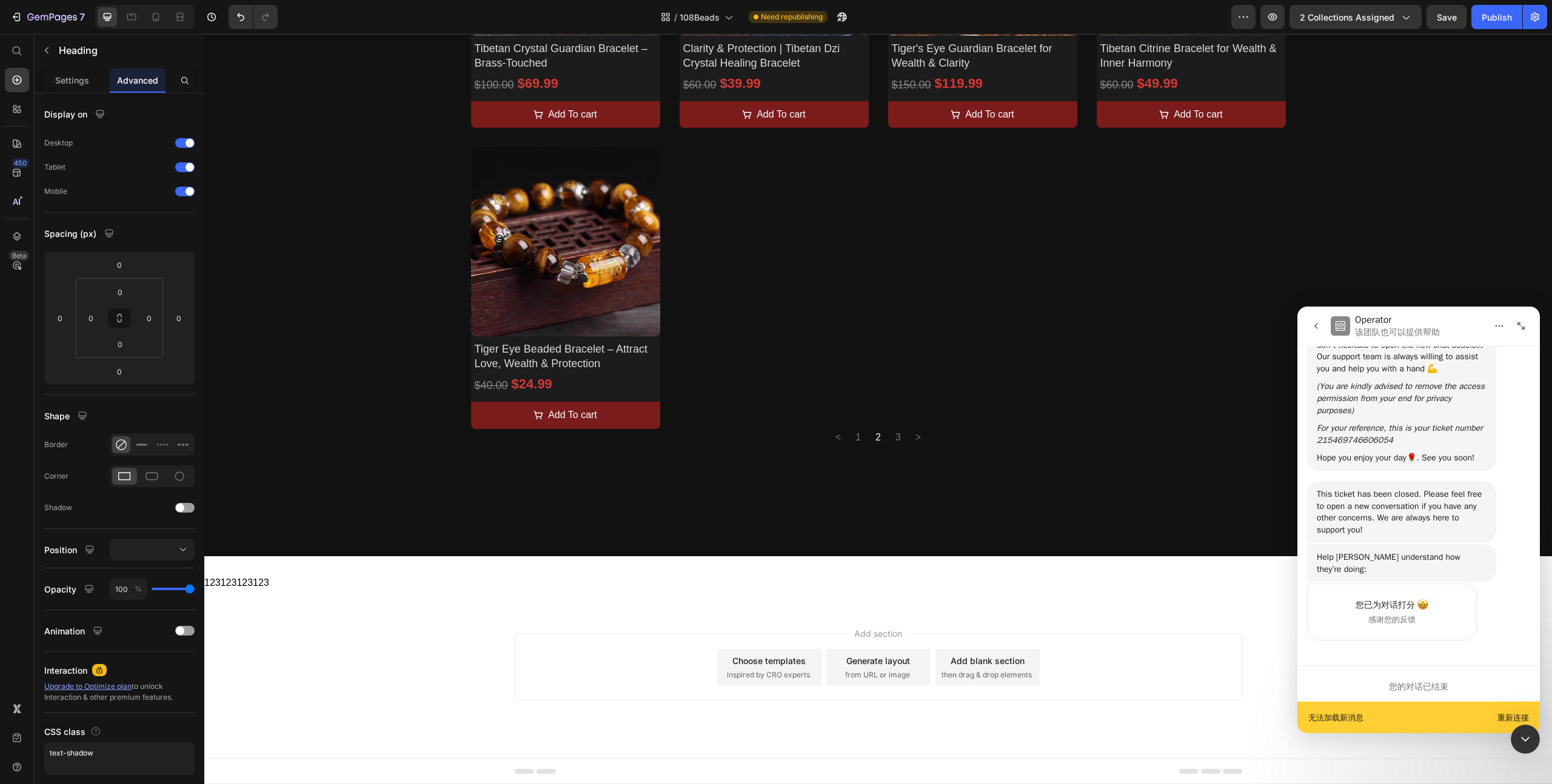 click on "123123123123" at bounding box center [878, 583] 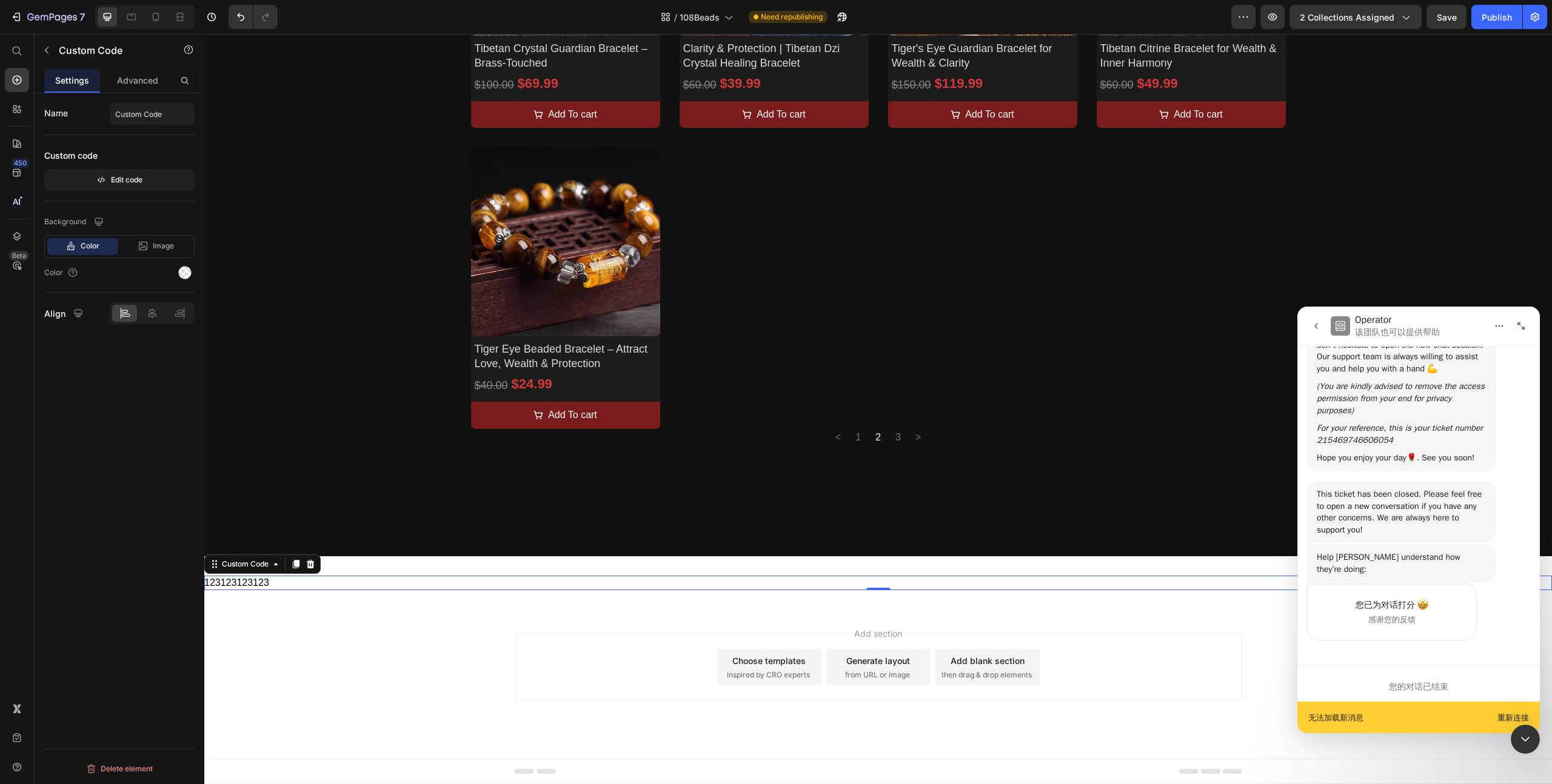 click on "123123123123" at bounding box center (878, 583) 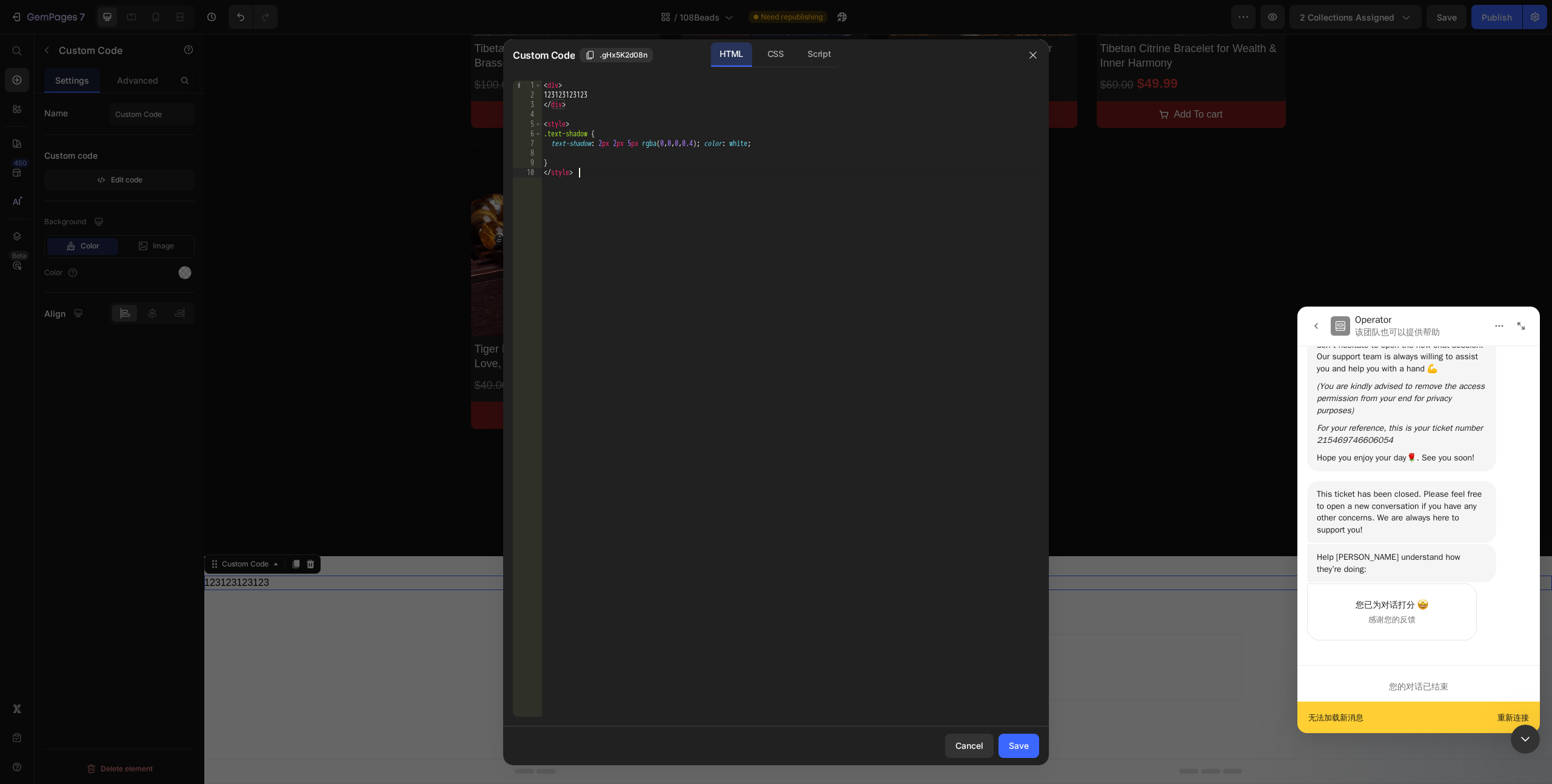 click on "< div >     123123123123 </ div > < style > .text-shadow   {    text-shadow :   2 px   2 px   5 px   rgba ( 0 , 0 , 0 , 0.4 ) ;   color :   white ;    } </ style >" at bounding box center [790, 408] 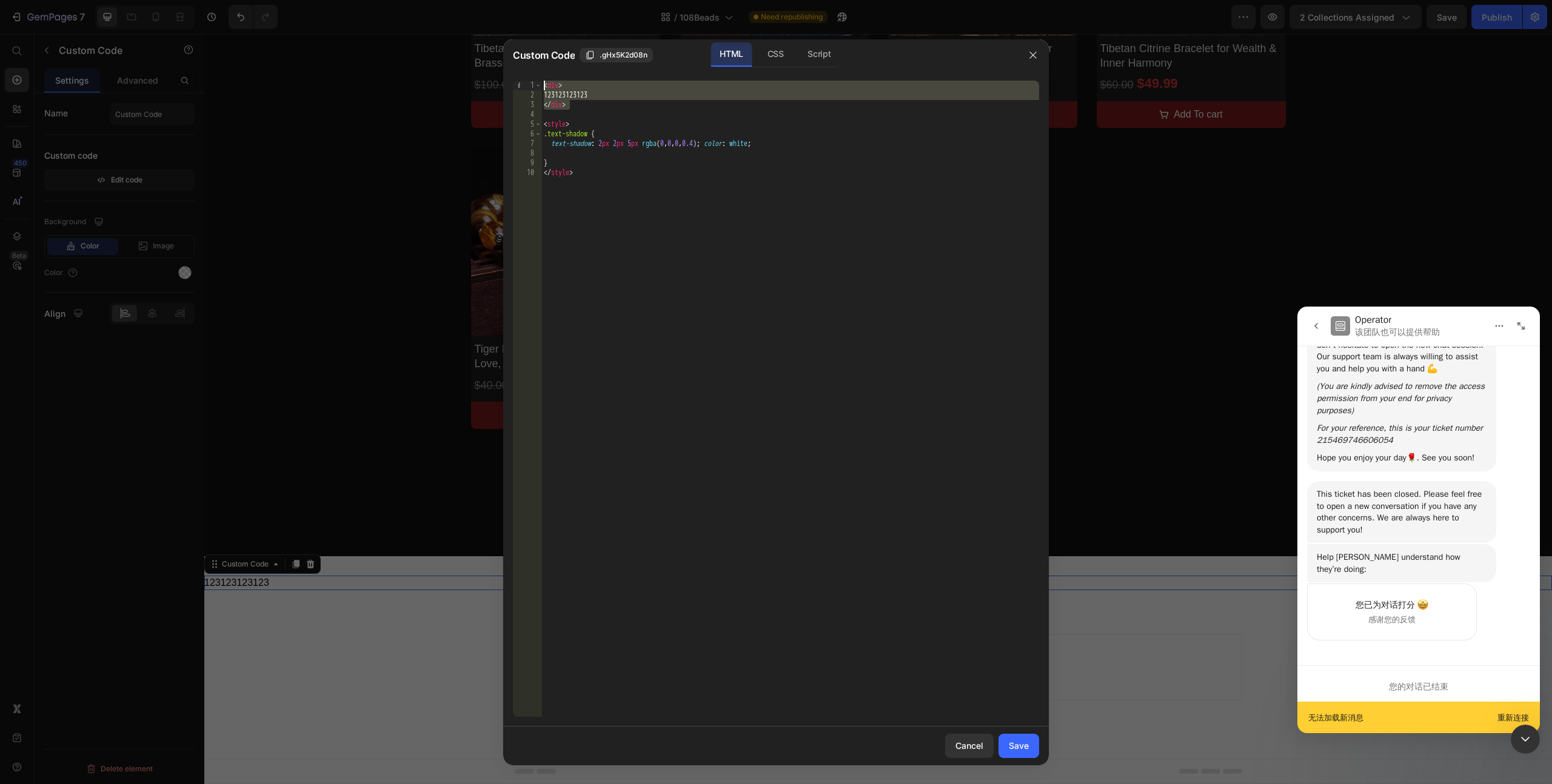 drag, startPoint x: 587, startPoint y: 100, endPoint x: 527, endPoint y: 82, distance: 62.64184 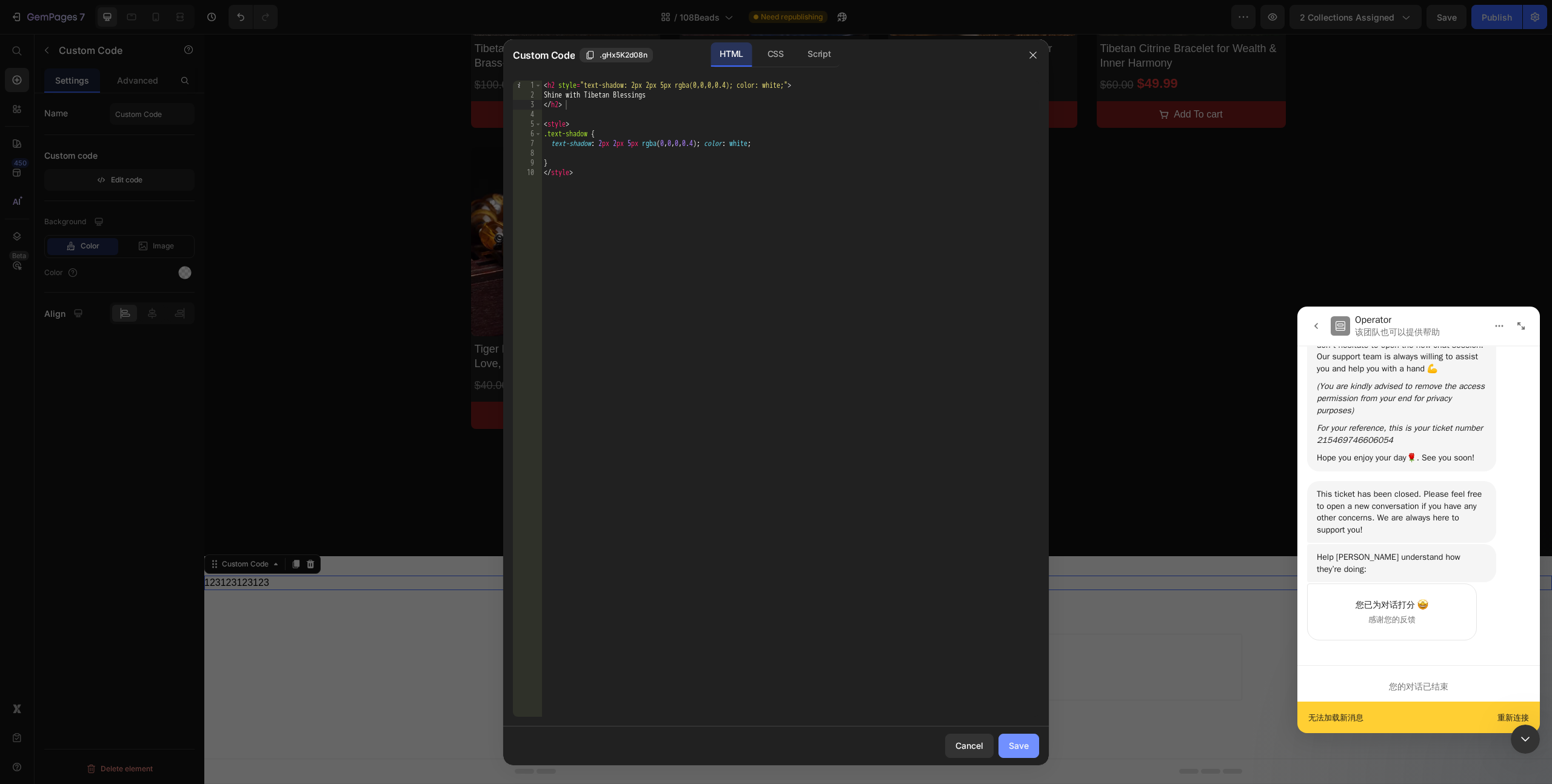 click on "Save" at bounding box center (1018, 745) 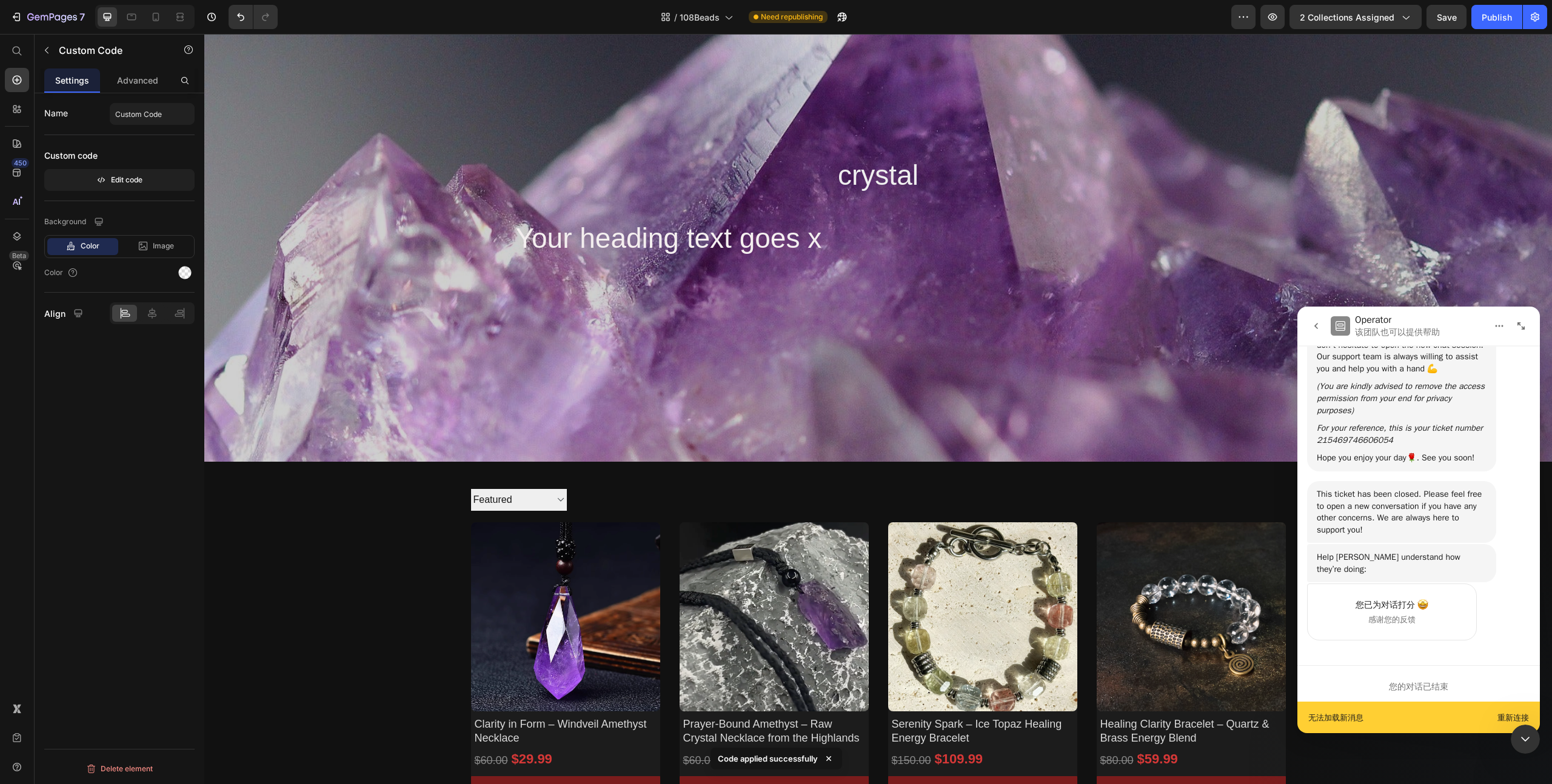 scroll, scrollTop: 0, scrollLeft: 0, axis: both 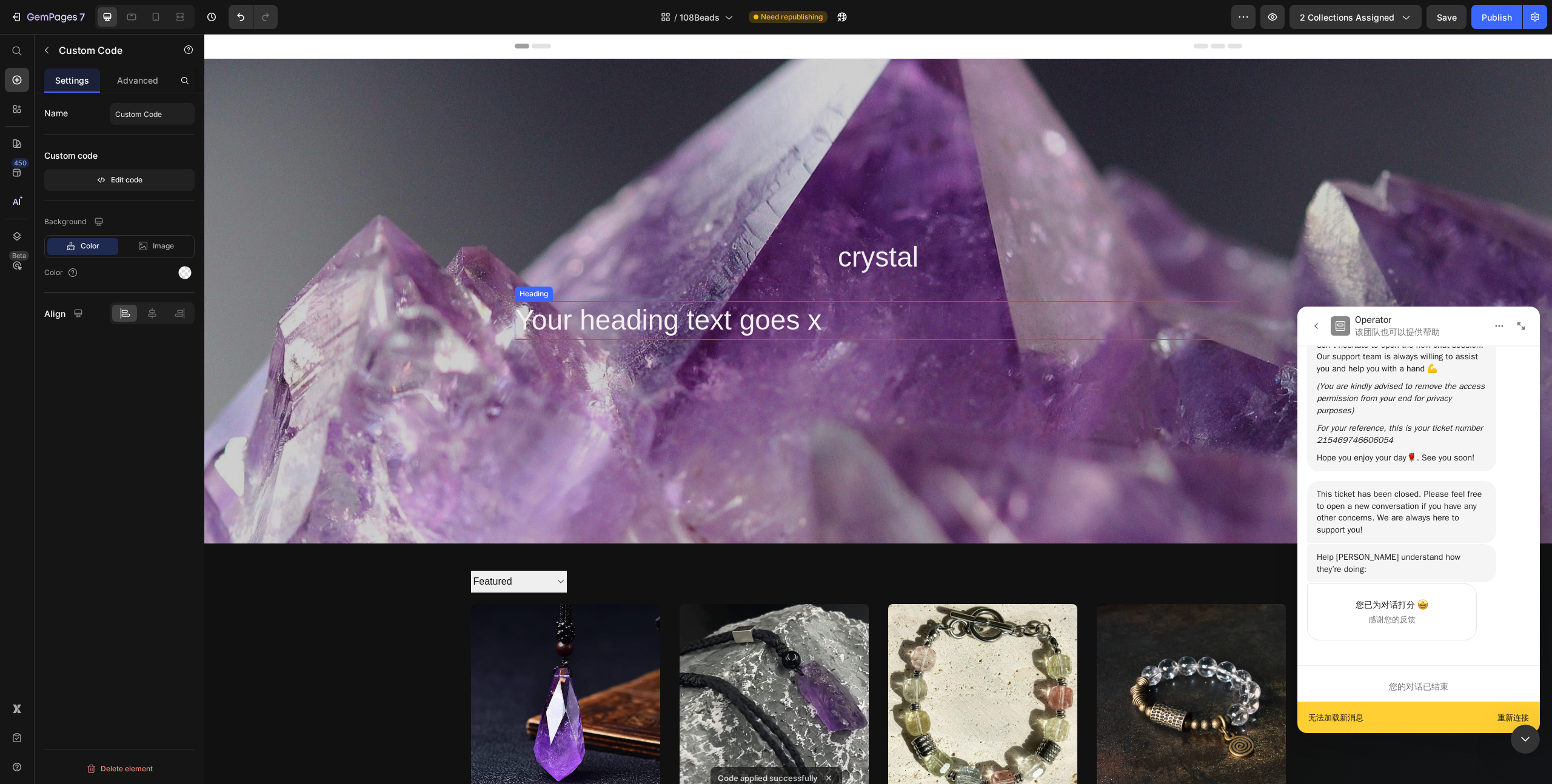 click on "Your heading text goes x" at bounding box center [669, 320] 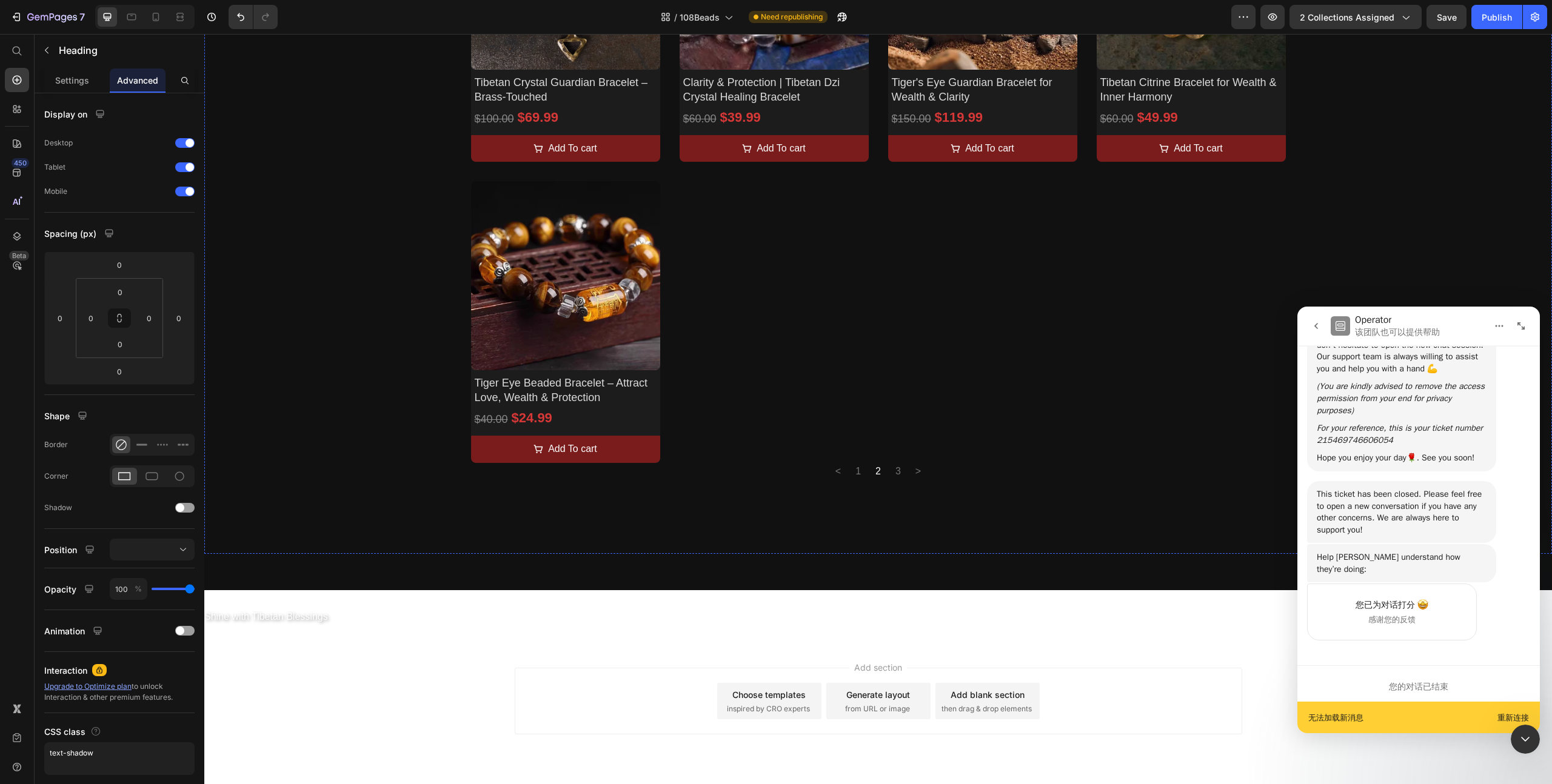 scroll, scrollTop: 1058, scrollLeft: 0, axis: vertical 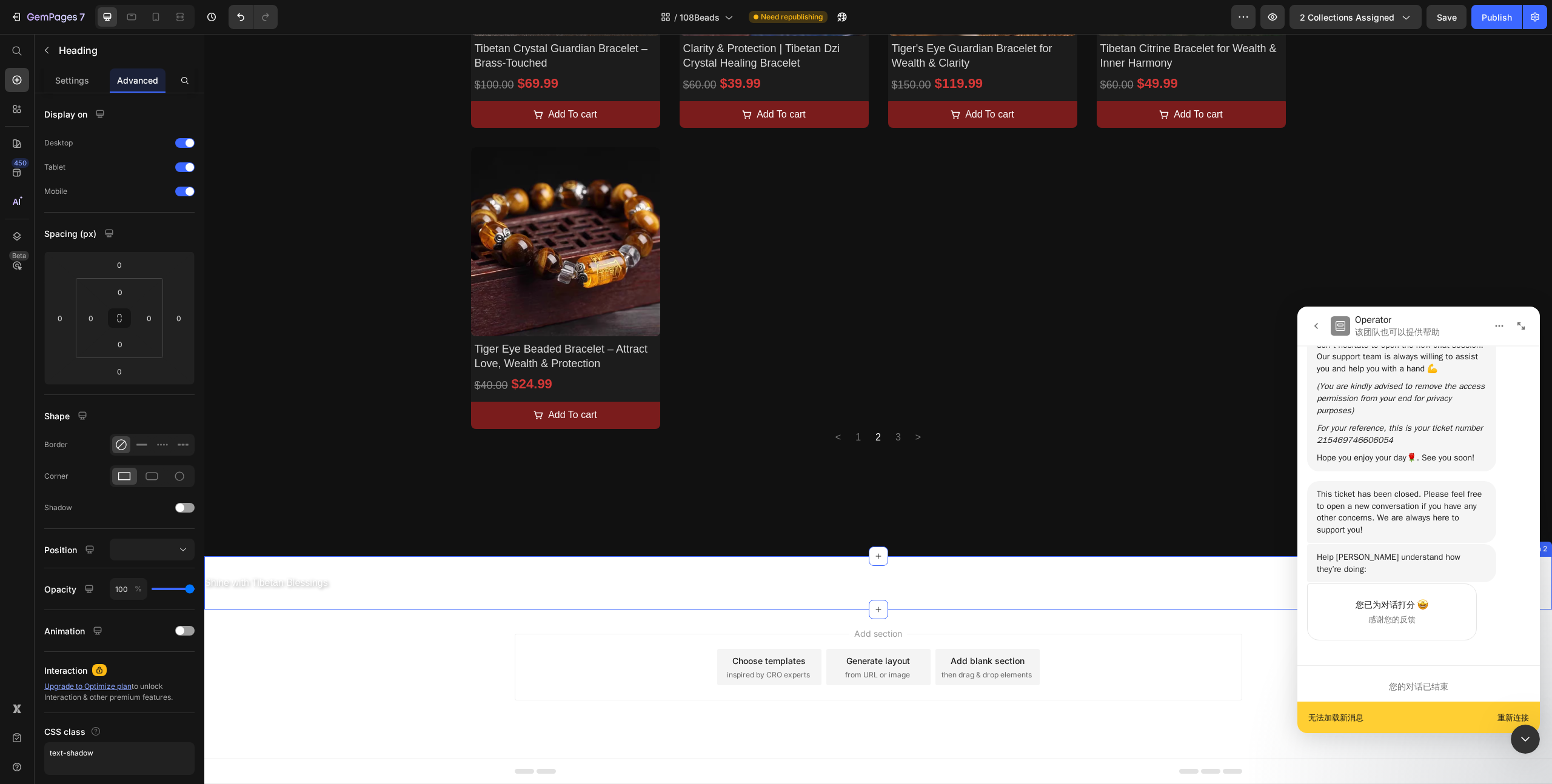 click on "Add section Choose templates inspired by CRO experts Generate layout from URL or image Add blank section then drag & drop elements" at bounding box center [878, 684] 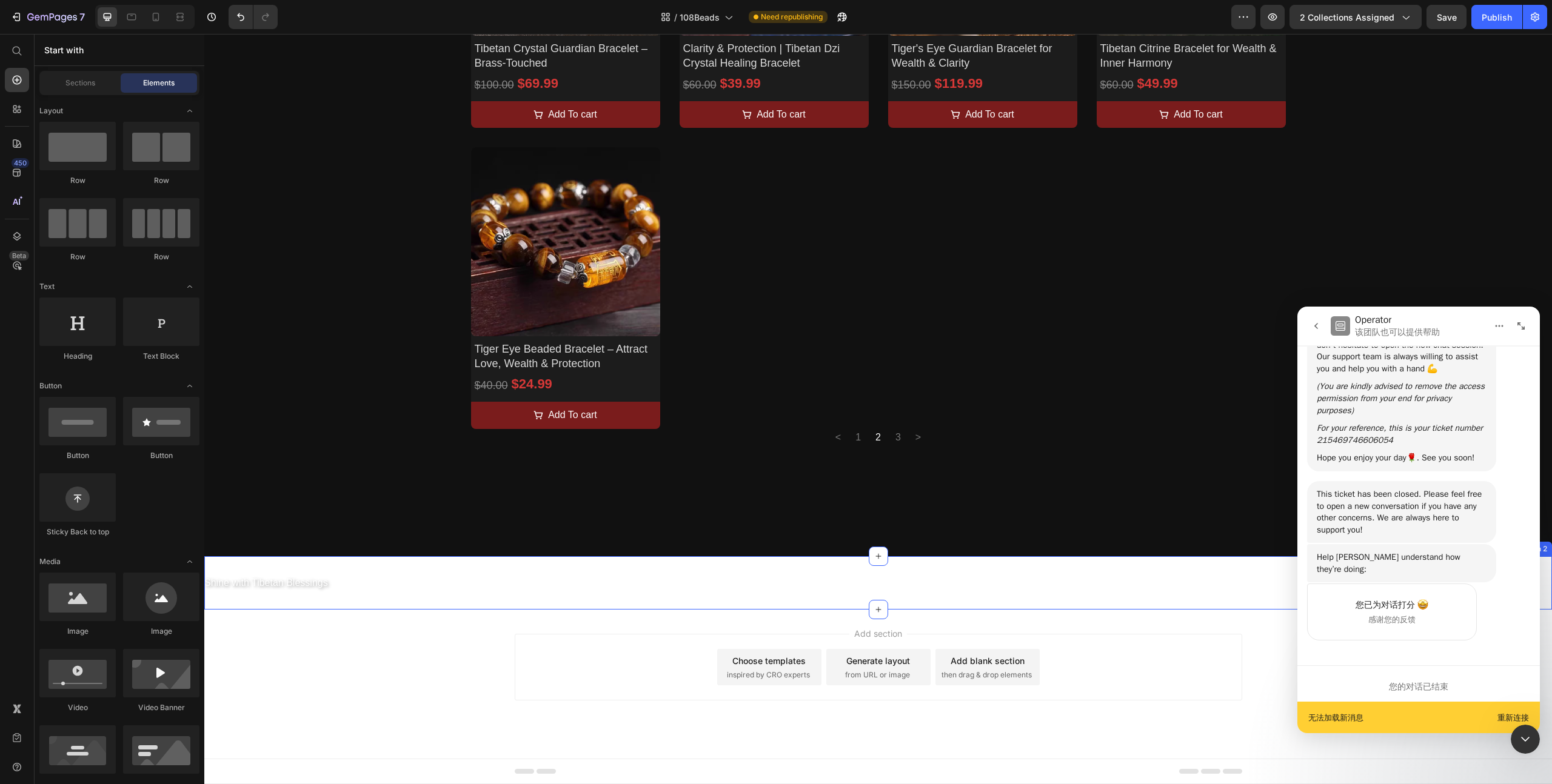 click on "Shine with Tibetan Blessings
Custom Code Section 2" at bounding box center [878, 583] 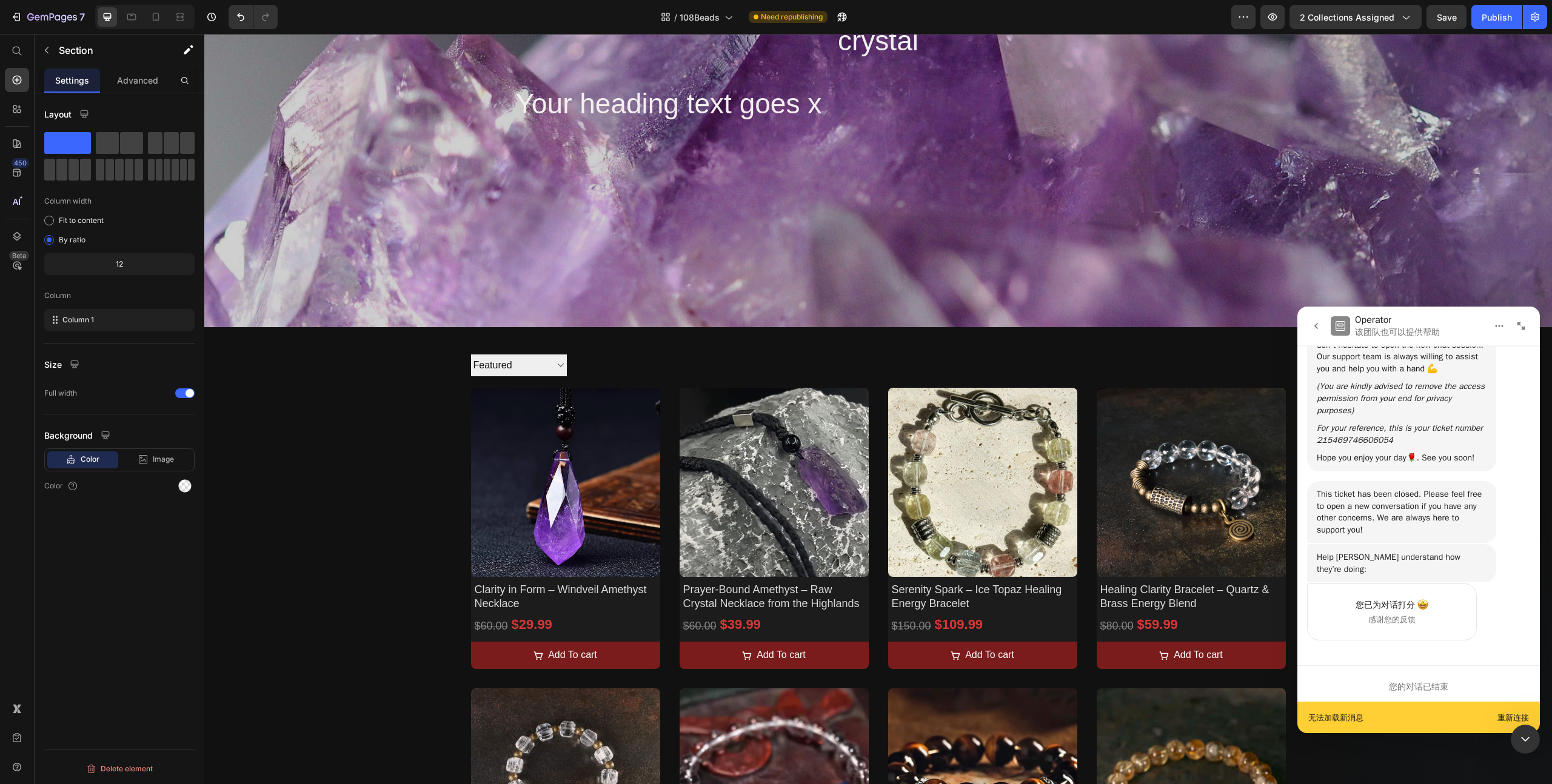 scroll, scrollTop: 0, scrollLeft: 0, axis: both 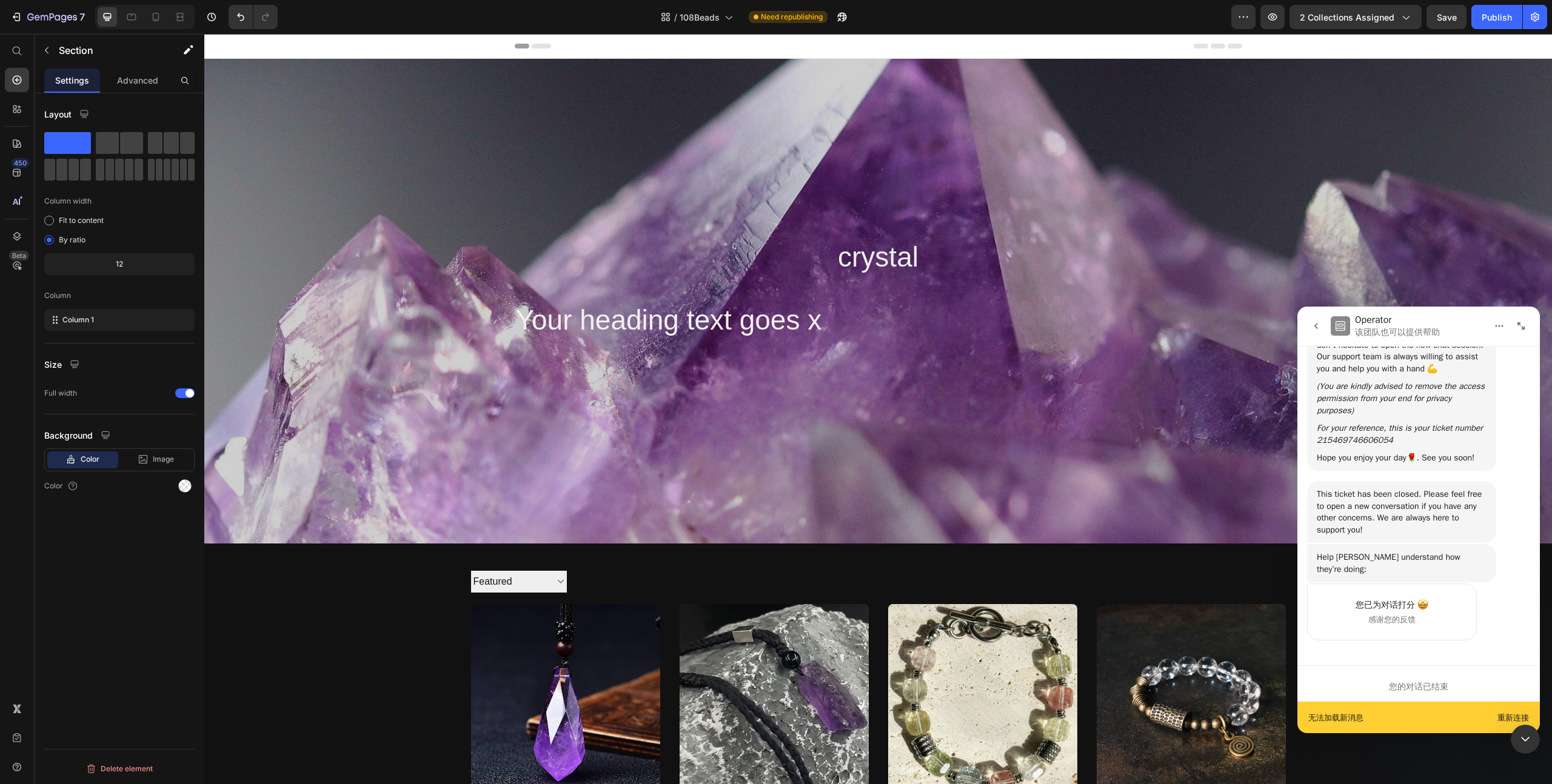 click at bounding box center [878, 301] 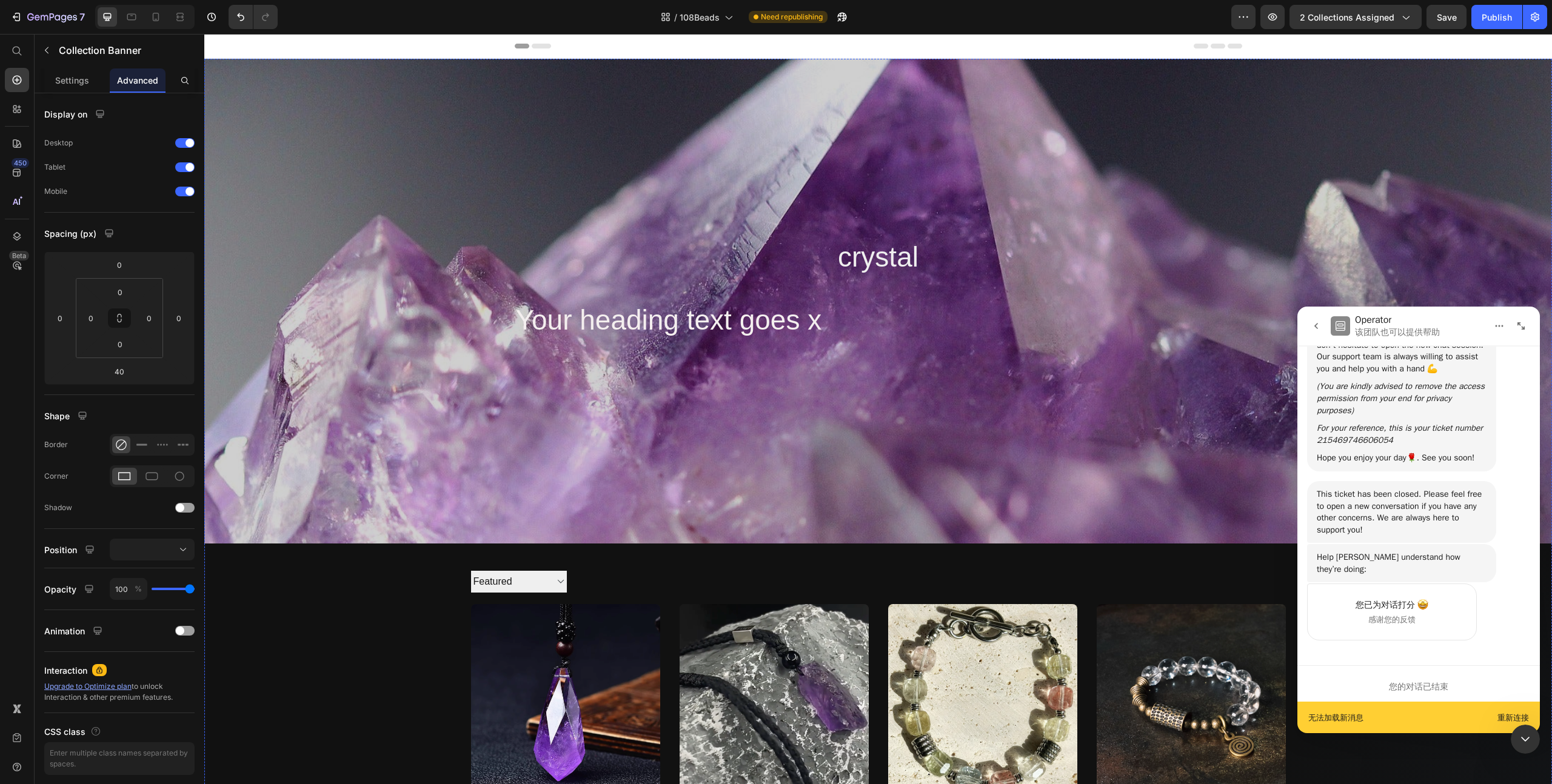scroll, scrollTop: 11617, scrollLeft: 0, axis: vertical 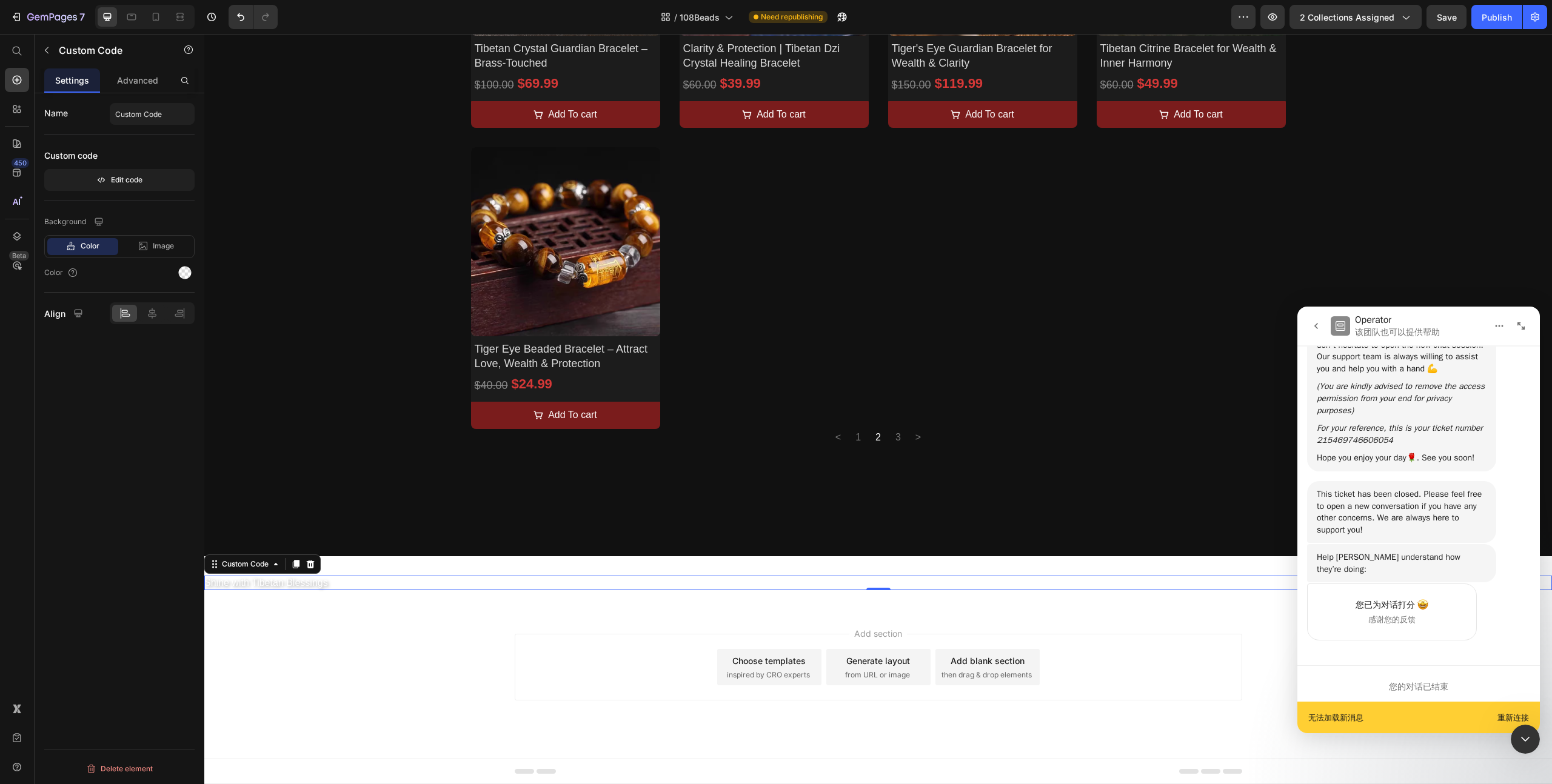 click on "Shine with Tibetan Blessings" at bounding box center (878, 583) 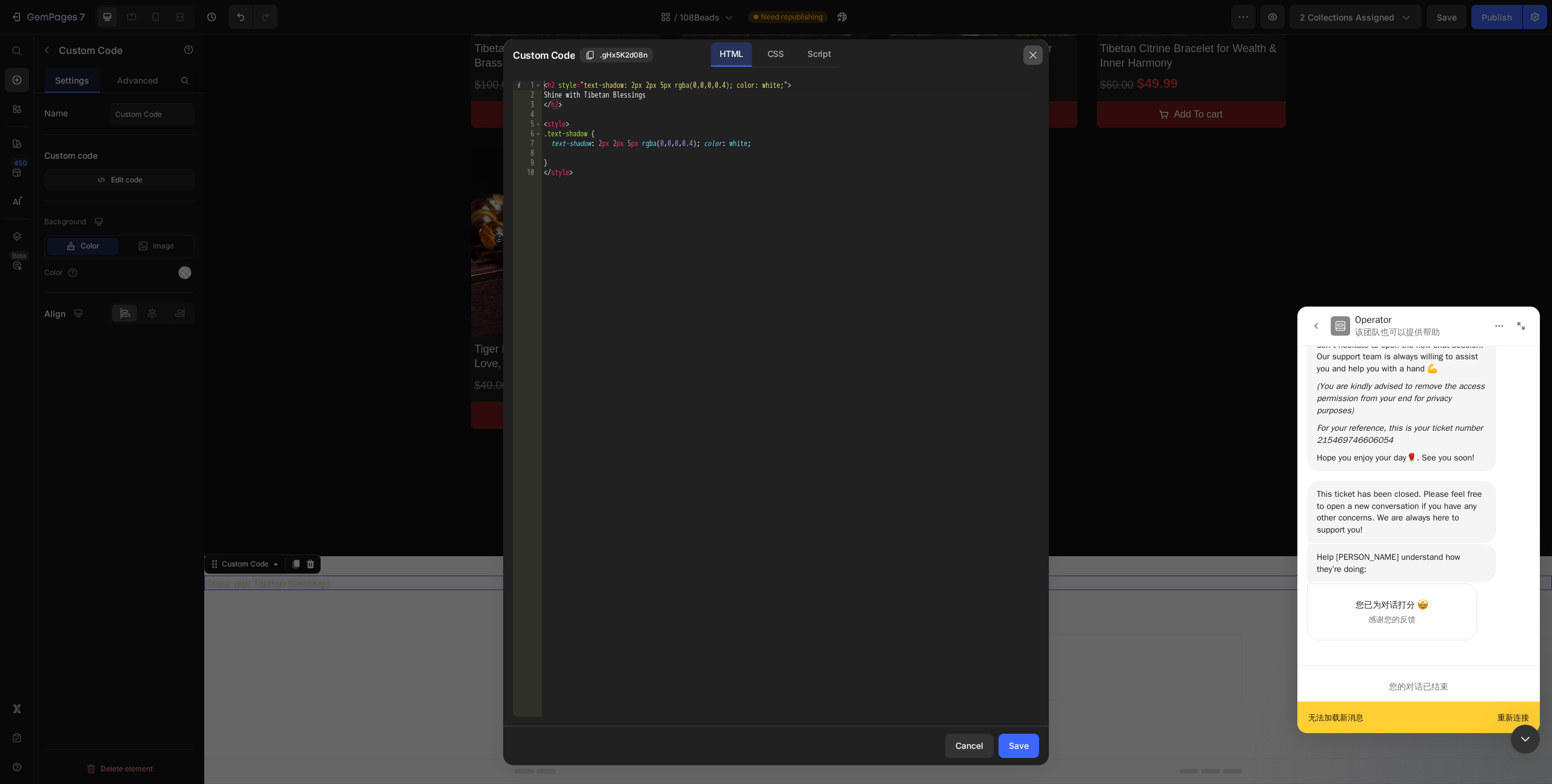 click 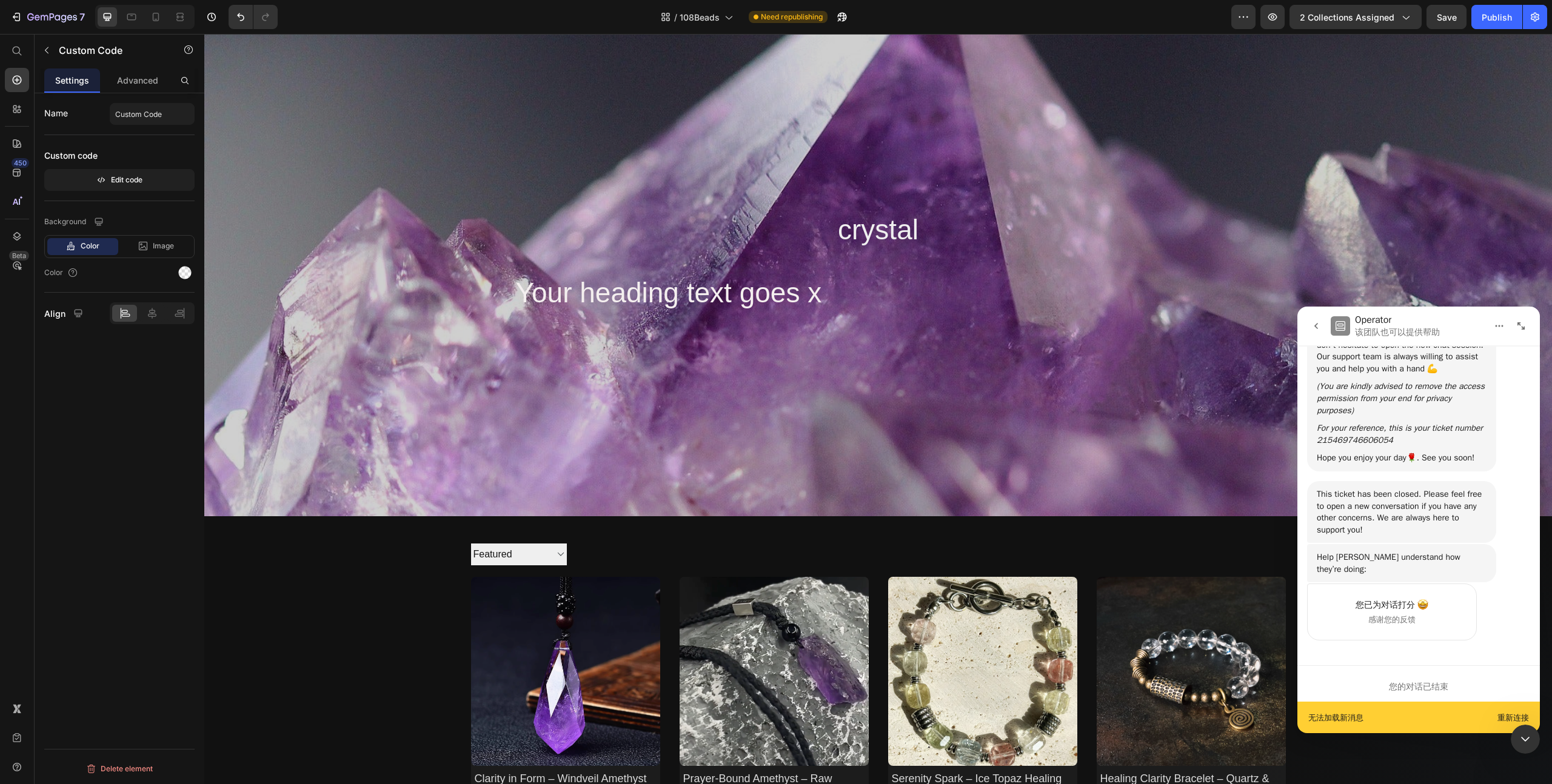 scroll, scrollTop: 0, scrollLeft: 0, axis: both 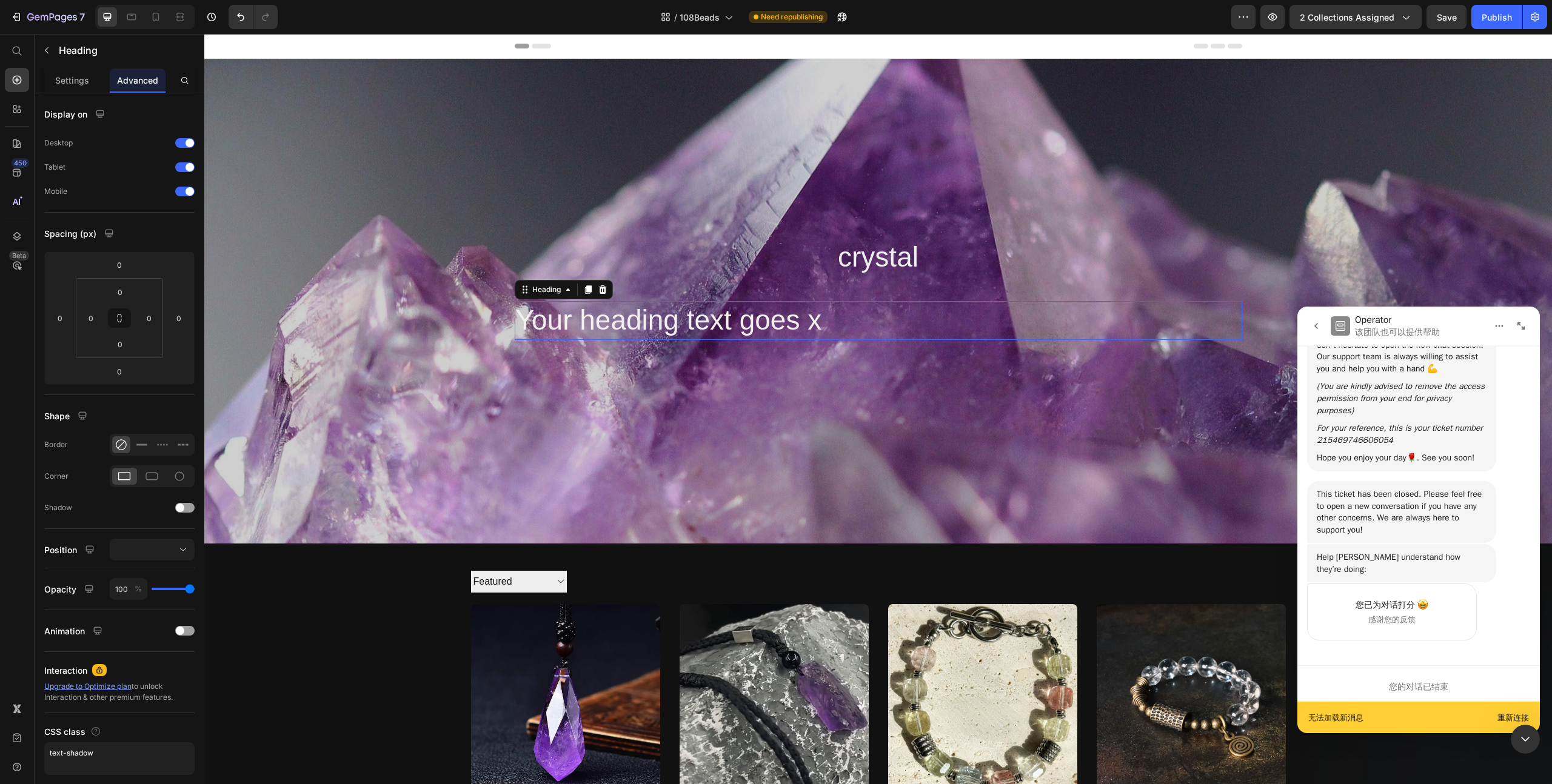 click on "Your heading text goes x" at bounding box center (669, 320) 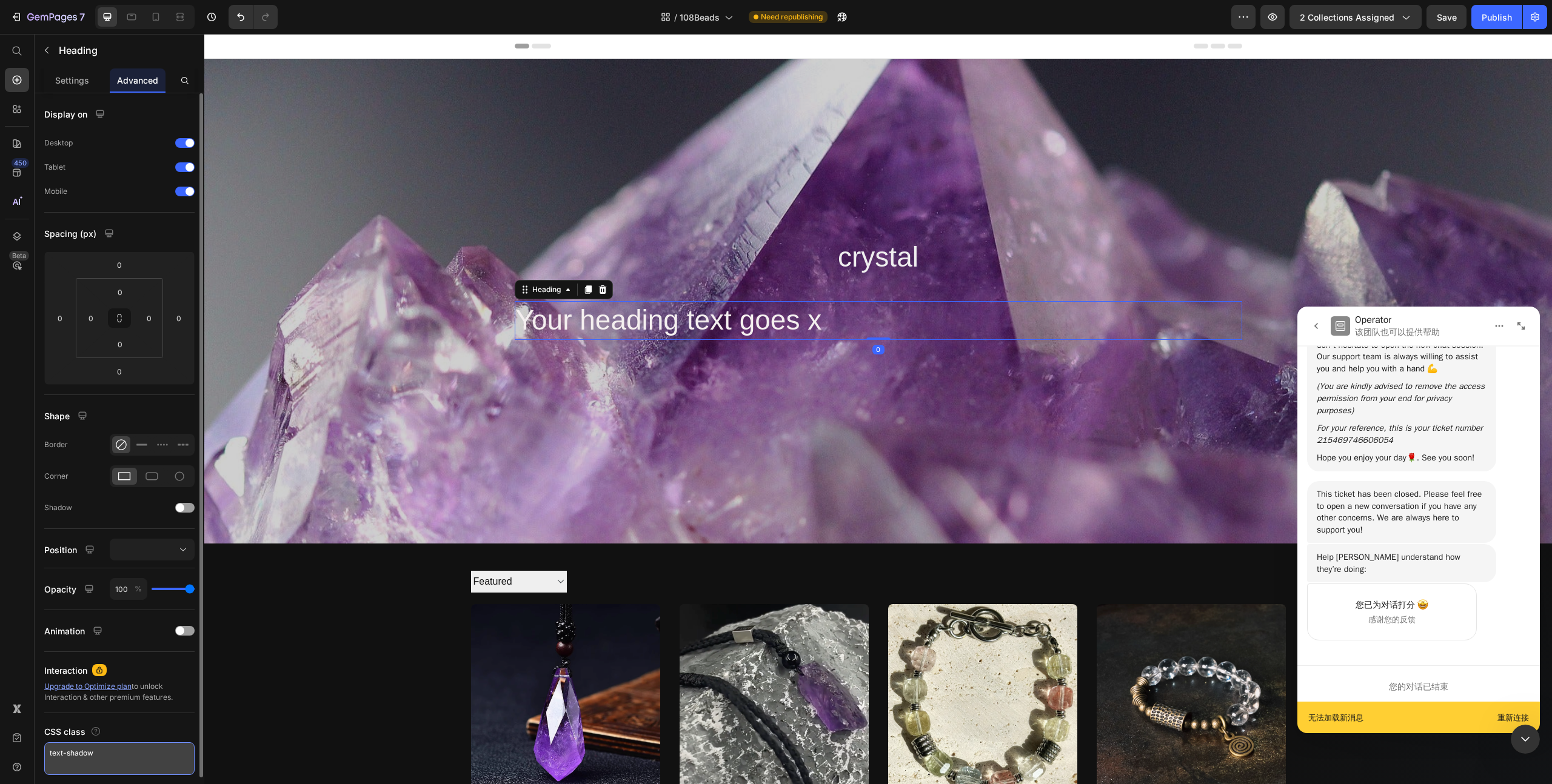 click on "text-shadow" at bounding box center [119, 759] 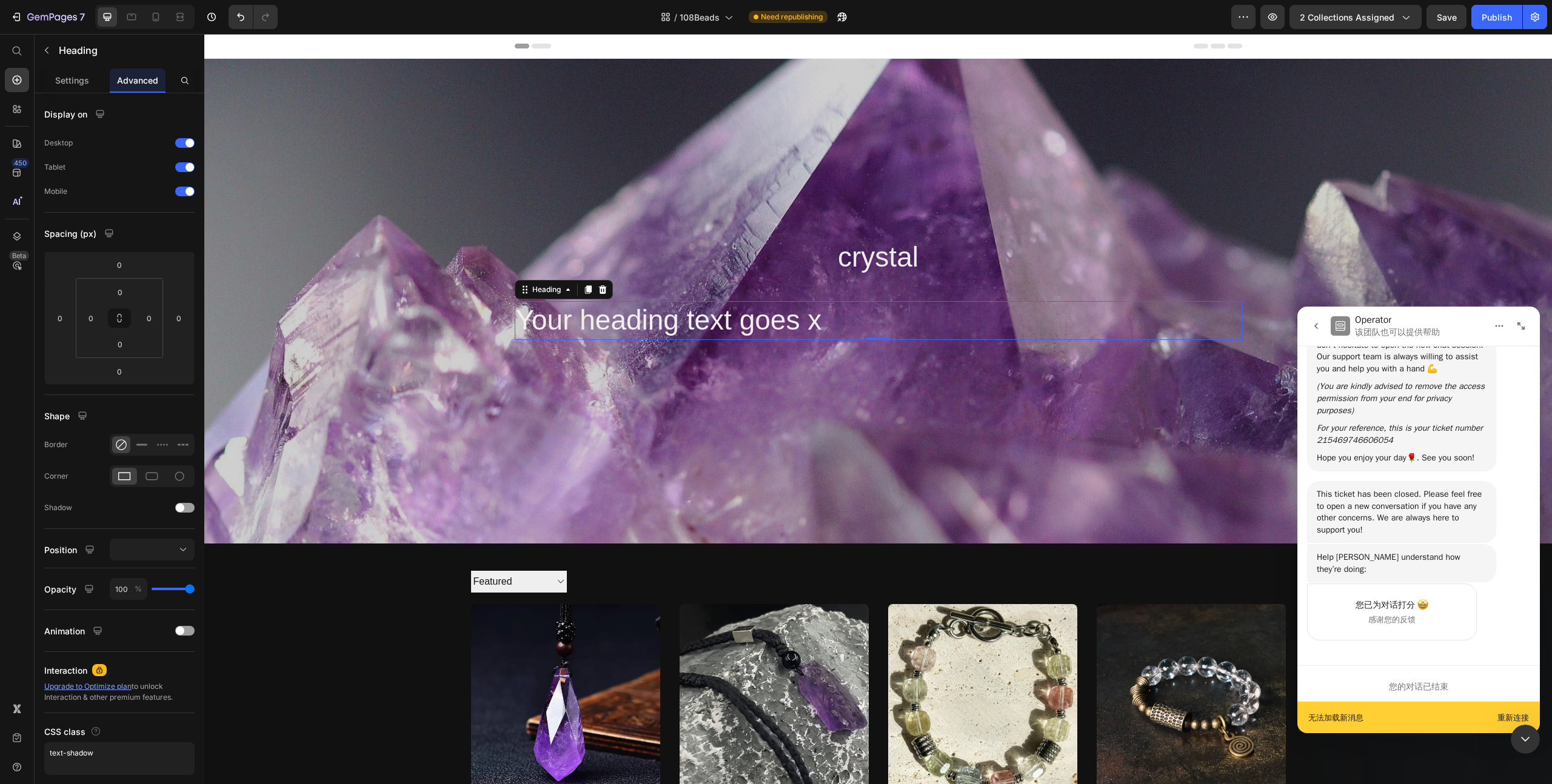 click at bounding box center (1316, 326) 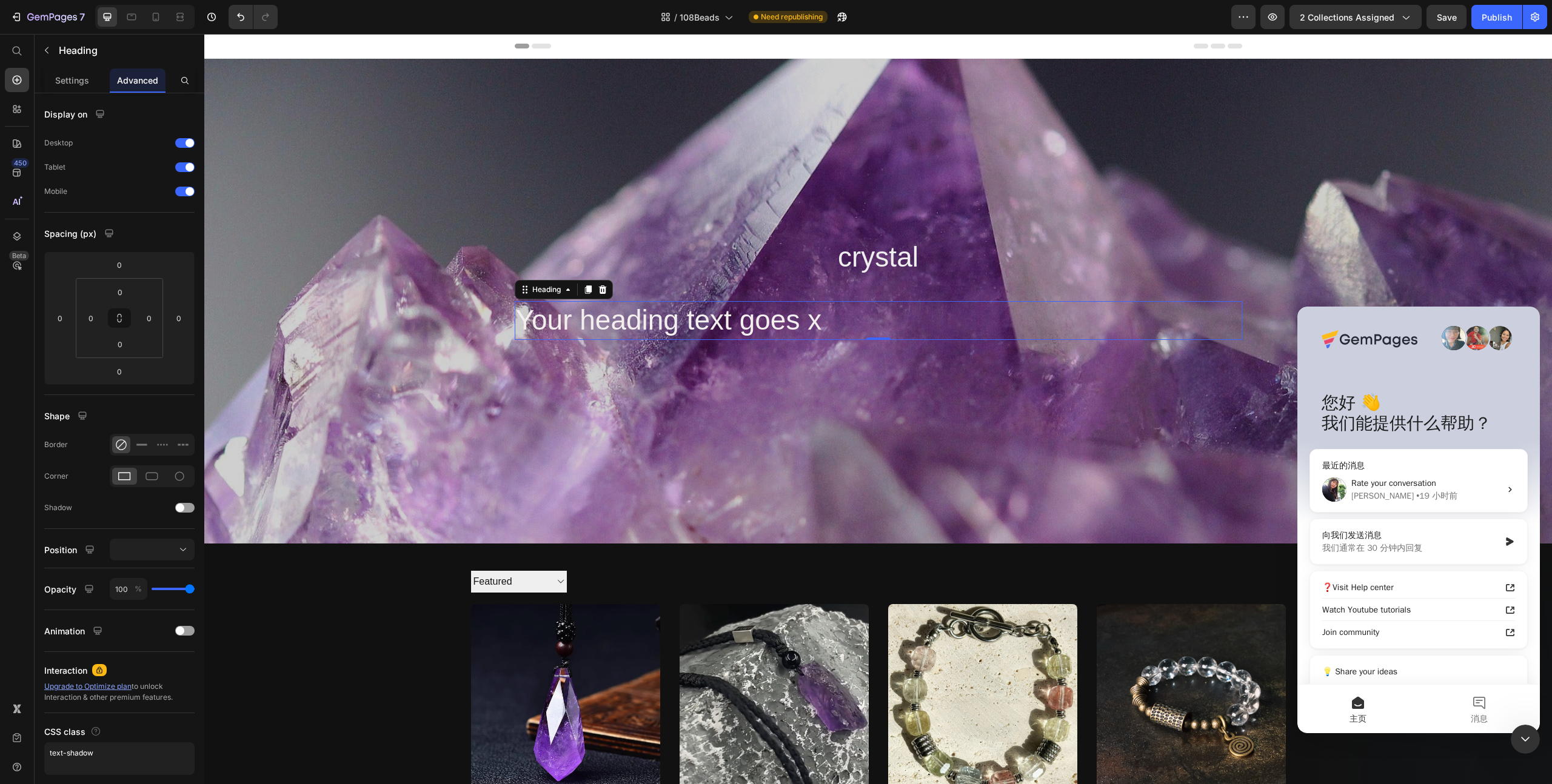 scroll, scrollTop: 0, scrollLeft: 0, axis: both 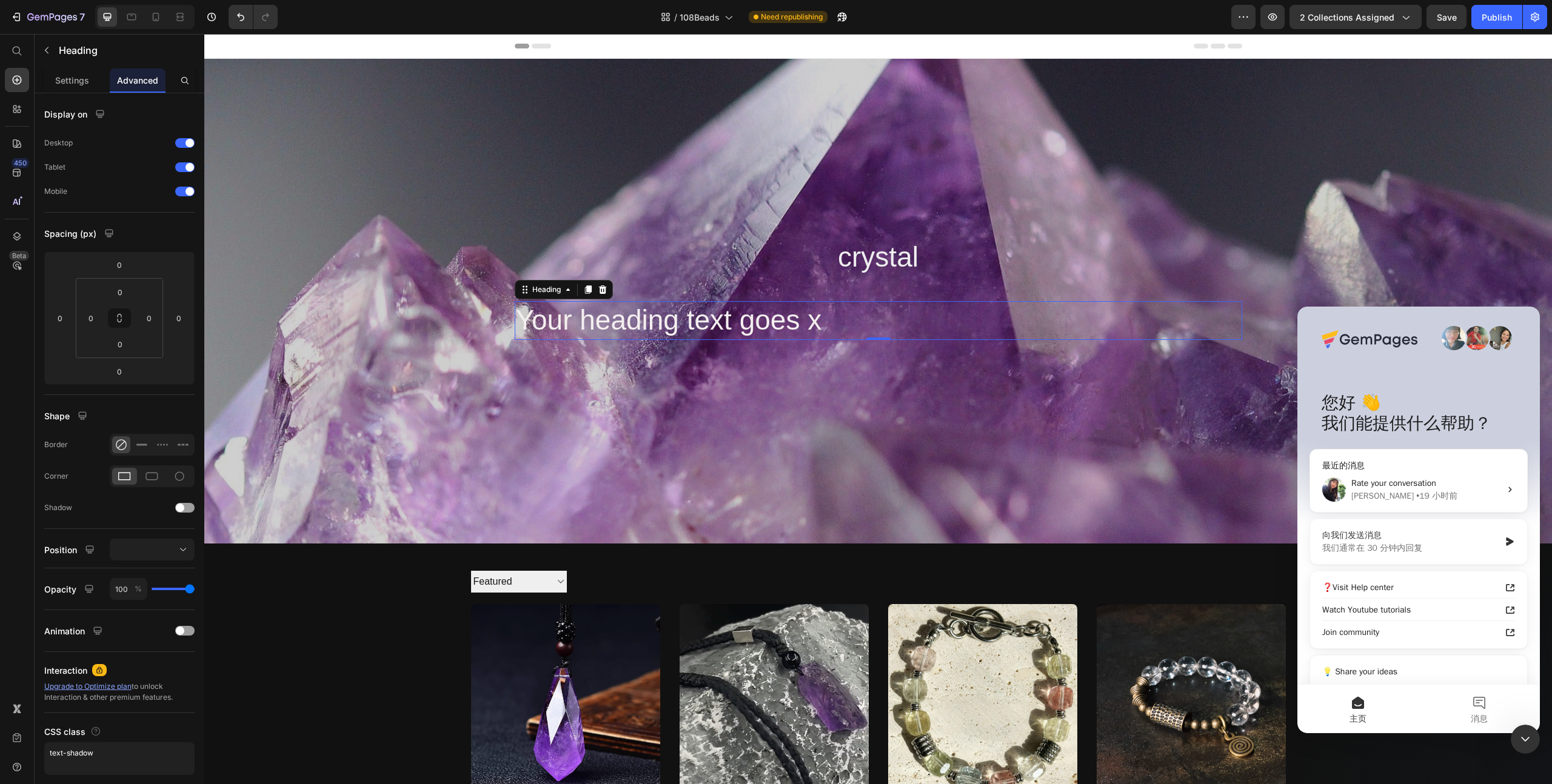 click on "向我们发送消息" at bounding box center (1411, 535) 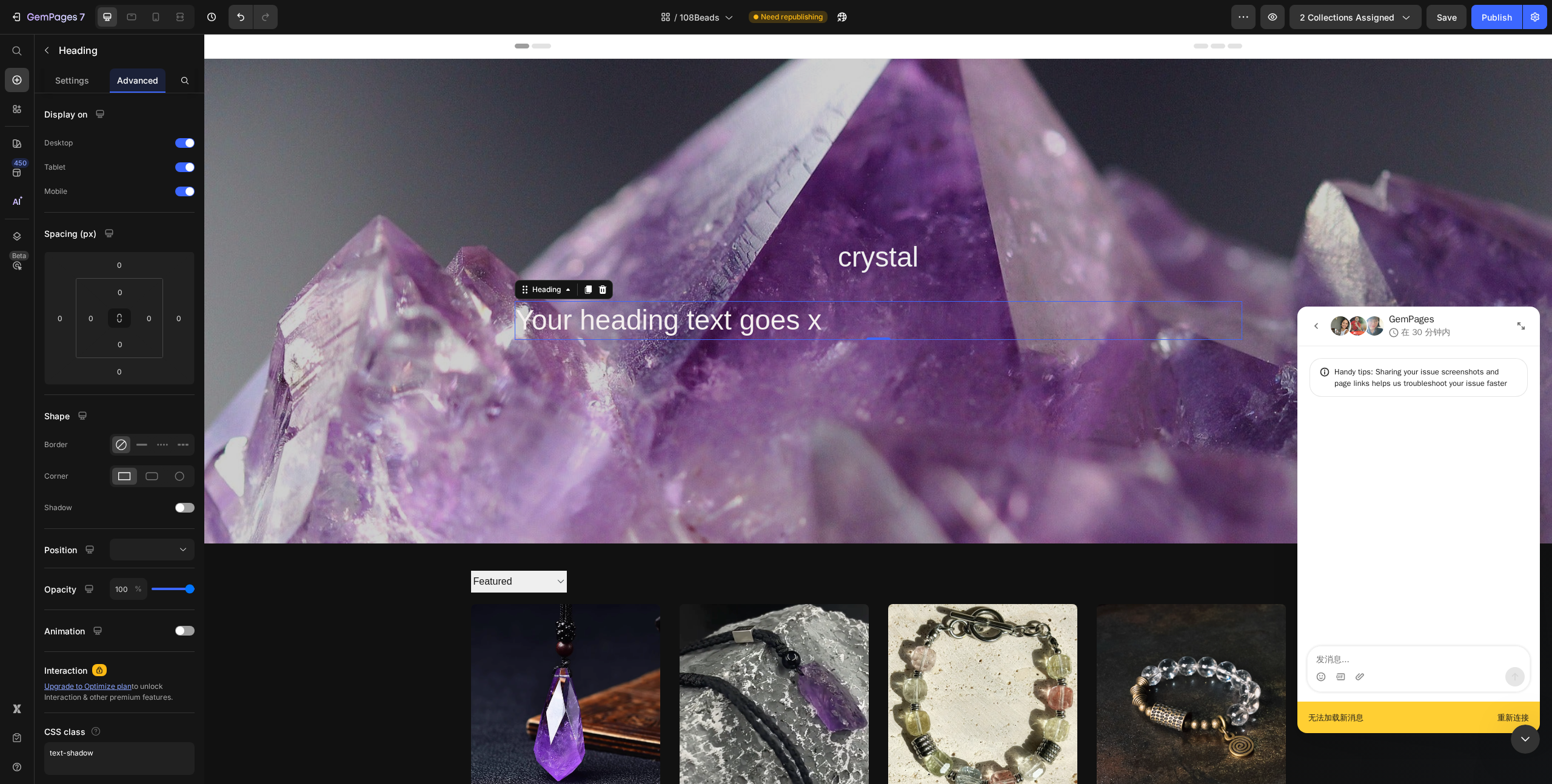 click at bounding box center [1419, 677] 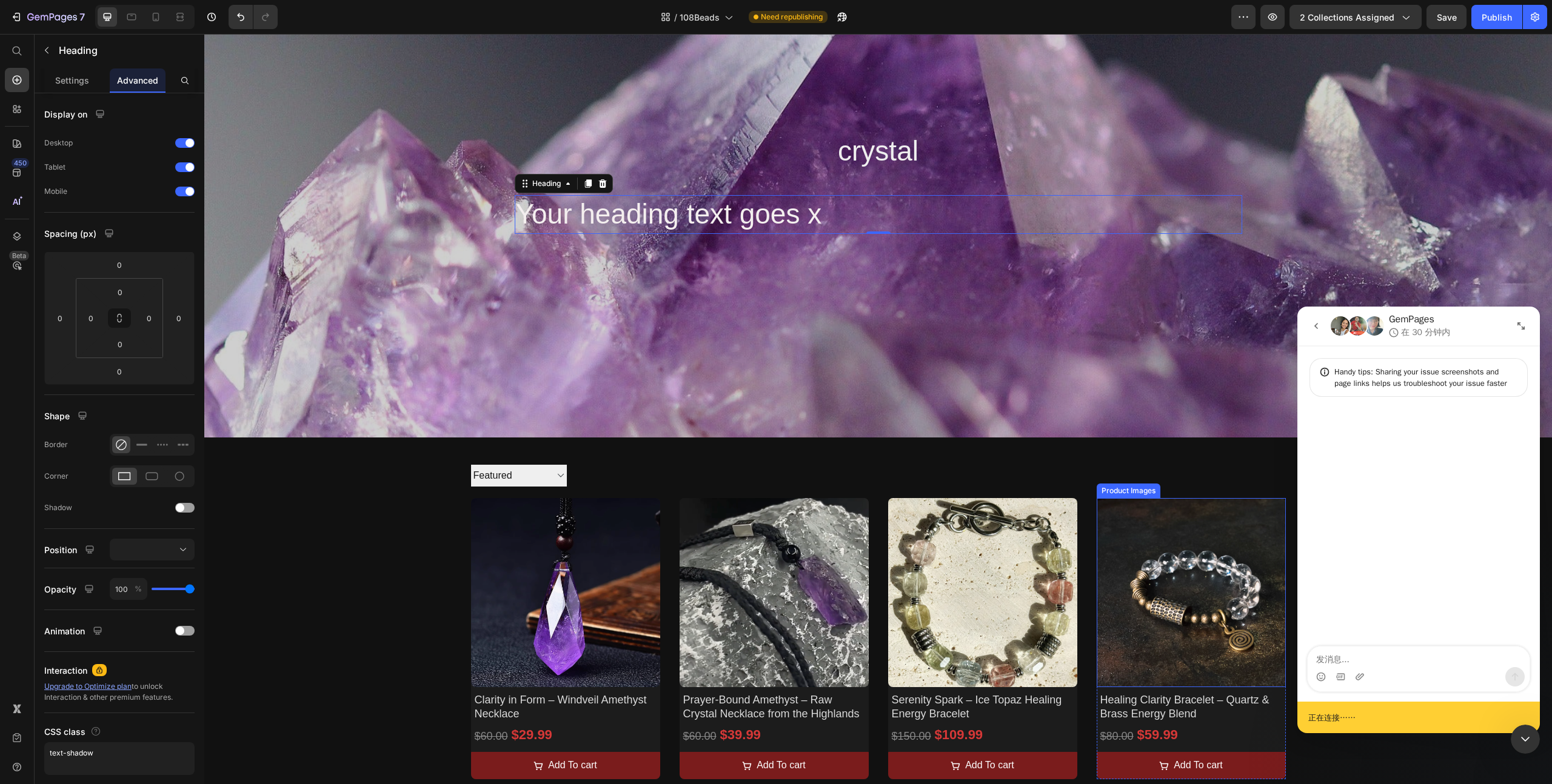 scroll, scrollTop: 0, scrollLeft: 0, axis: both 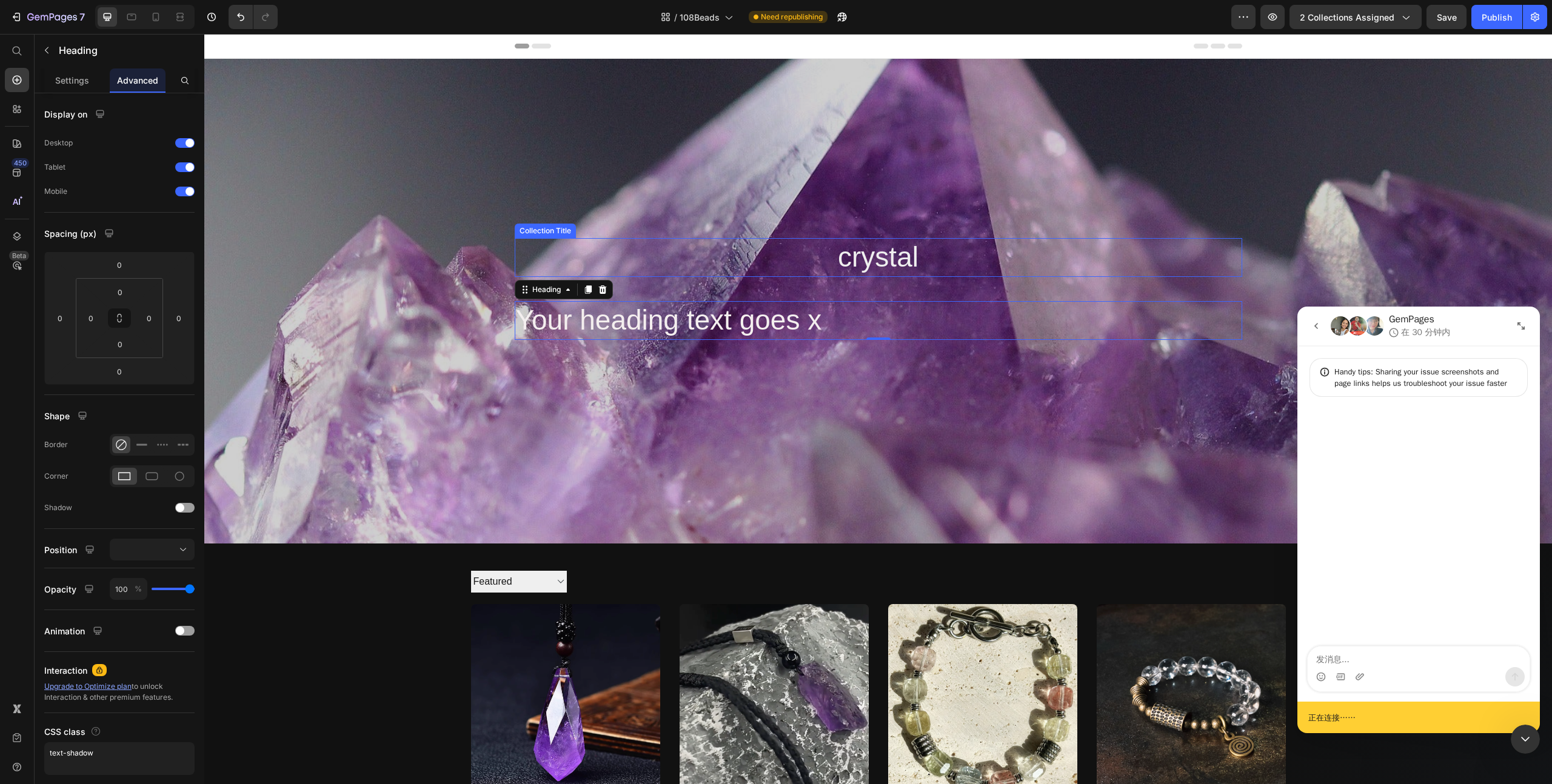 click on "crystal" at bounding box center [878, 257] 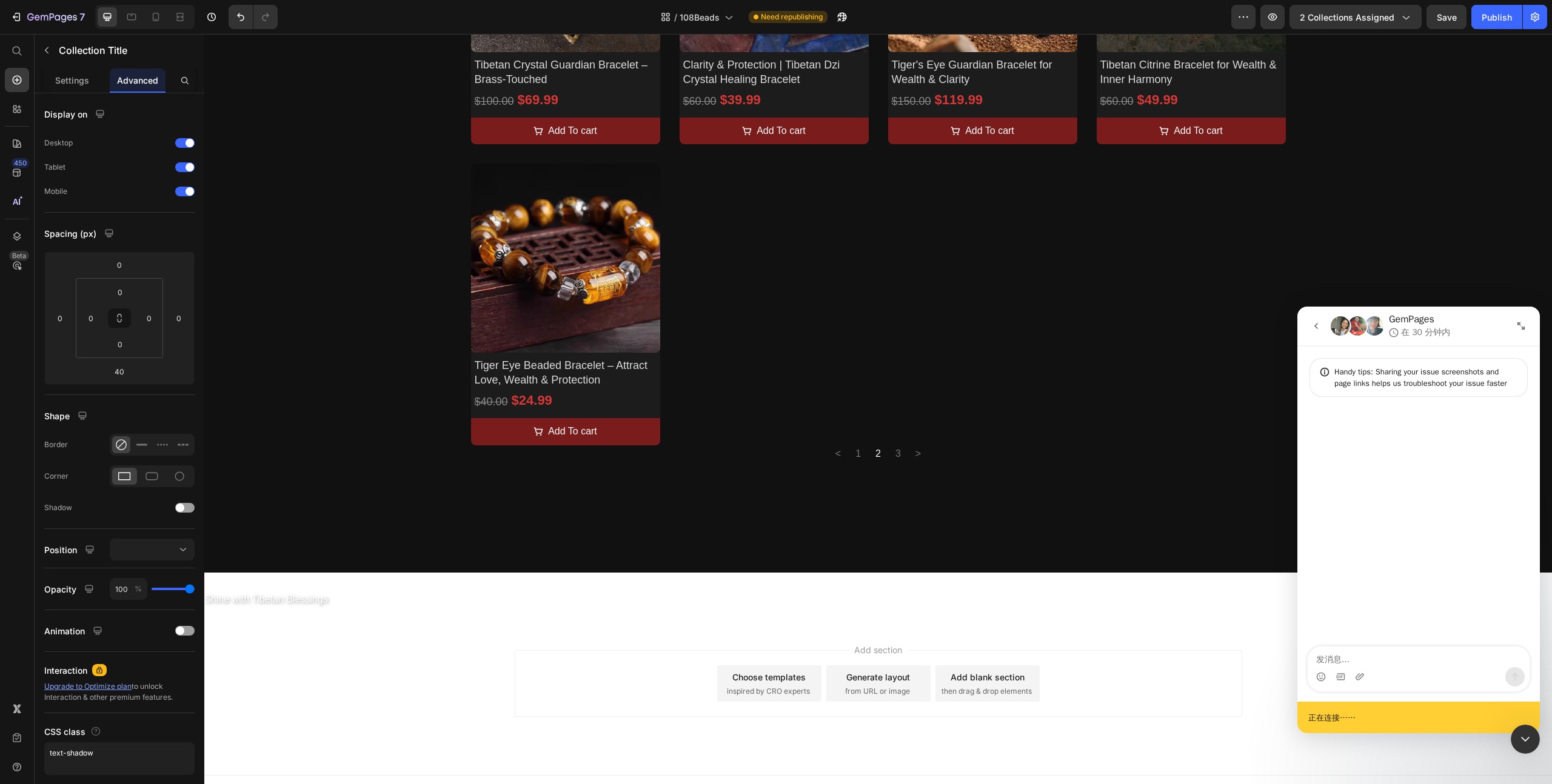 scroll, scrollTop: 1058, scrollLeft: 0, axis: vertical 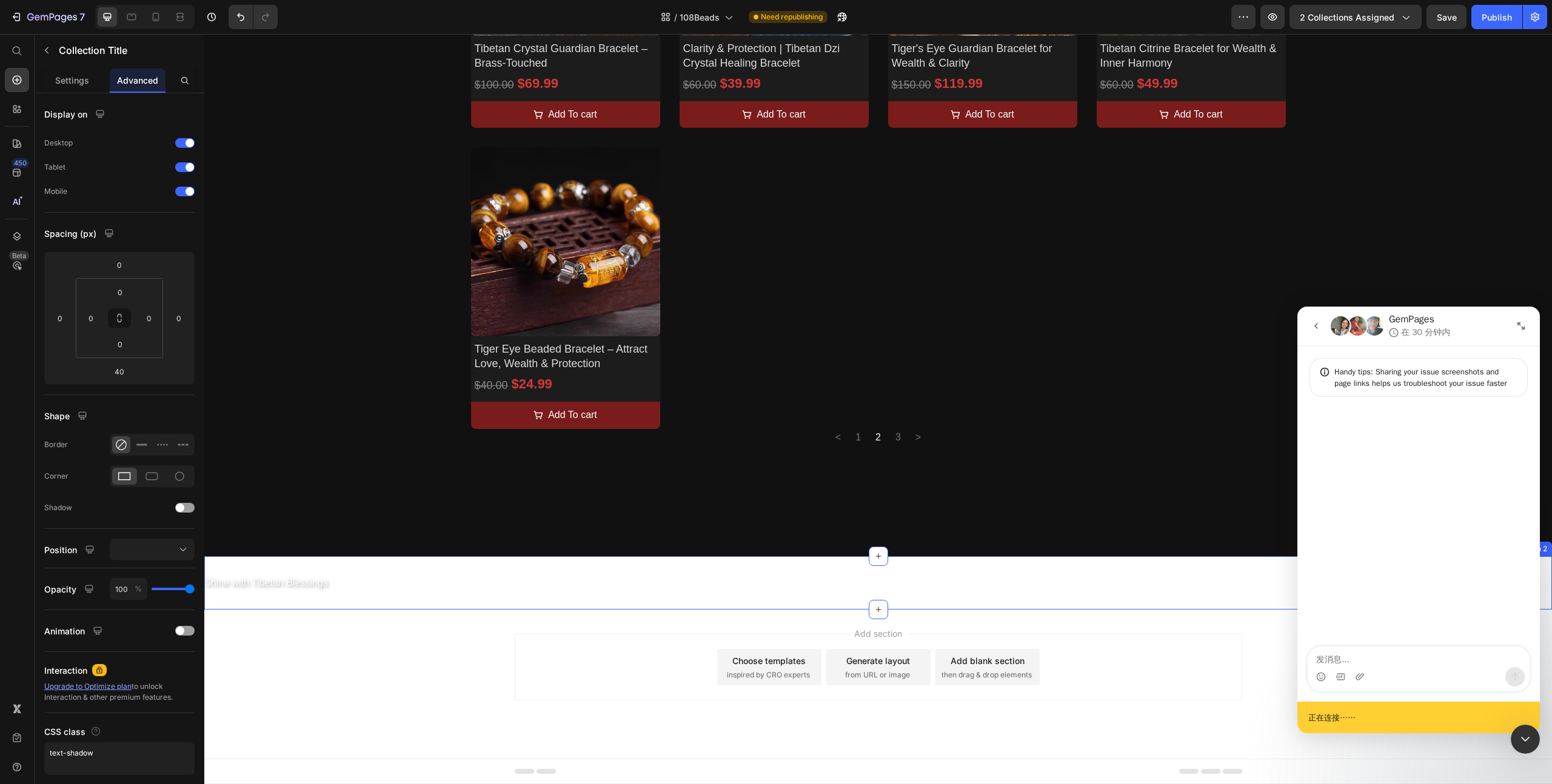 click on "Shine with Tibetan Blessings" at bounding box center [878, 583] 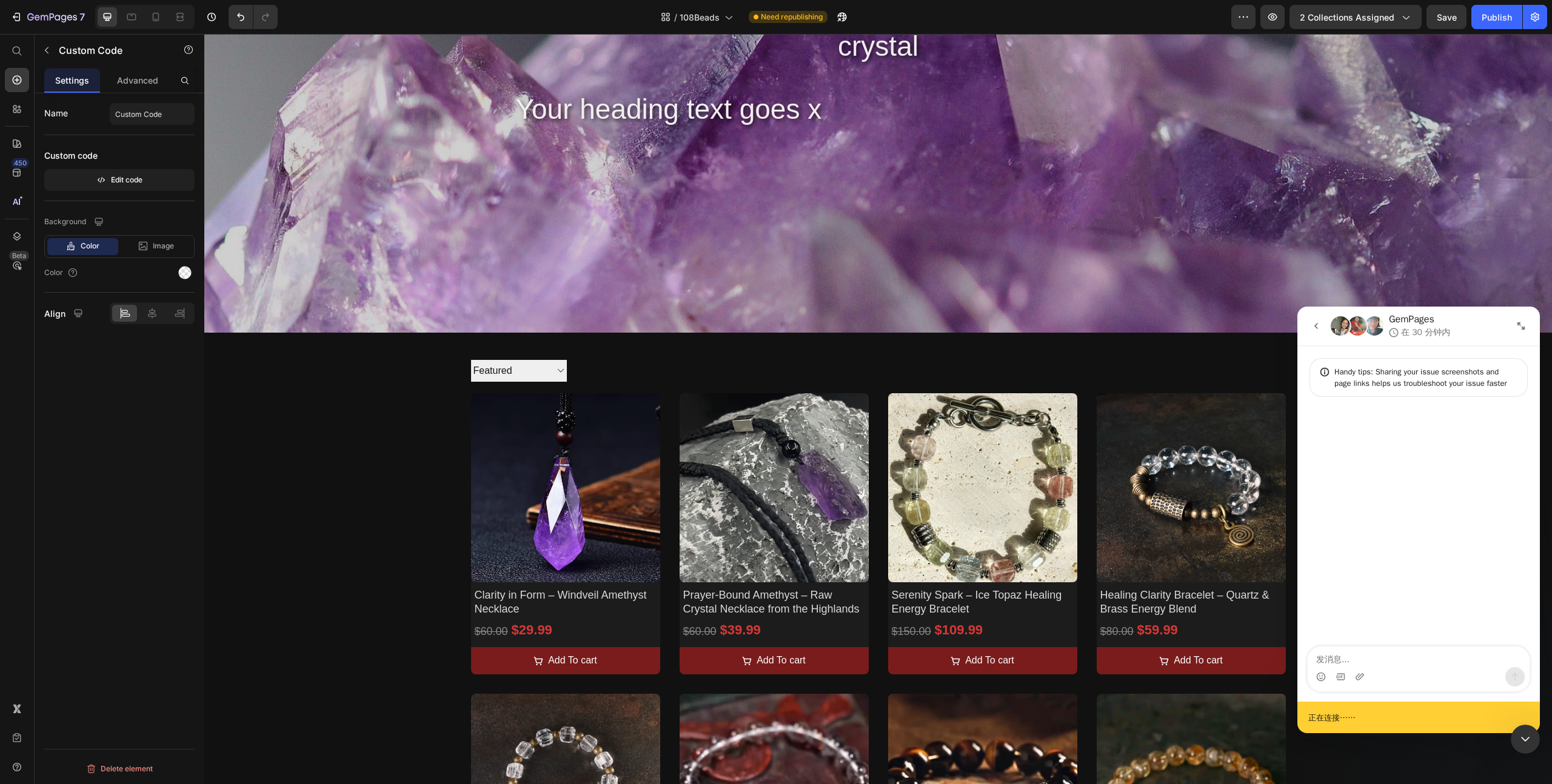 scroll, scrollTop: 0, scrollLeft: 0, axis: both 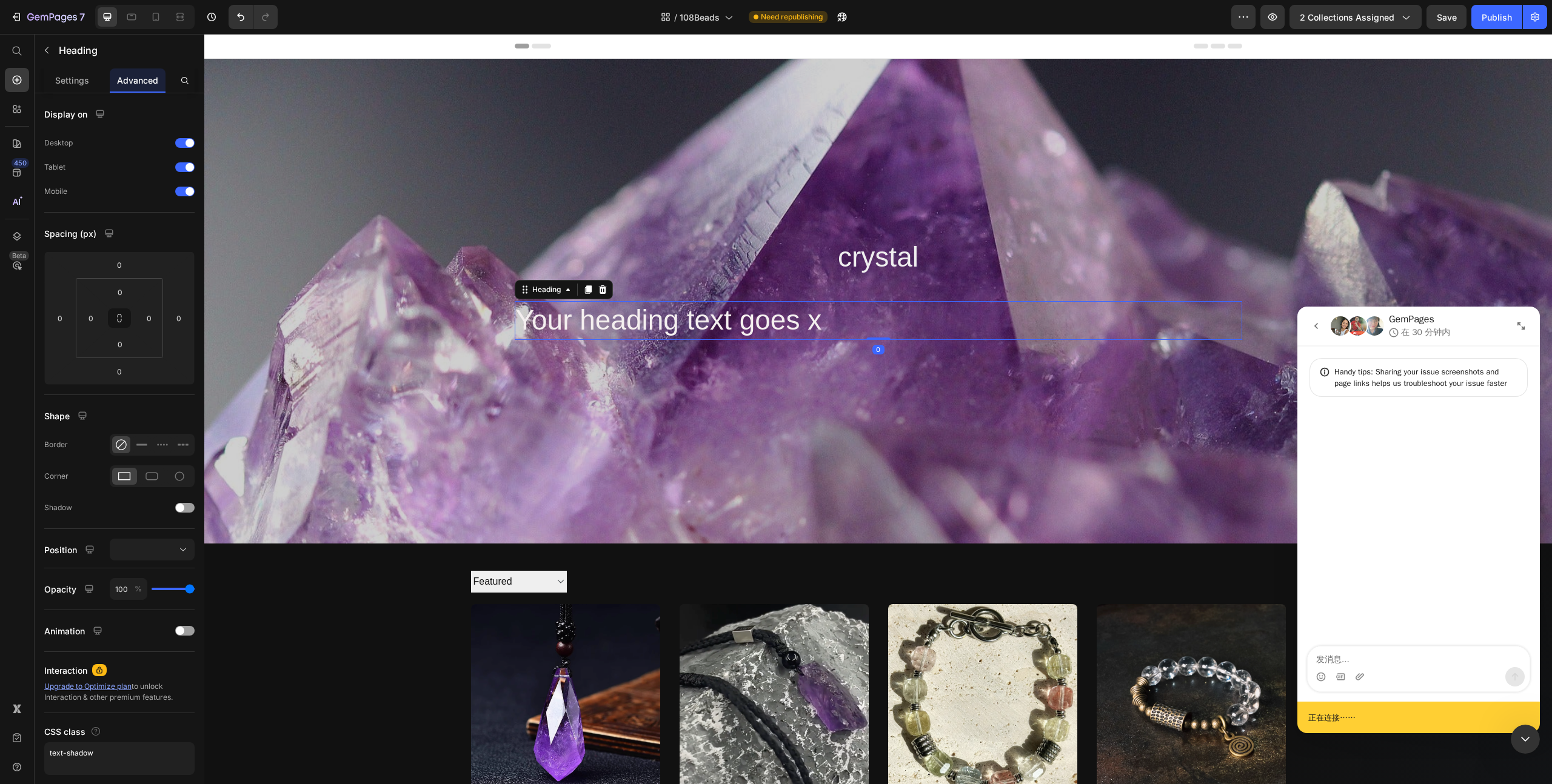 click on "Your heading text goes x" at bounding box center (669, 320) 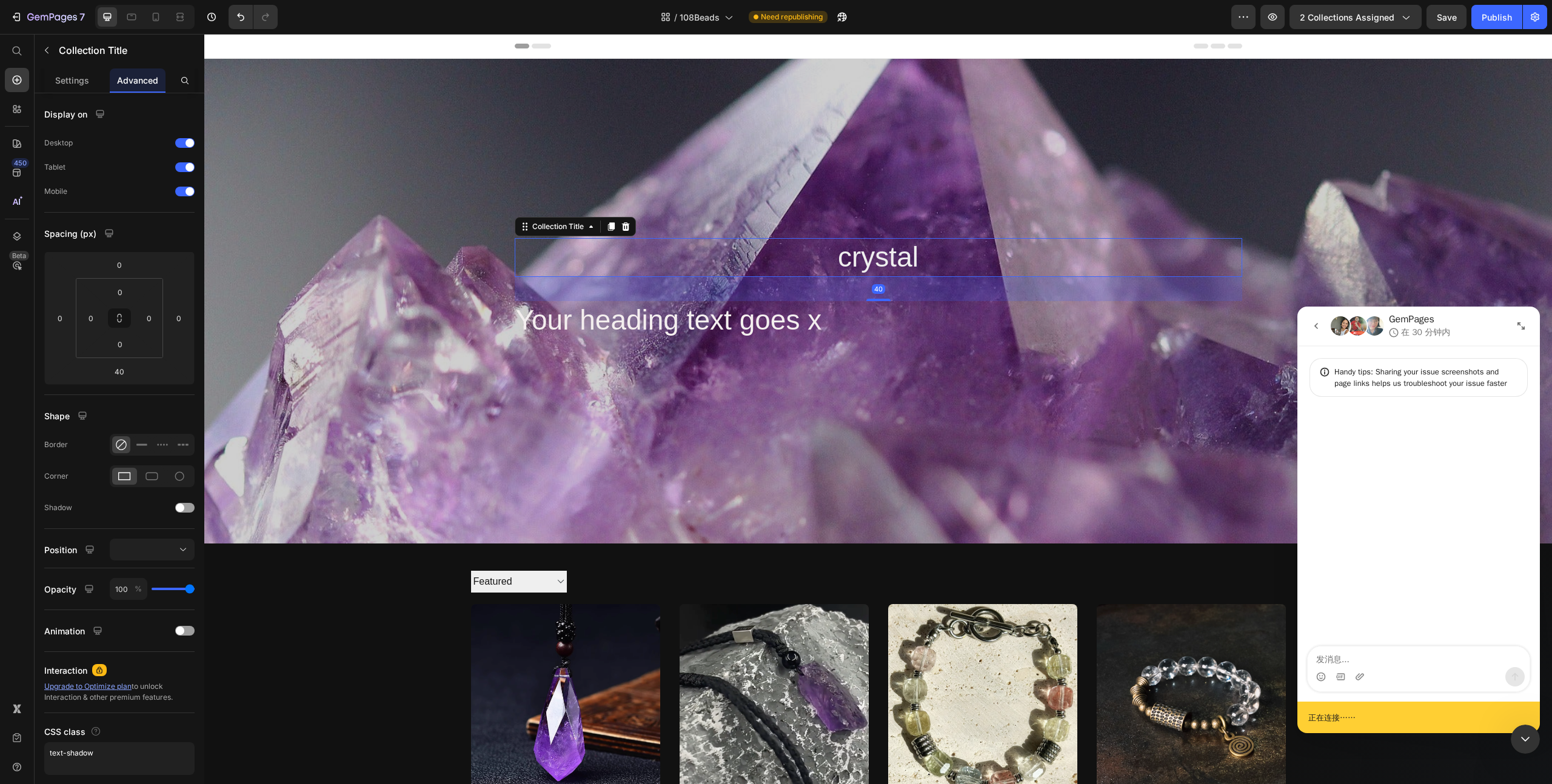click on "crystal" at bounding box center (878, 257) 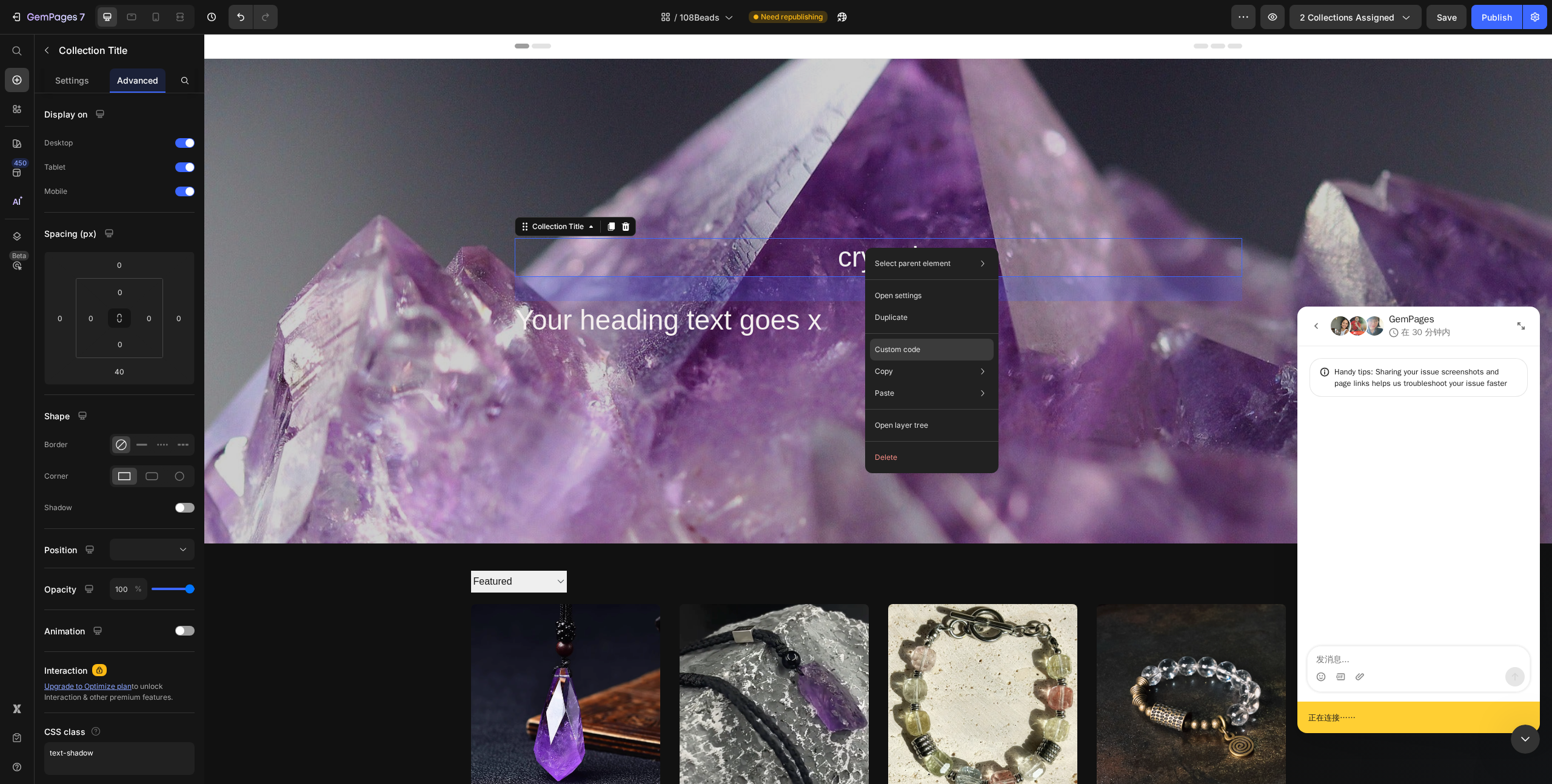 click on "Custom code" at bounding box center (897, 350) 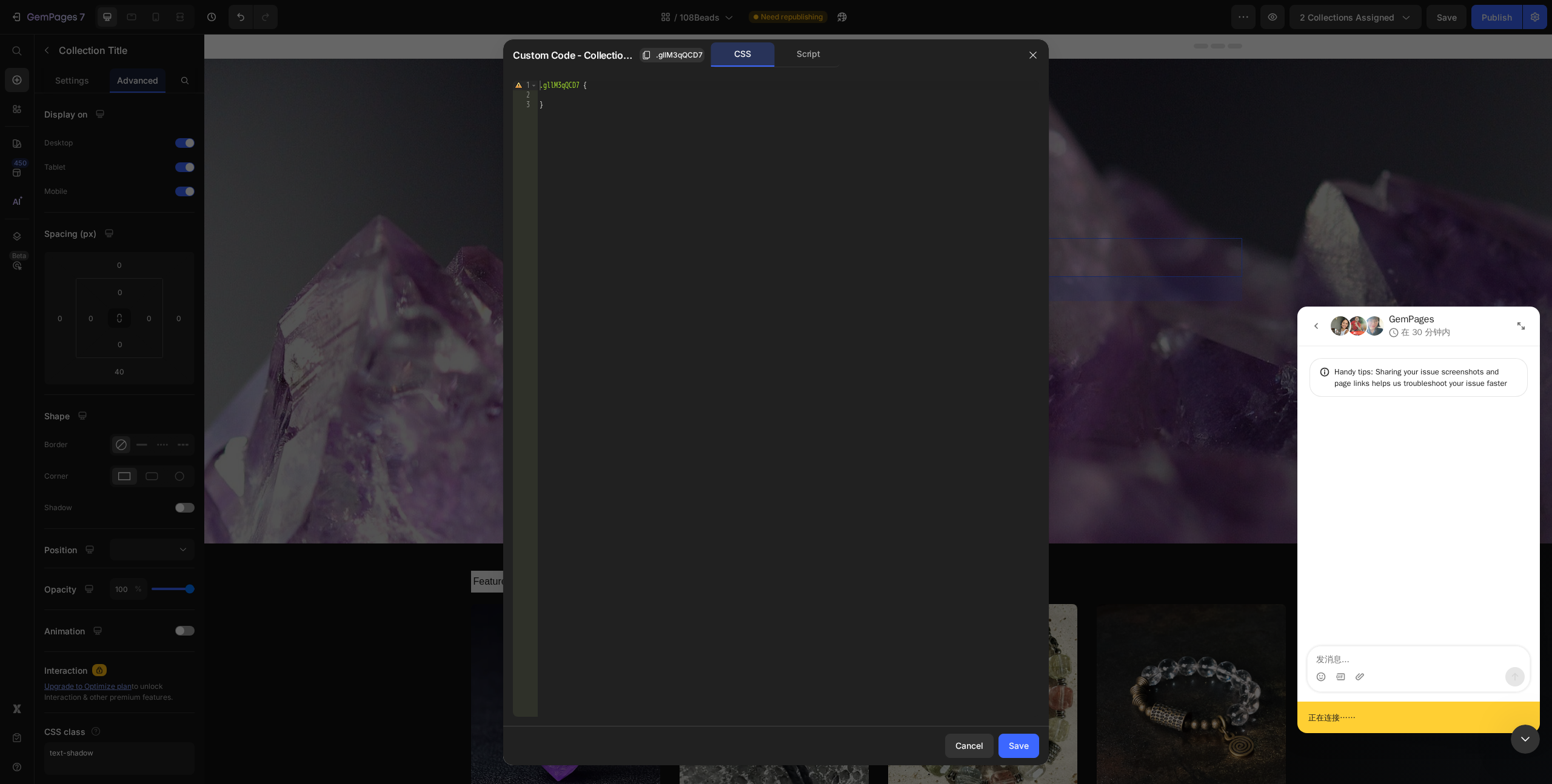 click on ".gllM3qQCD7   { }" at bounding box center (788, 408) 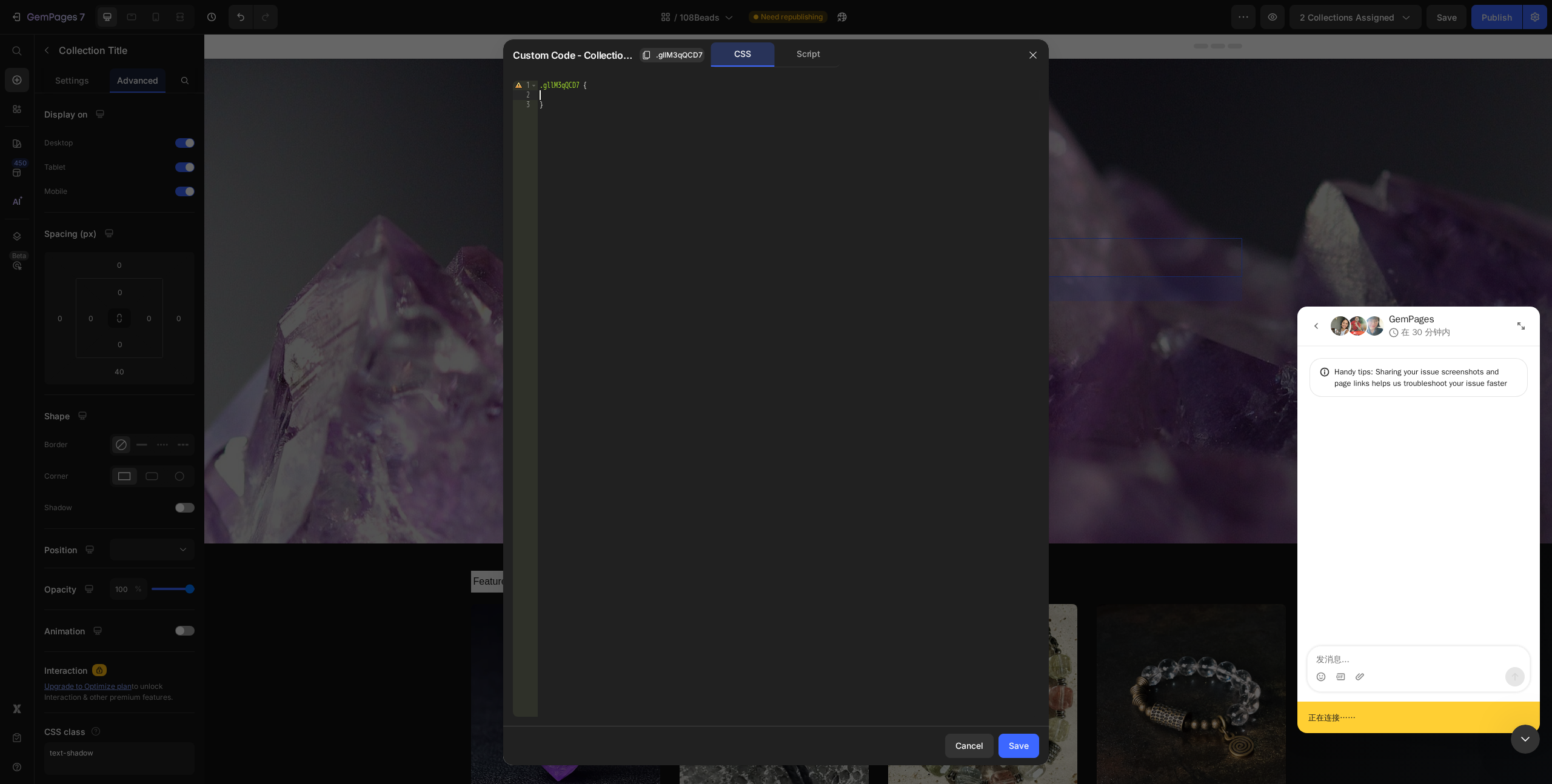 paste 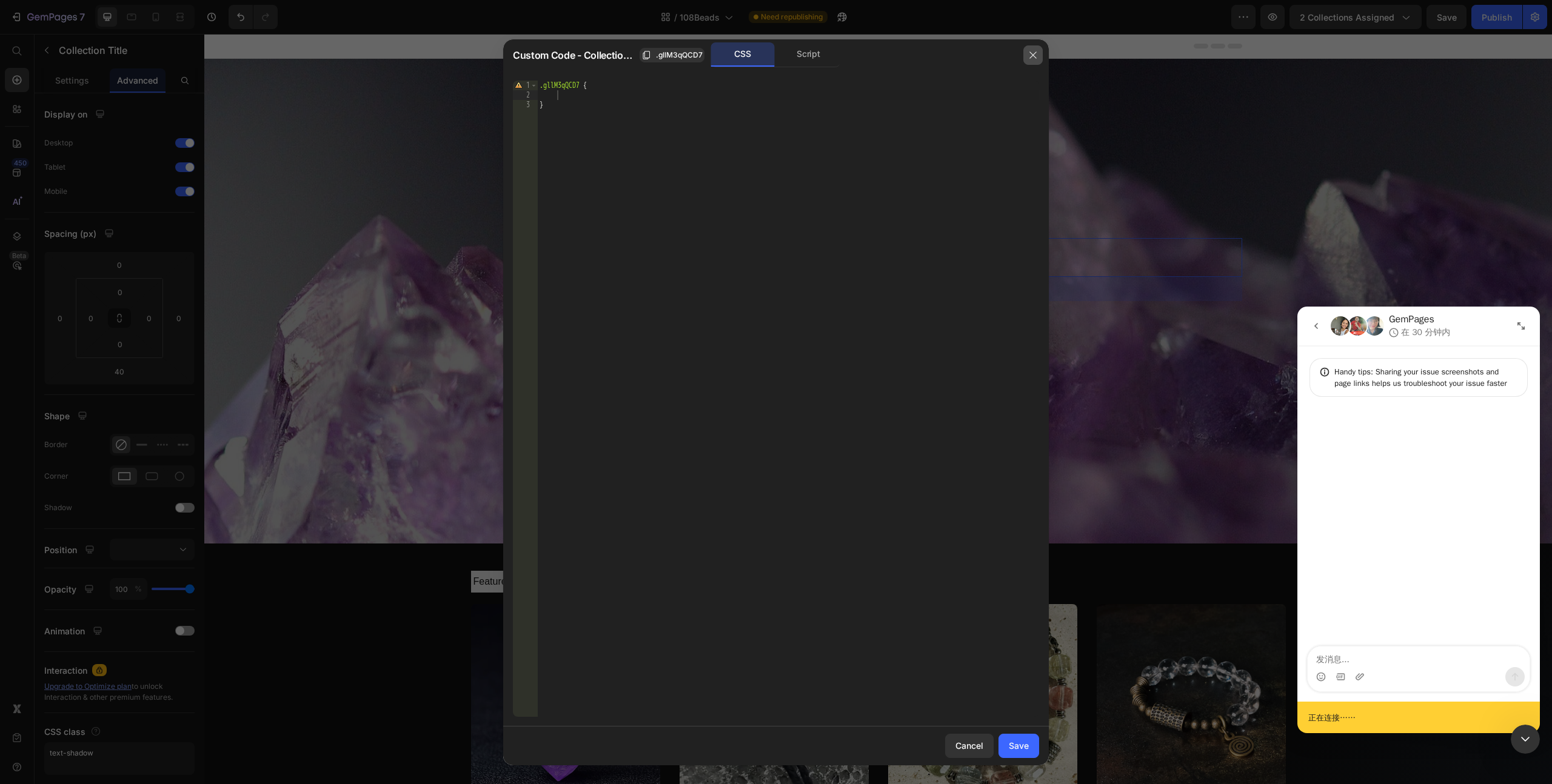 click 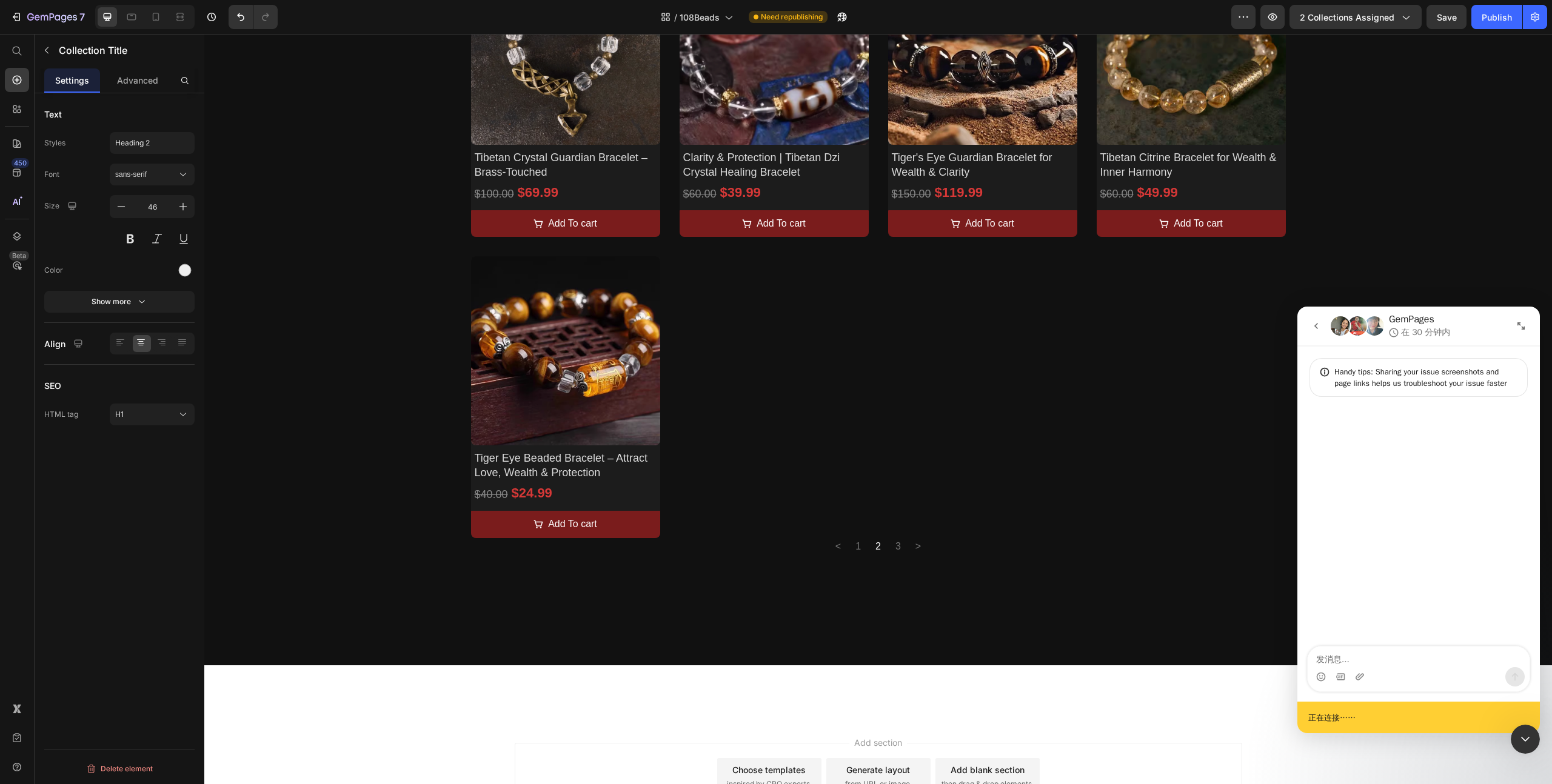 scroll, scrollTop: 1058, scrollLeft: 0, axis: vertical 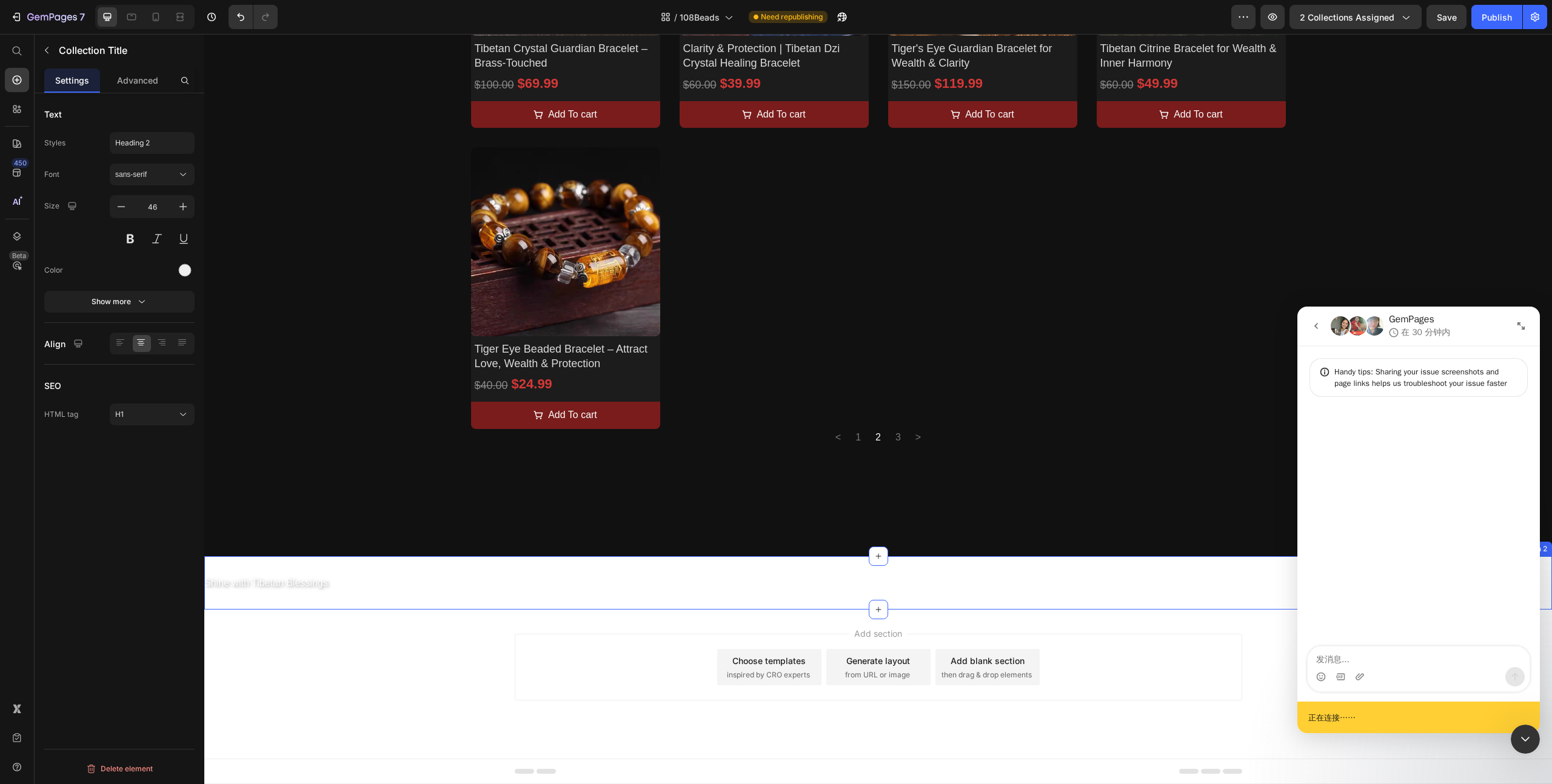 click on "Shine with Tibetan Blessings
Custom Code Section 2" at bounding box center [878, 583] 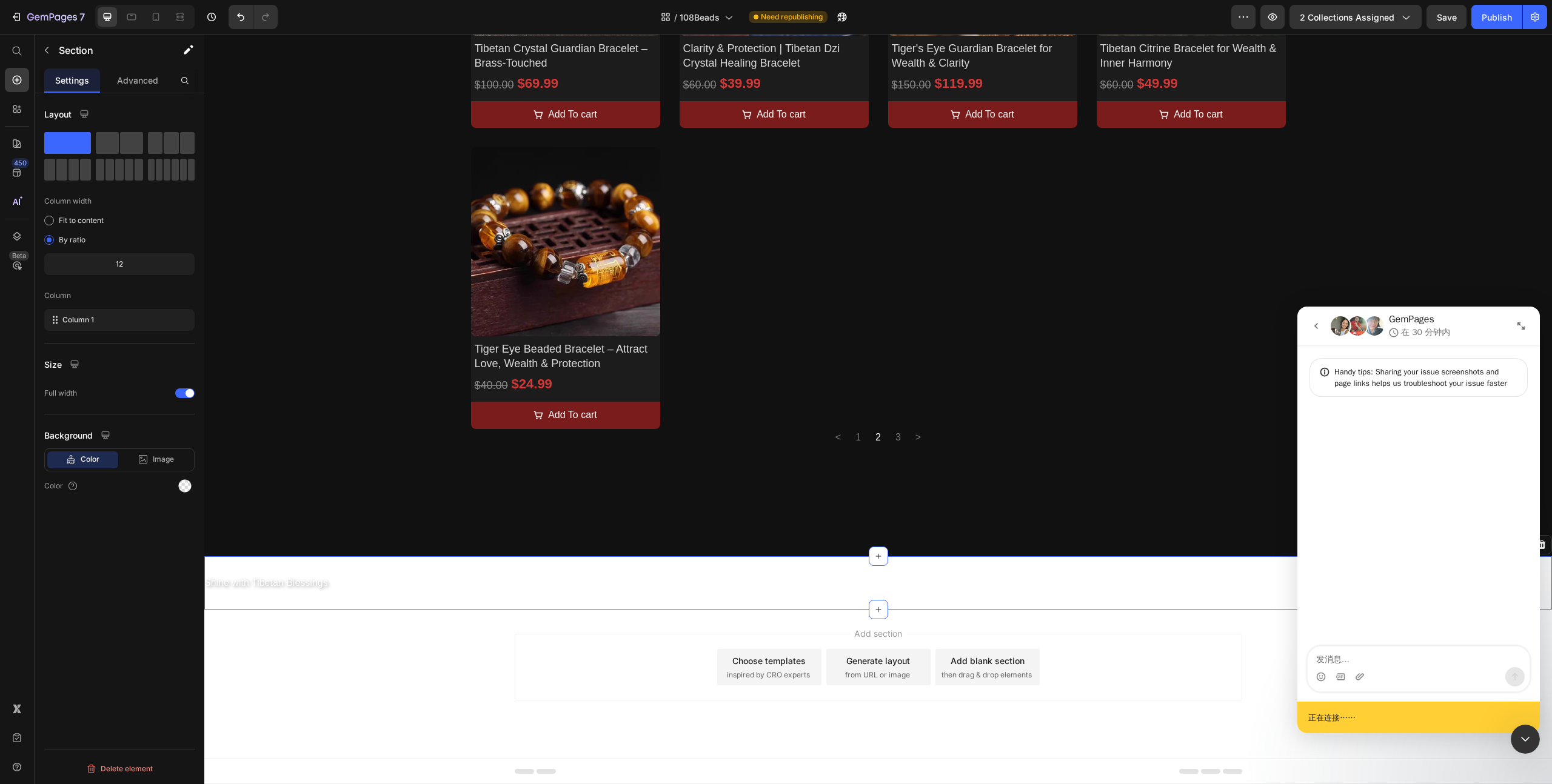 click on "Shine with Tibetan Blessings
Custom Code Section 2   Create Theme Section AI Content Write with GemAI What would you like to describe here? Tone and Voice Persuasive Product Tibetan Gau Box Locket Pendant – For Blessing, Intention & Sacred Connection Show more Generate" at bounding box center [878, 583] 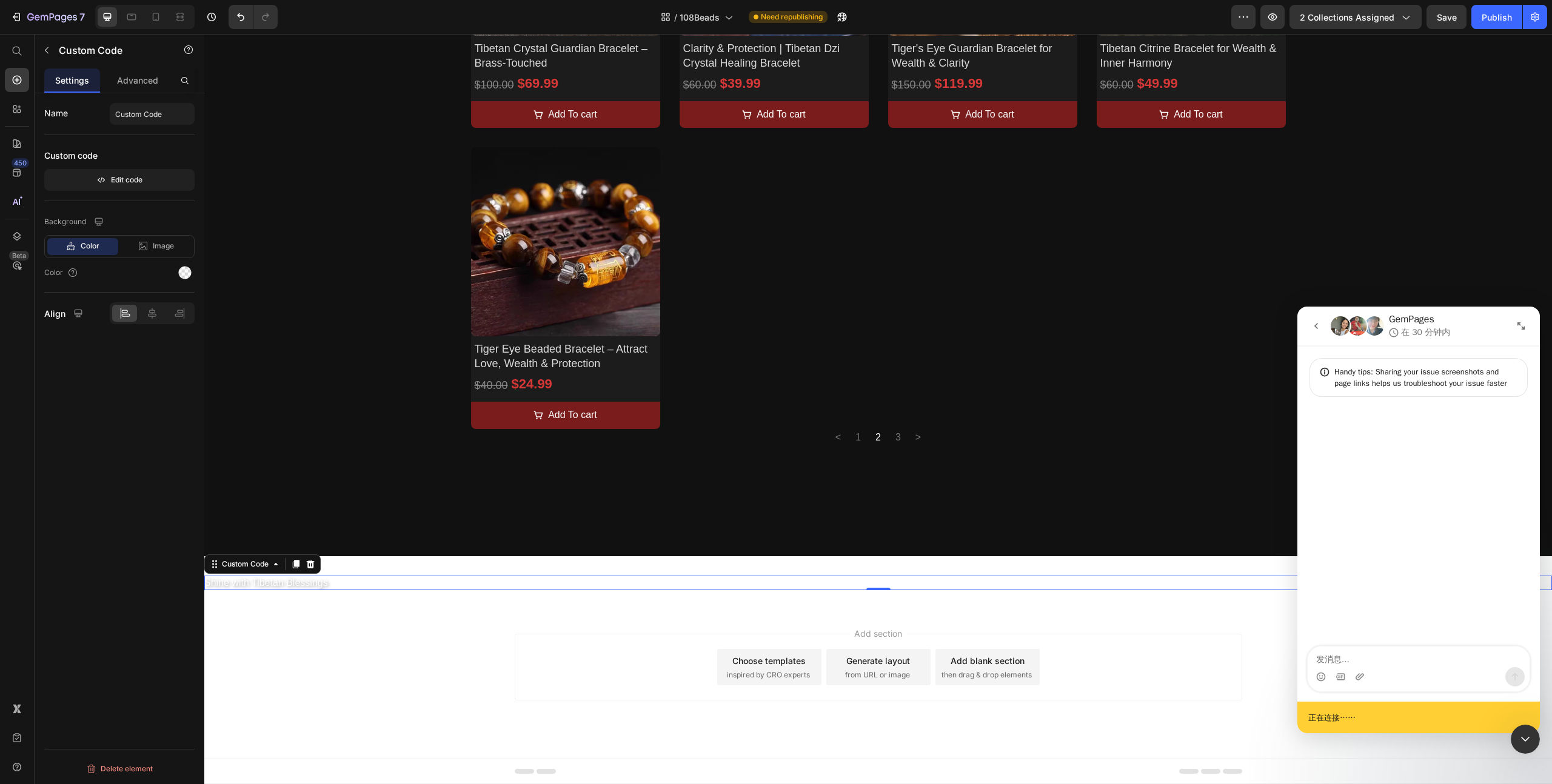 click on "Shine with Tibetan Blessings" at bounding box center [878, 583] 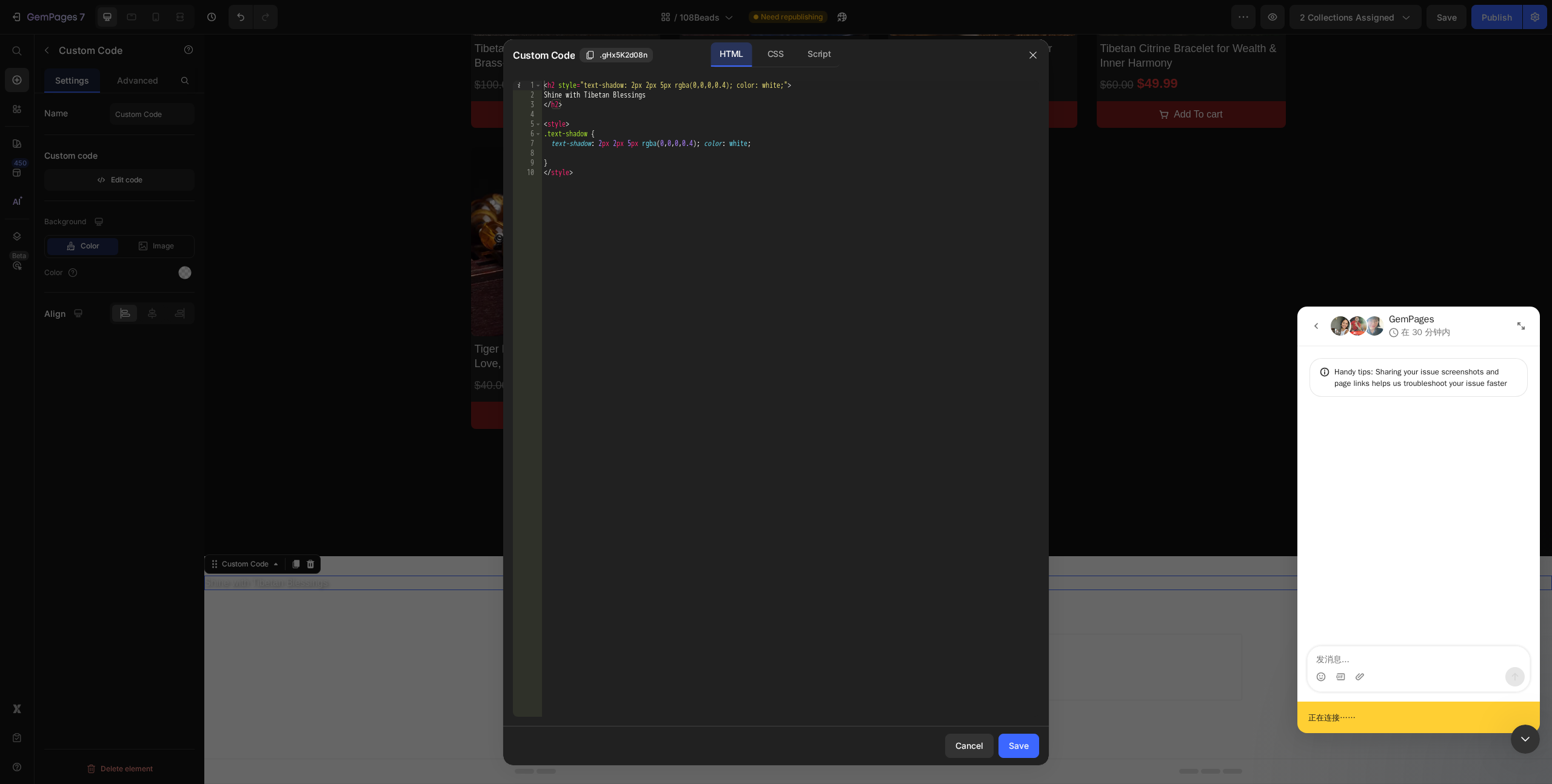 type on "text-shadow: 2px 2px 5px rgba(0,0,0,0.4); color: white;" 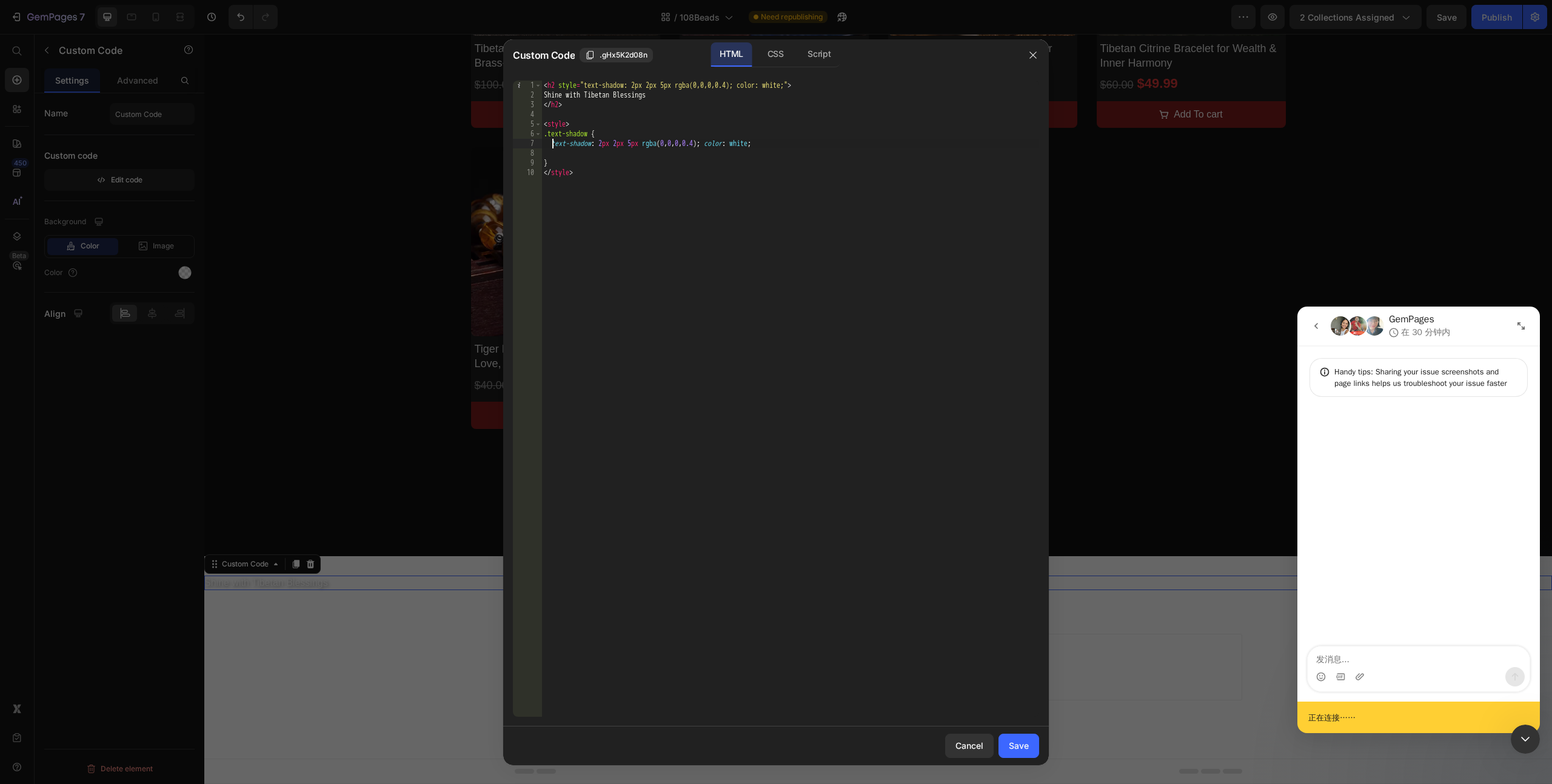 click on "< h2   style = "text-shadow: 2px 2px 5px rgba(0,0,0,0.4); color: white;" >   Shine with Tibetan Blessings </ h2 > < style > .text-shadow   {    text-shadow :   2 px   2 px   5 px   rgba ( 0 , 0 , 0 , 0.4 ) ;   color :   white ;    } </ style >" at bounding box center (790, 408) 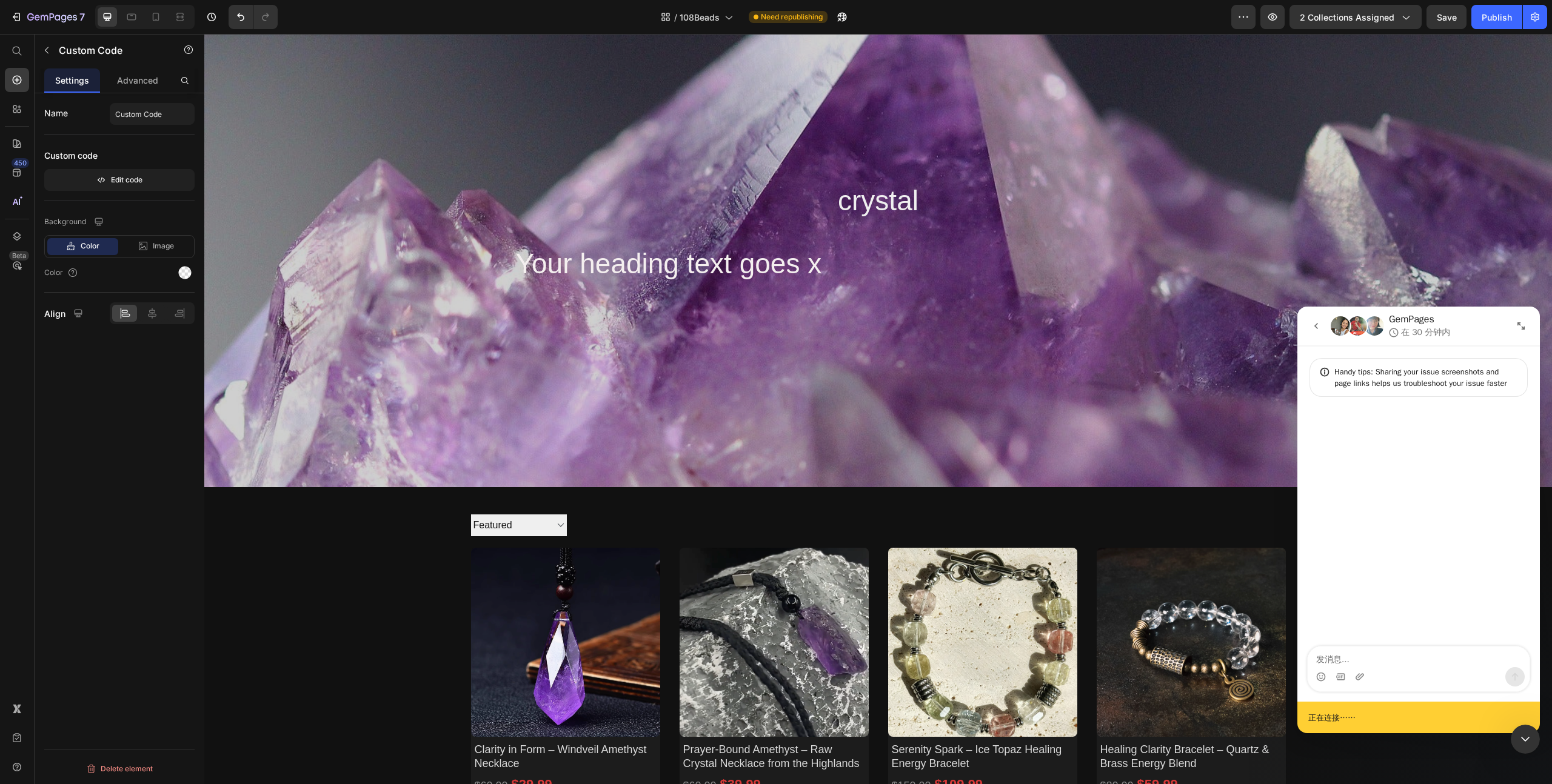 scroll, scrollTop: 0, scrollLeft: 0, axis: both 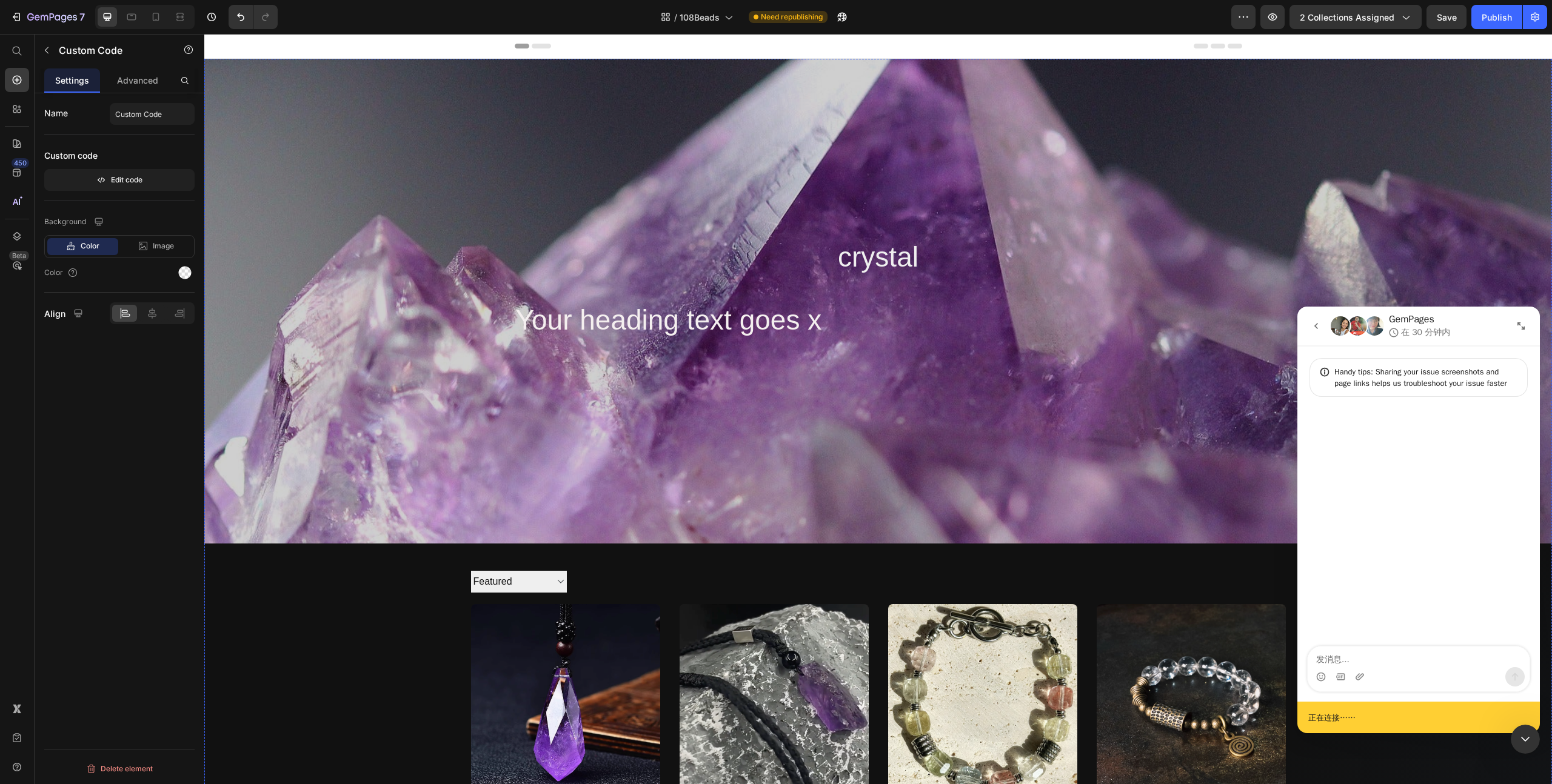 click on "crystal" at bounding box center (878, 257) 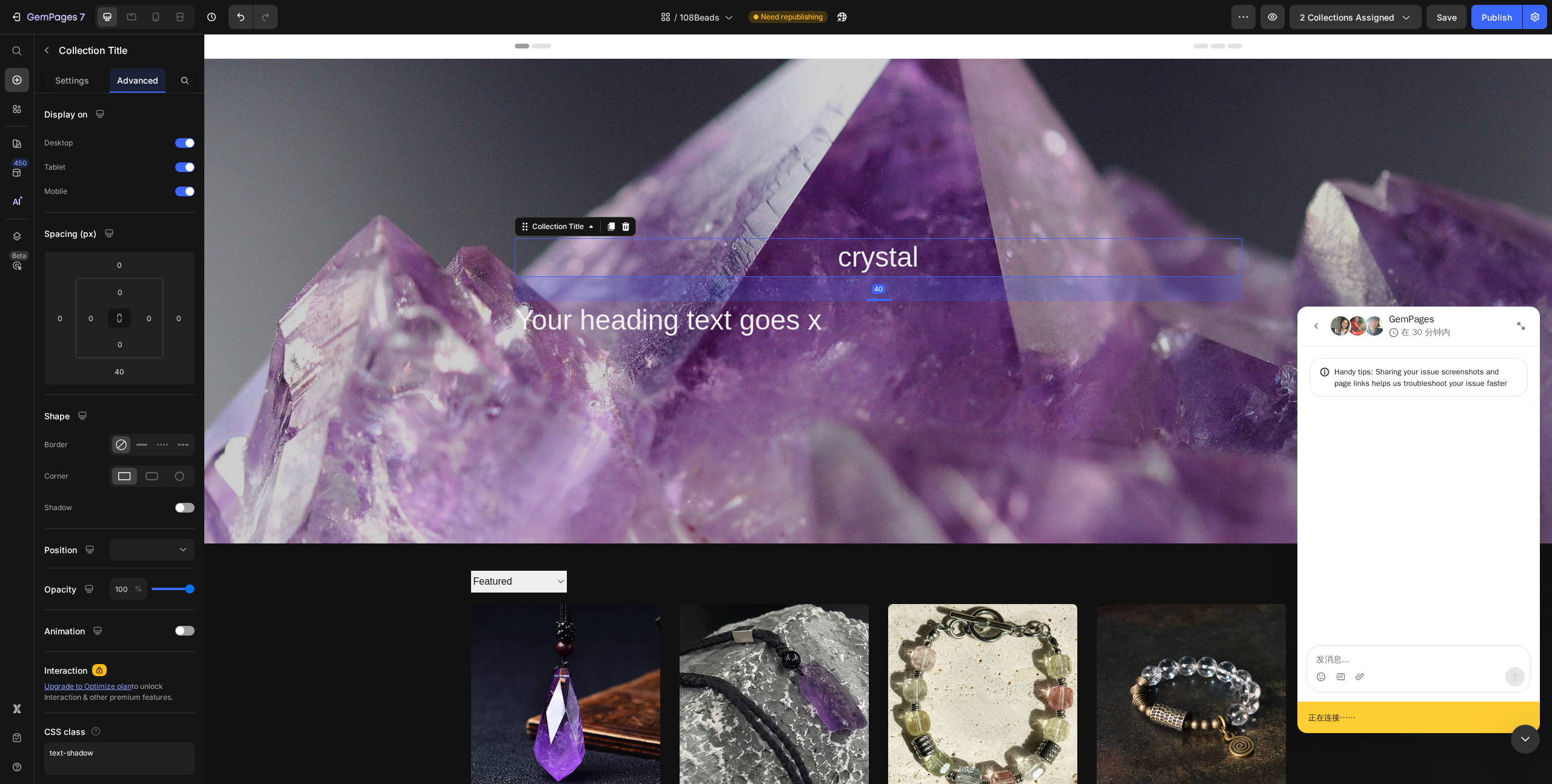 click on "crystal" at bounding box center (878, 257) 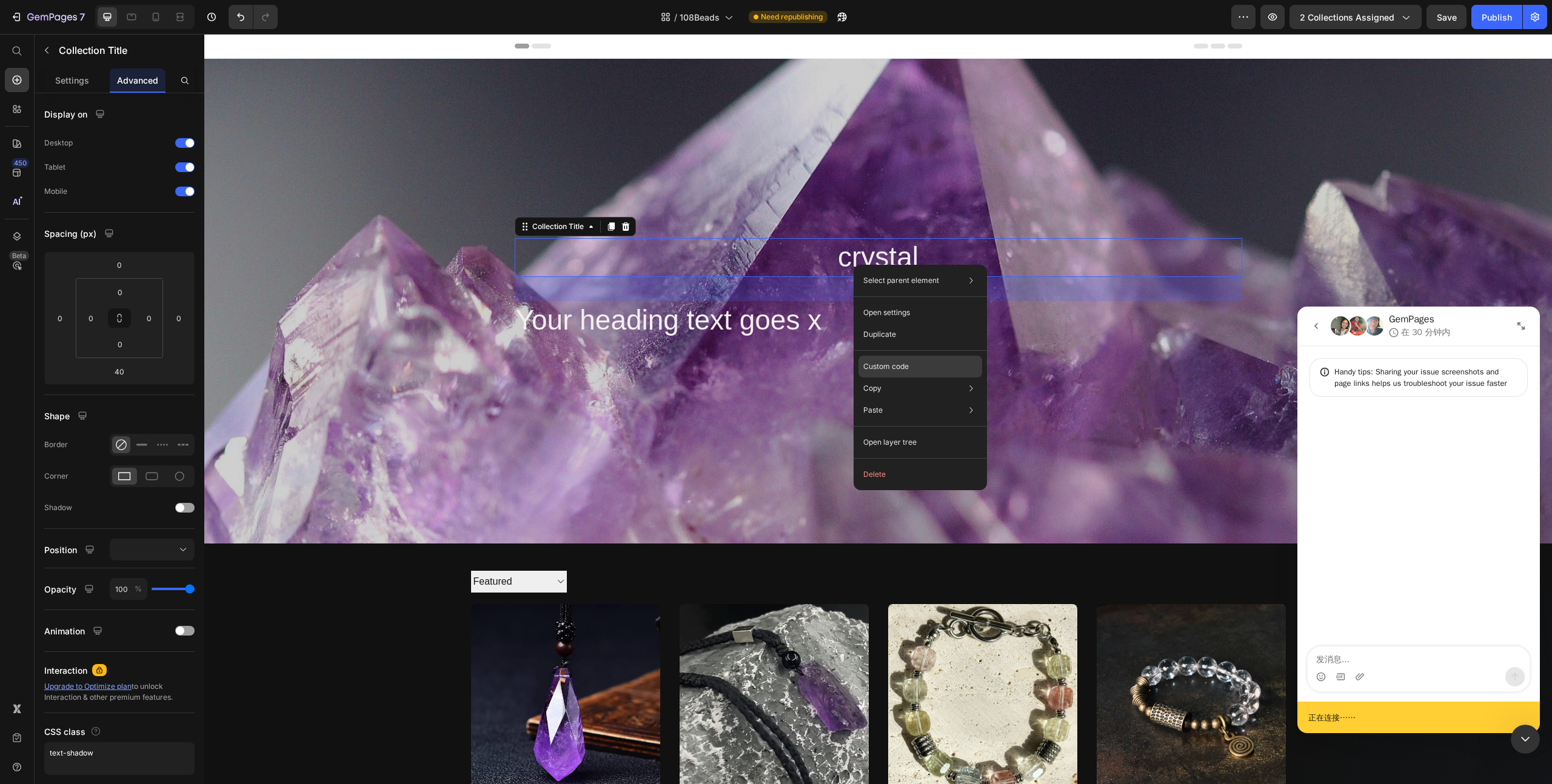 click on "Custom code" at bounding box center (886, 367) 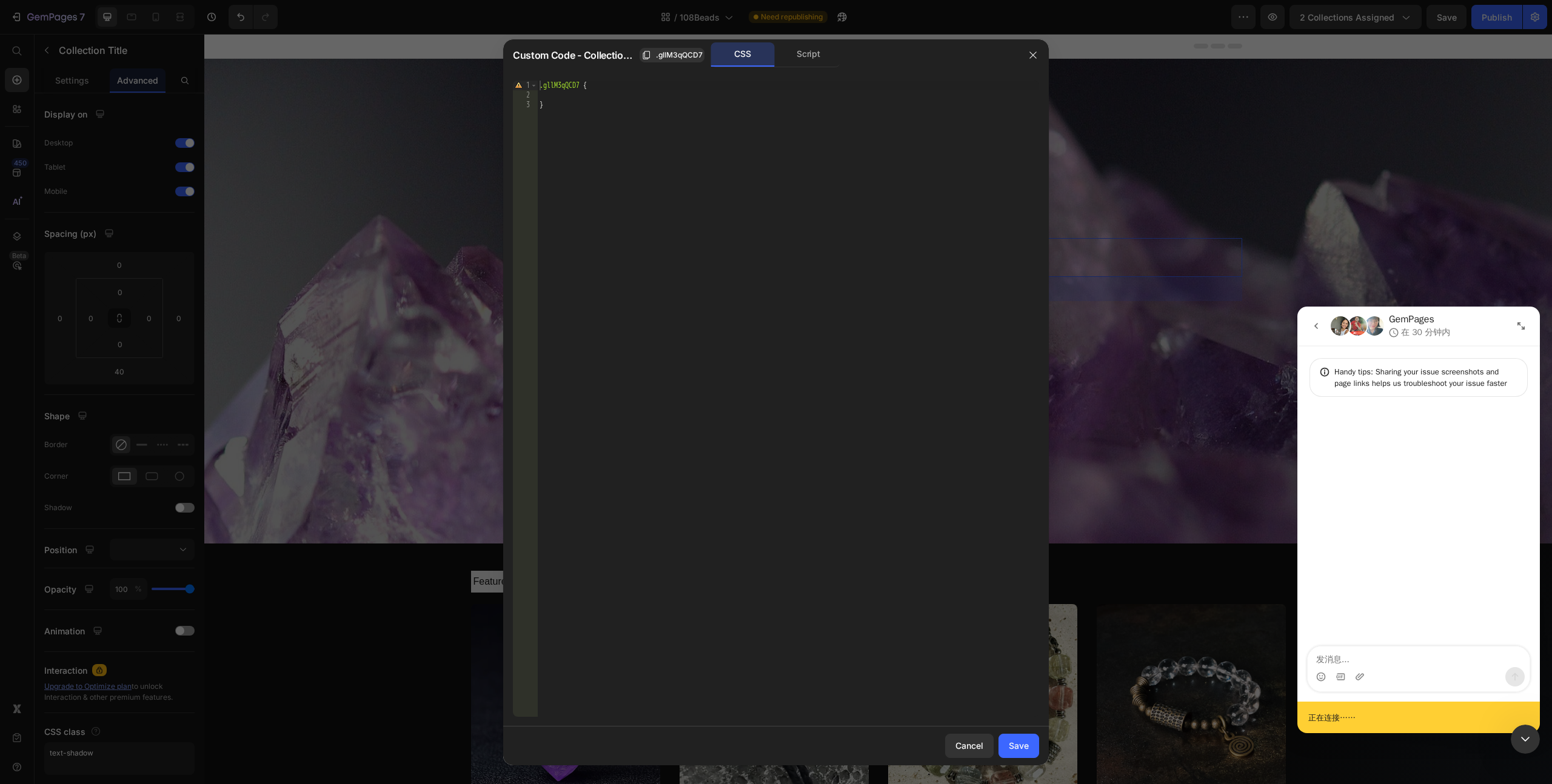 type on "}" 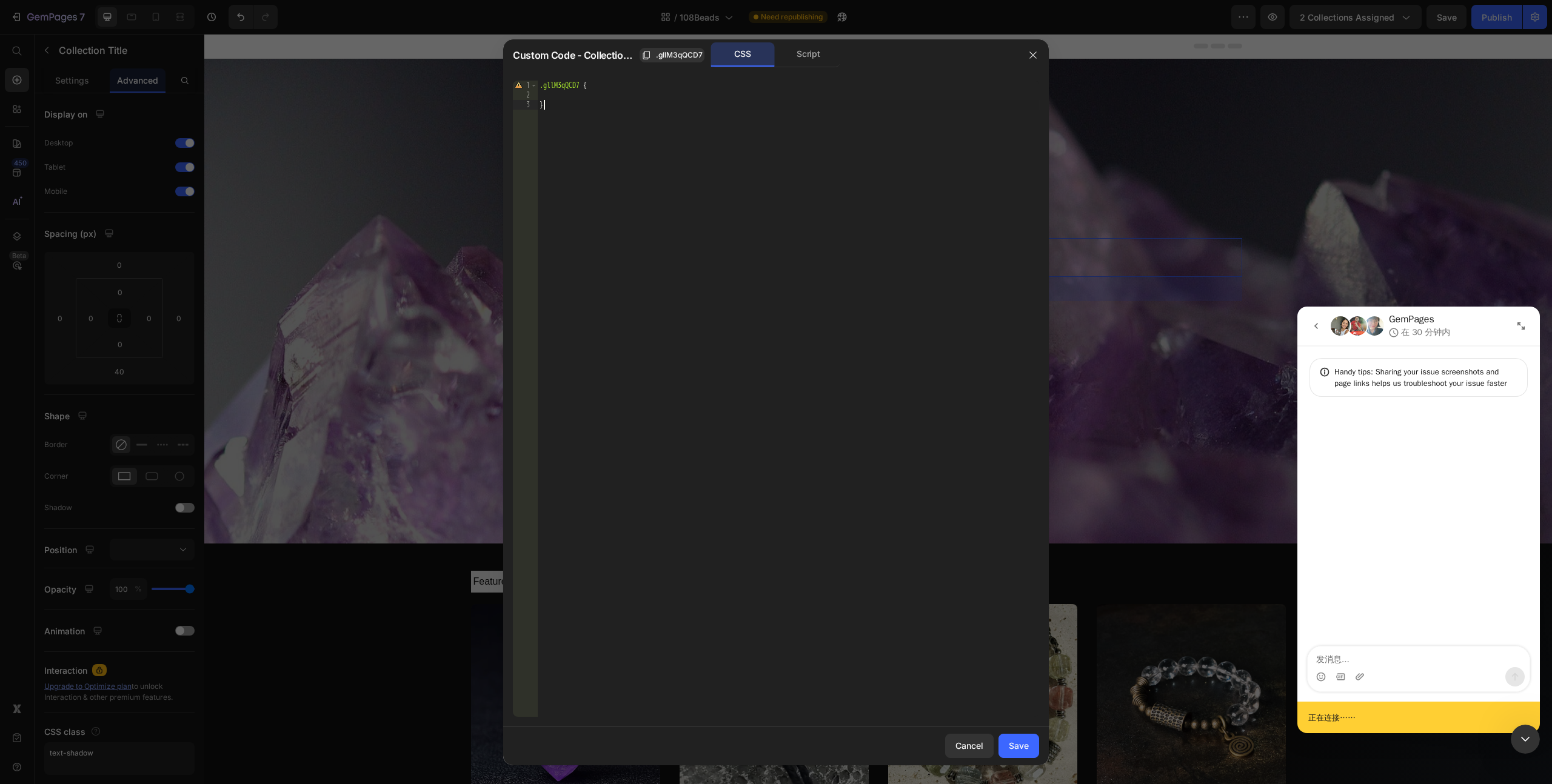 click on ".gllM3qQCD7   { }" at bounding box center (788, 408) 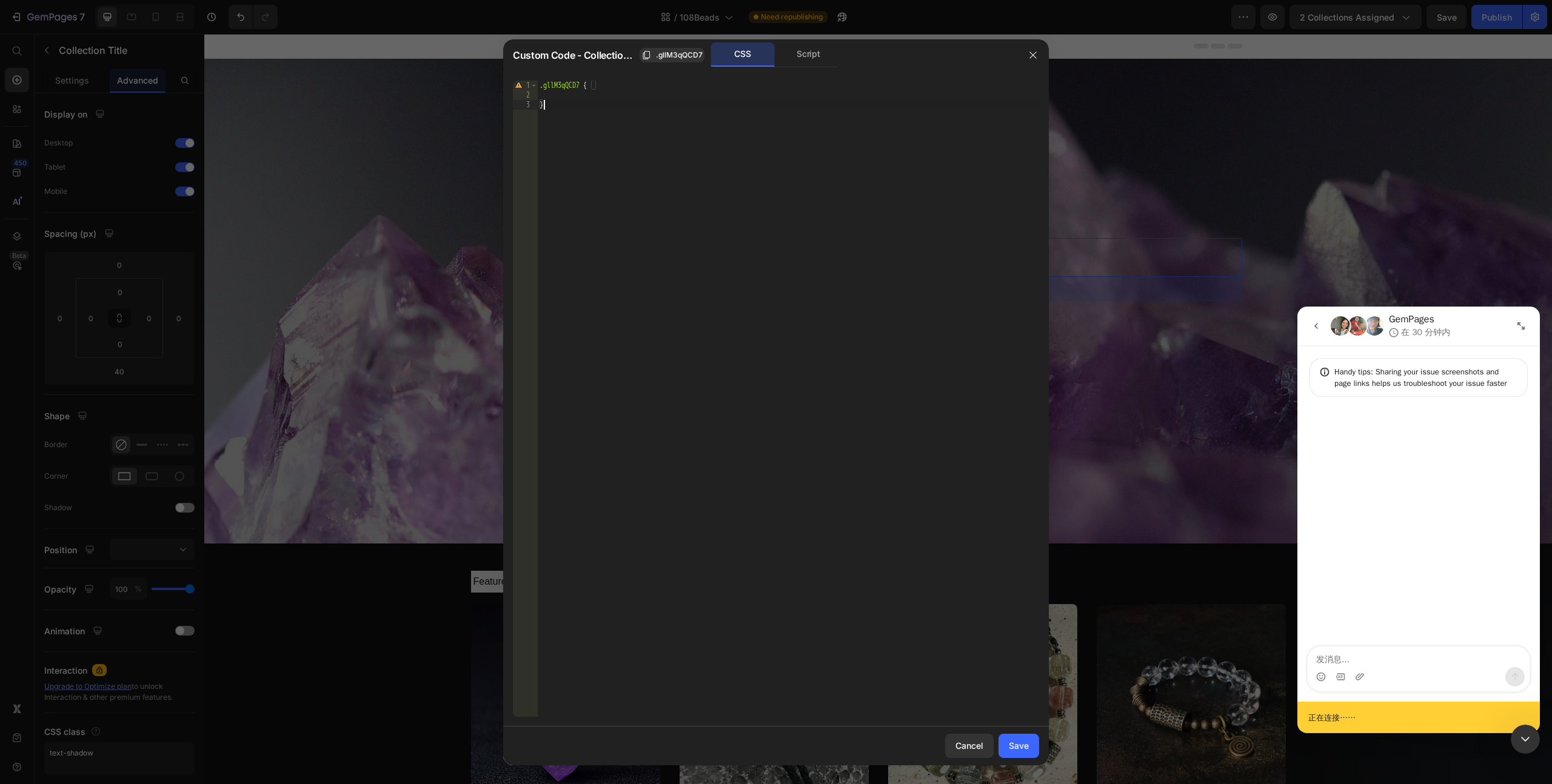 click on ".gllM3qQCD7   { }" at bounding box center (788, 408) 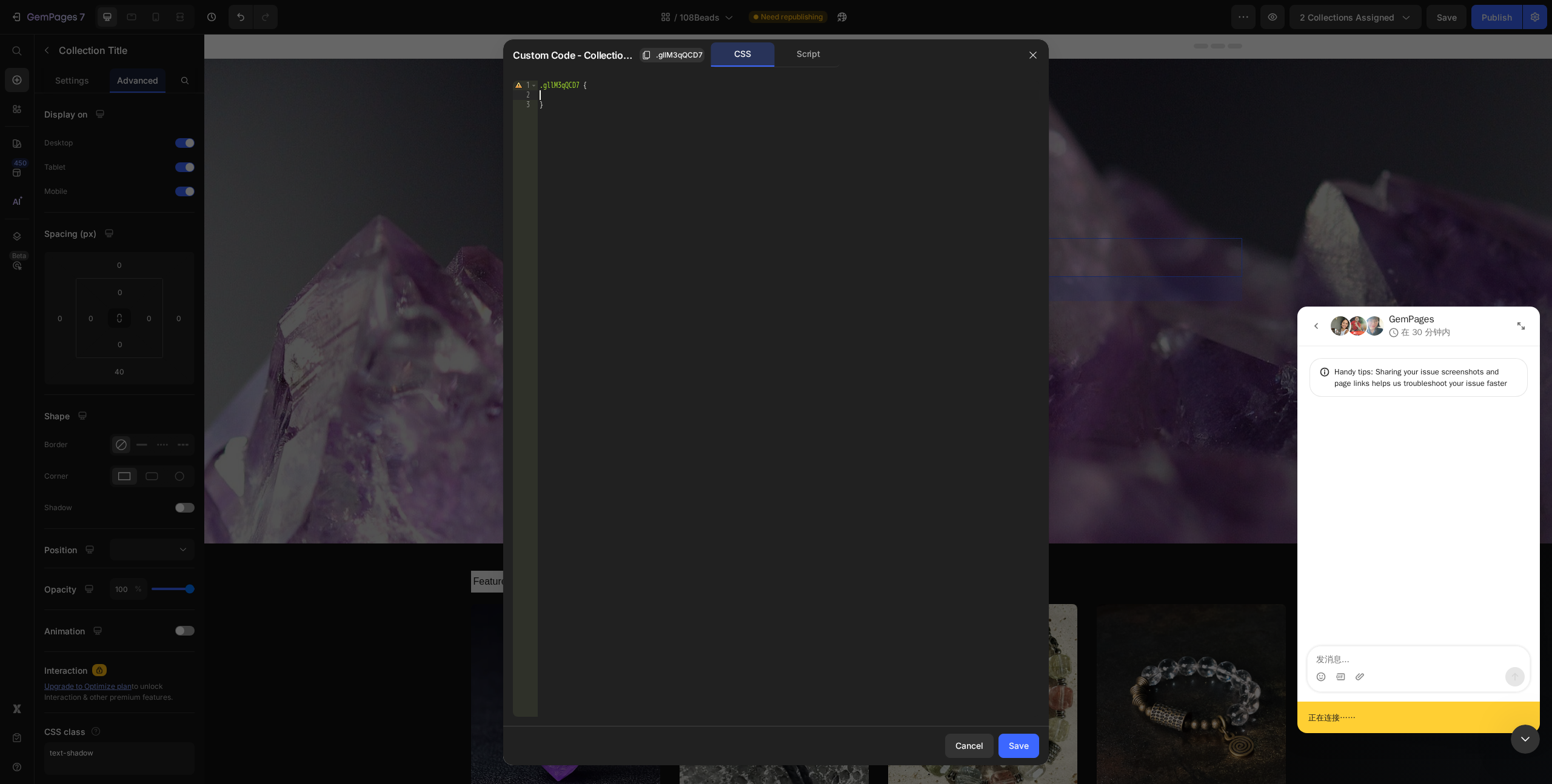 paste on "text-shadow: 2px 2px 5px rgba(0,0,0,0.4);" 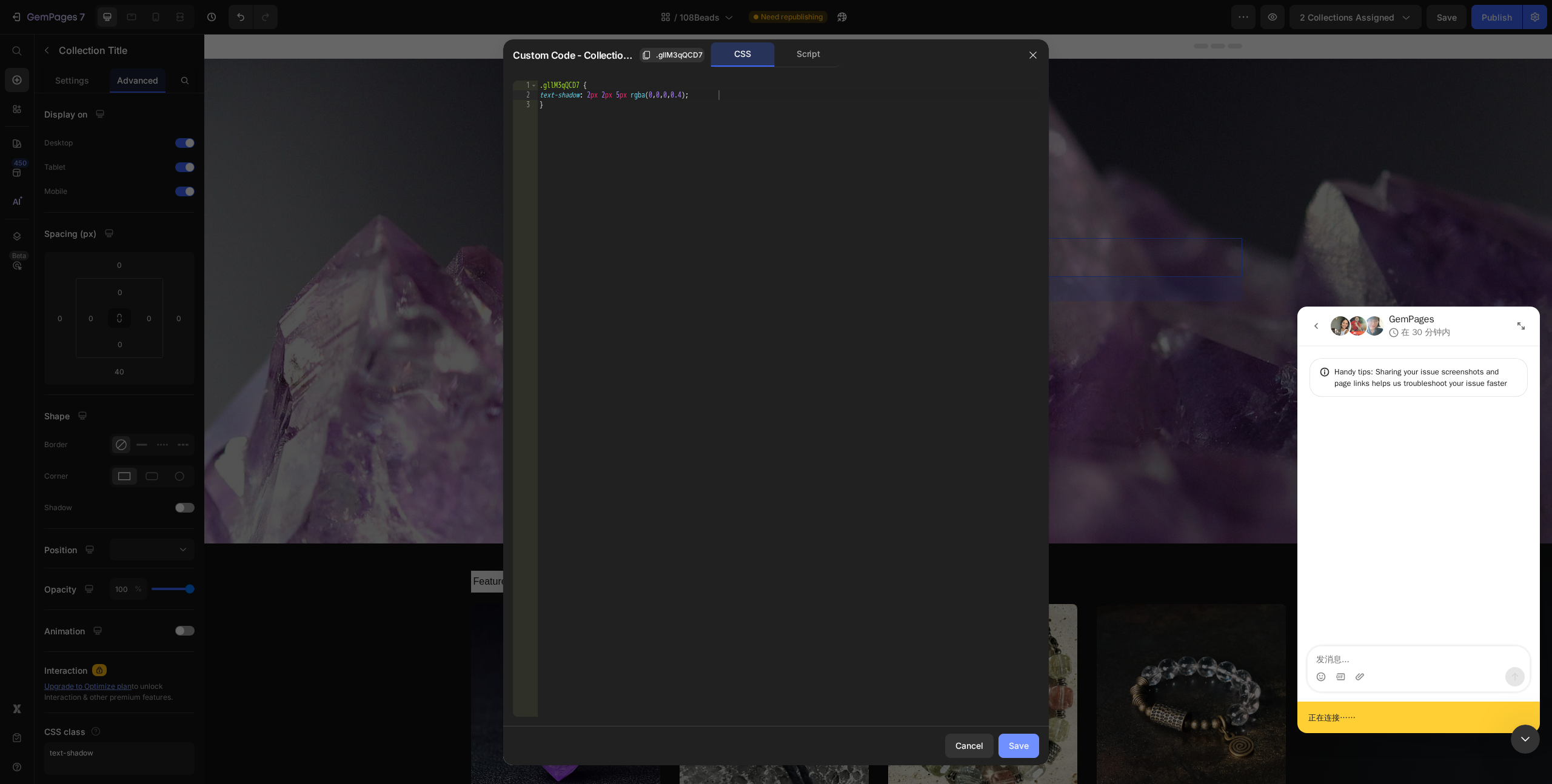 click on "Save" 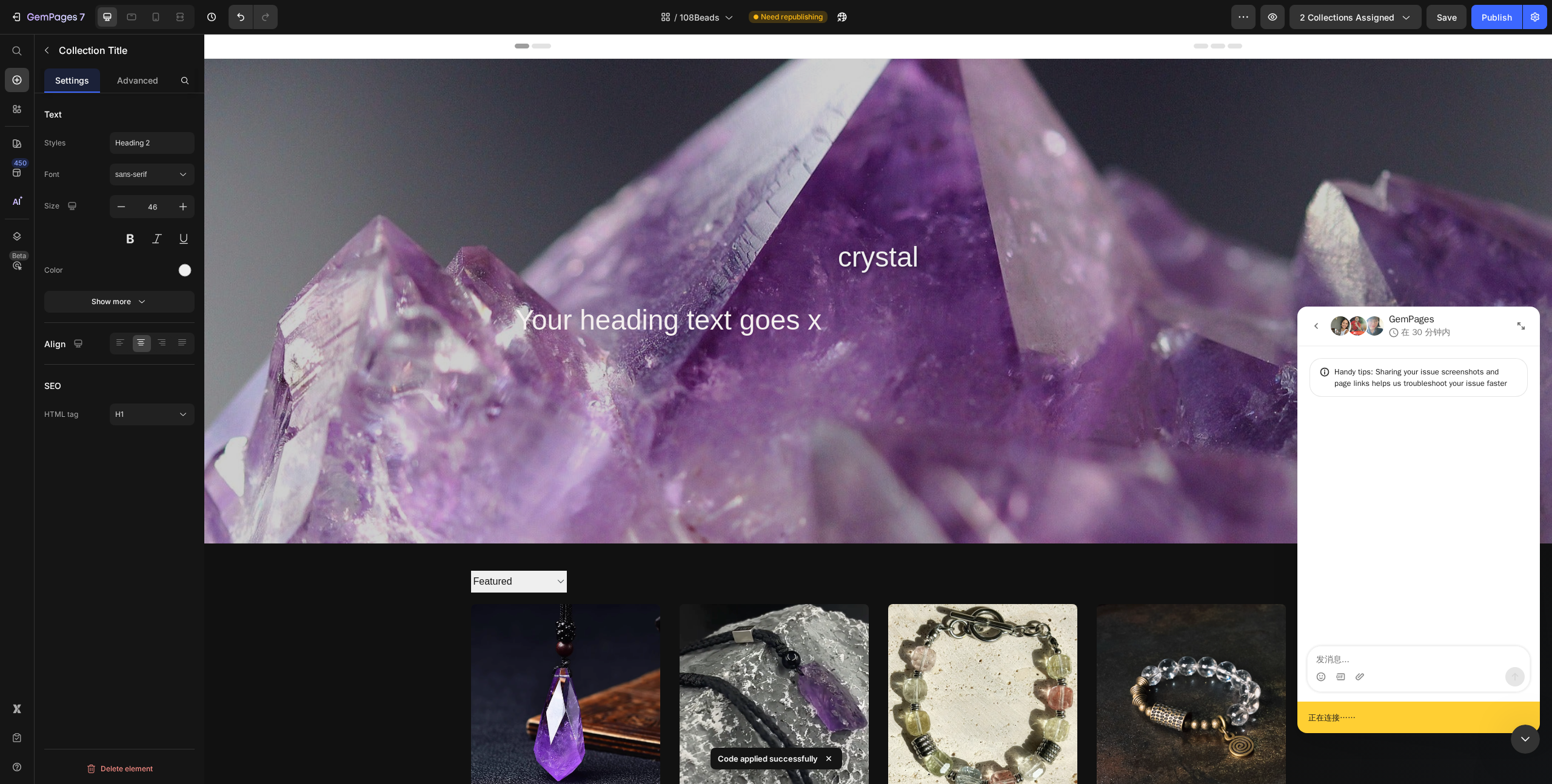 click at bounding box center (878, 301) 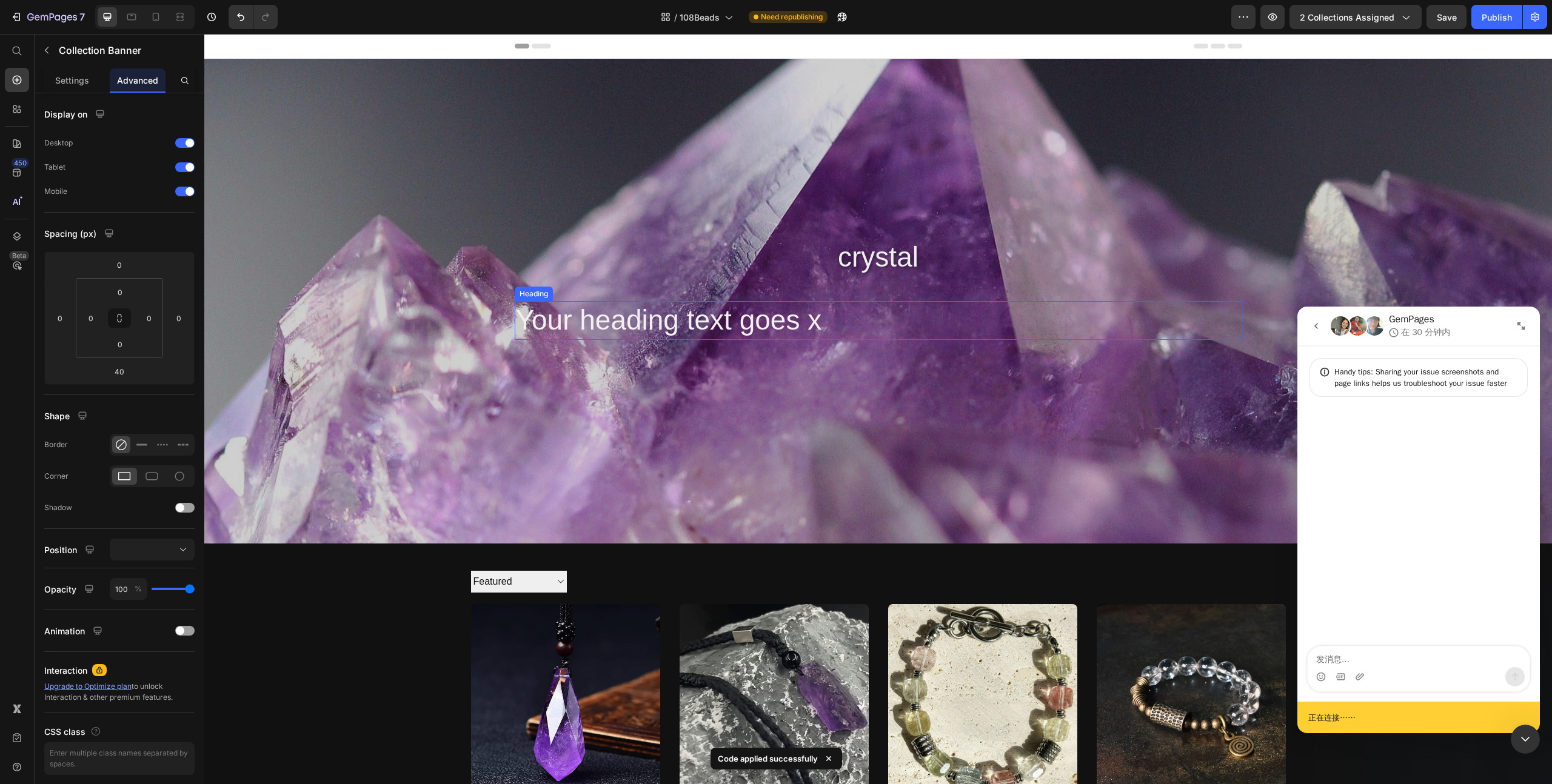 click on "Your heading text goes x" at bounding box center (669, 320) 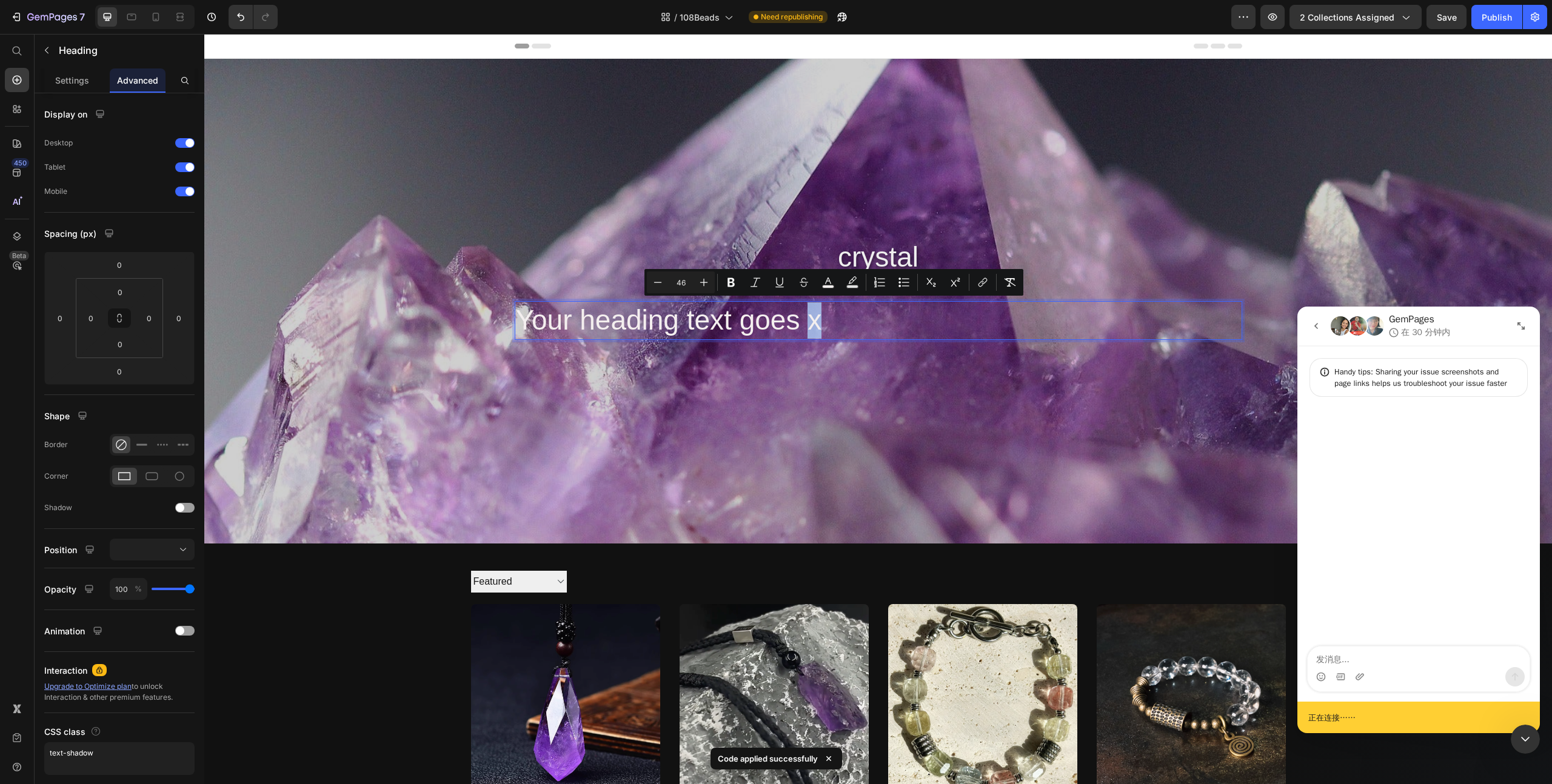 click on "Your heading text goes x" at bounding box center [878, 321] 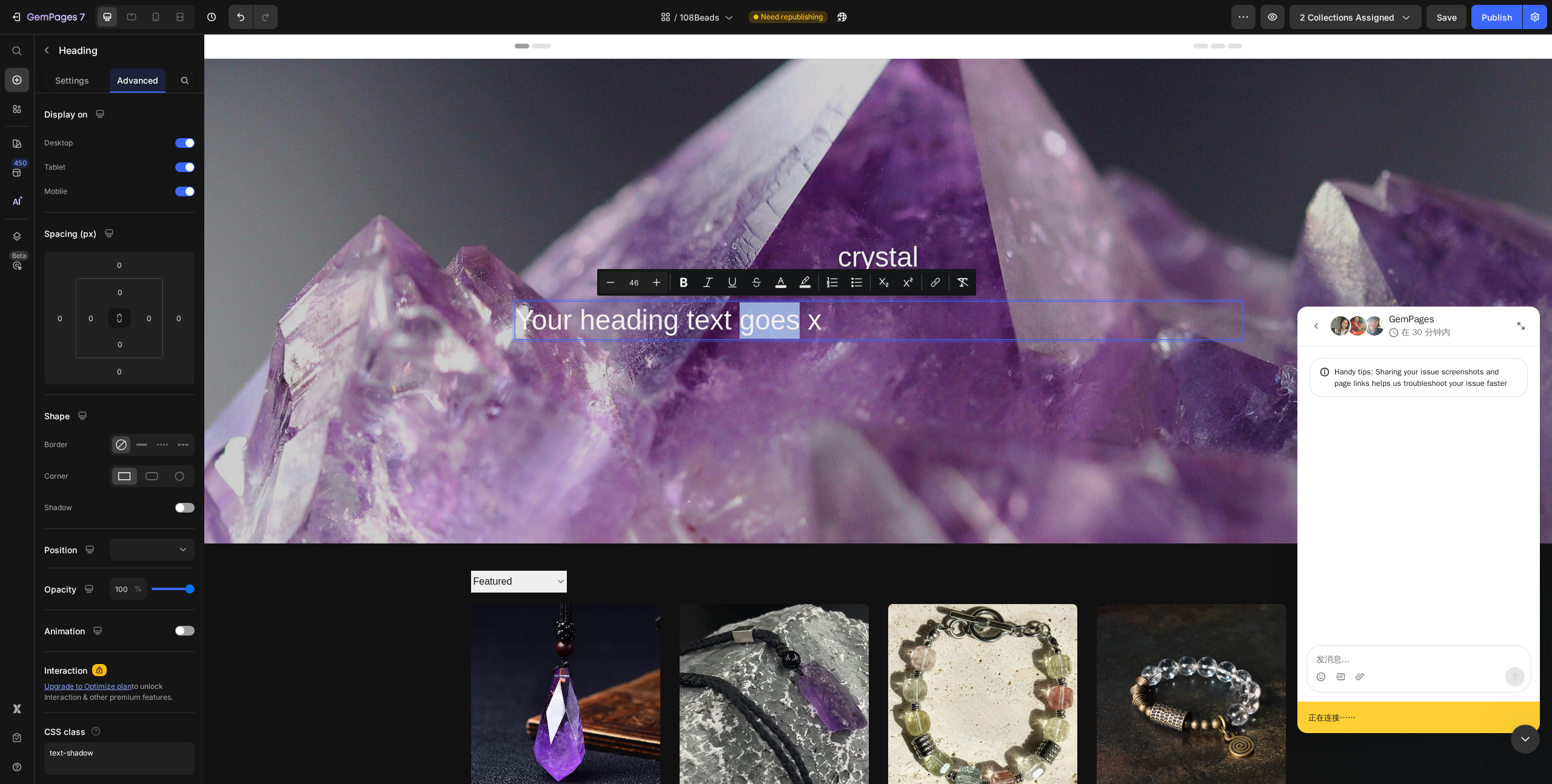 click at bounding box center [878, 301] 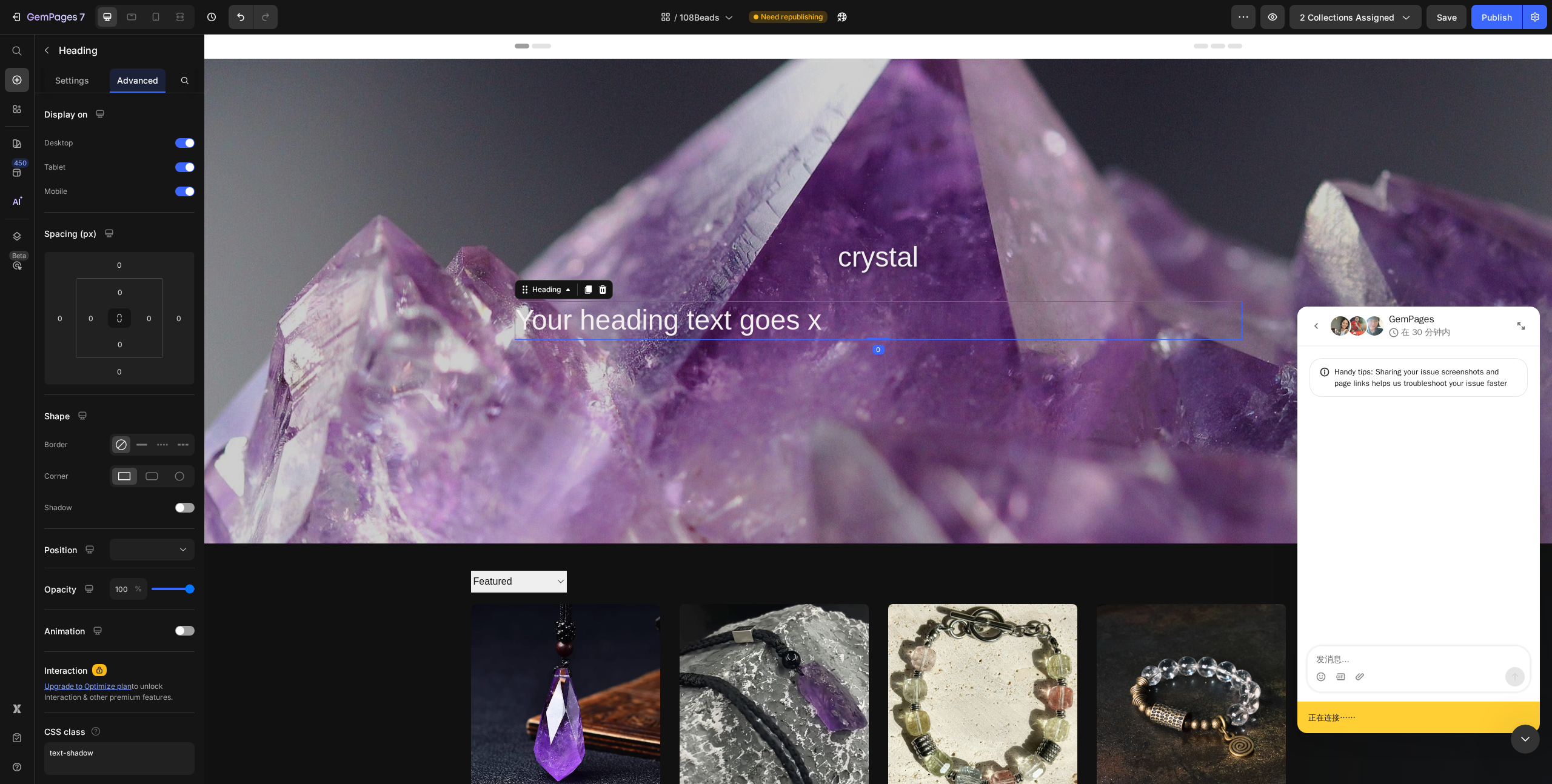 click on "Your heading text goes x" at bounding box center (878, 321) 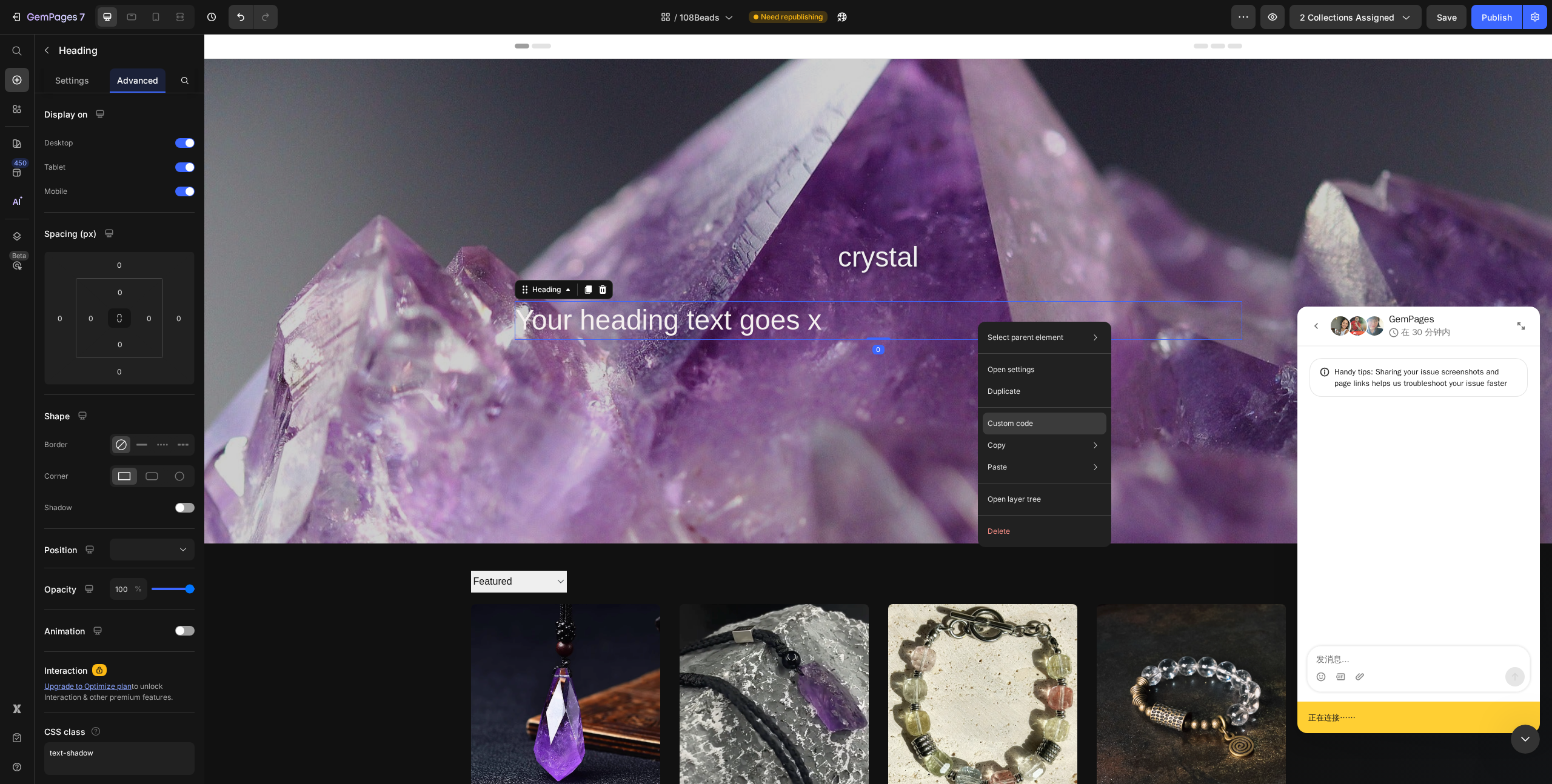 click on "Custom code" at bounding box center [1010, 424] 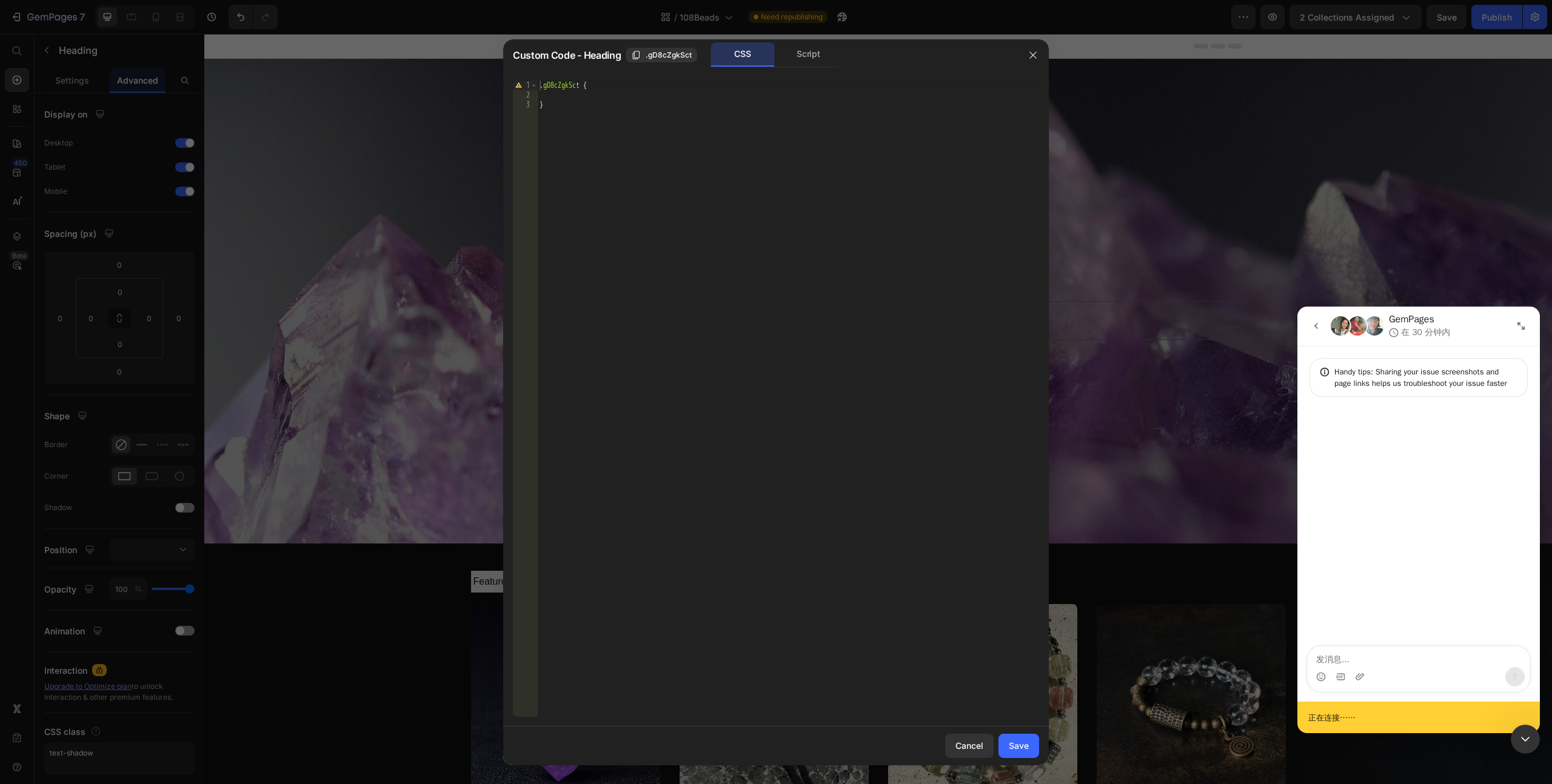 click on ".gD8cZgkSct   { }" at bounding box center [788, 408] 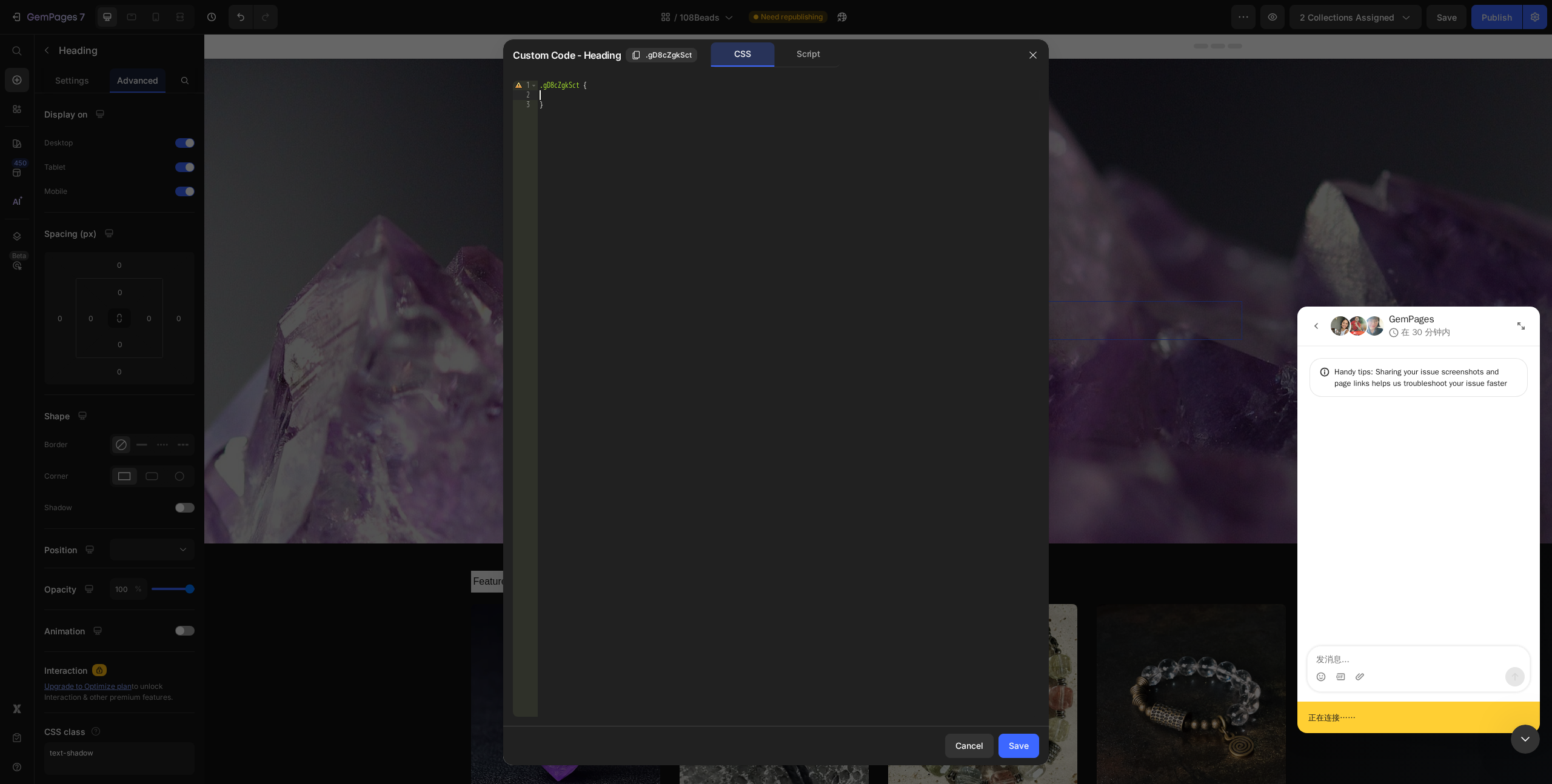 paste on "text-shadow: 2px 2px 5px rgba(0,0,0,0.4);" 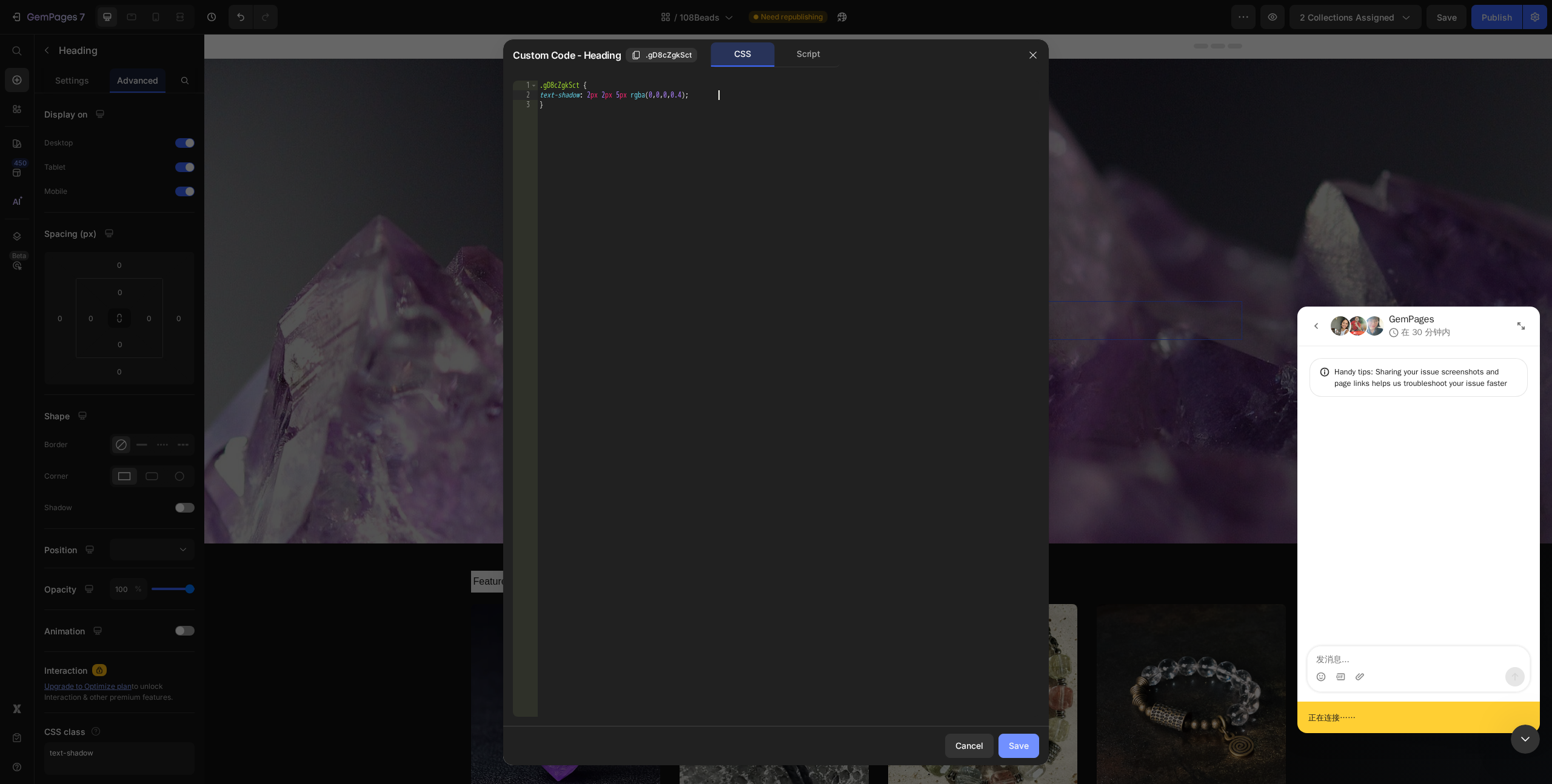 click on "Save" 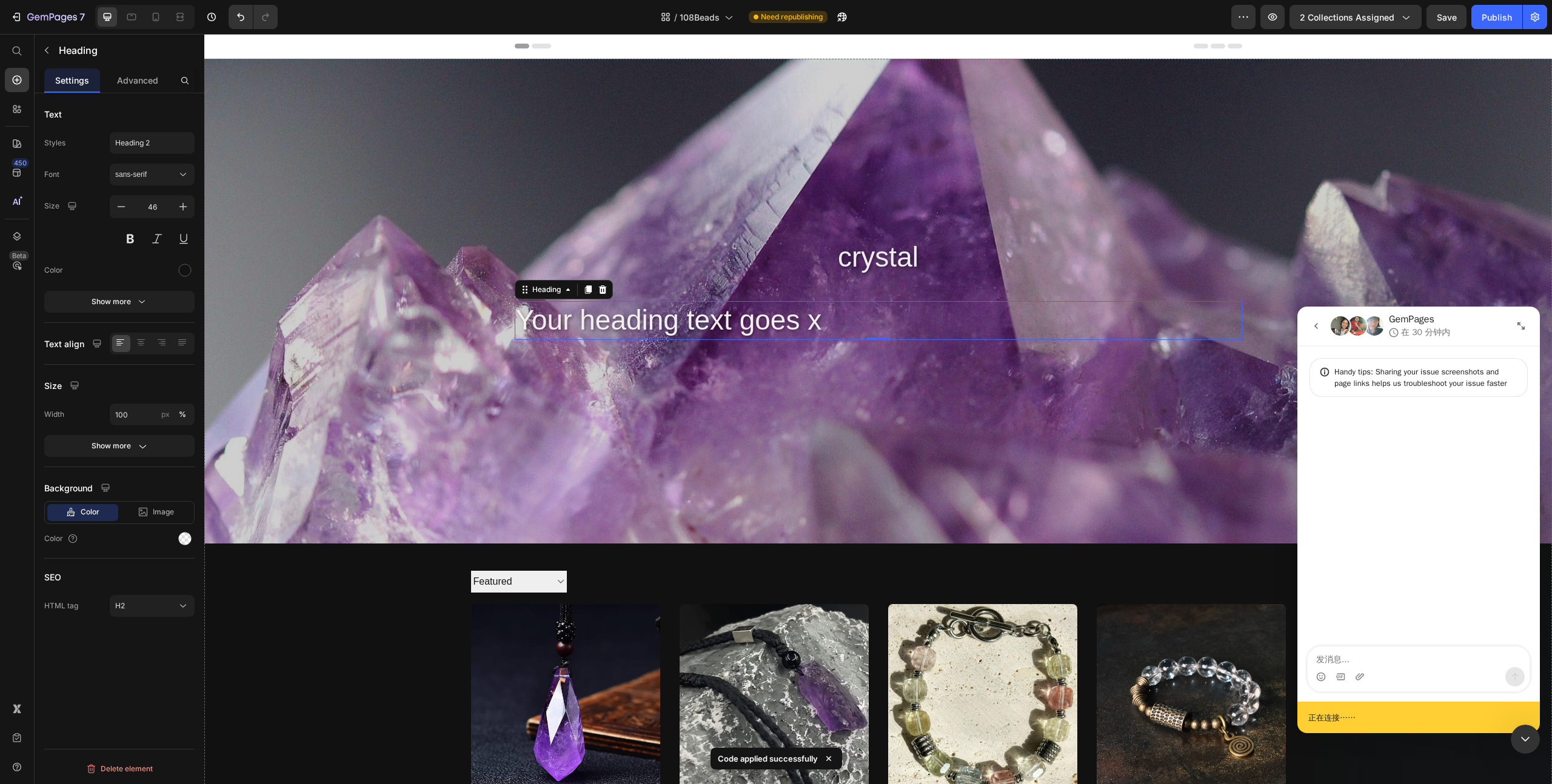 click at bounding box center [878, 301] 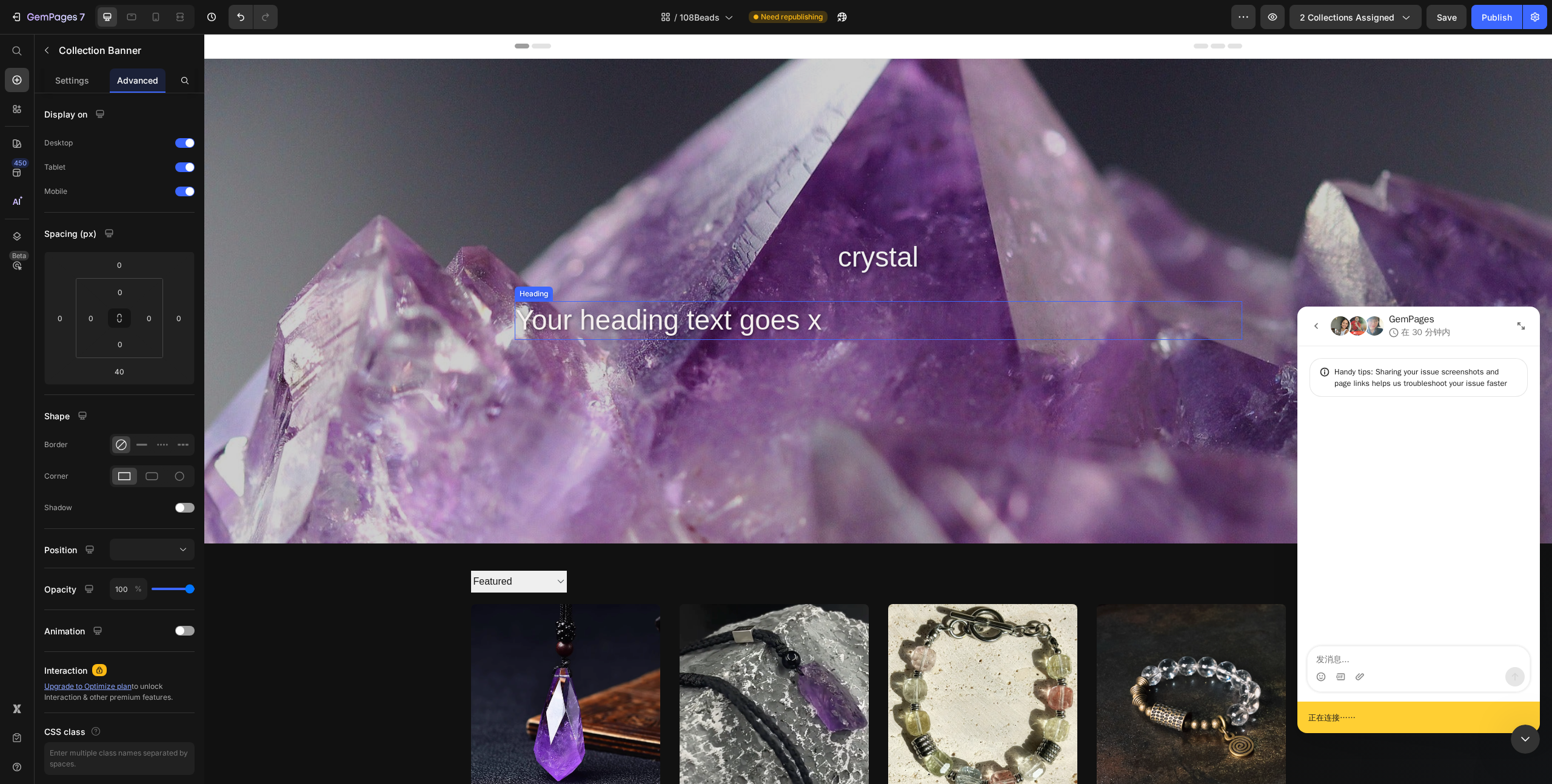 click on "Your heading text goes x" at bounding box center [878, 321] 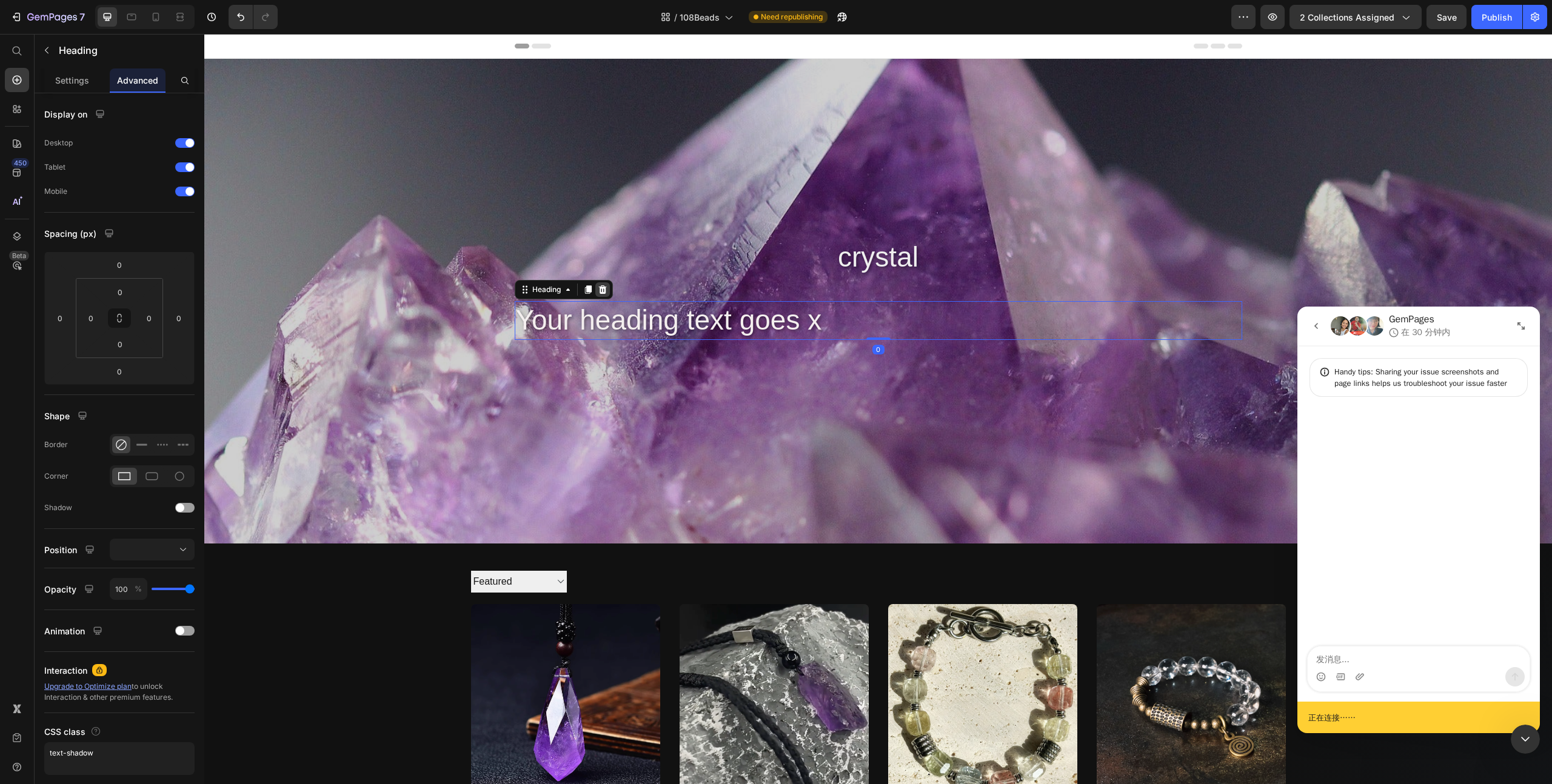 click 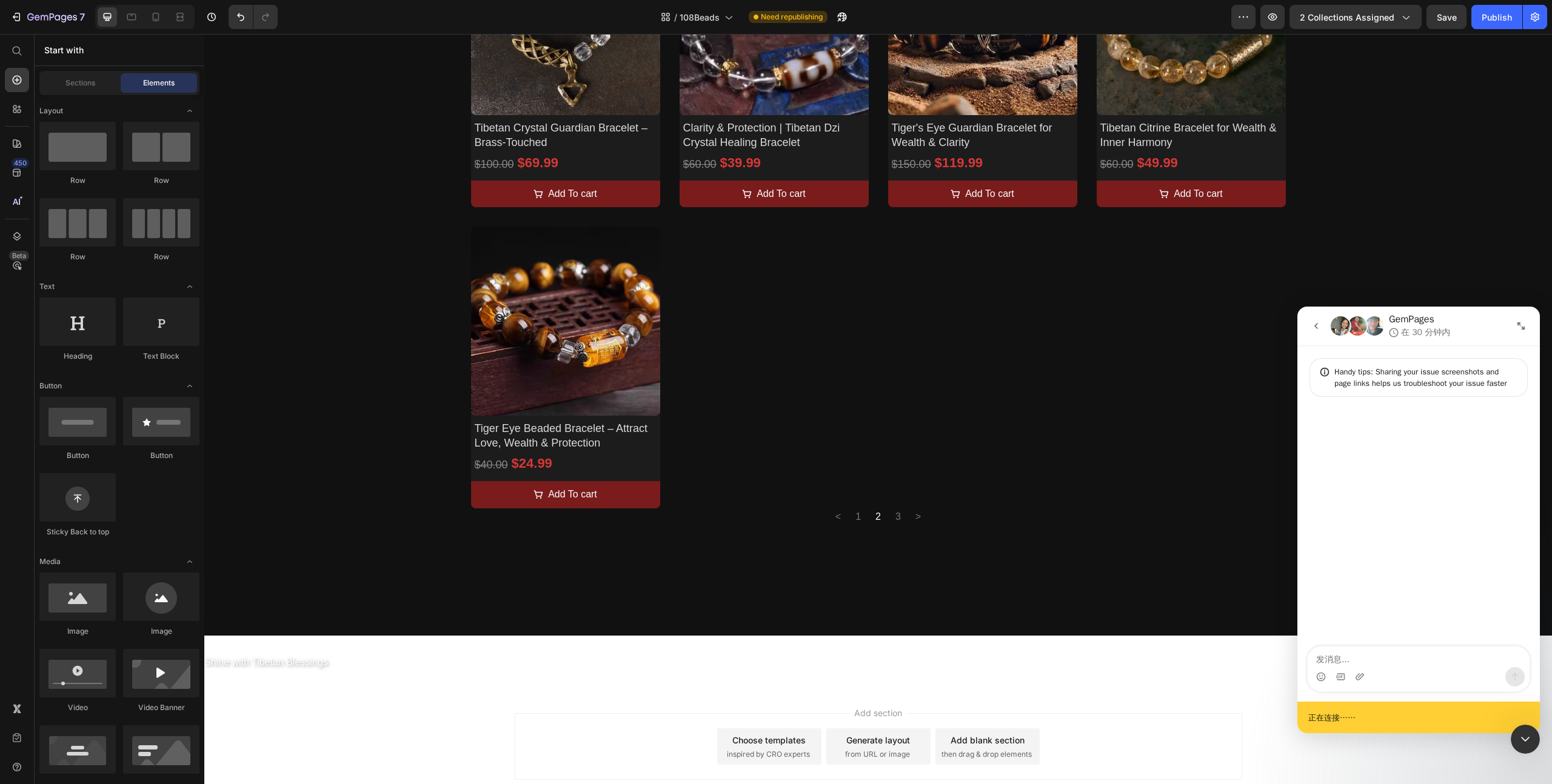 scroll, scrollTop: 1058, scrollLeft: 0, axis: vertical 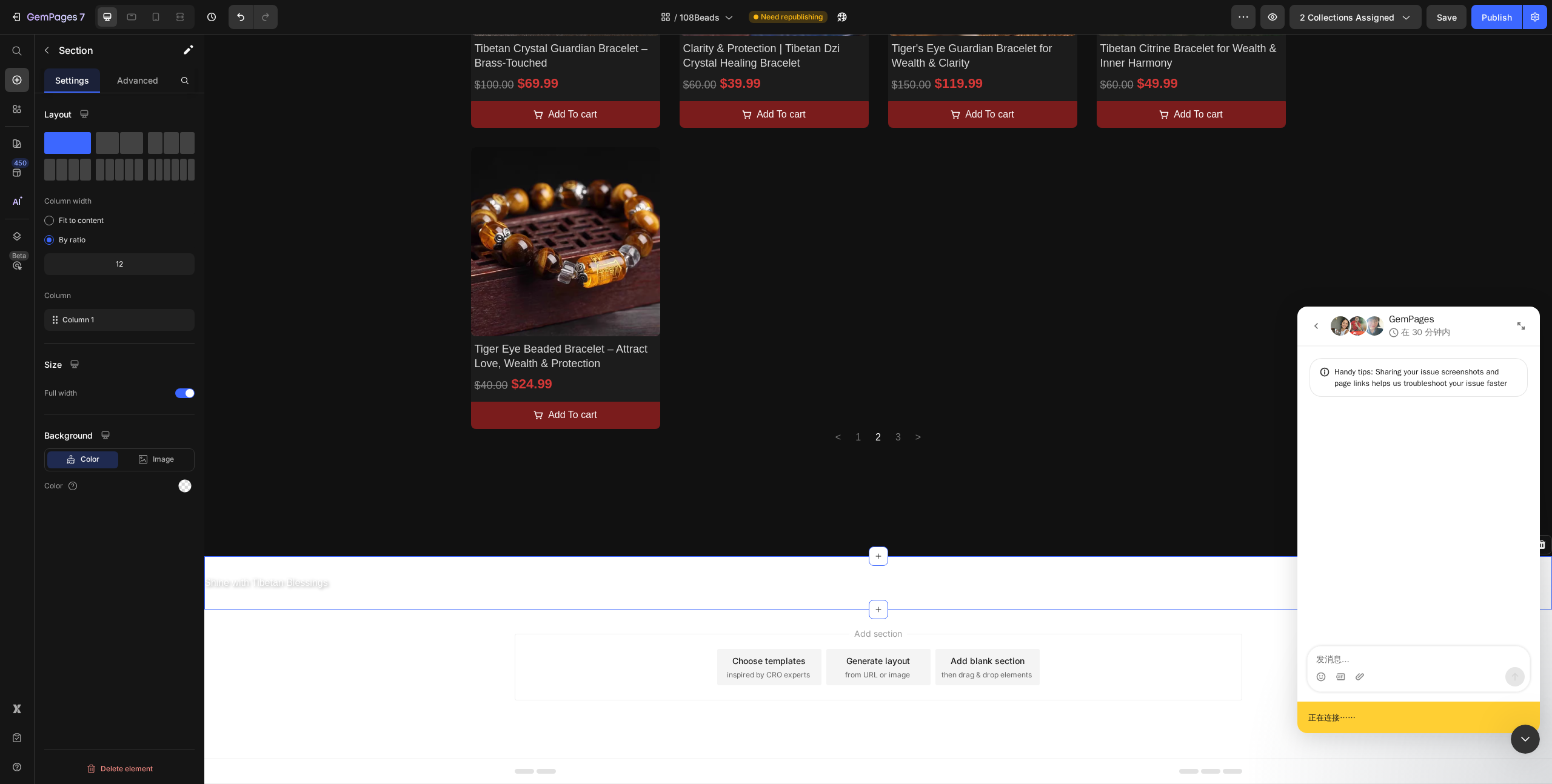 click on "Shine with Tibetan Blessings
Custom Code Section 2   Create Theme Section AI Content Write with GemAI What would you like to describe here? Tone and Voice Persuasive Product Tibetan Gau Box Locket Pendant – For Blessing, Intention & Sacred Connection Show more Generate" at bounding box center (878, 583) 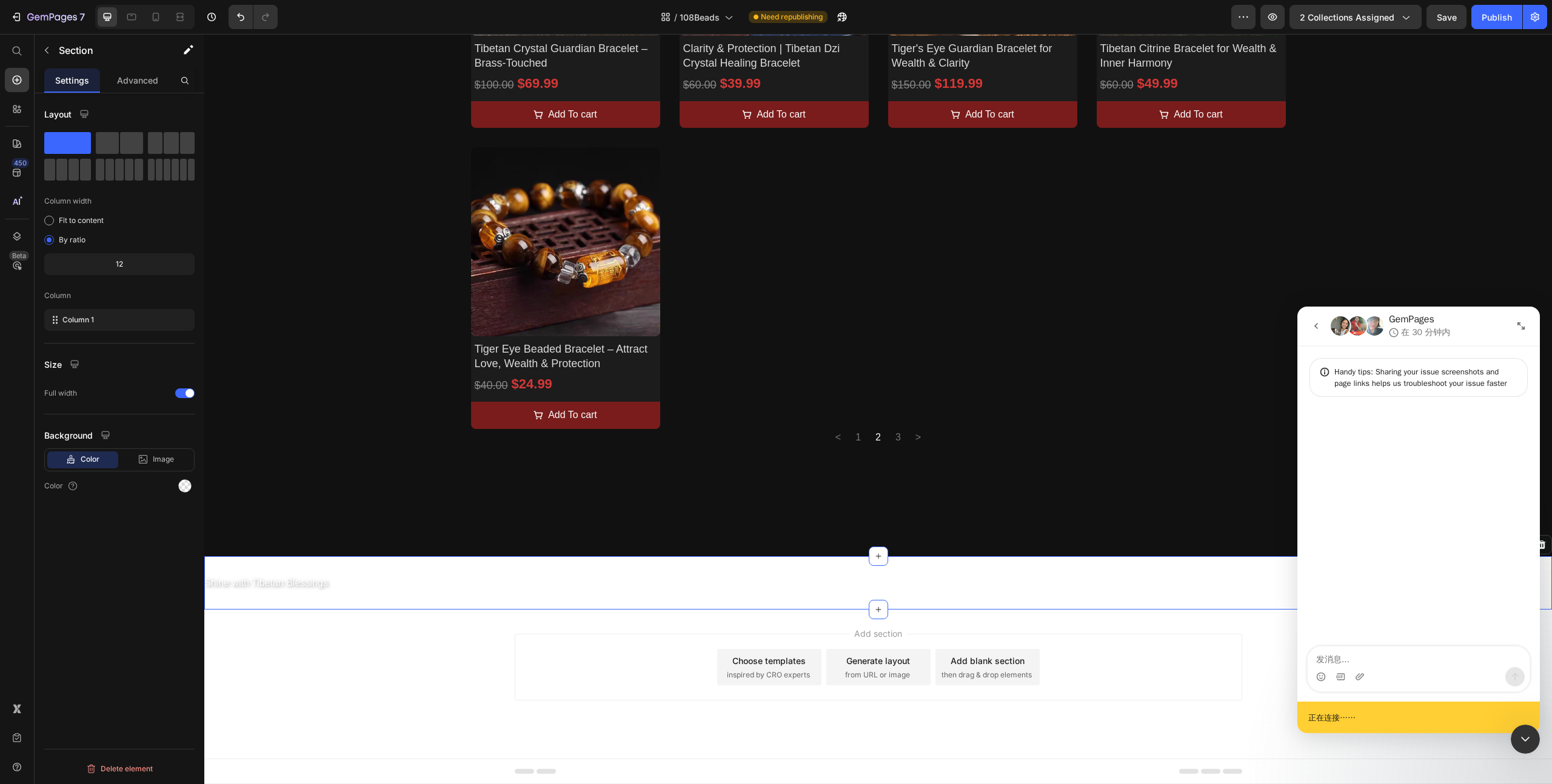 click at bounding box center (1525, 739) 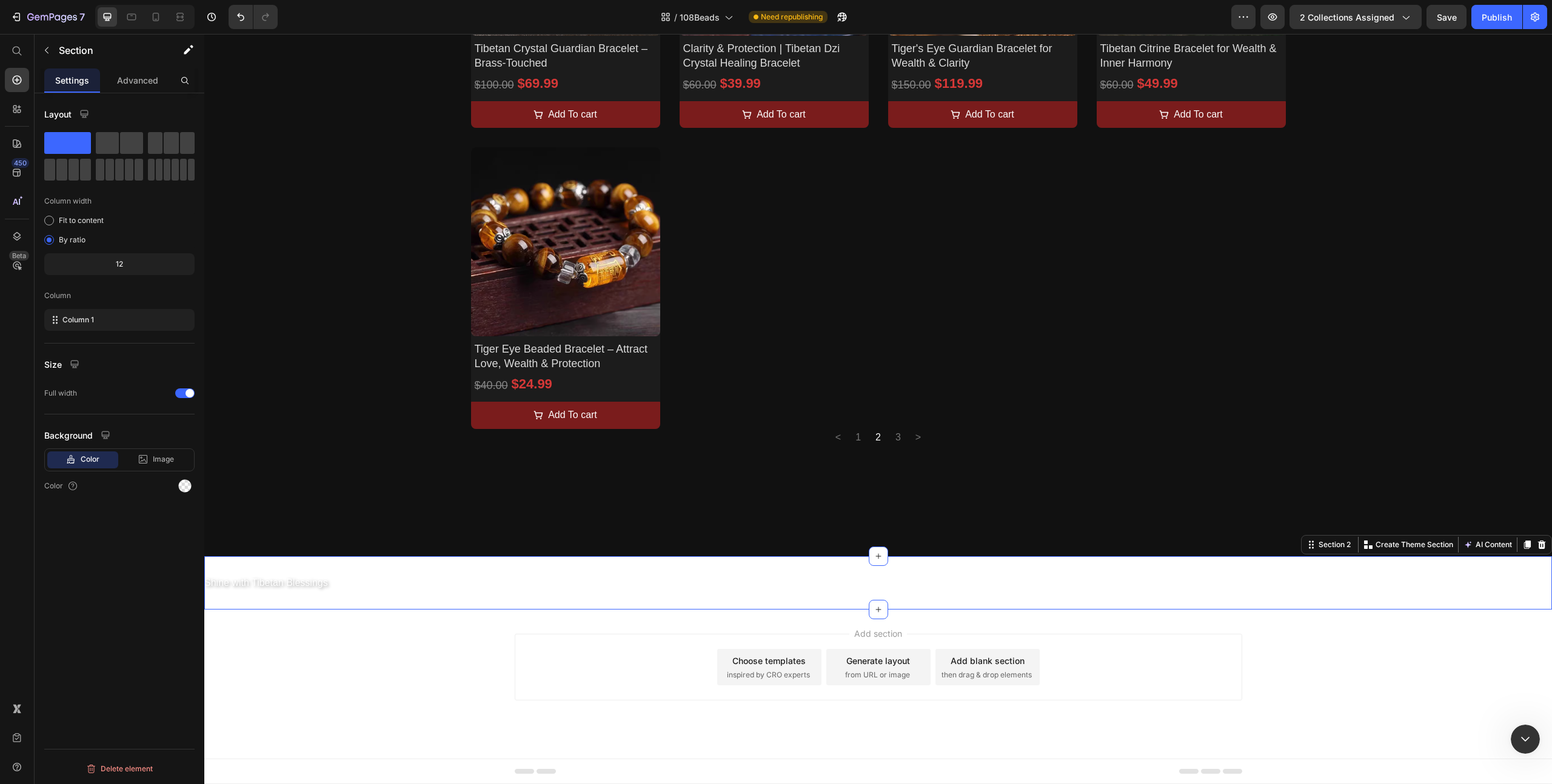 scroll, scrollTop: 0, scrollLeft: 0, axis: both 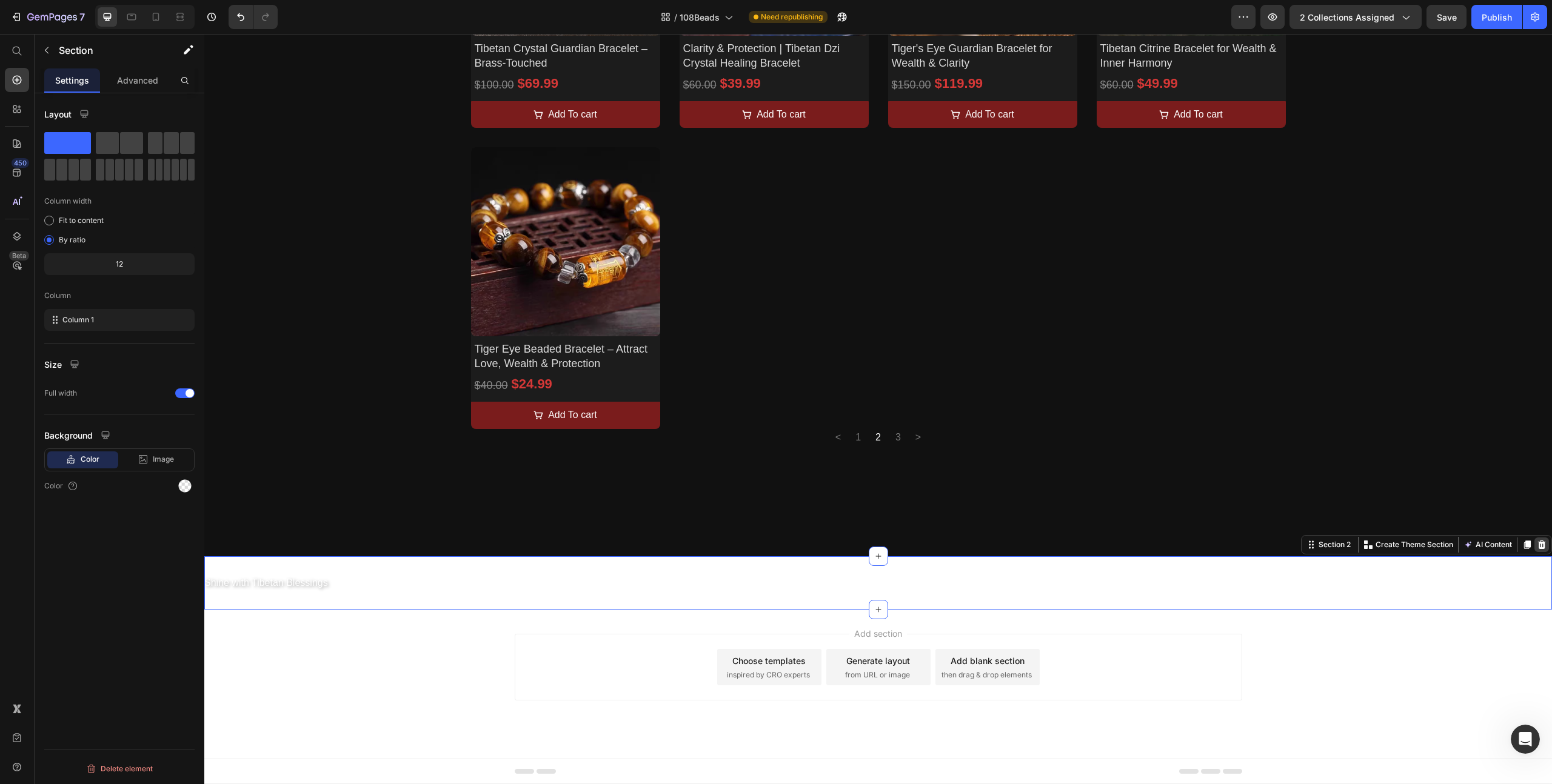 click 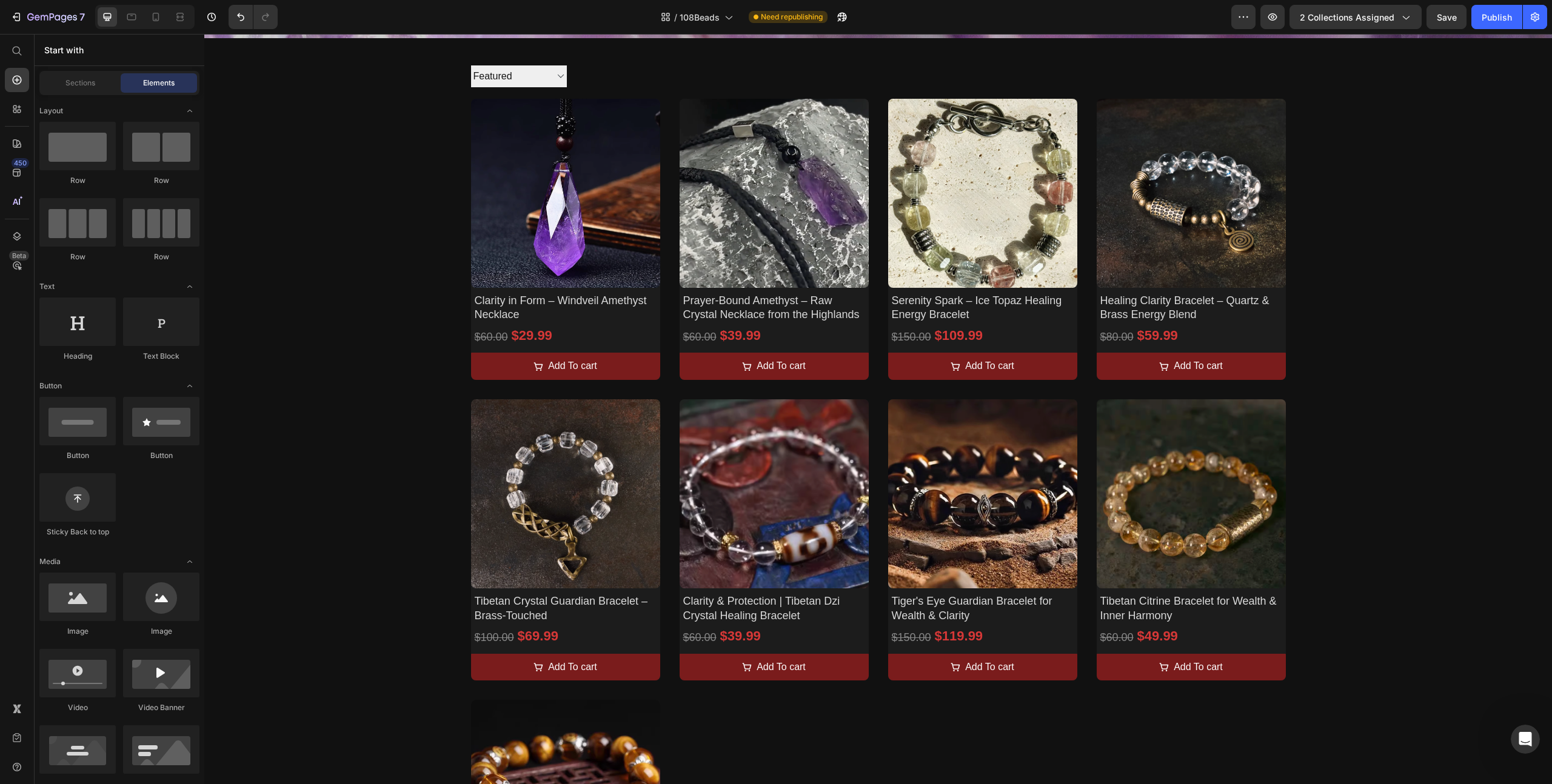 scroll, scrollTop: 0, scrollLeft: 0, axis: both 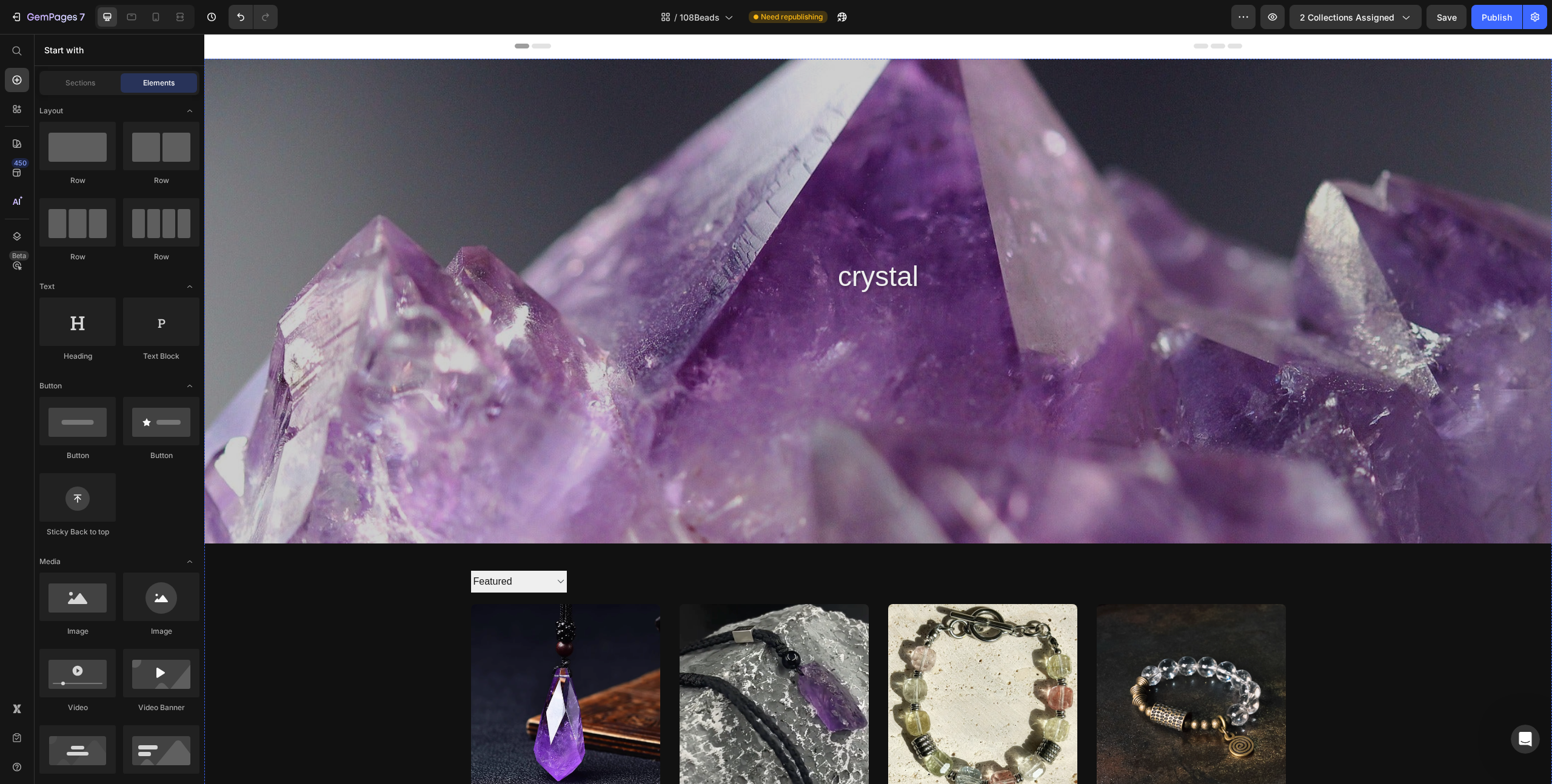 click on "crystal" at bounding box center [878, 277] 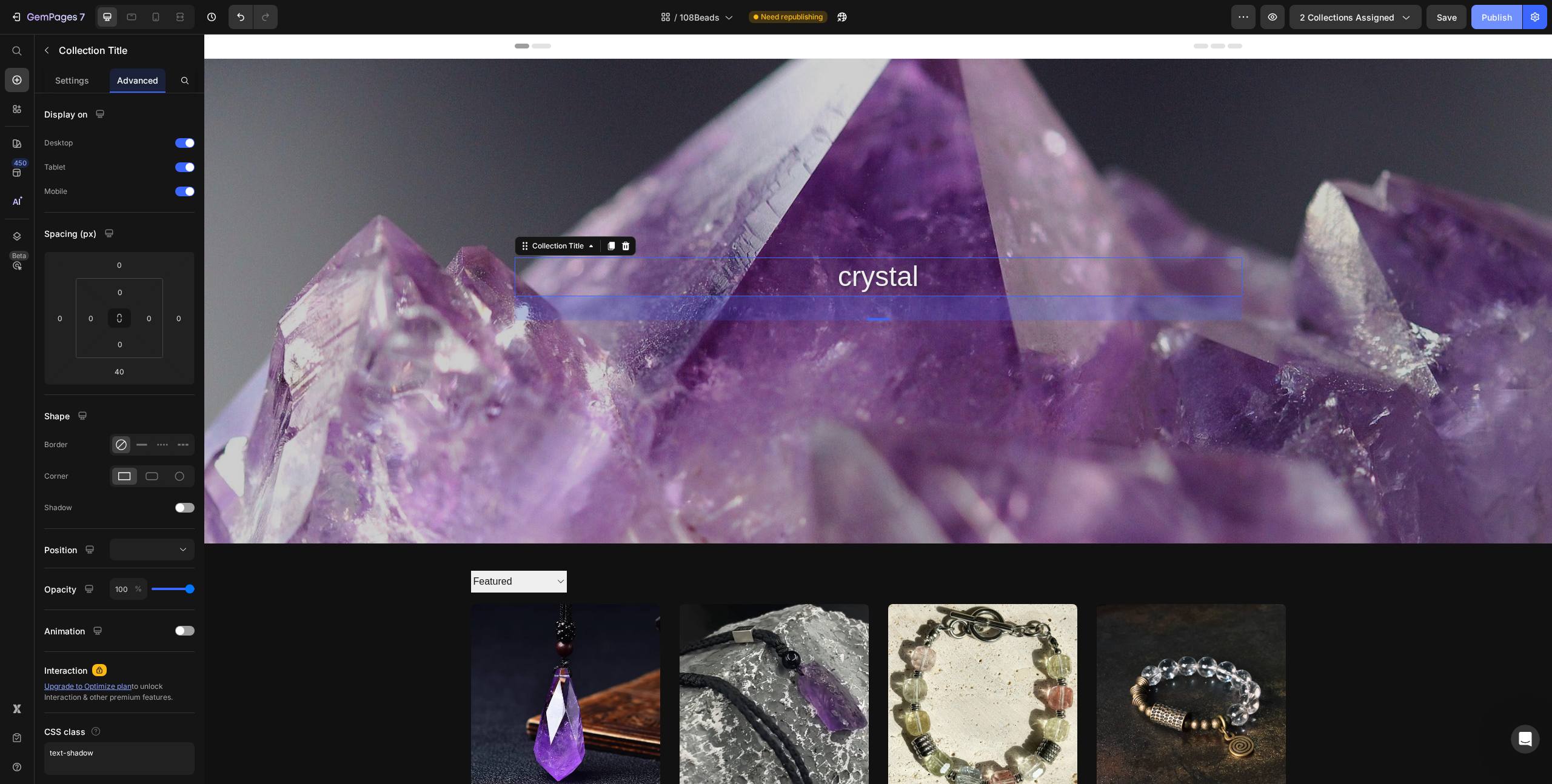 click on "Publish" 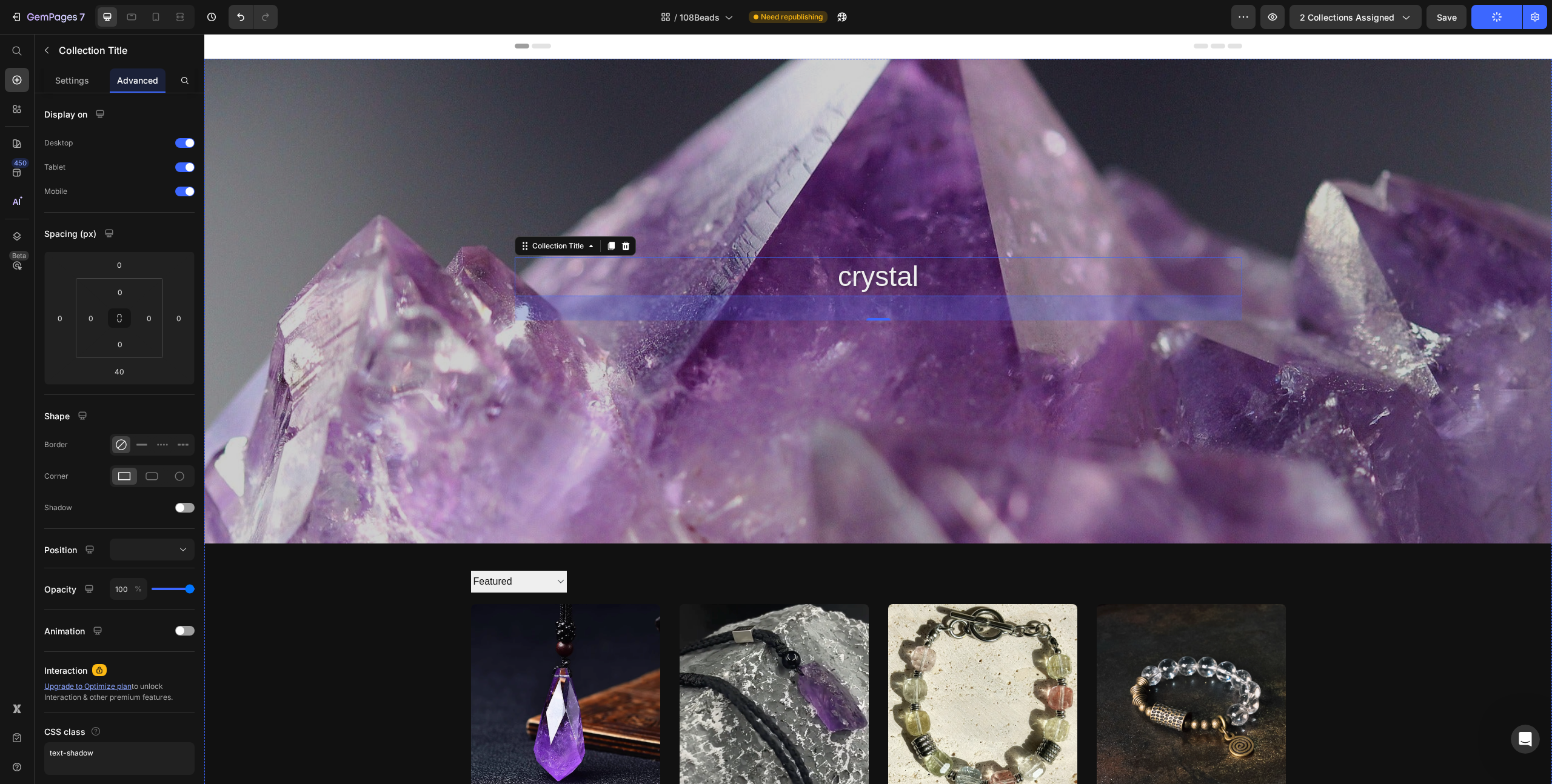 click at bounding box center (878, 301) 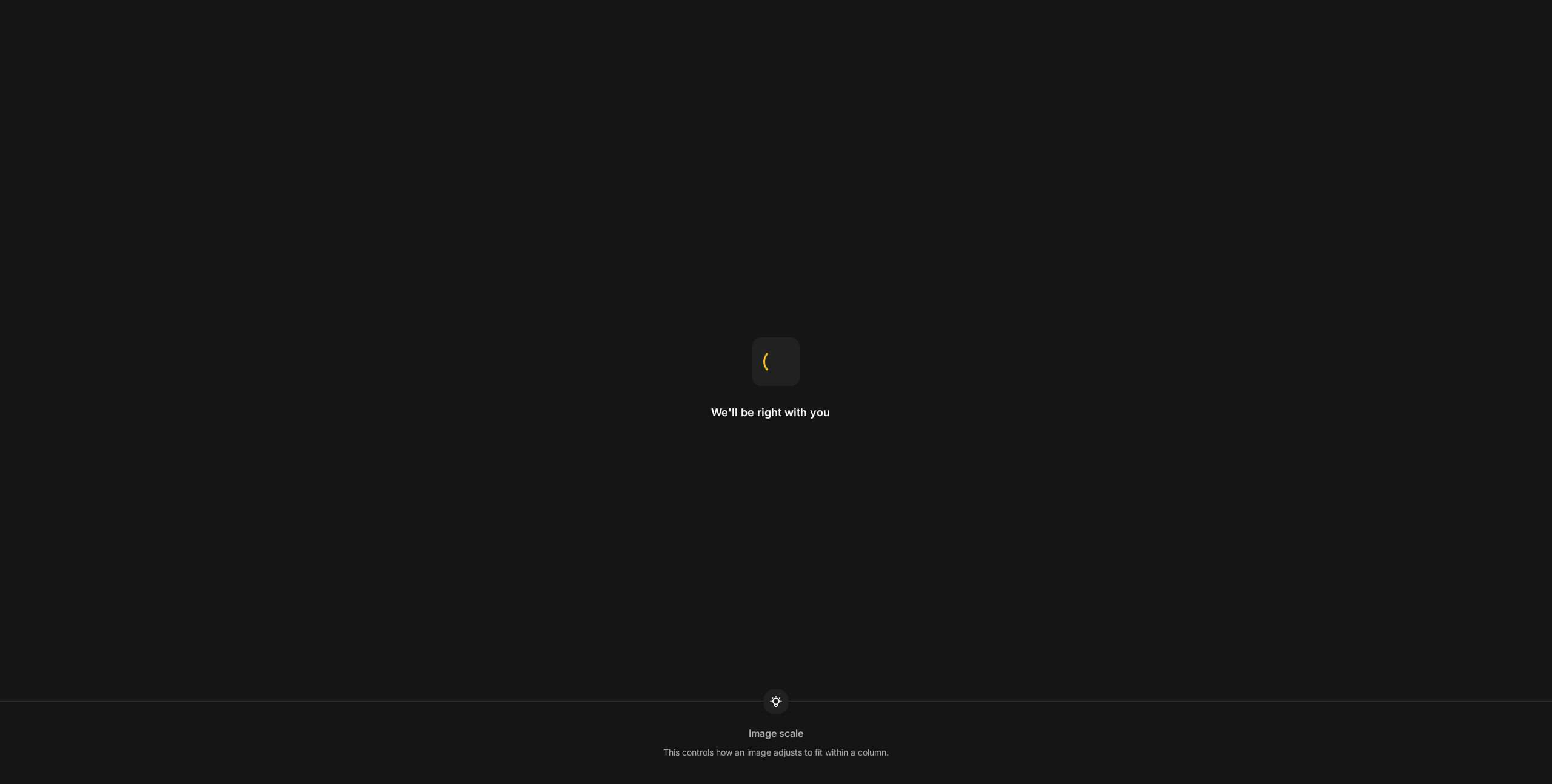 scroll, scrollTop: 0, scrollLeft: 0, axis: both 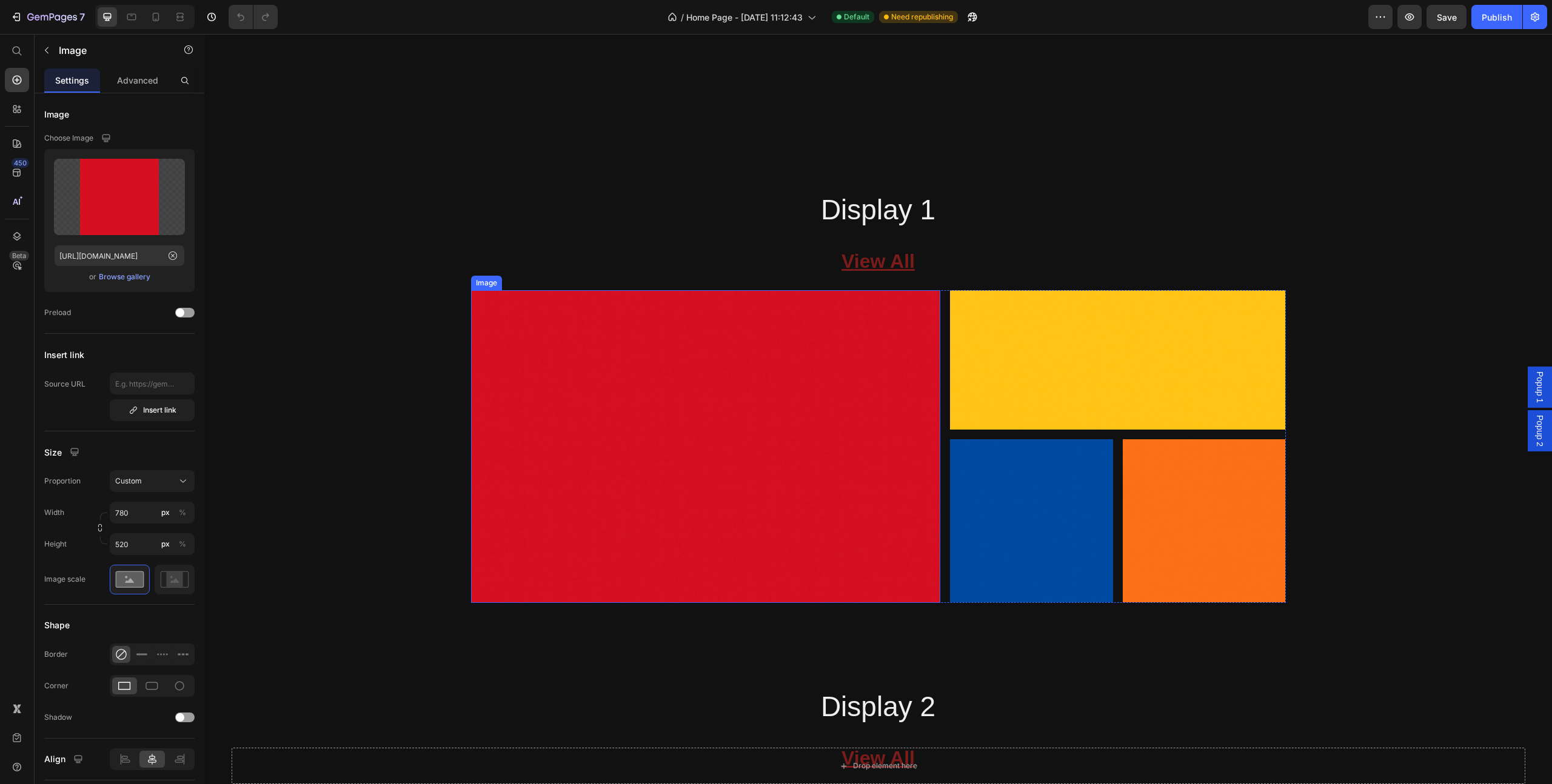 click at bounding box center (706, 447) 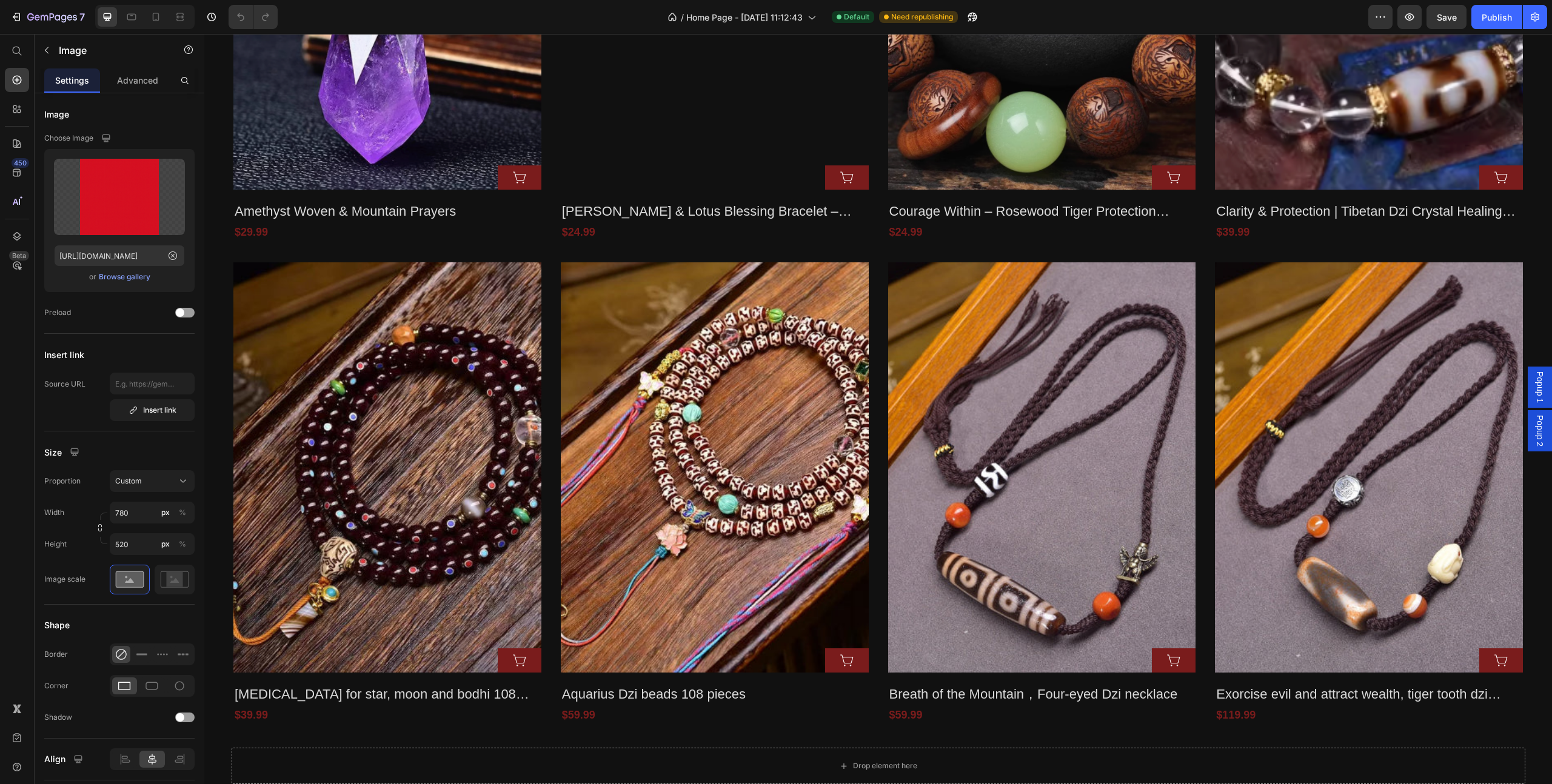 scroll, scrollTop: 1872, scrollLeft: 0, axis: vertical 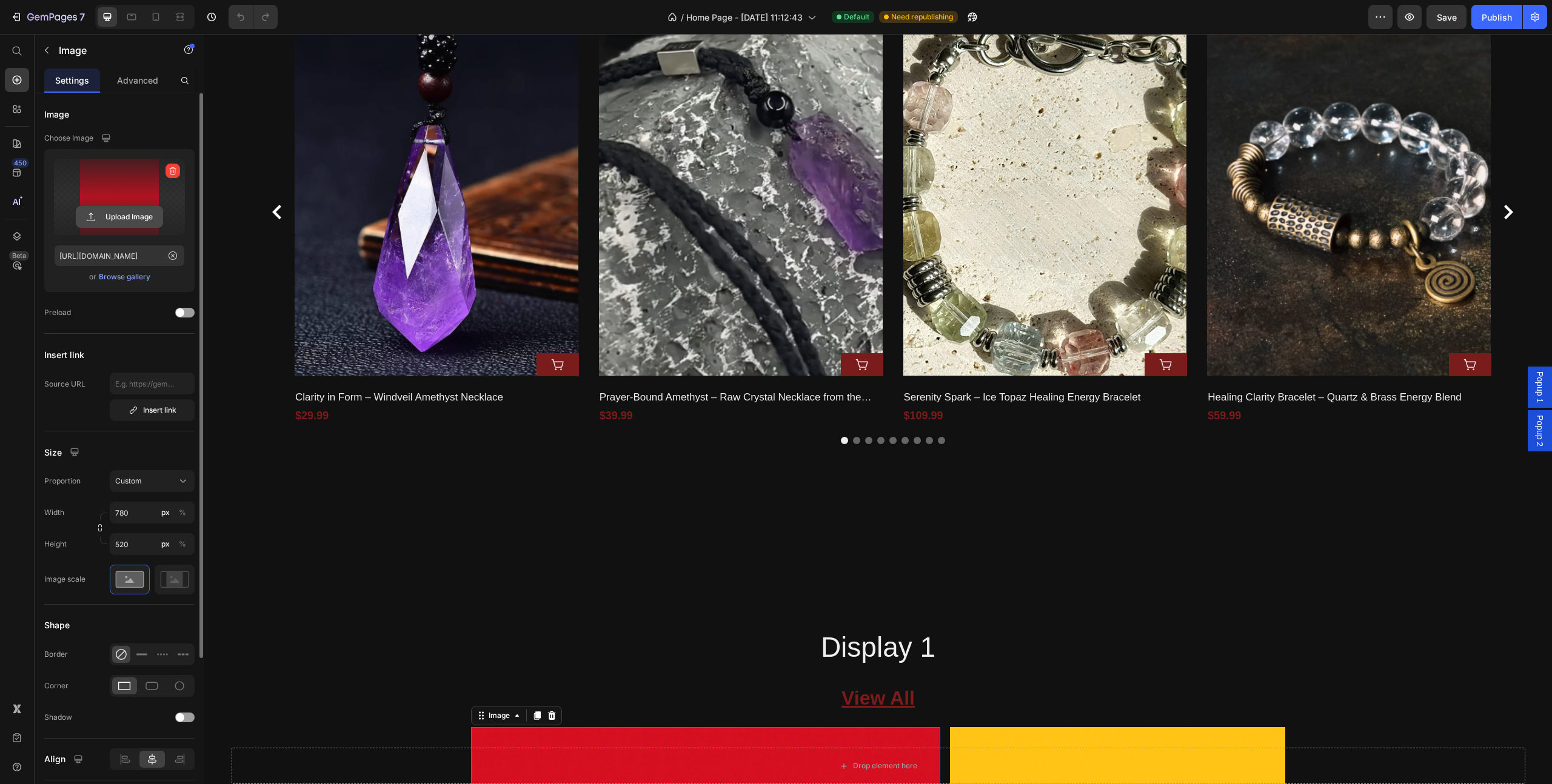 click 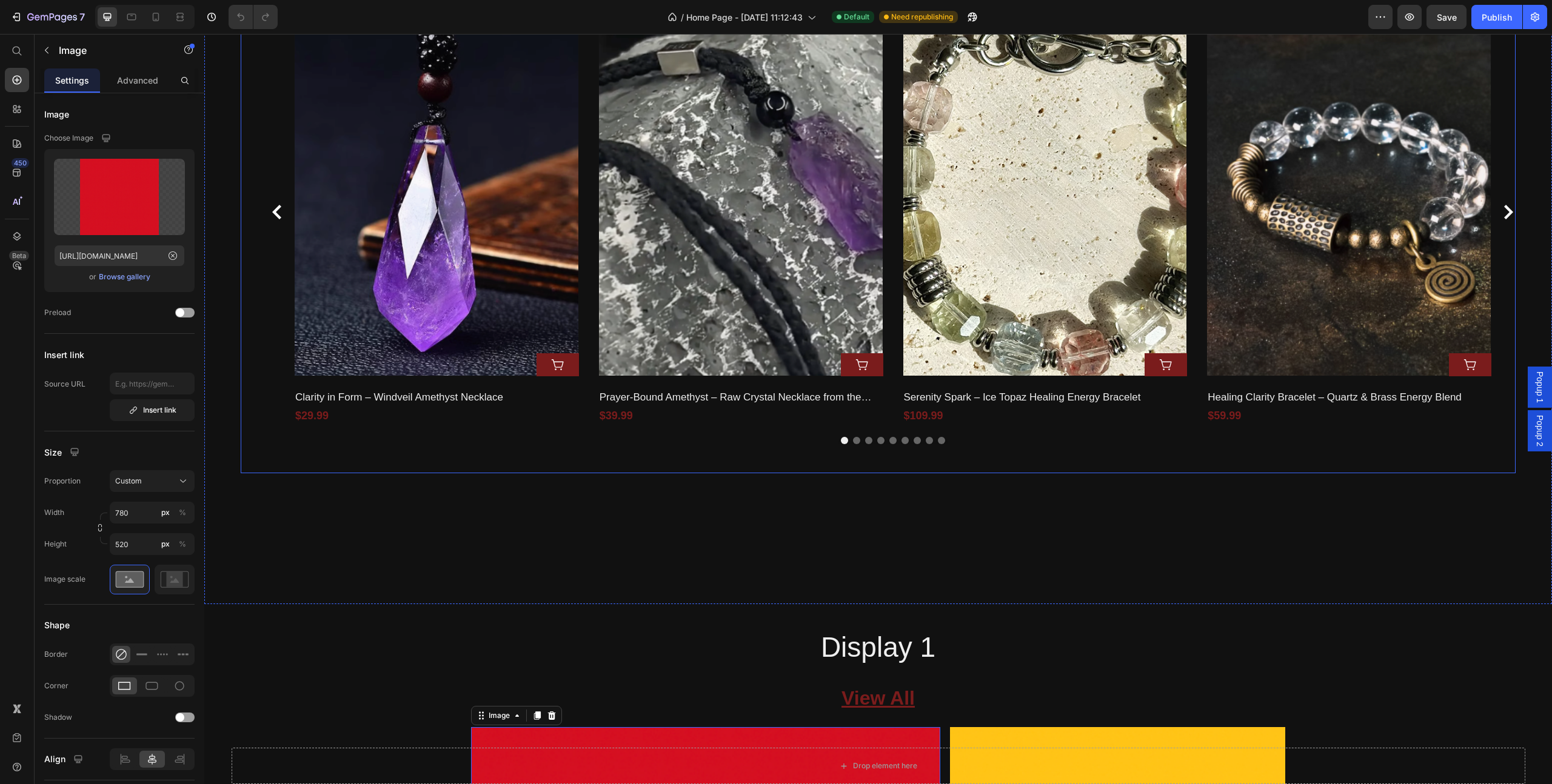 scroll, scrollTop: 2166, scrollLeft: 0, axis: vertical 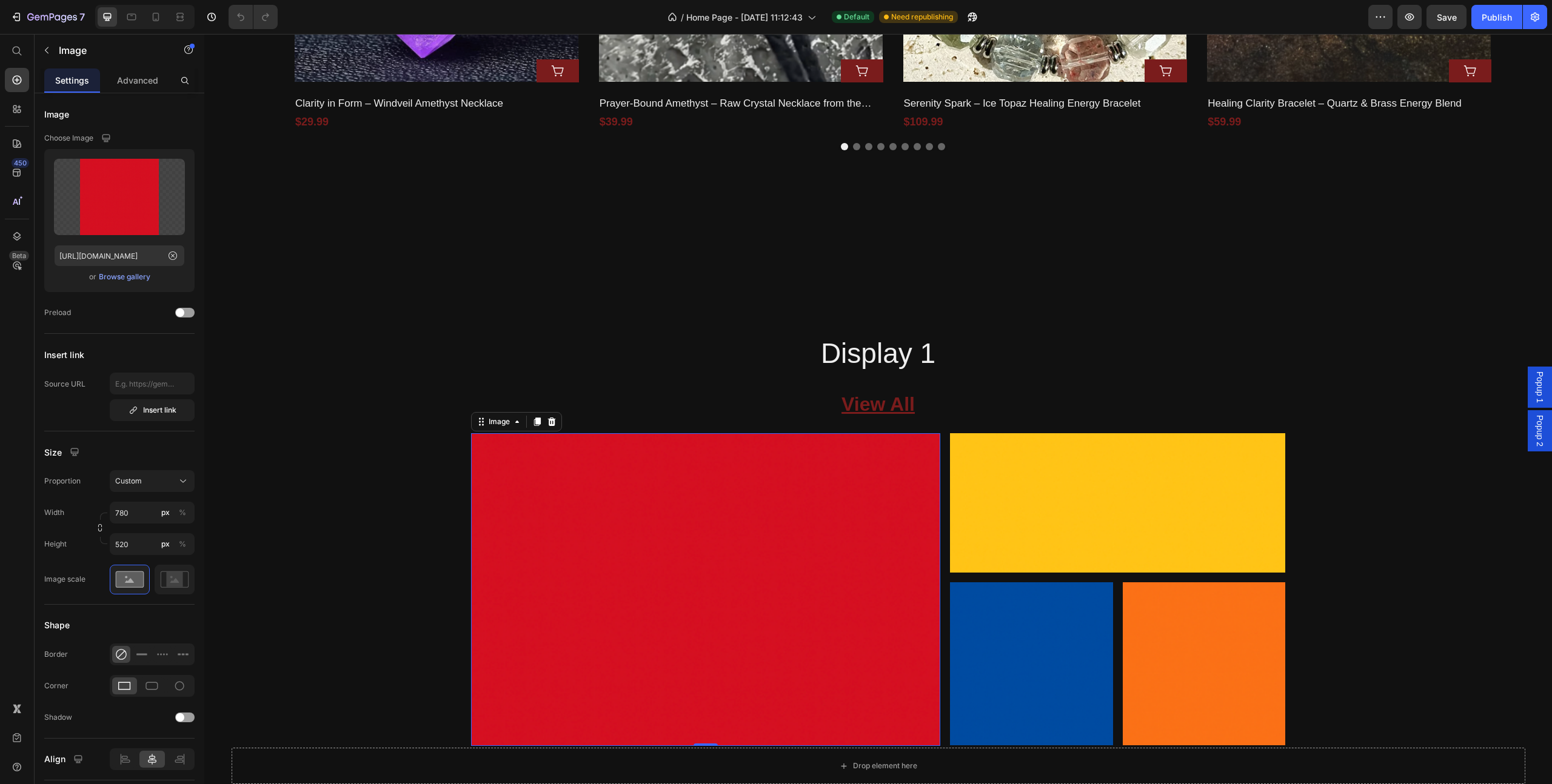 click at bounding box center [706, 590] 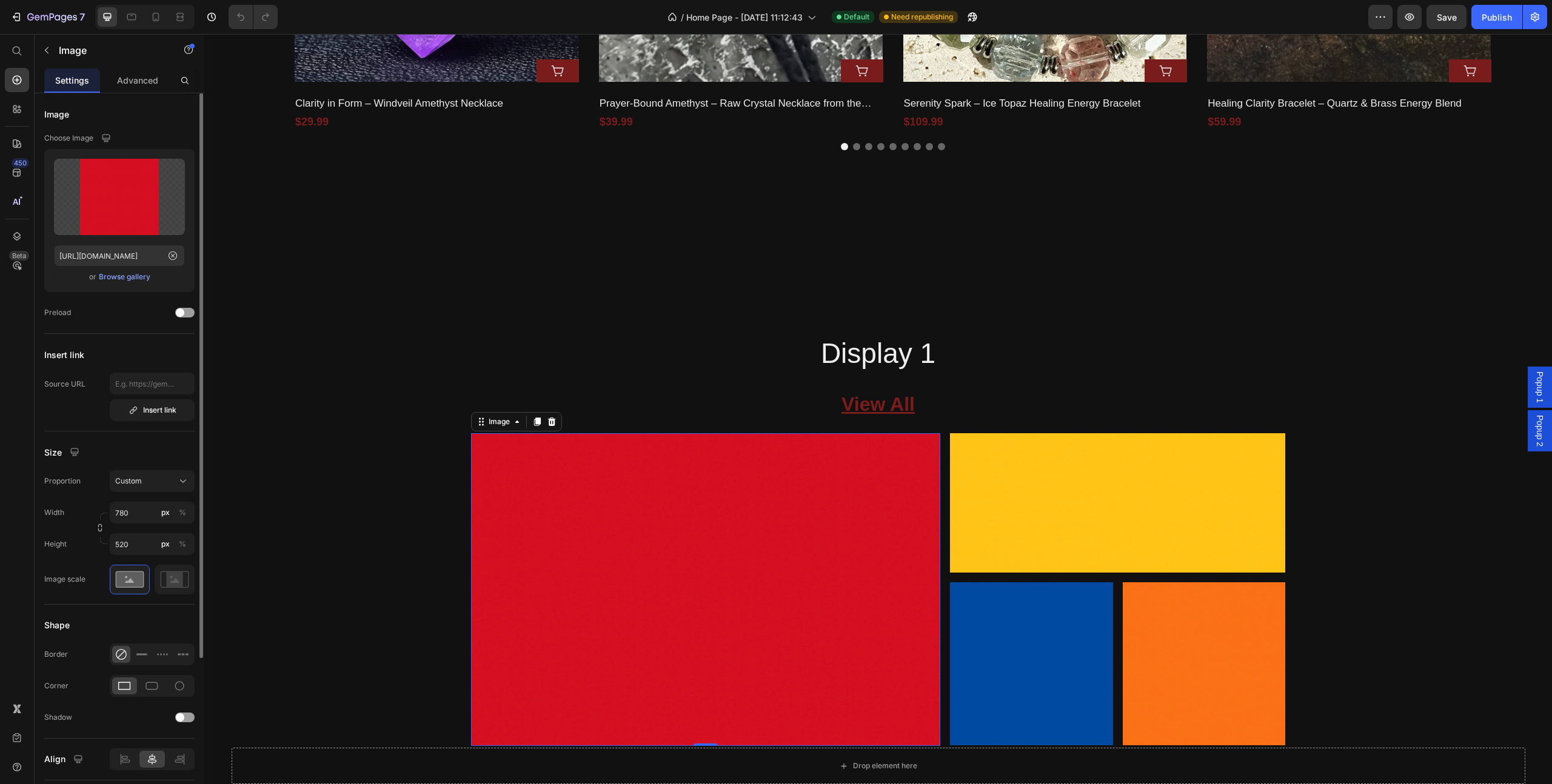 click on "Browse gallery" at bounding box center [124, 277] 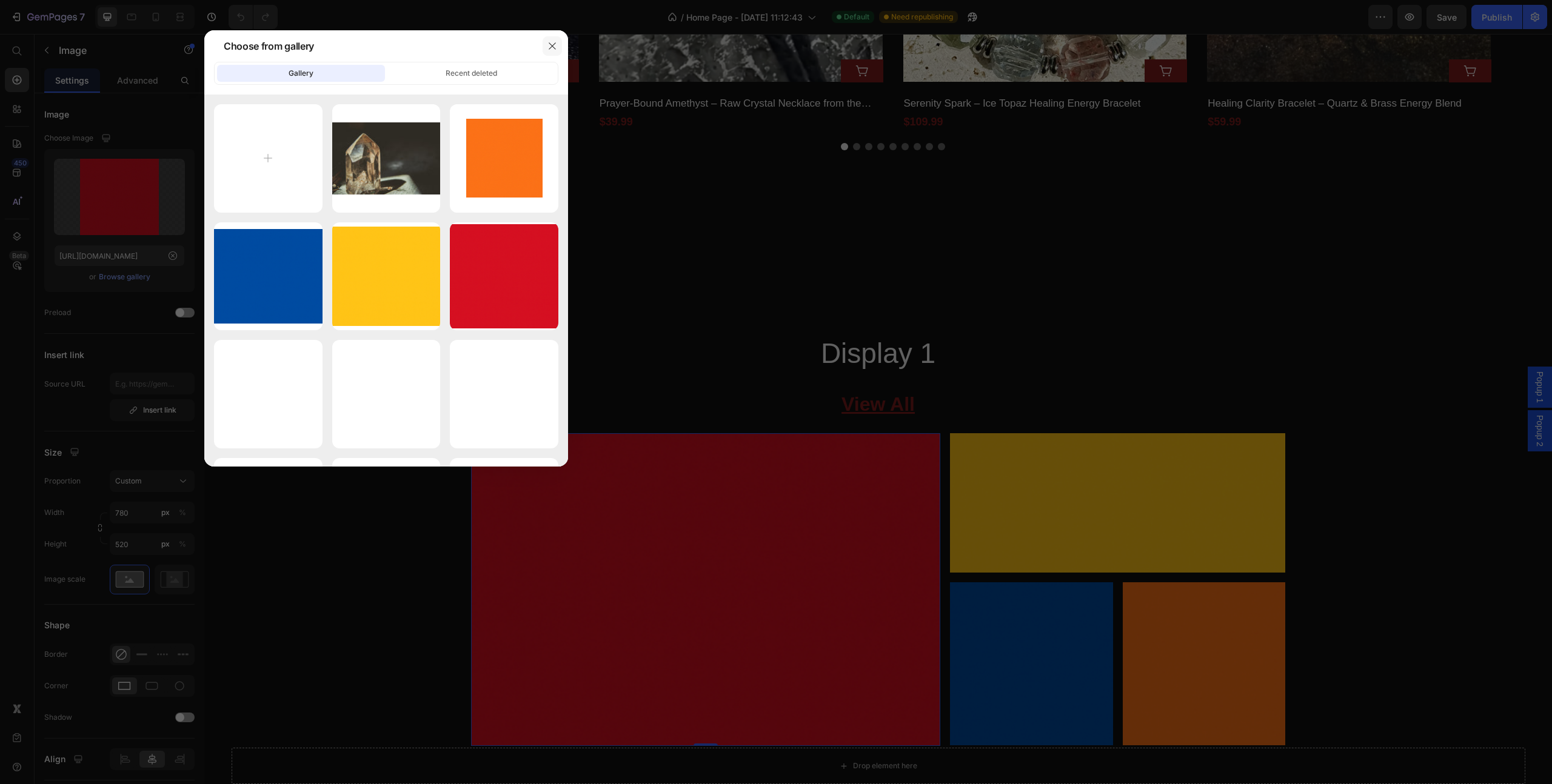 click at bounding box center (552, 46) 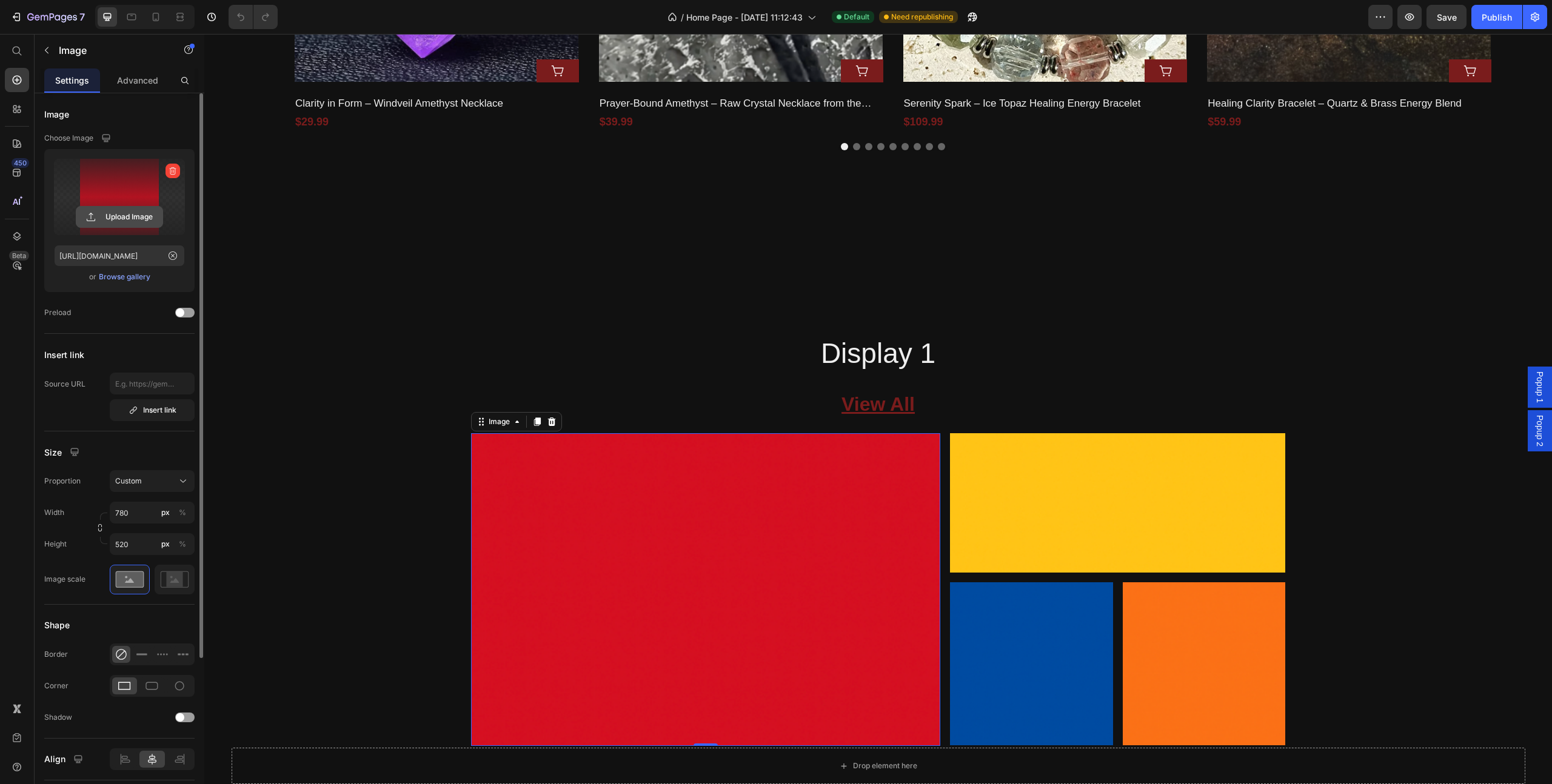 click 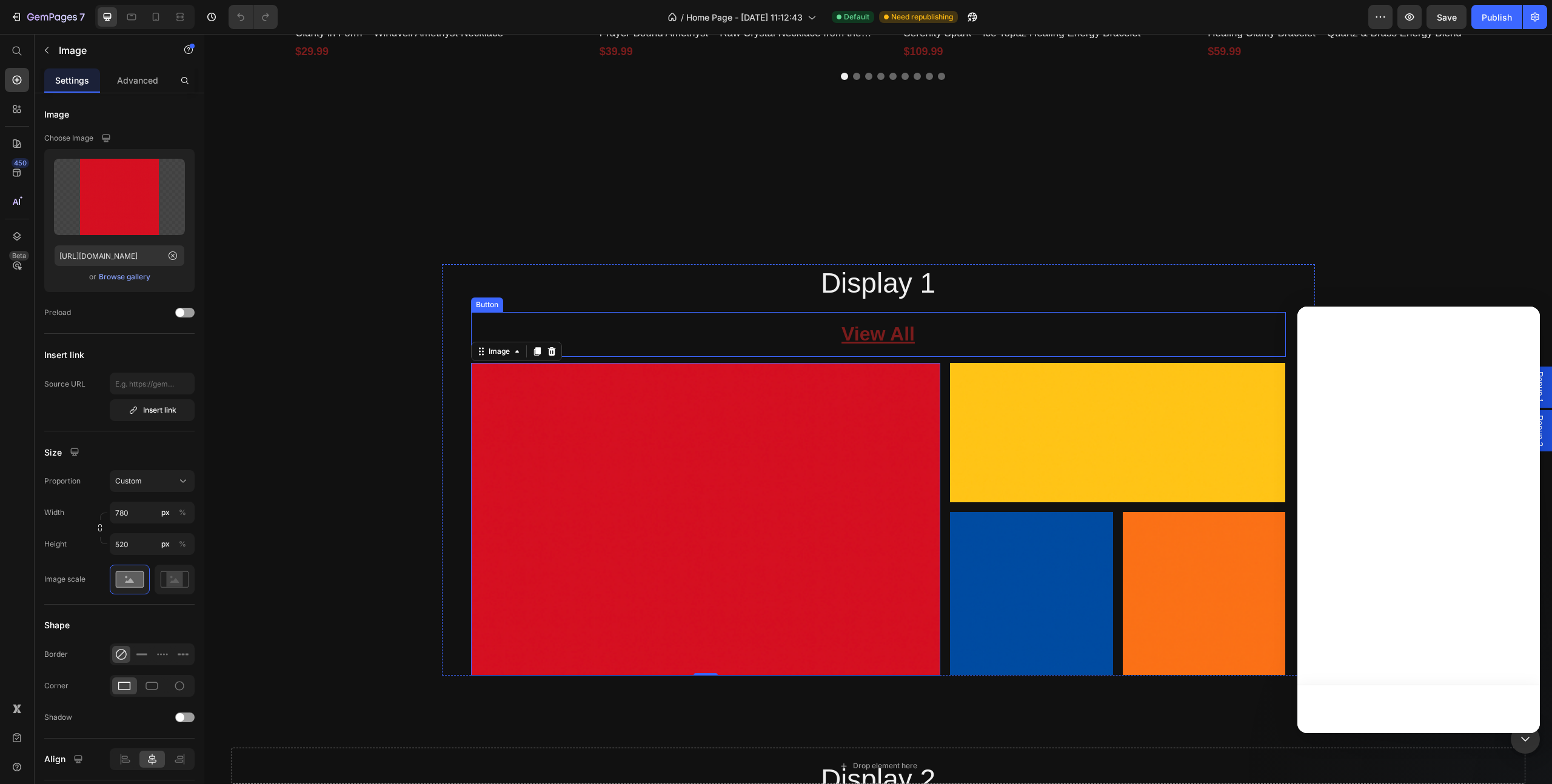 scroll, scrollTop: 2262, scrollLeft: 0, axis: vertical 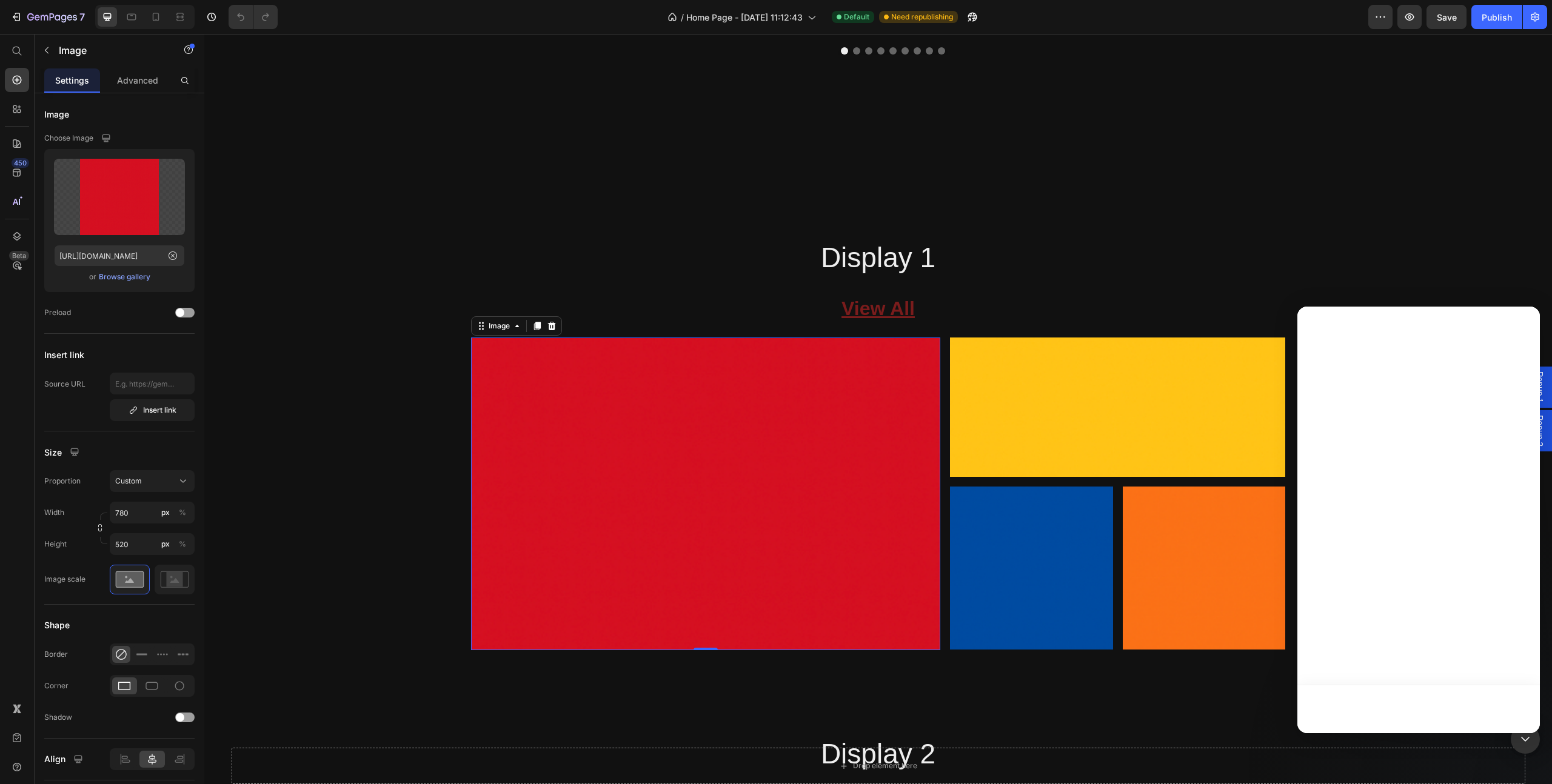 click at bounding box center [706, 494] 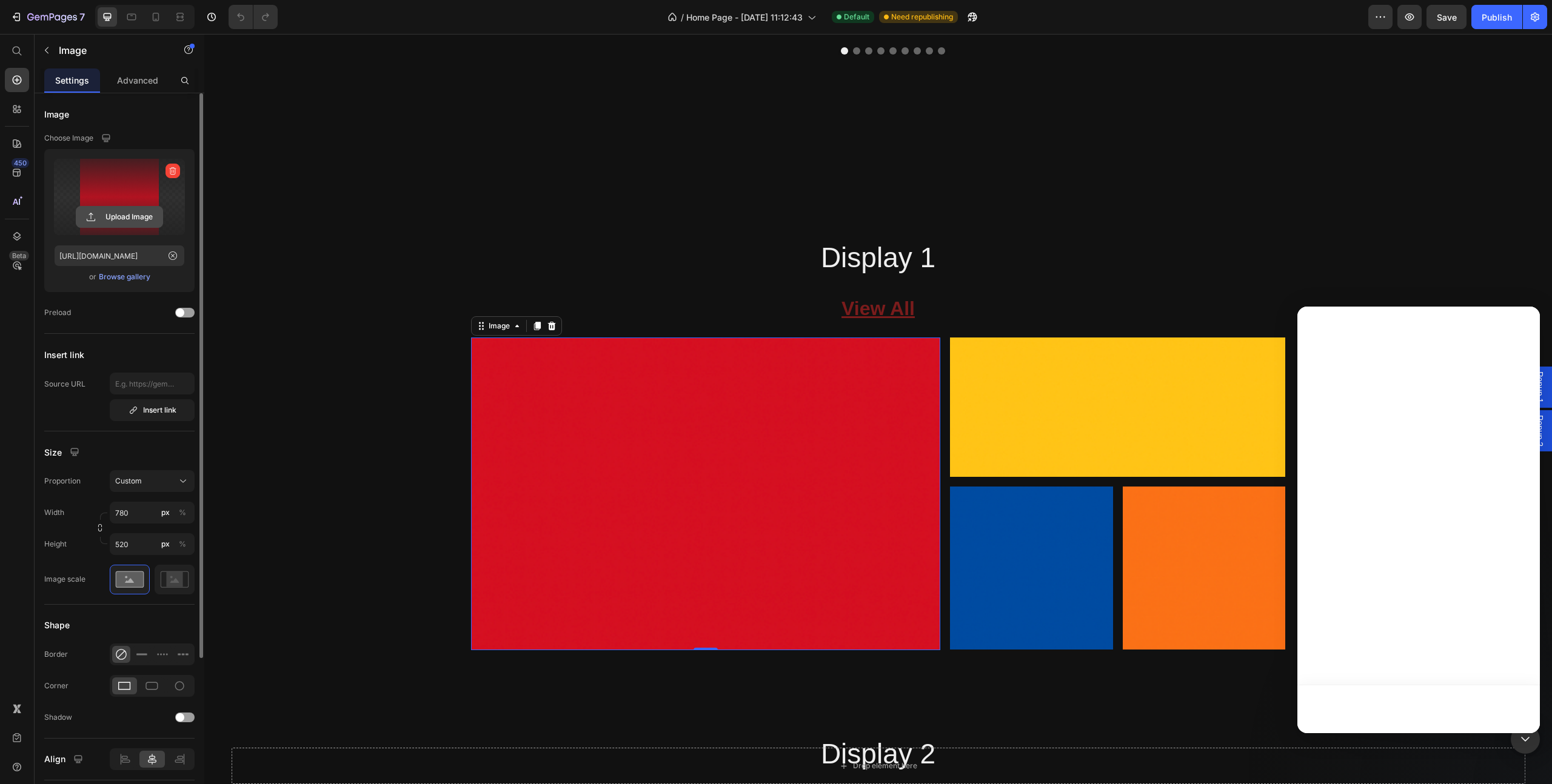 click 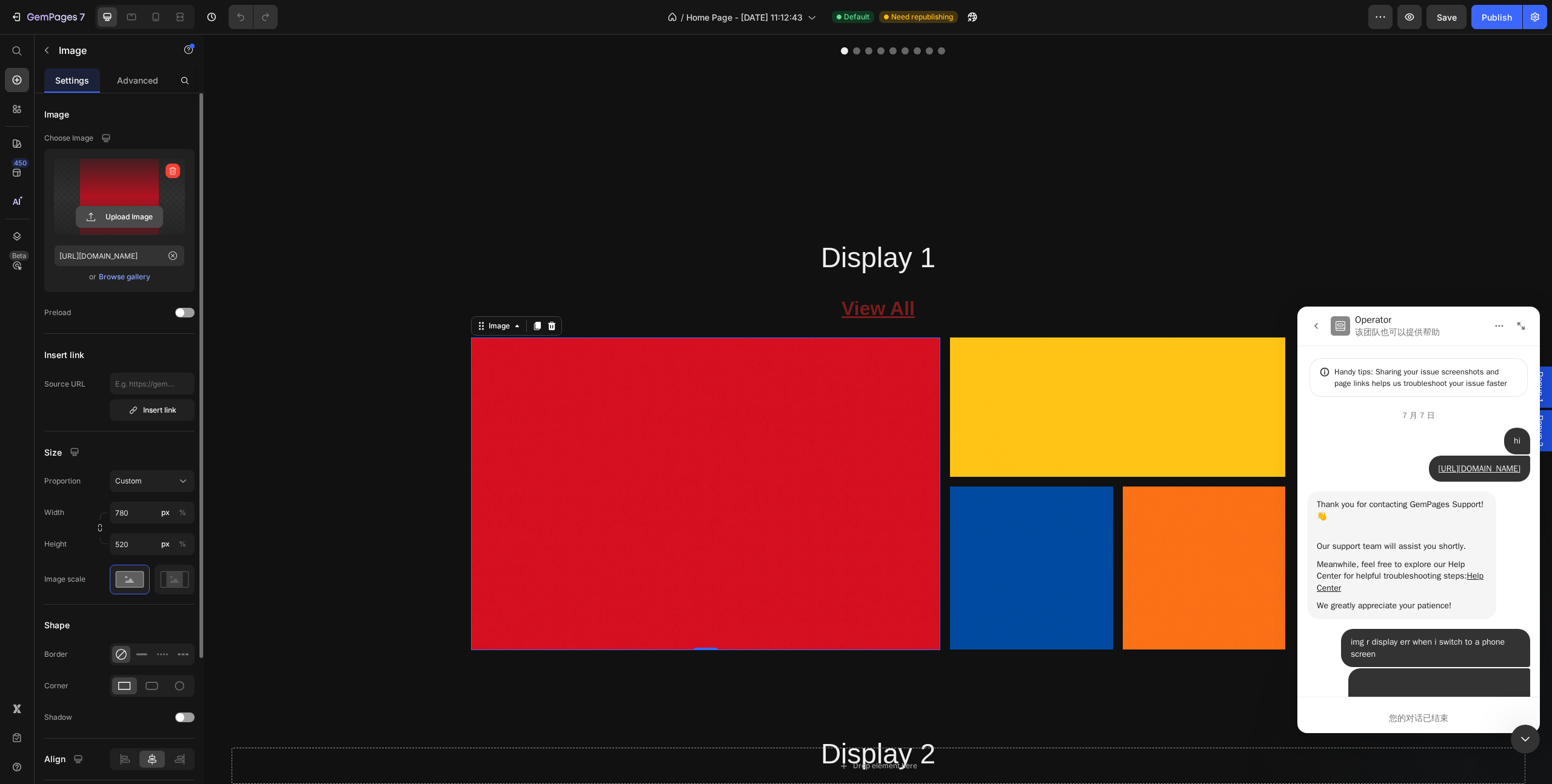 scroll, scrollTop: 0, scrollLeft: 0, axis: both 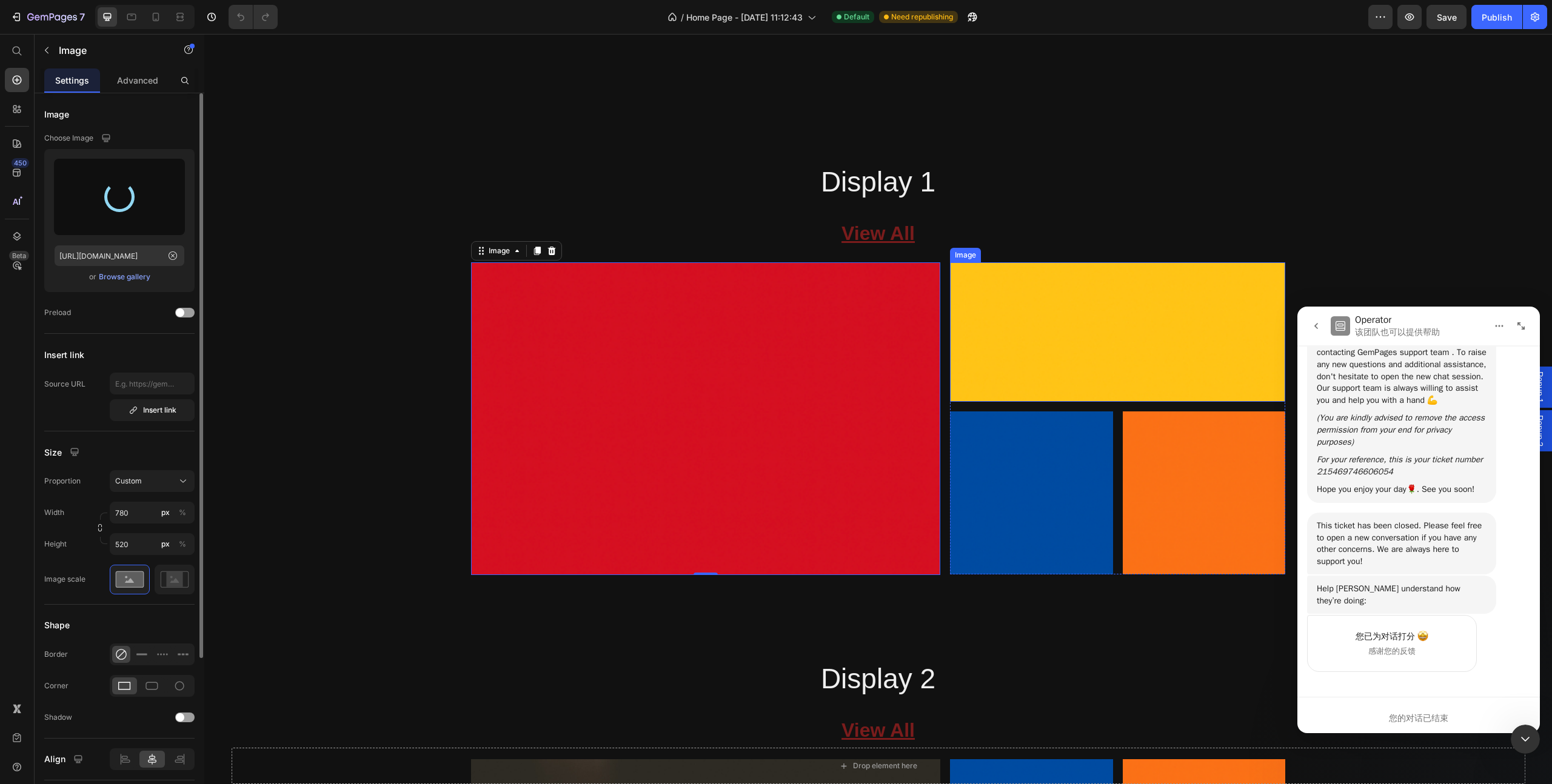 click at bounding box center [1117, 332] 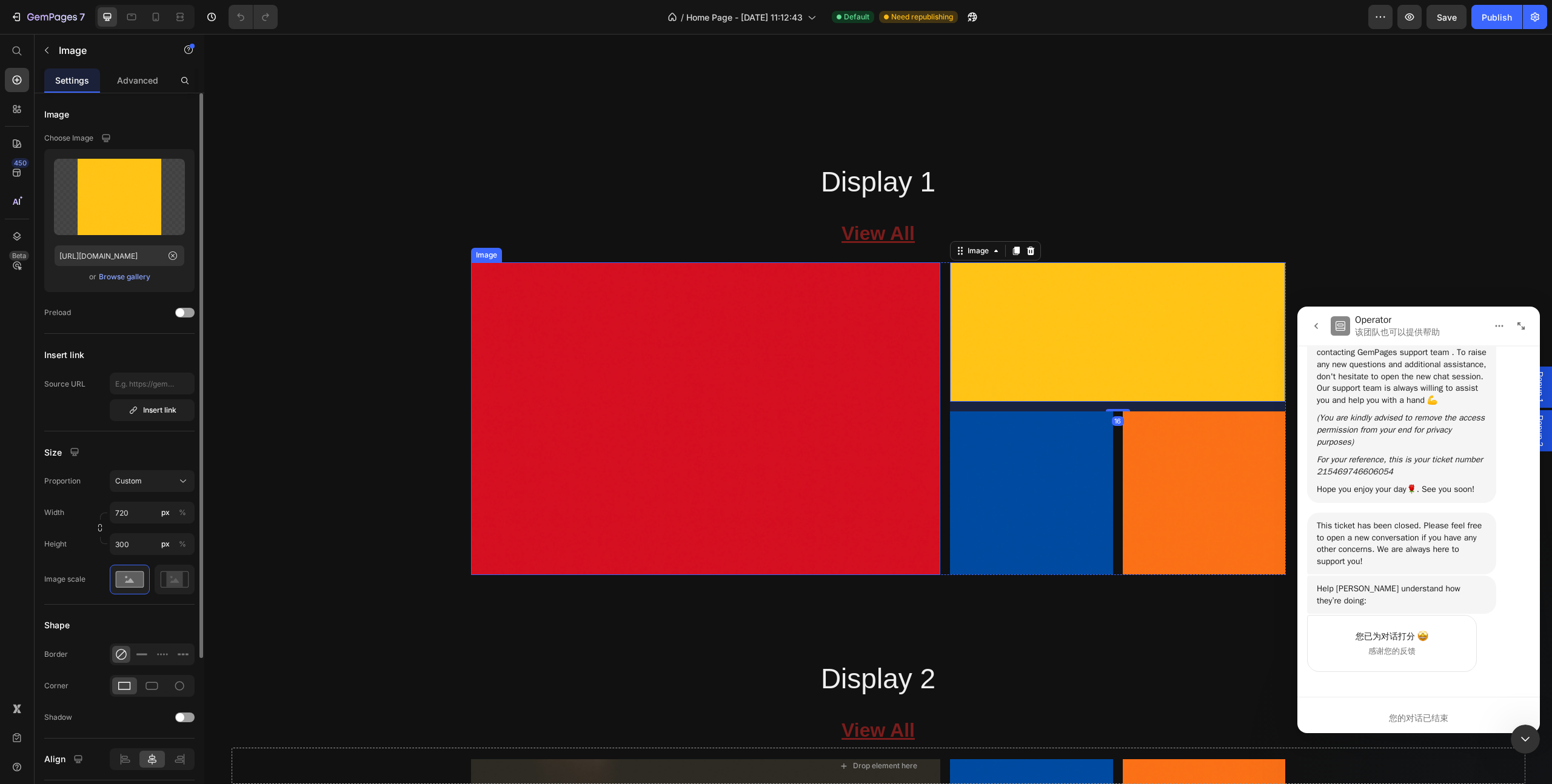 click at bounding box center [706, 419] 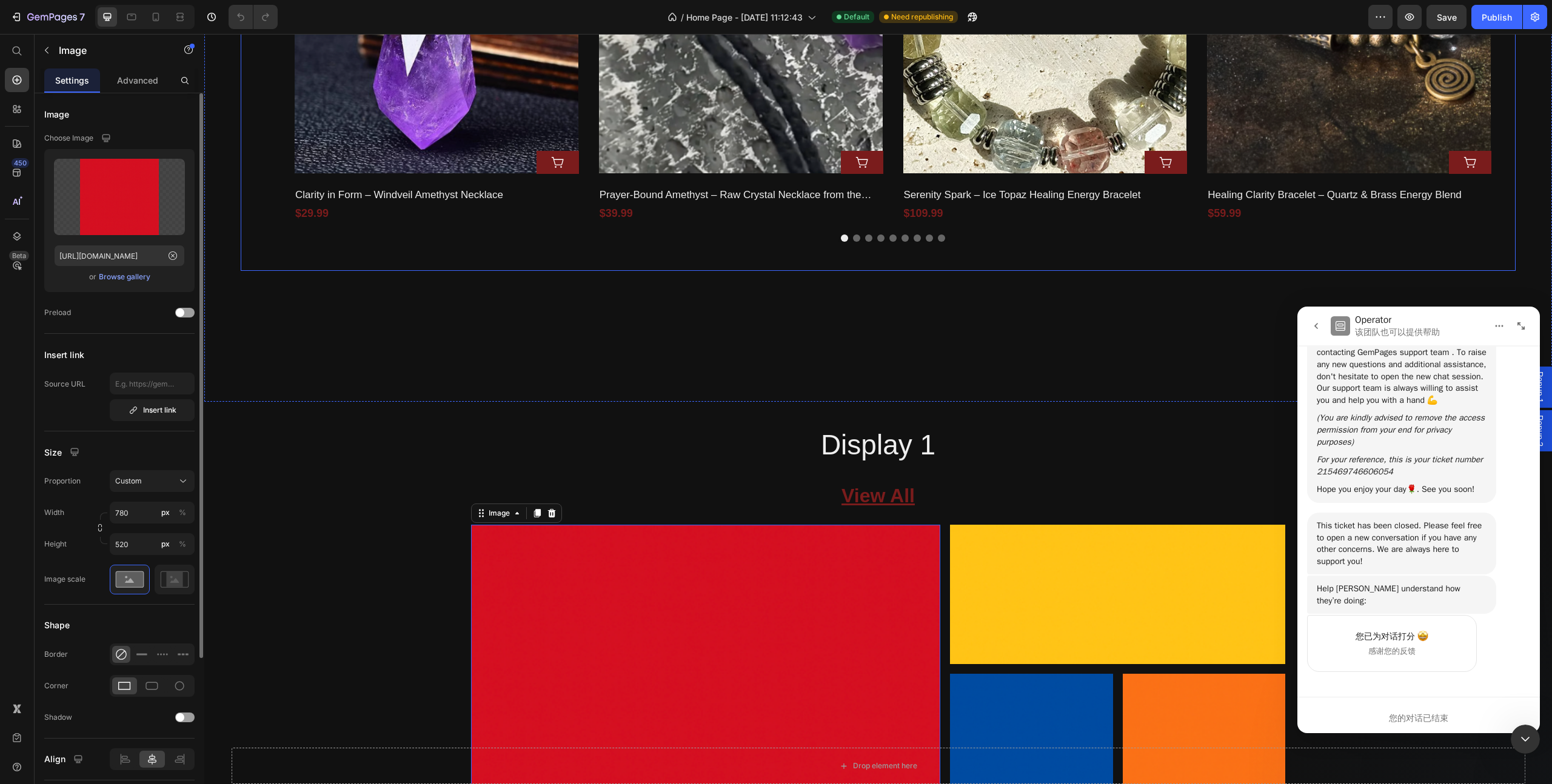 scroll, scrollTop: 2322, scrollLeft: 0, axis: vertical 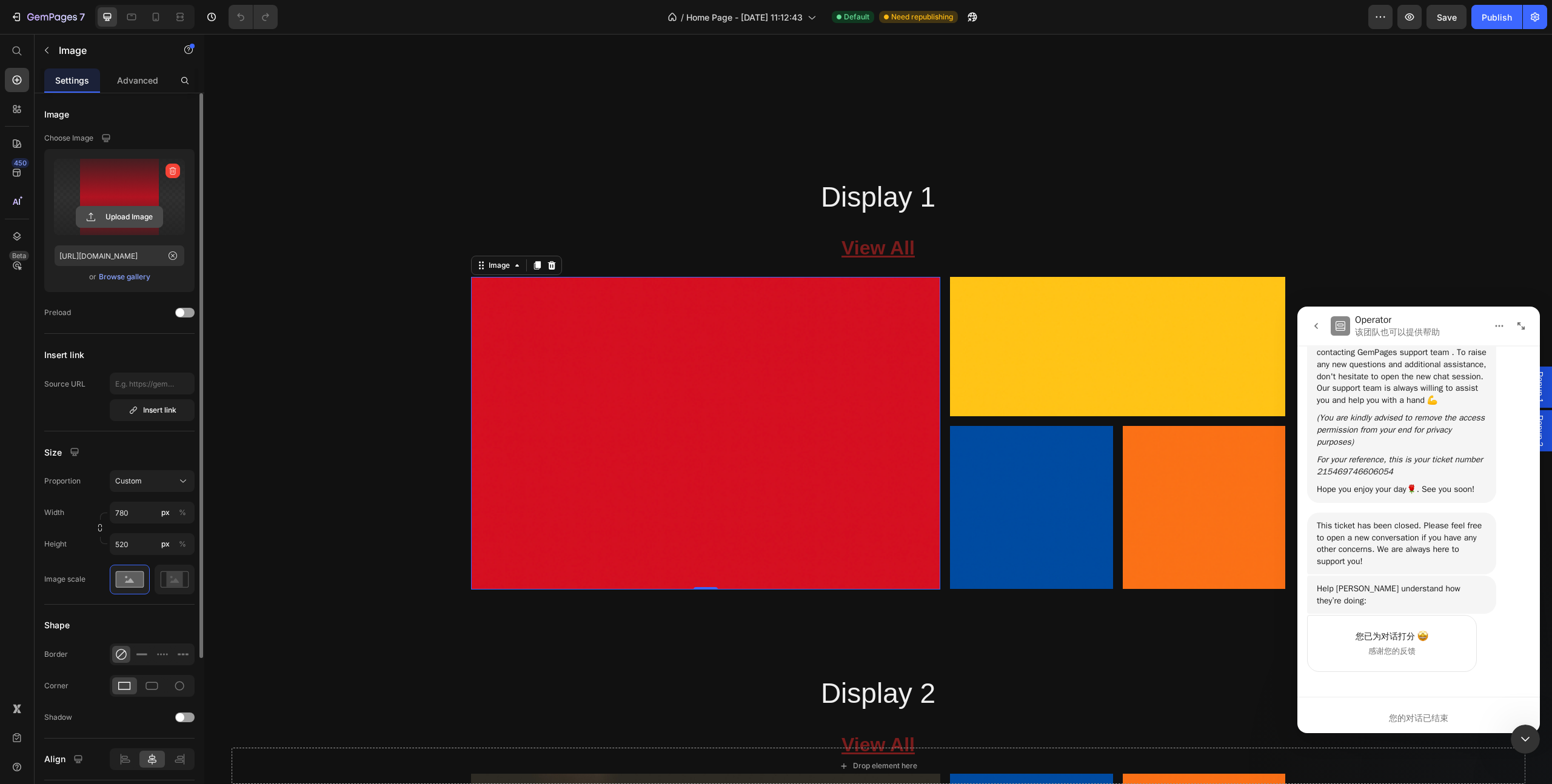 click 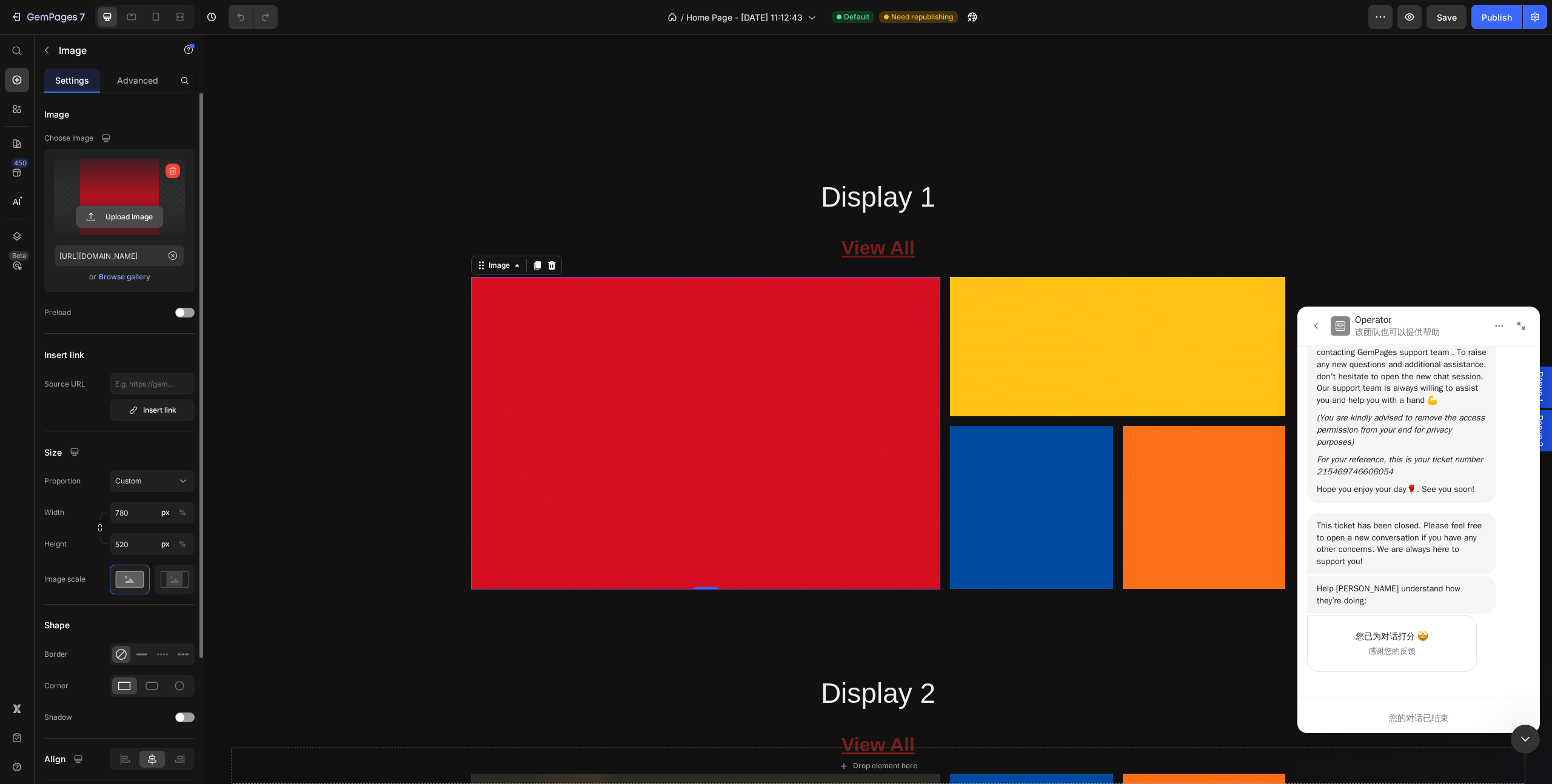 click 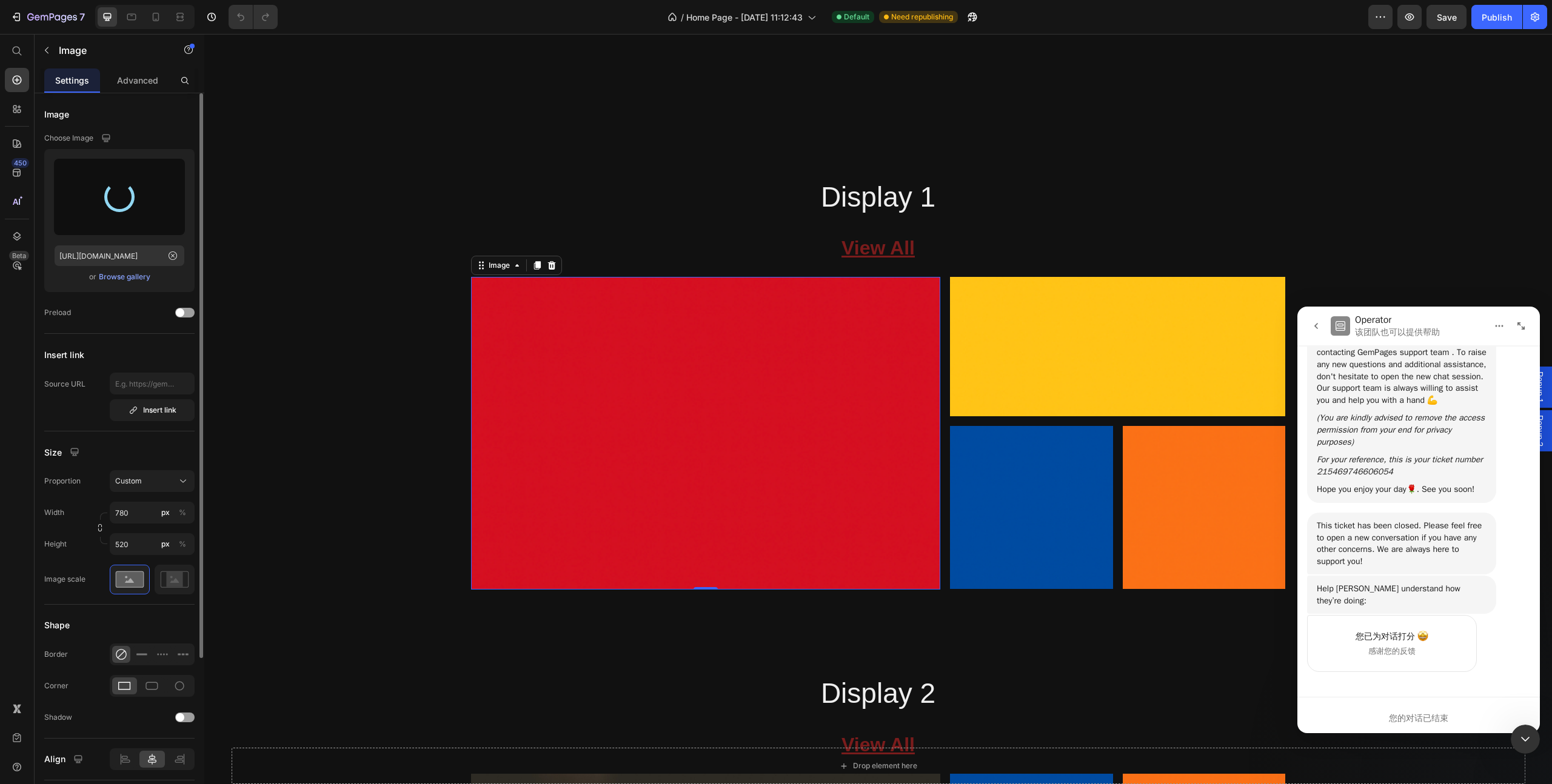 click at bounding box center (119, 197) 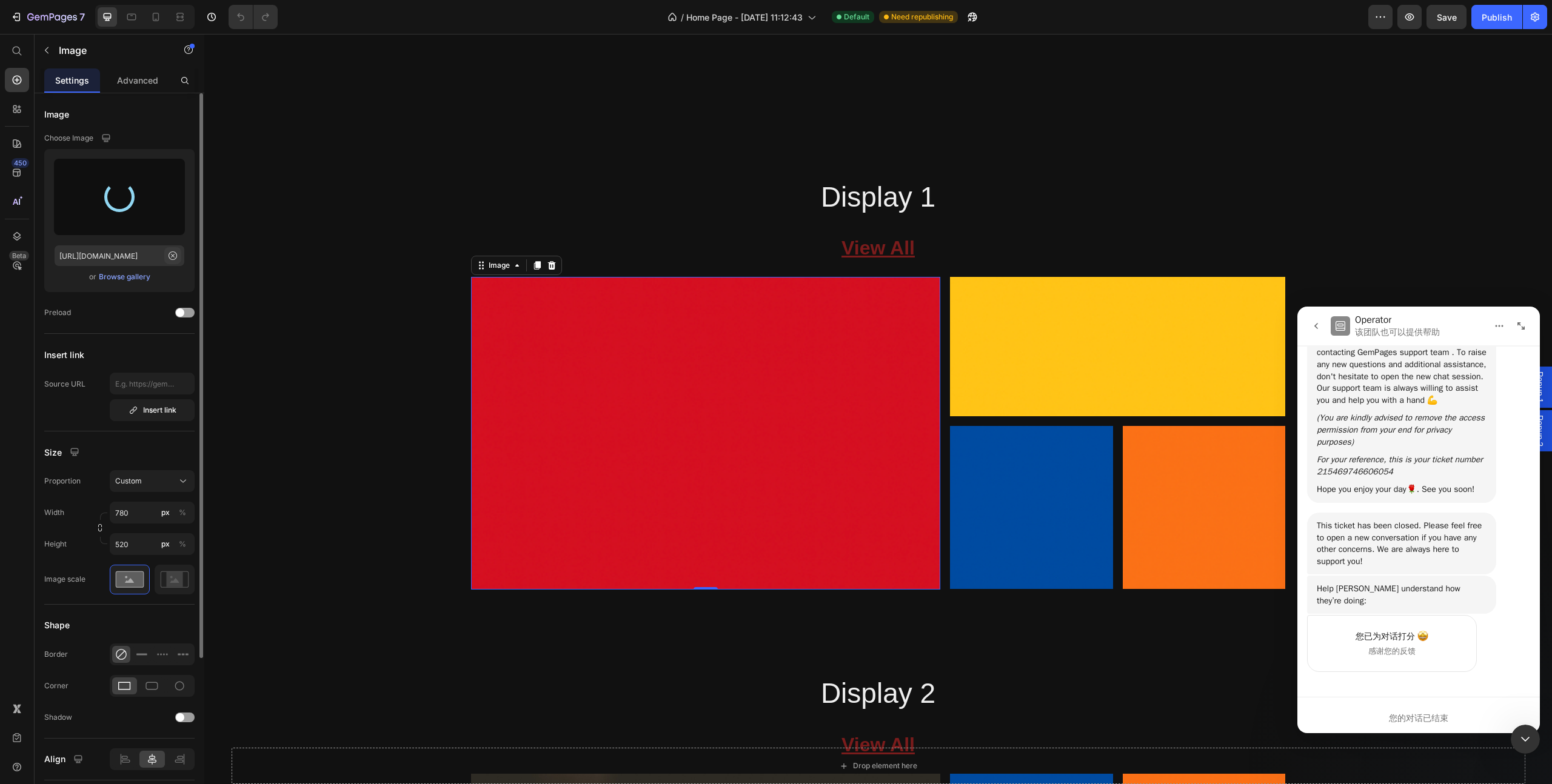click 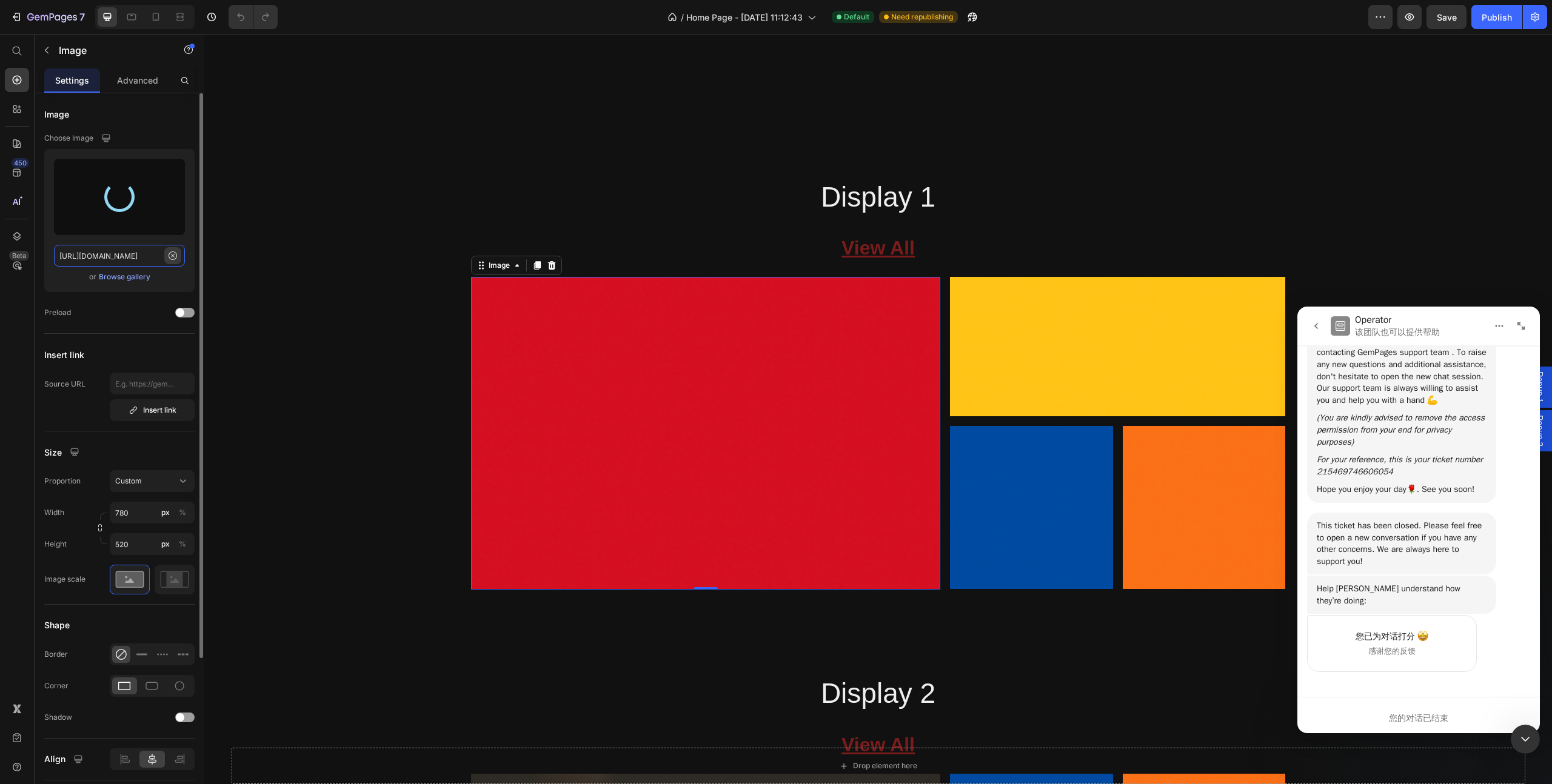 type 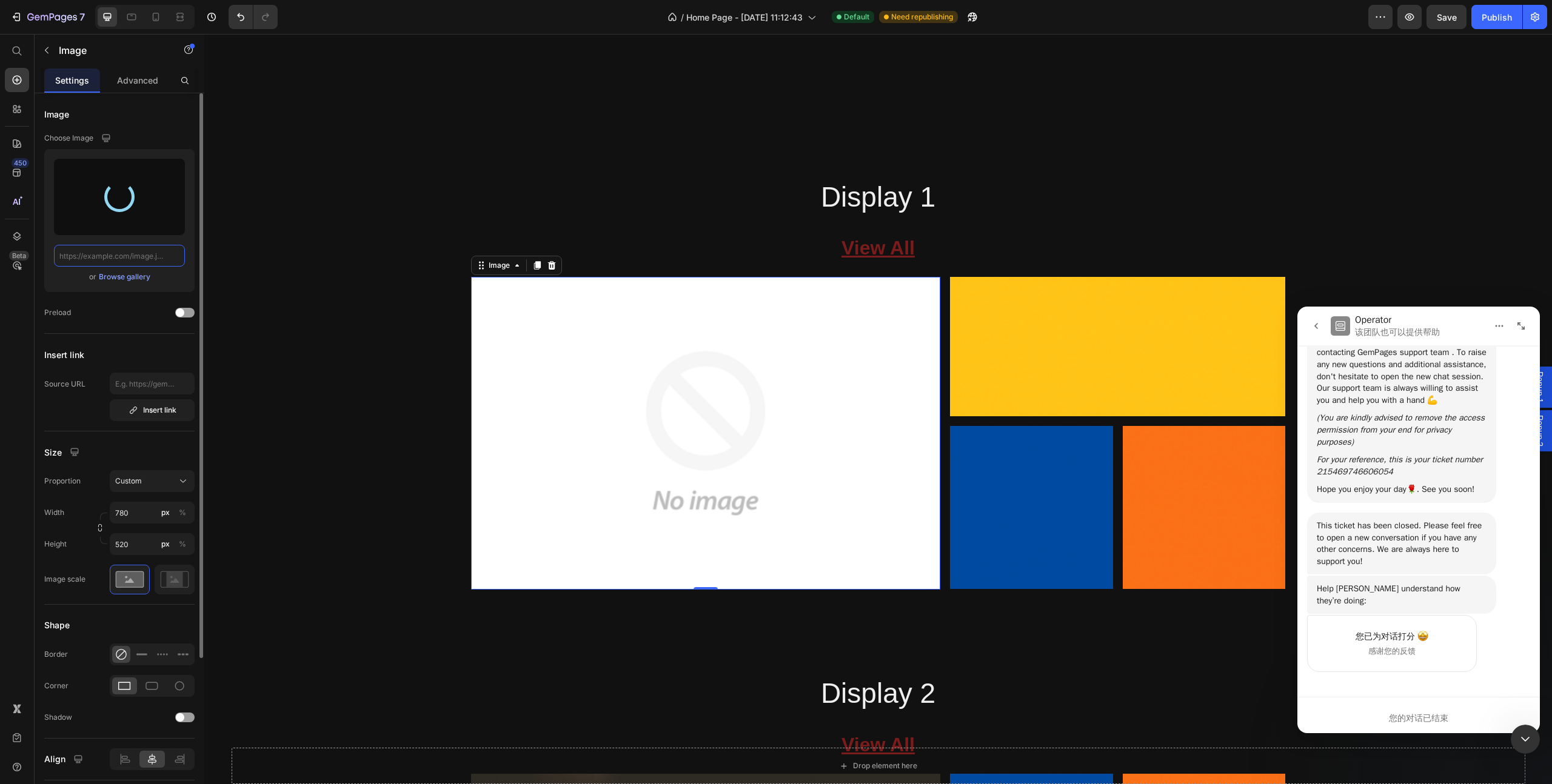 scroll, scrollTop: 0, scrollLeft: 0, axis: both 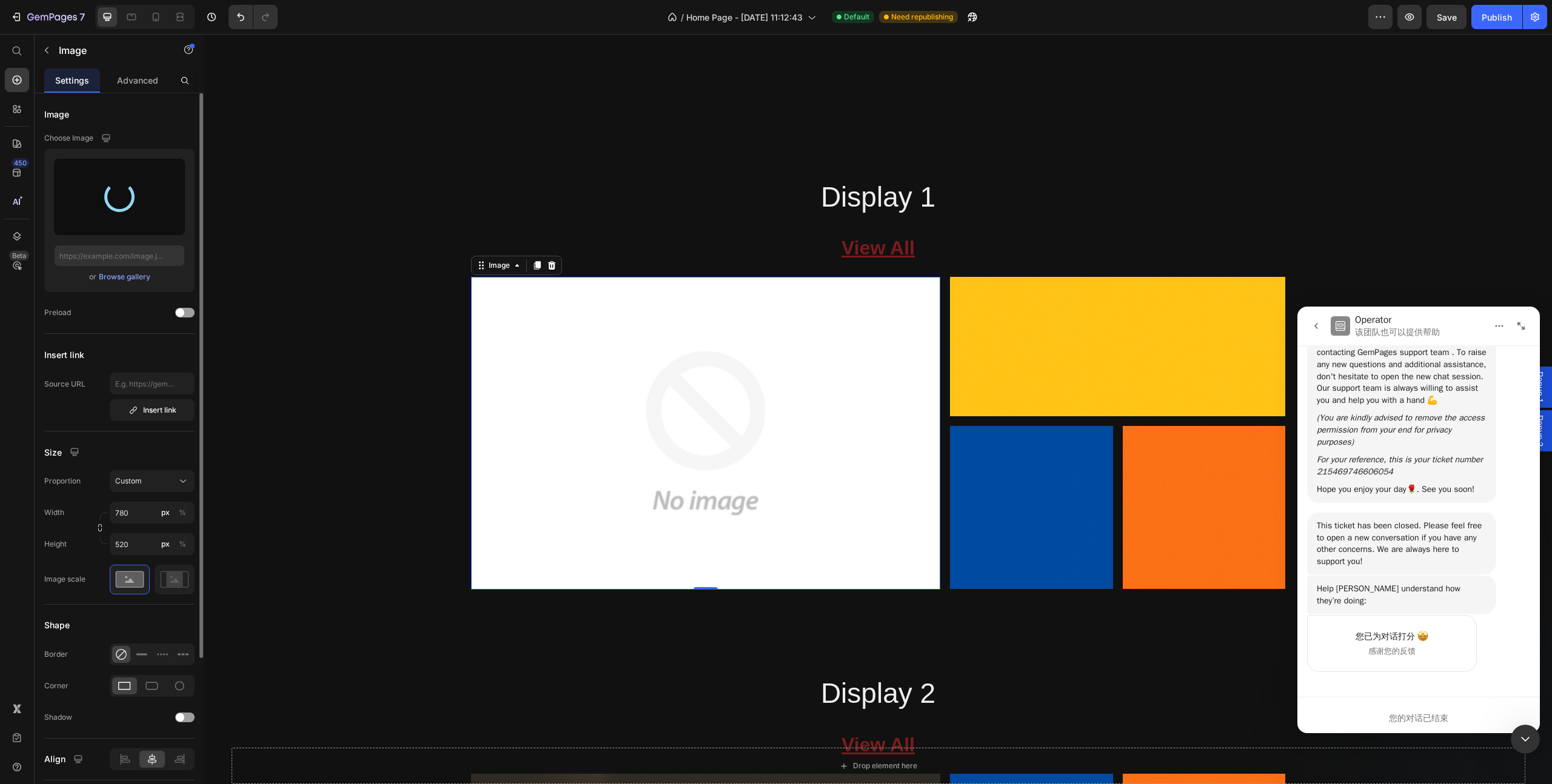 click on "or   Browse gallery" 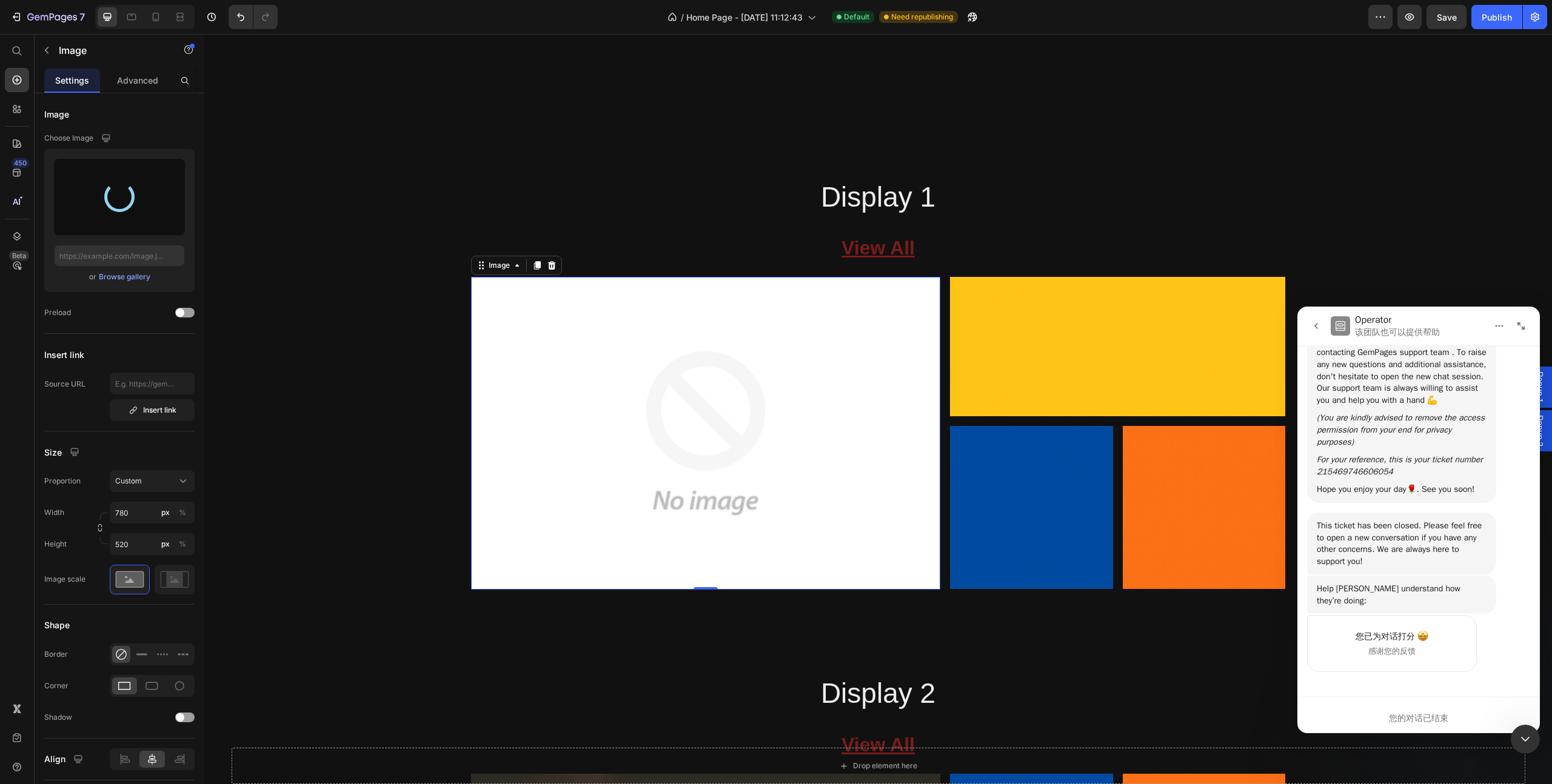 click at bounding box center [706, 433] 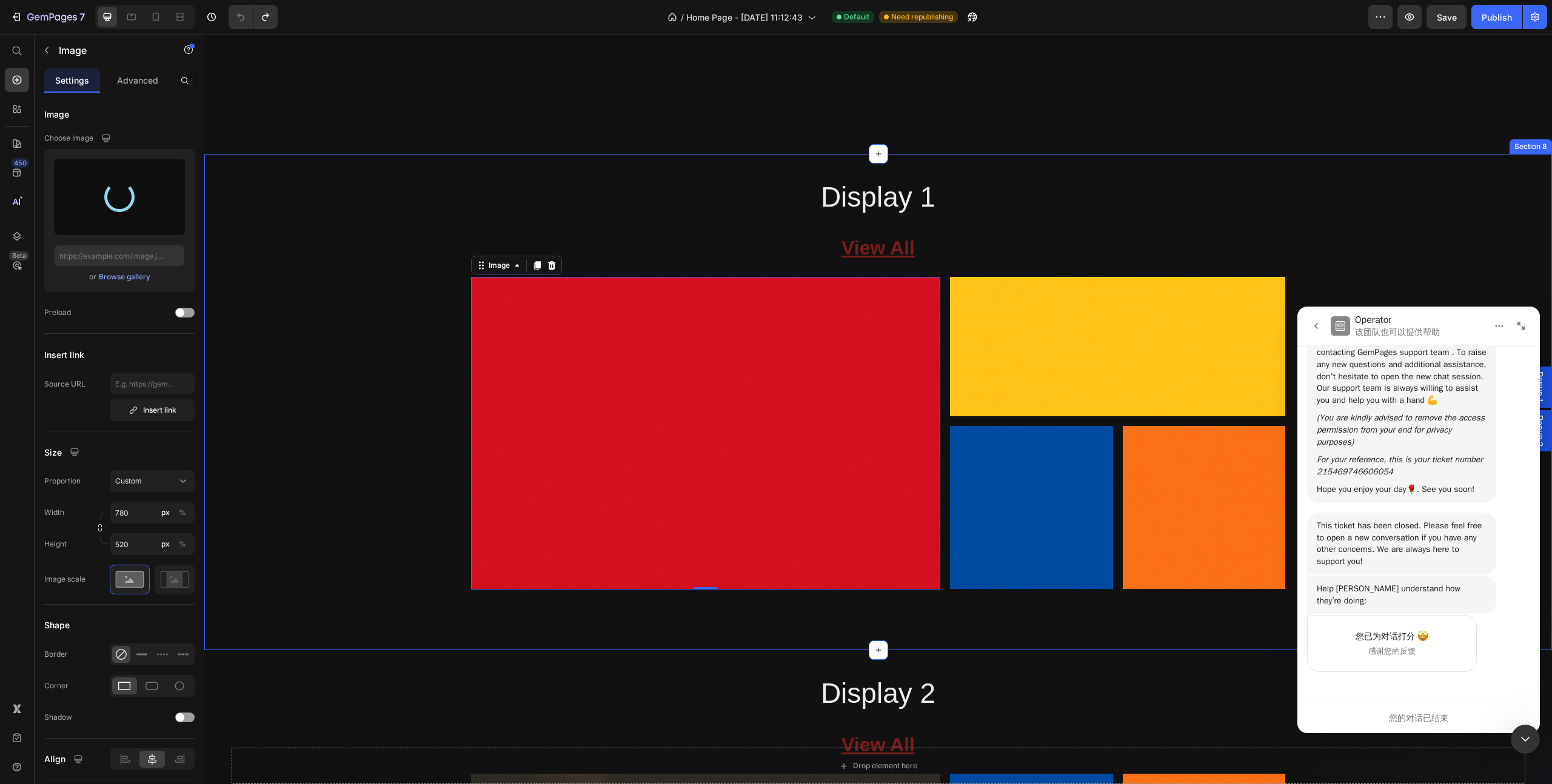 click on "Display 1 Heading View All Button Image   0 Image Image Image Row Row Row Row" at bounding box center (878, 384) 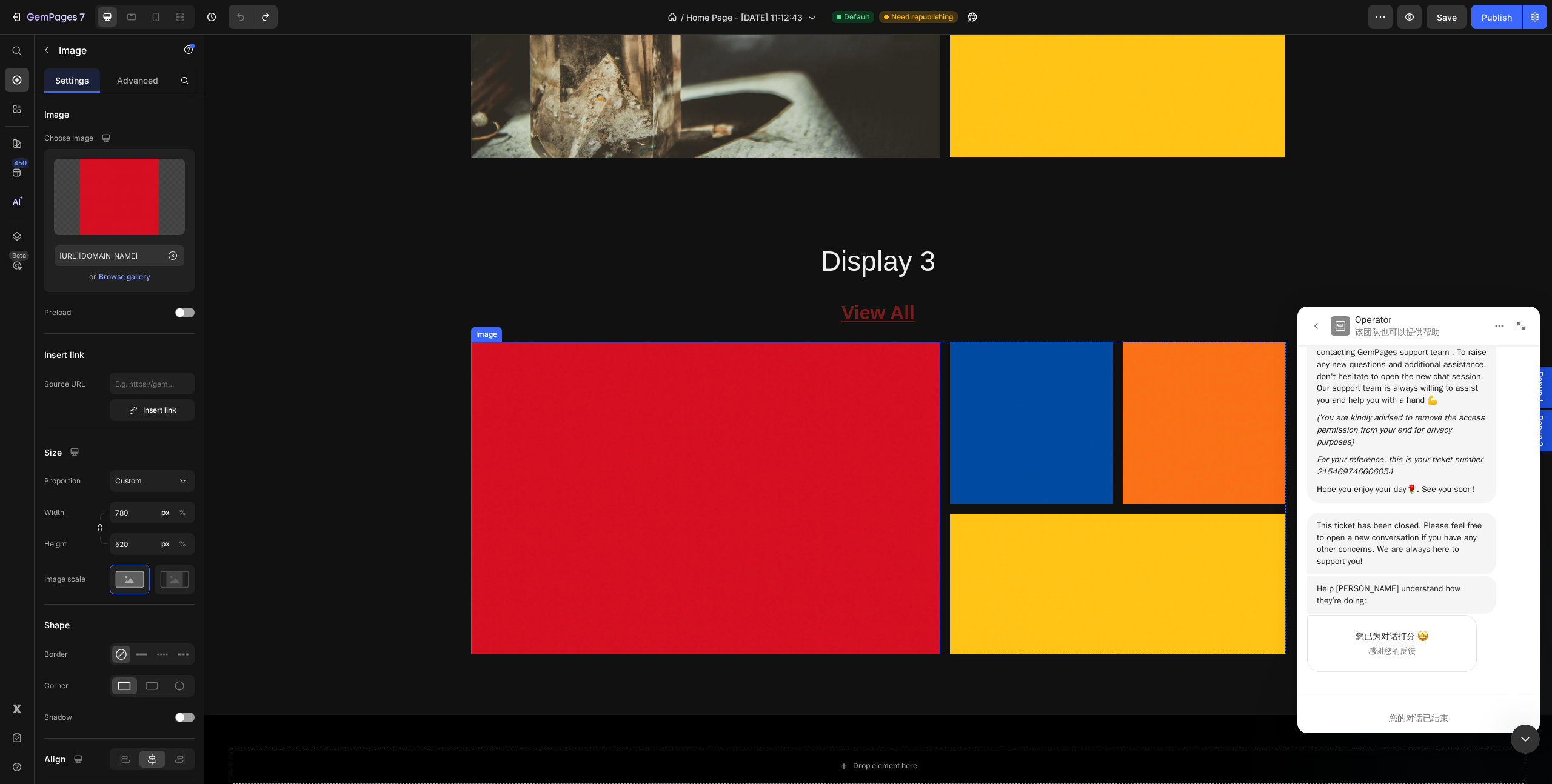 click at bounding box center [706, 498] 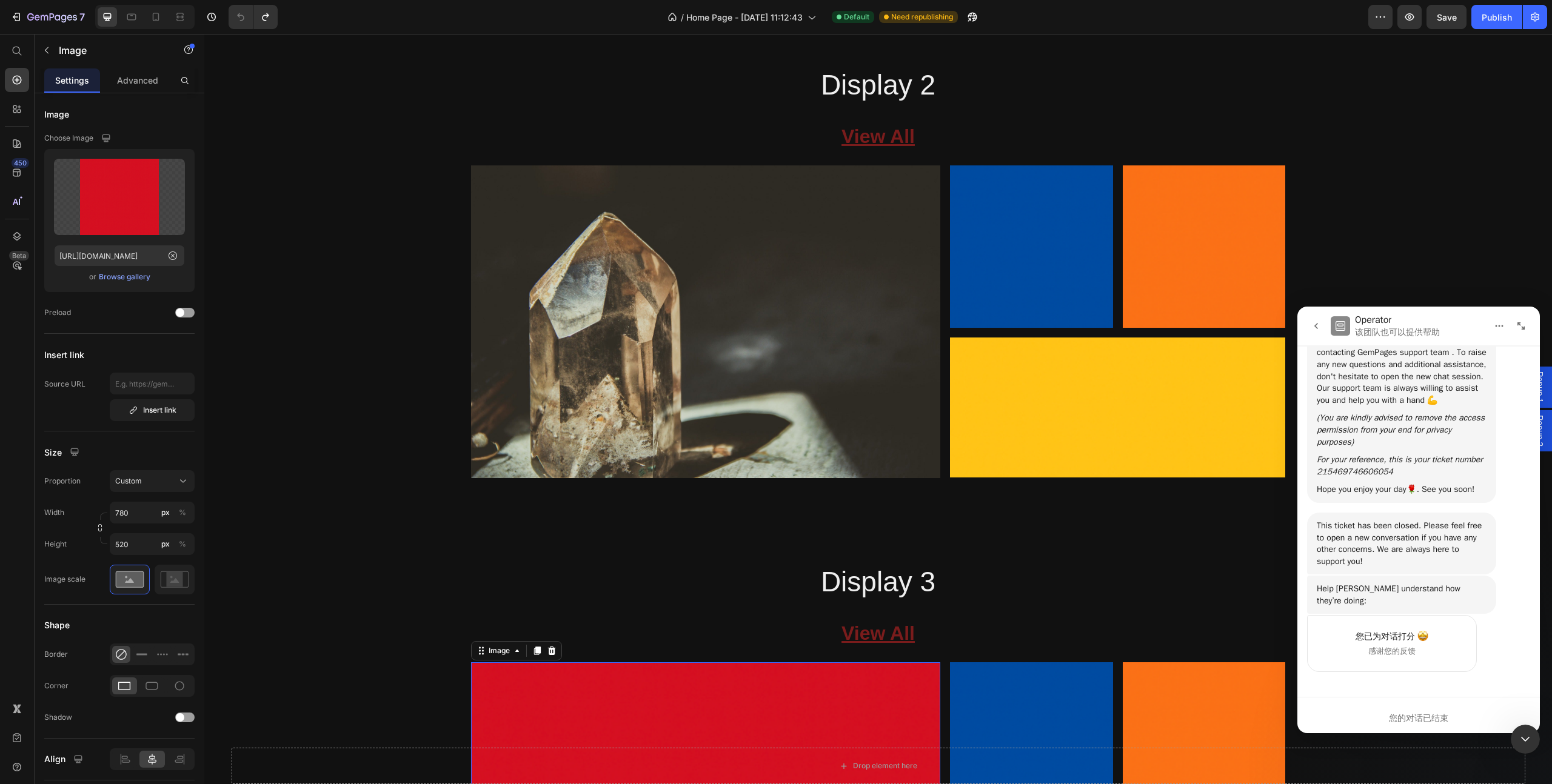 scroll, scrollTop: 2843, scrollLeft: 0, axis: vertical 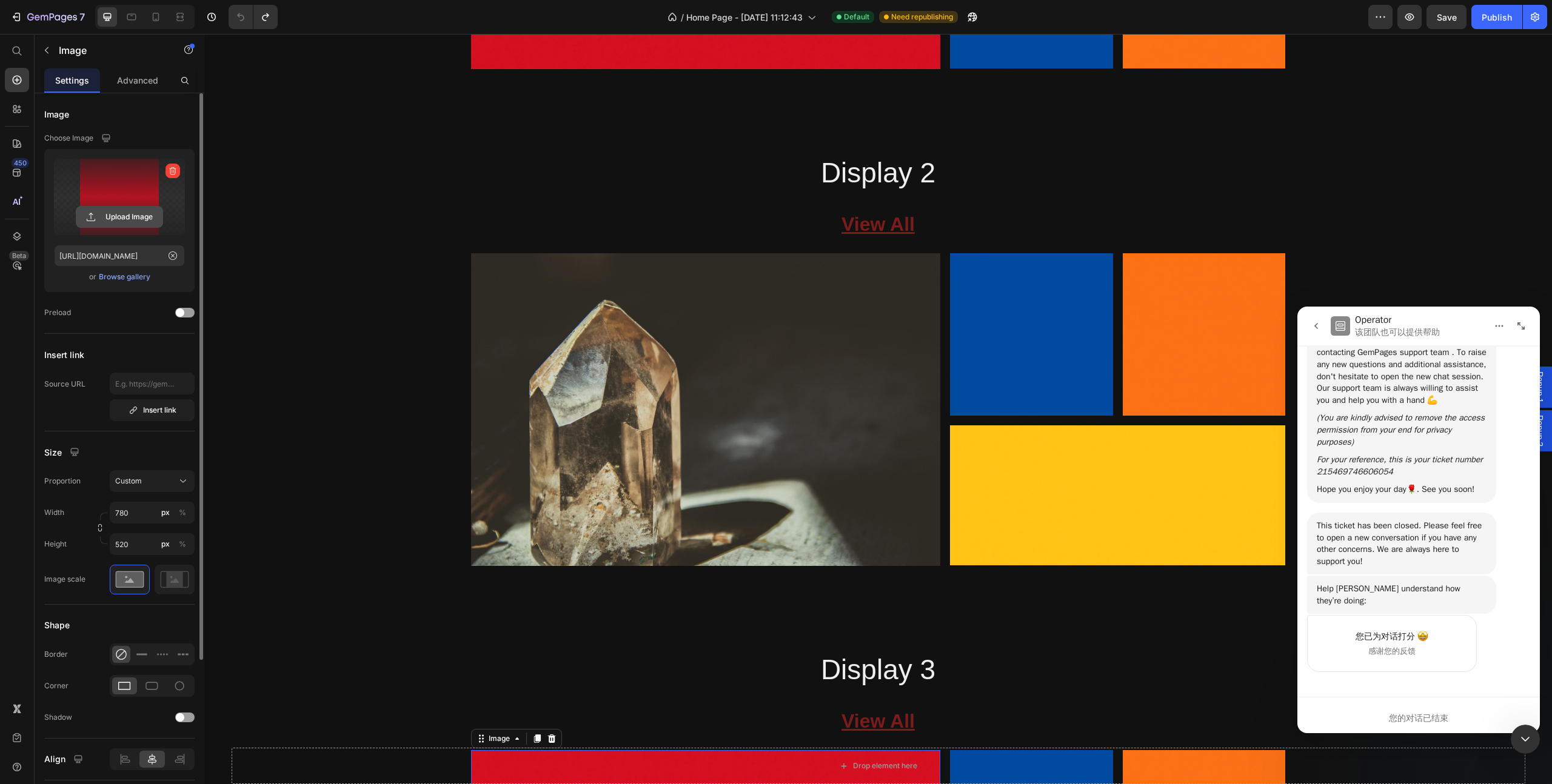 click 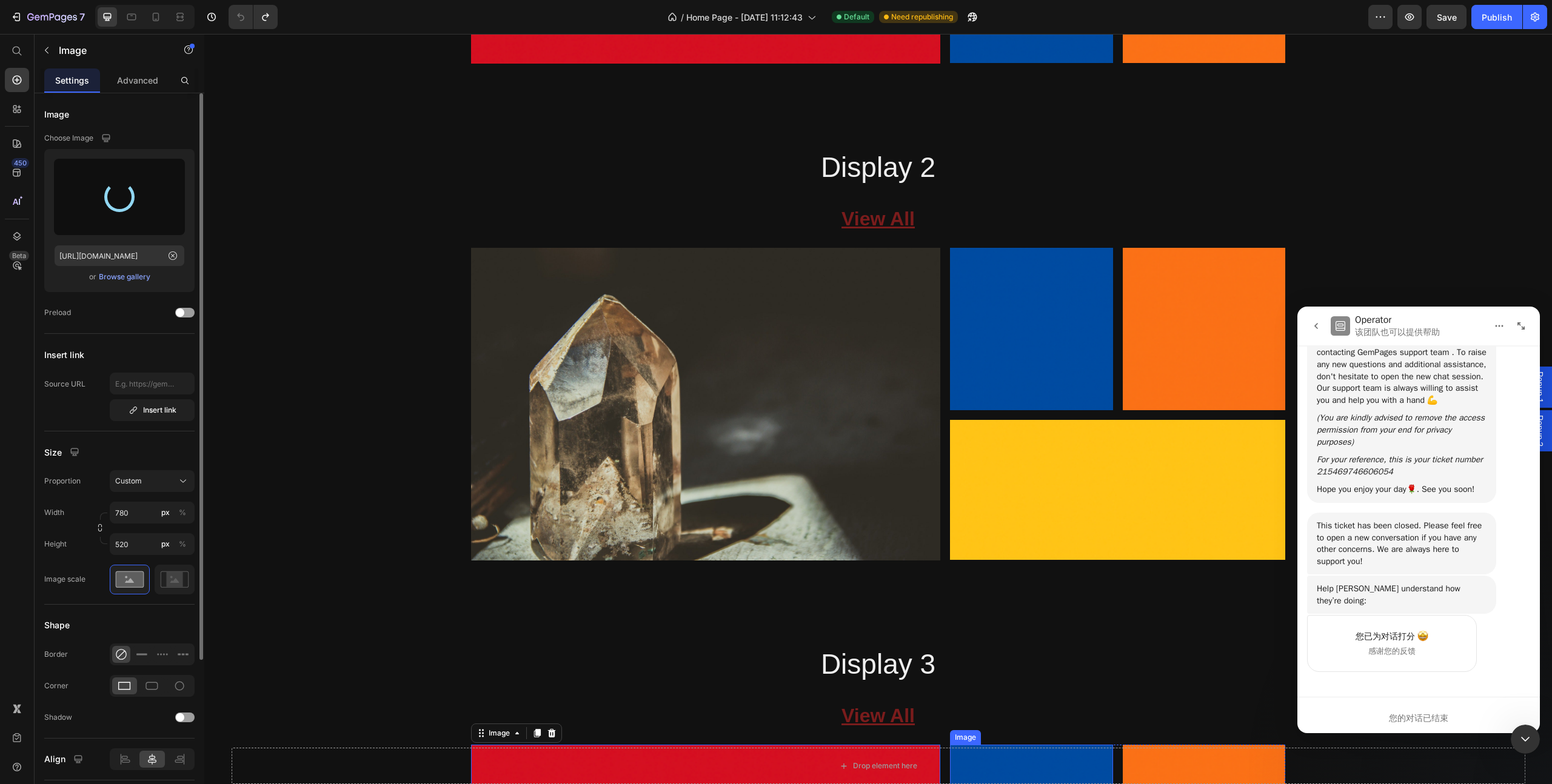 scroll, scrollTop: 2832, scrollLeft: 0, axis: vertical 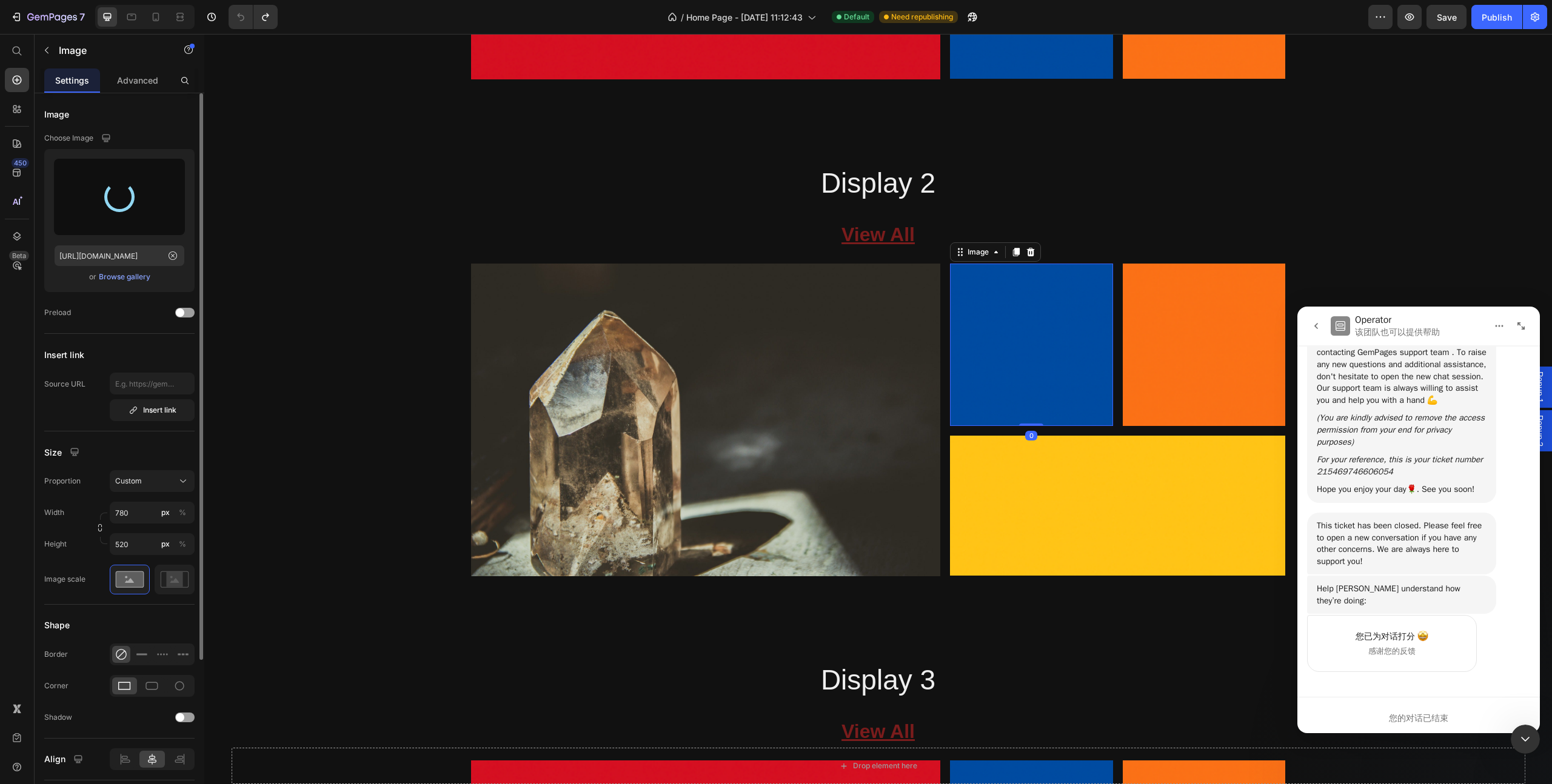 click at bounding box center [1031, 345] 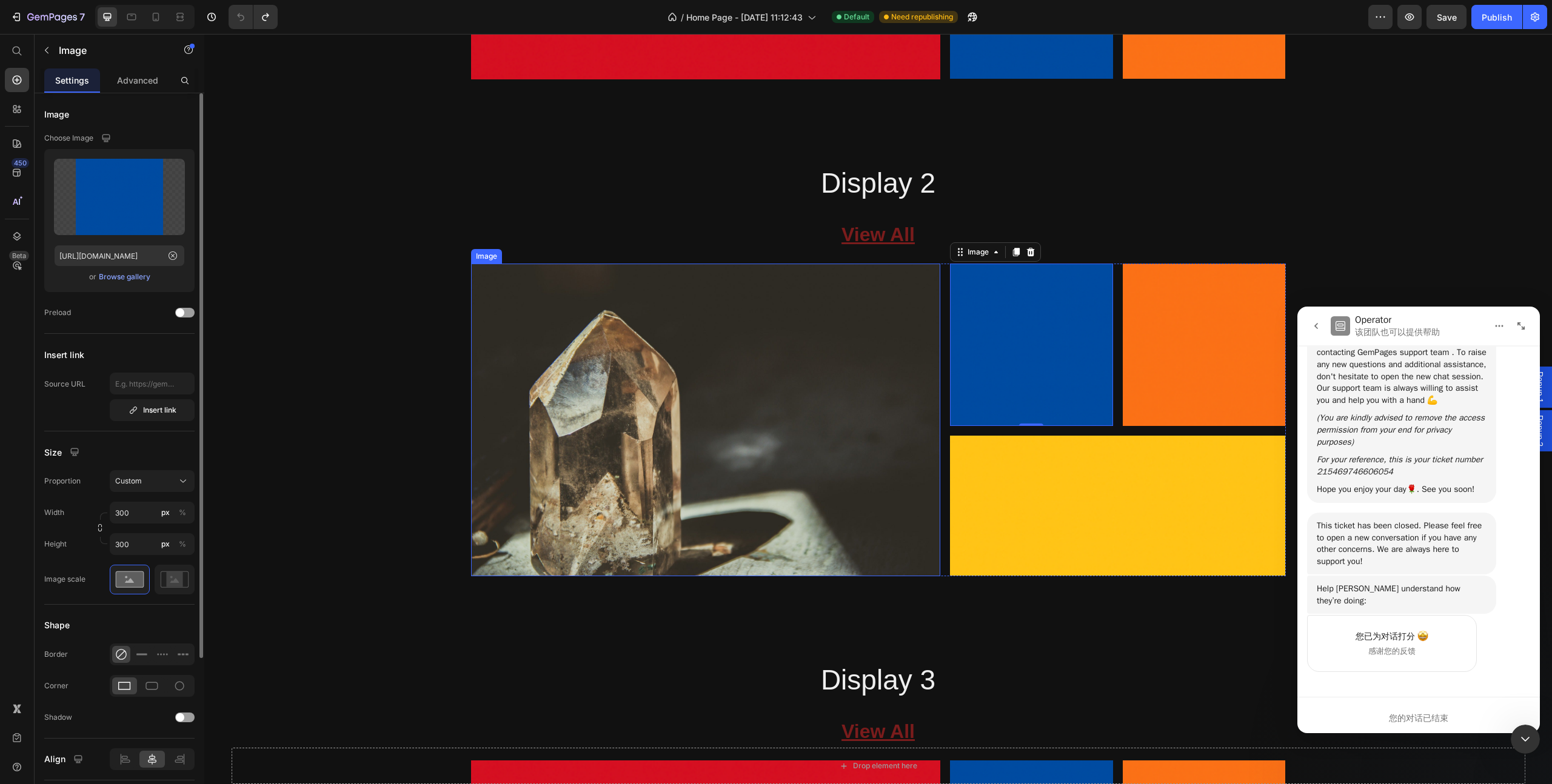 click at bounding box center [706, 420] 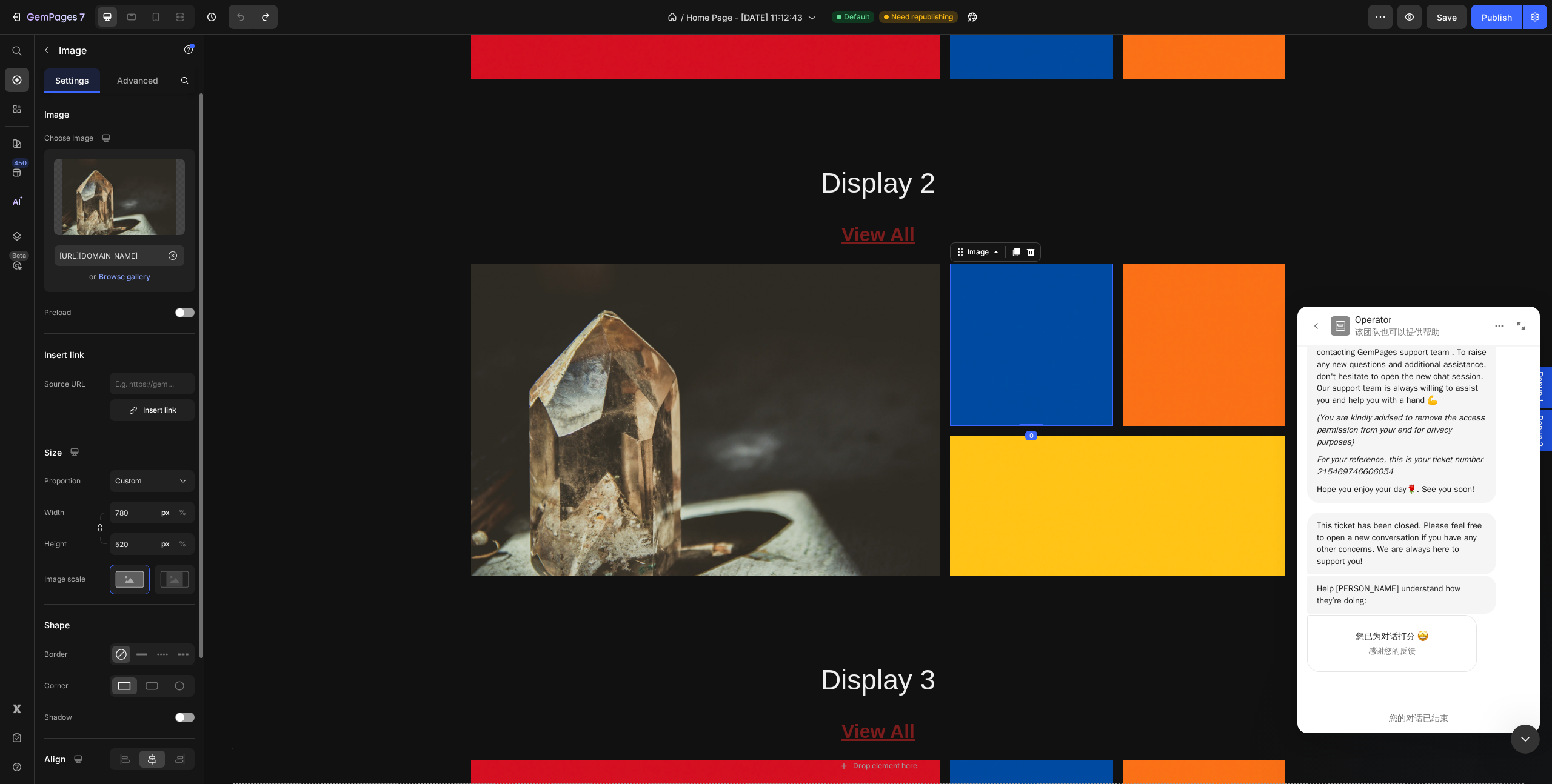 click at bounding box center [1031, 345] 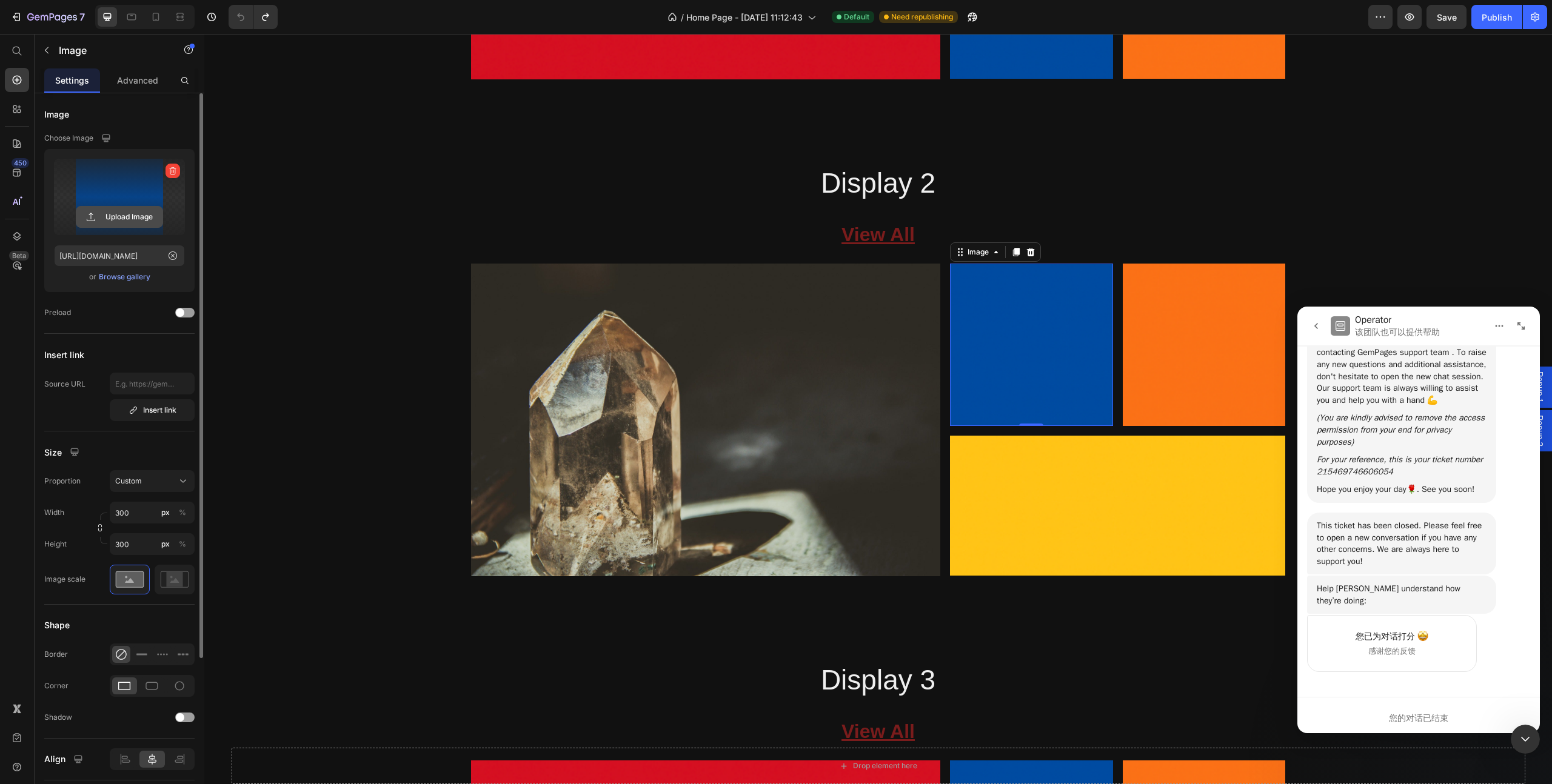 click 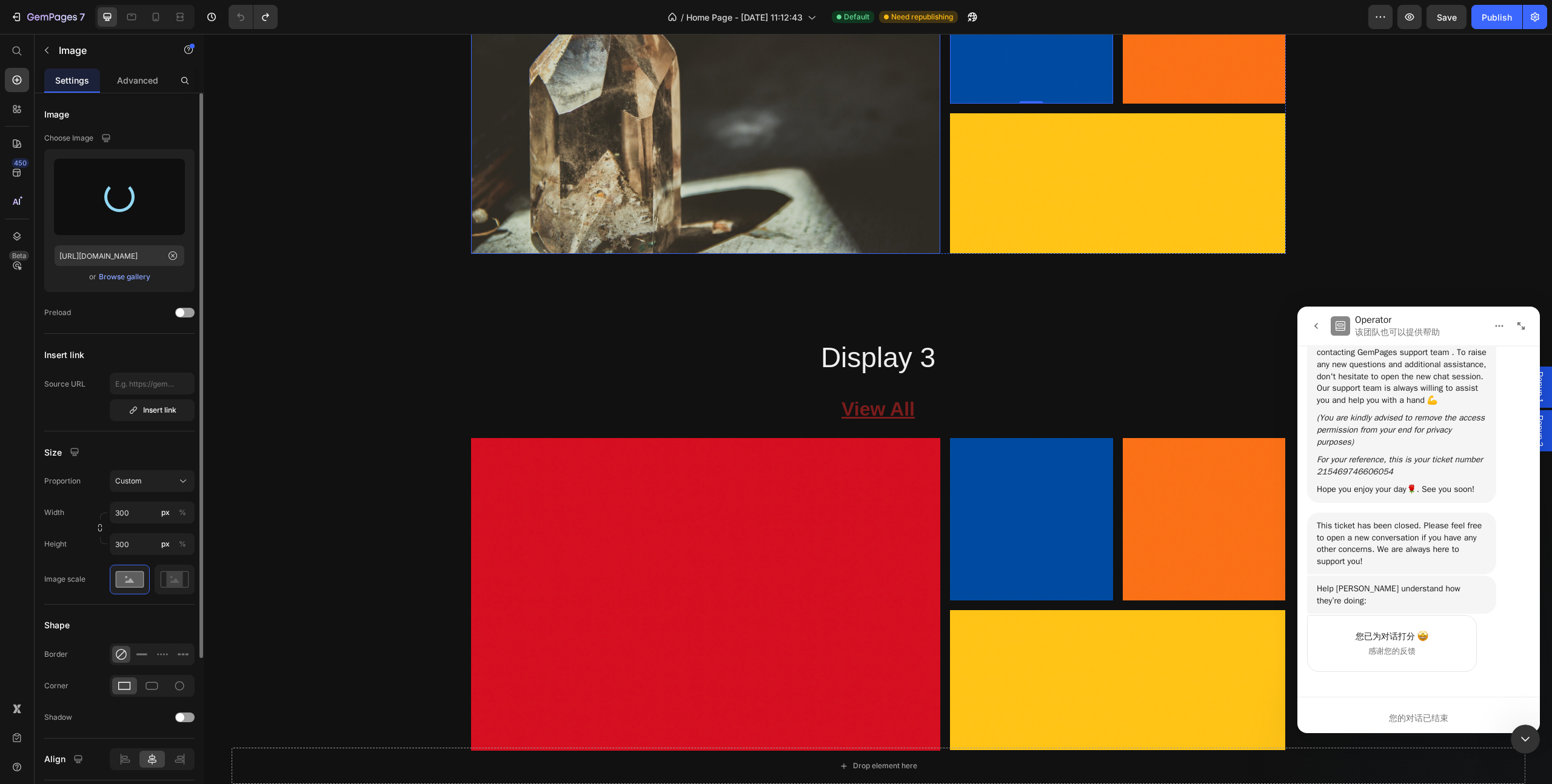 scroll, scrollTop: 3156, scrollLeft: 0, axis: vertical 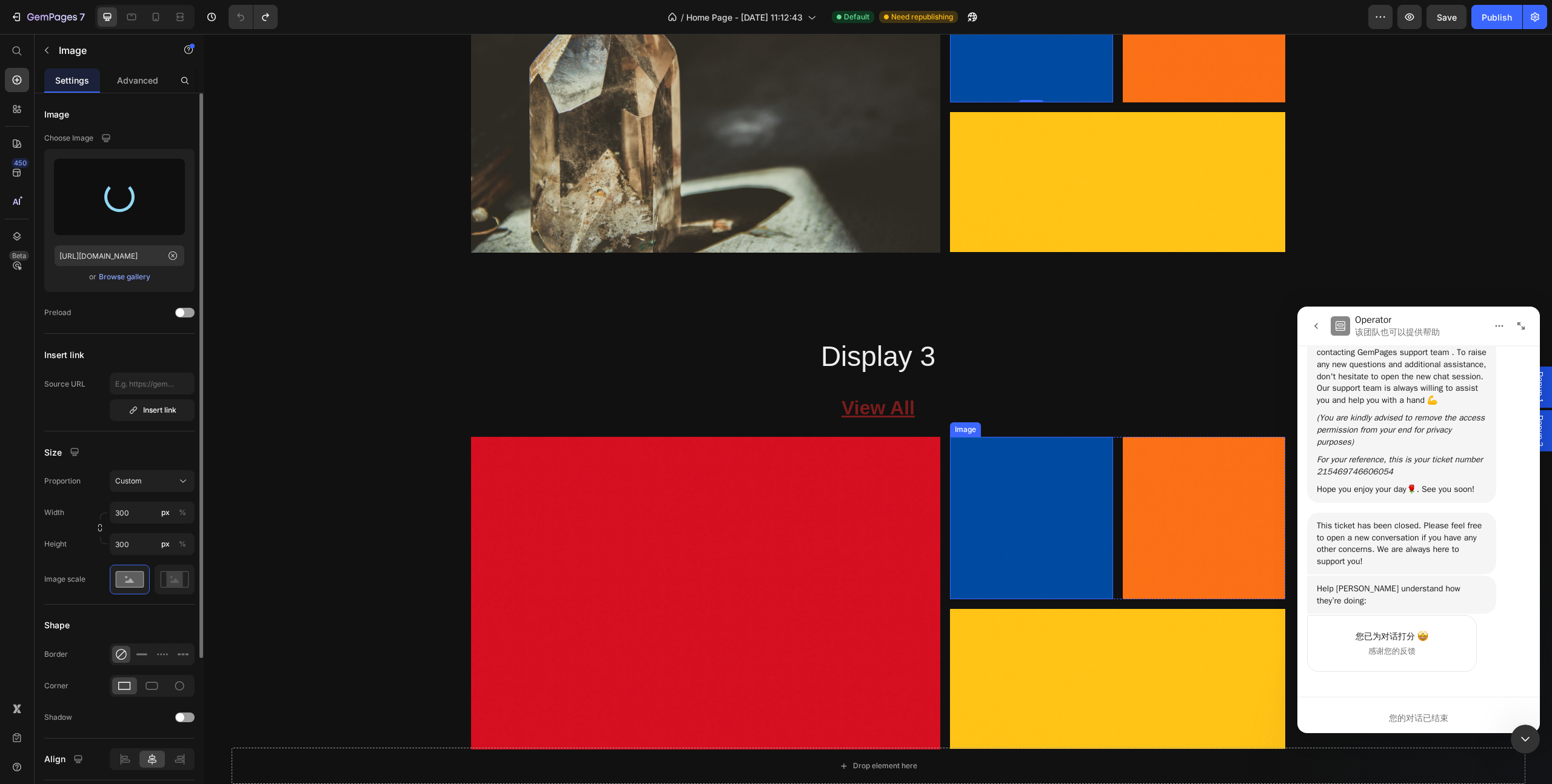 click at bounding box center [1031, 518] 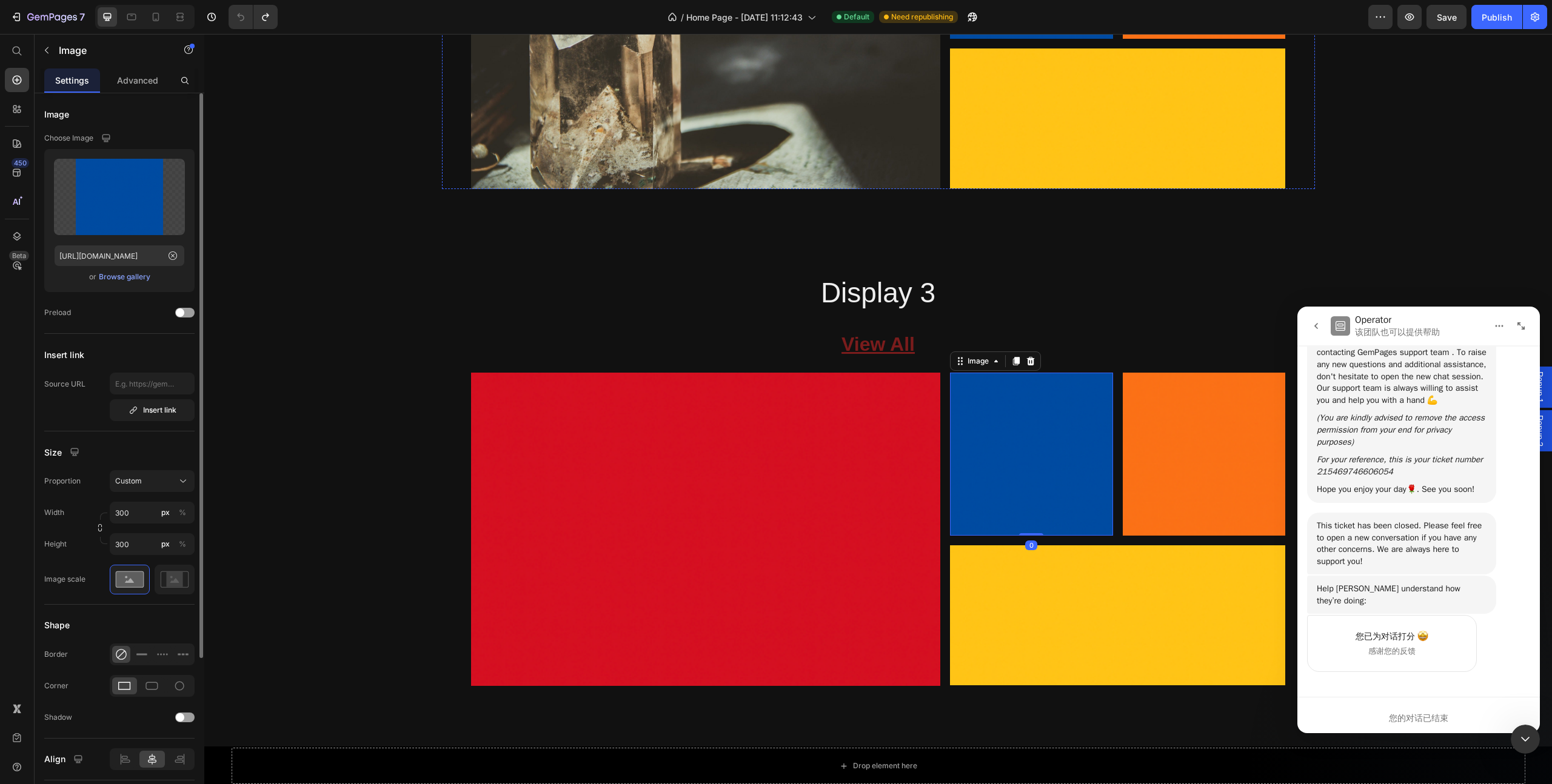 scroll, scrollTop: 2084, scrollLeft: 0, axis: vertical 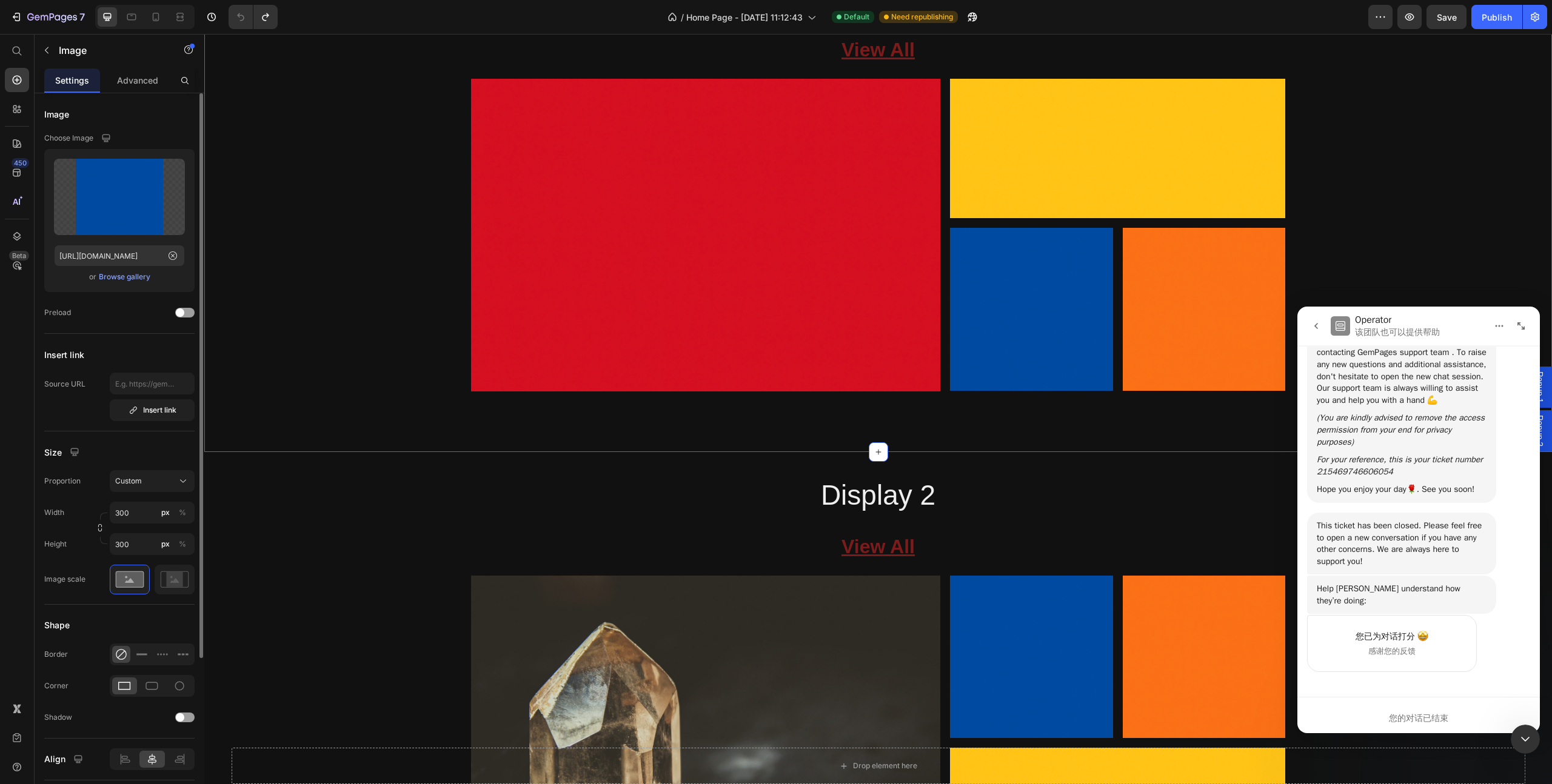 click at bounding box center (706, 235) 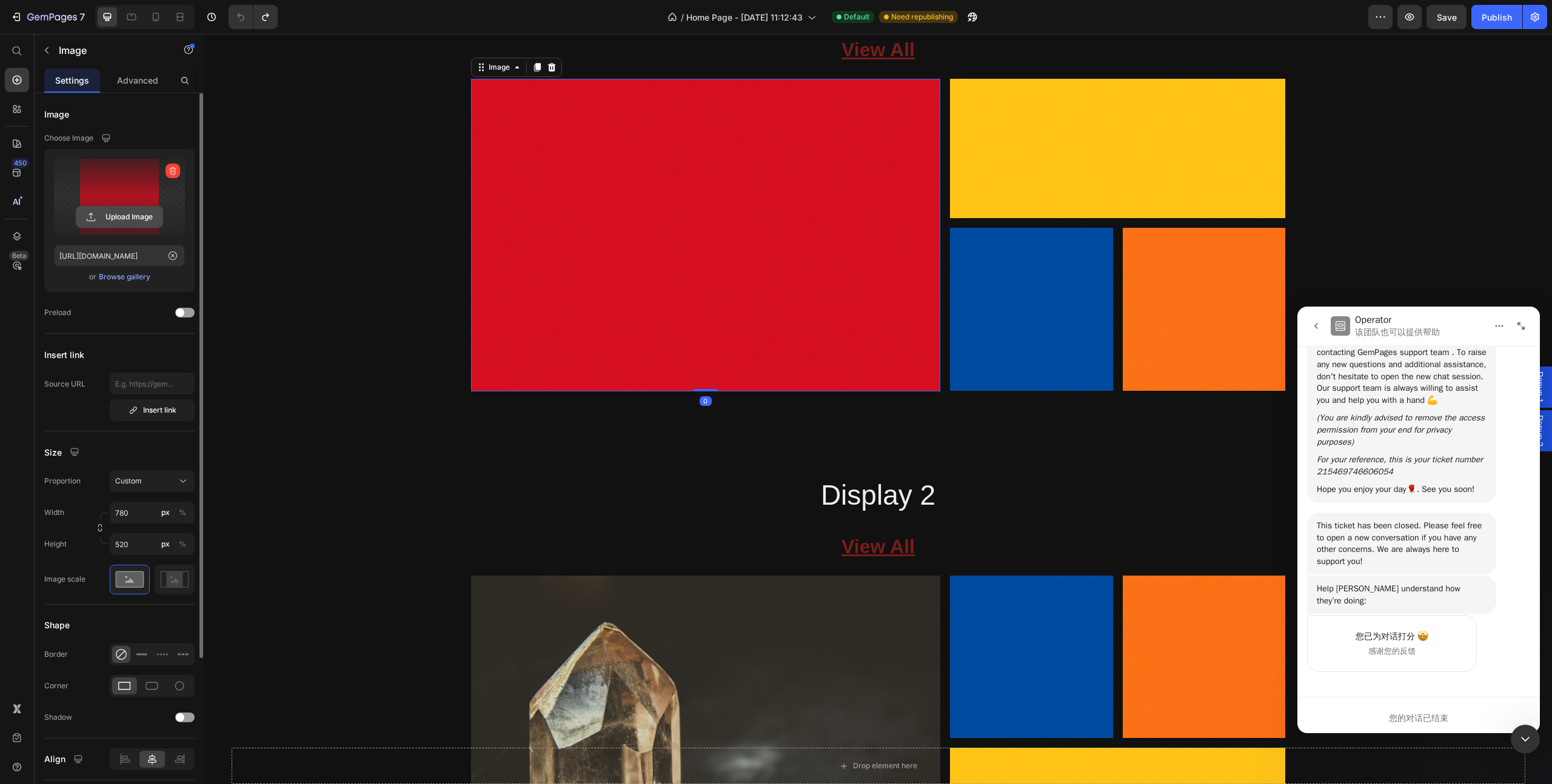 click 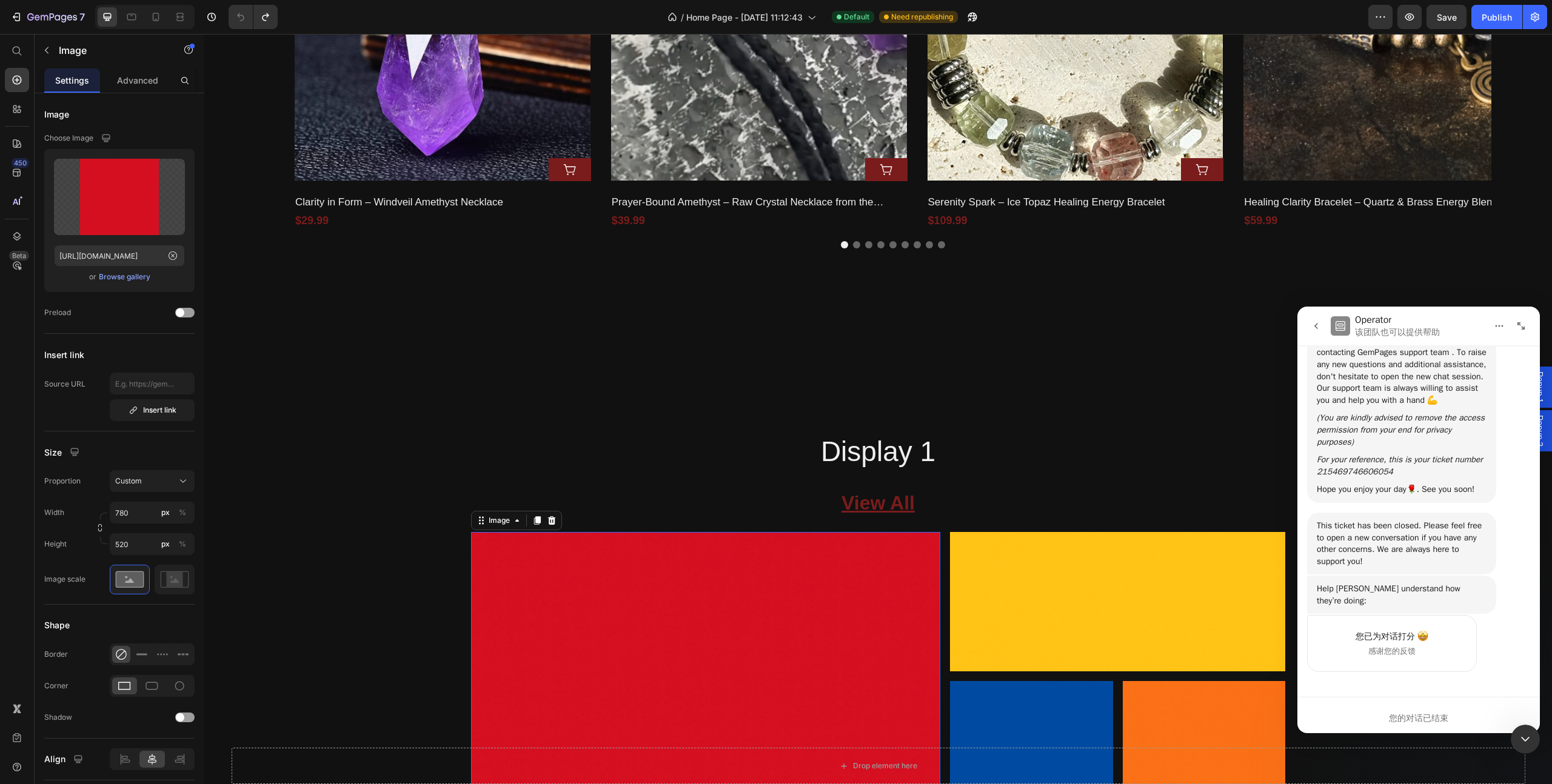scroll, scrollTop: 2520, scrollLeft: 0, axis: vertical 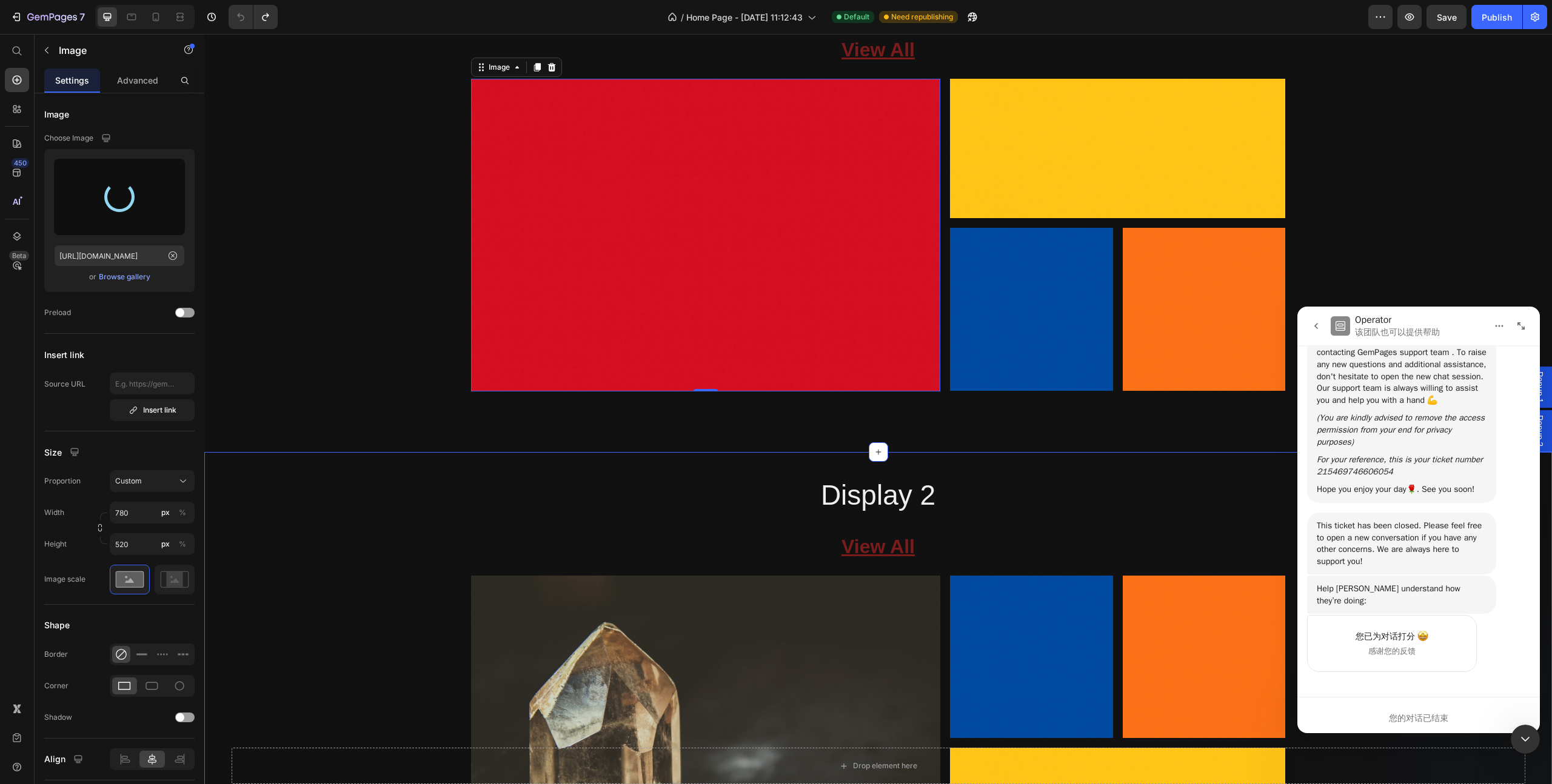 type on "https://cdn.shopify.com/s/files/1/0679/3986/0632/files/gempages_543017039762031620-f77bc651-ef81-404c-b82d-ad3ab83cc982.jpg" 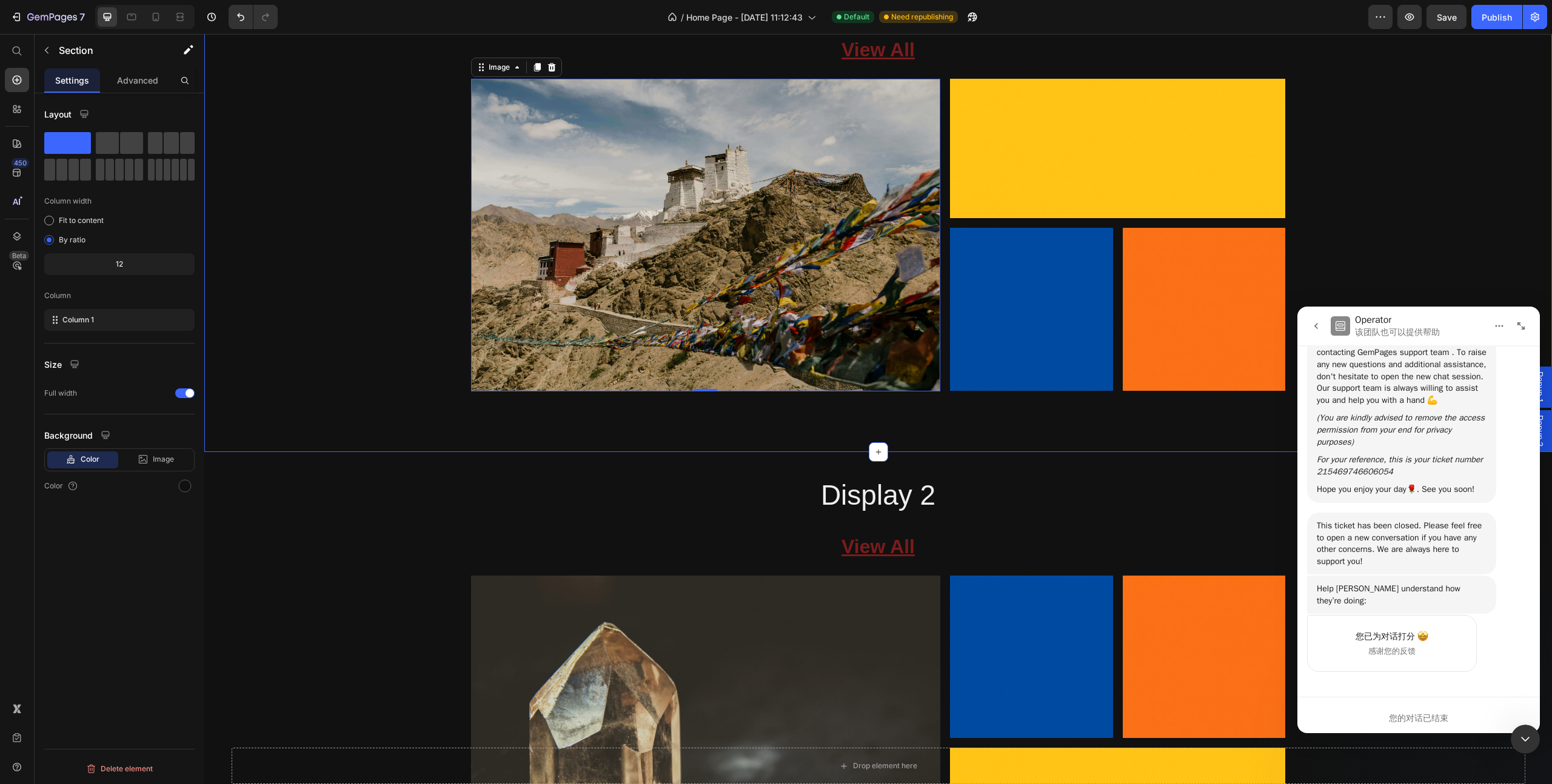 click on "Display 1 Heading View All Button Image   0 Image Image Image Row Row Row Row" at bounding box center [878, 186] 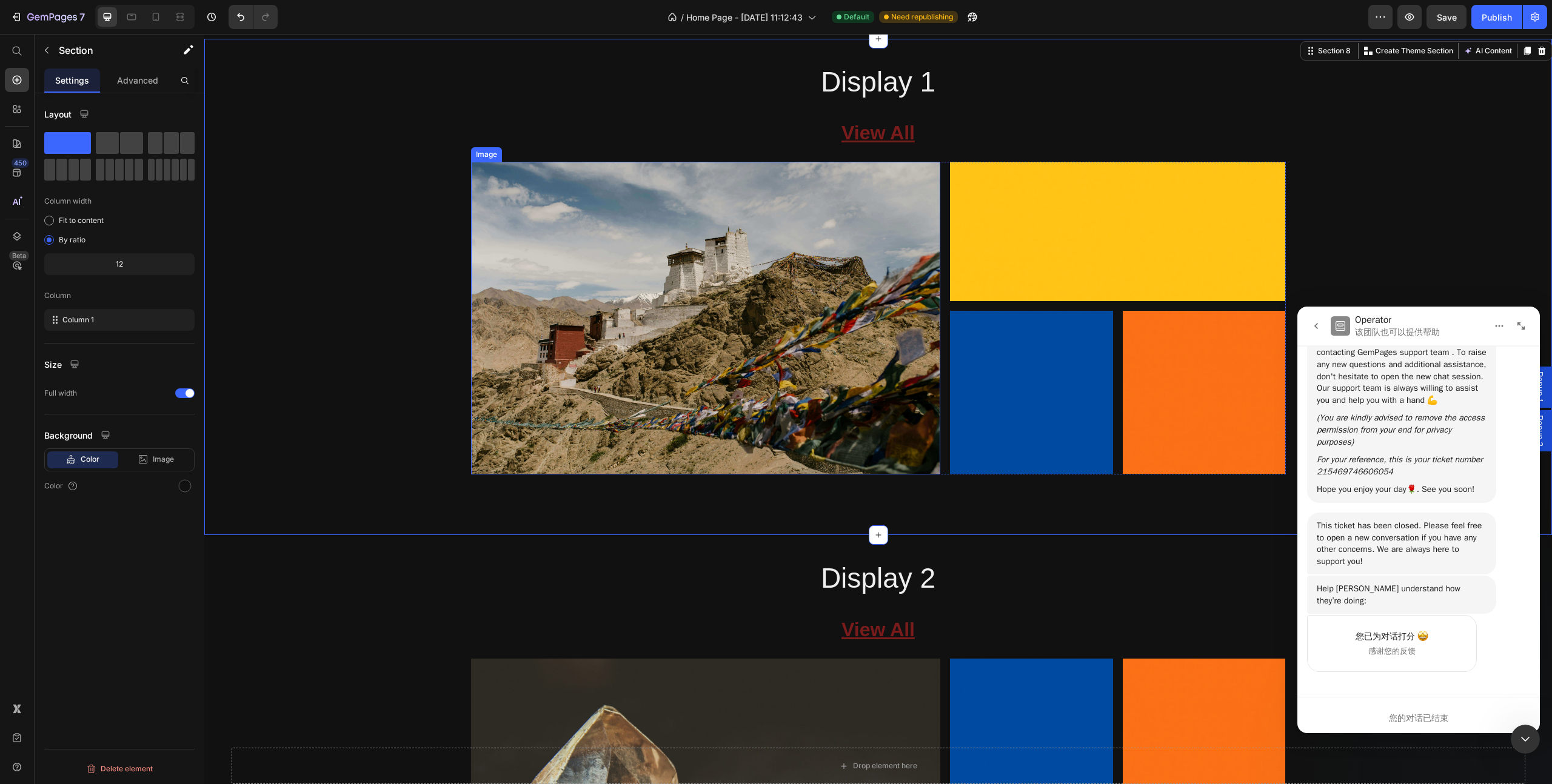 scroll, scrollTop: 2305, scrollLeft: 0, axis: vertical 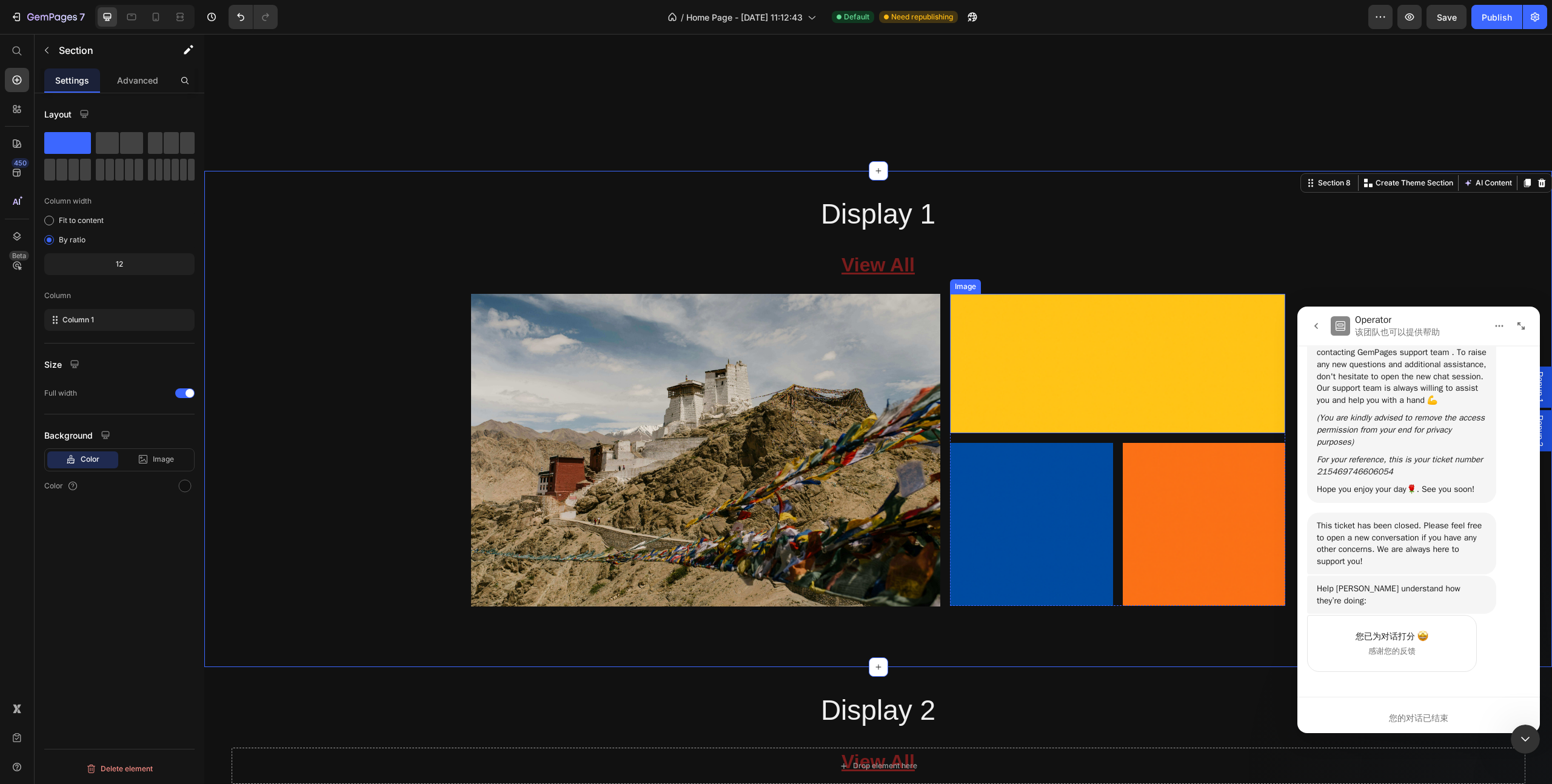 click at bounding box center [1117, 364] 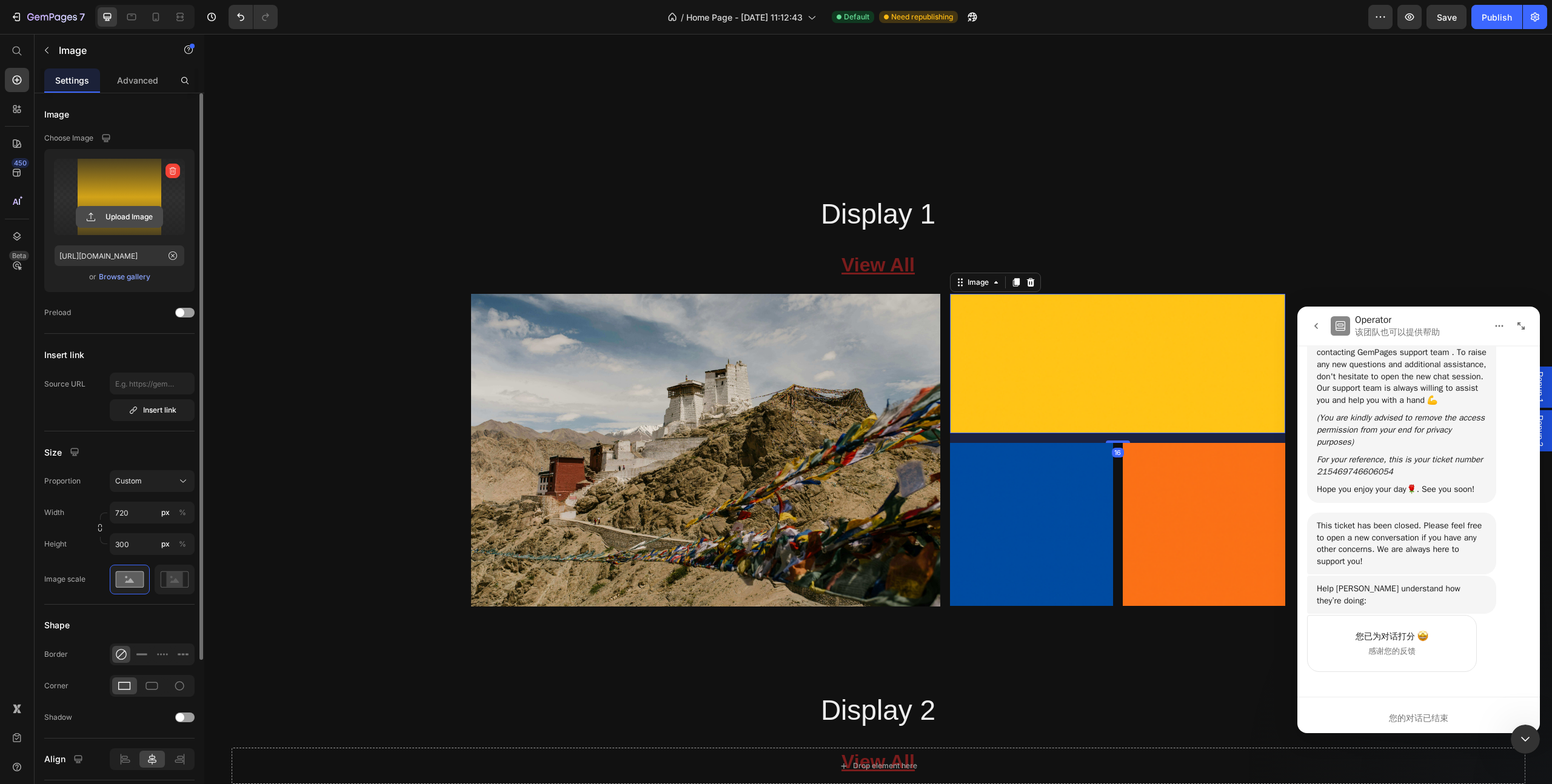 click 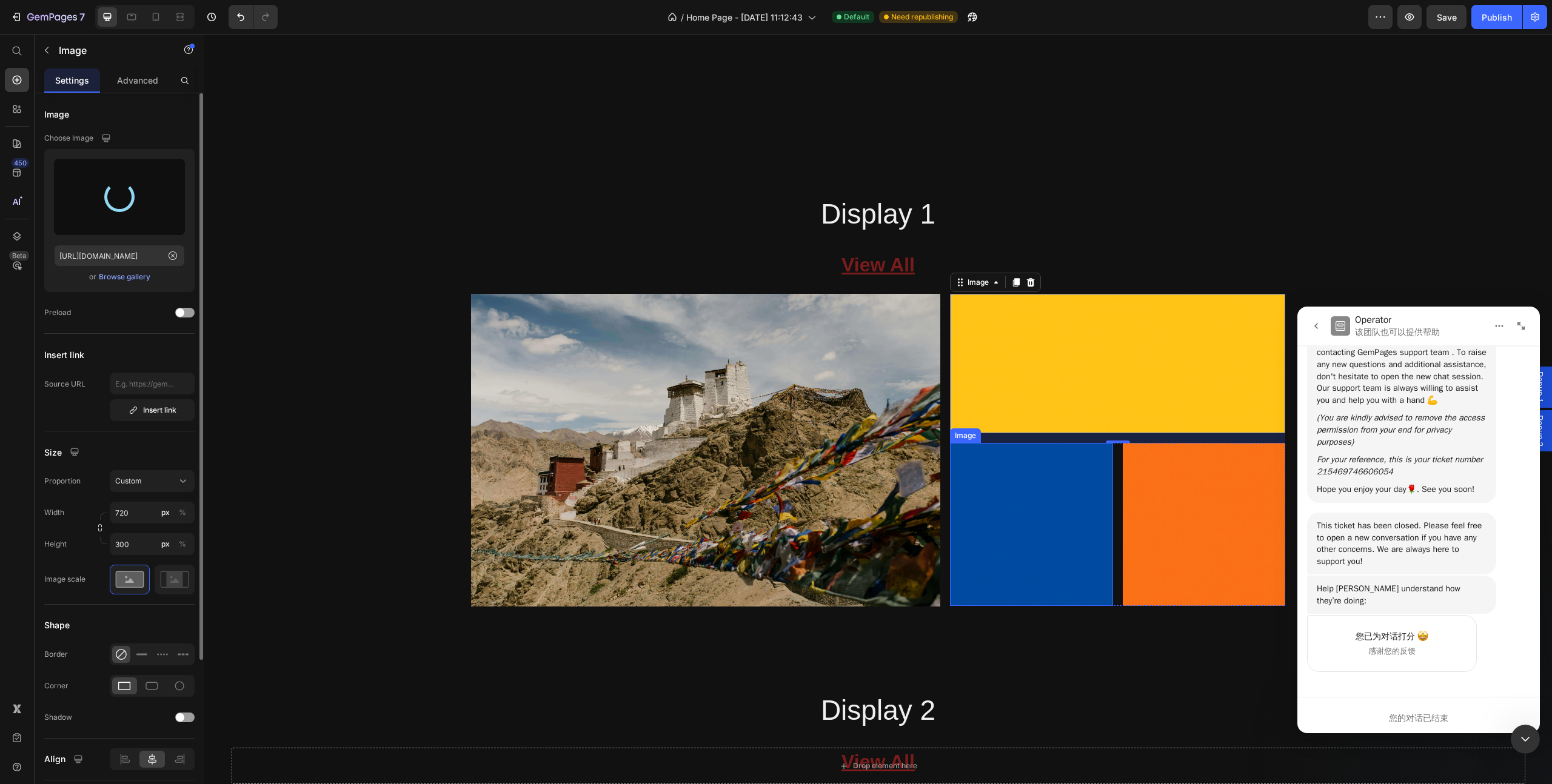 type on "https://cdn.shopify.com/s/files/1/0679/3986/0632/files/gempages_543017039762031620-7863688e-672d-4ae1-a625-66bb7a8f75ff.jpg" 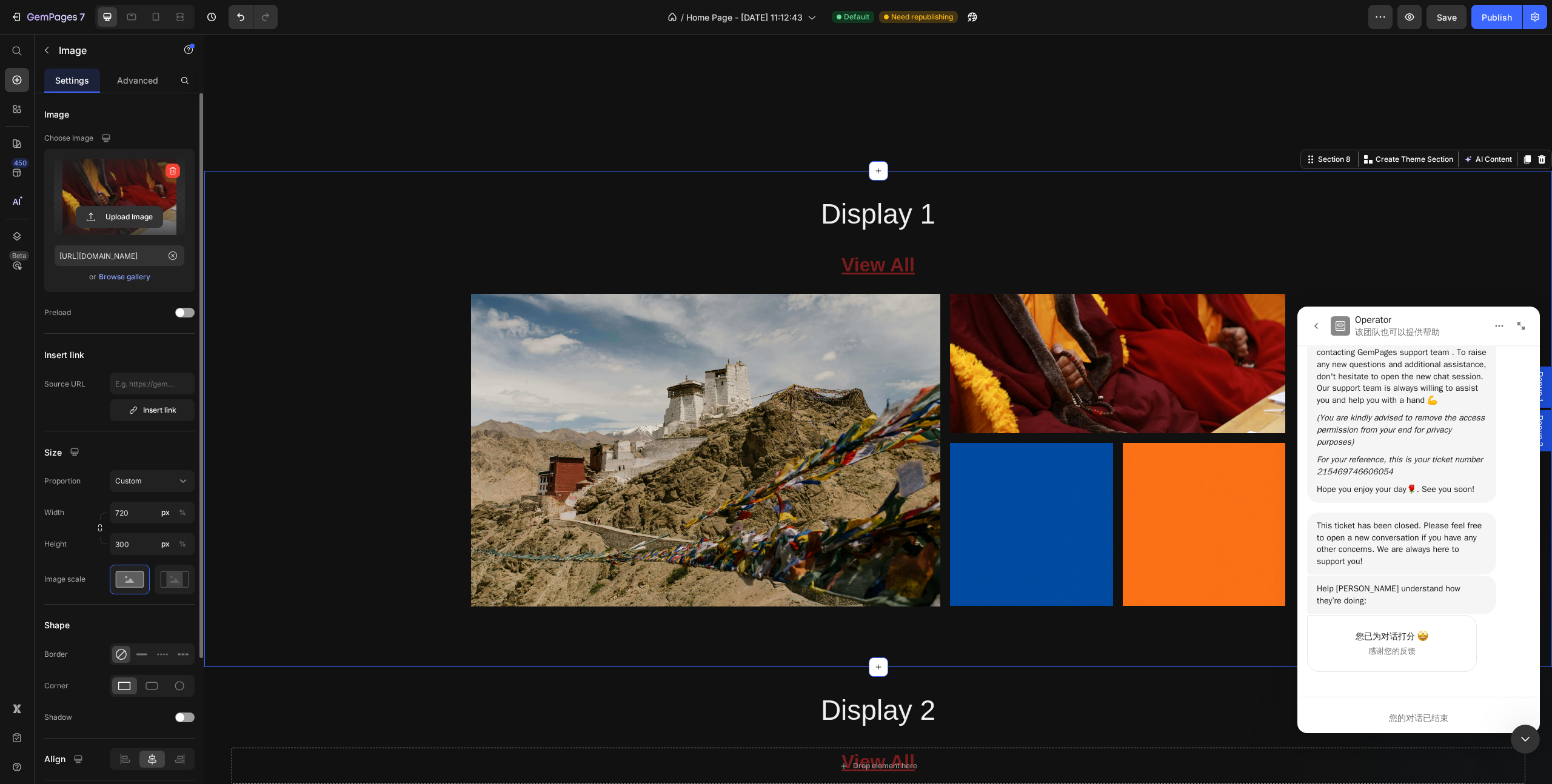 click on "Display 1 Heading View All Button Image Image Image Image Row Row Row Row Section 8   Create Theme Section AI Content Write with GemAI What would you like to describe here? Tone and Voice Persuasive Product Show more Generate" at bounding box center (878, 419) 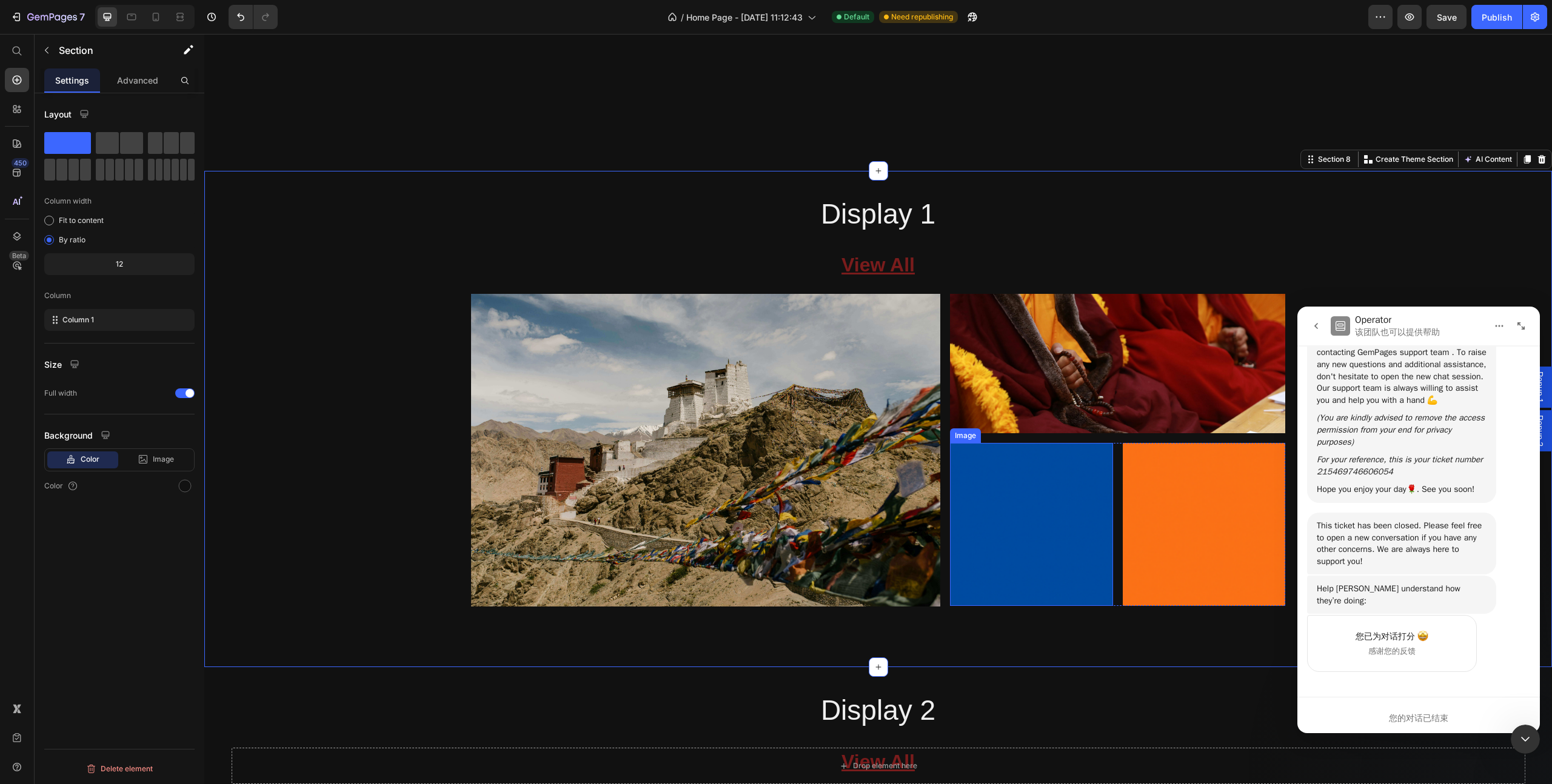 click at bounding box center (1031, 524) 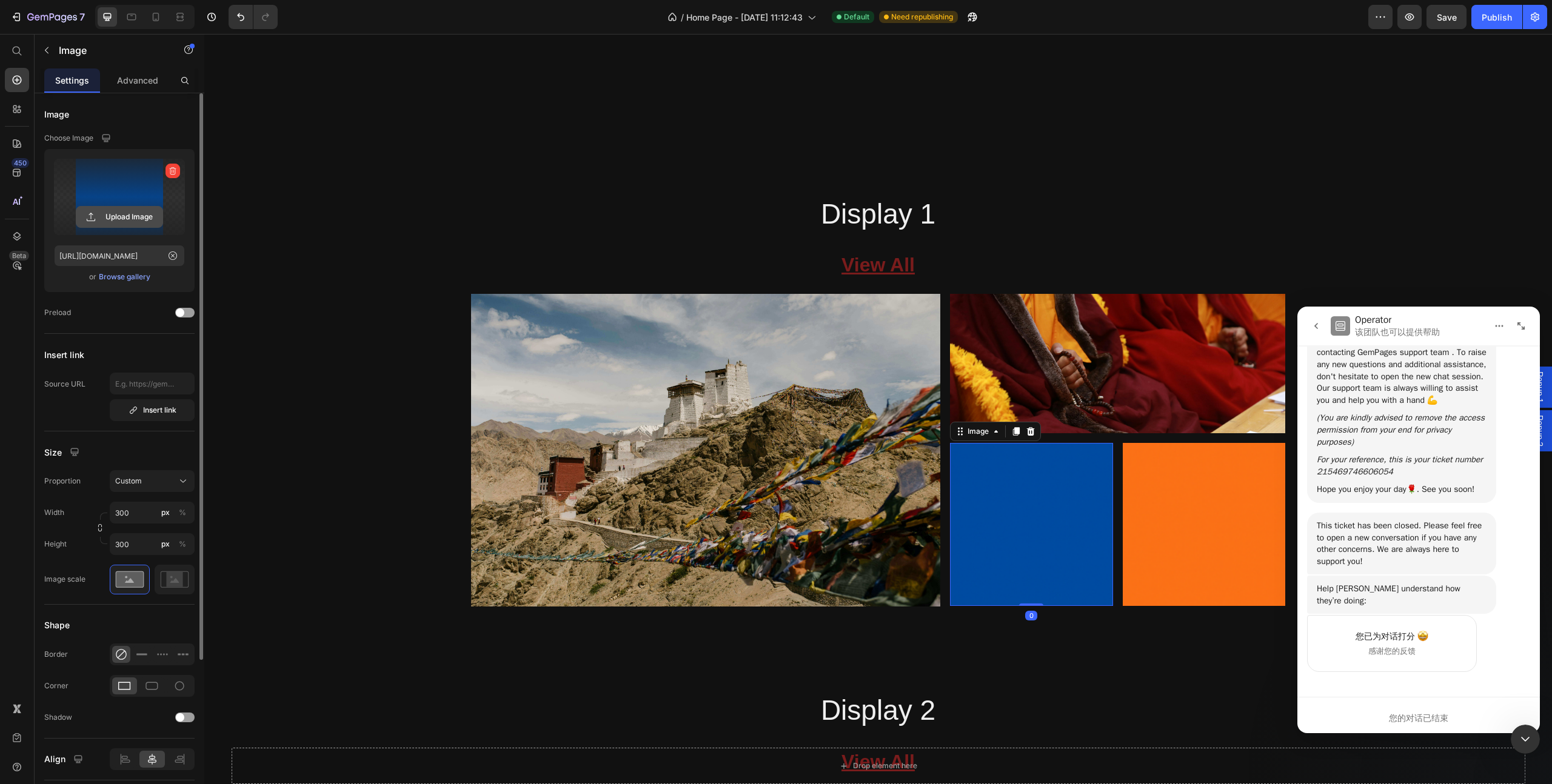 click 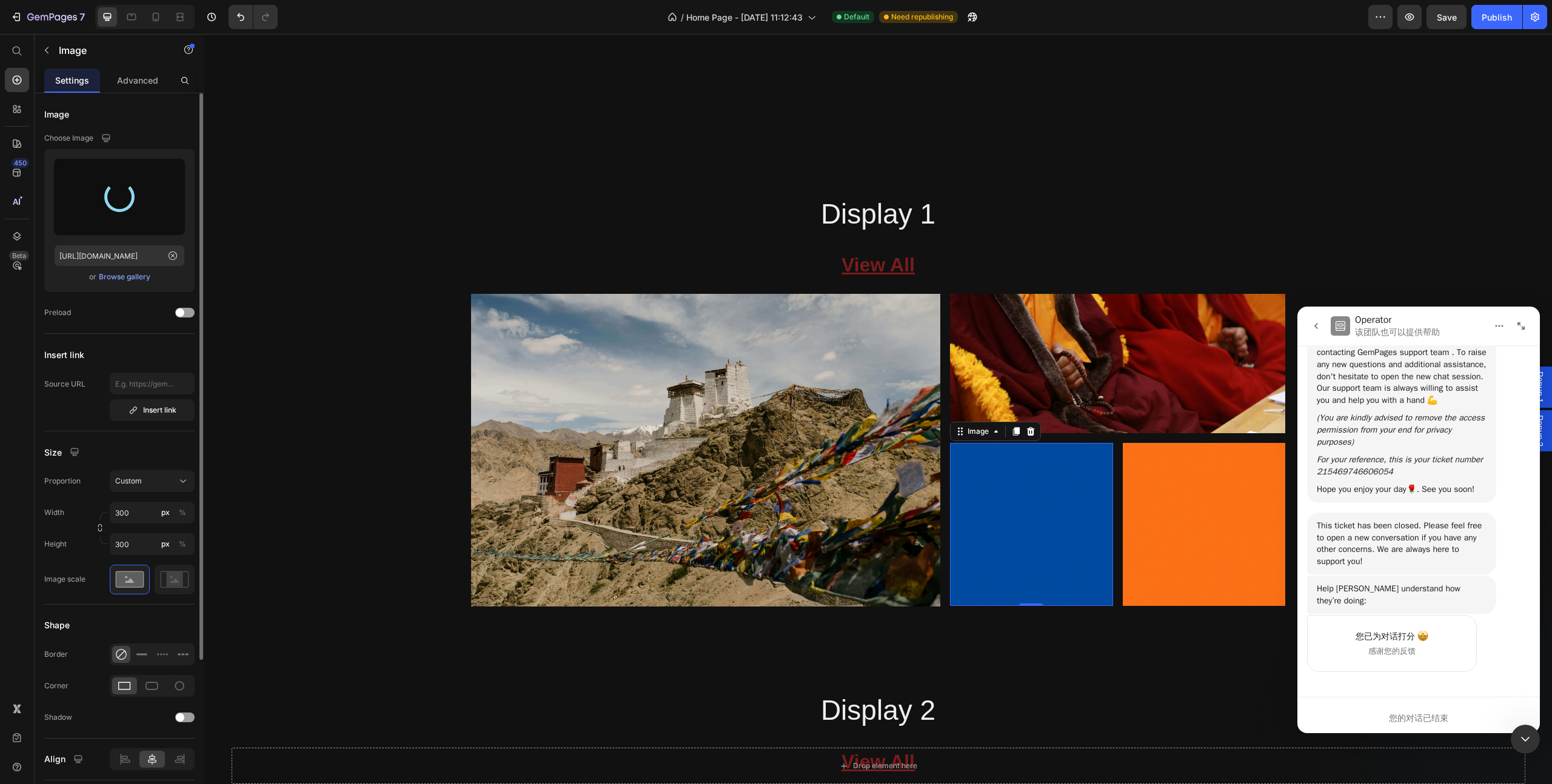 type on "https://cdn.shopify.com/s/files/1/0679/3986/0632/files/gempages_543017039762031620-e809ae0d-307e-4aaf-bea8-f14eb36df14b.jpg" 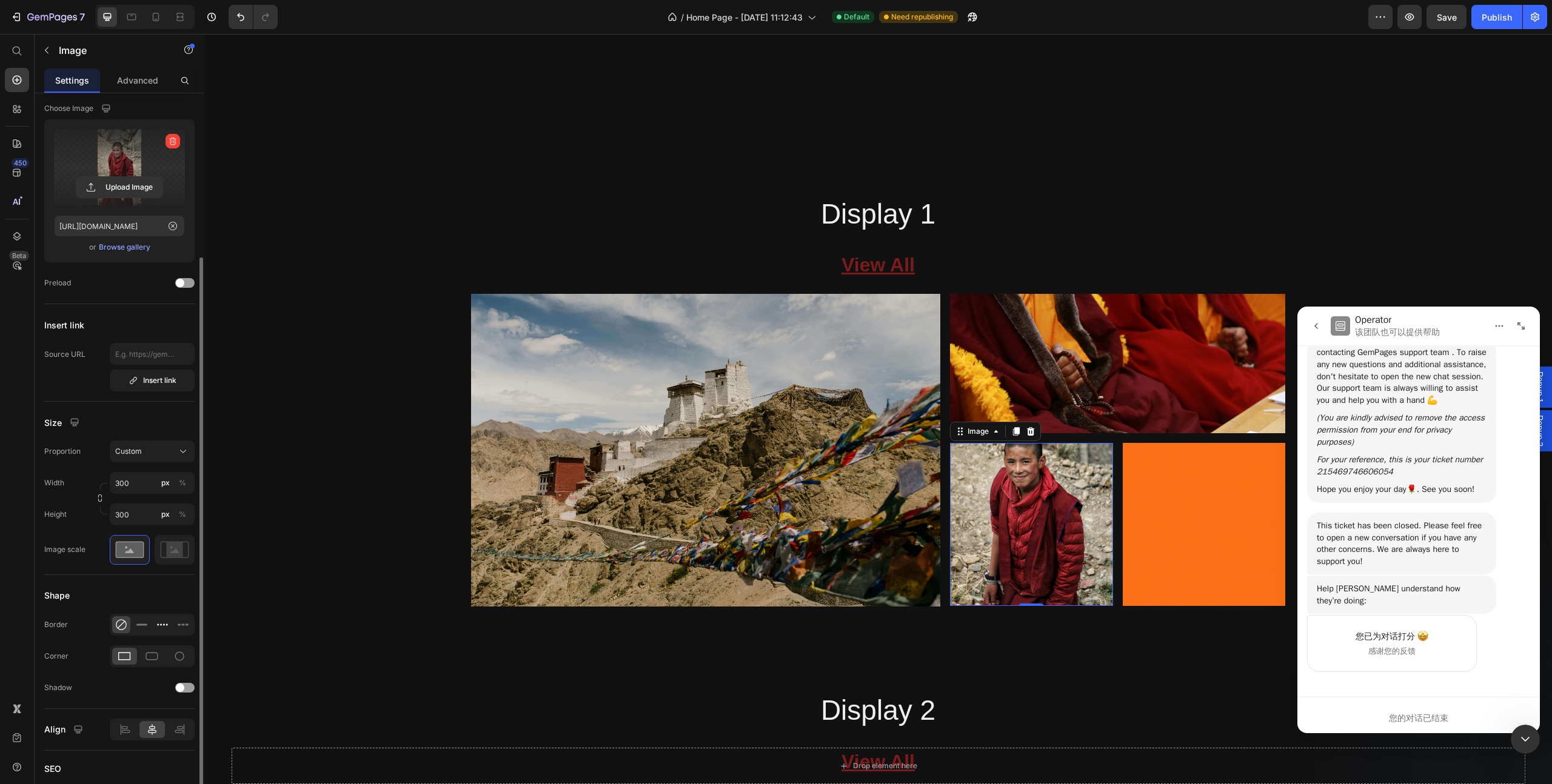 scroll, scrollTop: 0, scrollLeft: 0, axis: both 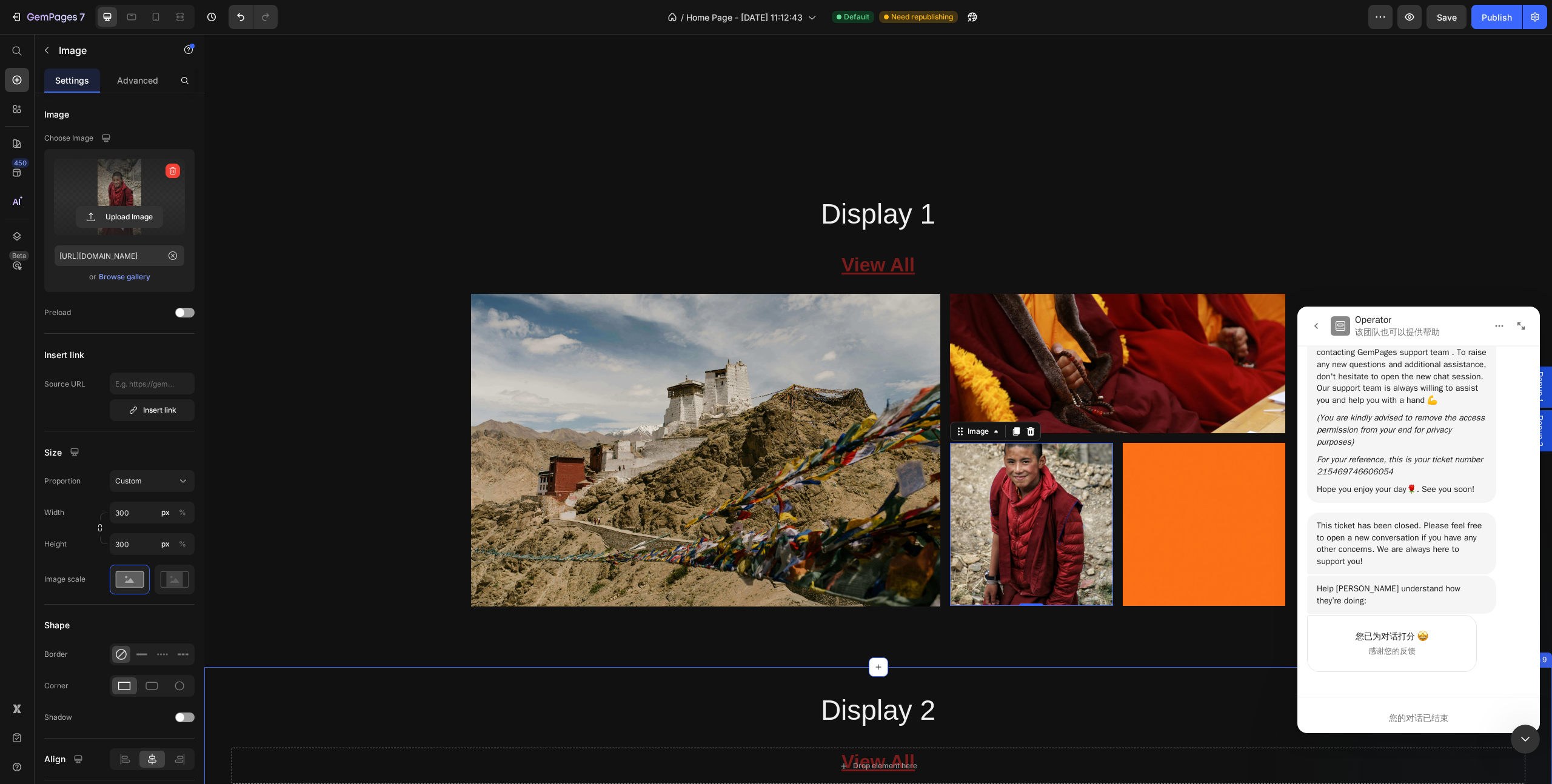 click on "Display 2 Heading View All Button Image Image Image Row Image Row Row Row Section 9" at bounding box center [878, 915] 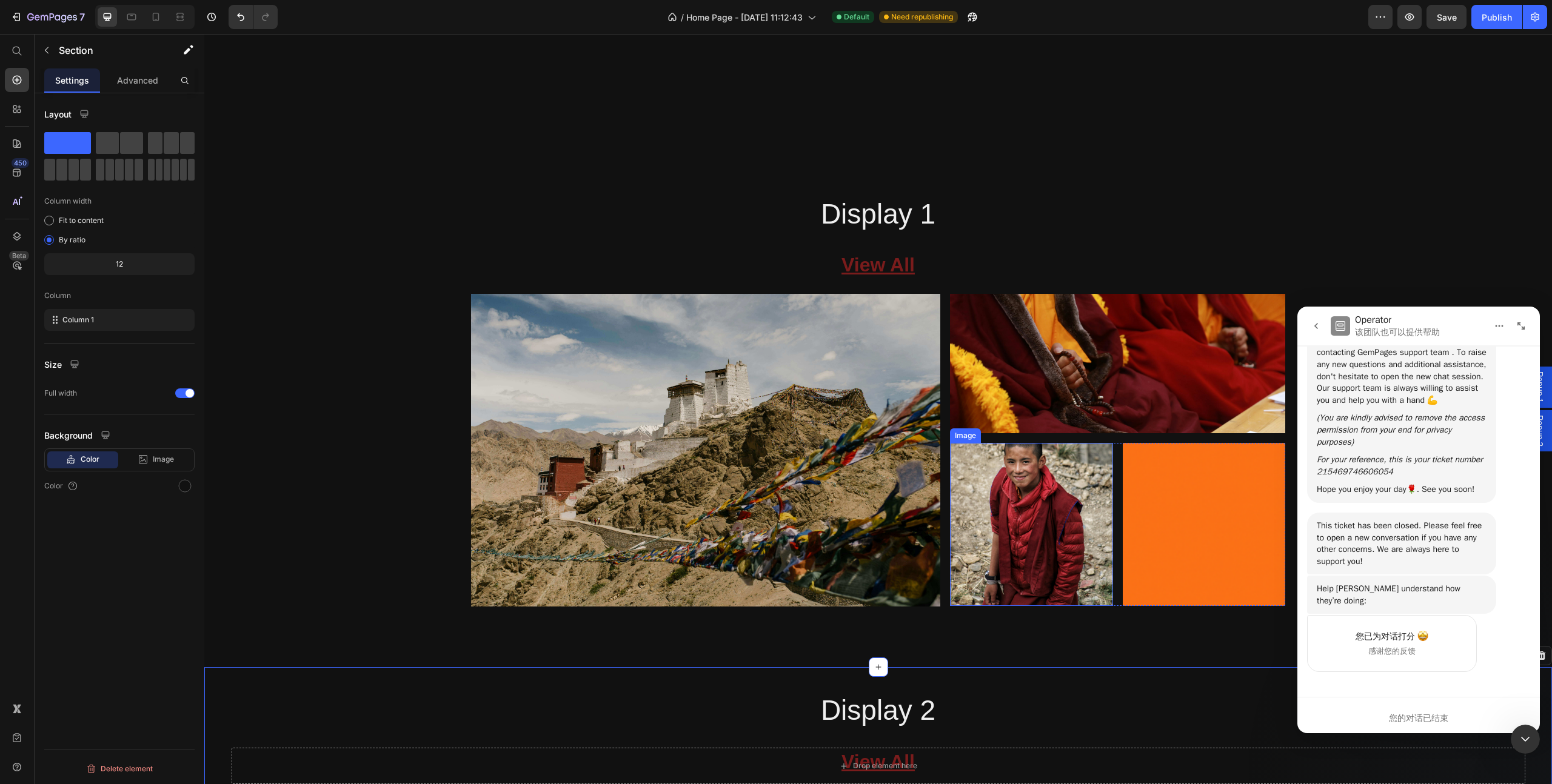 click at bounding box center [1031, 524] 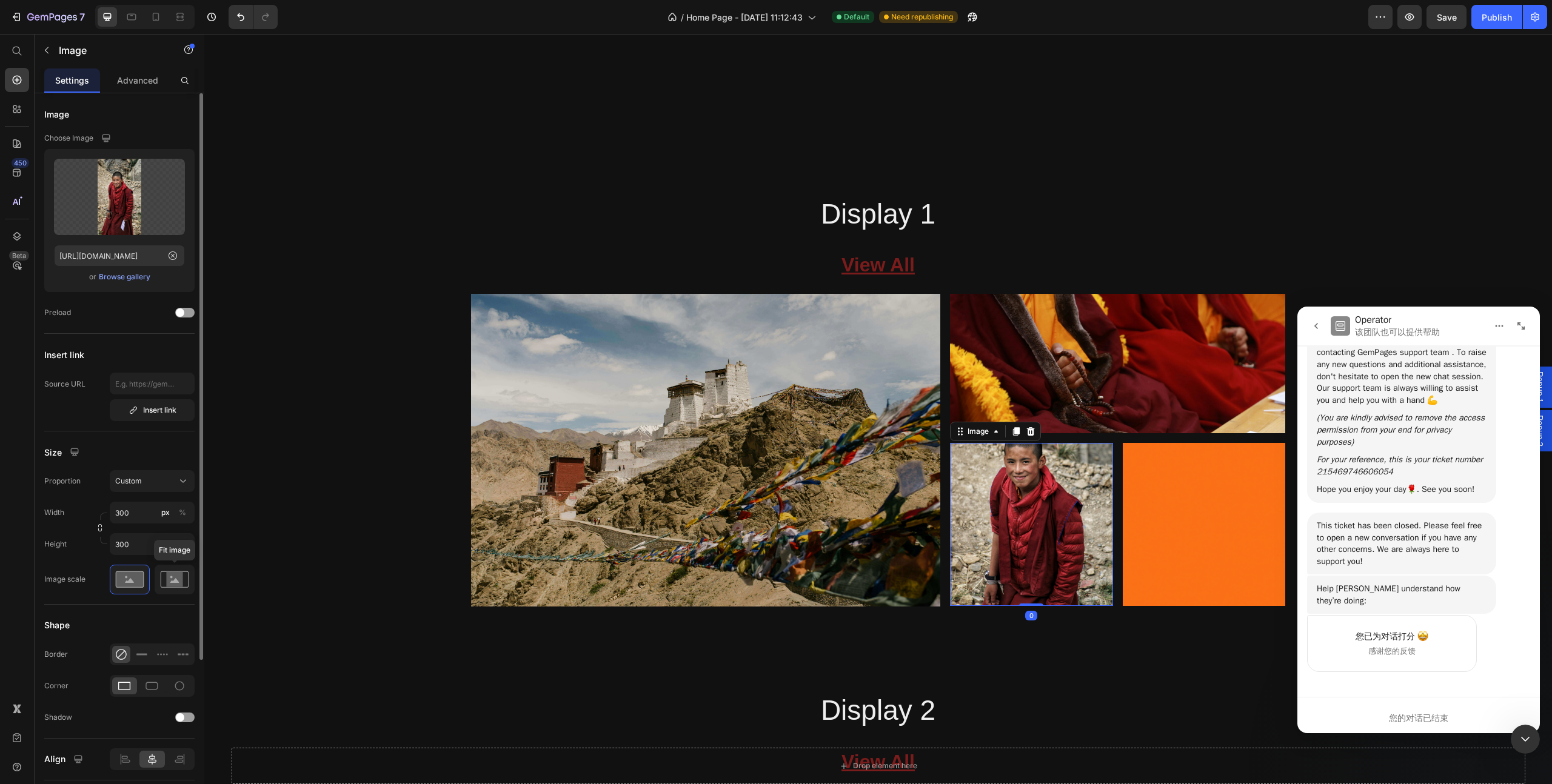 click 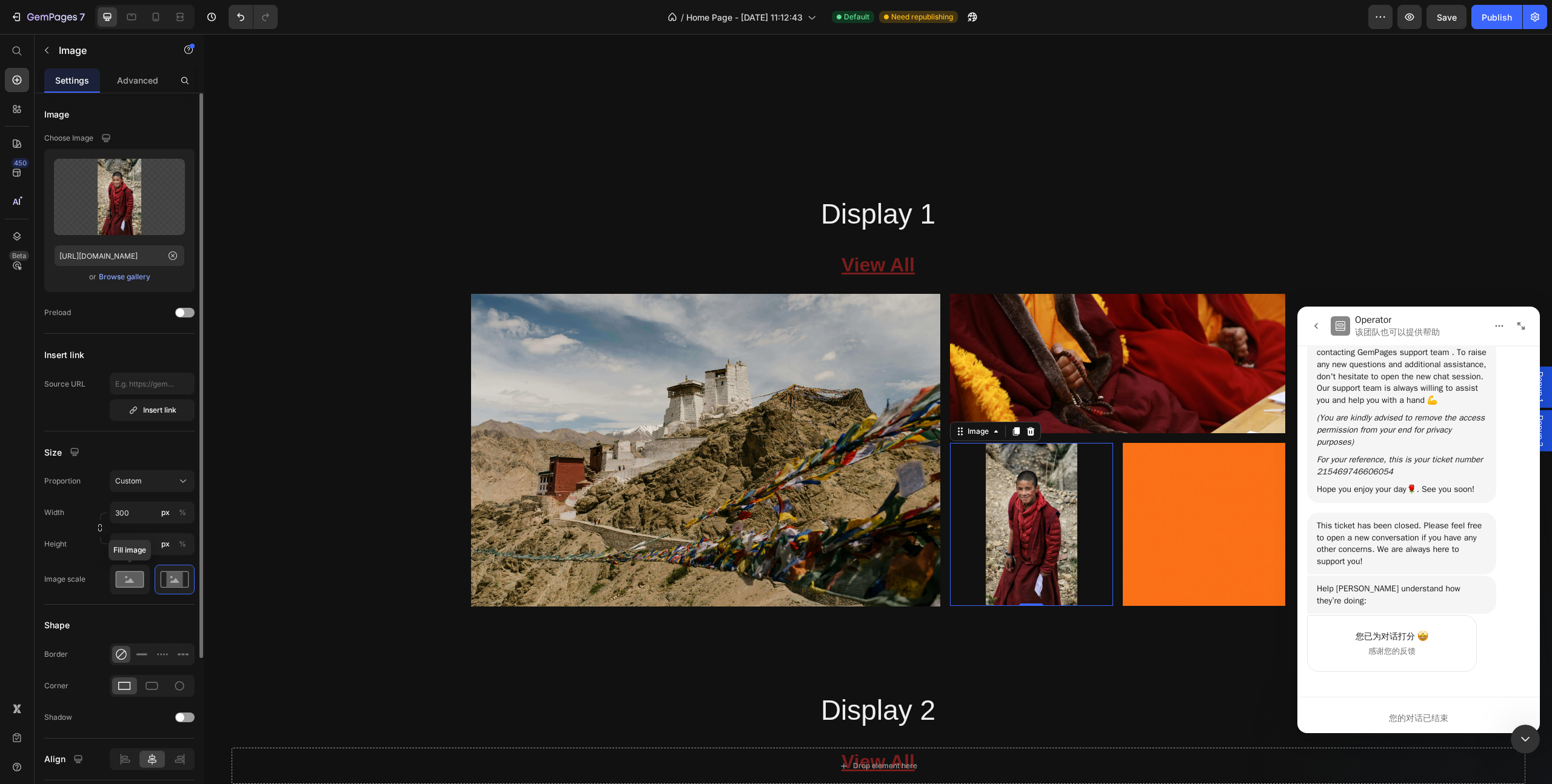 click 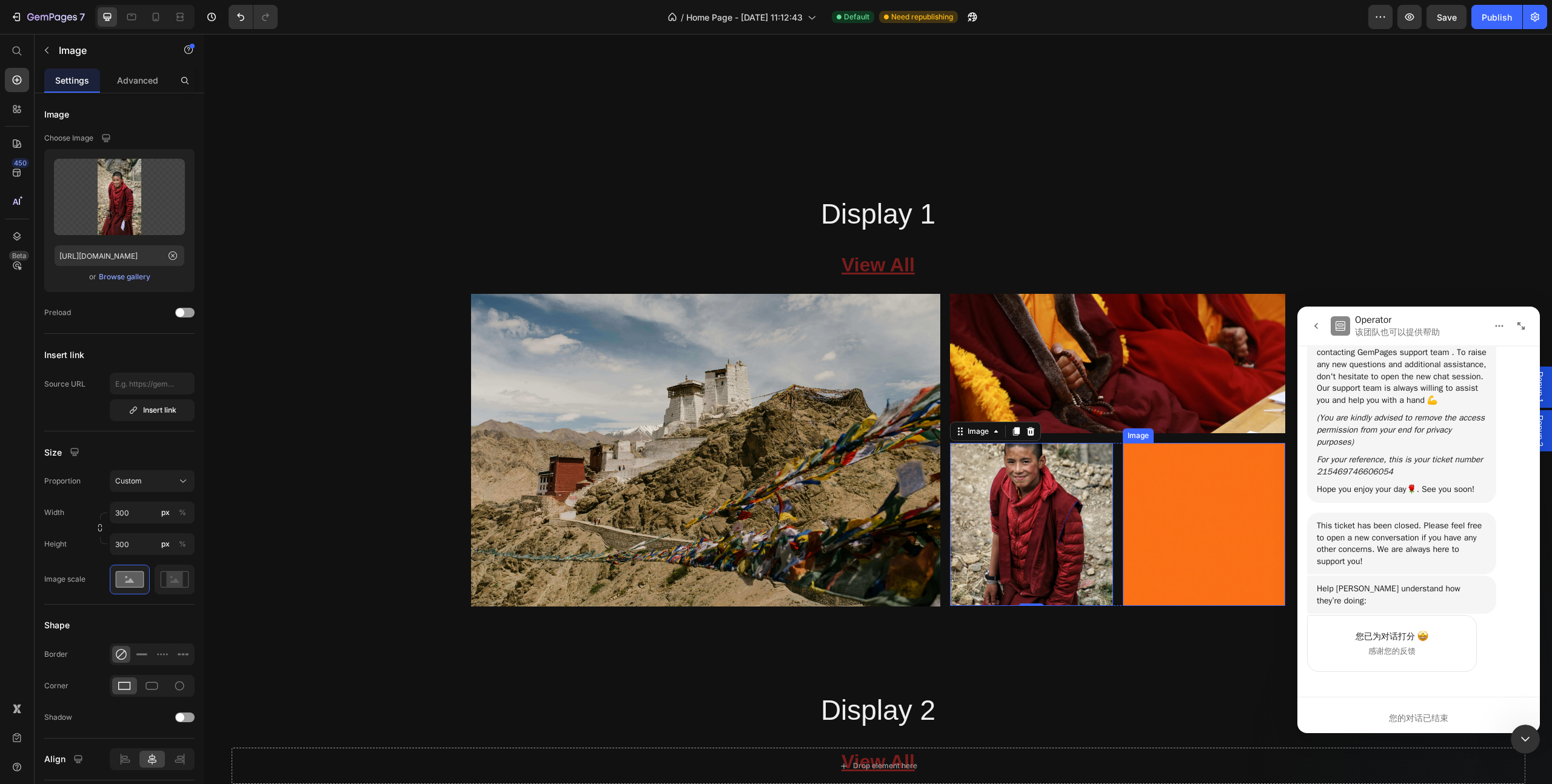 click at bounding box center (1204, 524) 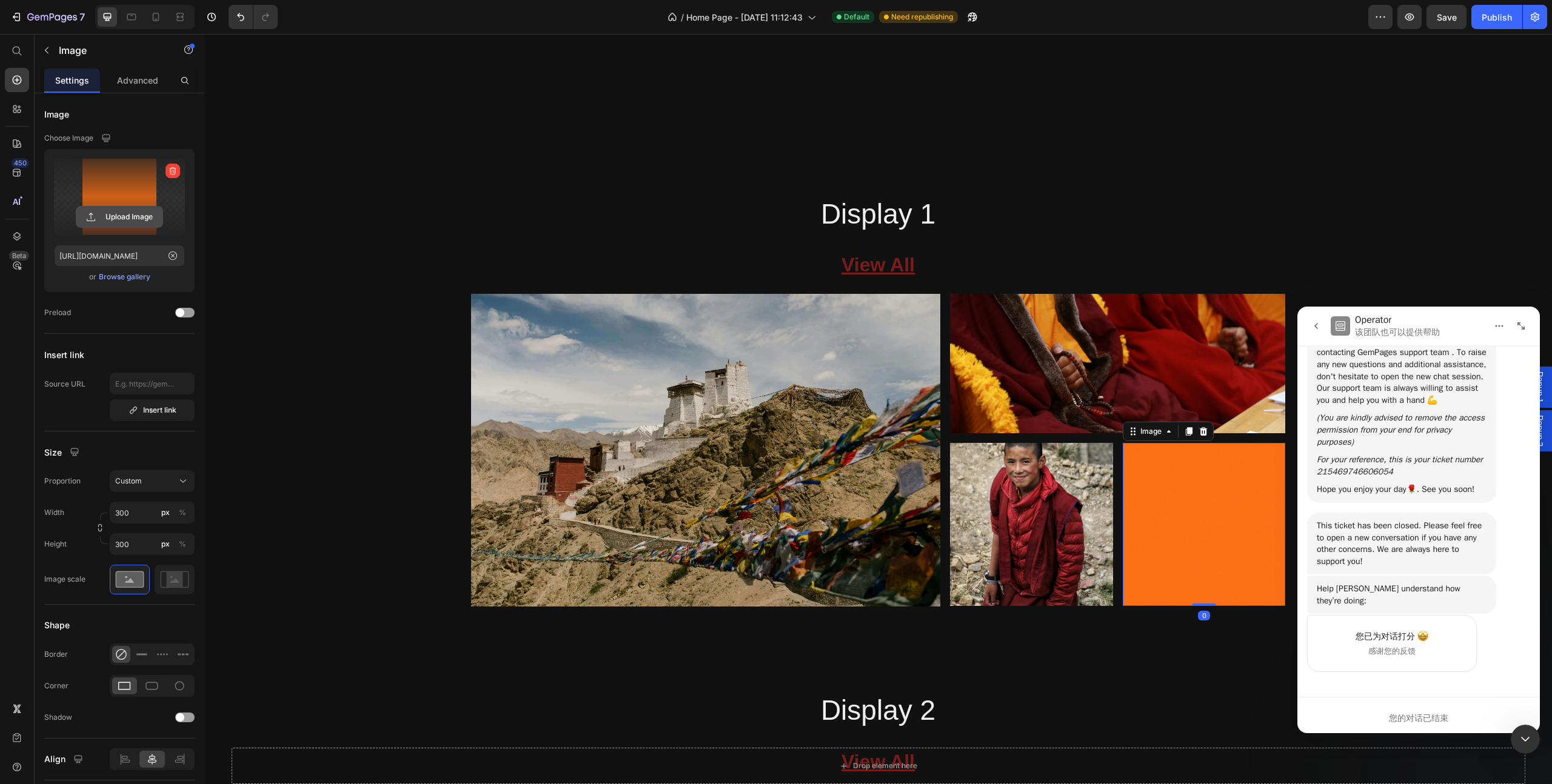 click 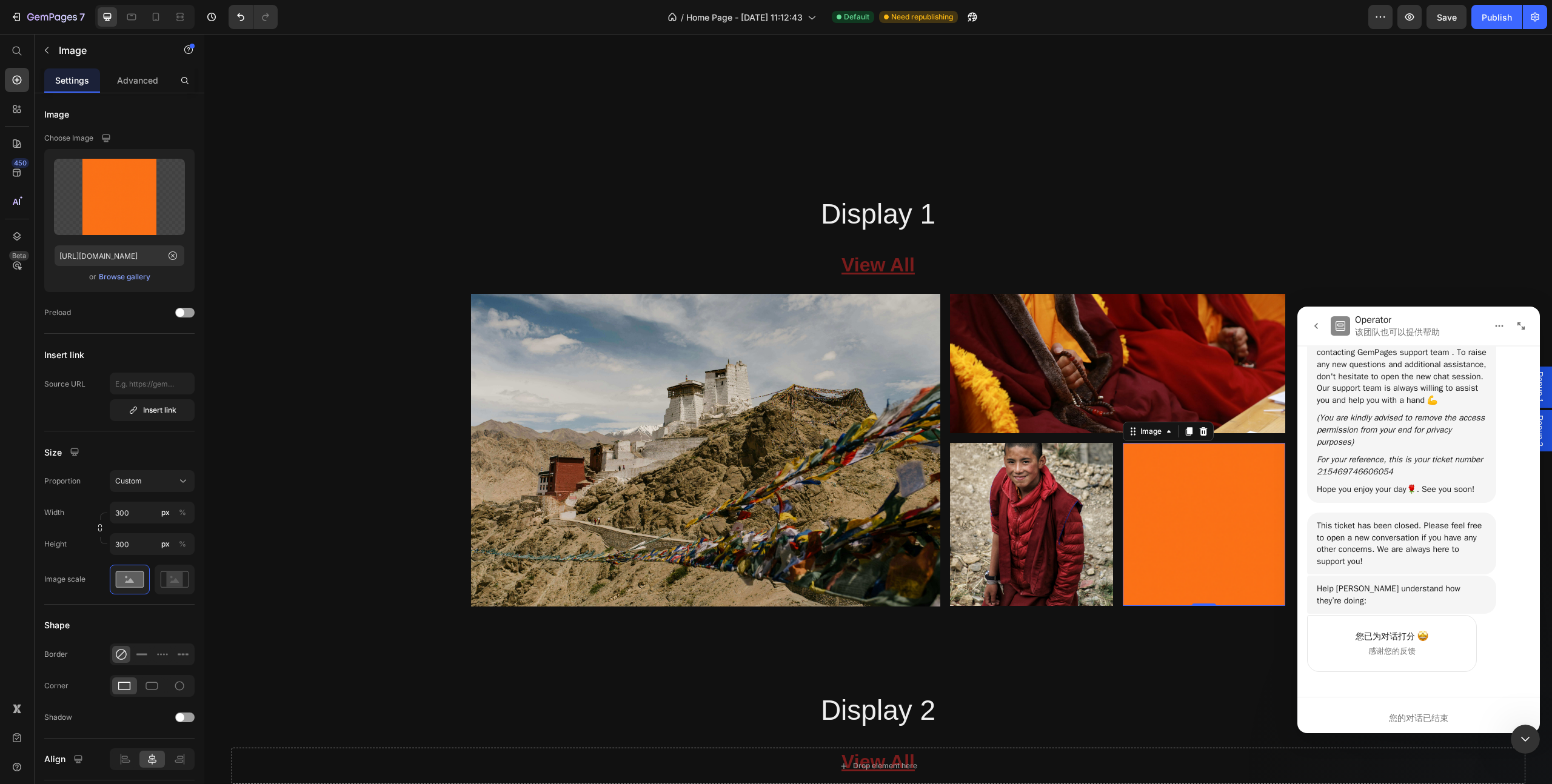 click at bounding box center (1204, 524) 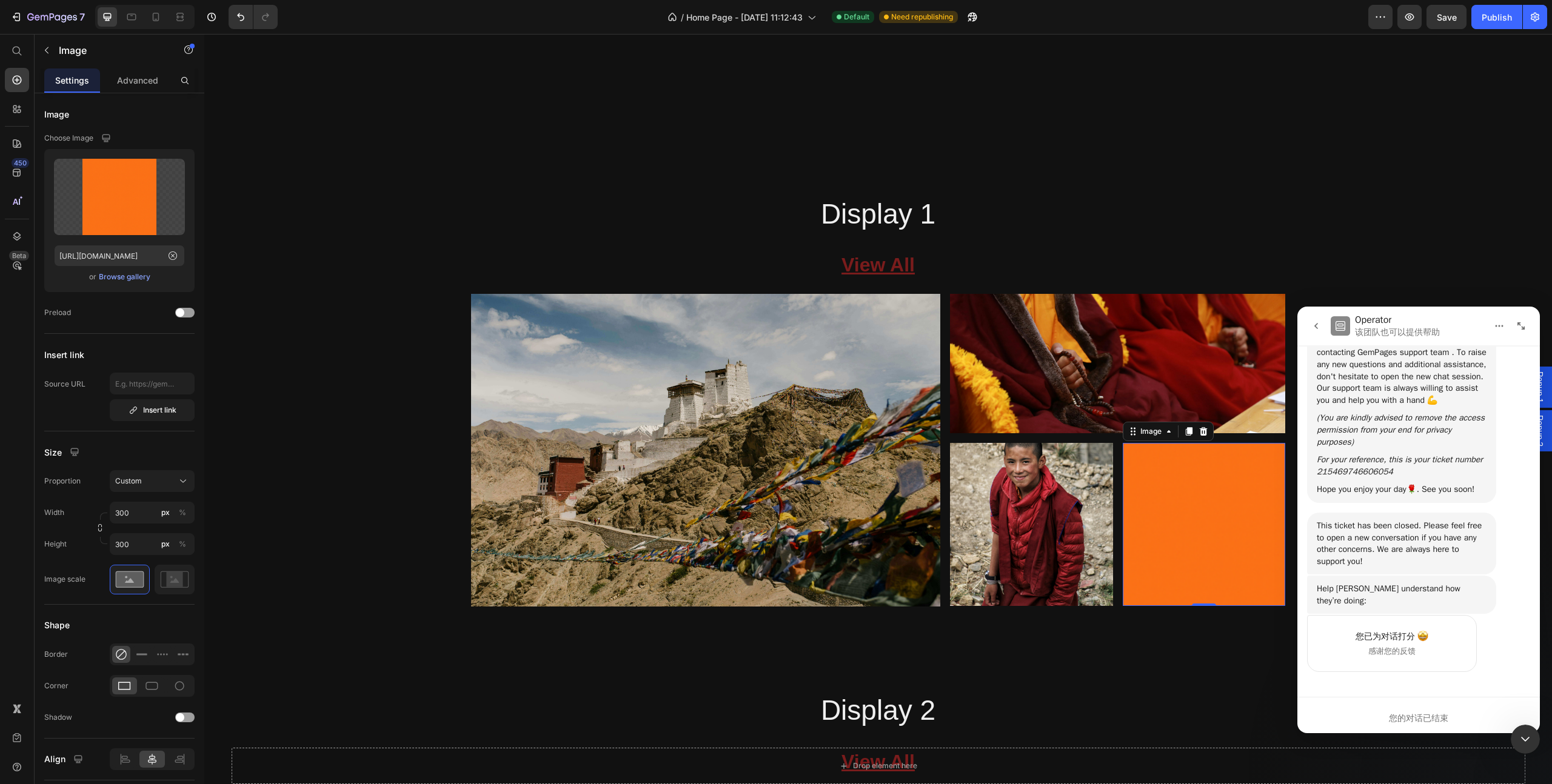 click at bounding box center [1204, 524] 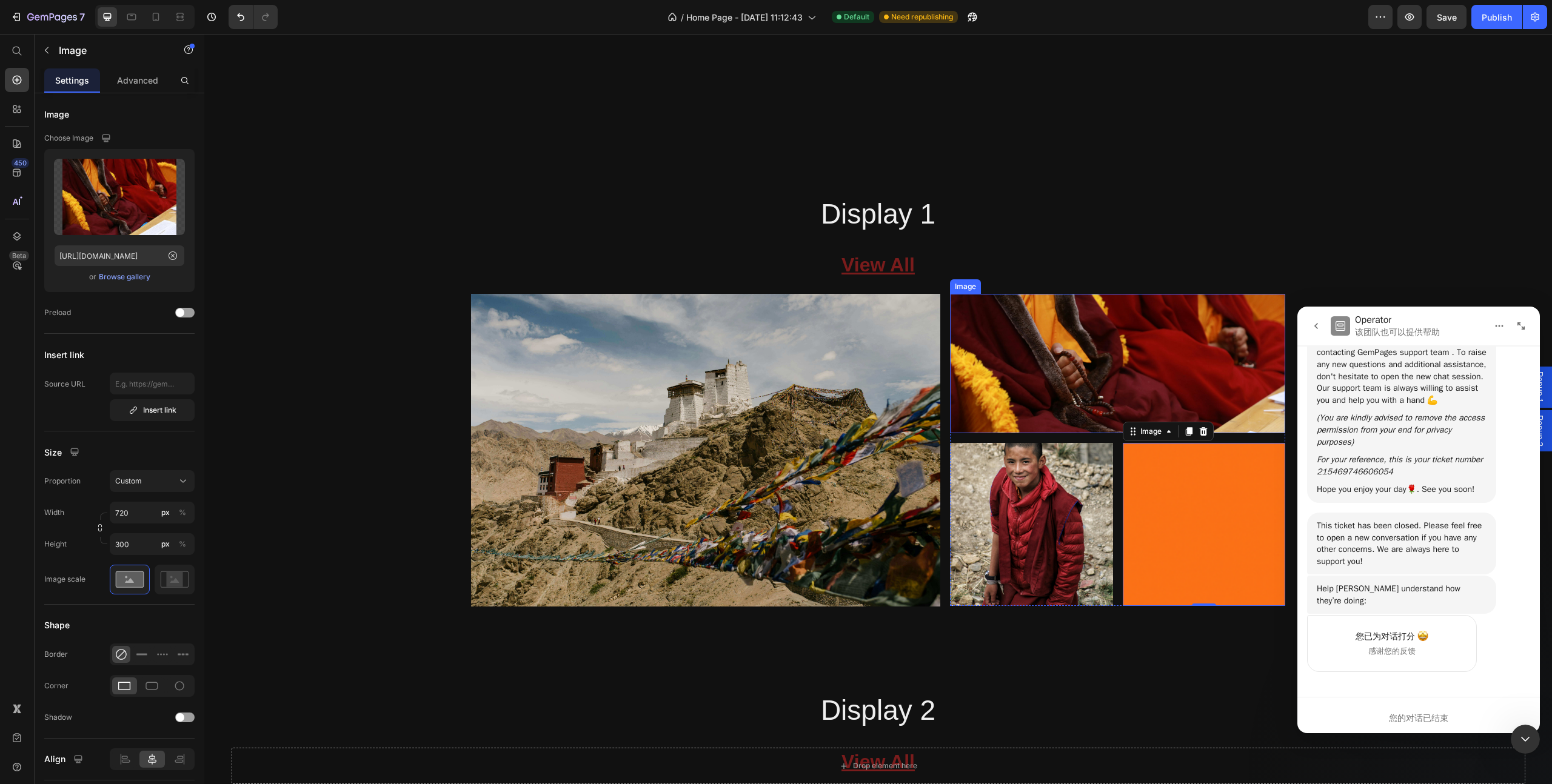click at bounding box center (1117, 364) 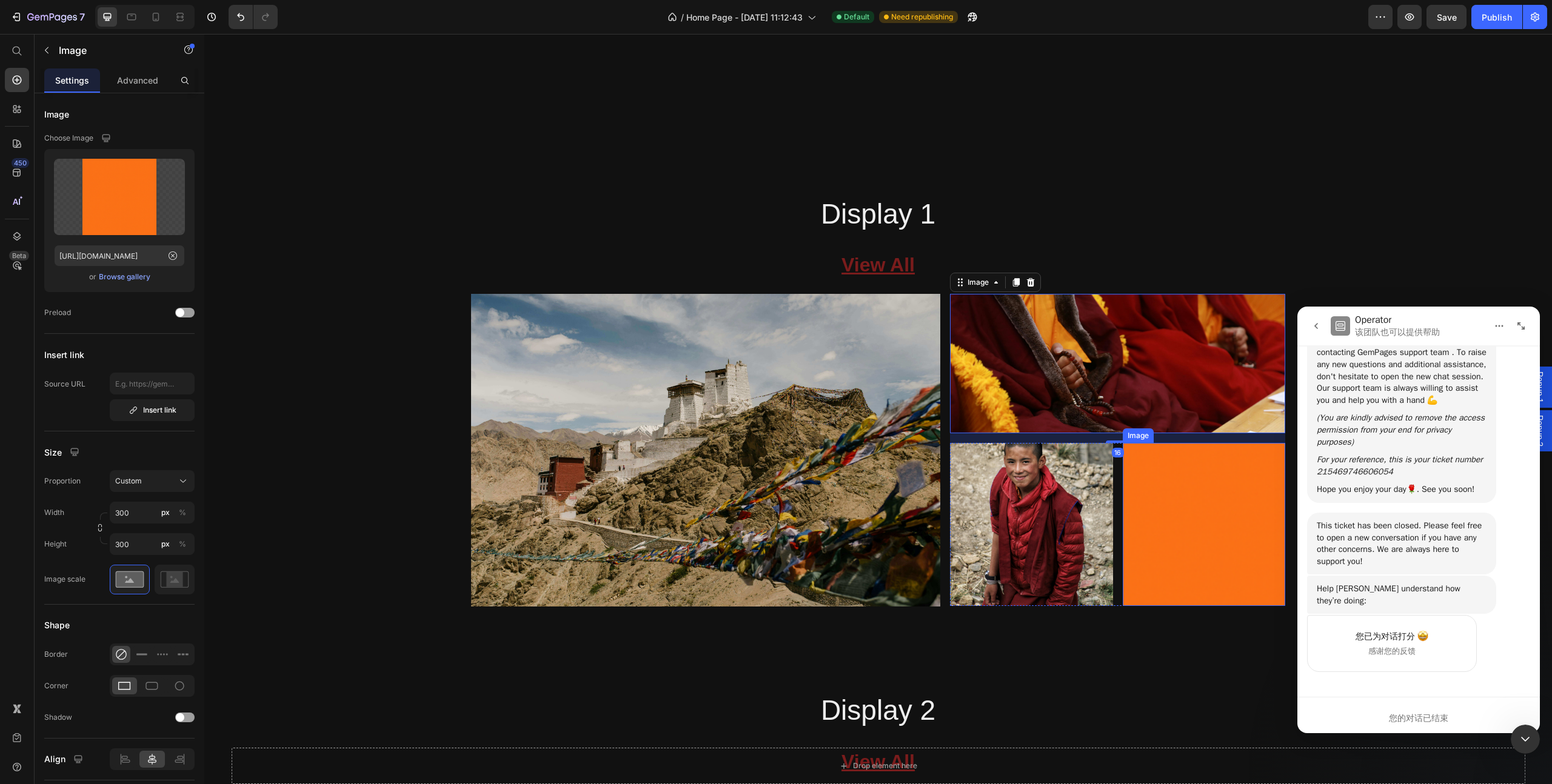click at bounding box center (1204, 524) 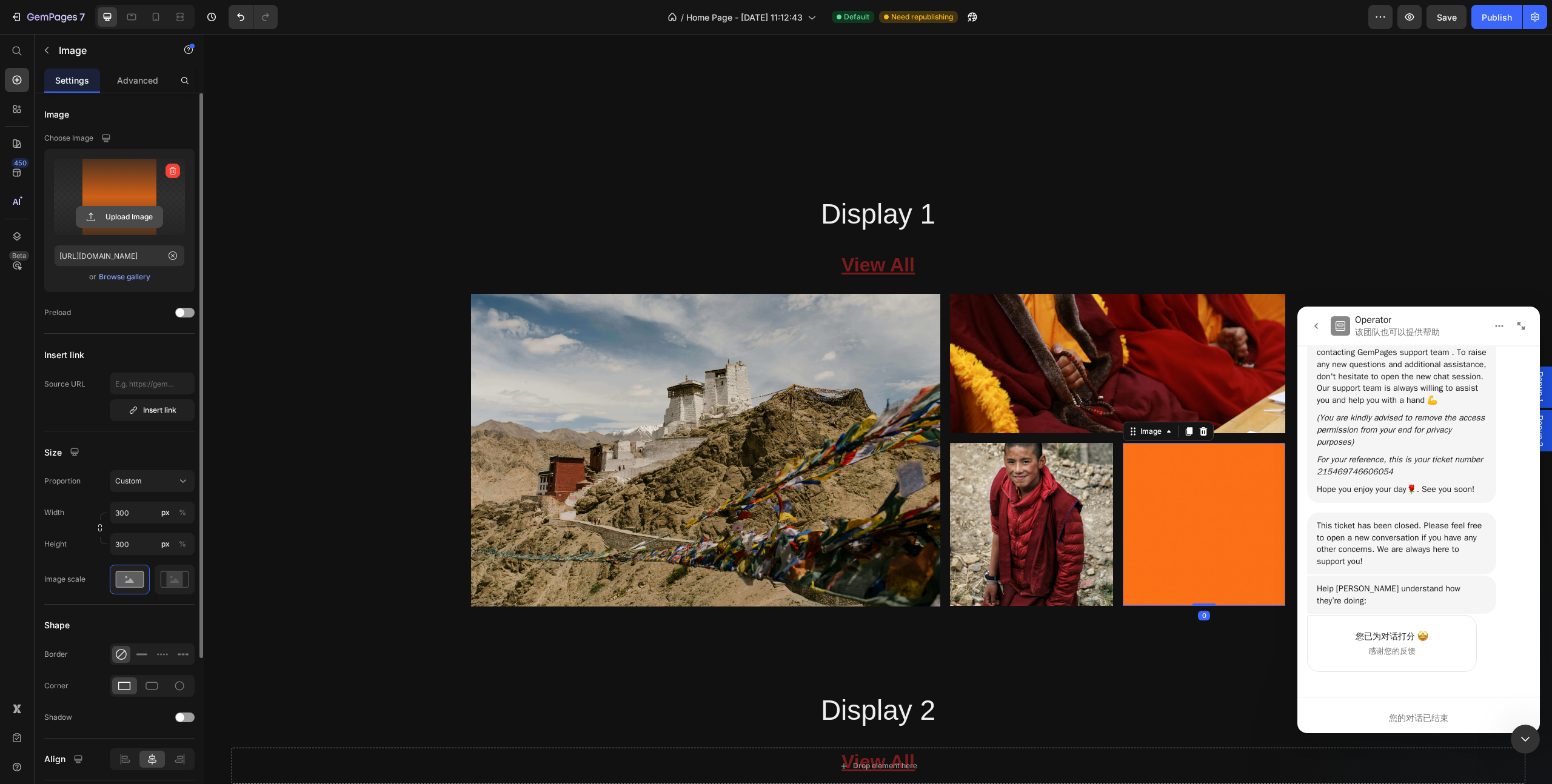 click 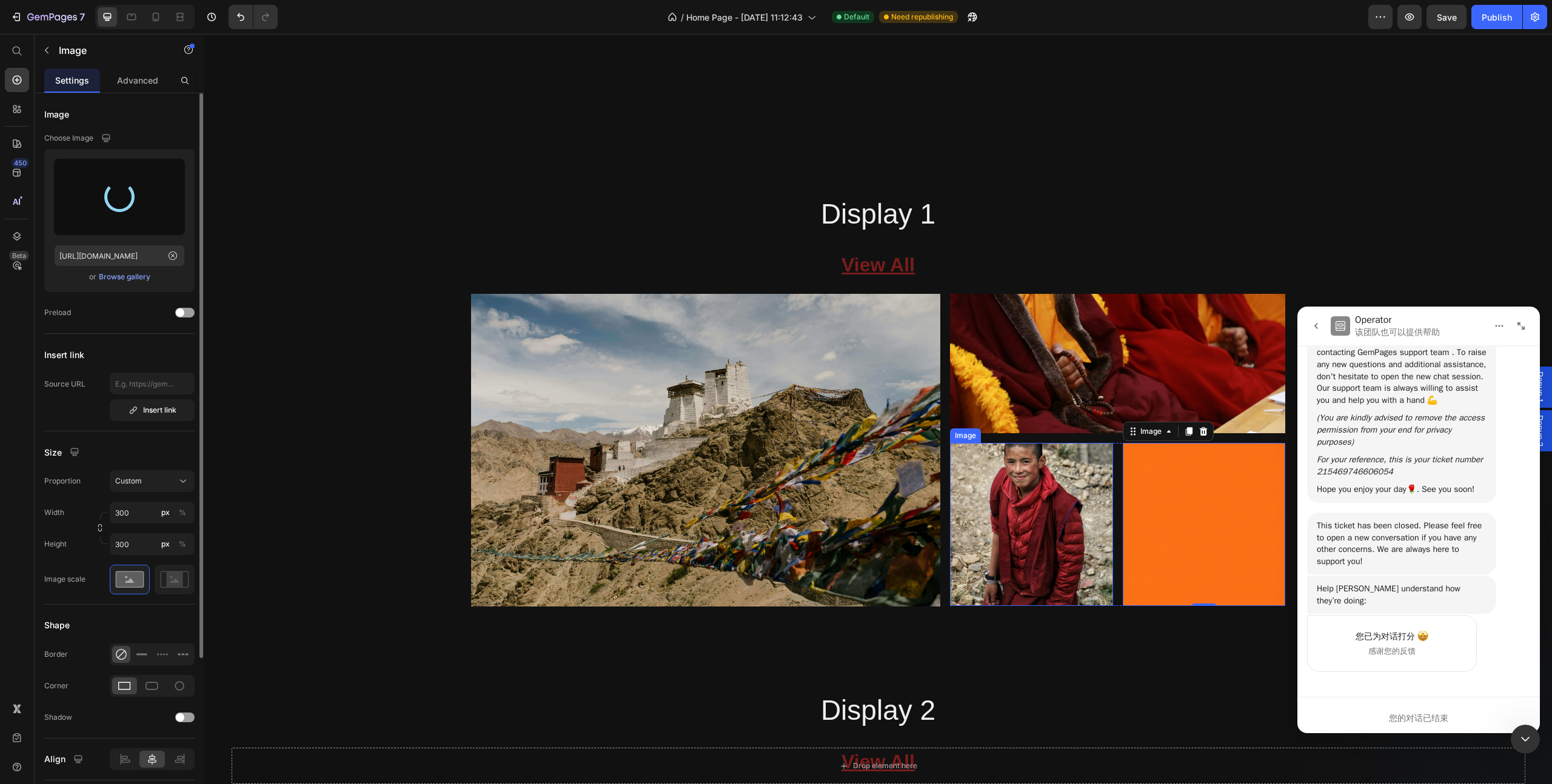 type on "https://cdn.shopify.com/s/files/1/0679/3986/0632/files/gempages_543017039762031620-bbad683f-9117-4edf-86f6-83685aaec70c.jpg" 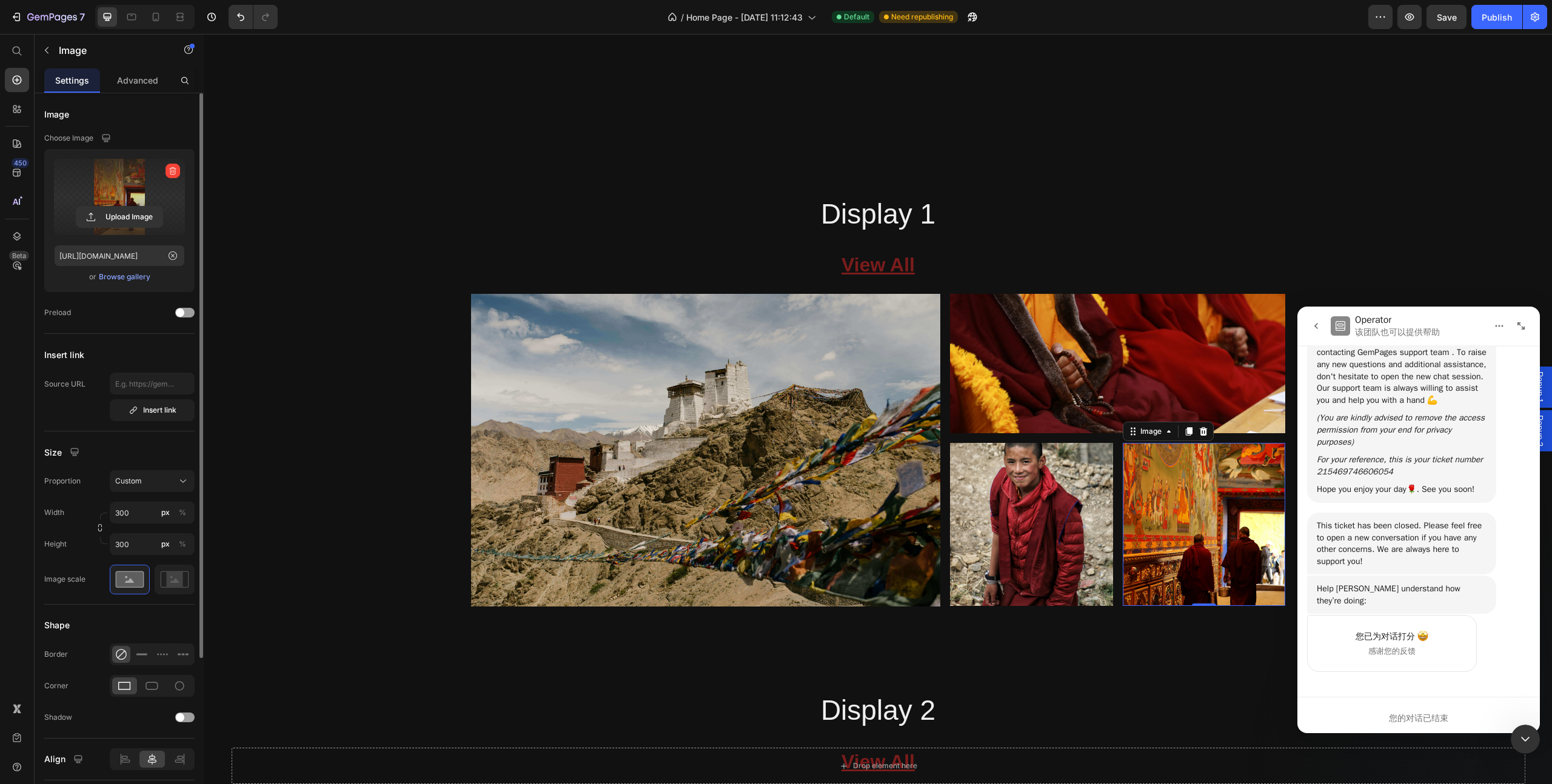 click at bounding box center [1204, 524] 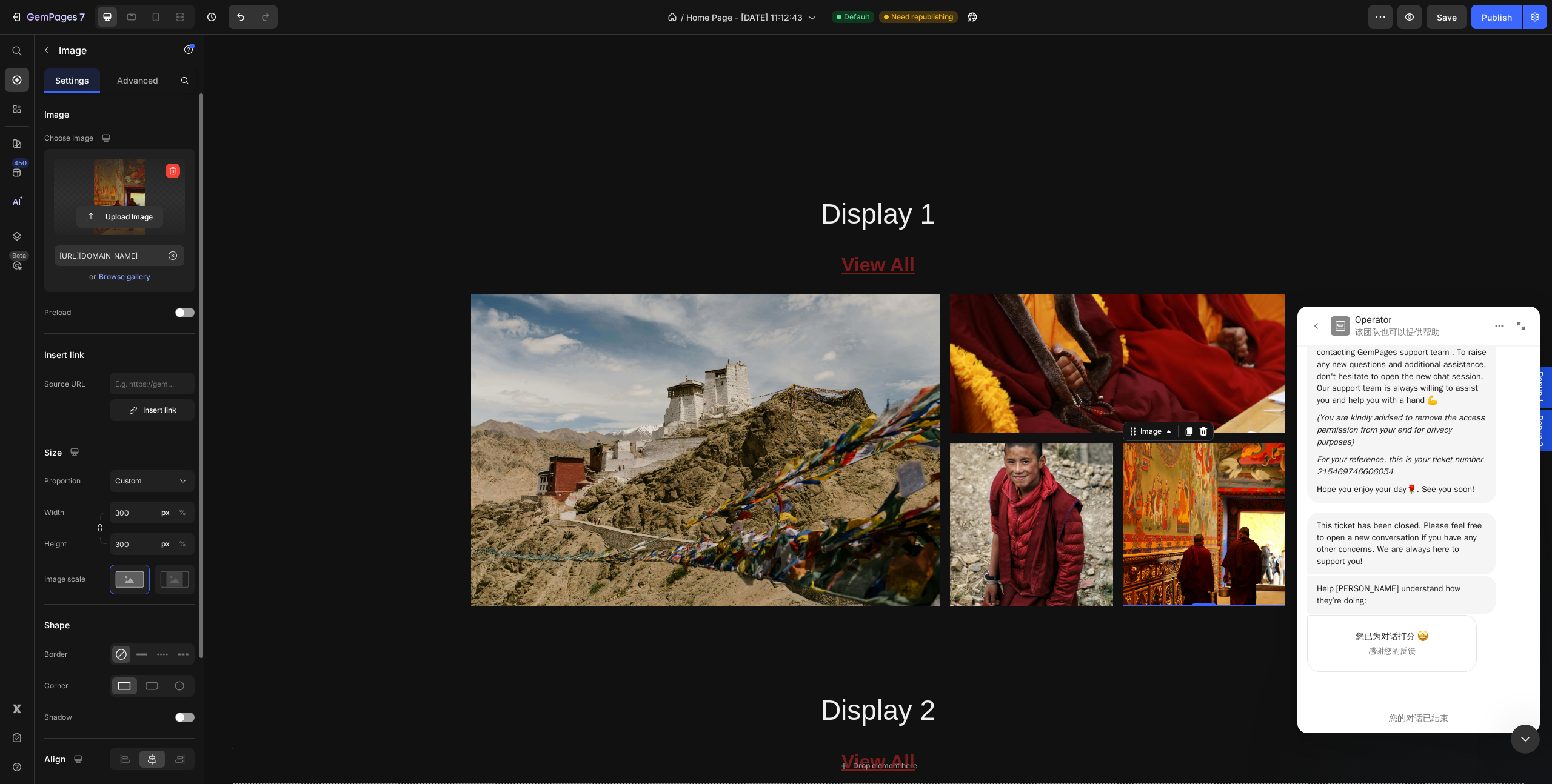 click on "Display 2 Heading View All Button Image Image Image Row Image Row Row Row Section 9" at bounding box center [878, 915] 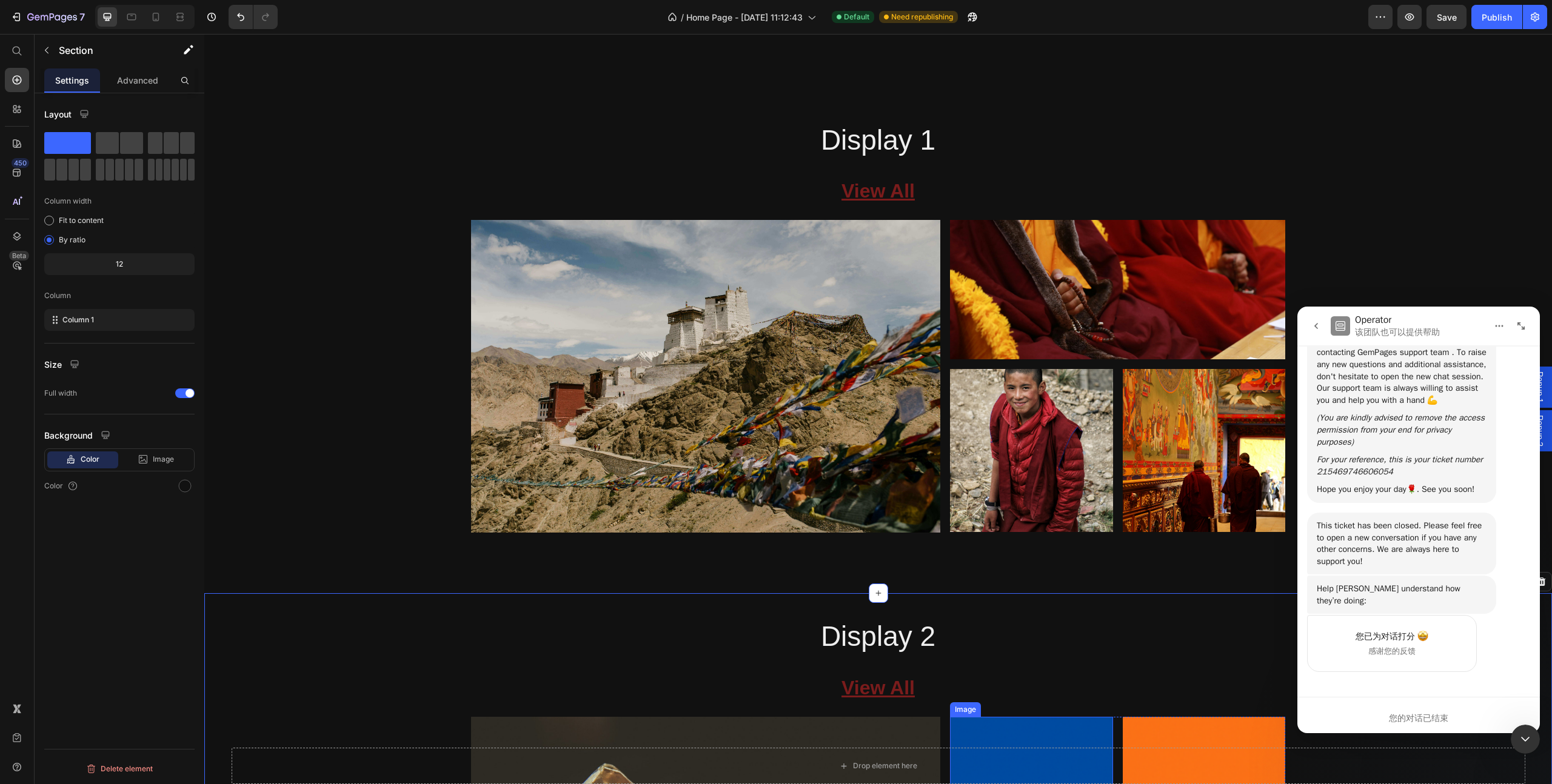 scroll, scrollTop: 2544, scrollLeft: 0, axis: vertical 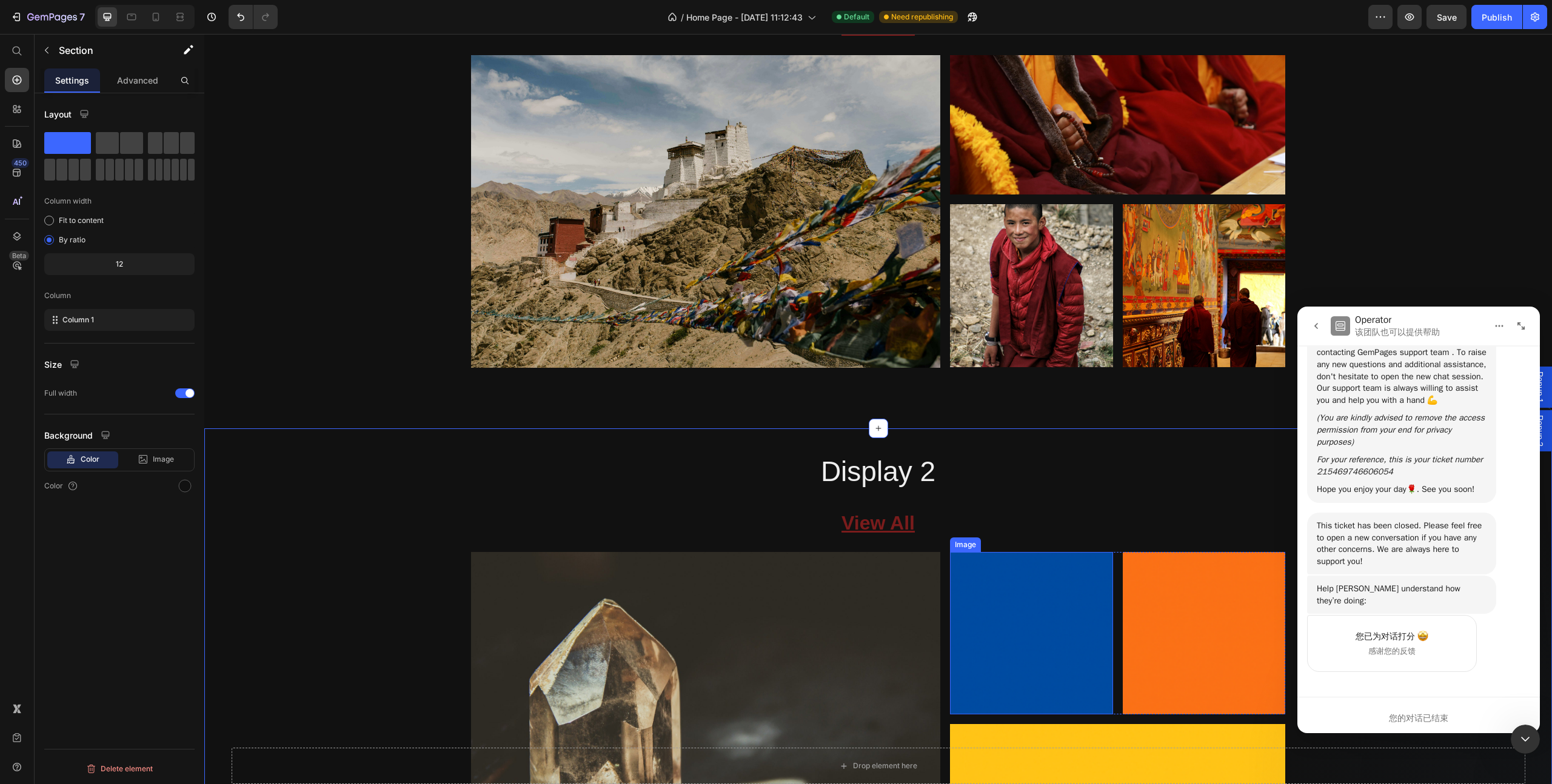 click at bounding box center [1031, 633] 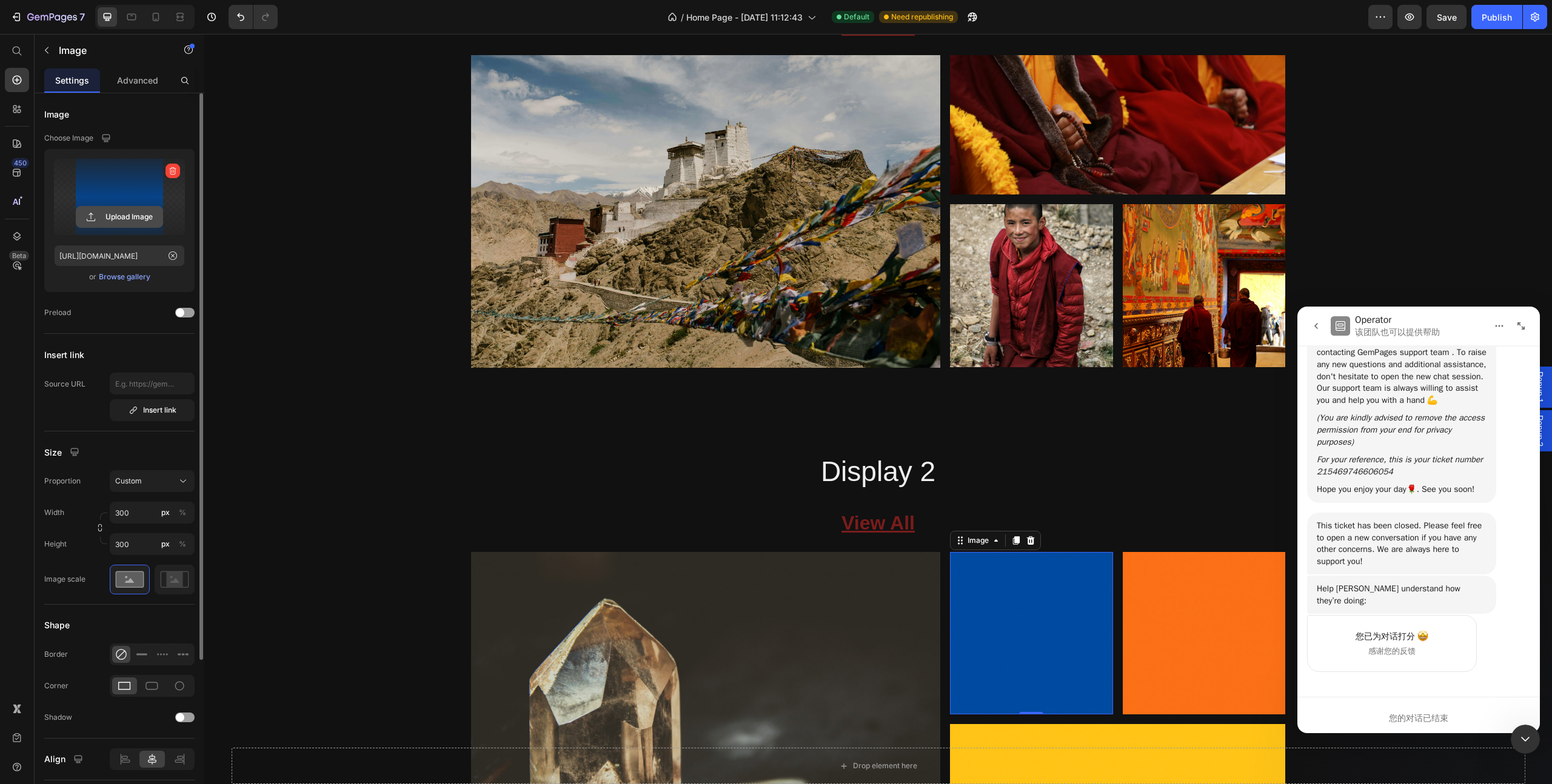 click 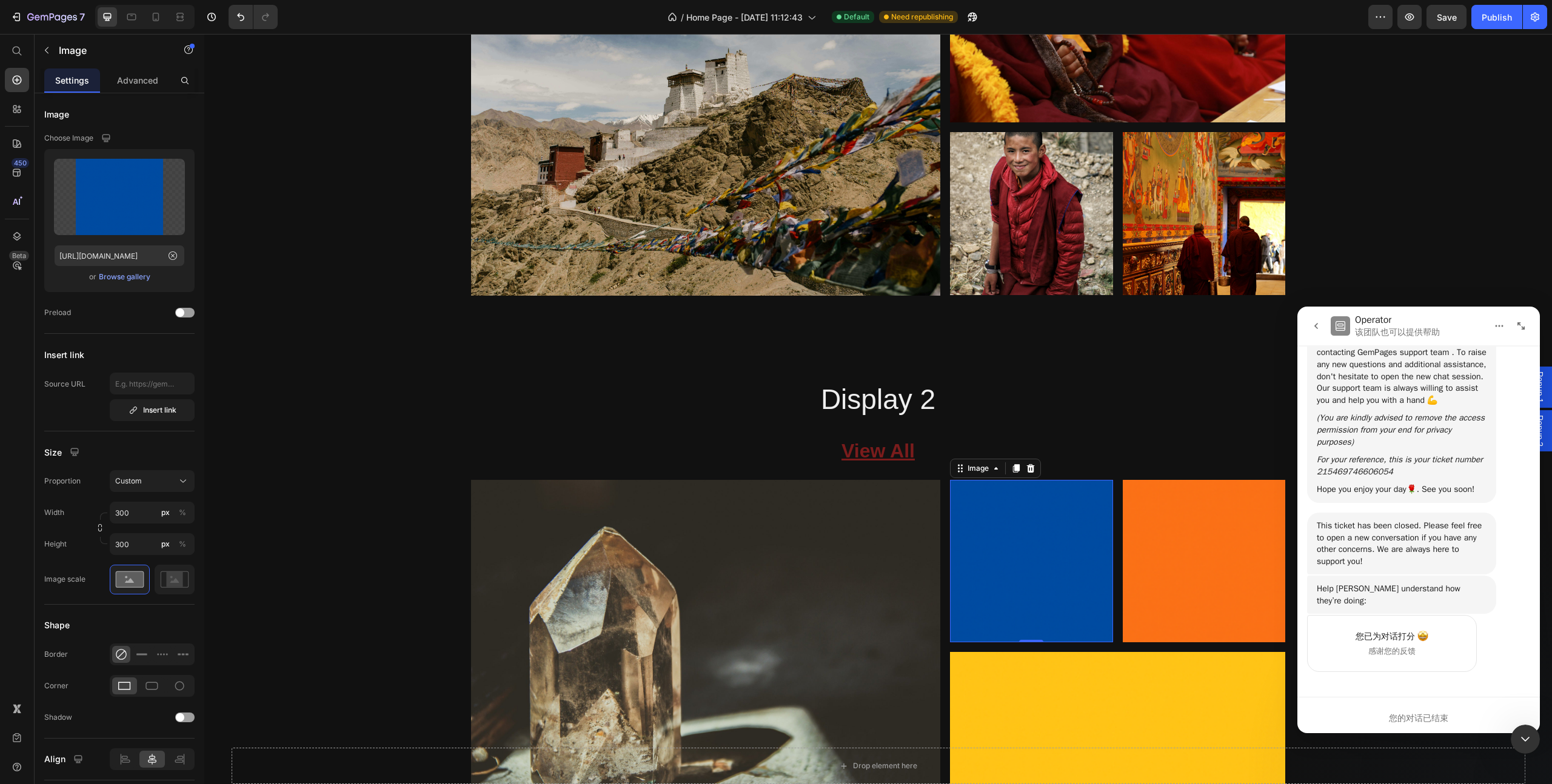 scroll, scrollTop: 2671, scrollLeft: 0, axis: vertical 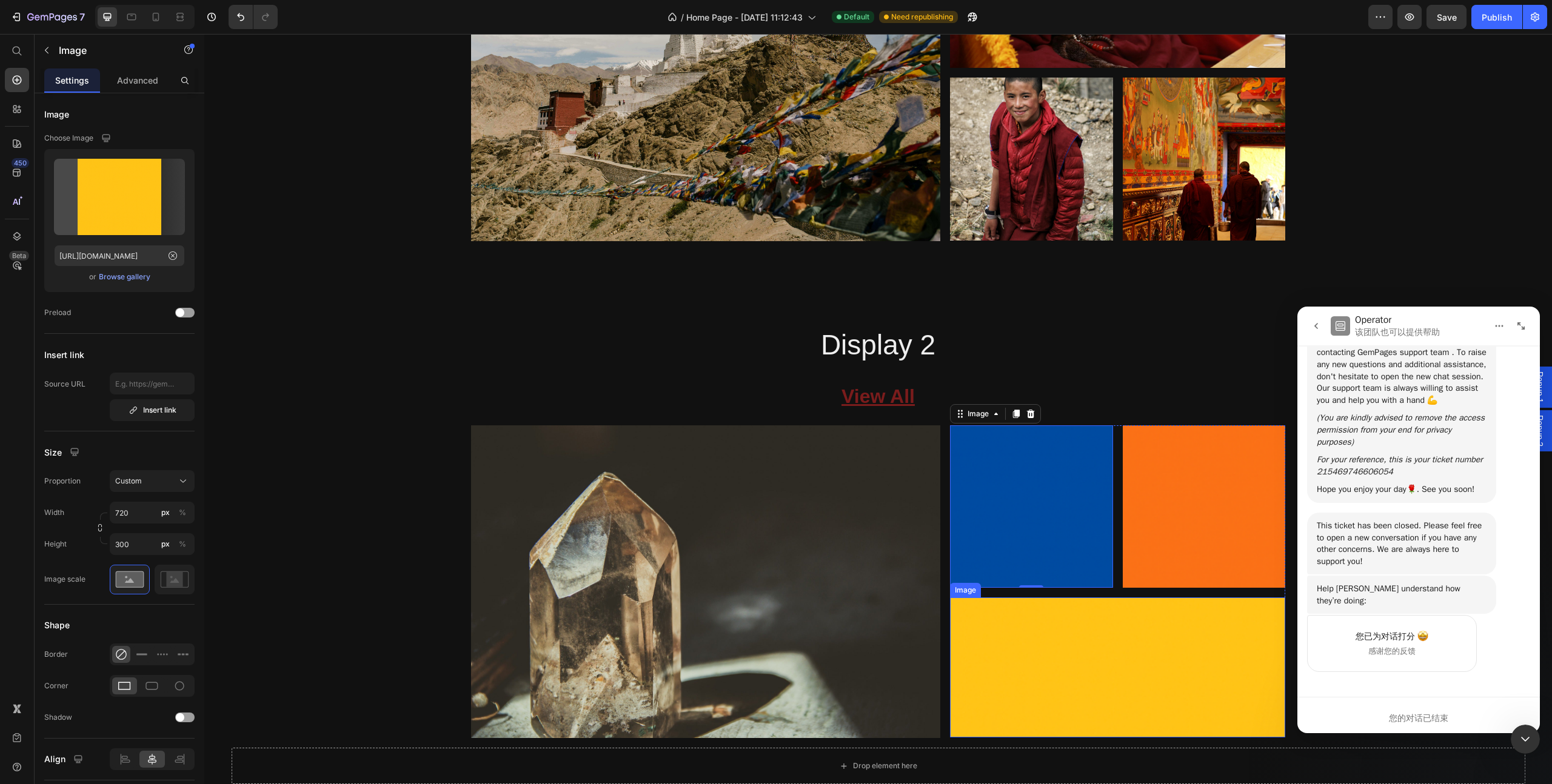 click at bounding box center [1117, 667] 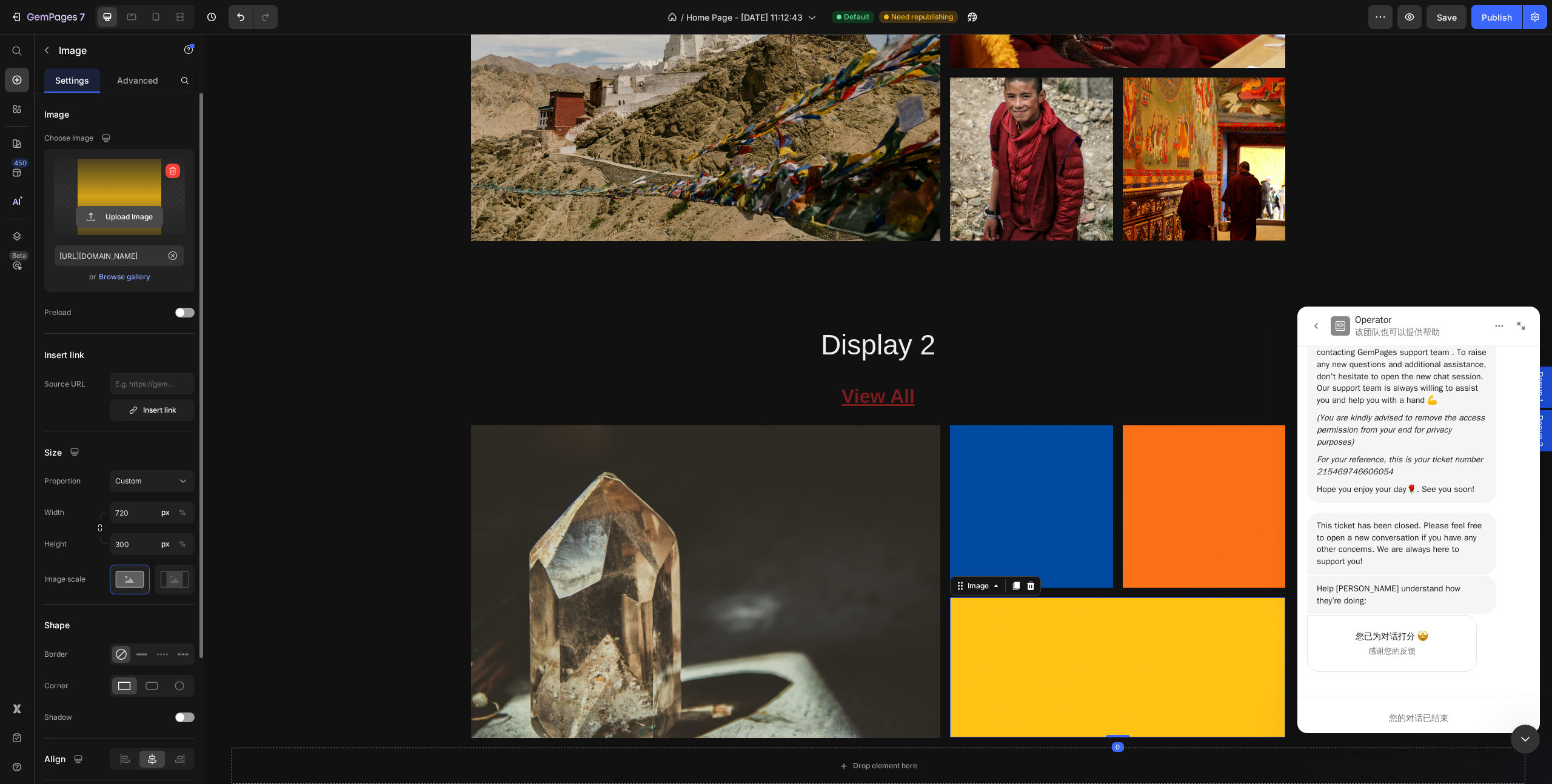click 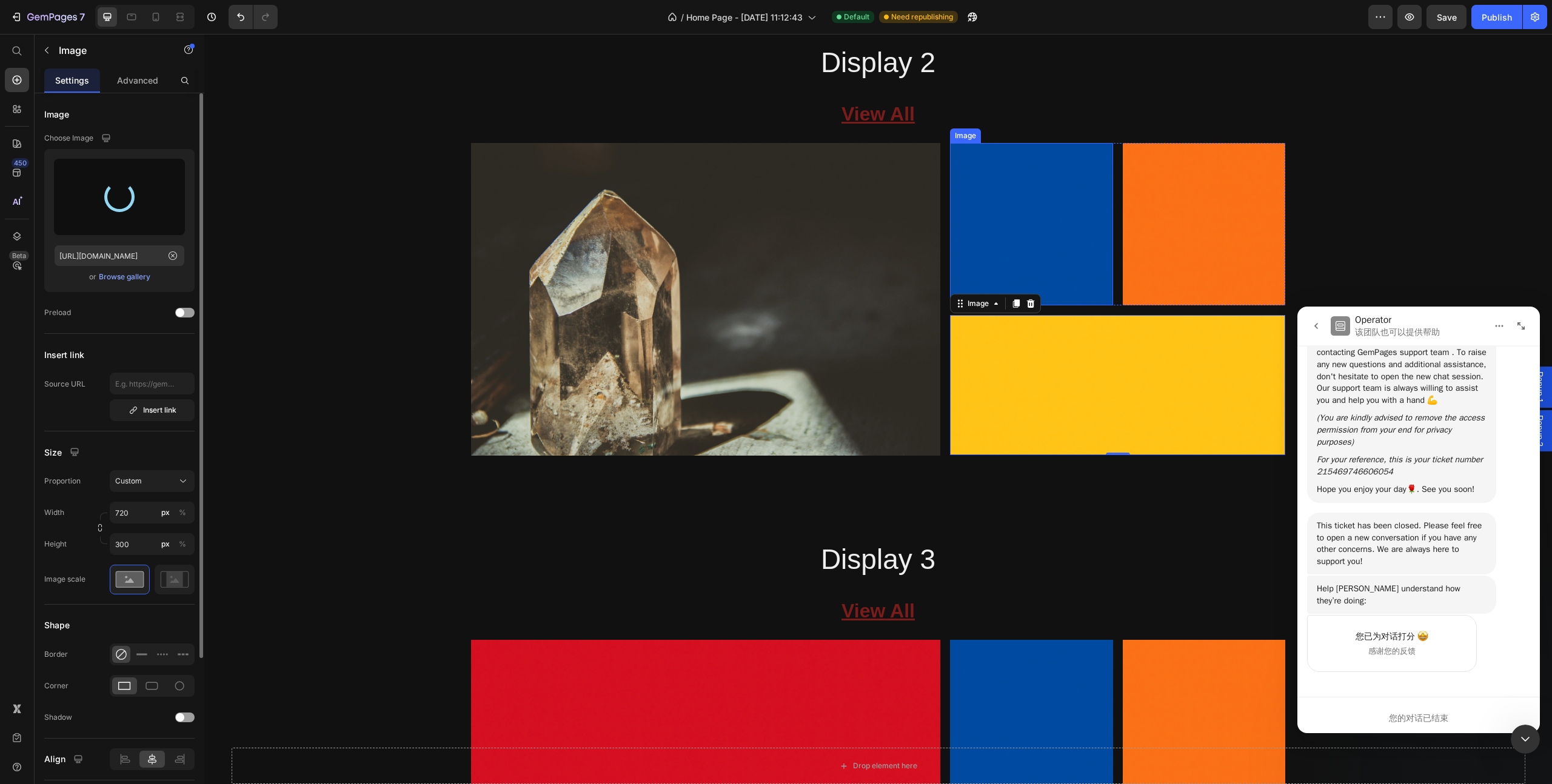 scroll, scrollTop: 2952, scrollLeft: 0, axis: vertical 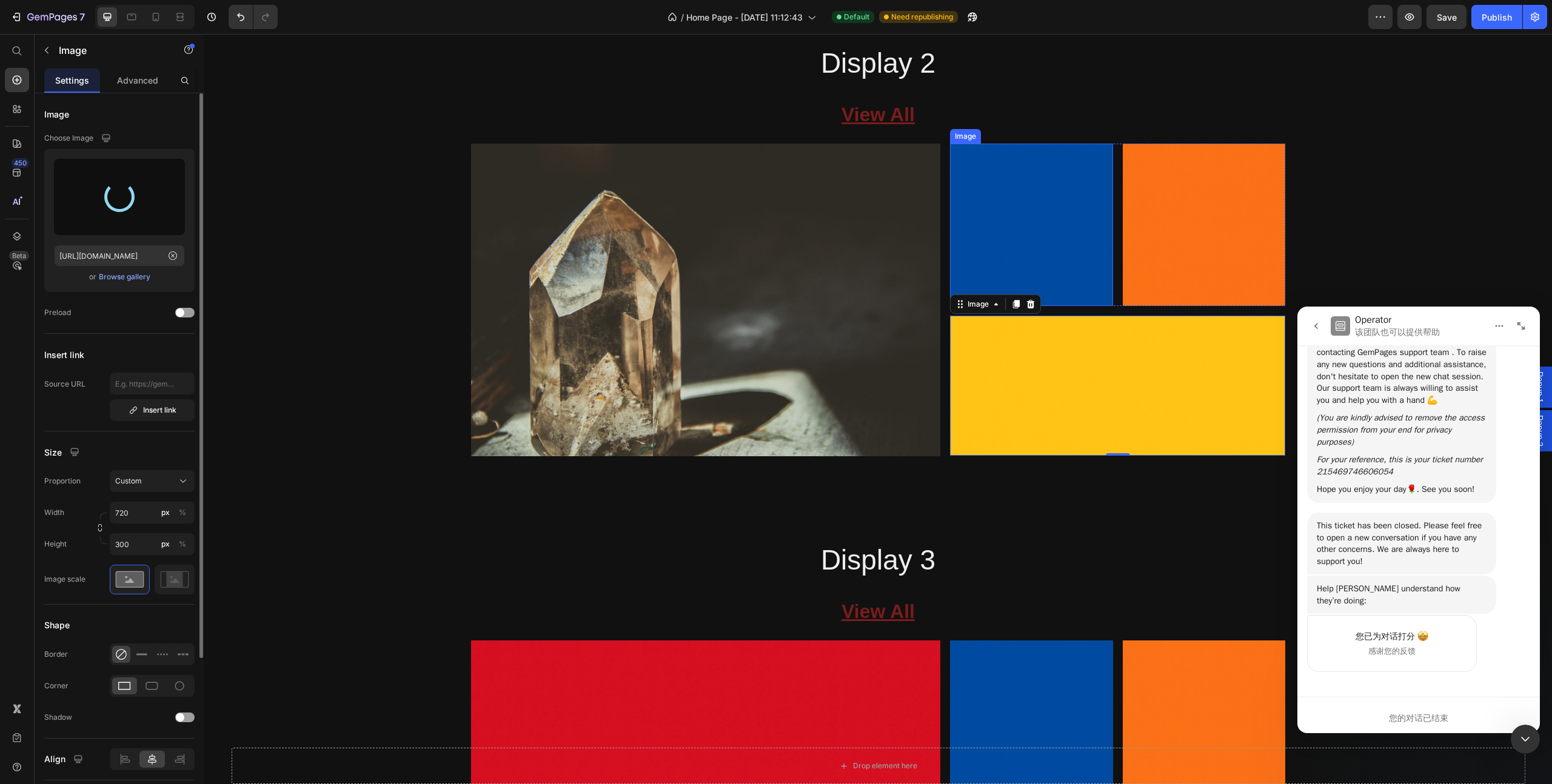 type on "https://cdn.shopify.com/s/files/1/0679/3986/0632/files/gempages_543017039762031620-38a7770e-b274-48f7-ba62-6eb7c76893fd.jpg" 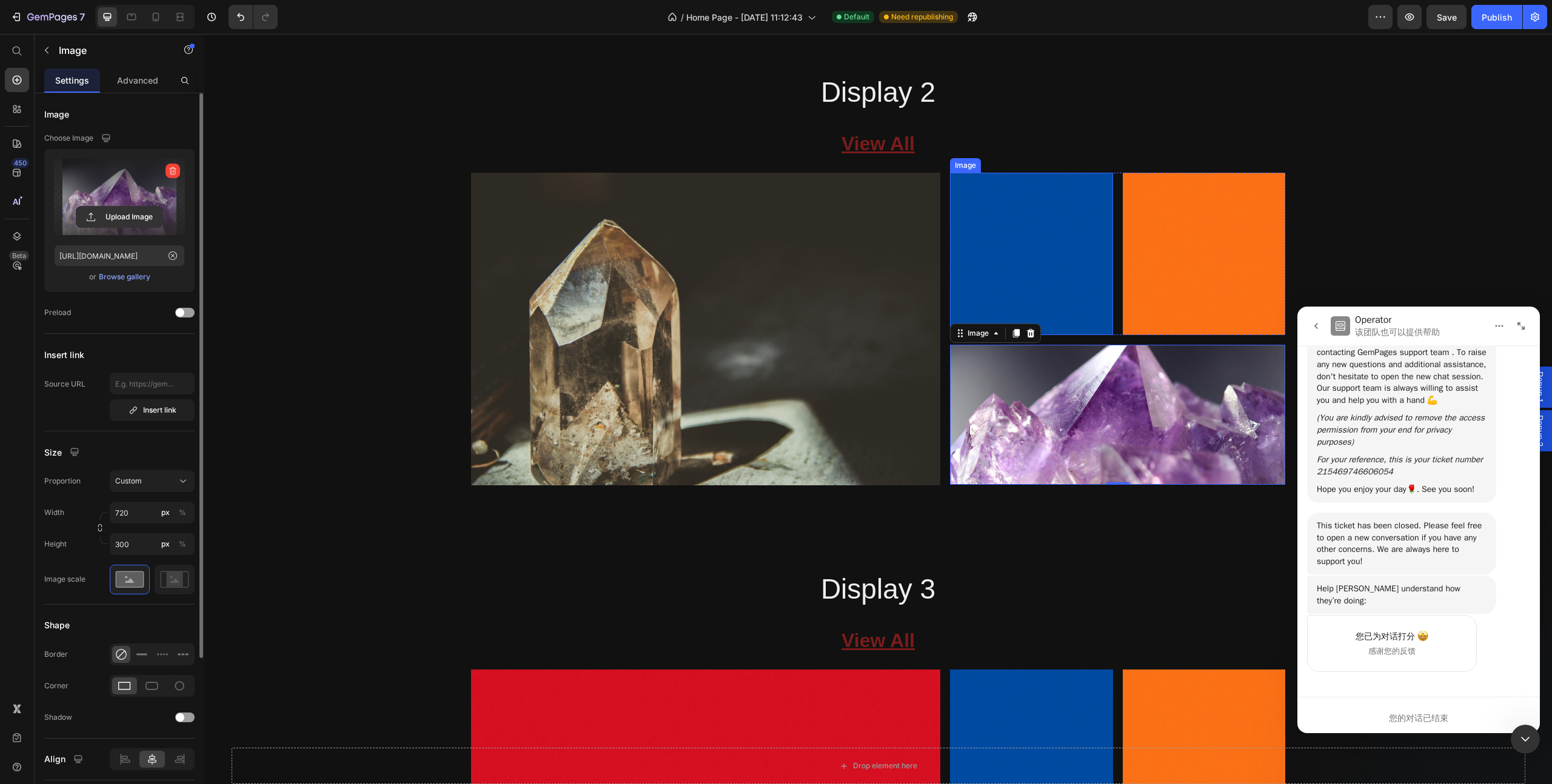scroll, scrollTop: 2916, scrollLeft: 0, axis: vertical 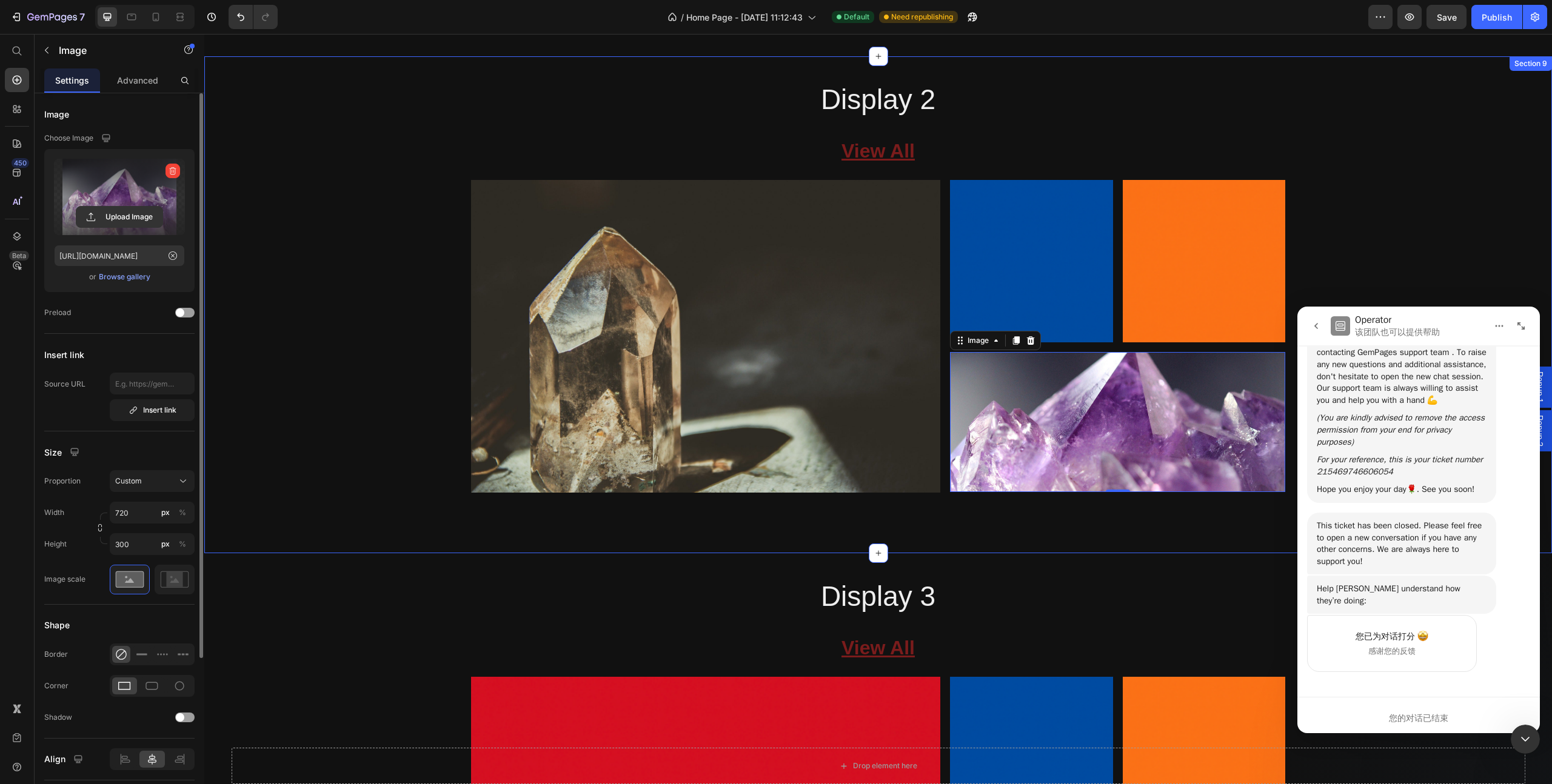 click on "Display 2 Heading View All Button Image Image Image Row Image   0 Row Row Row" at bounding box center [878, 287] 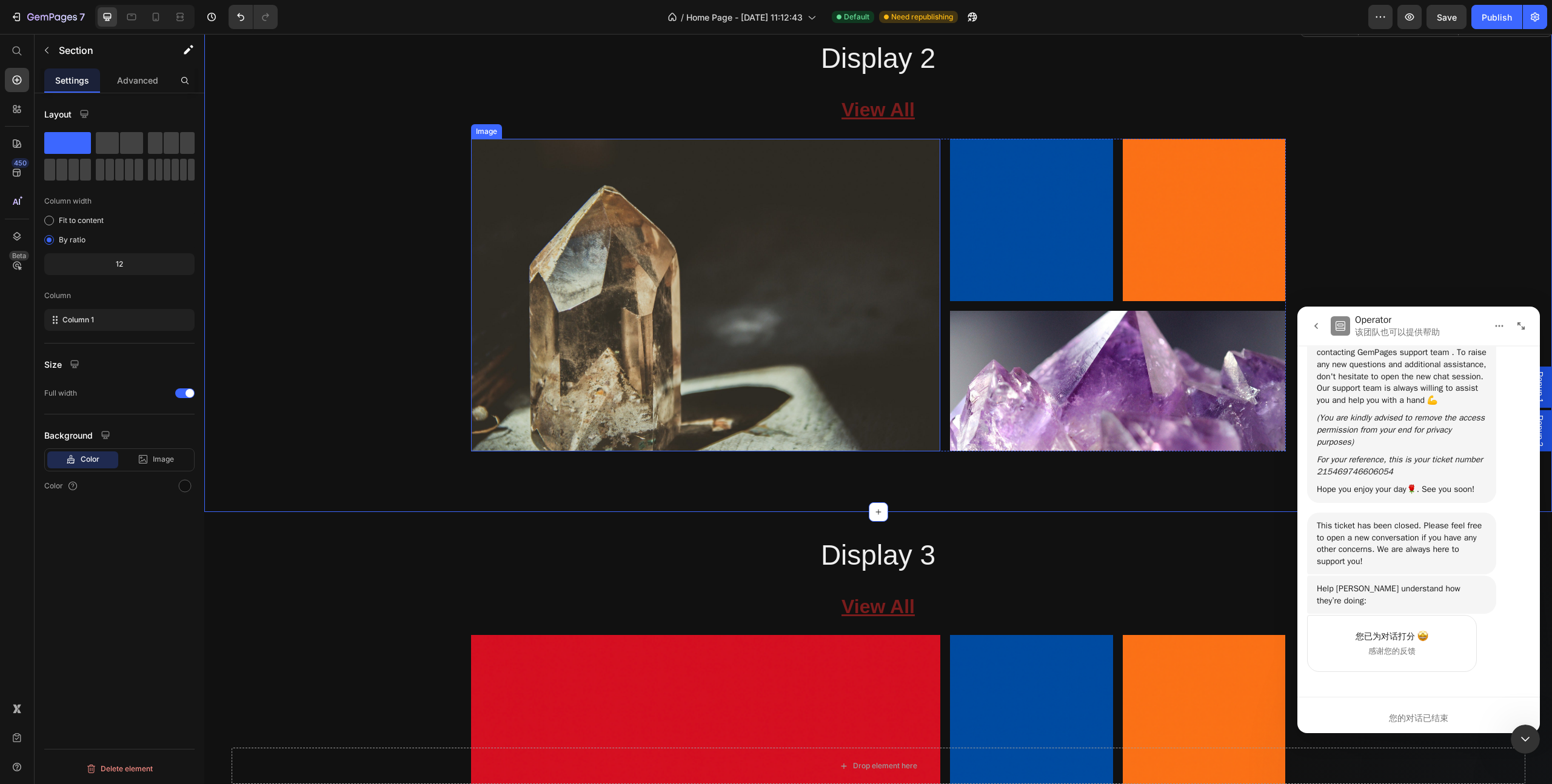 scroll, scrollTop: 1074, scrollLeft: 0, axis: vertical 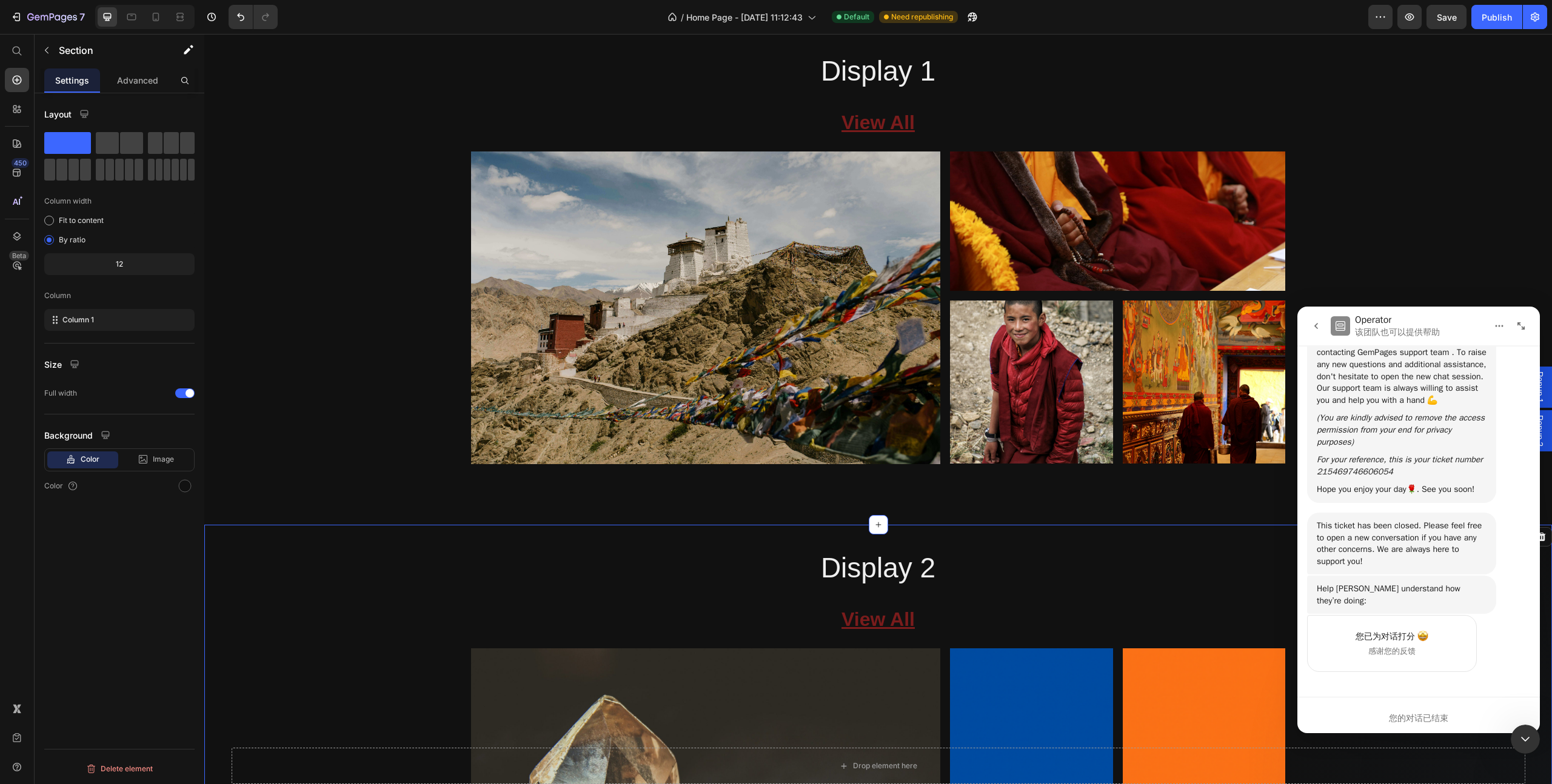 click 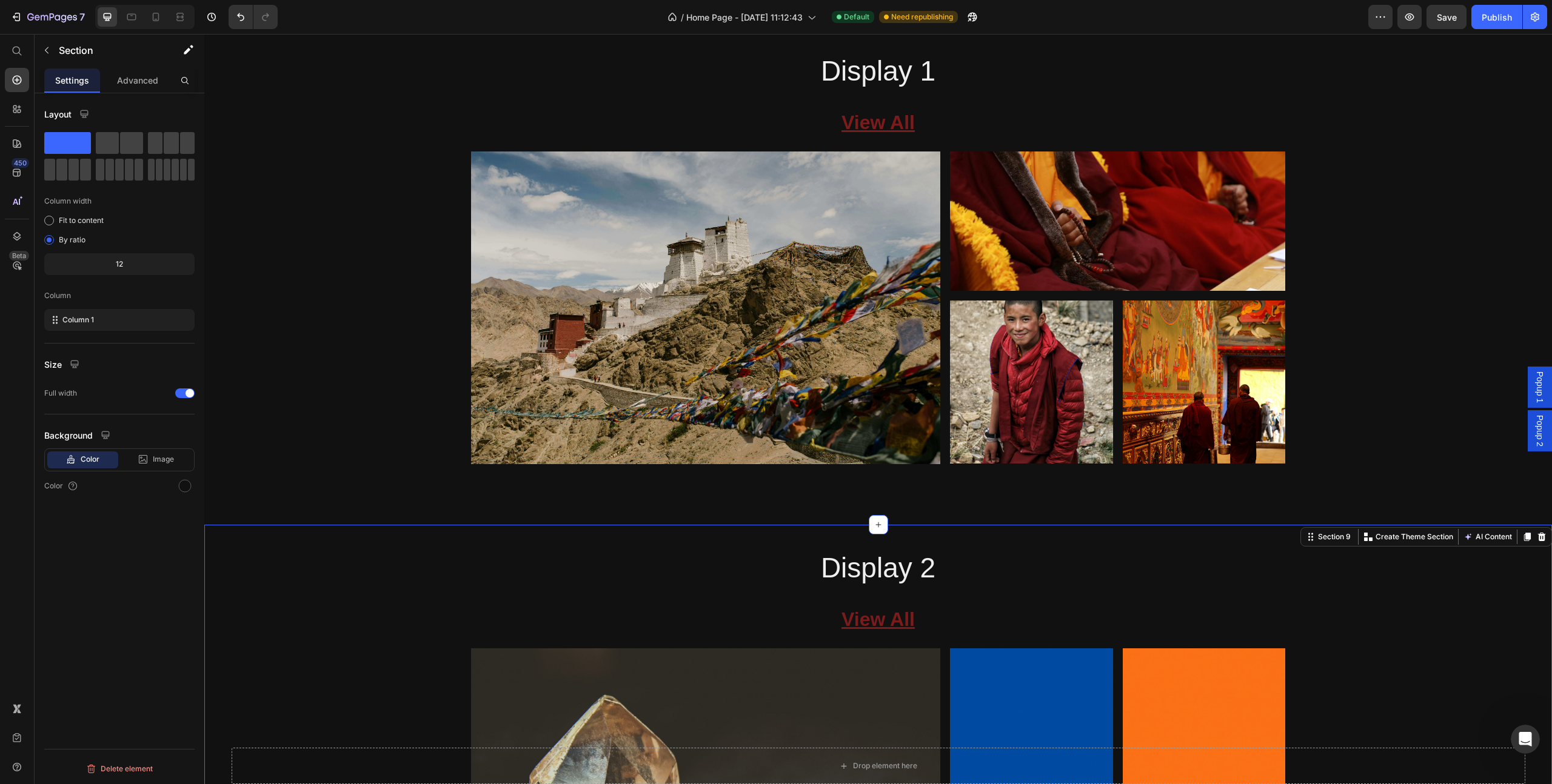 scroll, scrollTop: 0, scrollLeft: 0, axis: both 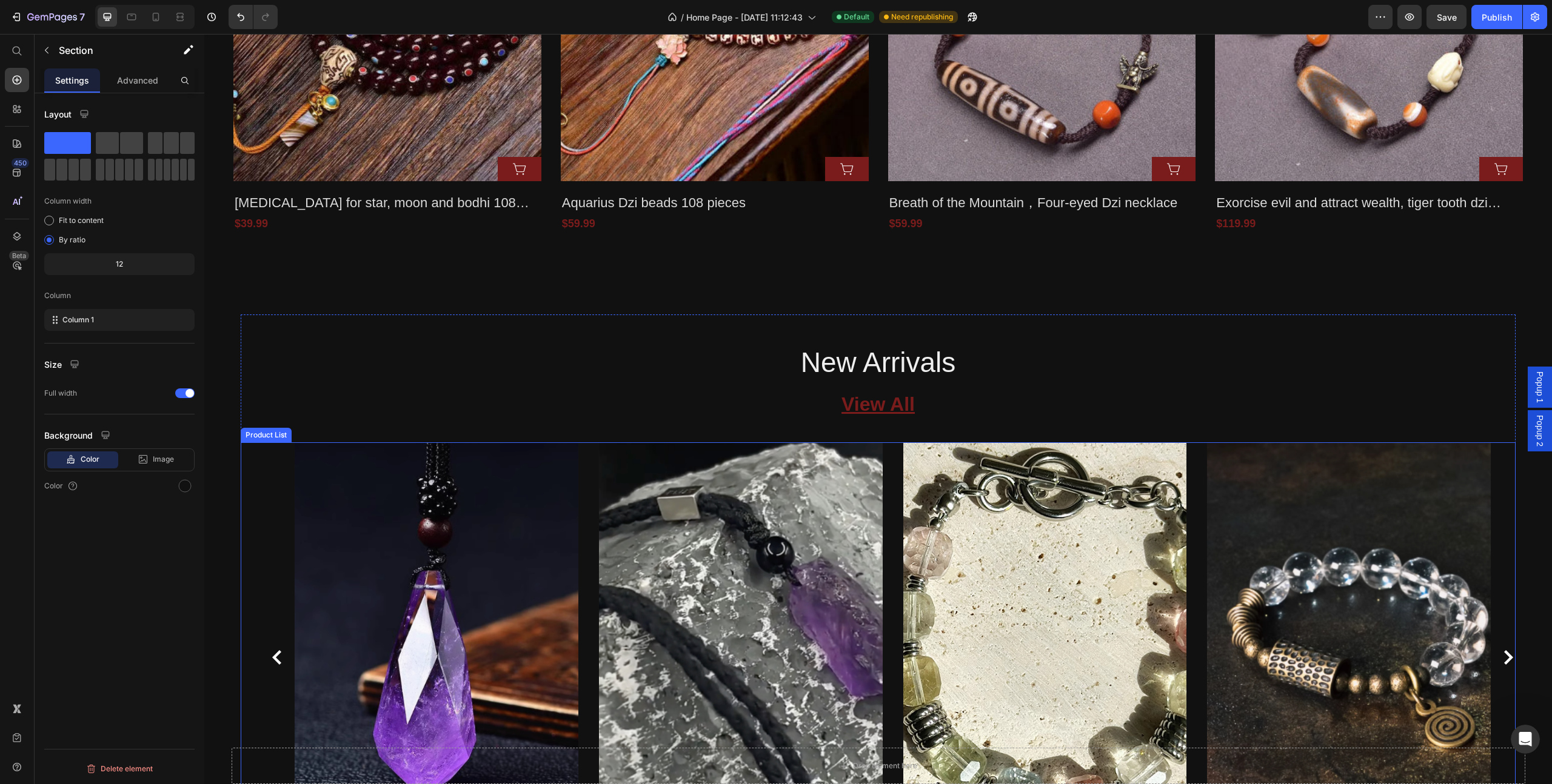 click on "Product Images
Add to Cart Row Clarity in Form – Windveil Amethyst Necklace Product Title $29.99 Product Price Row Product Images
Add to Cart Row Prayer-Bound Amethyst – Raw Crystal Necklace from the Highlands Product Title $39.99 Product Price Row Product Images
Add to Cart Row Serenity Spark – Ice Topaz Healing Energy Bracelet Product Title $109.99 Product Price Row Product Images
Add to Cart Row Healing Clarity Bracelet – Quartz & Brass Energy Blend Product Title $59.99 Product Price Row Product Images
Add to Cart Row Tibetan Crystal Guardian Bracelet – Brass-Touched Product Title $69.99 Product Price Row Product Images
Add to Cart Row Clarity & Protection | Tibetan Dzi Crystal Healing Bracelet Product Title $39.99 Product Price Row Product Images
Add to Cart Row Tiger's Eye Guardian Bracelet for Wealth & Clarity Product Title $119.99 Product Price Row Product Images
Row" at bounding box center (892, 657) 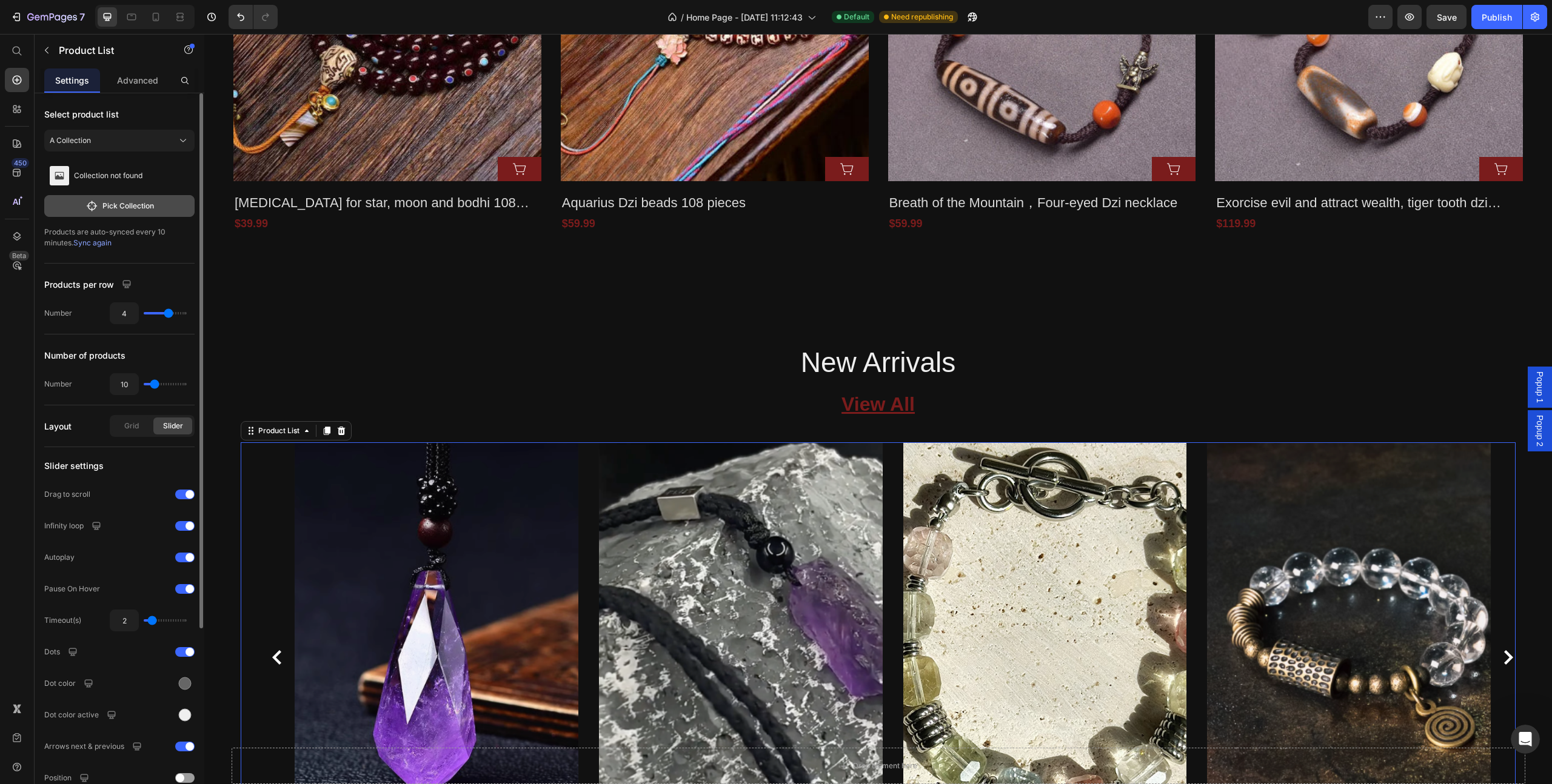 click on "Pick Collection" at bounding box center [119, 206] 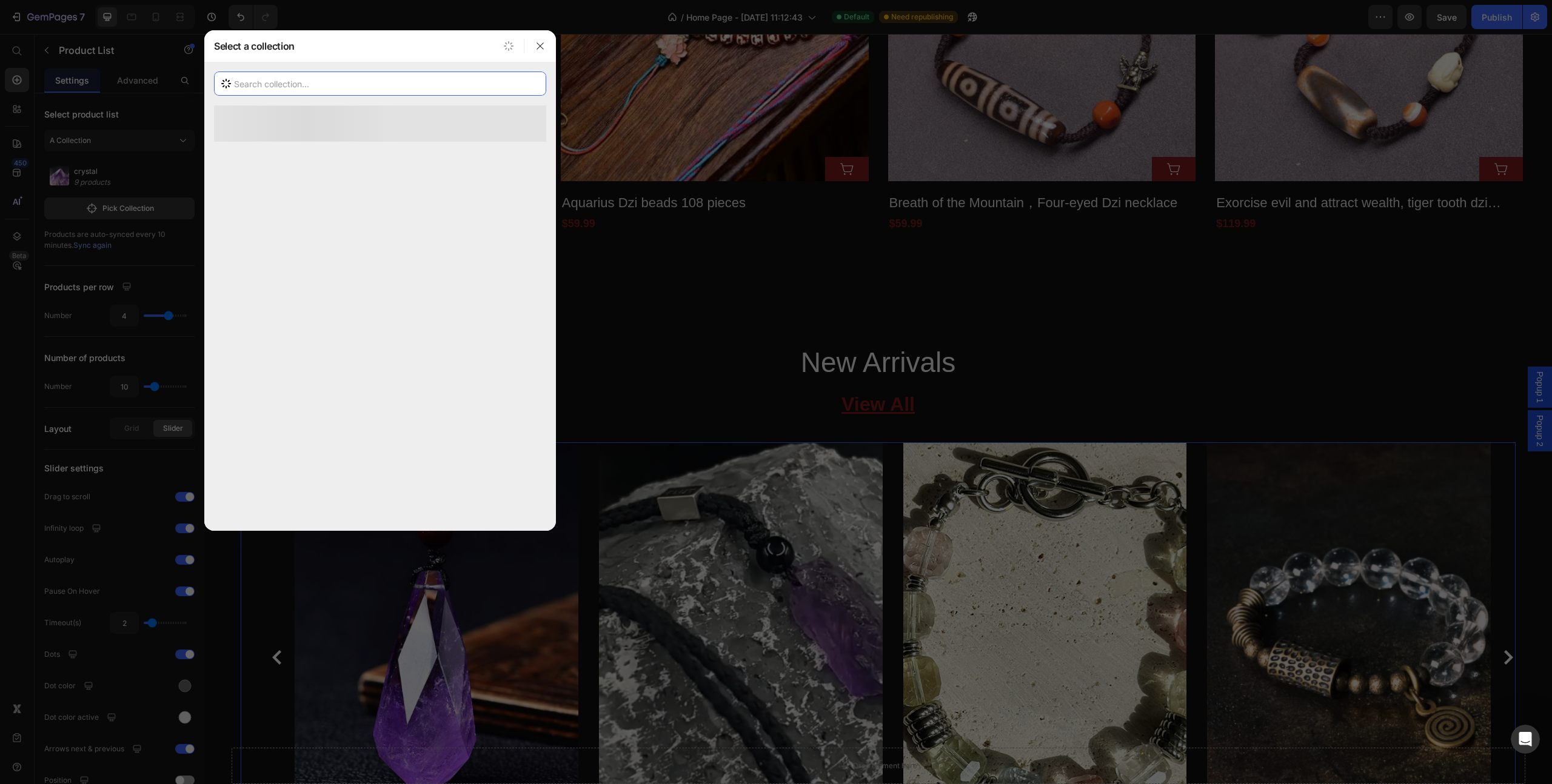 click at bounding box center [380, 84] 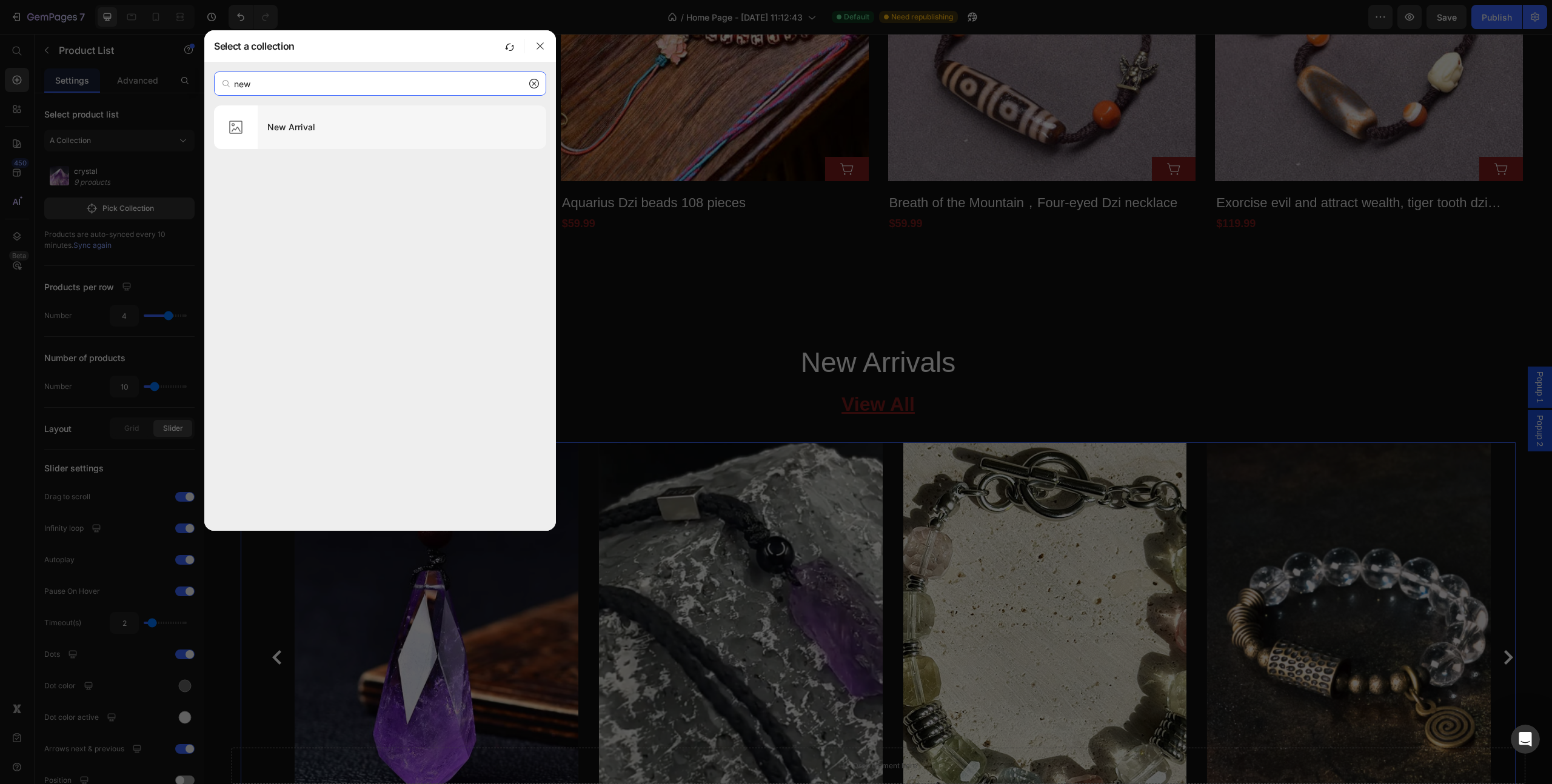 type on "new" 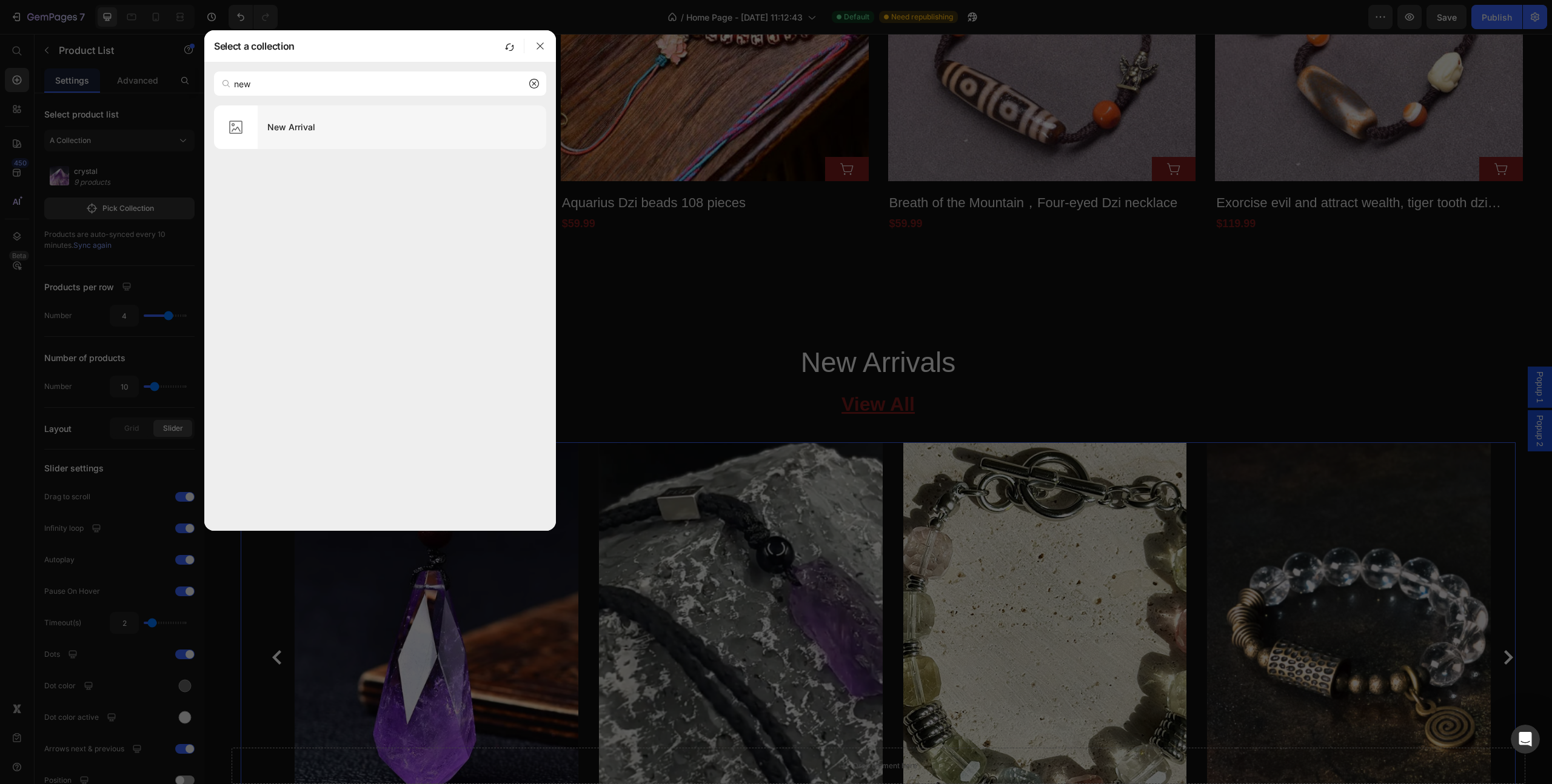 click on "New Arrival" at bounding box center (402, 127) 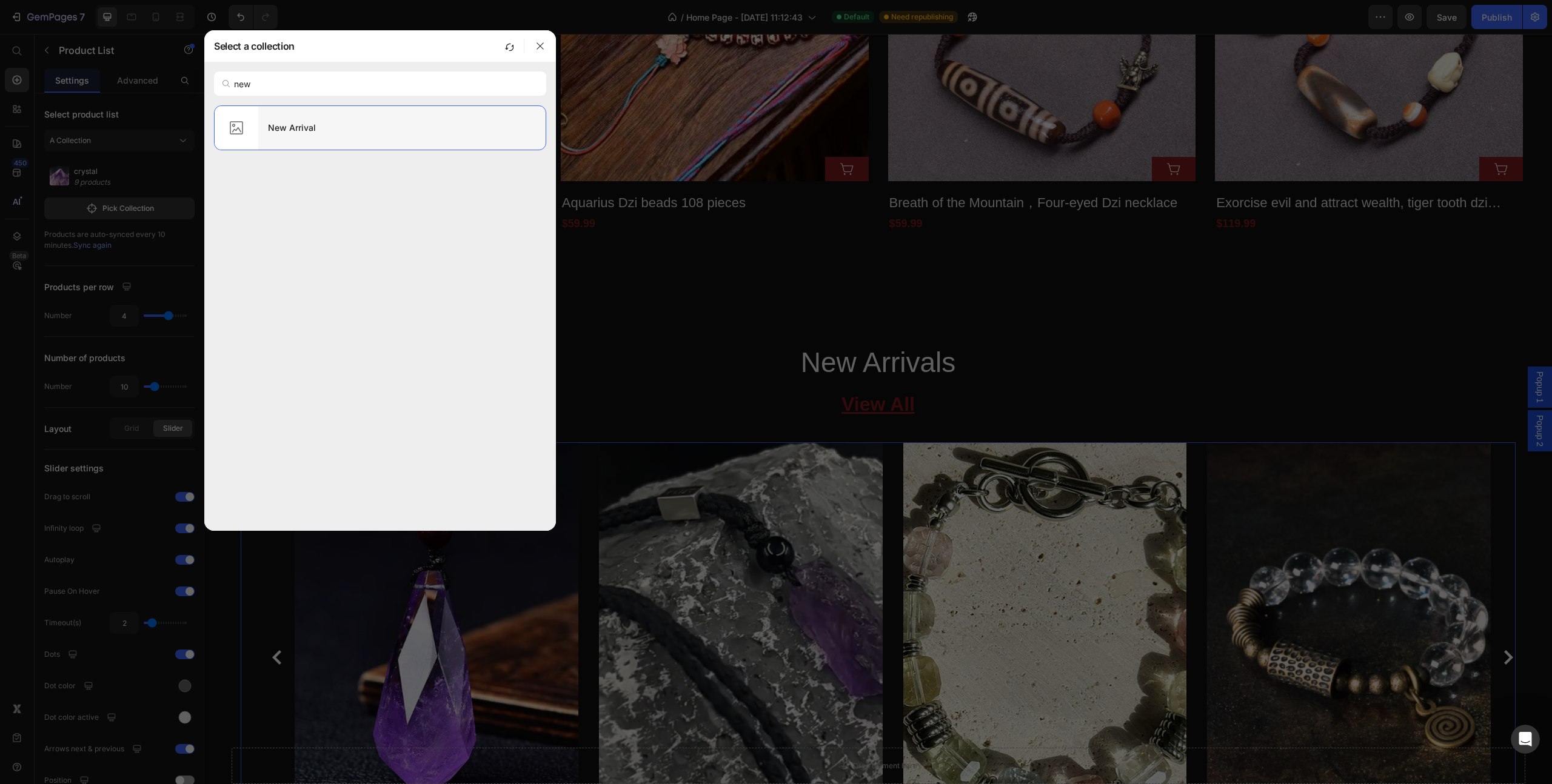 type 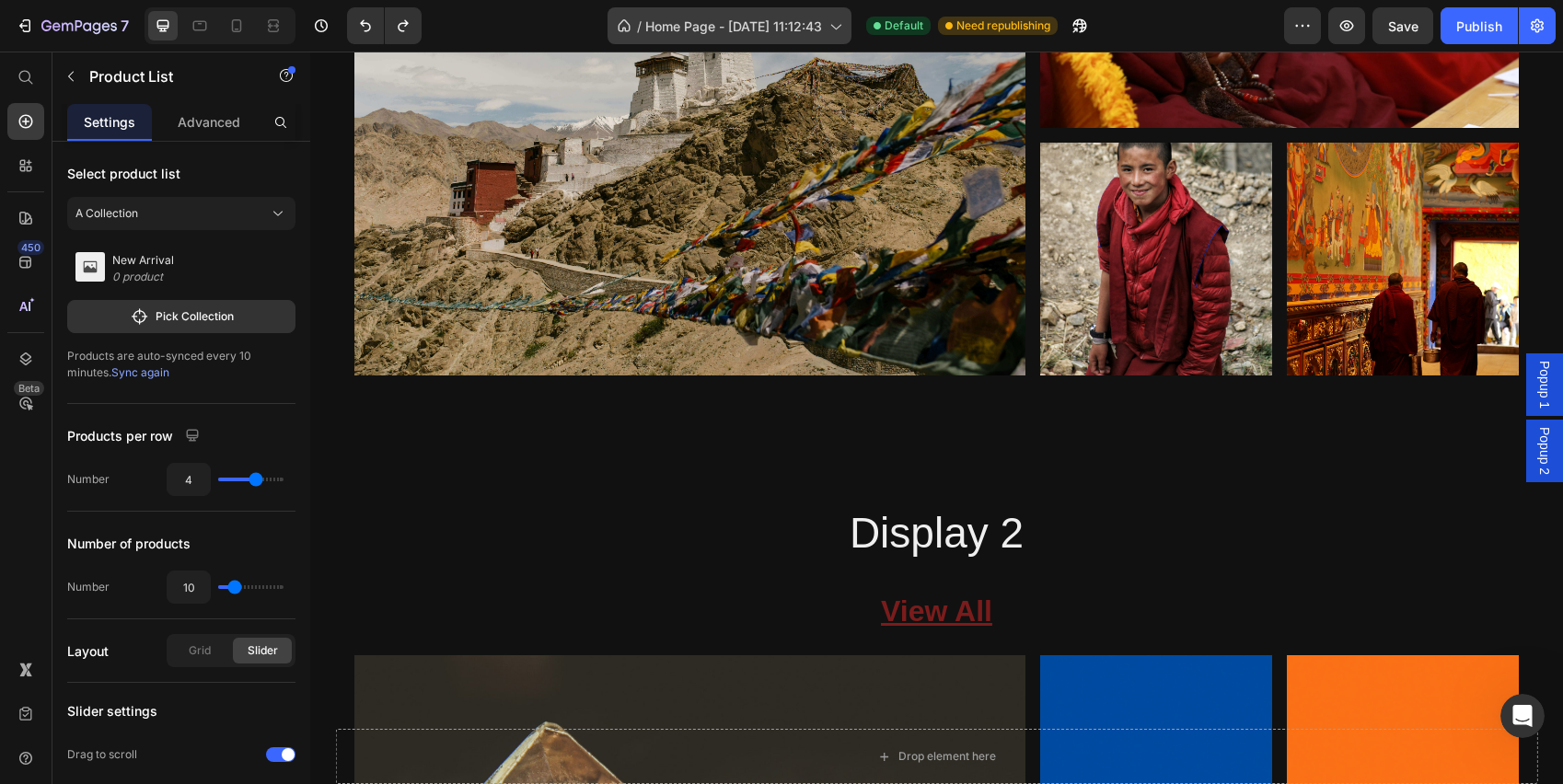 scroll, scrollTop: 2067, scrollLeft: 0, axis: vertical 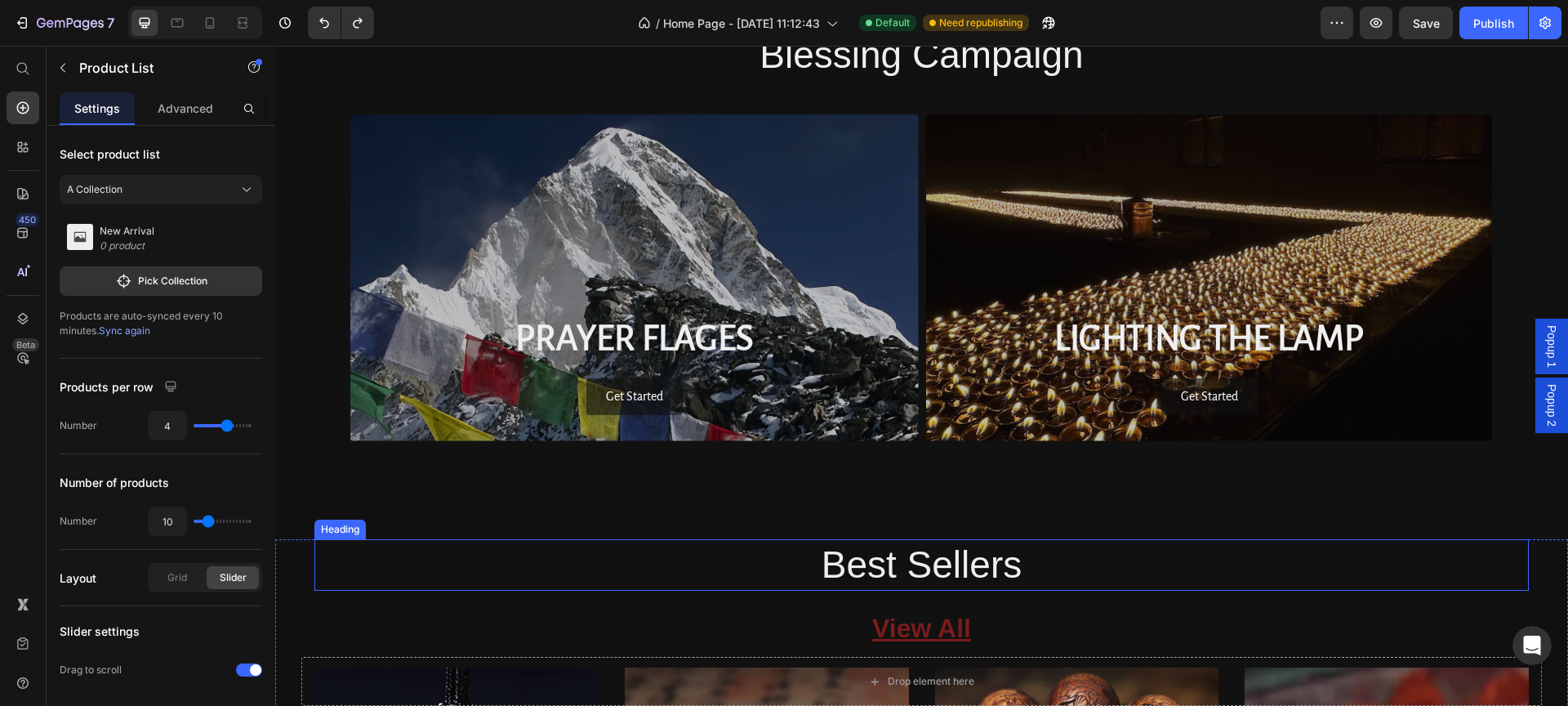 click on "PRAYER FLAGES" at bounding box center (635, 339) 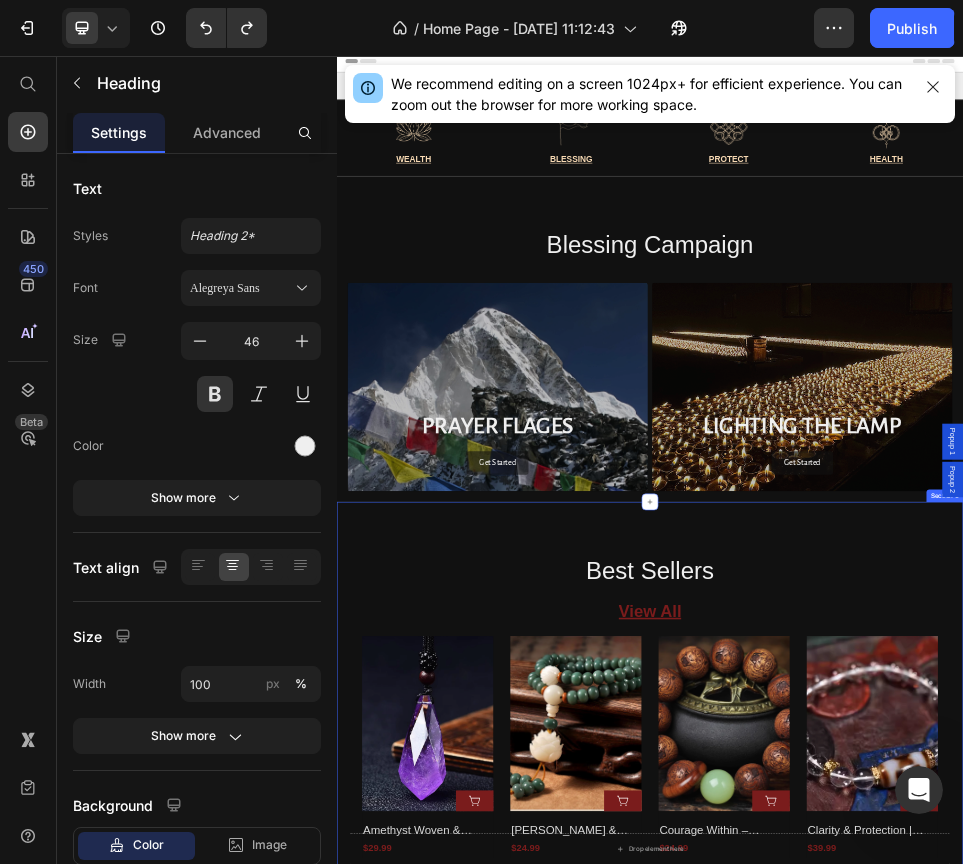scroll, scrollTop: 0, scrollLeft: 0, axis: both 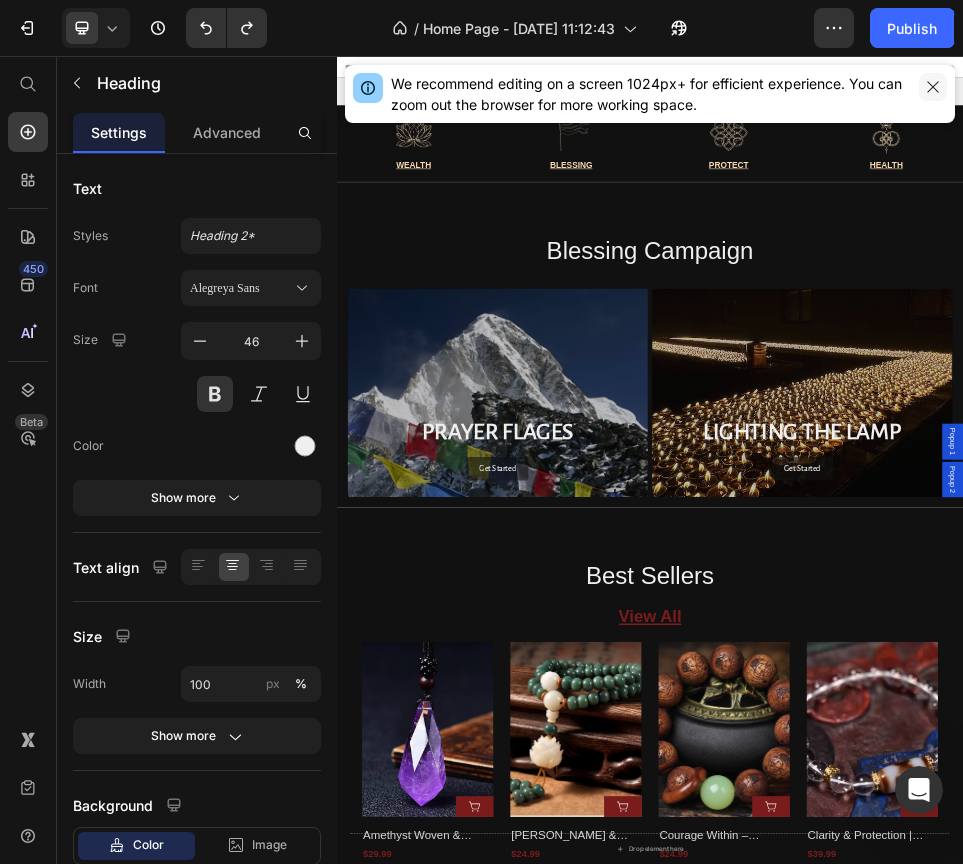 click at bounding box center [933, 87] 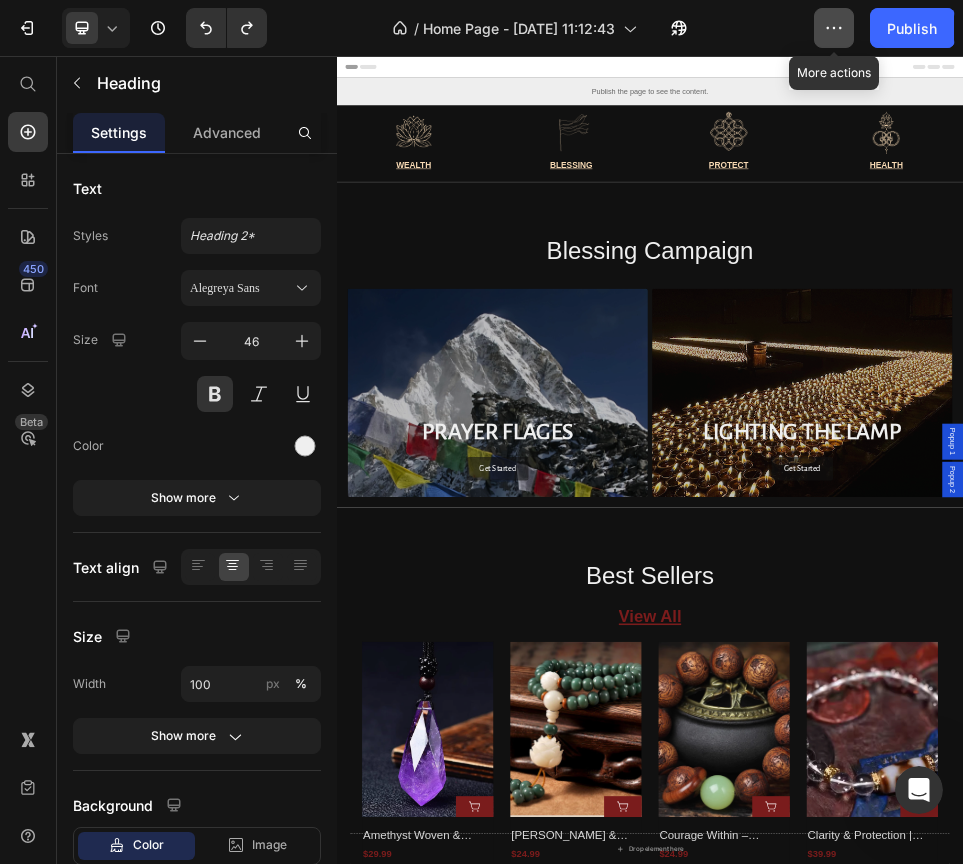 click 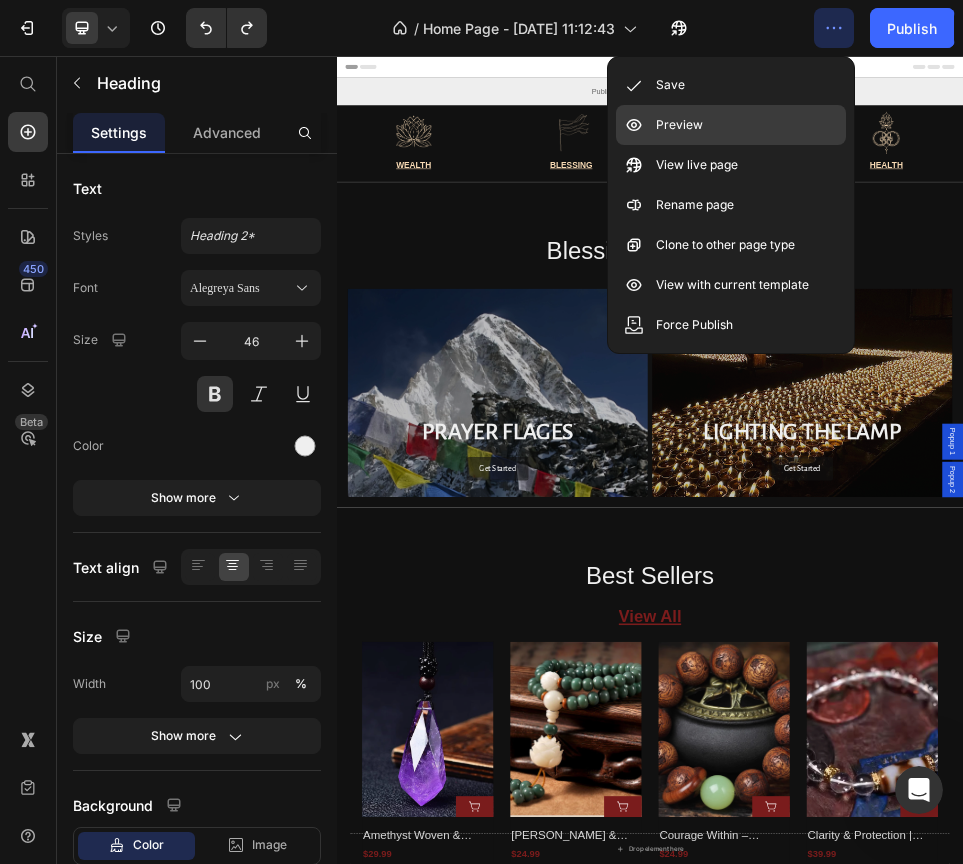 click on "Preview" 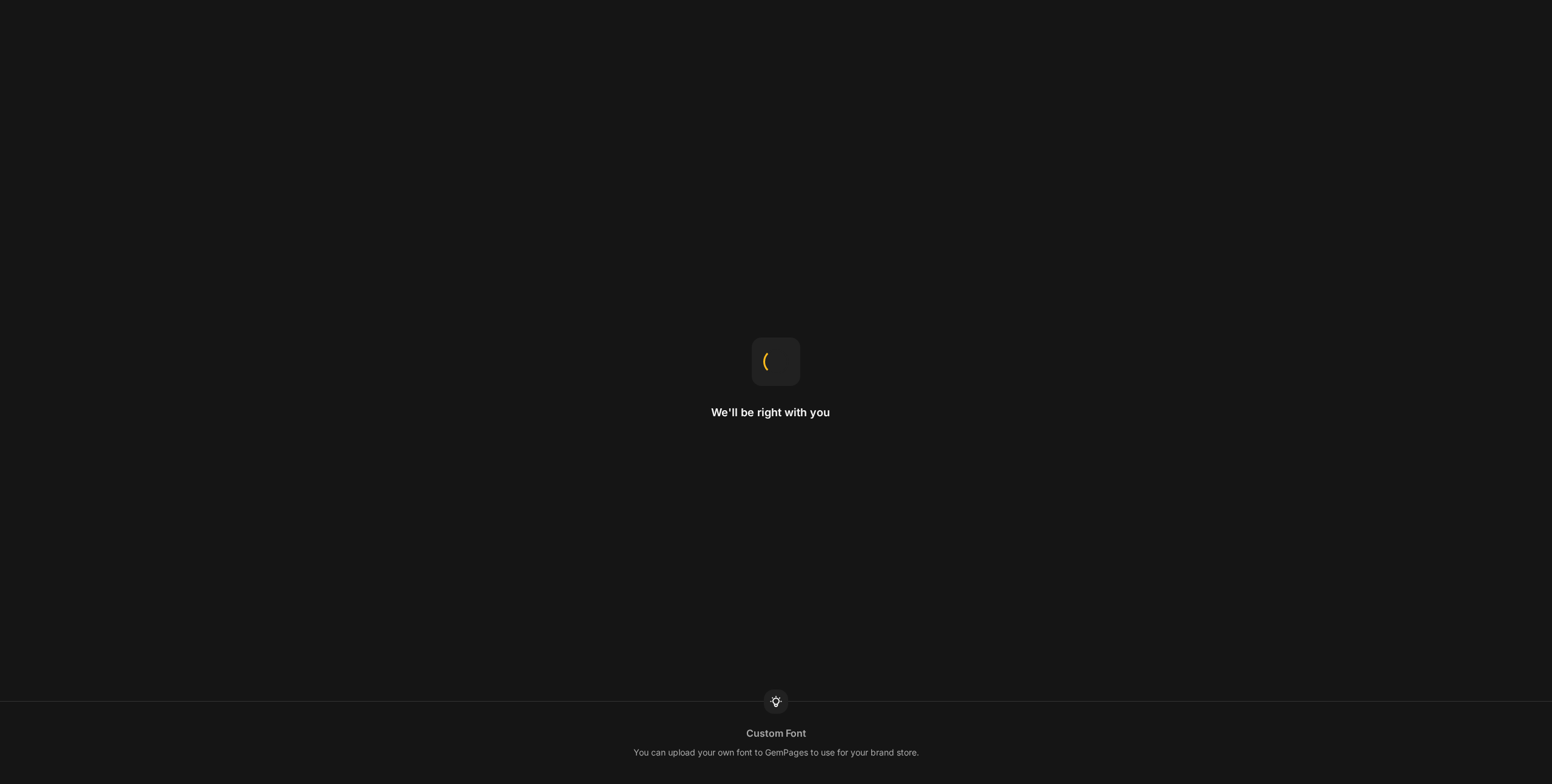 scroll, scrollTop: 0, scrollLeft: 0, axis: both 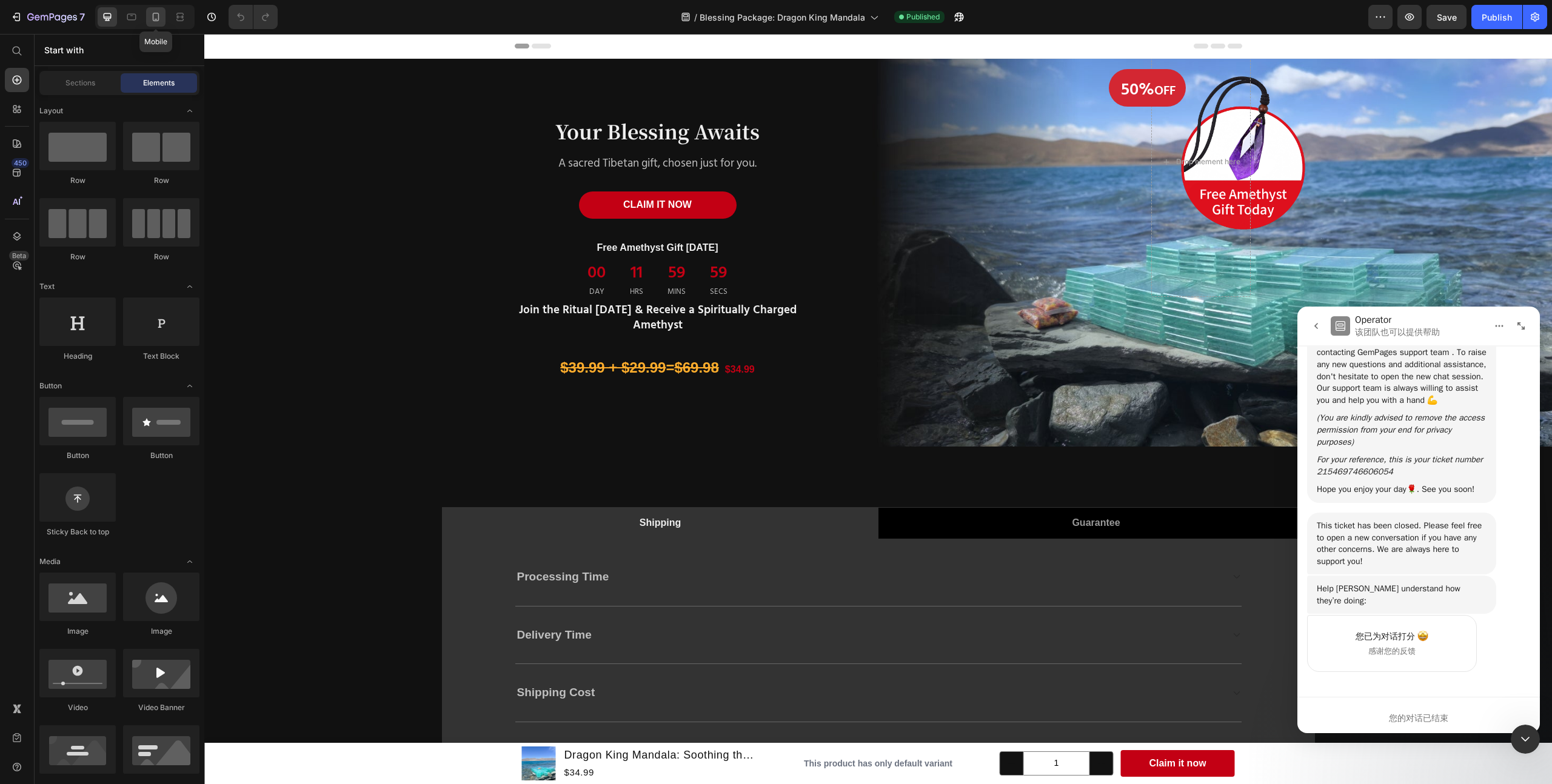 click 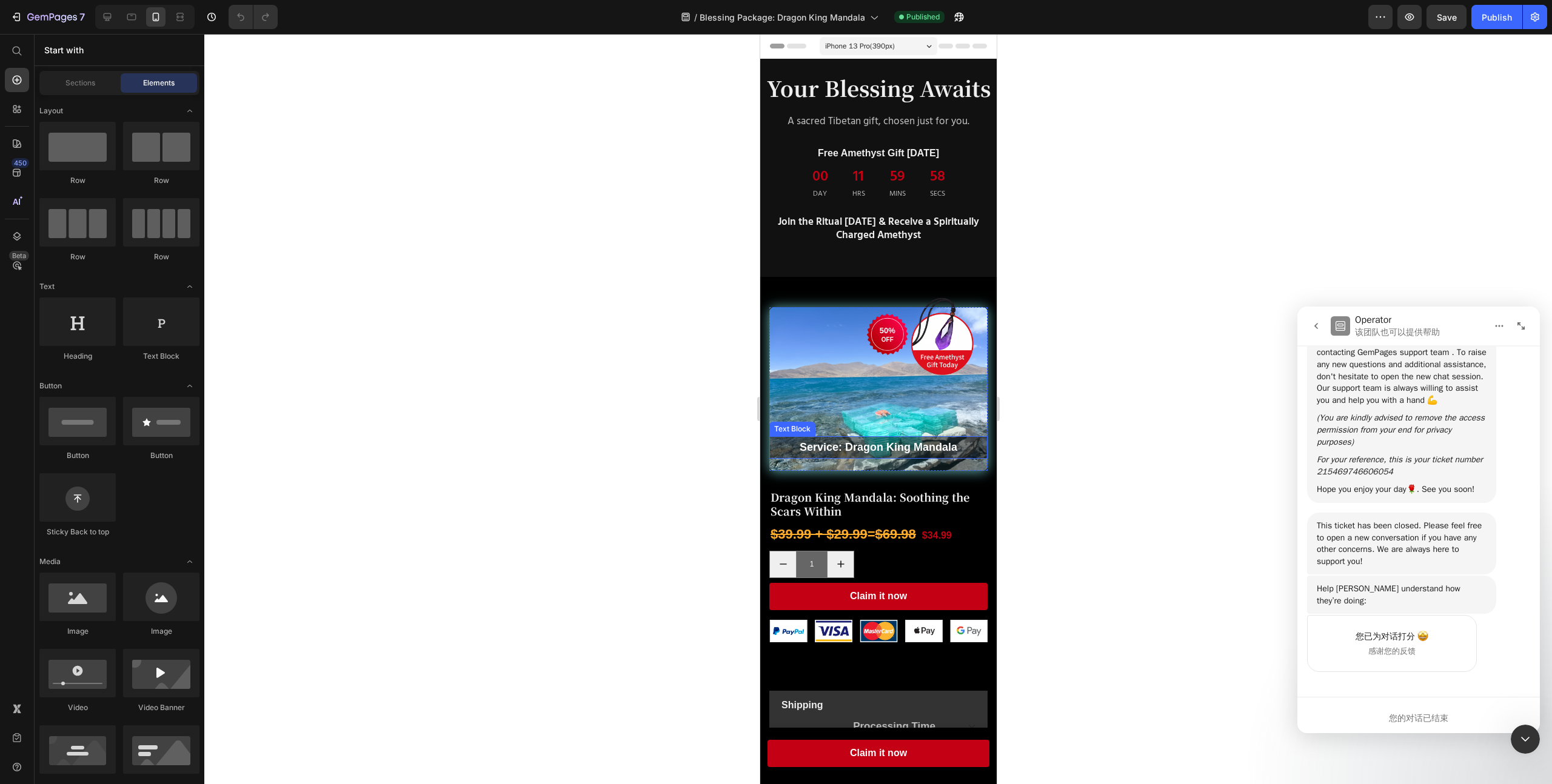 click on "Service: Dragon King Mandala" at bounding box center [878, 447] 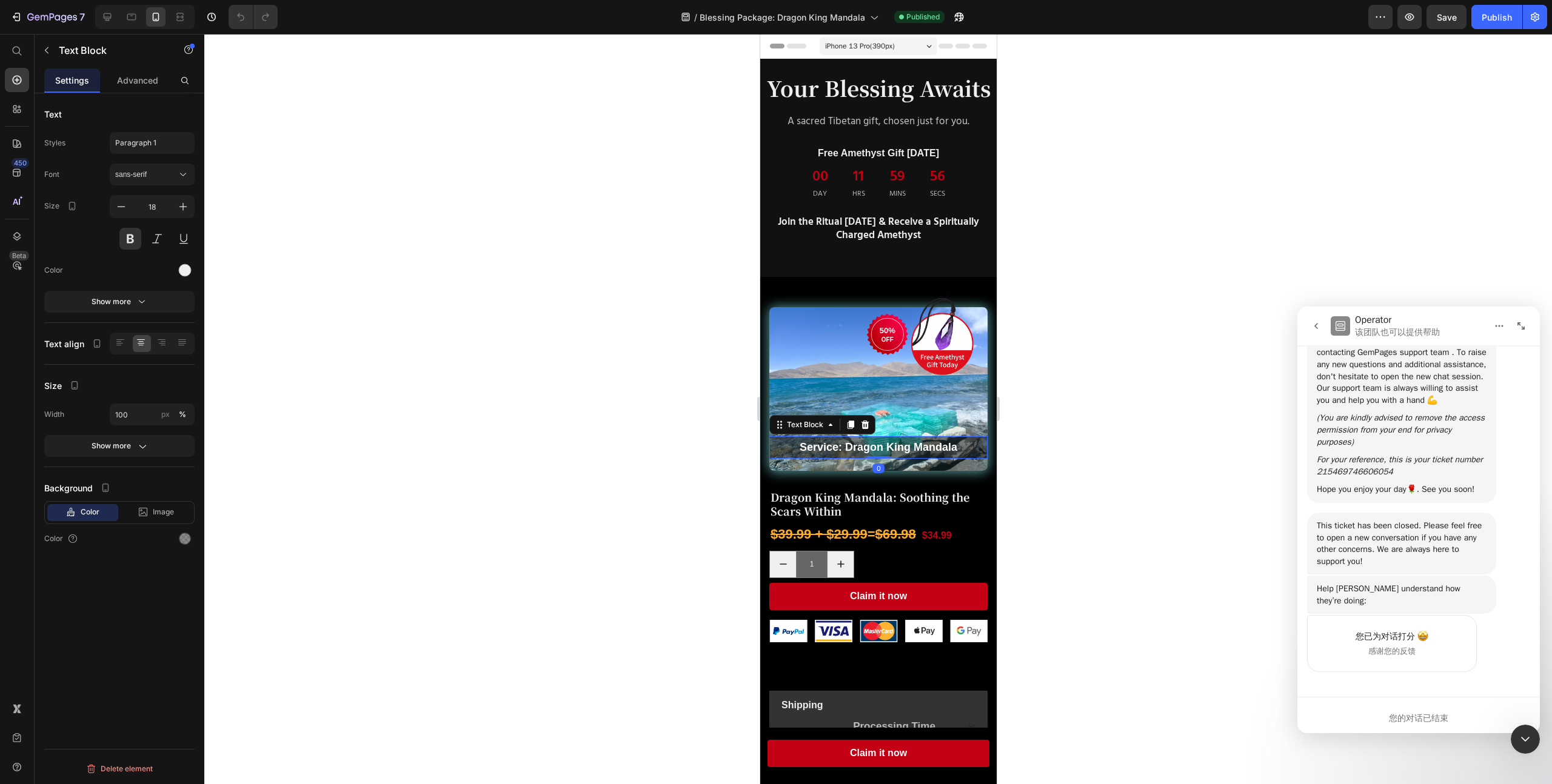 click on "Text Styles Paragraph 1 Font sans-serif Size 18 Color Show more Text align Size Width 100 px % Show more Background Color Image Video  Color   Delete element" at bounding box center [119, 456] 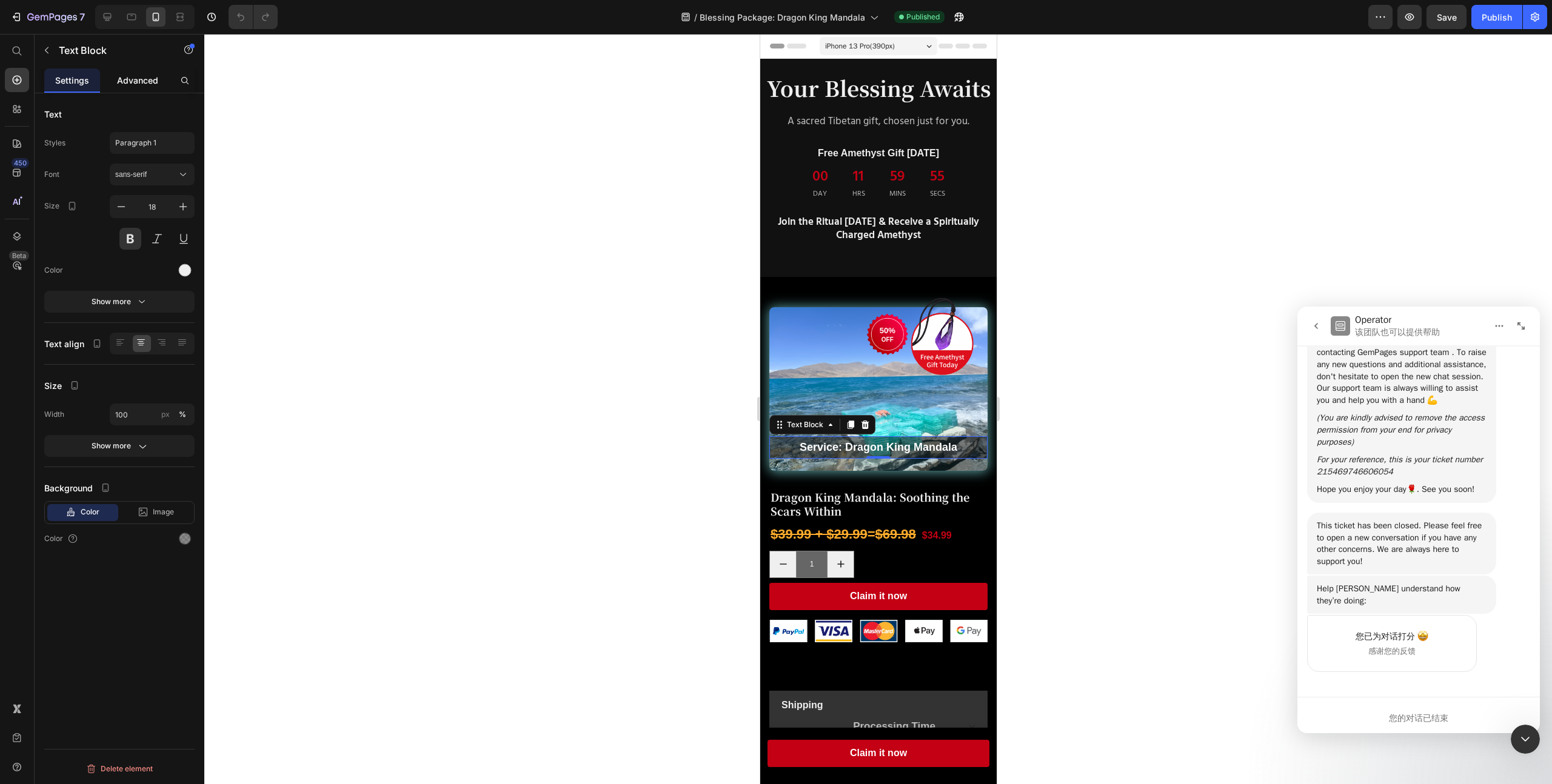 click on "Advanced" at bounding box center (138, 80) 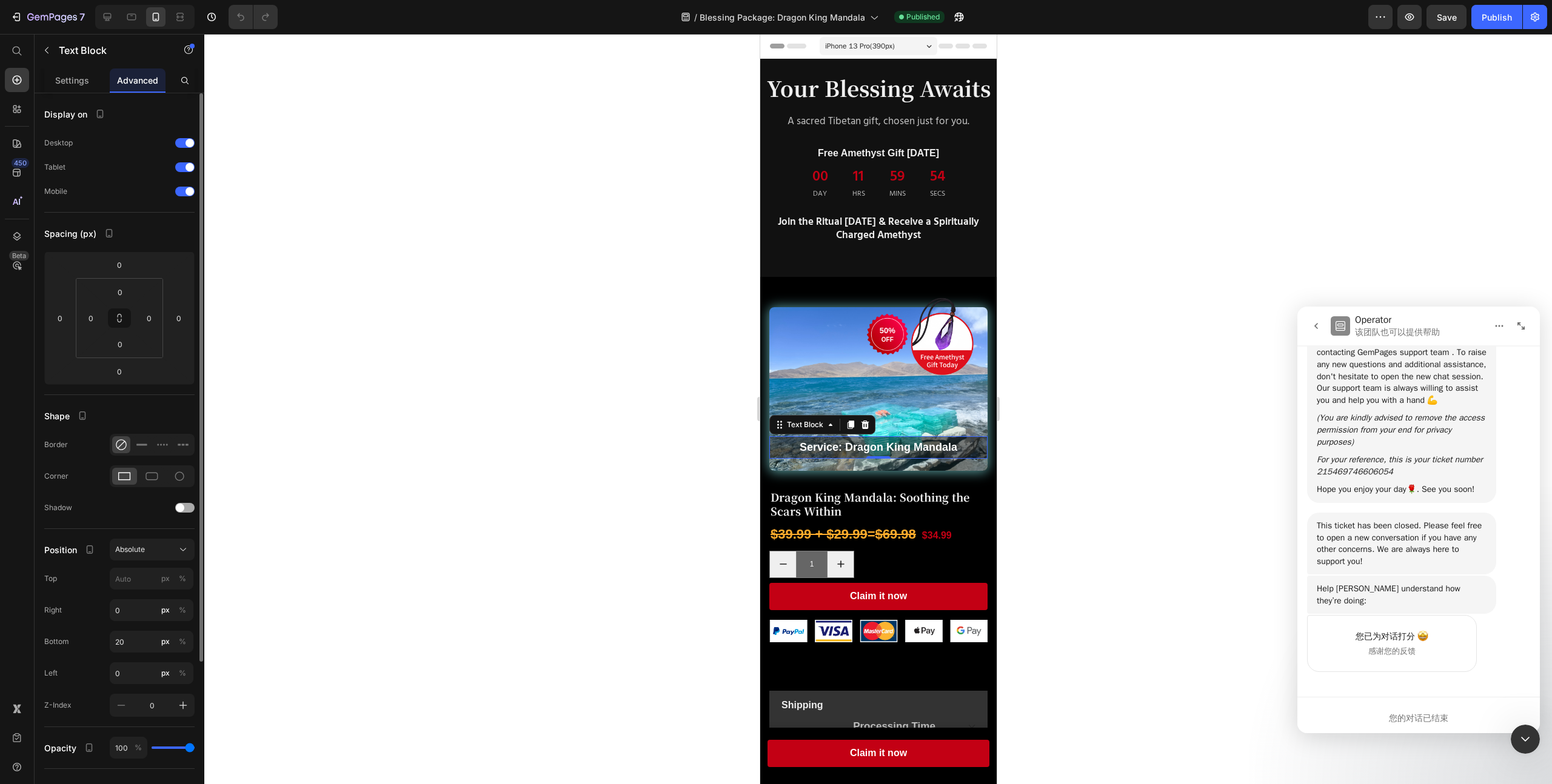 scroll, scrollTop: 202, scrollLeft: 0, axis: vertical 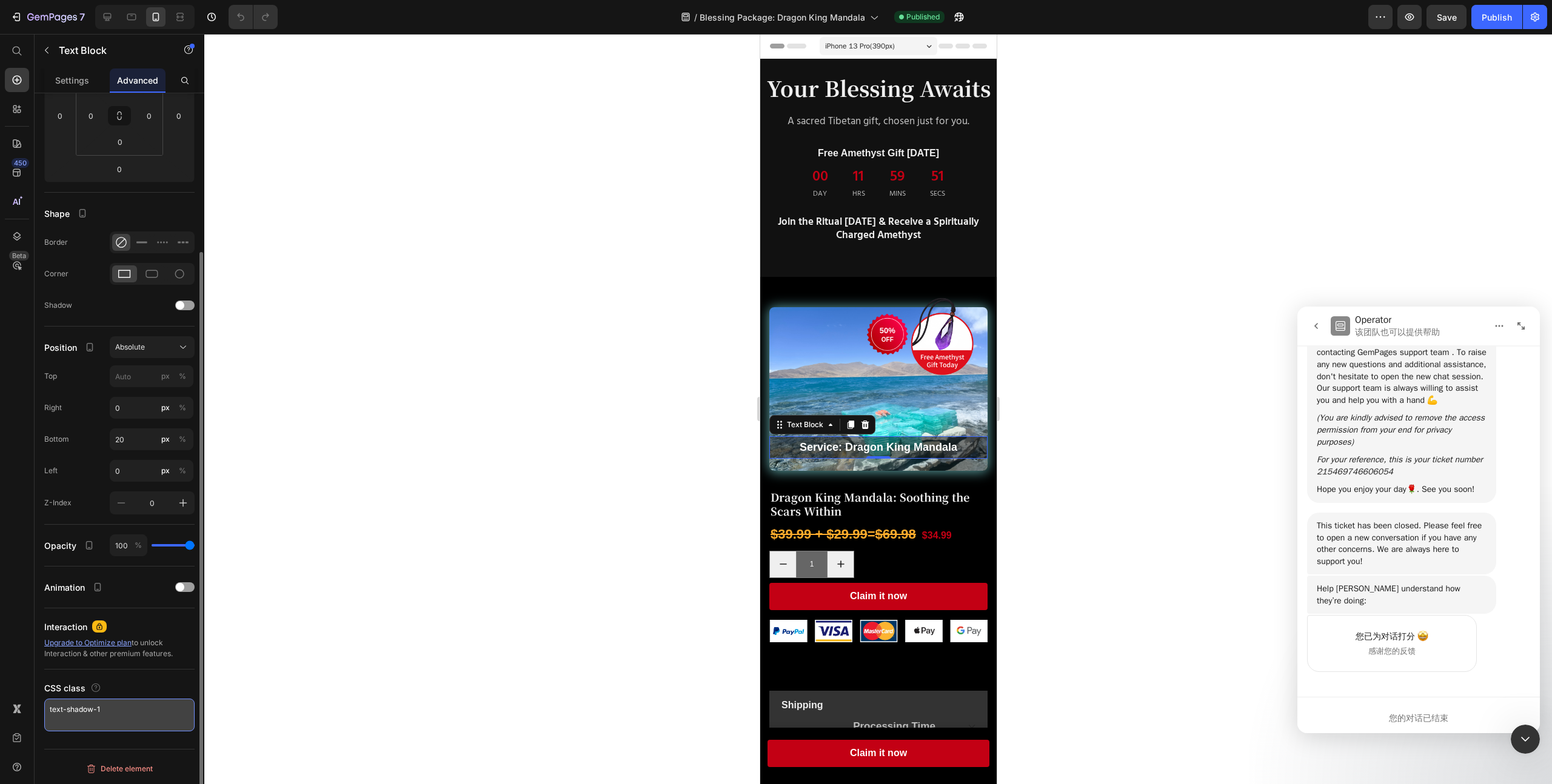 click on "text-shadow-1" at bounding box center (119, 715) 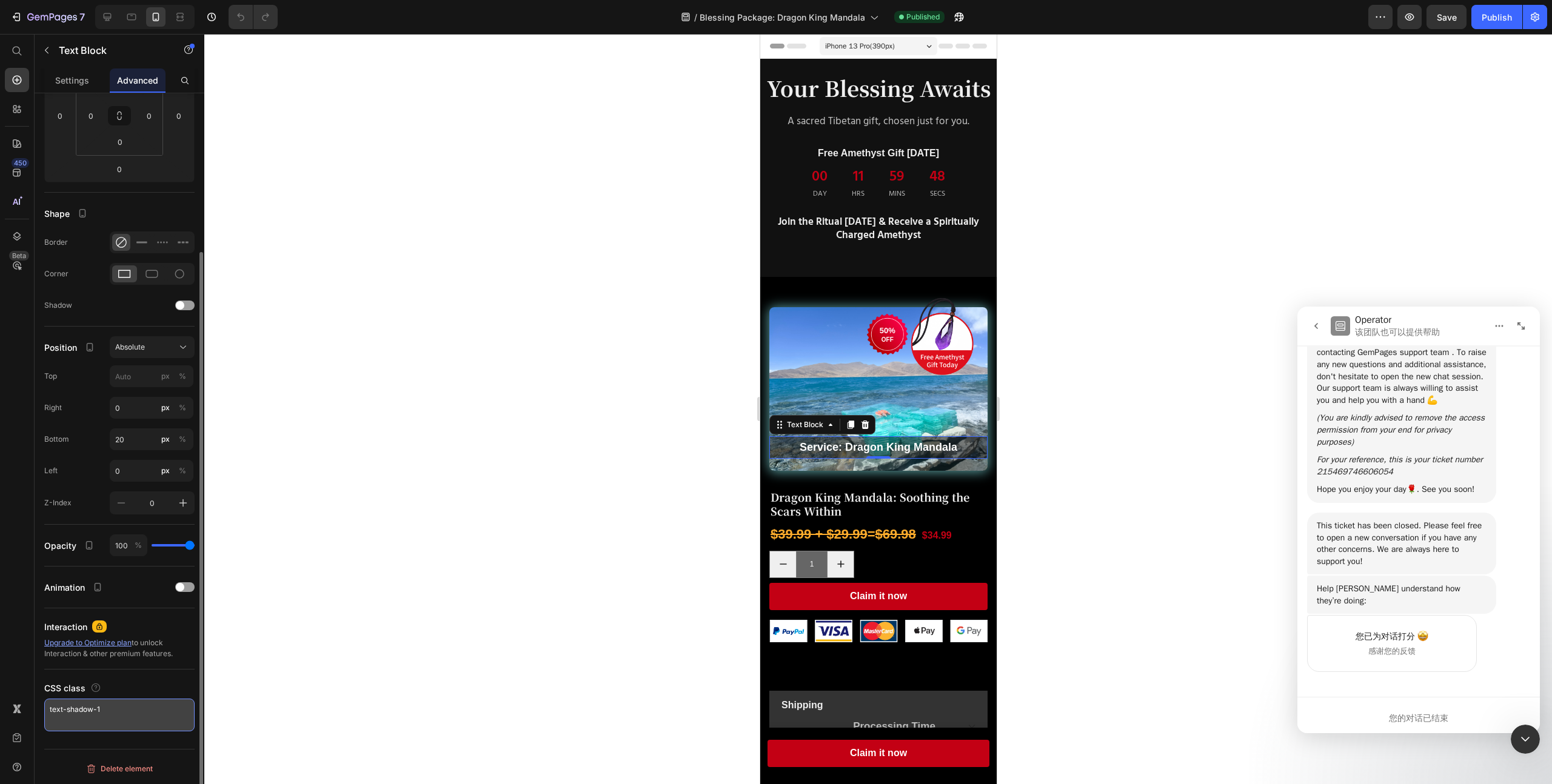 click on "text-shadow-1" at bounding box center [119, 715] 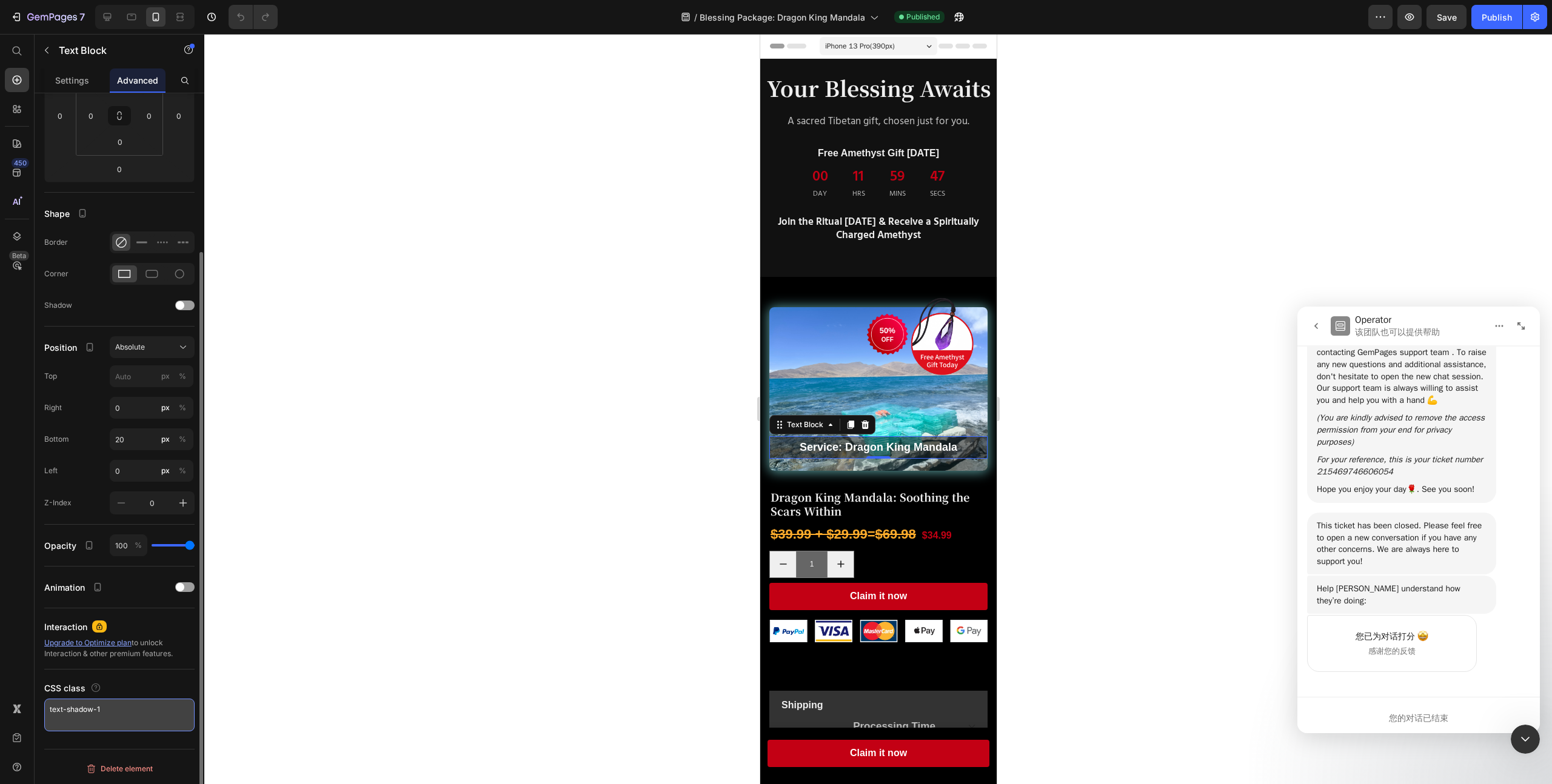 click on "text-shadow-1" at bounding box center (119, 715) 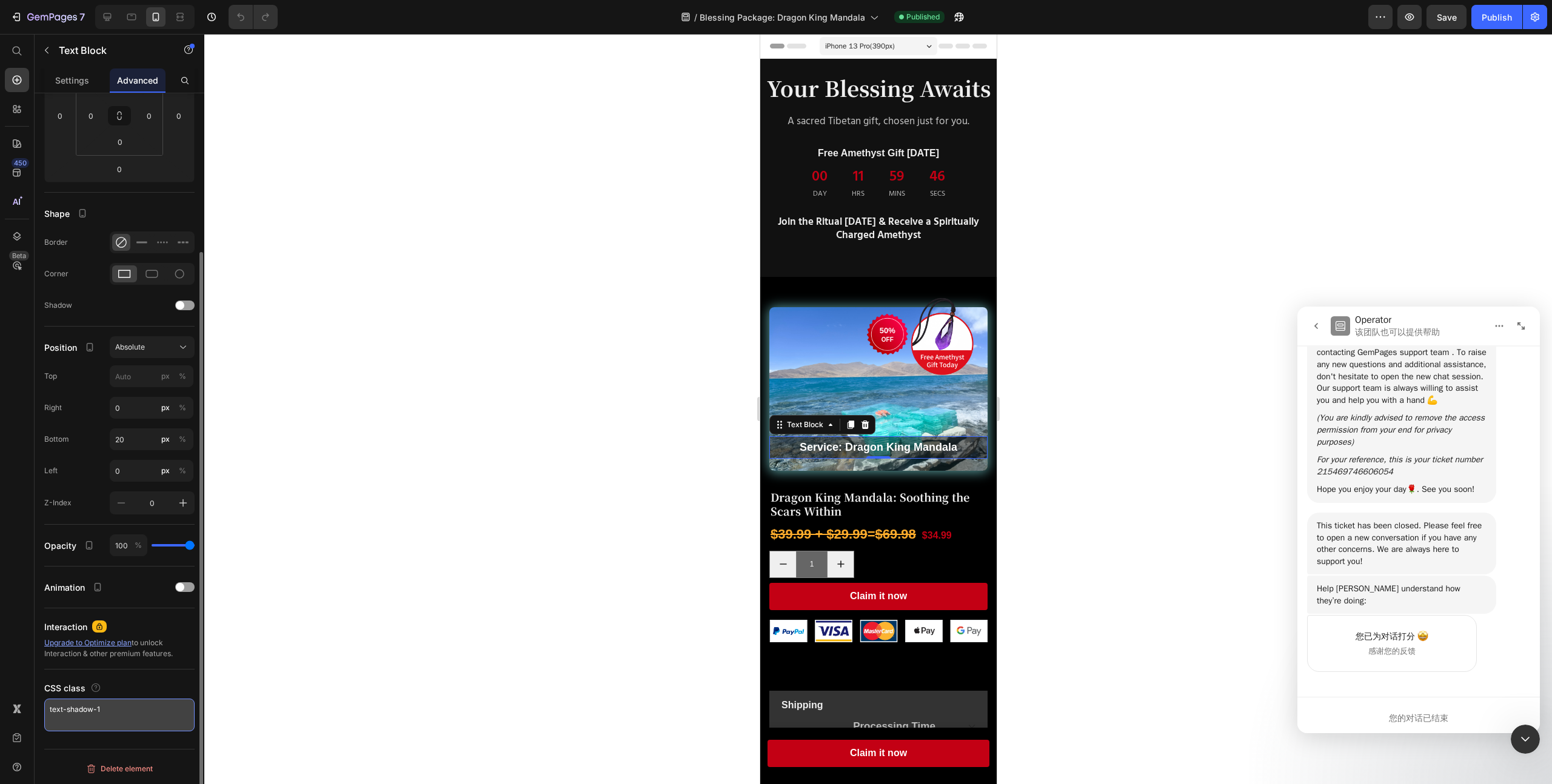 click on "text-shadow-1" at bounding box center [119, 715] 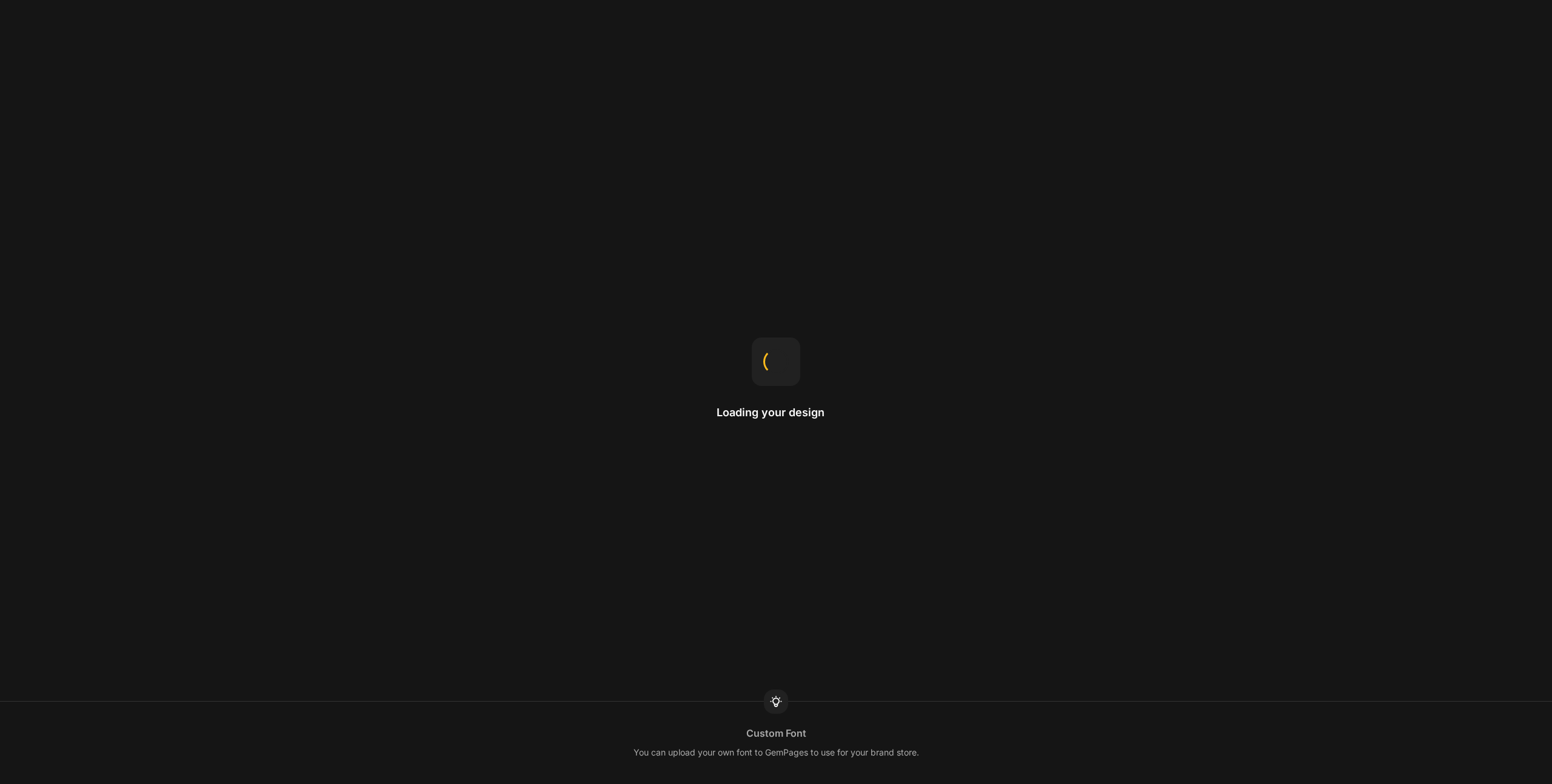 scroll, scrollTop: 0, scrollLeft: 0, axis: both 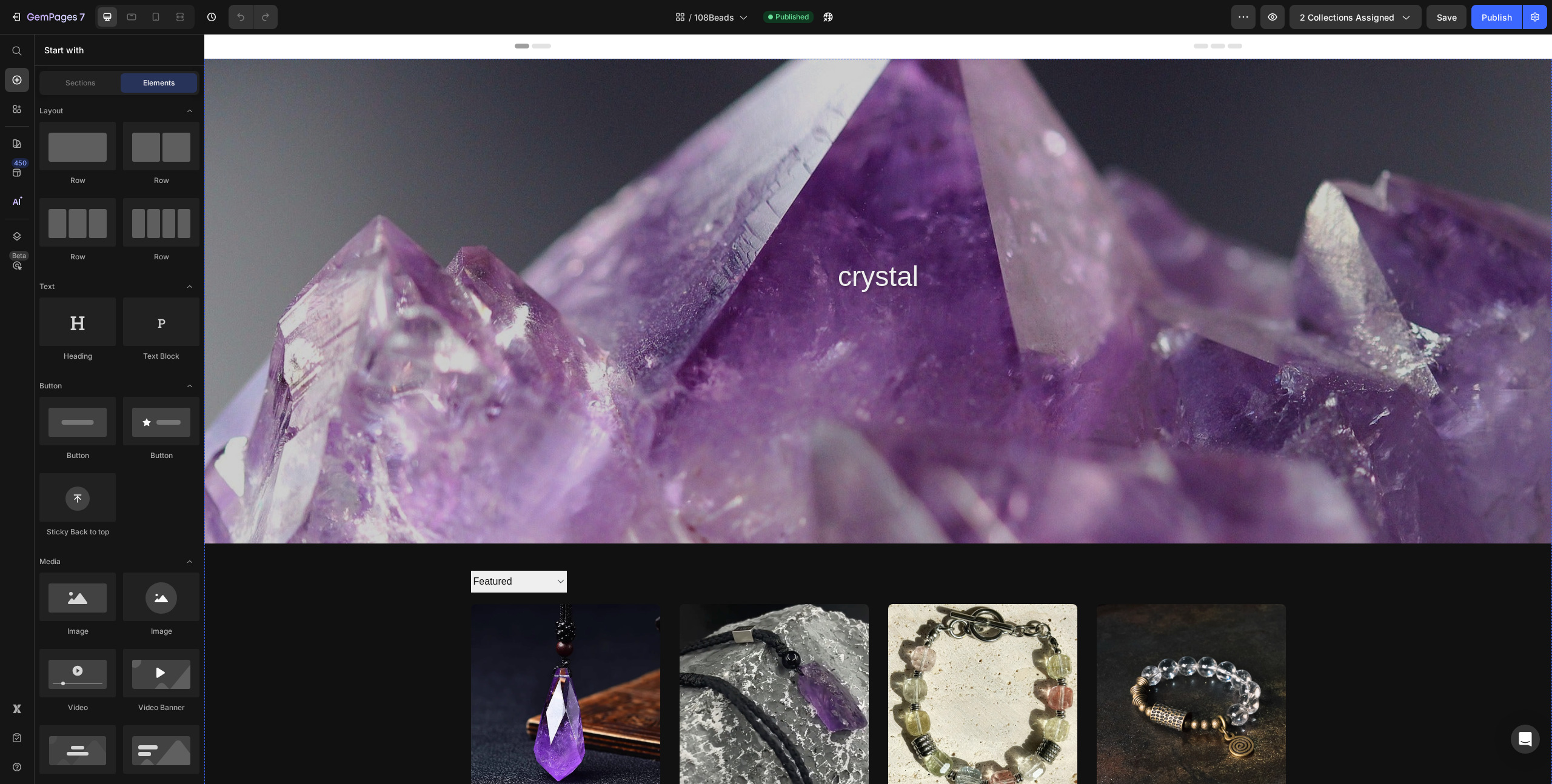 click at bounding box center [878, 301] 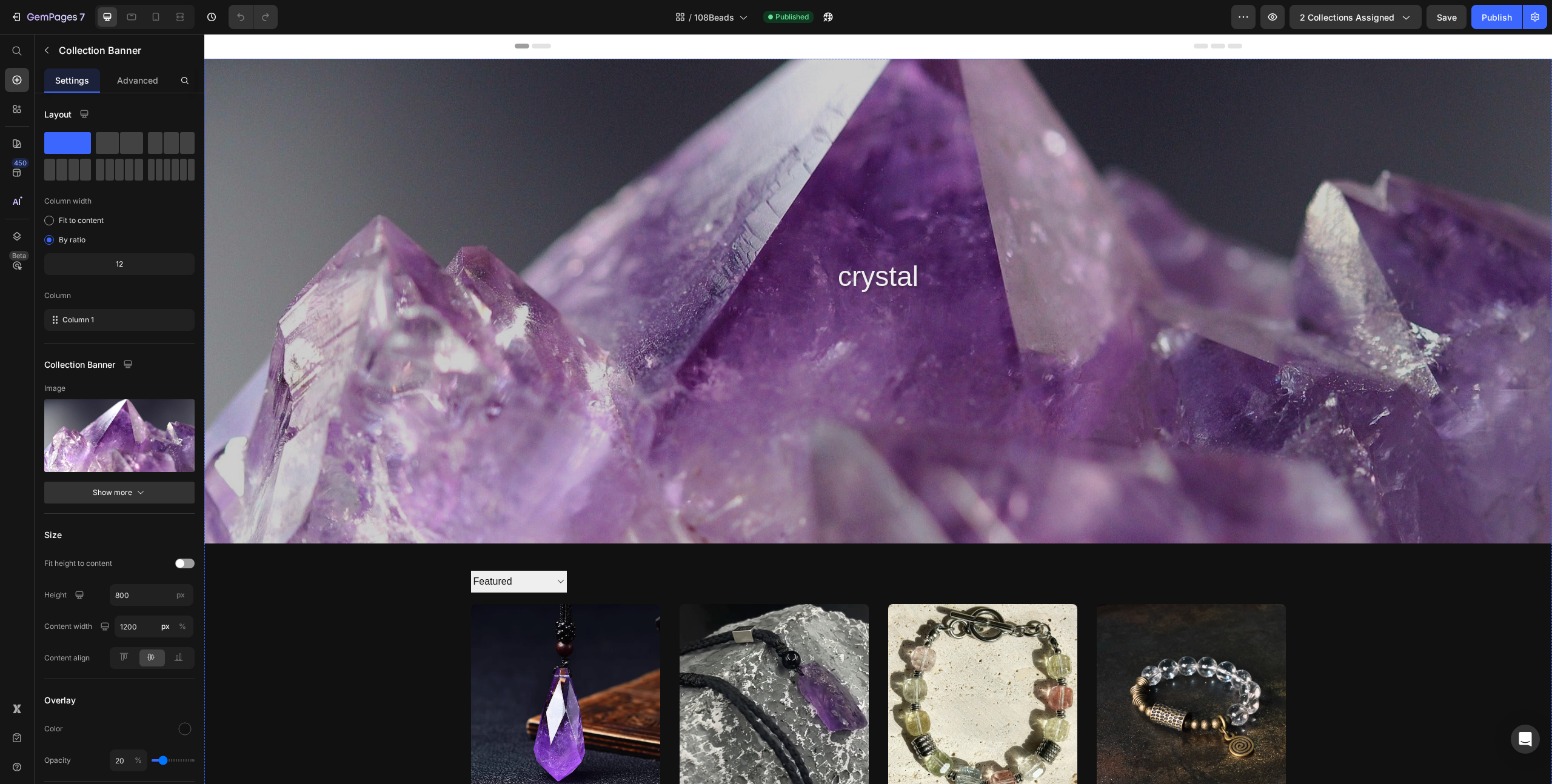 click at bounding box center (878, 301) 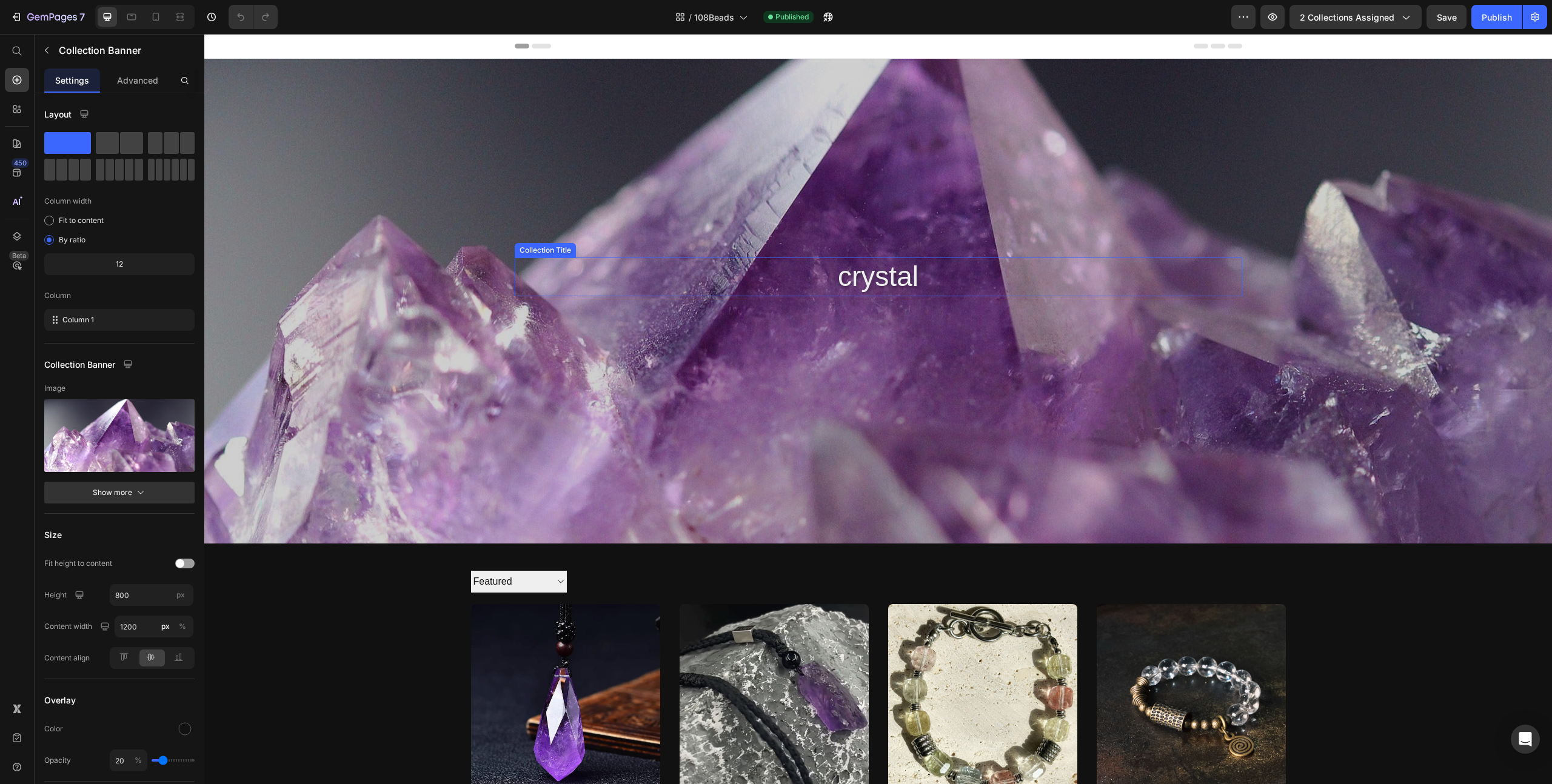 click on "crystal" at bounding box center [878, 277] 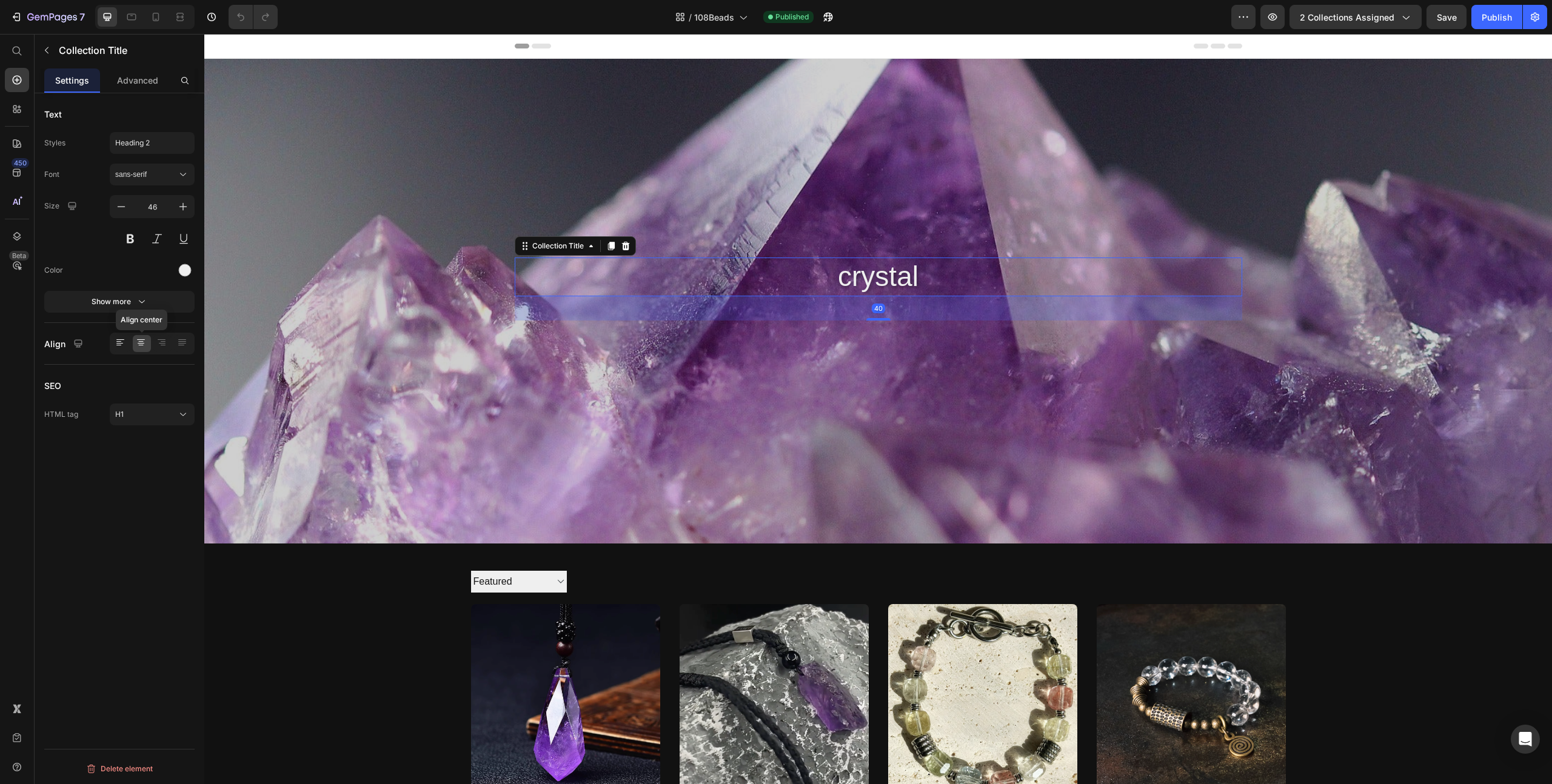 click 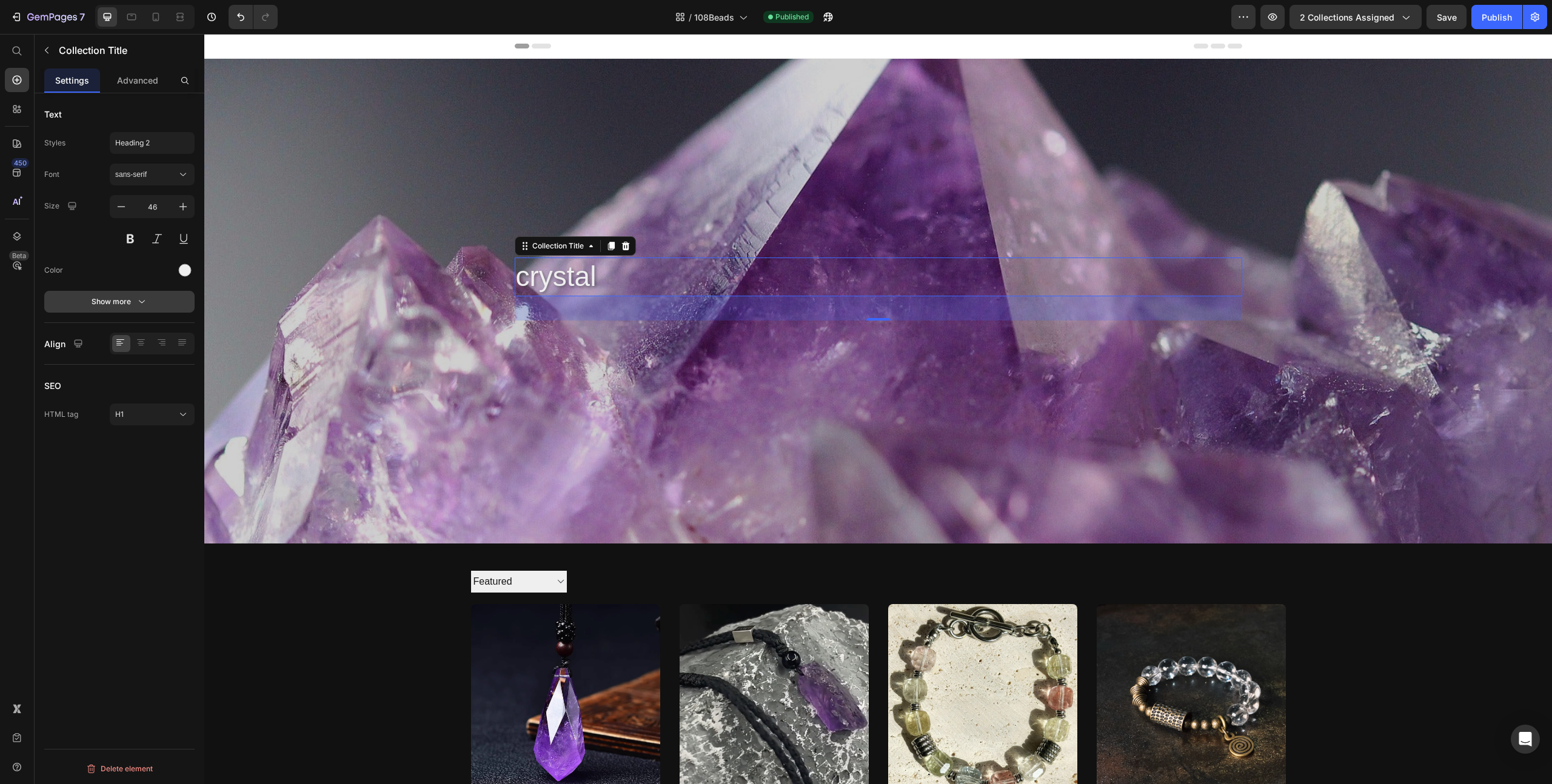 click on "Show more" at bounding box center [119, 302] 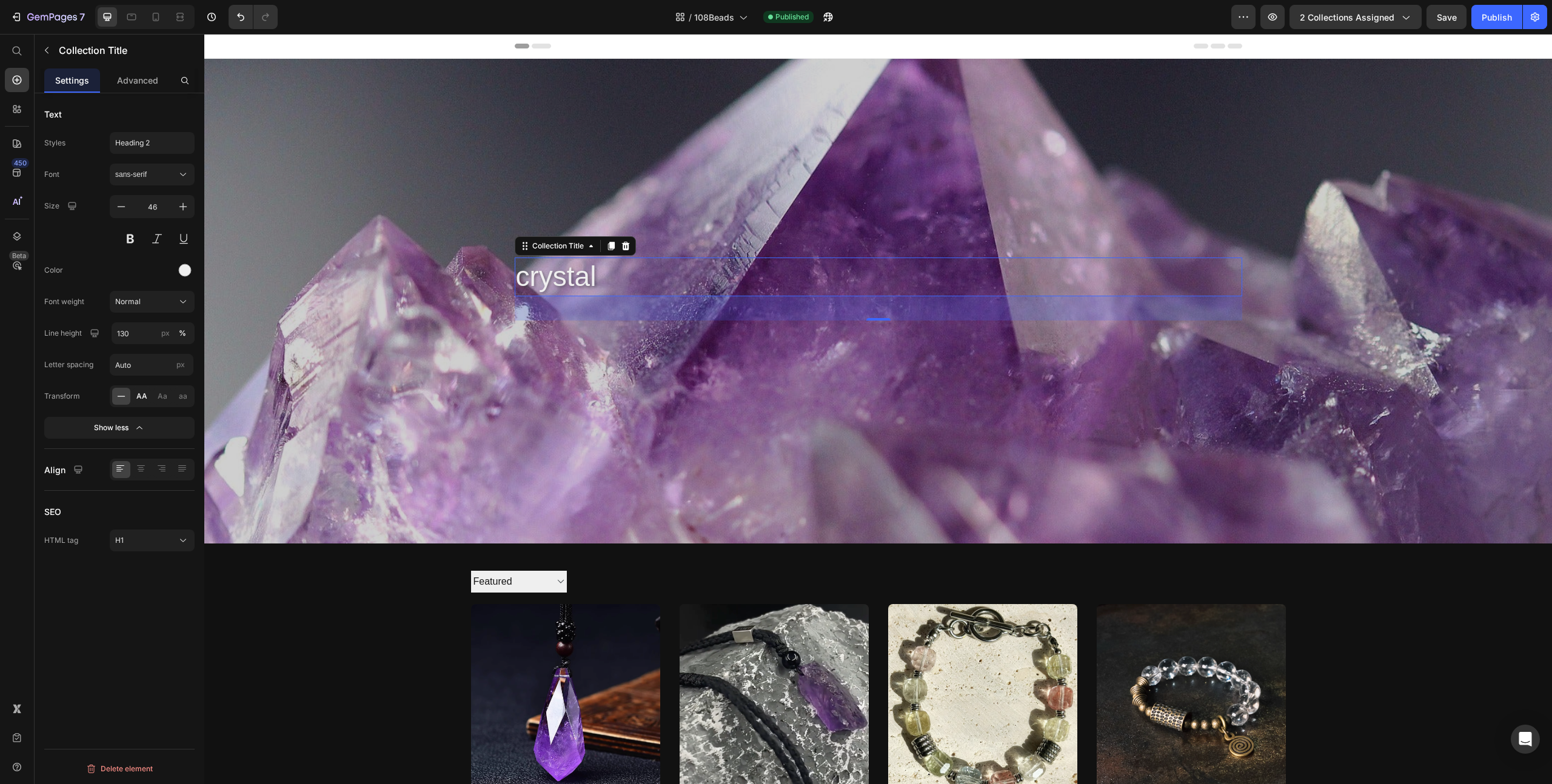click on "AA" 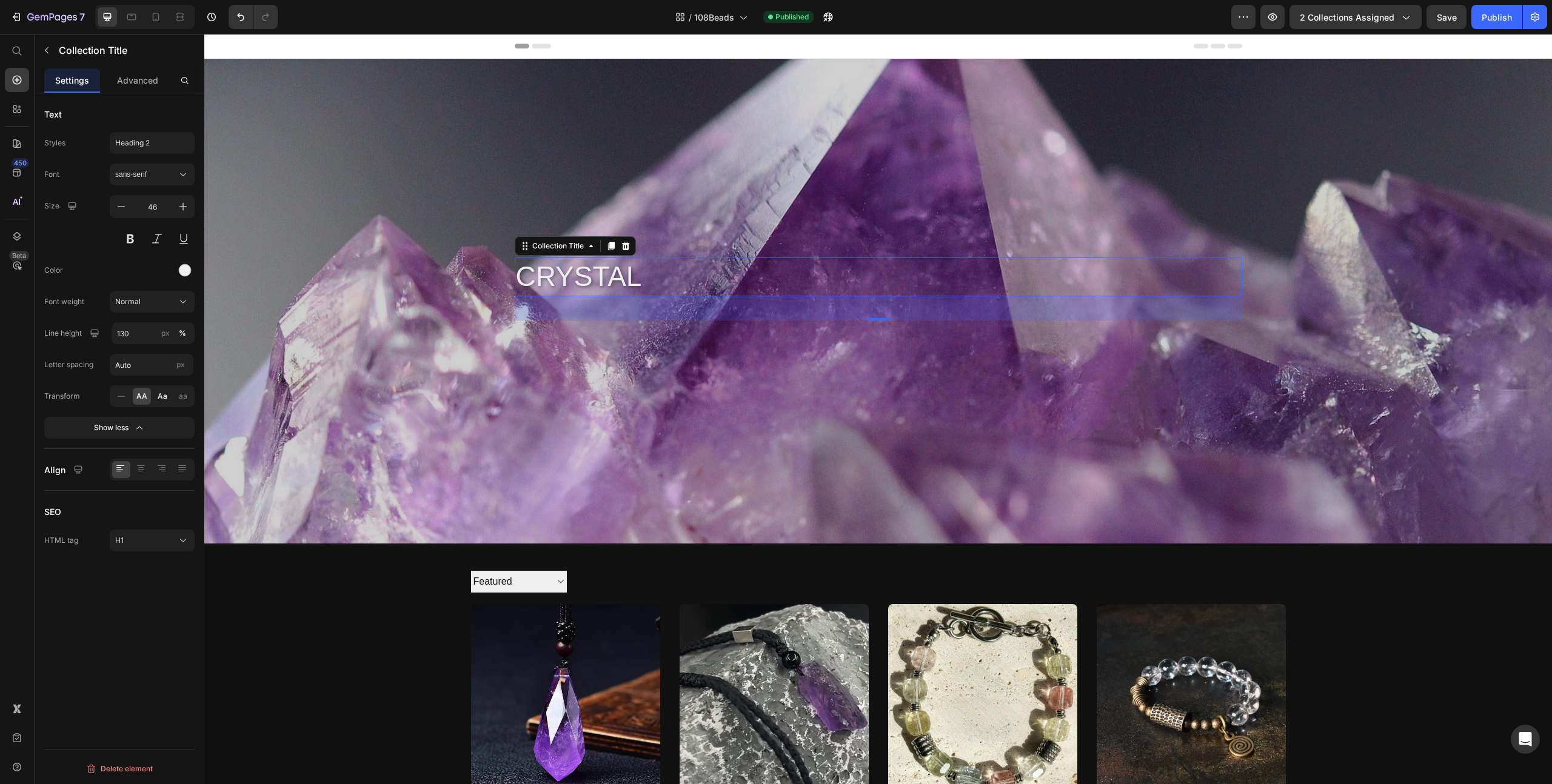 click on "Aa" 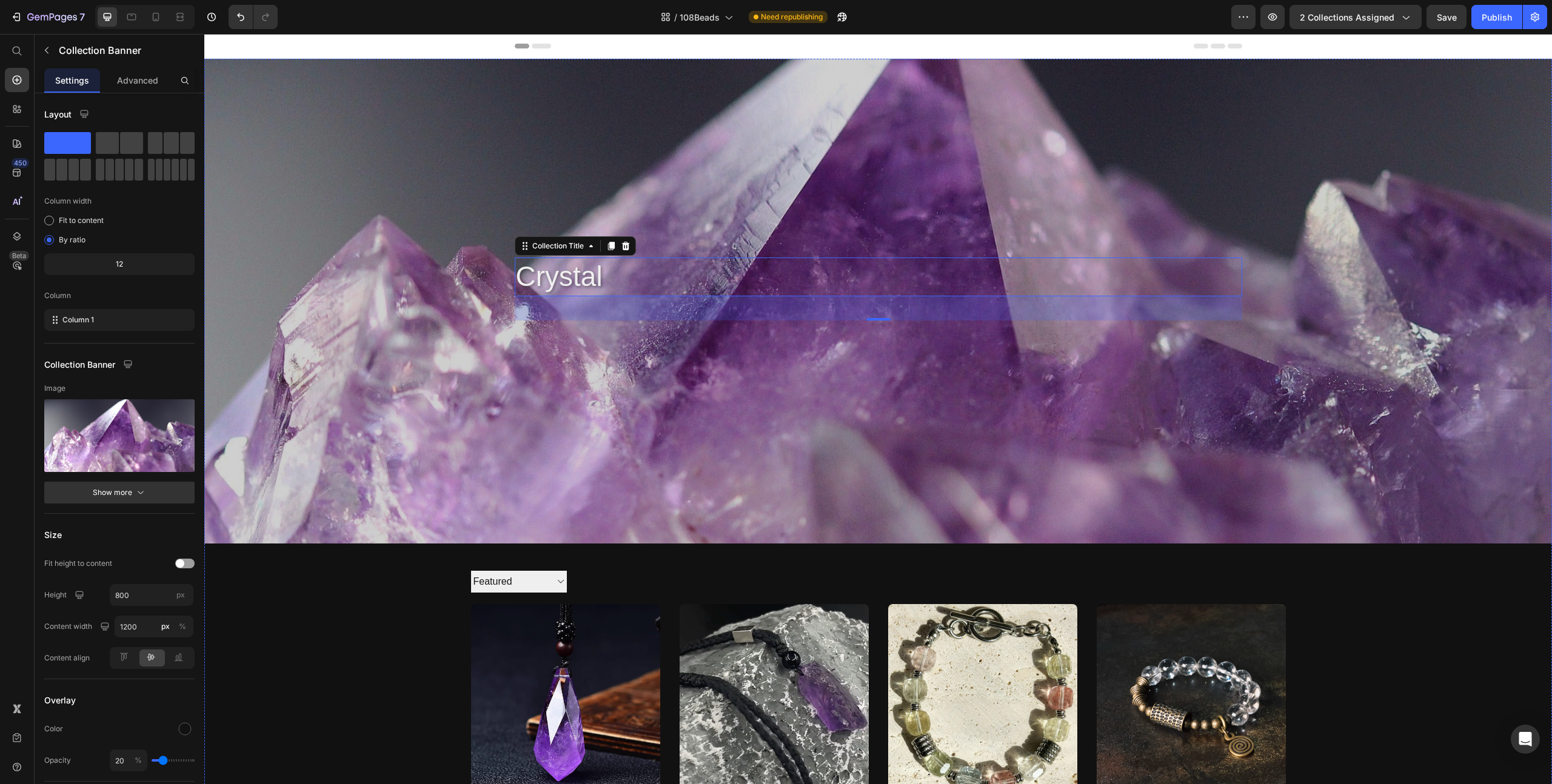 click at bounding box center [878, 301] 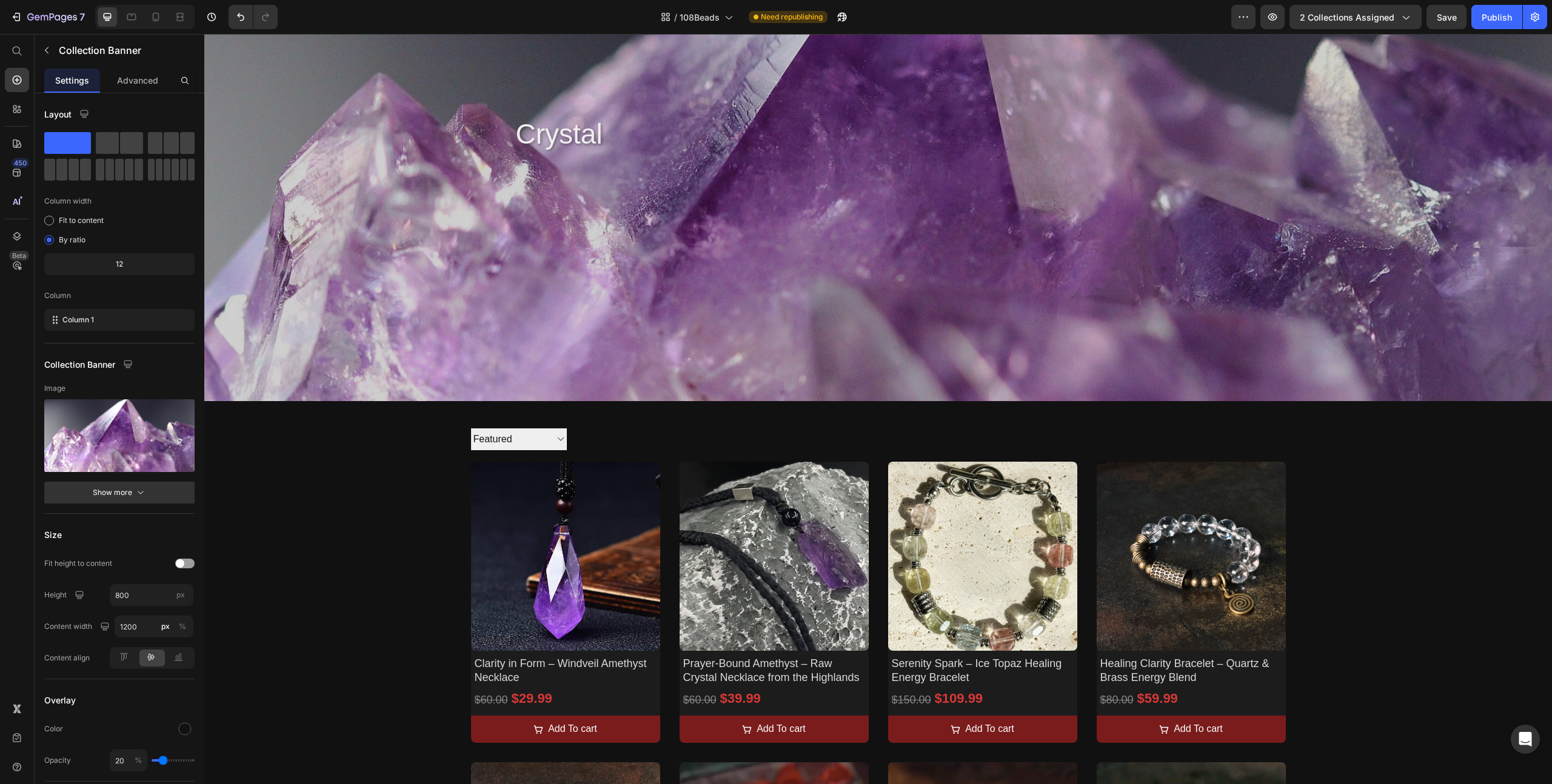 scroll, scrollTop: 0, scrollLeft: 0, axis: both 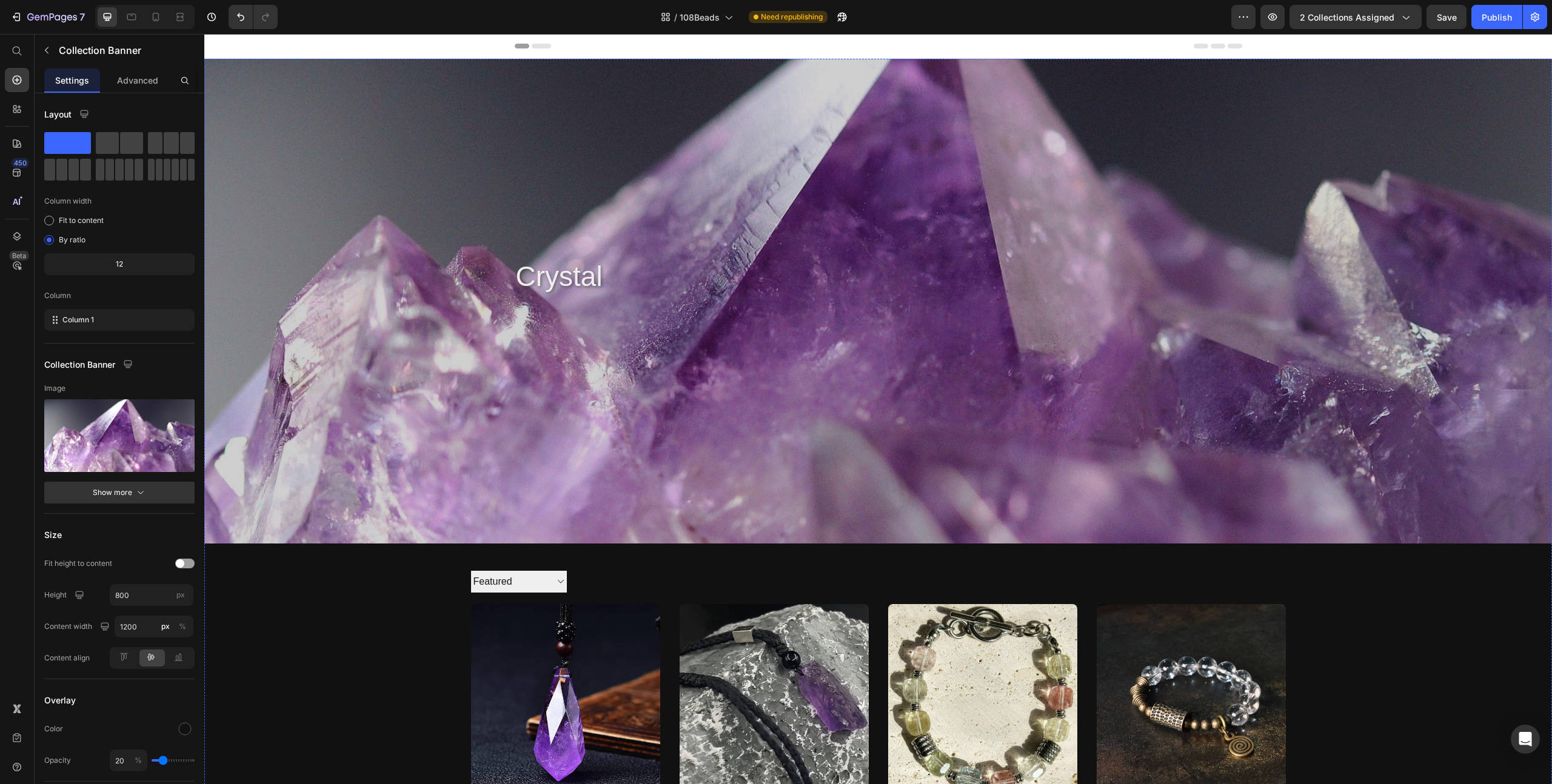 click at bounding box center (878, 301) 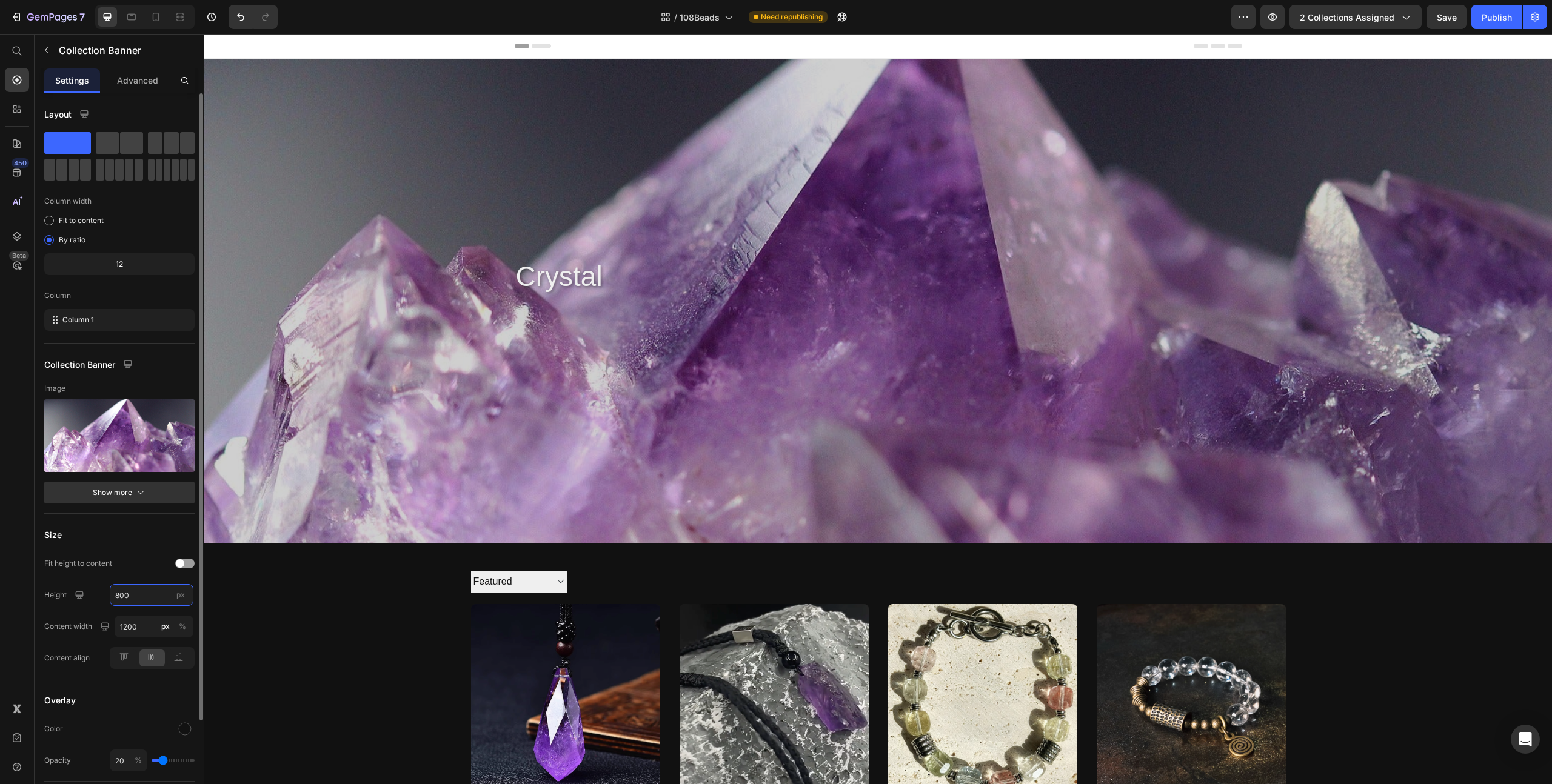click on "800" at bounding box center (152, 595) 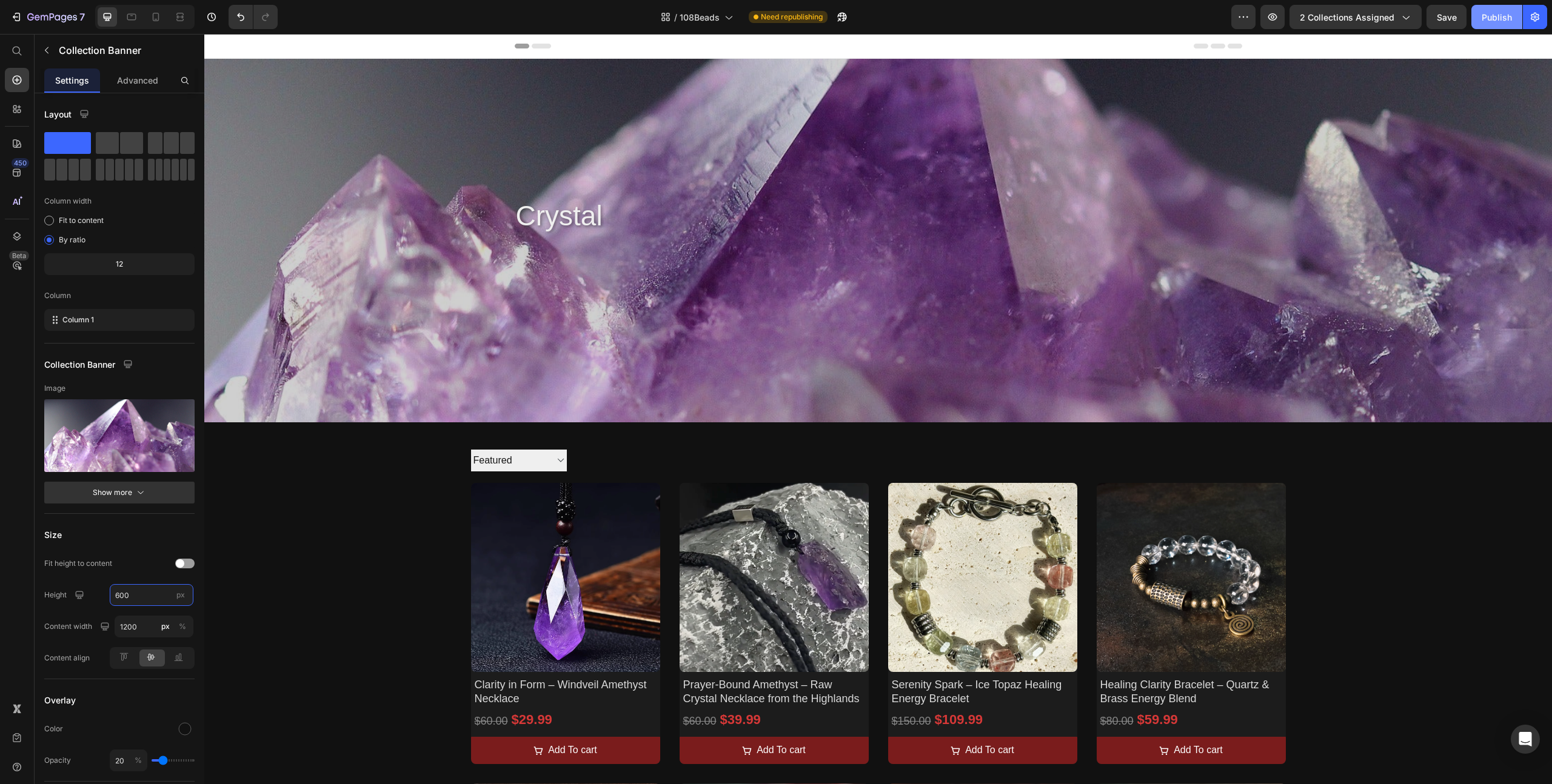 type on "600" 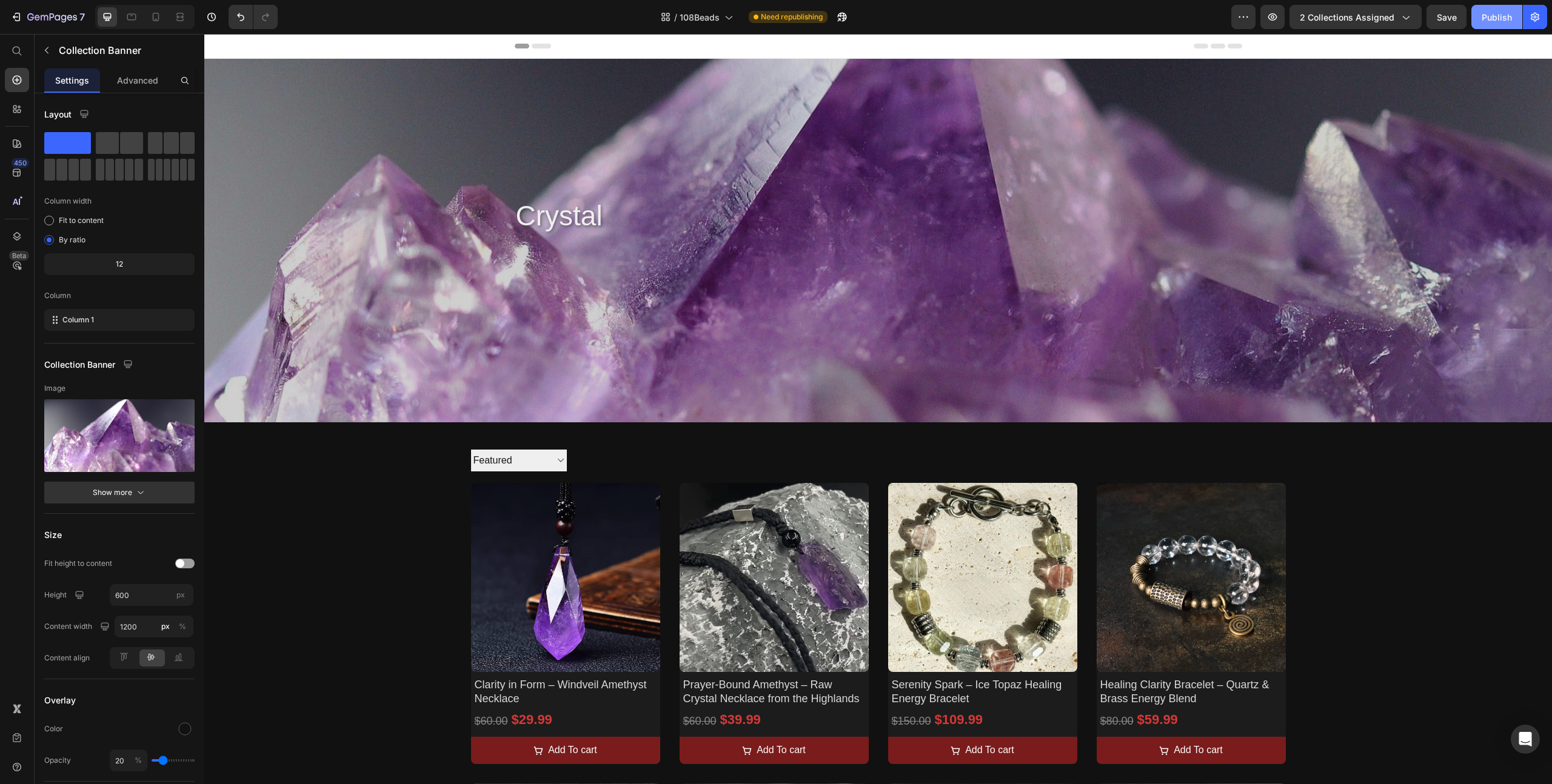 click on "Publish" at bounding box center (1497, 17) 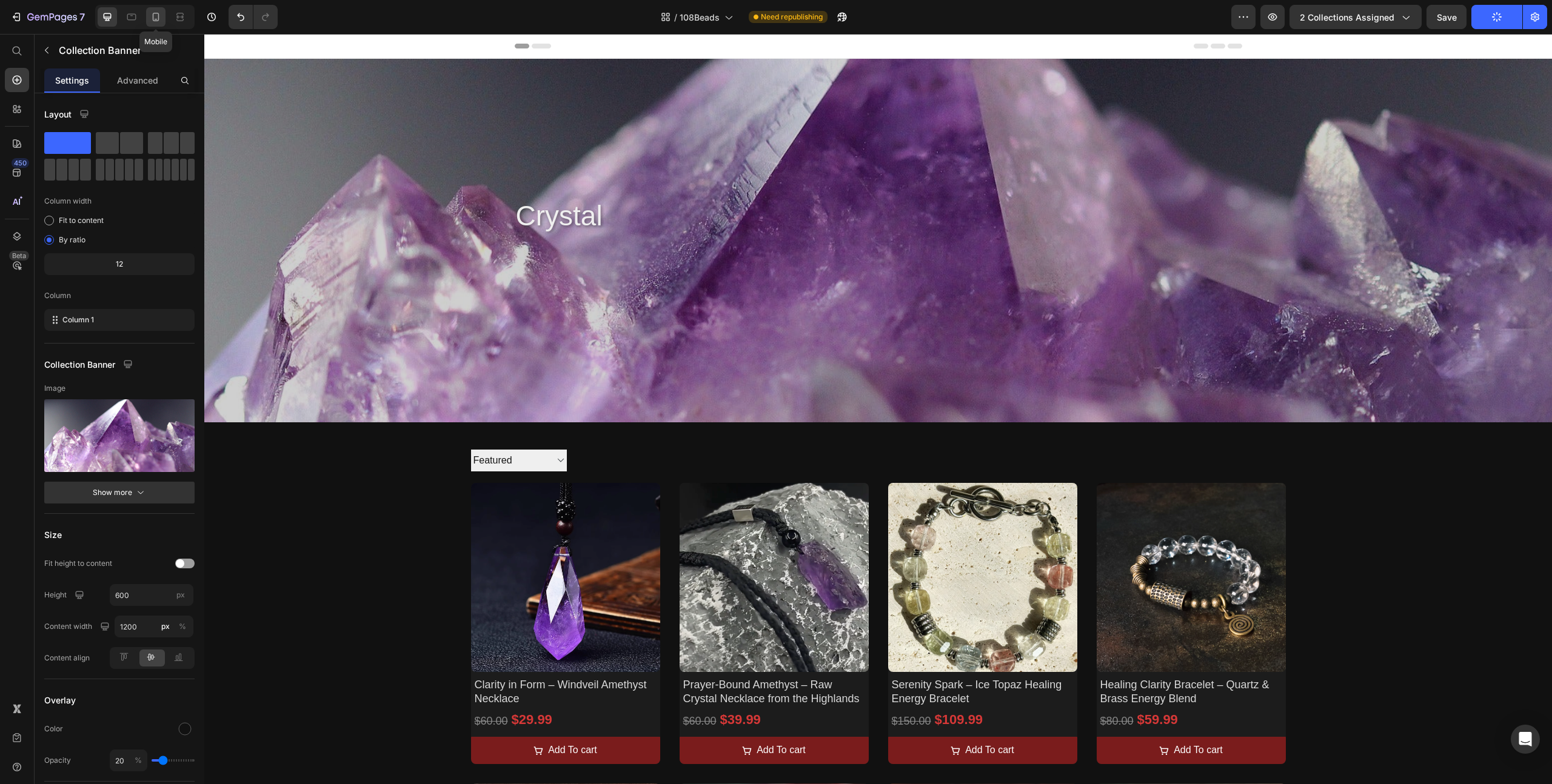 click 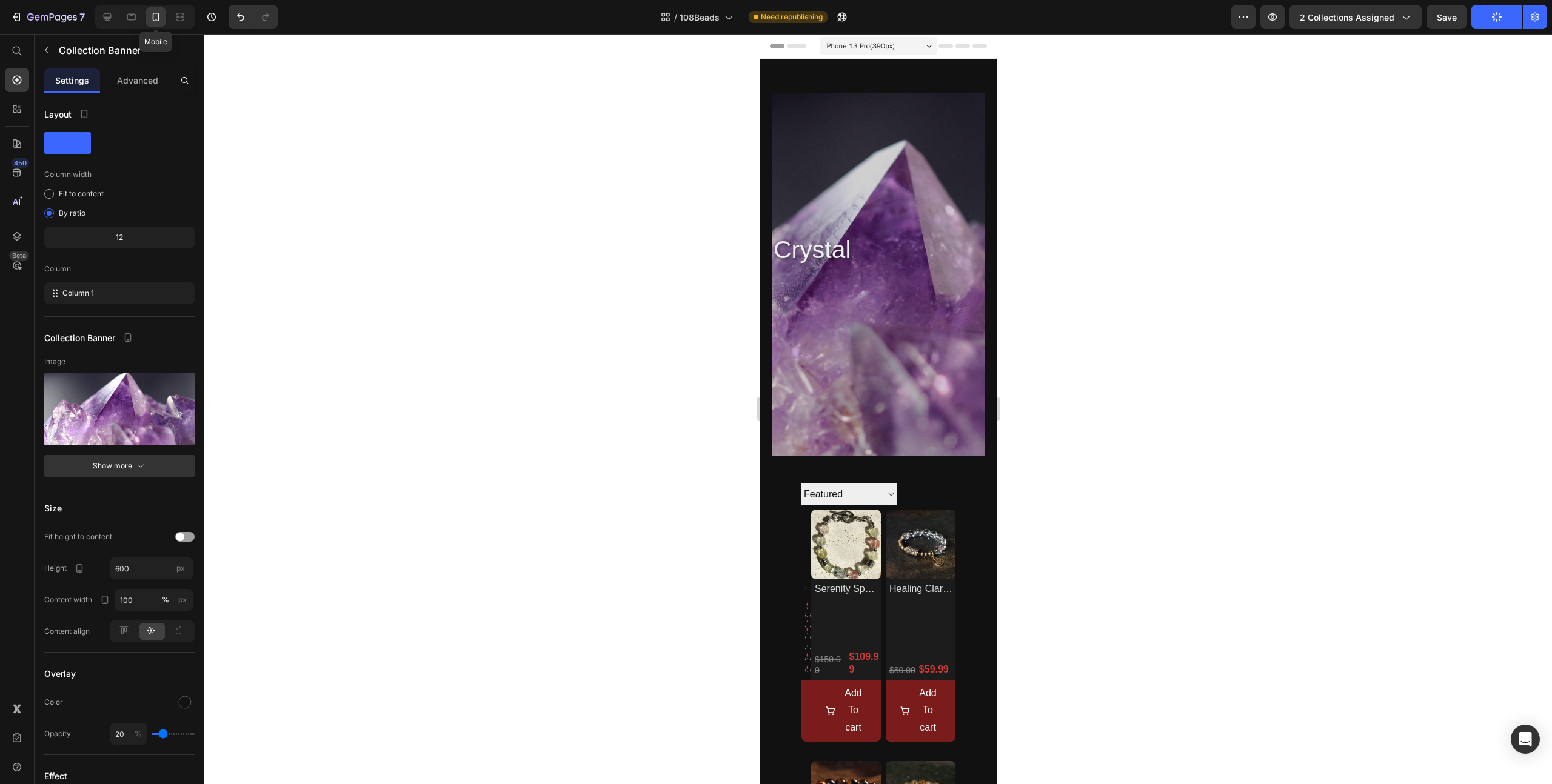 scroll, scrollTop: 16, scrollLeft: 0, axis: vertical 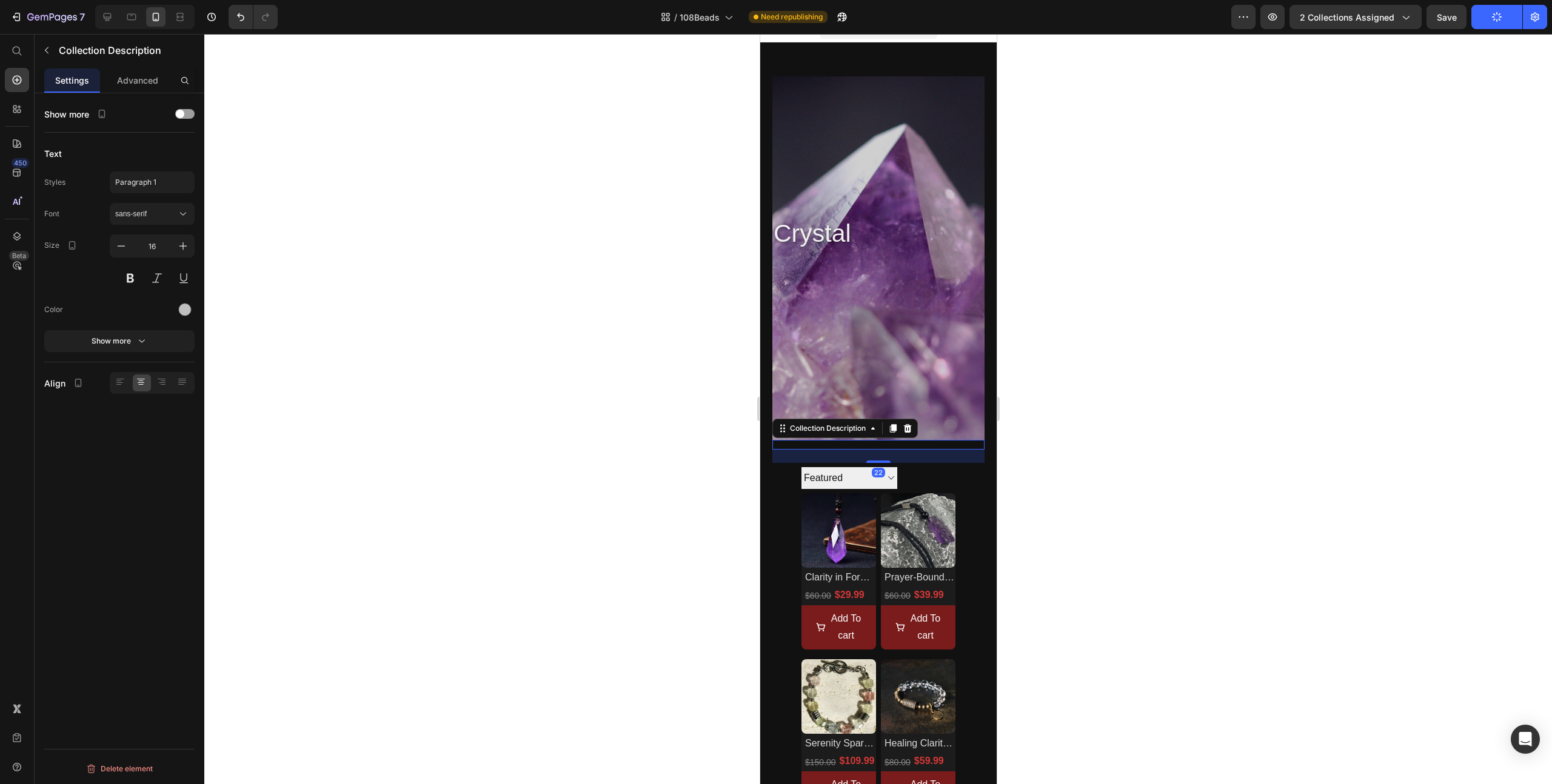 click at bounding box center [878, 445] 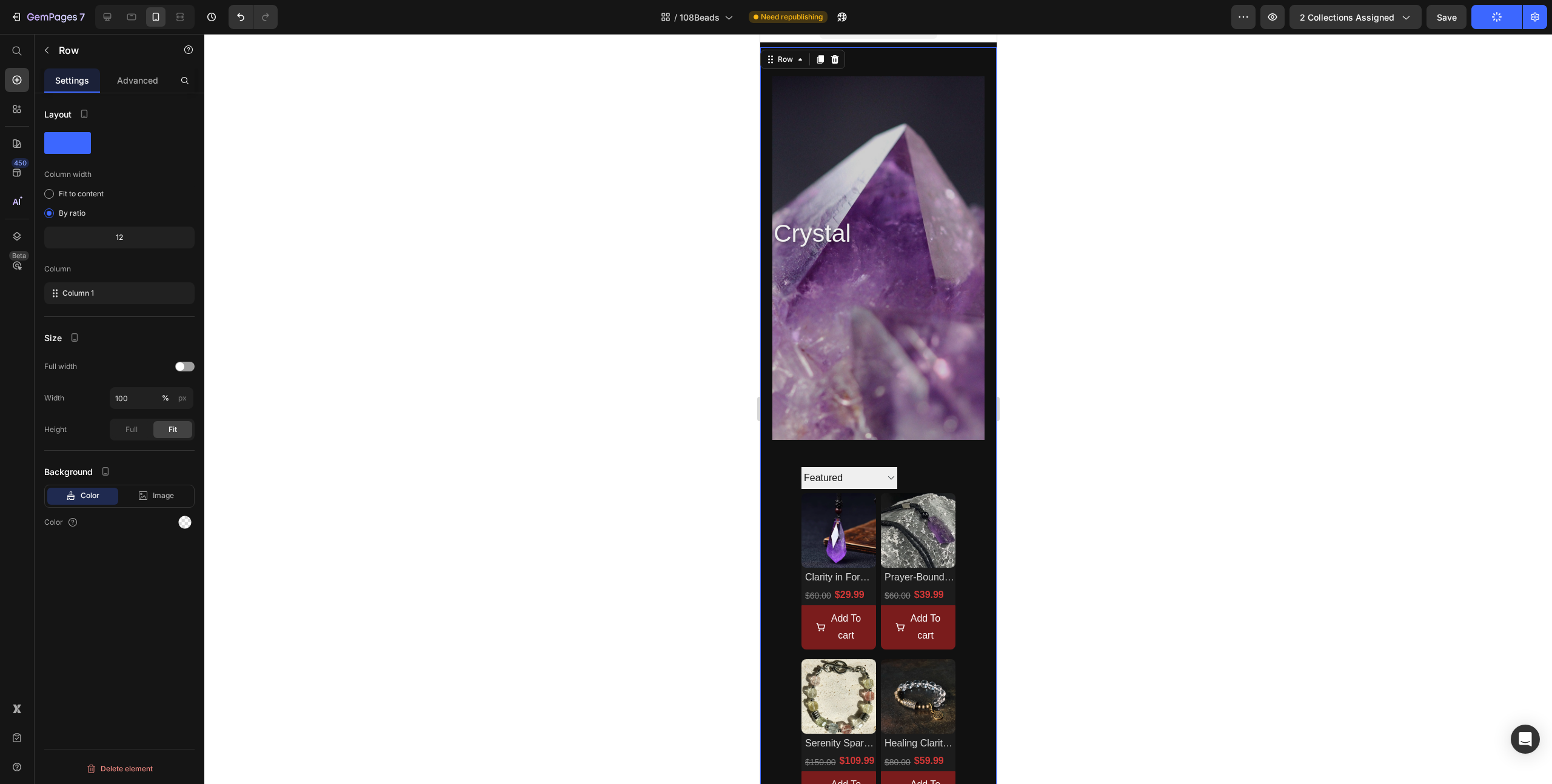 click on "crystal Collection Title Collection Banner Collection Description Sorting Best selling Featured Alphabetically, A-Z Alphabetically, Z-A Price, low to high Price, high to low Date, new to old Date, old to new Collection Toolbar Product Images Clarity in Form – Windveil Amethyst Necklace Product Title $29.99 Product Price $60.00 Product Price Row
Add To cart Product Cart Button Row Product Images Prayer-Bound Amethyst – Raw Crystal Necklace from the Highlands Product Title $39.99 Product Price $60.00 Product Price Row
Add To cart Product Cart Button Row Product Images Serenity Spark – Ice Topaz Healing Energy Bracelet Product Title $109.99 Product Price $150.00 Product Price Row
Add To cart Product Cart Button Row Product Images Healing Clarity Bracelet – Quartz & Brass Energy Blend Product Title $59.99 Product Price $80.00 Product Price Row
Add To cart Product Cart Button Row Product Images Product Title $69.99 Product Price $100.00 Row <" at bounding box center (878, 711) 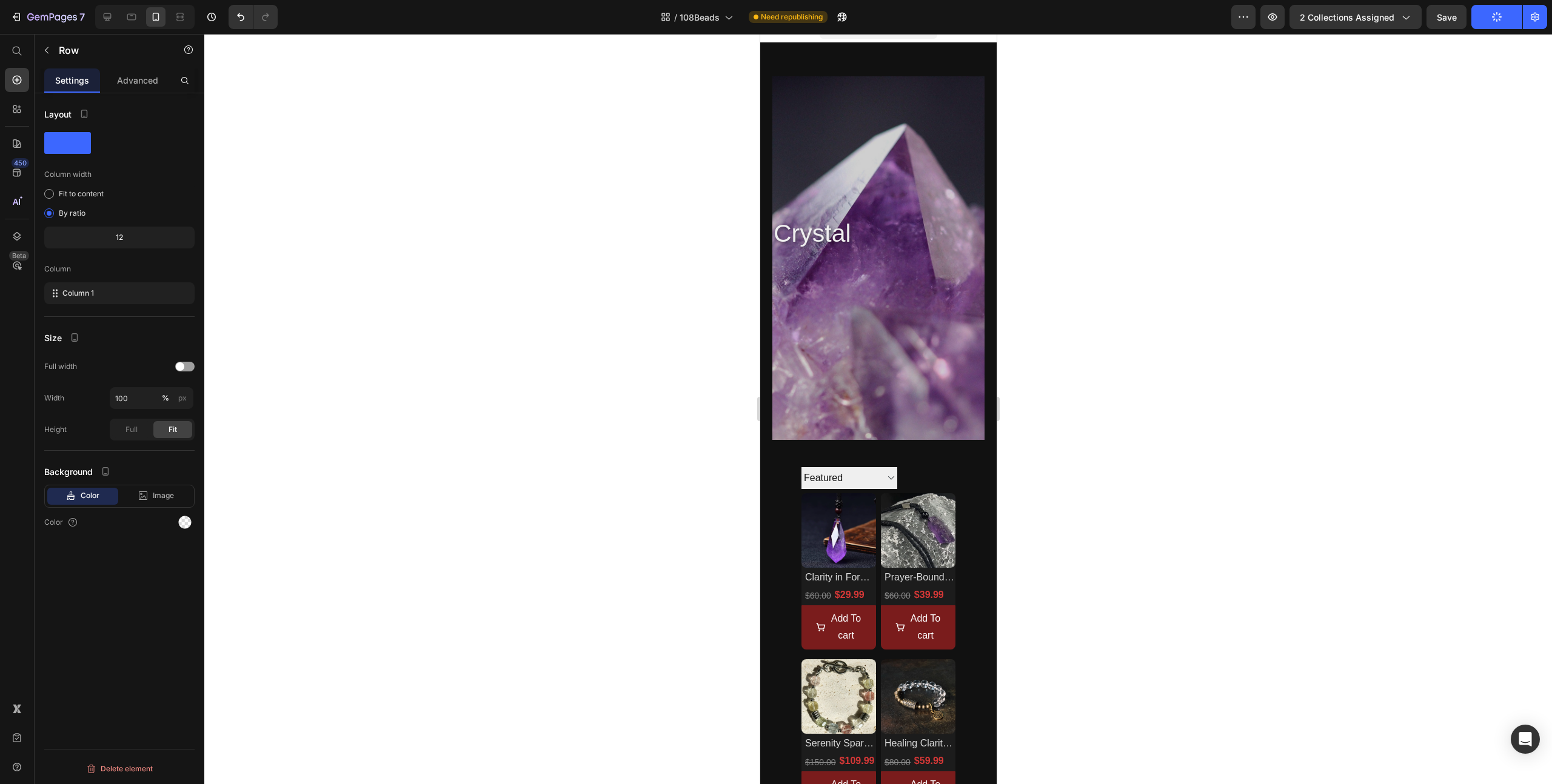 click at bounding box center [878, 258] 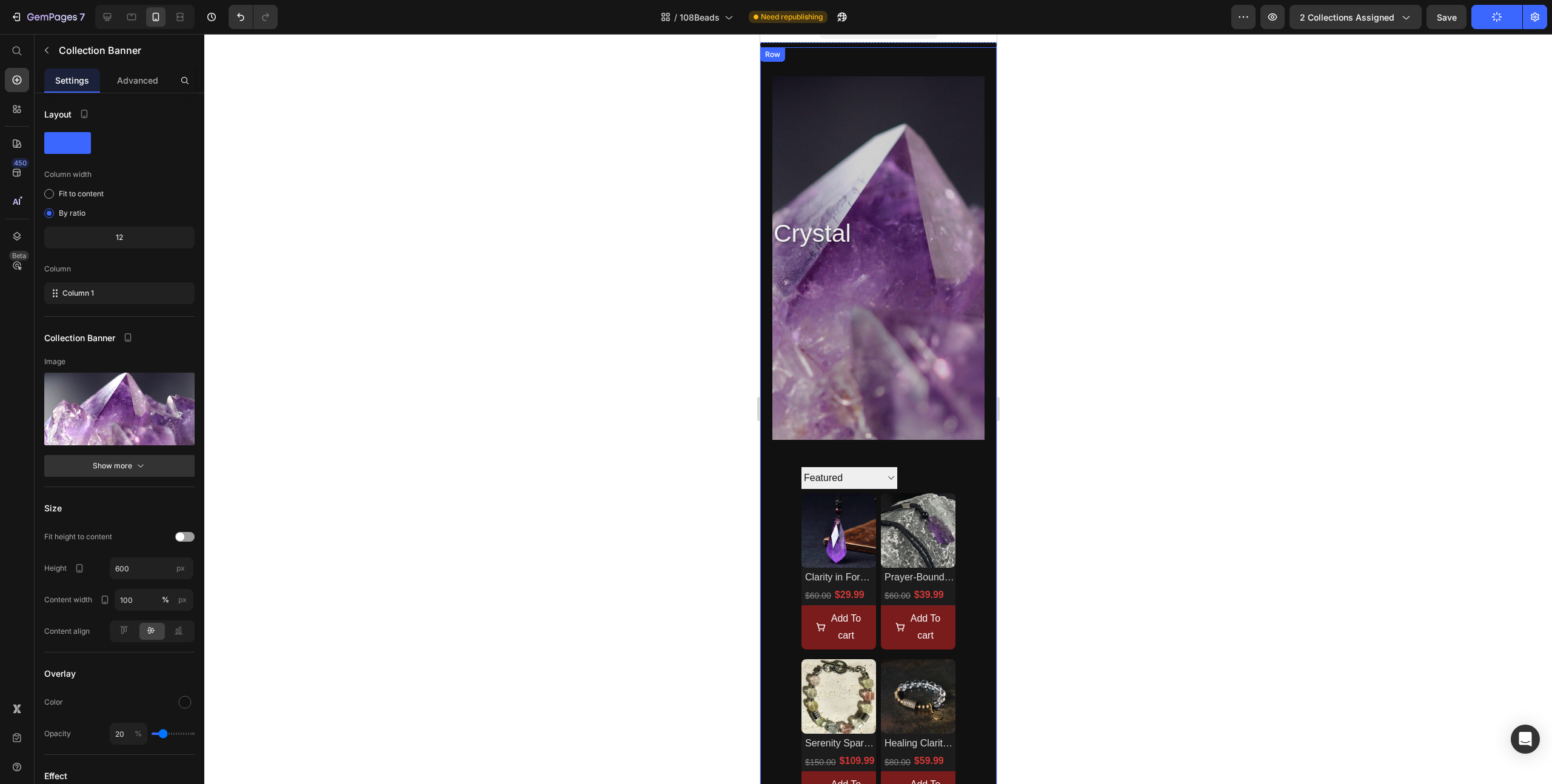 click on "crystal Collection Title Collection Banner   0 Collection Description Sorting Best selling Featured Alphabetically, A-Z Alphabetically, Z-A Price, low to high Price, high to low Date, new to old Date, old to new Collection Toolbar Product Images Clarity in Form – Windveil Amethyst Necklace Product Title $29.99 Product Price $60.00 Product Price Row
Add To cart Product Cart Button Row Product Images Prayer-Bound Amethyst – Raw Crystal Necklace from the Highlands Product Title $39.99 Product Price $60.00 Product Price Row
Add To cart Product Cart Button Row Product Images Serenity Spark – Ice Topaz Healing Energy Bracelet Product Title $109.99 Product Price $150.00 Product Price Row
Add To cart Product Cart Button Row Product Images Healing Clarity Bracelet – Quartz & Brass Energy Blend Product Title $59.99 Product Price $80.00 Product Price Row
Add To cart Product Cart Button Row Product Images Product Title $69.99 Product Price $100.00 <" at bounding box center [878, 711] 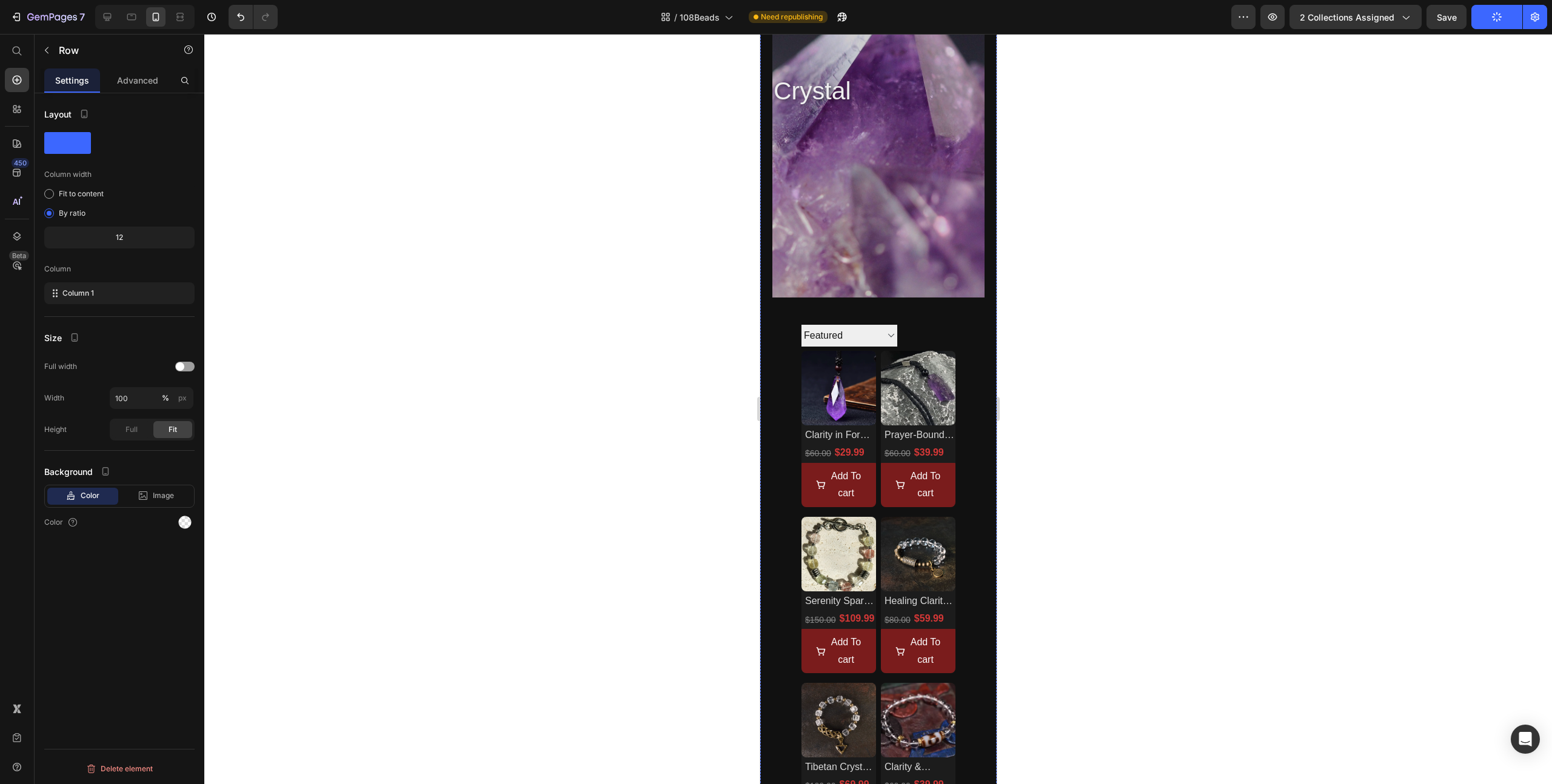 scroll, scrollTop: 170, scrollLeft: 0, axis: vertical 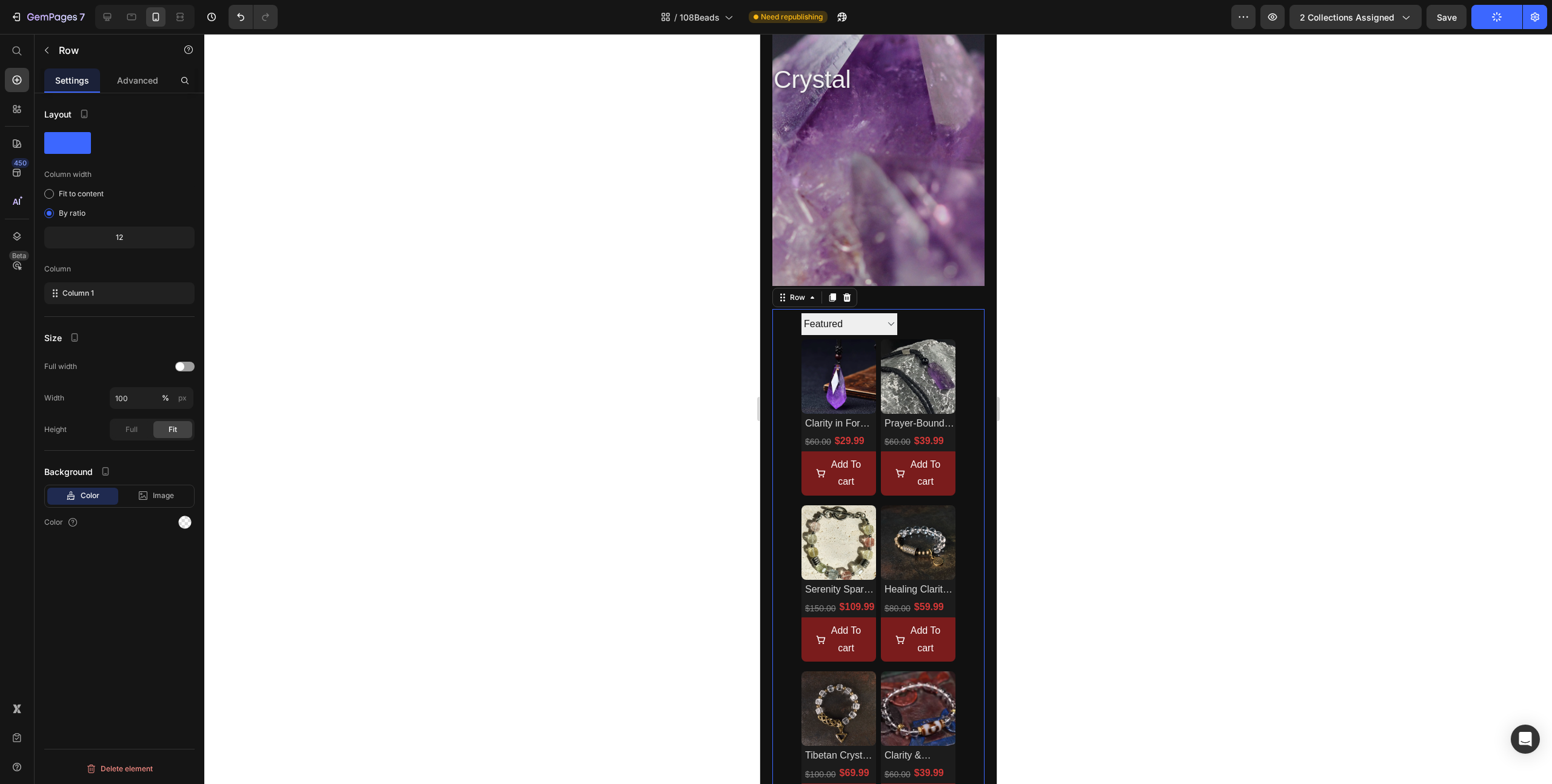 click on "Sorting Best selling Featured Alphabetically, A-Z Alphabetically, Z-A Price, low to high Price, high to low Date, new to old Date, old to new Collection Toolbar Product Images Clarity in Form – Windveil Amethyst Necklace Product Title $29.99 Product Price $60.00 Product Price Row
Add To cart Product Cart Button Row Product Images Prayer-Bound Amethyst – Raw Crystal Necklace from the Highlands Product Title $39.99 Product Price $60.00 Product Price Row
Add To cart Product Cart Button Row Product Images Serenity Spark – Ice Topaz Healing Energy Bracelet Product Title $109.99 Product Price $150.00 Product Price Row
Add To cart Product Cart Button Row Product Images Healing Clarity Bracelet – Quartz & Brass Energy Blend Product Title $59.99 Product Price $80.00 Product Price Row
Add To cart Product Cart Button Row Product Images Tibetan Crystal Guardian Bracelet – Brass-Touched Product Title $69.99 Product Price $100.00 Product Price Row <" at bounding box center (878, 743) 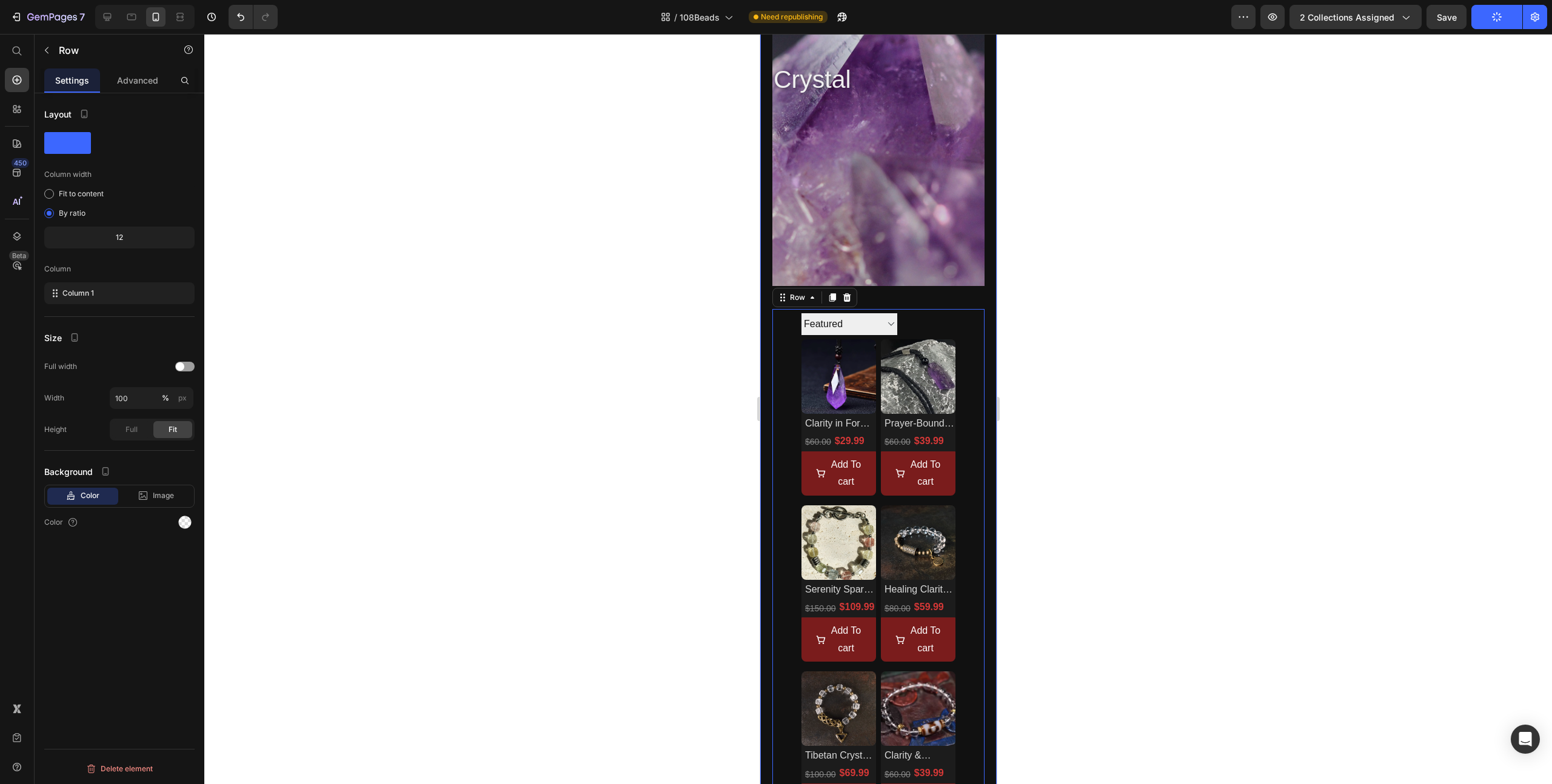click on "crystal Collection Title Collection Banner Collection Description Sorting Best selling Featured Alphabetically, A-Z Alphabetically, Z-A Price, low to high Price, high to low Date, new to old Date, old to new Collection Toolbar Product Images Clarity in Form – Windveil Amethyst Necklace Product Title $29.99 Product Price $60.00 Product Price Row
Add To cart Product Cart Button Row Product Images Prayer-Bound Amethyst – Raw Crystal Necklace from the Highlands Product Title $39.99 Product Price $60.00 Product Price Row
Add To cart Product Cart Button Row Product Images Serenity Spark – Ice Topaz Healing Energy Bracelet Product Title $109.99 Product Price $150.00 Product Price Row
Add To cart Product Cart Button Row Product Images Healing Clarity Bracelet – Quartz & Brass Energy Blend Product Title $59.99 Product Price $80.00 Product Price Row
Add To cart Product Cart Button Row Product Images Product Title $69.99 Product Price $100.00 Row <" at bounding box center [878, 557] 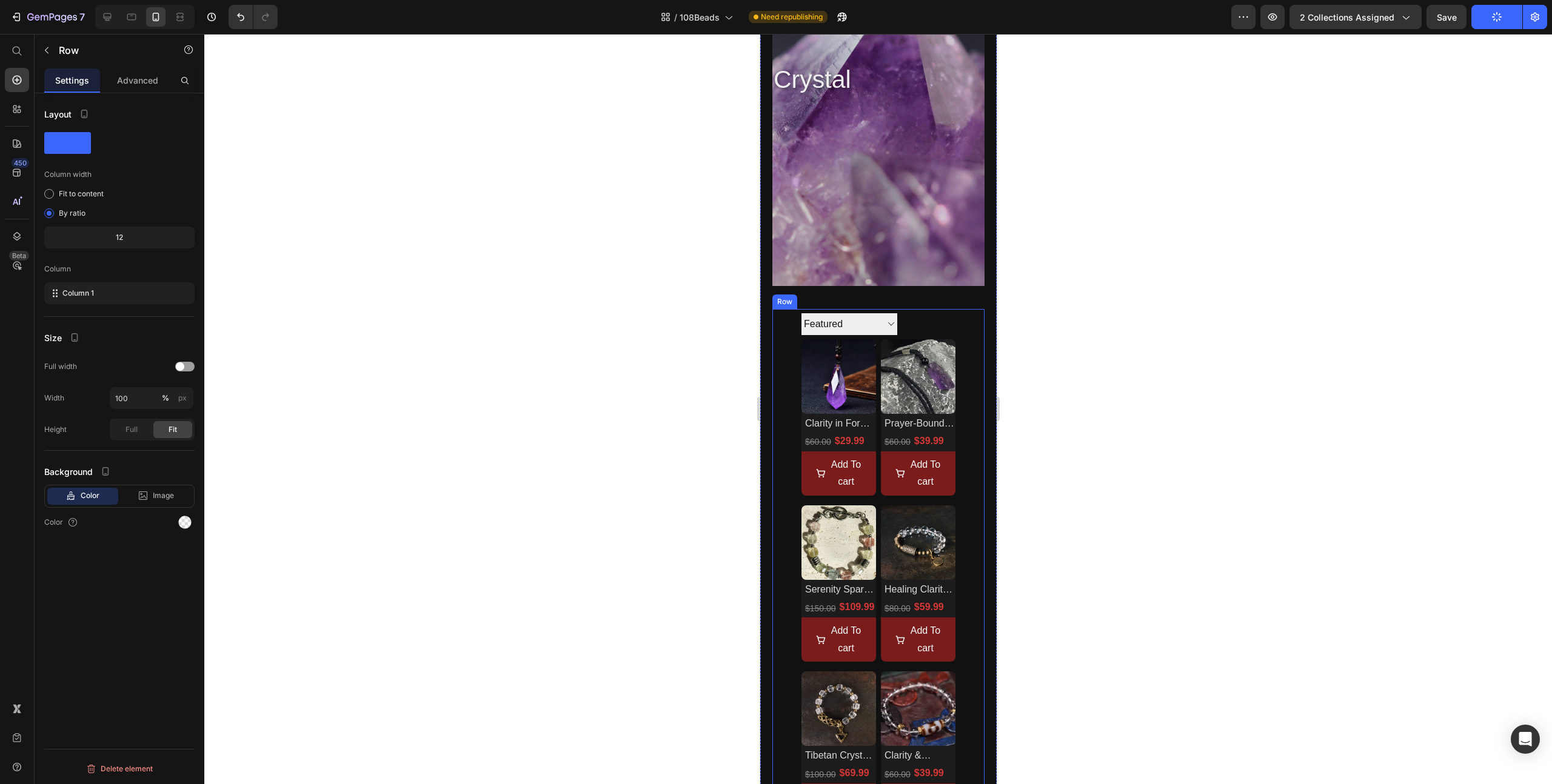 click on "Row" at bounding box center [784, 302] 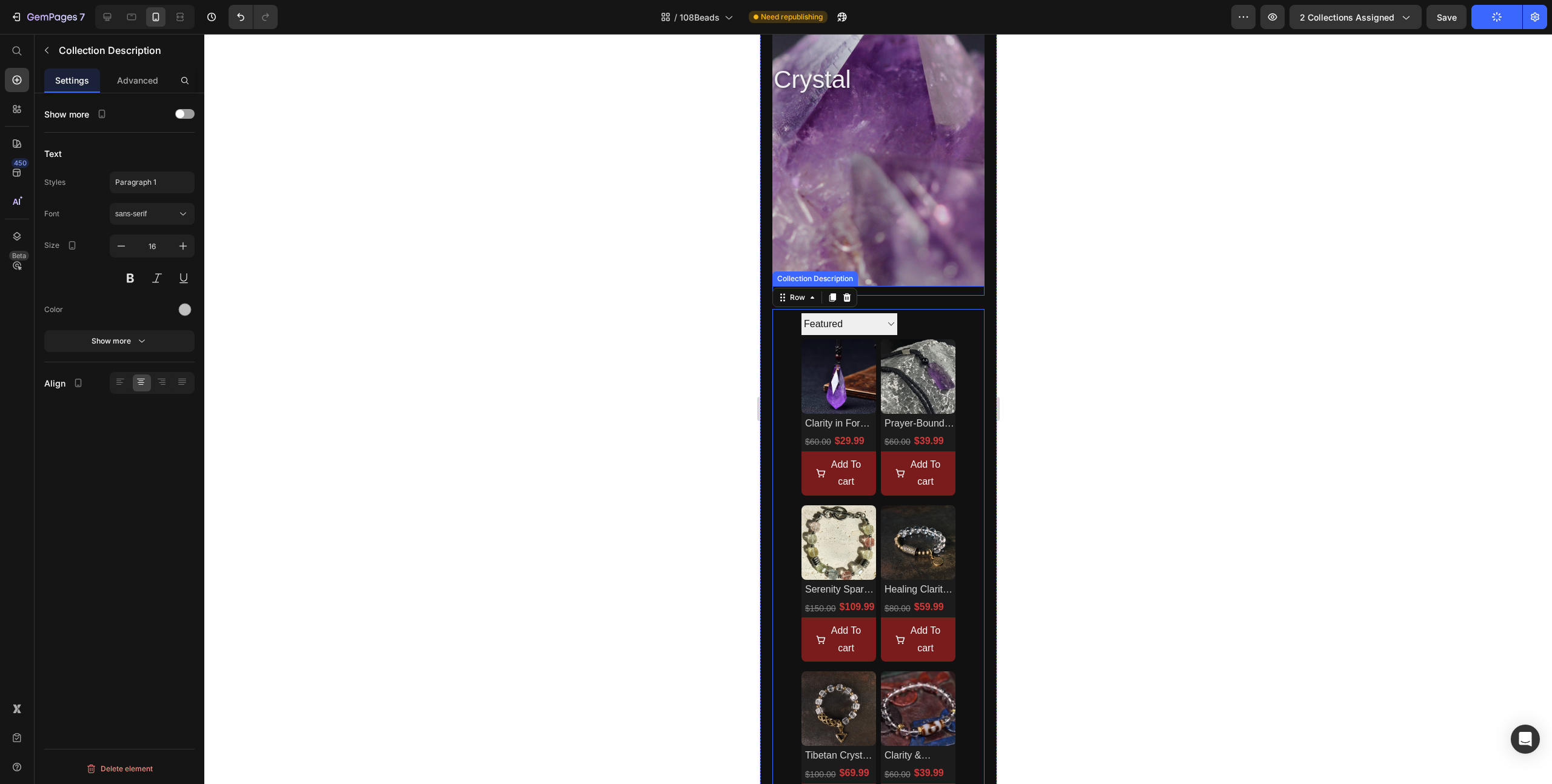 click at bounding box center (878, 291) 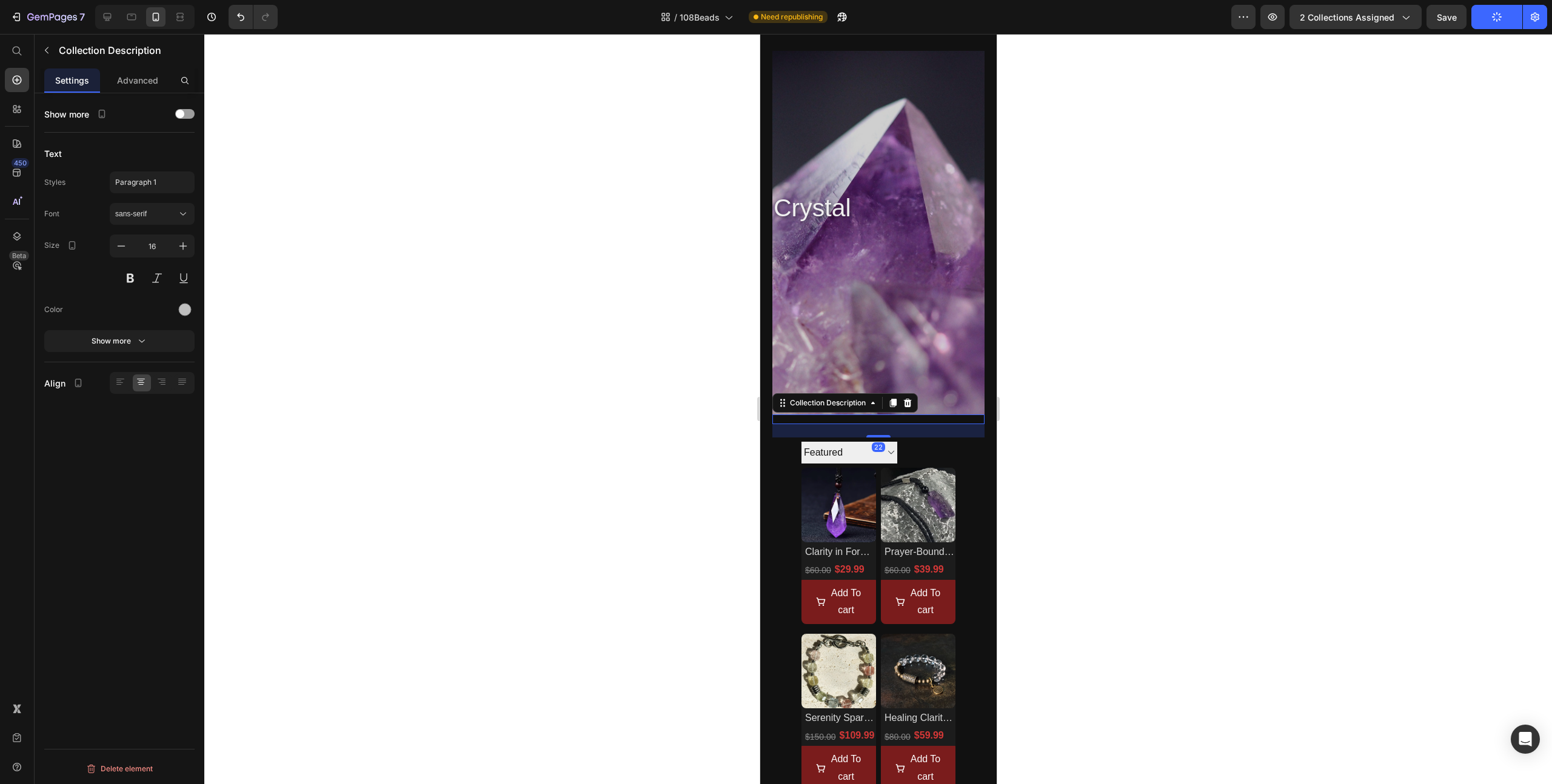 scroll, scrollTop: 3, scrollLeft: 0, axis: vertical 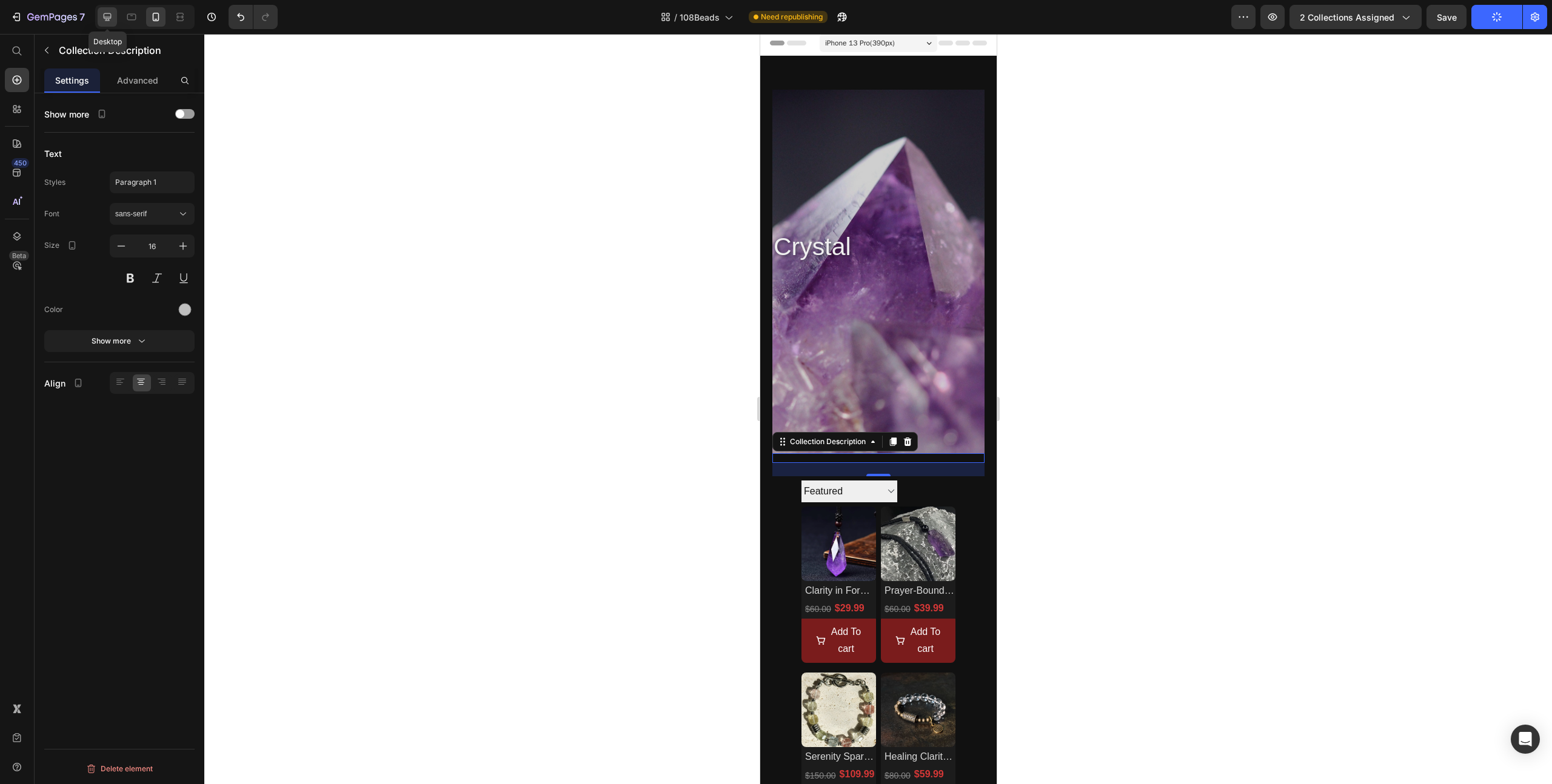 click 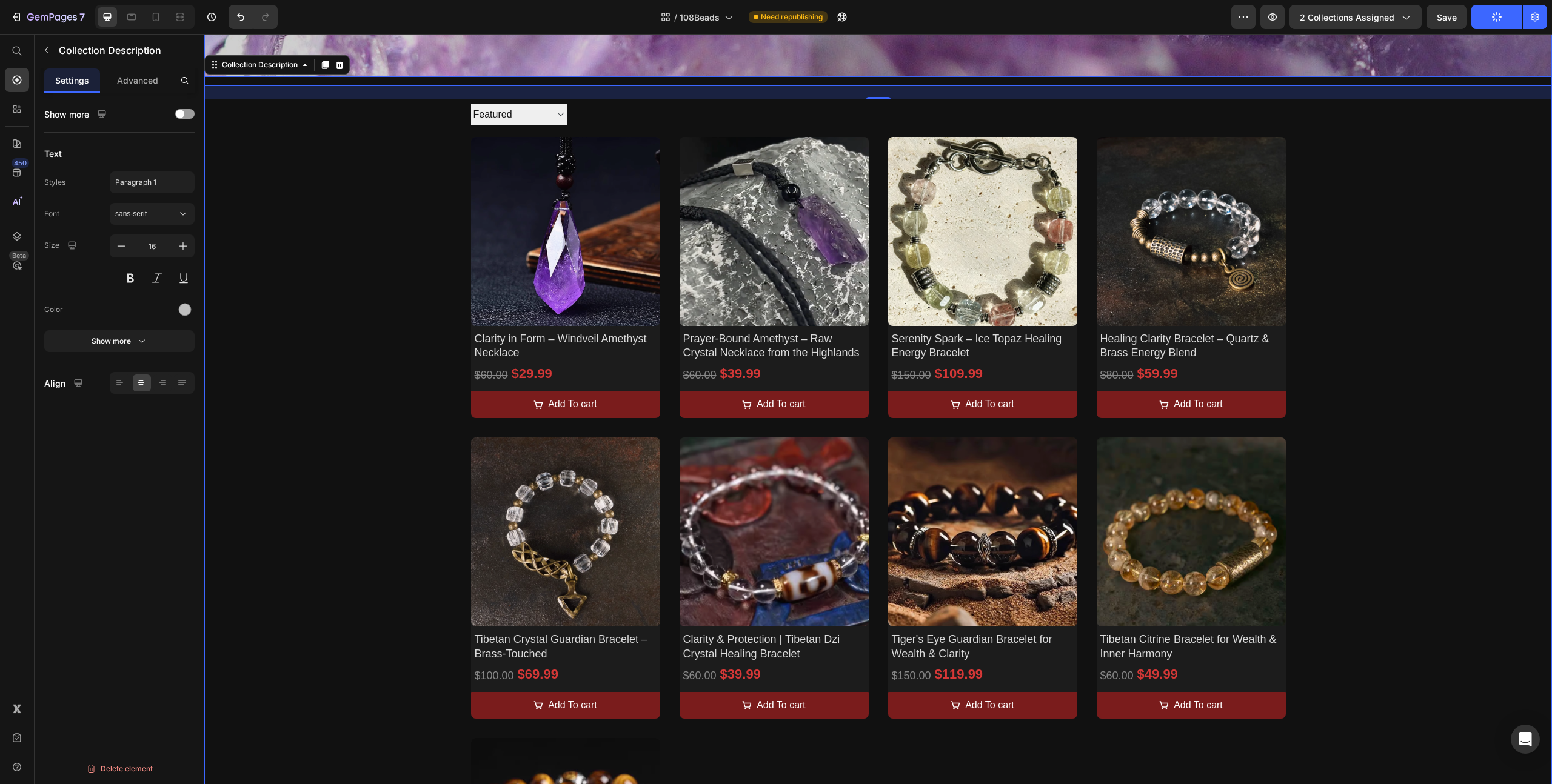 scroll, scrollTop: 0, scrollLeft: 0, axis: both 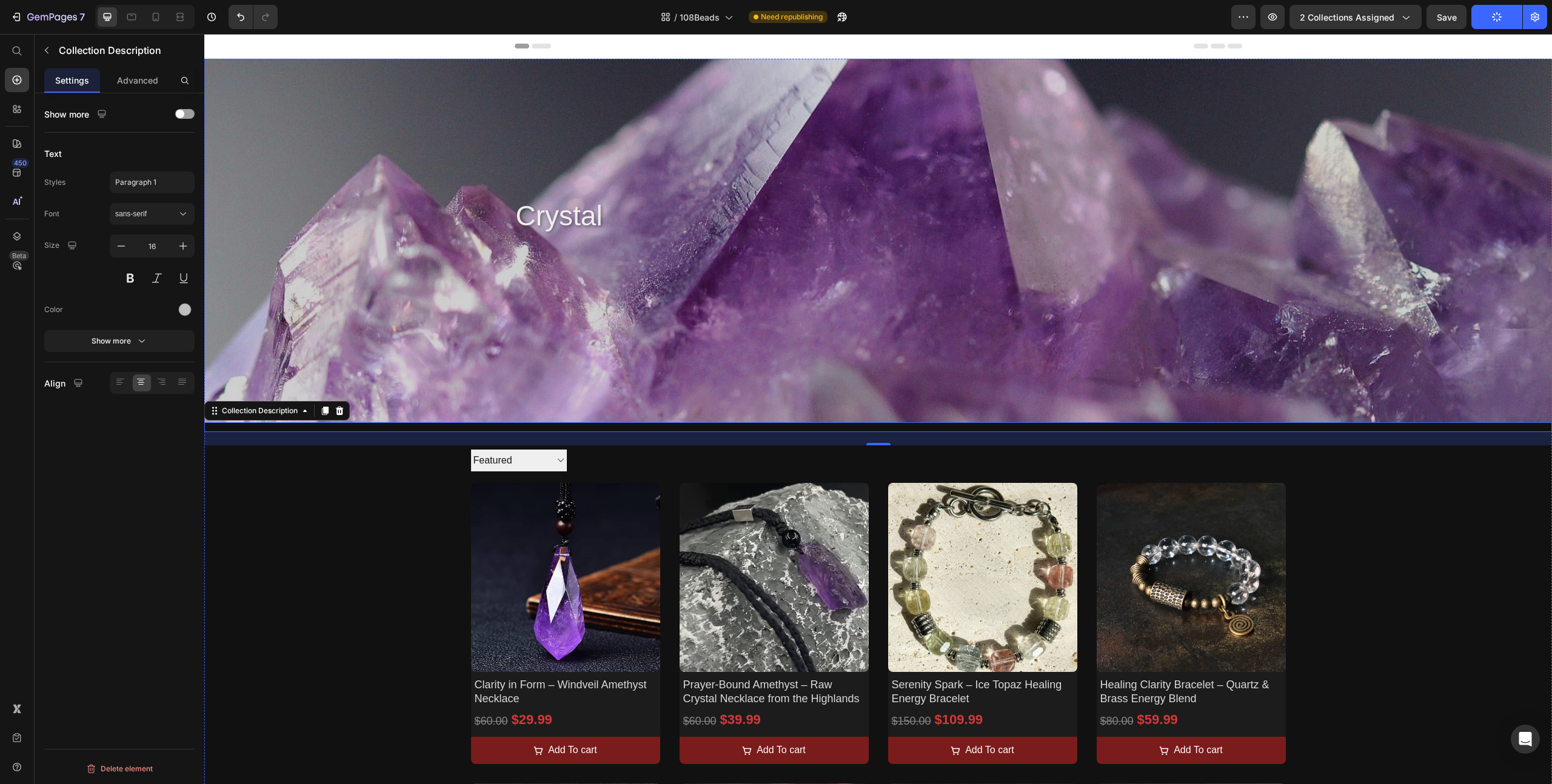 click at bounding box center [878, 241] 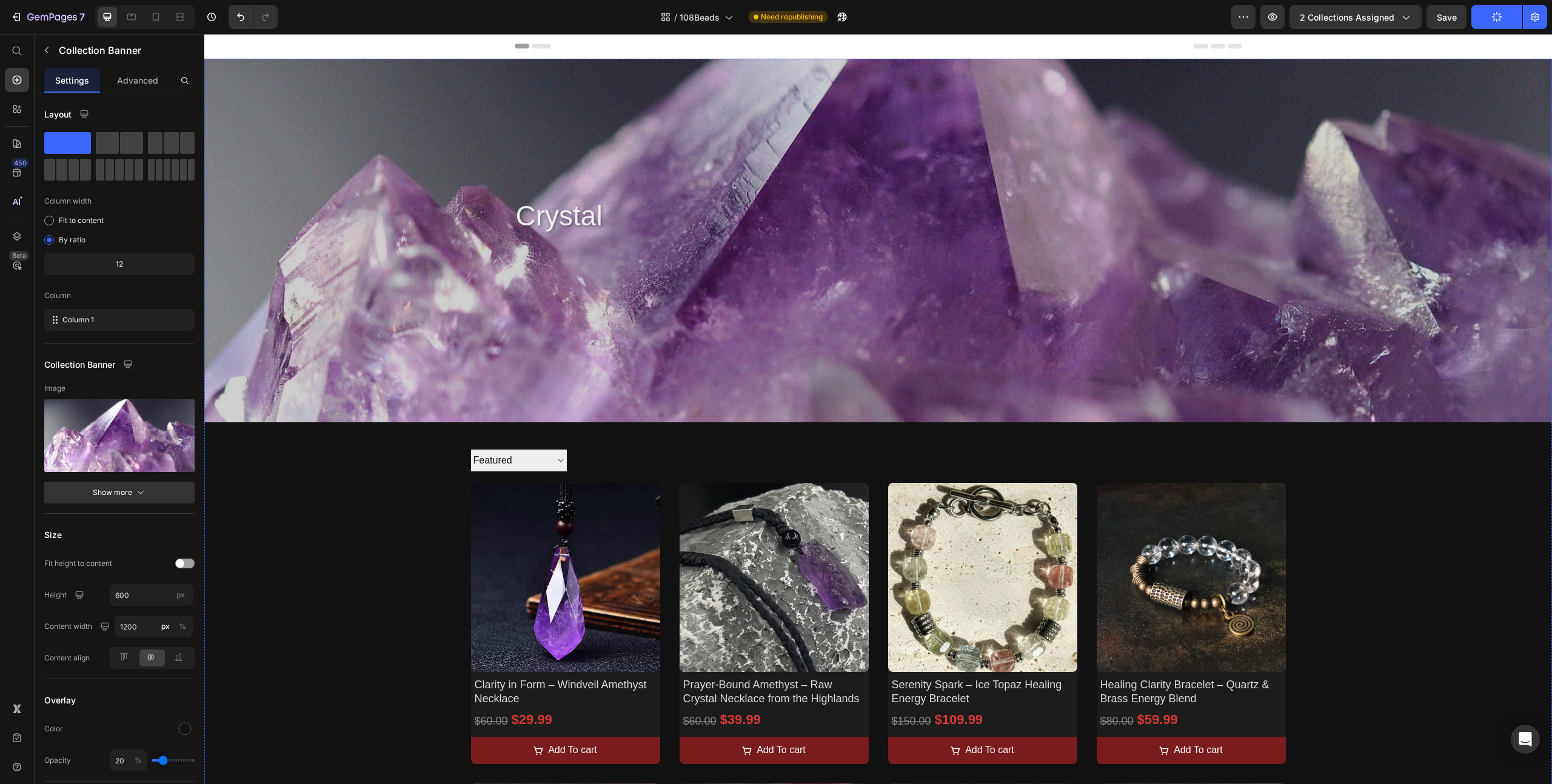 click at bounding box center (878, 241) 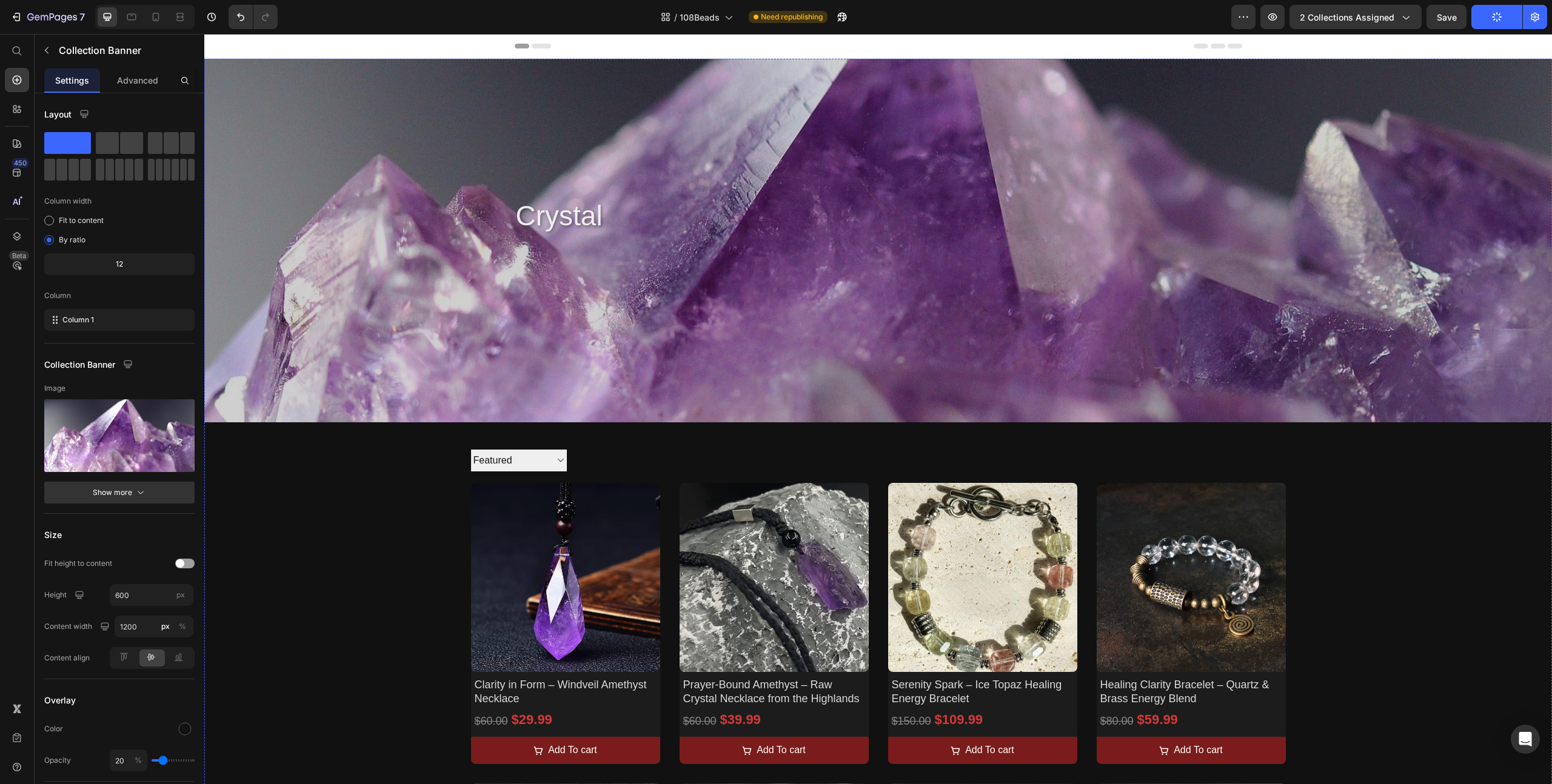 click at bounding box center (878, 241) 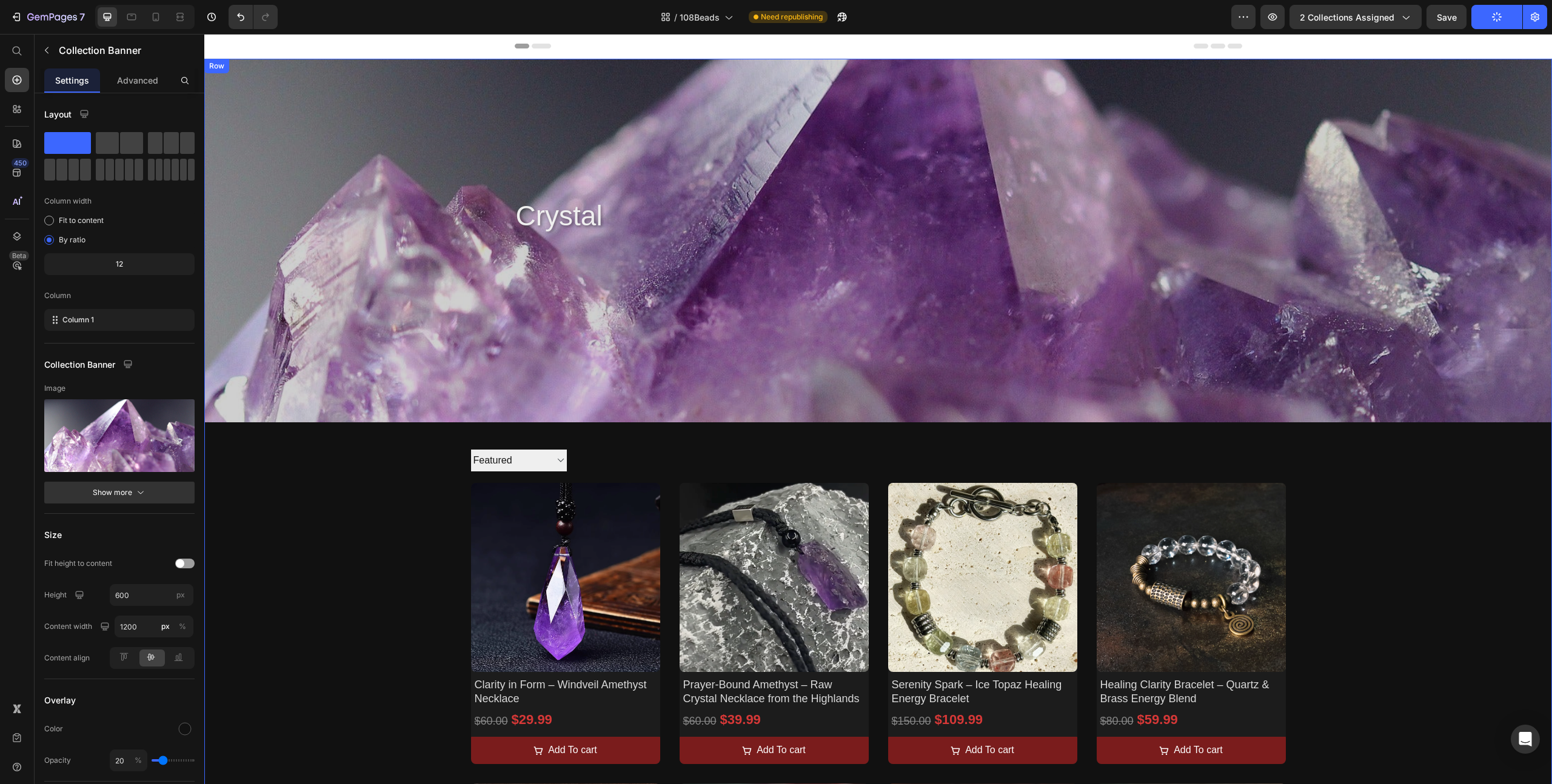 click on "crystal Collection Title Collection Banner   0 Collection Description Sorting Best selling Featured Alphabetically, A-Z Alphabetically, Z-A Price, low to high Price, high to low Date, new to old Date, old to new Collection Toolbar Product Images Clarity in Form – Windveil Amethyst Necklace Product Title $29.99 Product Price $60.00 Product Price Row
Add To cart Product Cart Button Row Product Images Prayer-Bound Amethyst – Raw Crystal Necklace from the Highlands Product Title $39.99 Product Price $60.00 Product Price Row
Add To cart Product Cart Button Row Product Images Serenity Spark – Ice Topaz Healing Energy Bracelet Product Title $109.99 Product Price $150.00 Product Price Row
Add To cart Product Cart Button Row Product Images Healing Clarity Bracelet – Quartz & Brass Energy Blend Product Title $59.99 Product Price $80.00 Product Price Row
Add To cart Product Cart Button Row Product Images Product Title $69.99 Product Price $100.00 <" at bounding box center (878, 727) 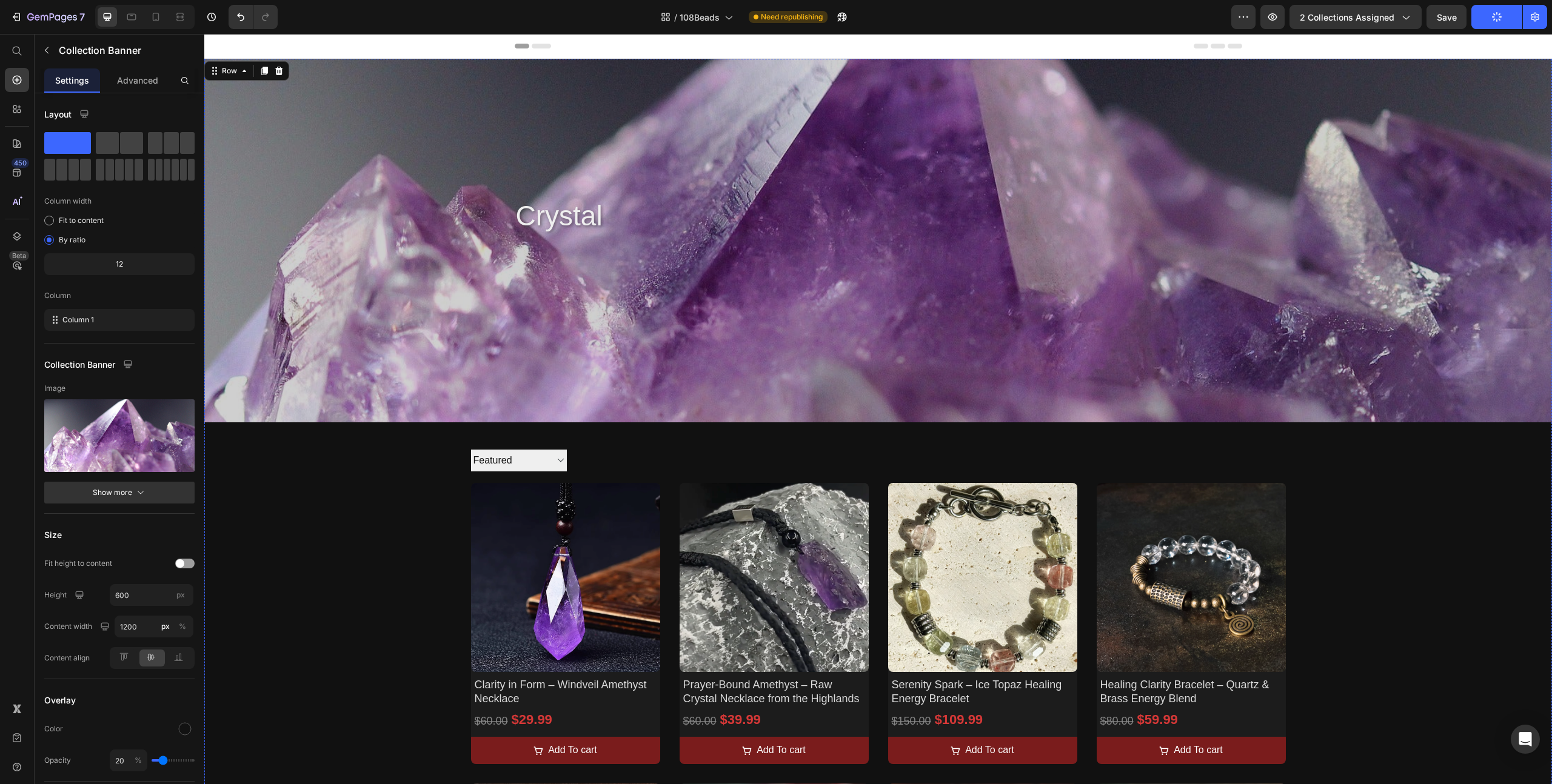 click at bounding box center [878, 241] 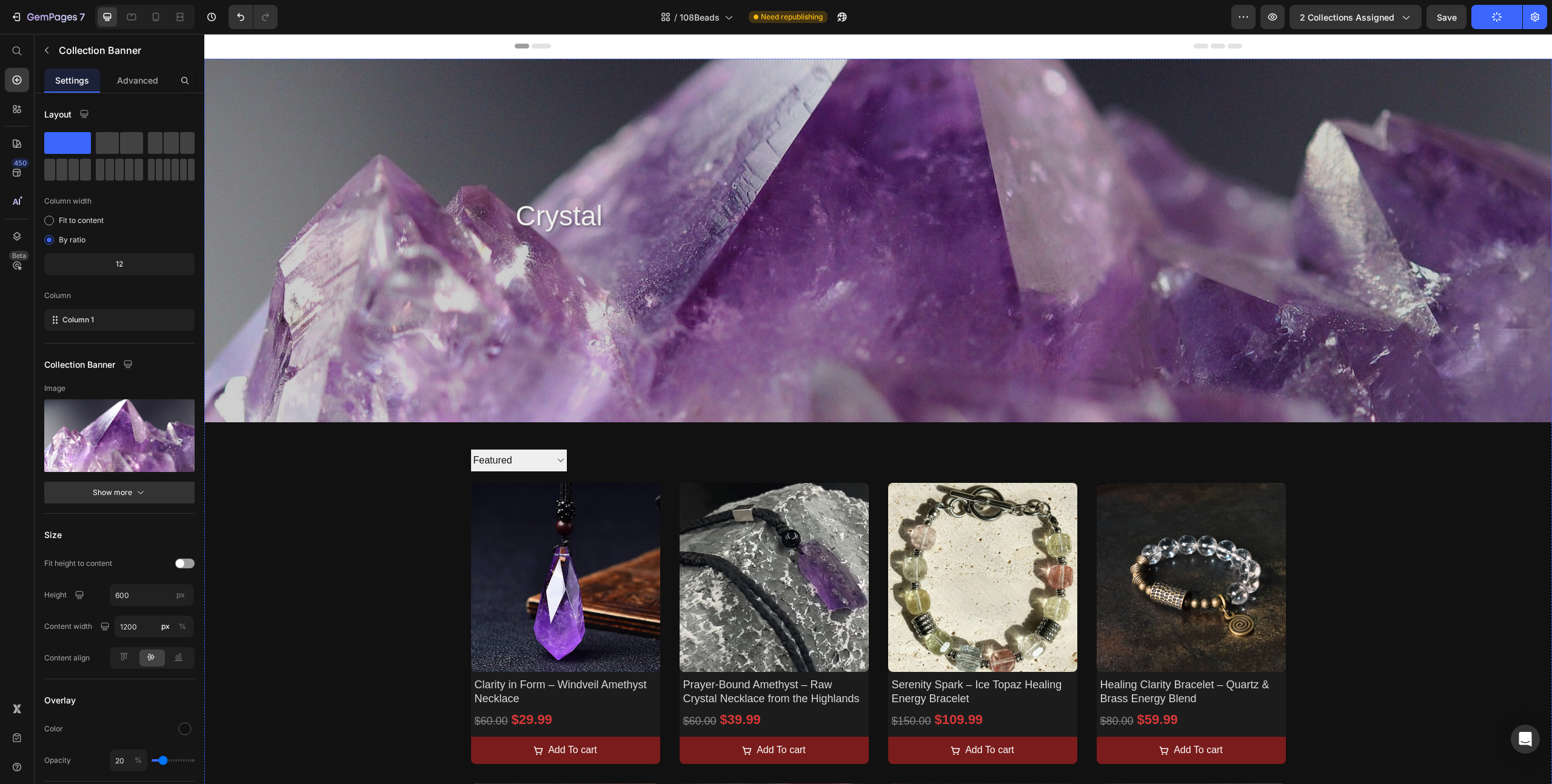 click at bounding box center [878, 241] 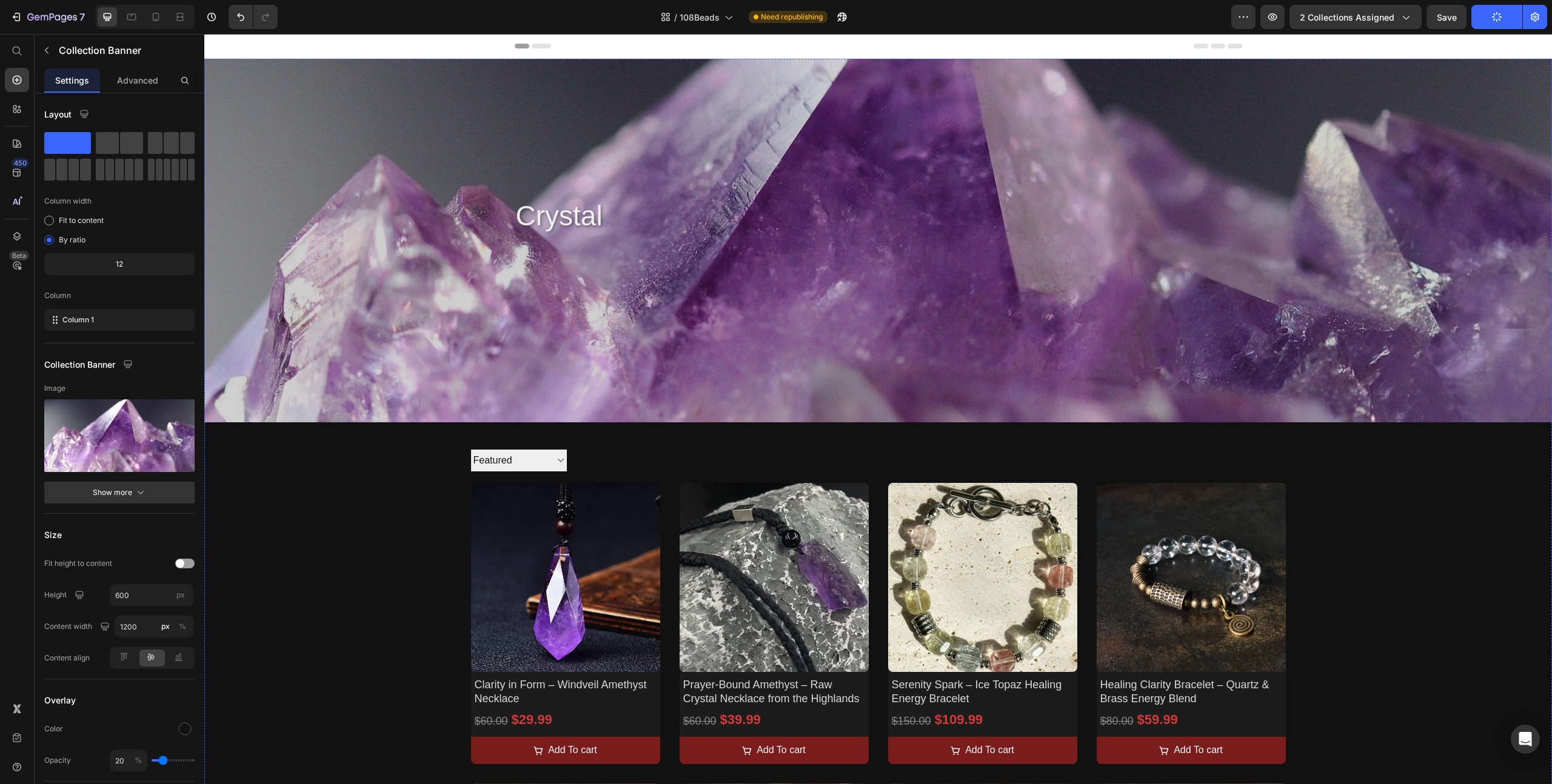 click at bounding box center (878, 241) 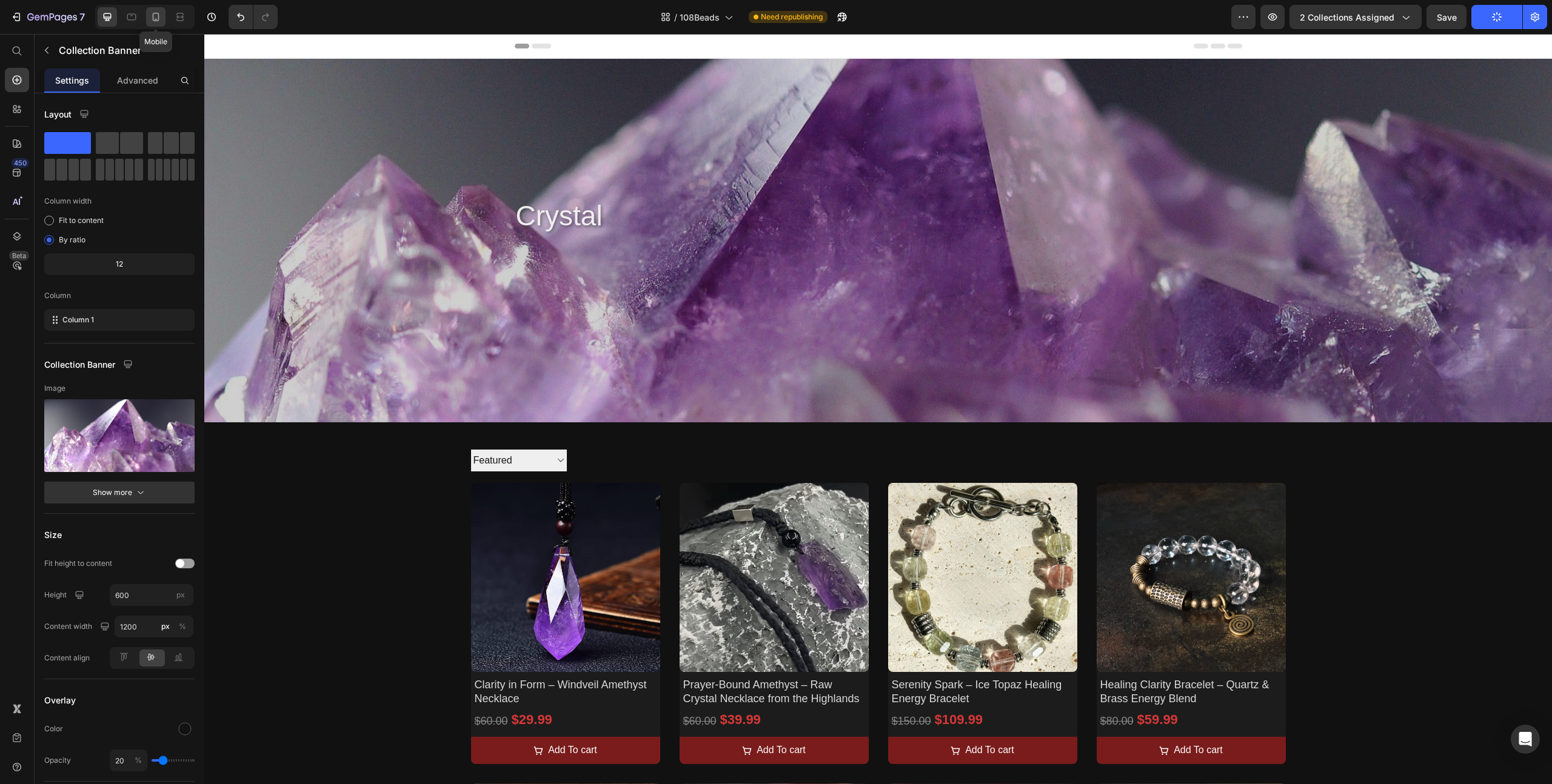 click 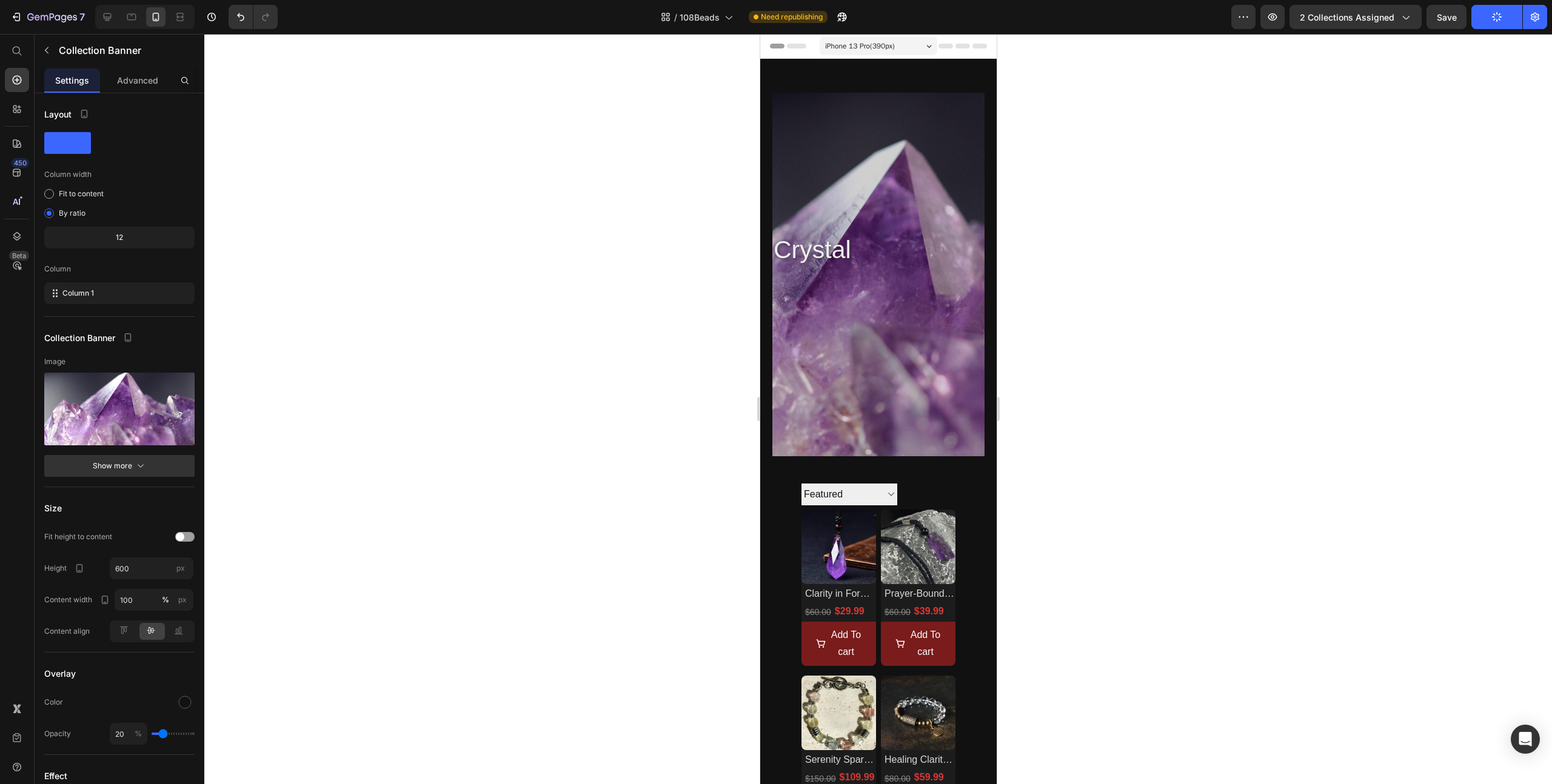 scroll, scrollTop: 16, scrollLeft: 0, axis: vertical 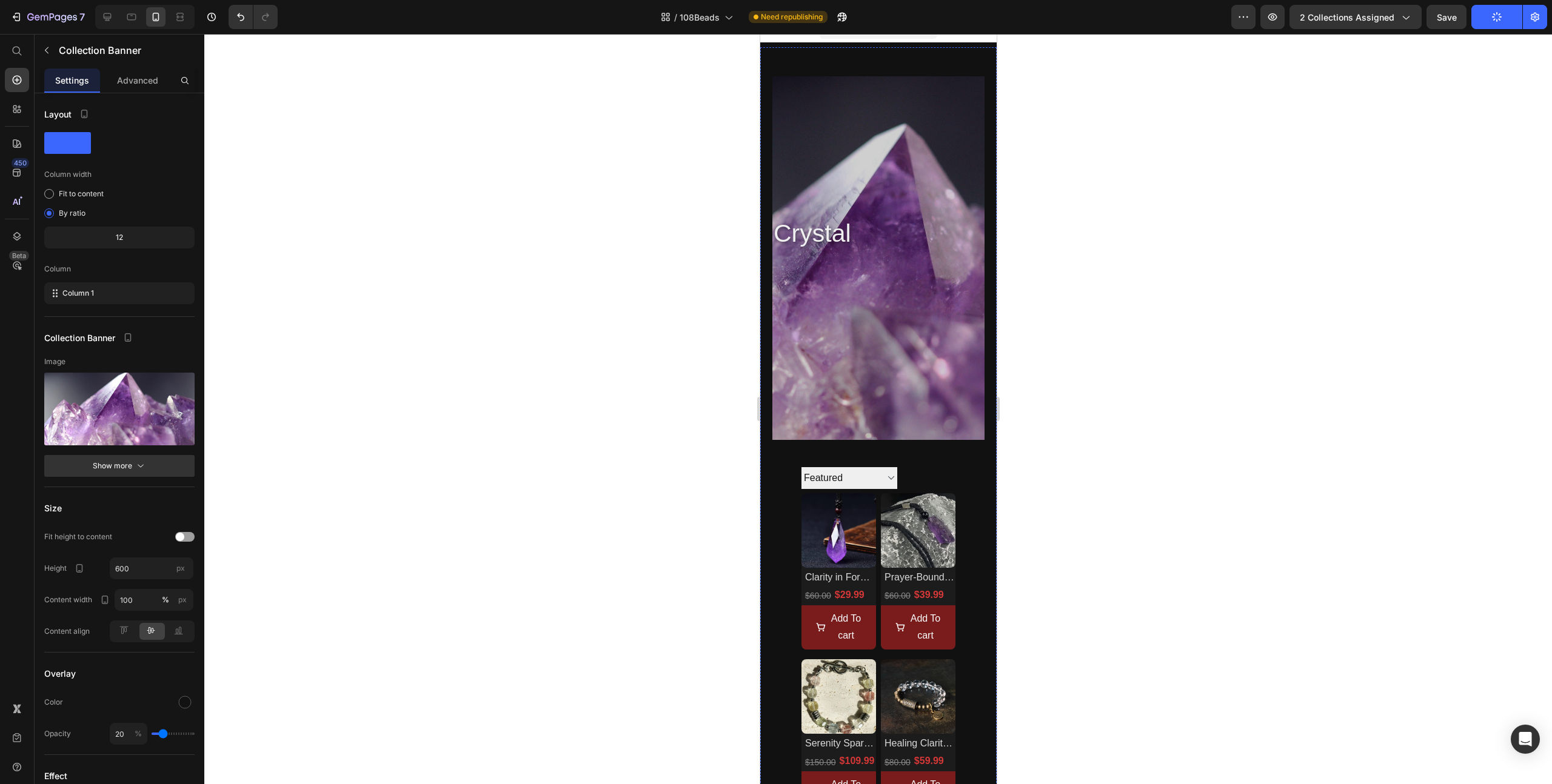 click on "crystal Collection Title" at bounding box center [878, 245] 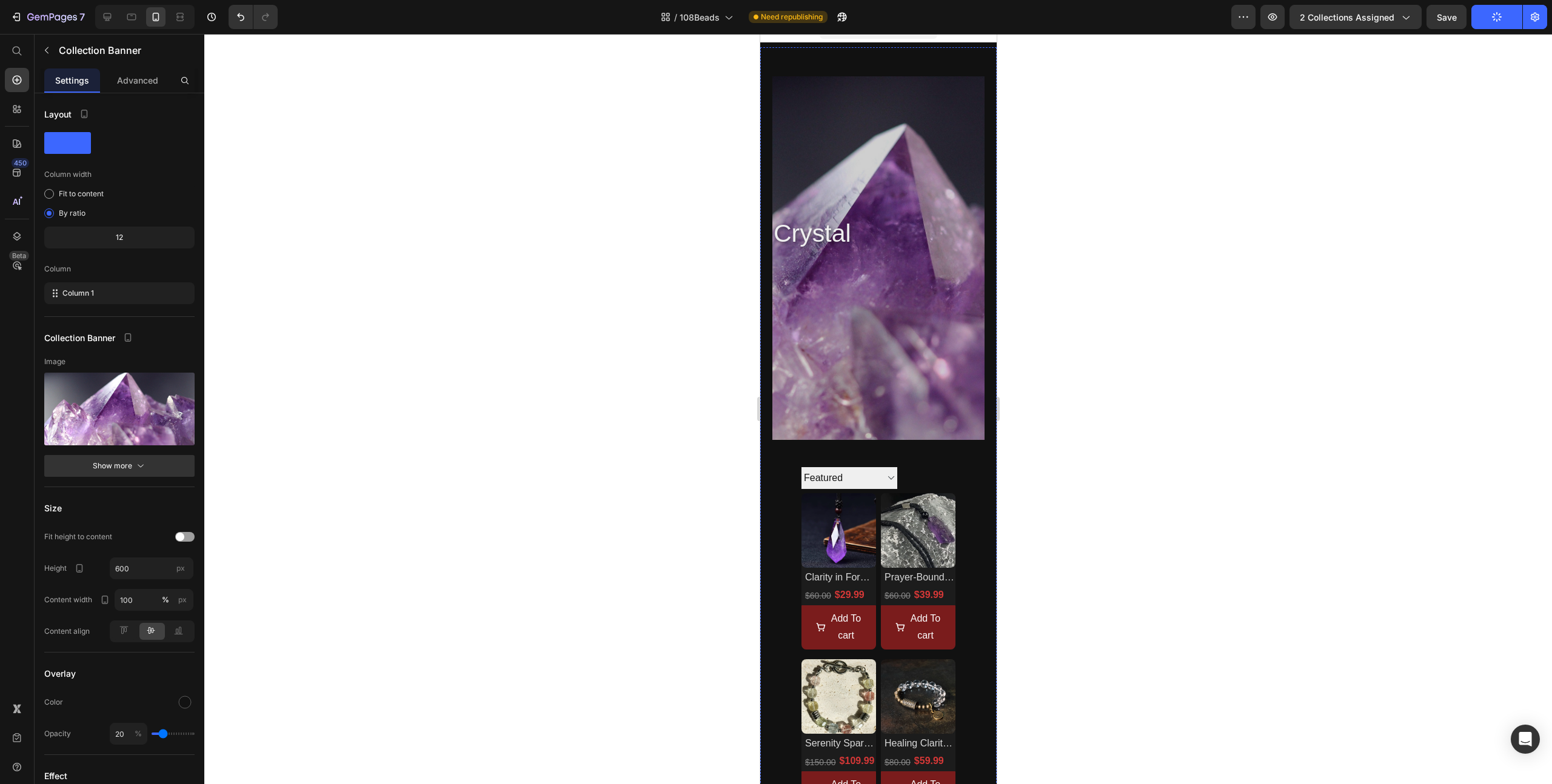 scroll, scrollTop: 0, scrollLeft: 0, axis: both 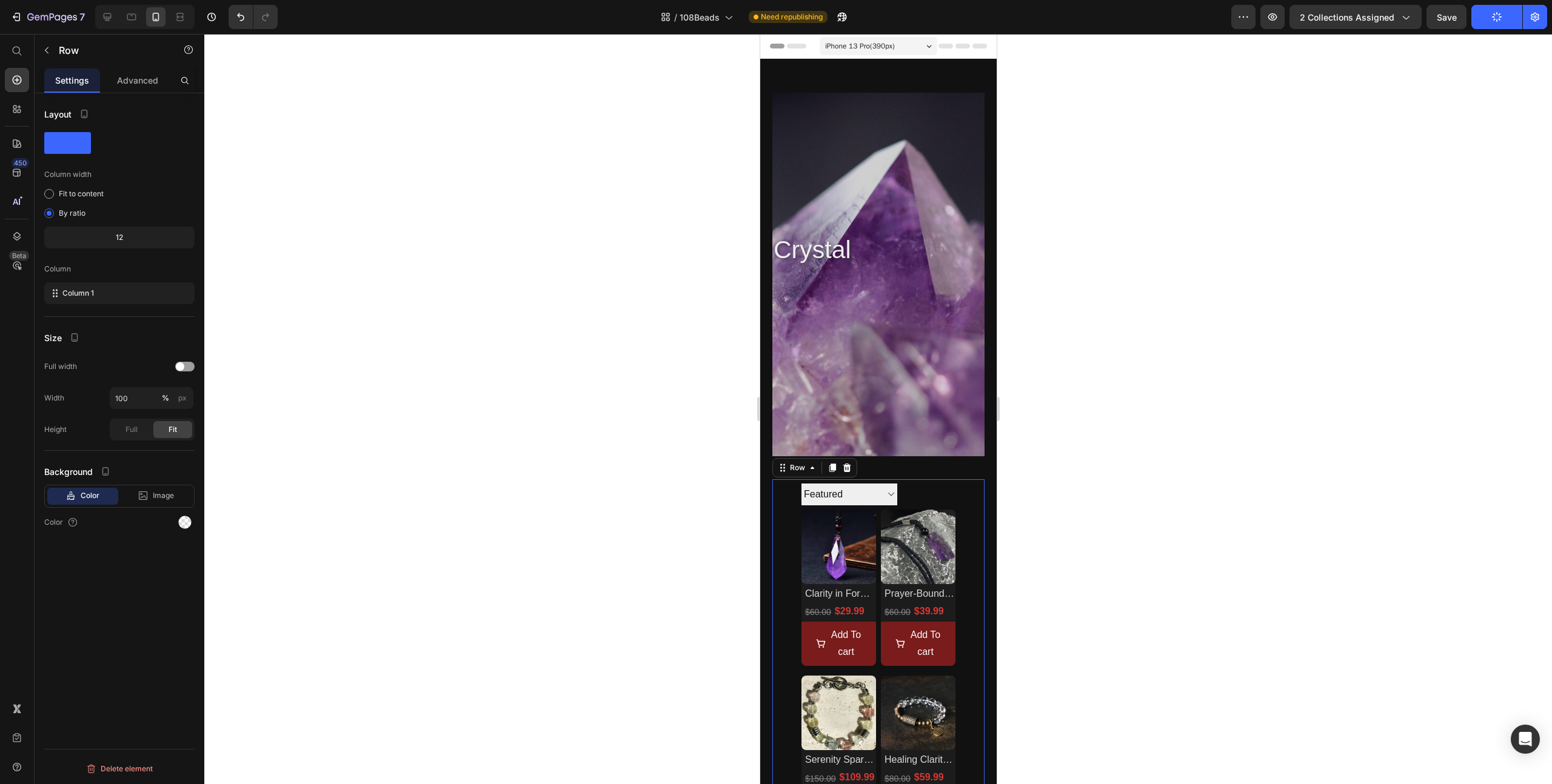 click on "Sorting Best selling Featured Alphabetically, A-Z Alphabetically, Z-A Price, low to high Price, high to low Date, new to old Date, old to new Collection Toolbar Product Images Clarity in Form – Windveil Amethyst Necklace Product Title $29.99 Product Price $60.00 Product Price Row
Add To cart Product Cart Button Row Product Images Prayer-Bound Amethyst – Raw Crystal Necklace from the Highlands Product Title $39.99 Product Price $60.00 Product Price Row
Add To cart Product Cart Button Row Product Images Serenity Spark – Ice Topaz Healing Energy Bracelet Product Title $109.99 Product Price $150.00 Product Price Row
Add To cart Product Cart Button Row Product Images Healing Clarity Bracelet – Quartz & Brass Energy Blend Product Title $59.99 Product Price $80.00 Product Price Row
Add To cart Product Cart Button Row Product Images Tibetan Crystal Guardian Bracelet – Brass-Touched Product Title $69.99 Product Price $100.00 Product Price Row <" at bounding box center (878, 914) 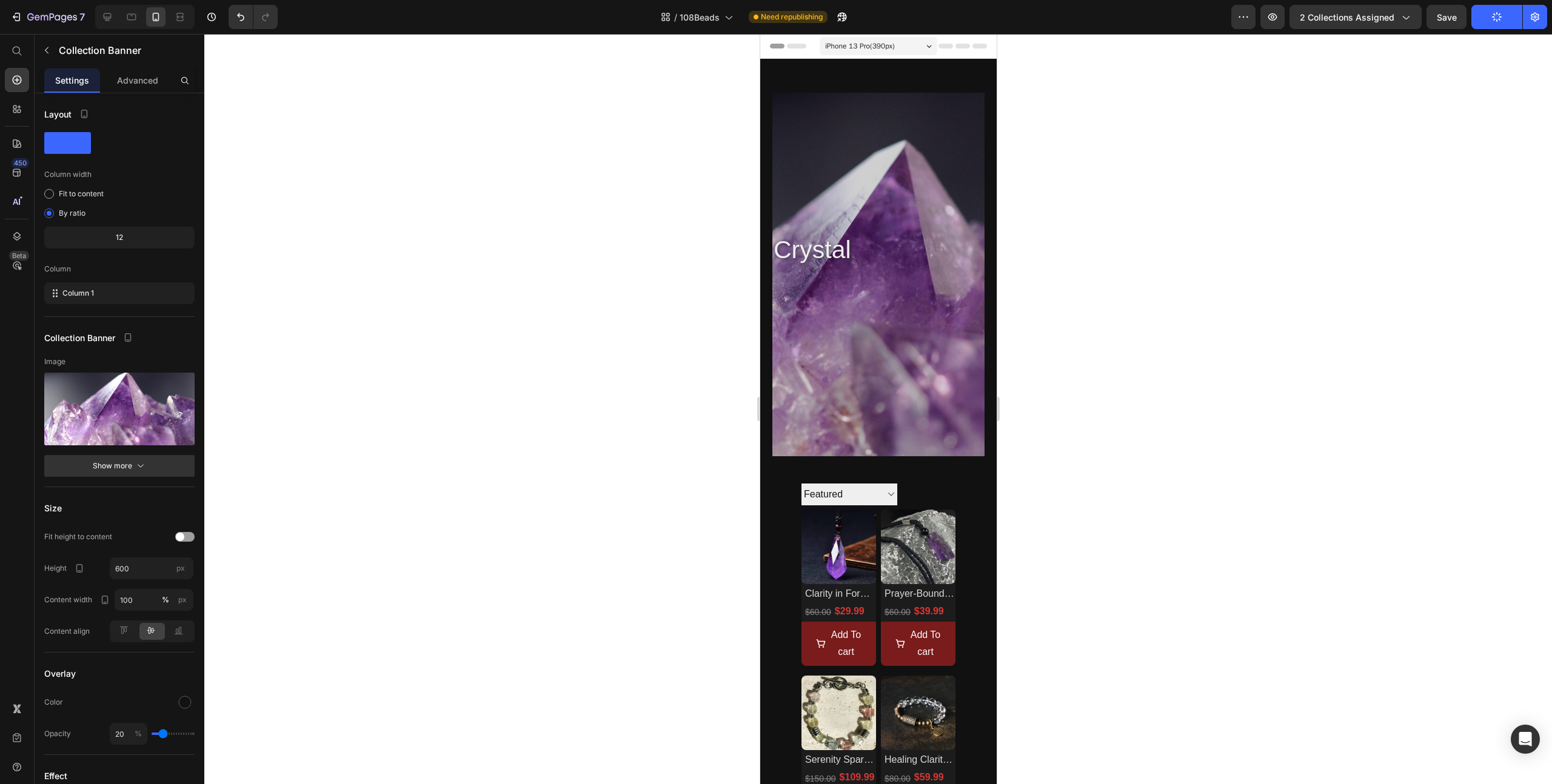 click at bounding box center [878, 274] 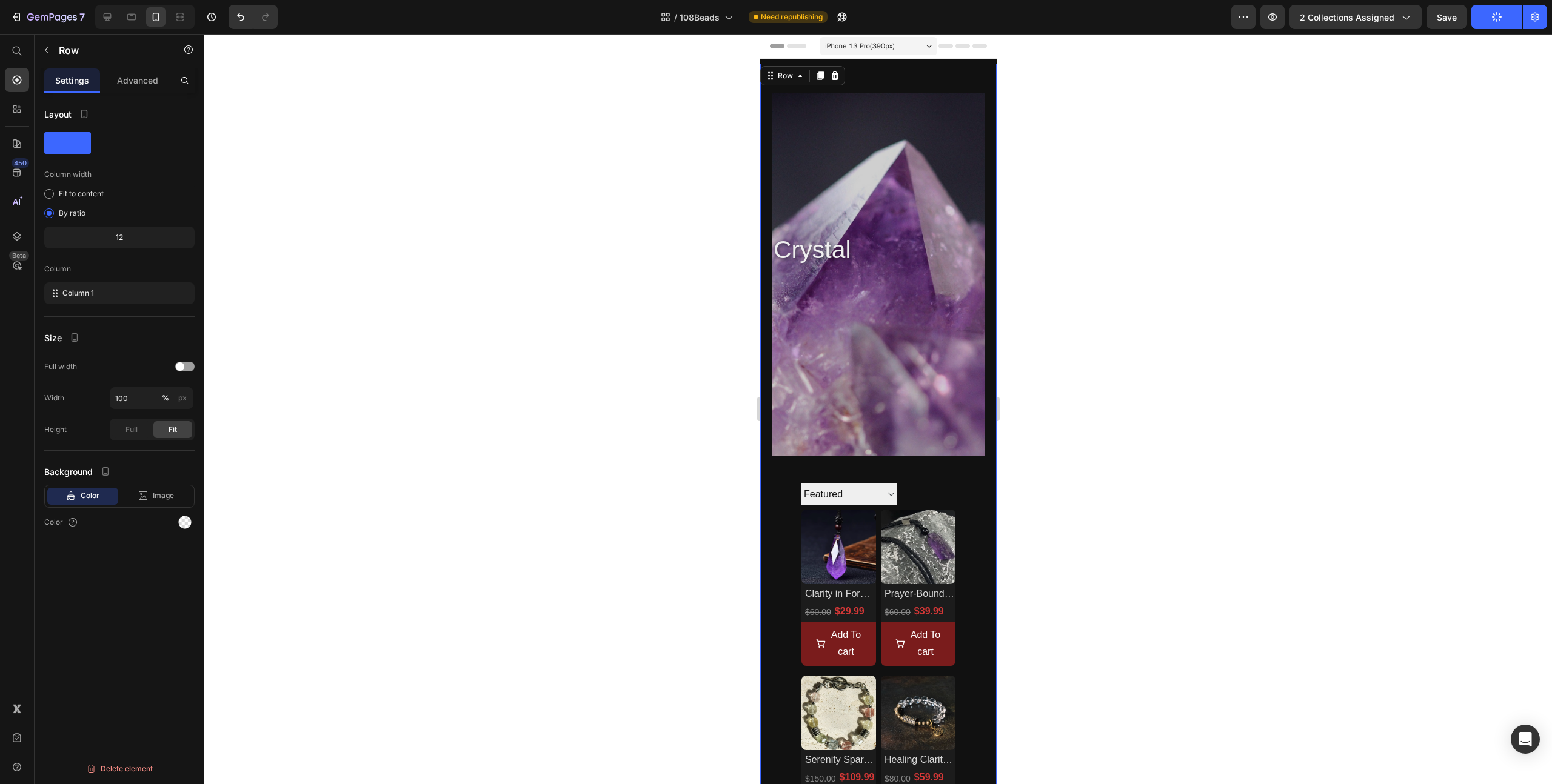 click on "crystal Collection Title Collection Banner Collection Description Sorting Best selling Featured Alphabetically, A-Z Alphabetically, Z-A Price, low to high Price, high to low Date, new to old Date, old to new Collection Toolbar Product Images Clarity in Form – Windveil Amethyst Necklace Product Title $29.99 Product Price $60.00 Product Price Row
Add To cart Product Cart Button Row Product Images Prayer-Bound Amethyst – Raw Crystal Necklace from the Highlands Product Title $39.99 Product Price $60.00 Product Price Row
Add To cart Product Cart Button Row Product Images Serenity Spark – Ice Topaz Healing Energy Bracelet Product Title $109.99 Product Price $150.00 Product Price Row
Add To cart Product Cart Button Row Product Images Healing Clarity Bracelet – Quartz & Brass Energy Blend Product Title $59.99 Product Price $80.00 Product Price Row
Add To cart Product Cart Button Row Product Images Product Title $69.99 Product Price $100.00 Row <" at bounding box center (878, 727) 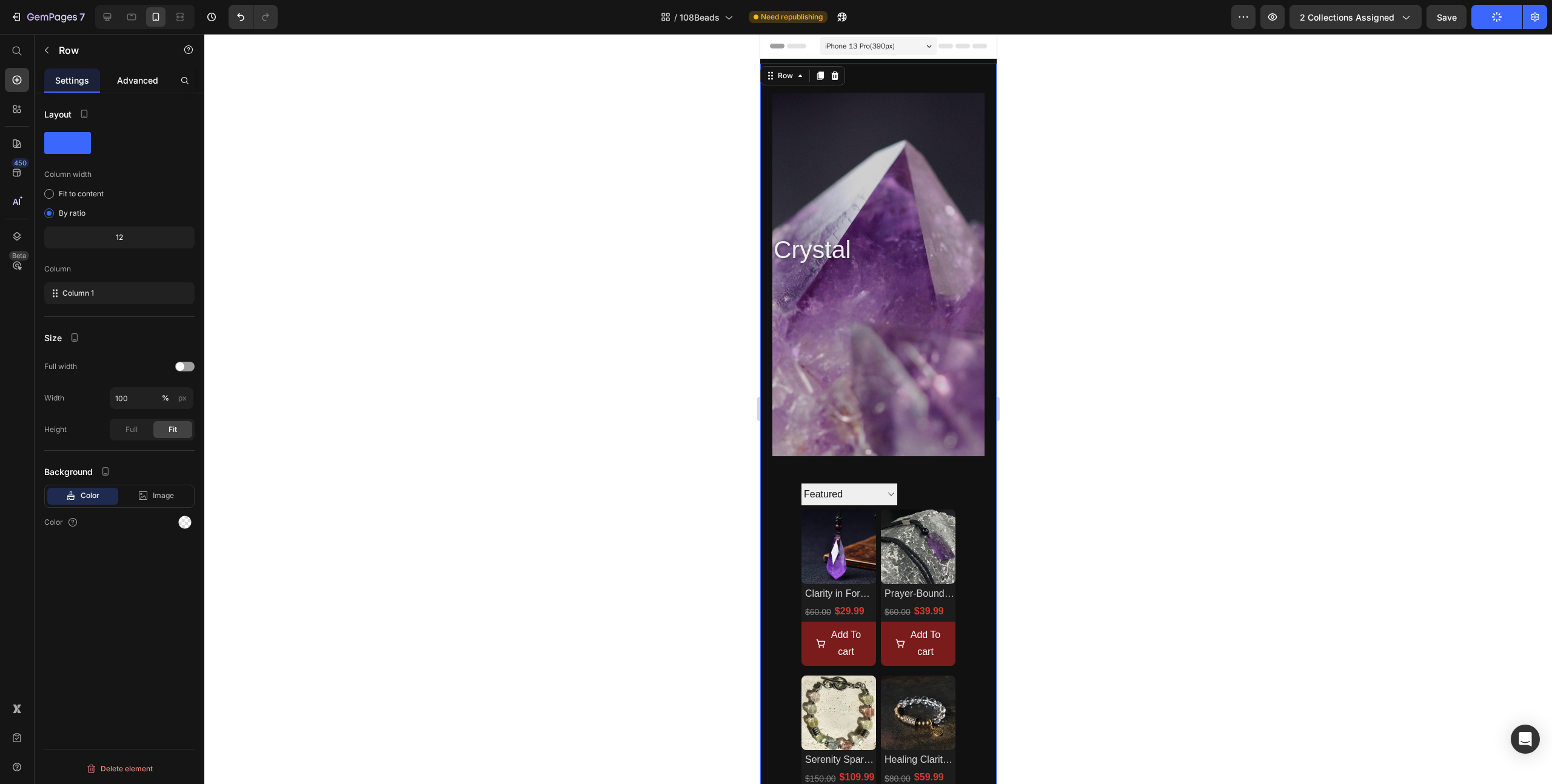click on "Advanced" at bounding box center [138, 80] 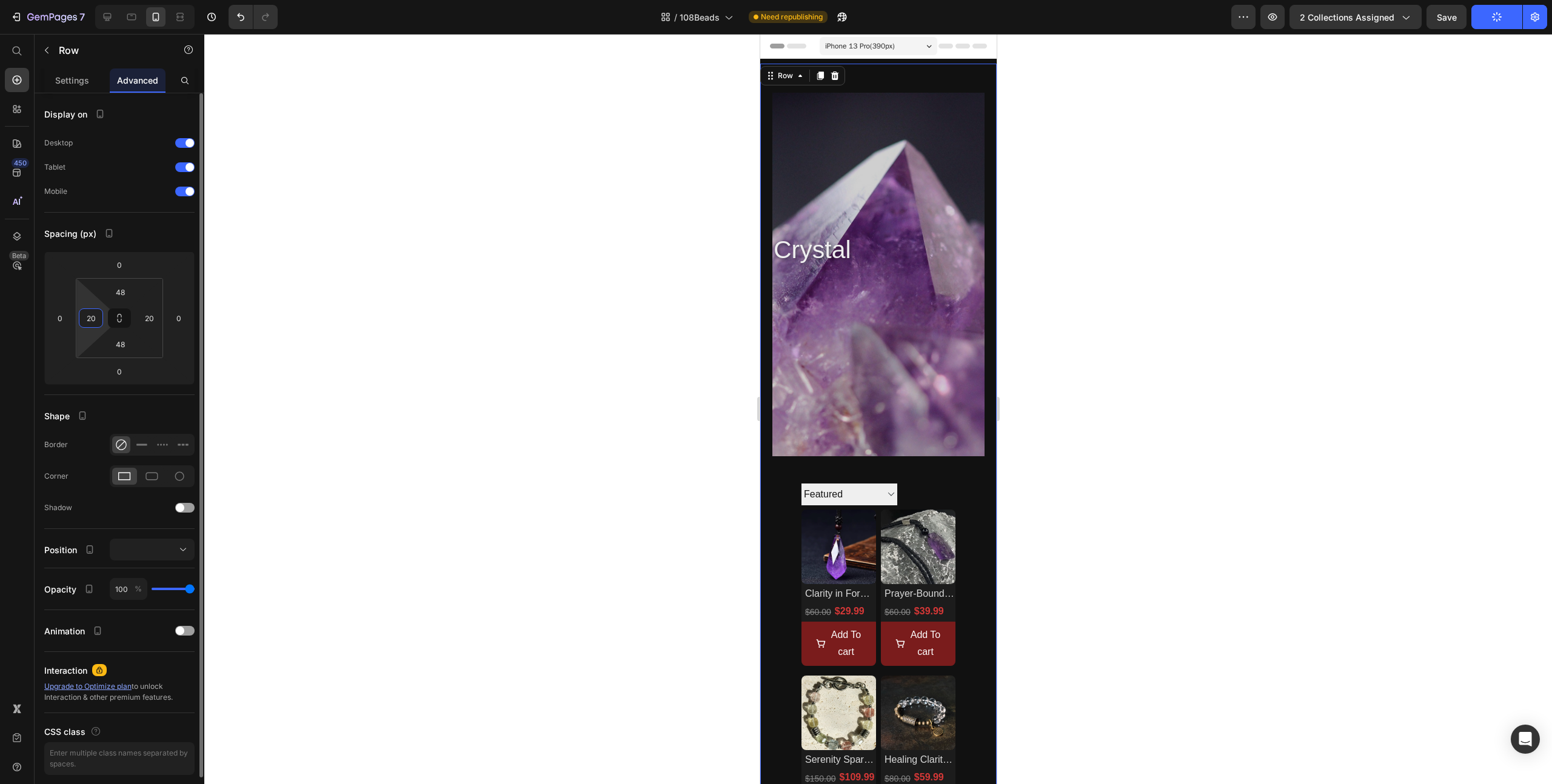 click on "20" at bounding box center (91, 318) 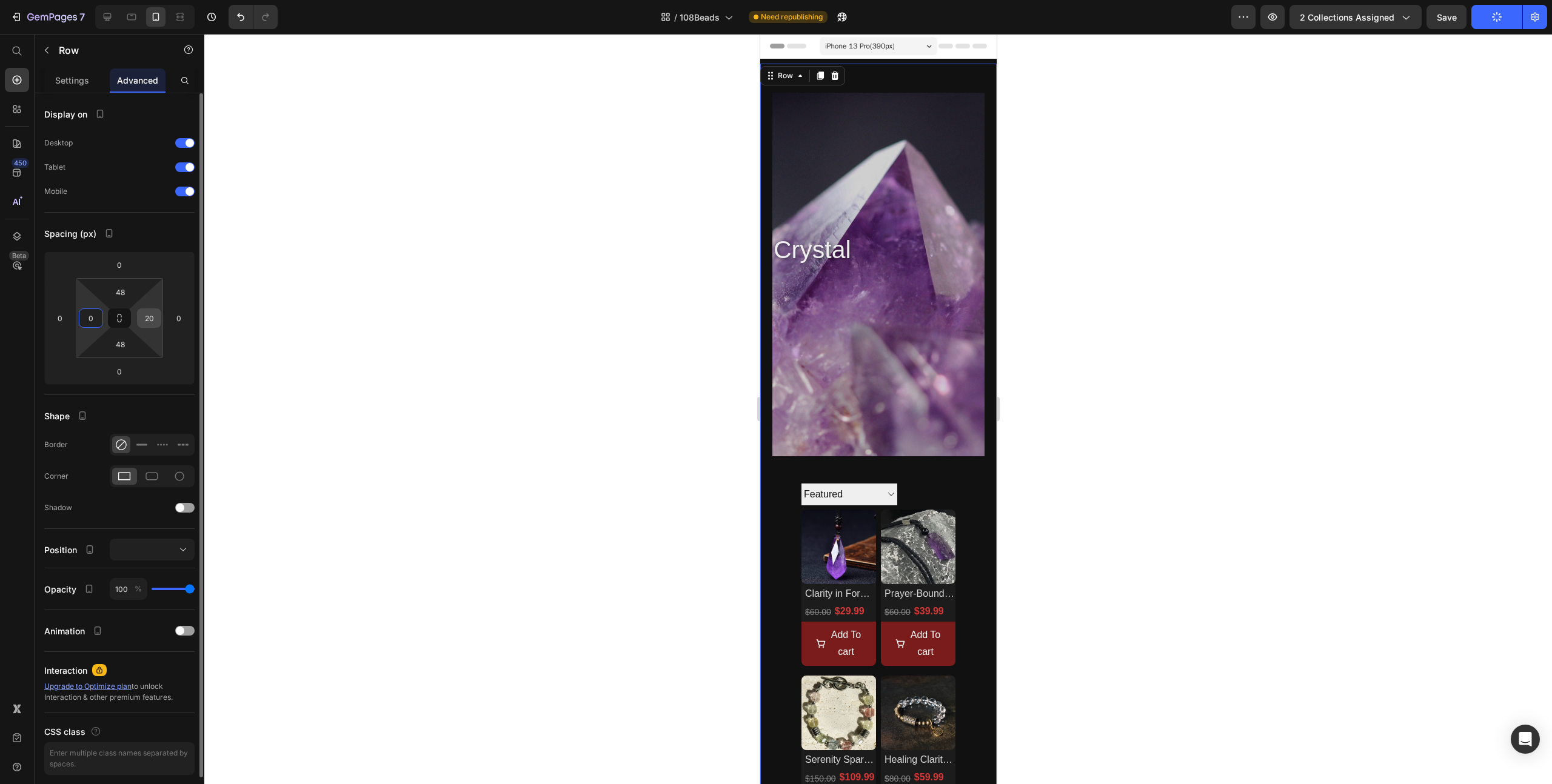 type on "0" 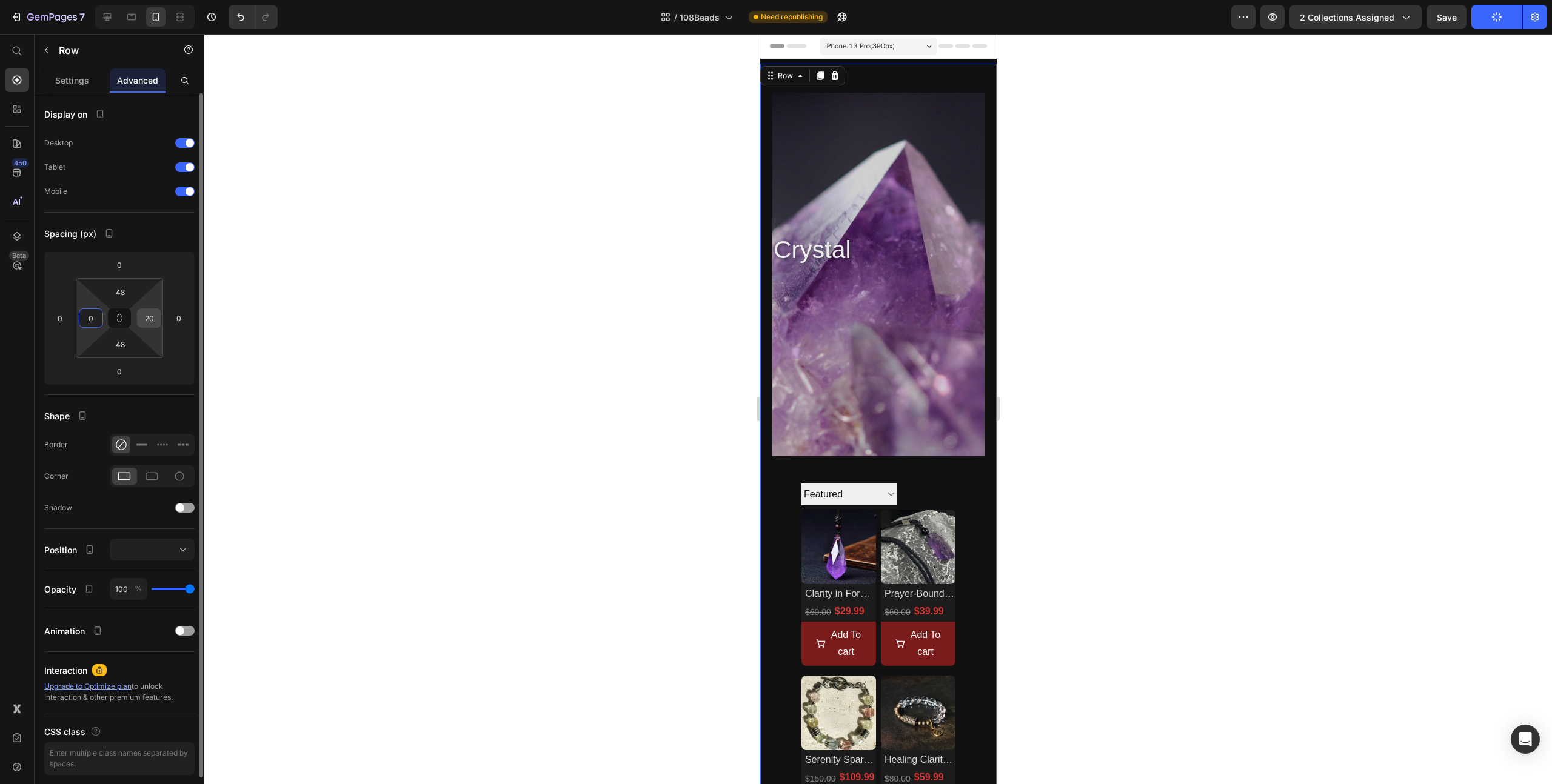 click on "20" at bounding box center [149, 318] 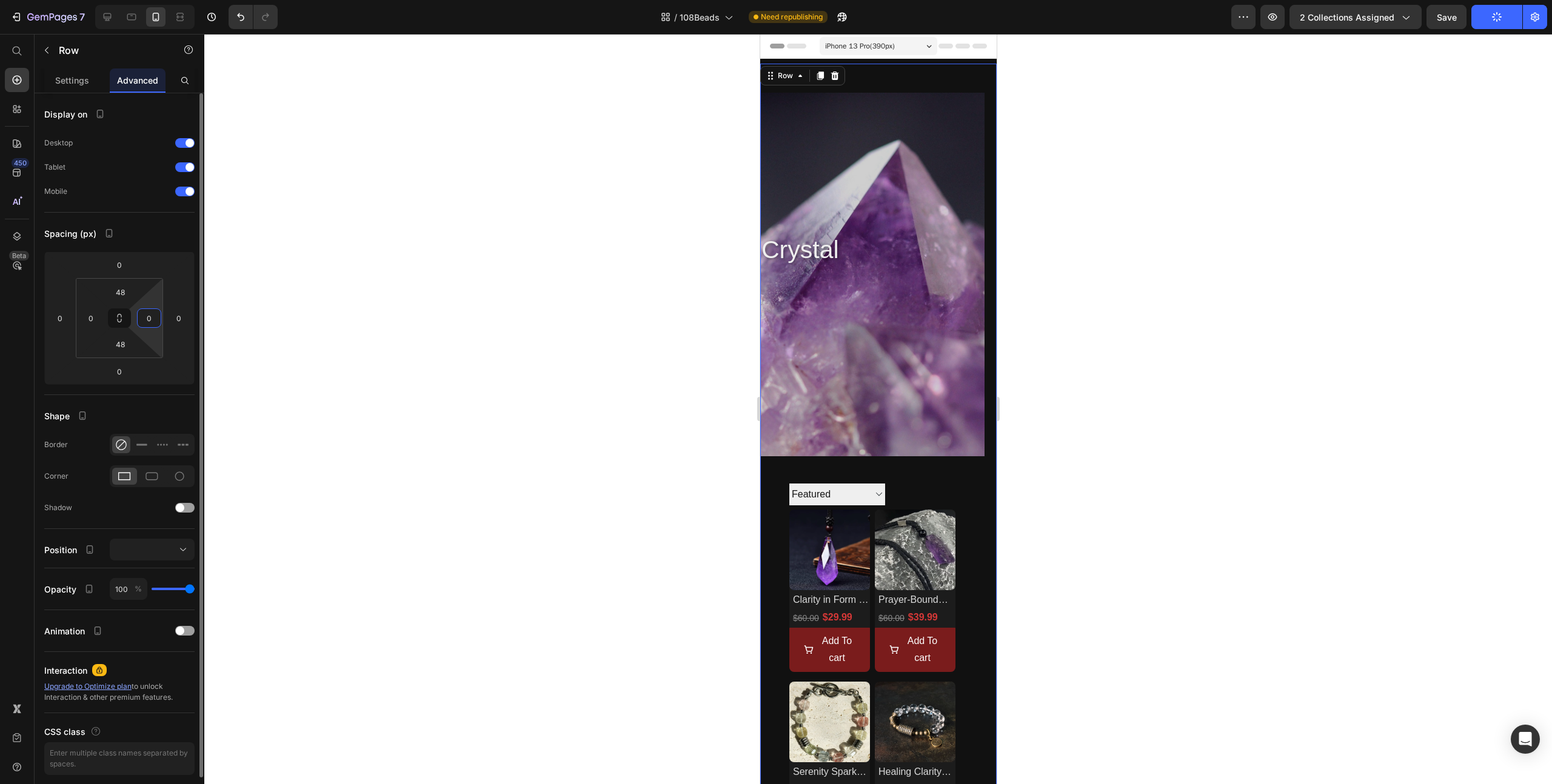type on "0" 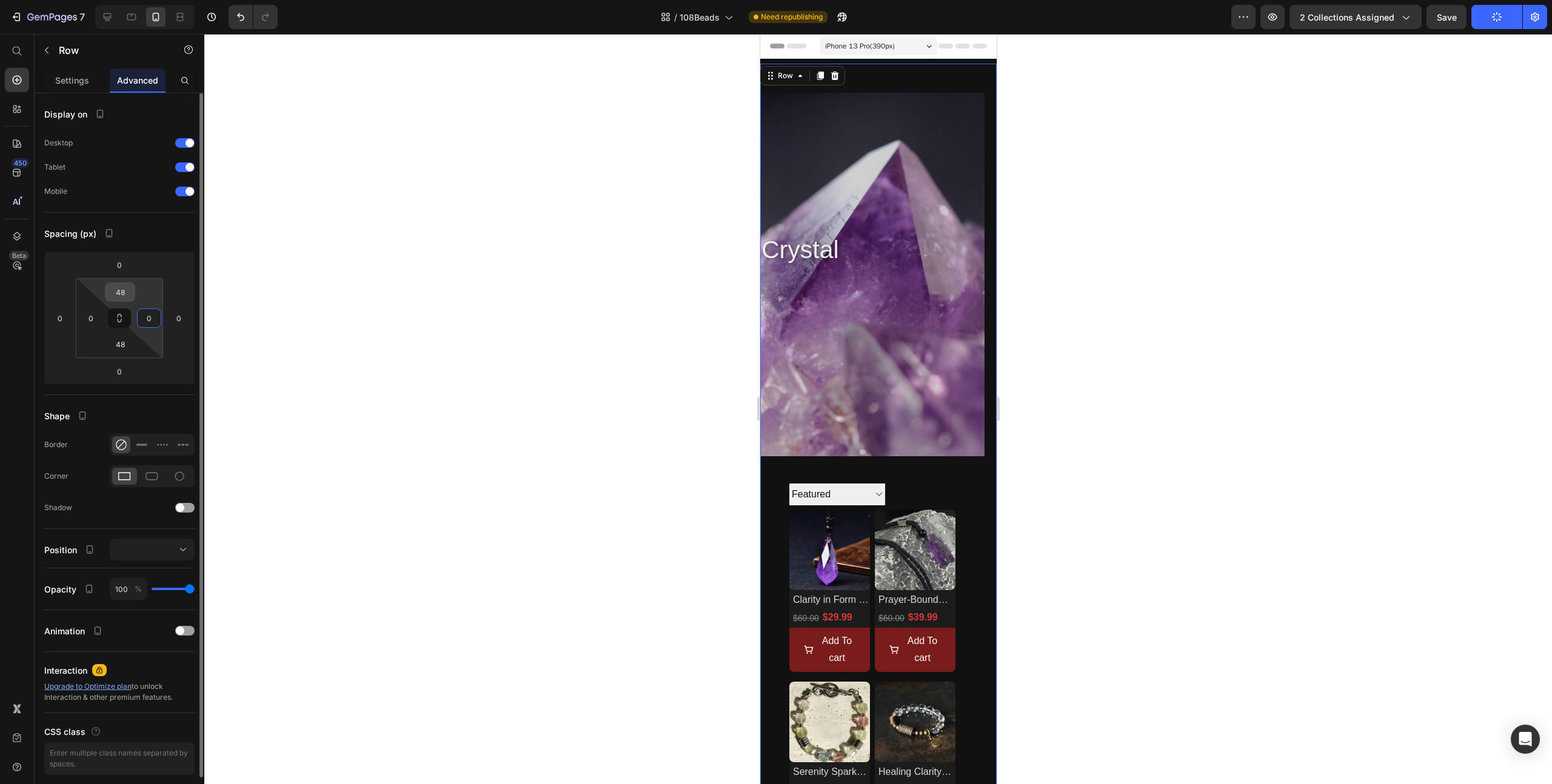 click on "48" at bounding box center [120, 292] 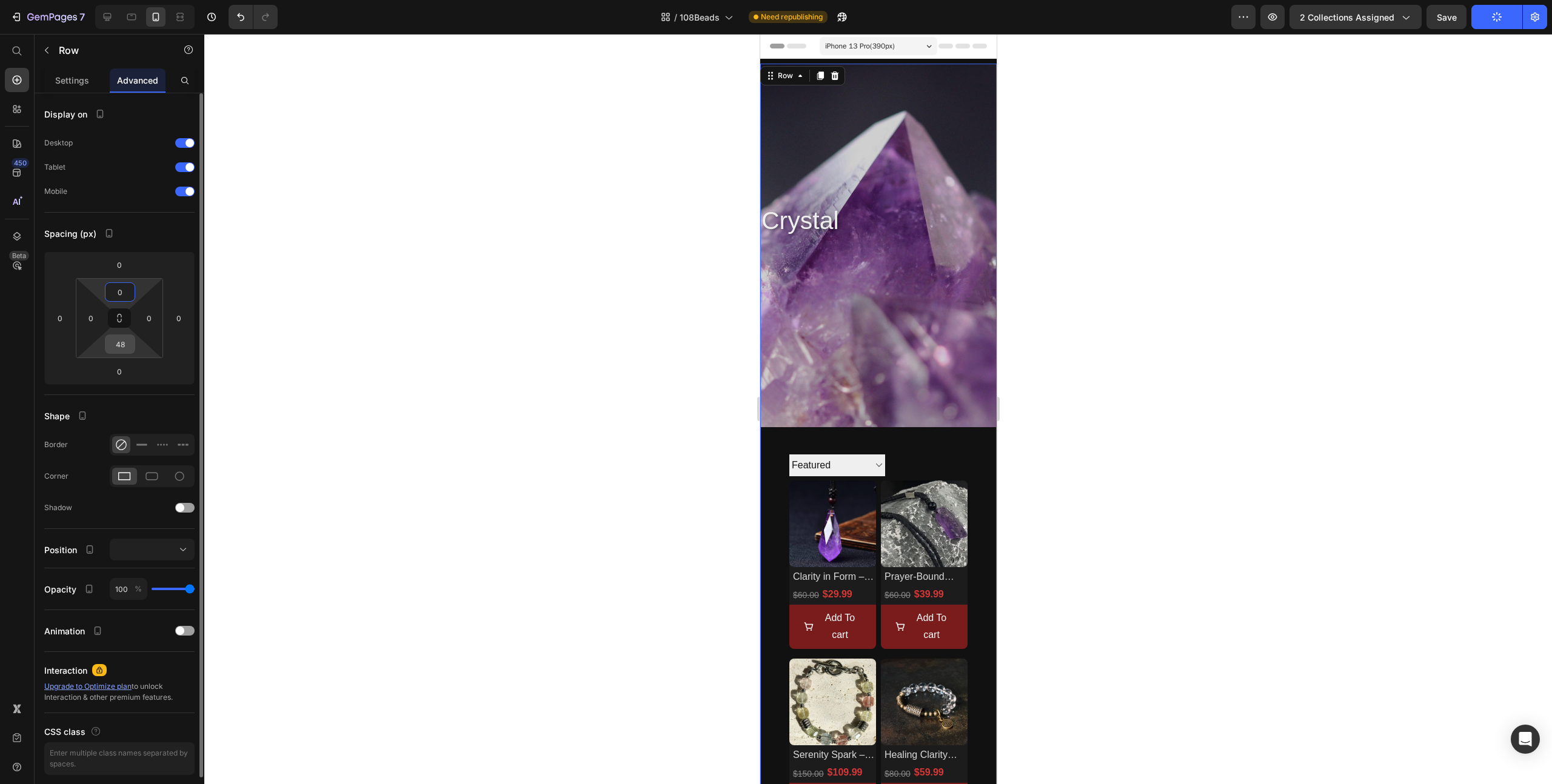 type on "0" 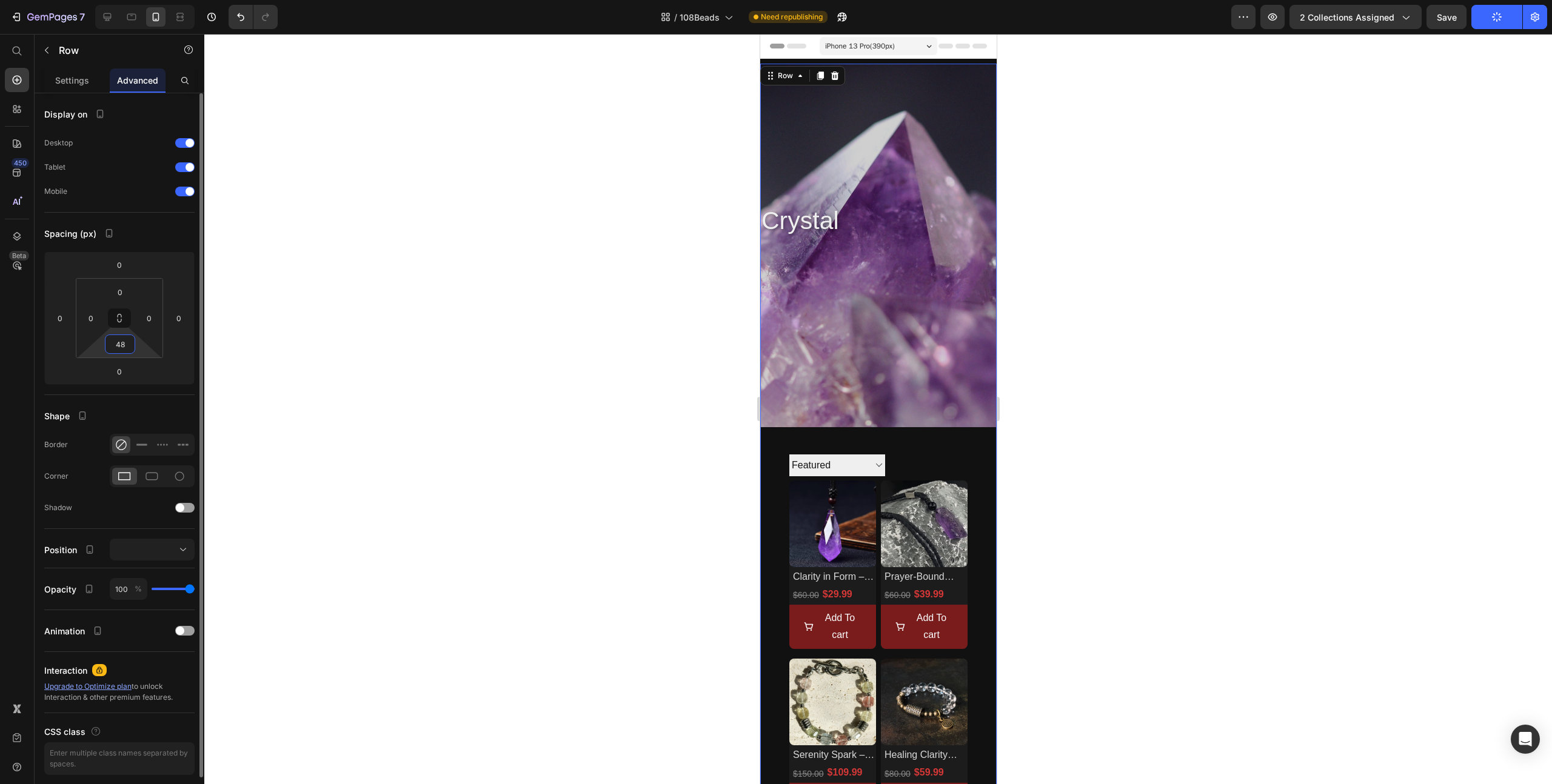 click on "48" at bounding box center (120, 344) 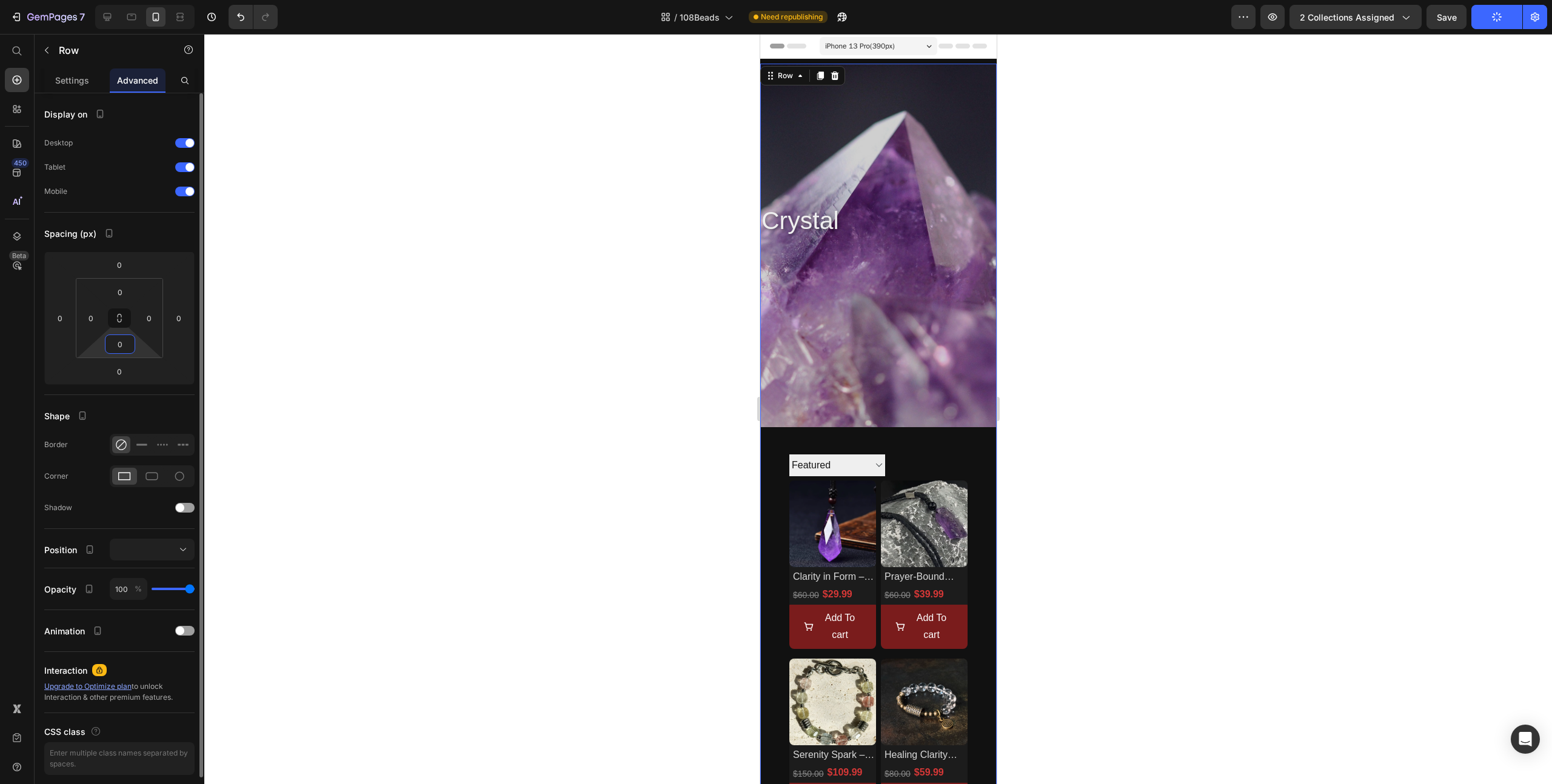 type on "0" 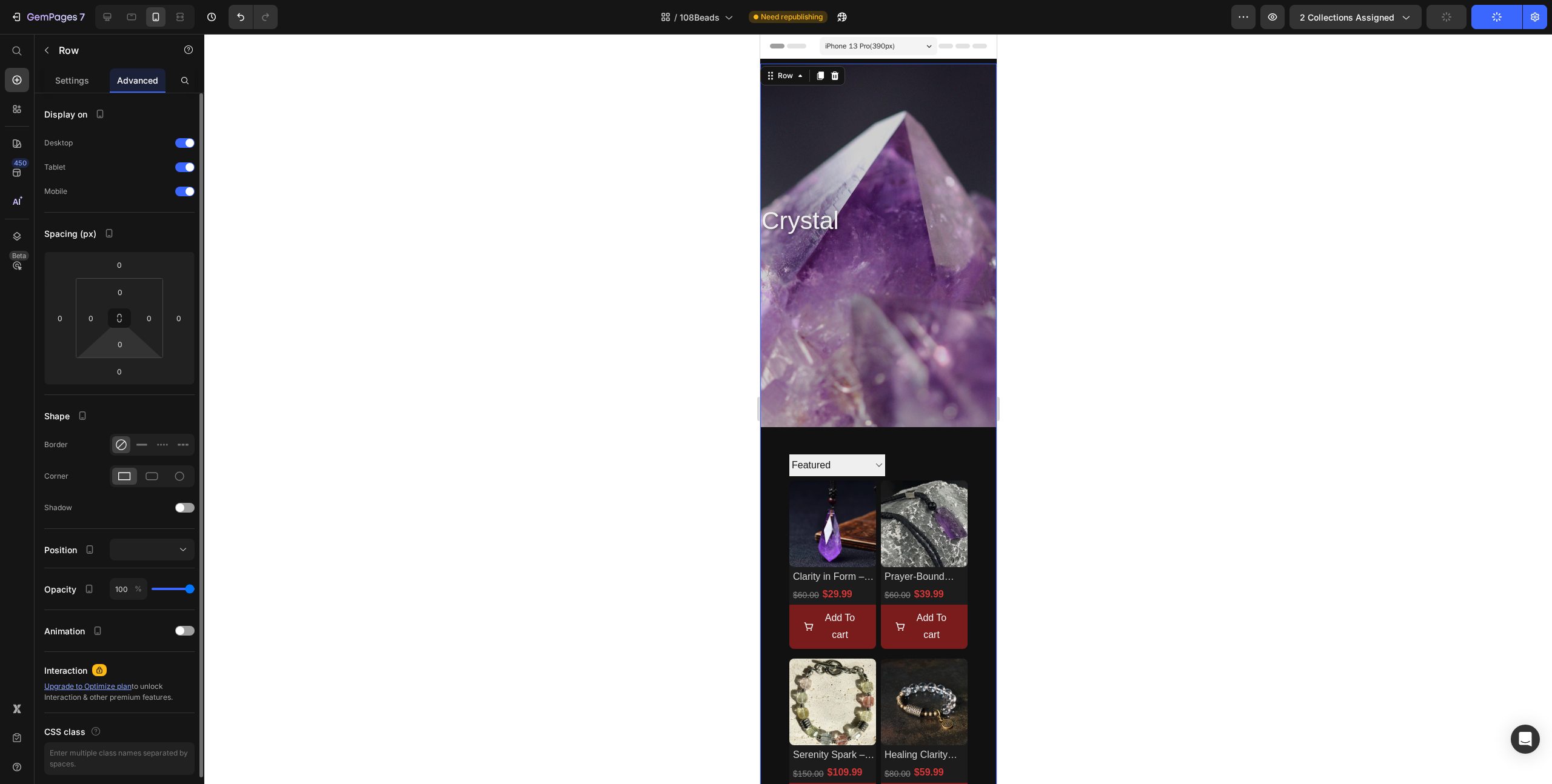 click on "Display on Desktop Tablet Mobile Spacing (px) 0 0 0 0 0 0 0 0 Shape Border Corner Shadow Position Opacity 100 % Animation Interaction Upgrade to Optimize plan  to unlock Interaction & other premium features. CSS class" at bounding box center [119, 448] 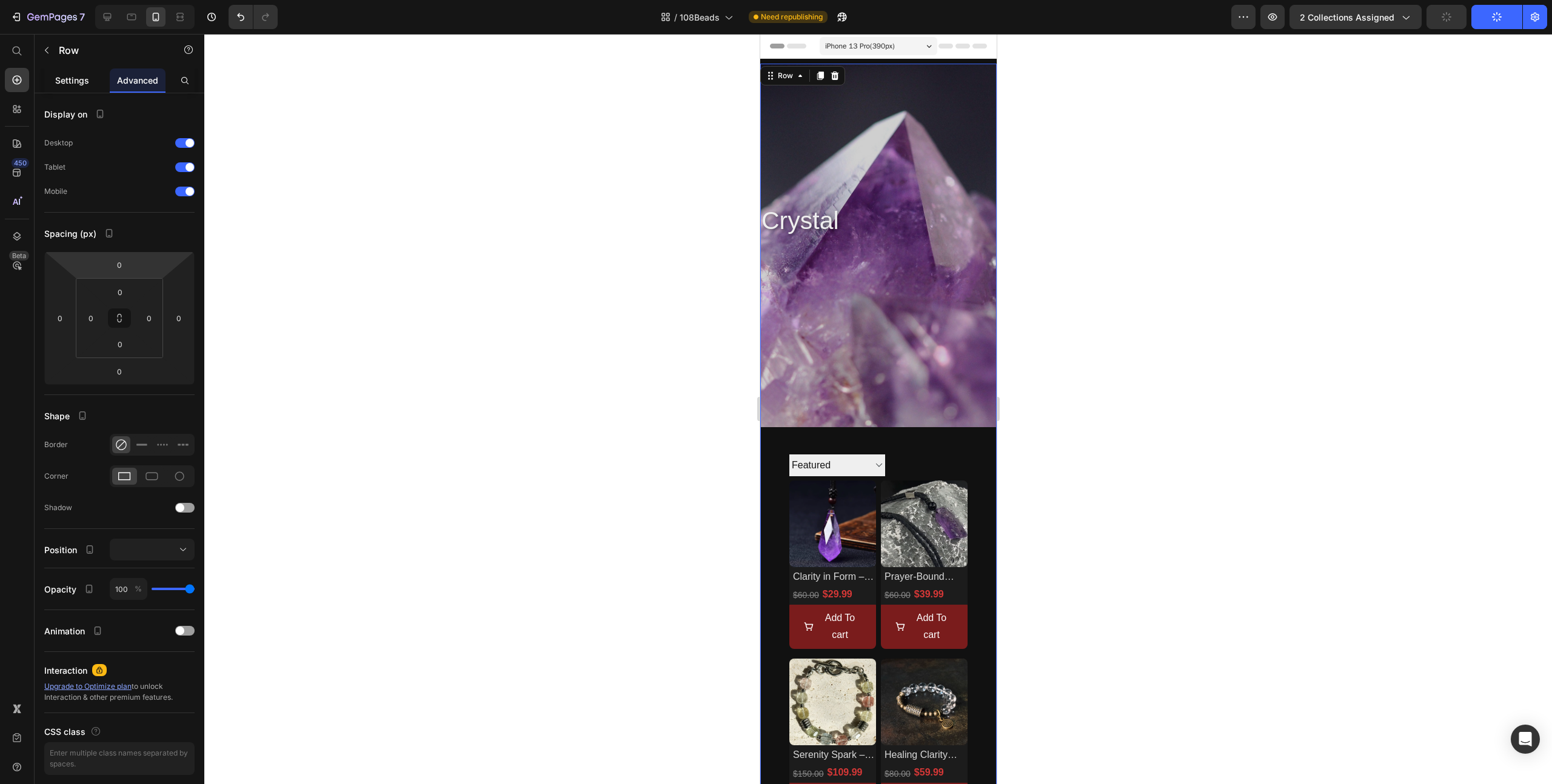 click on "Settings" at bounding box center (72, 80) 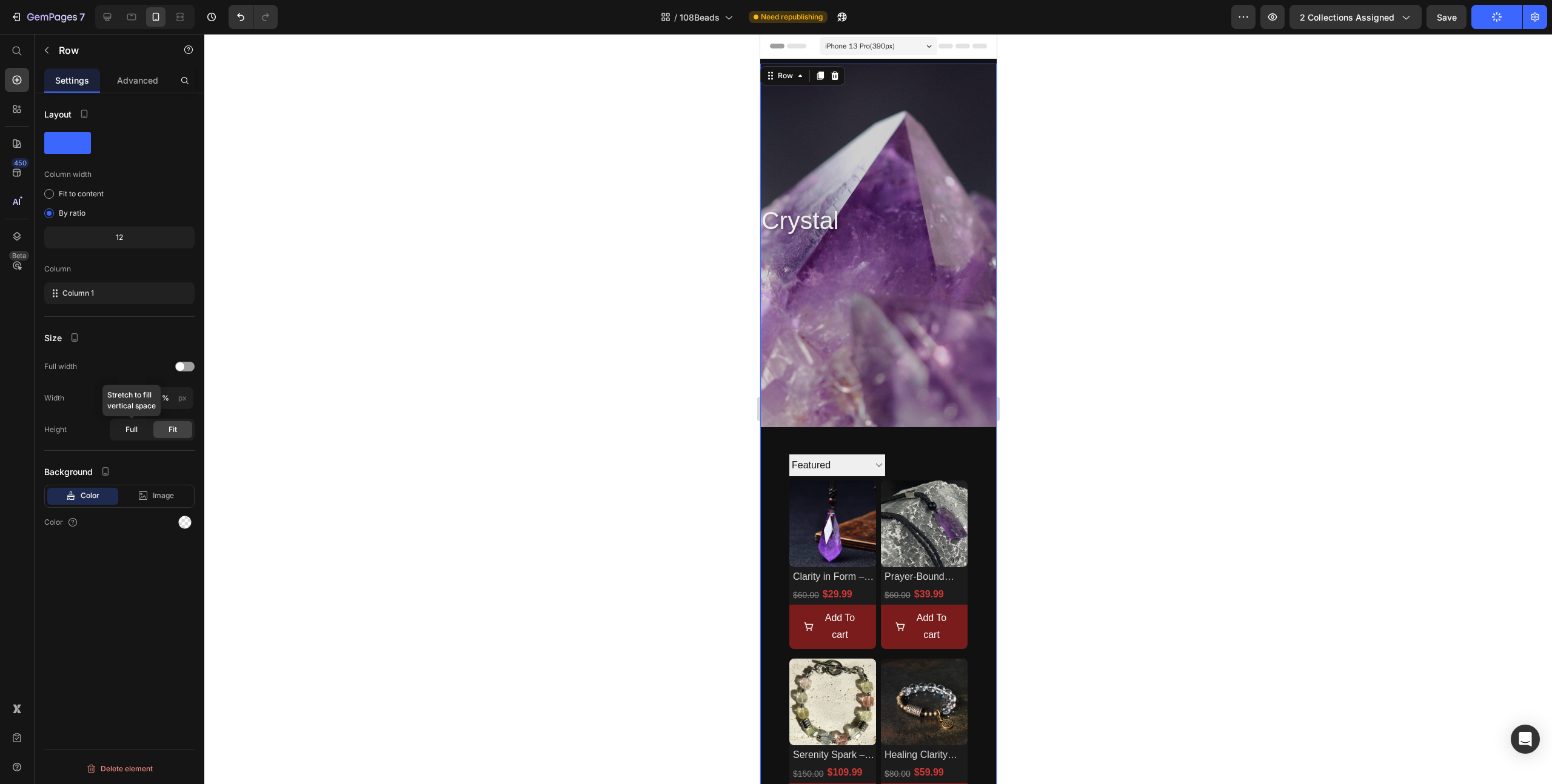 click on "Full" 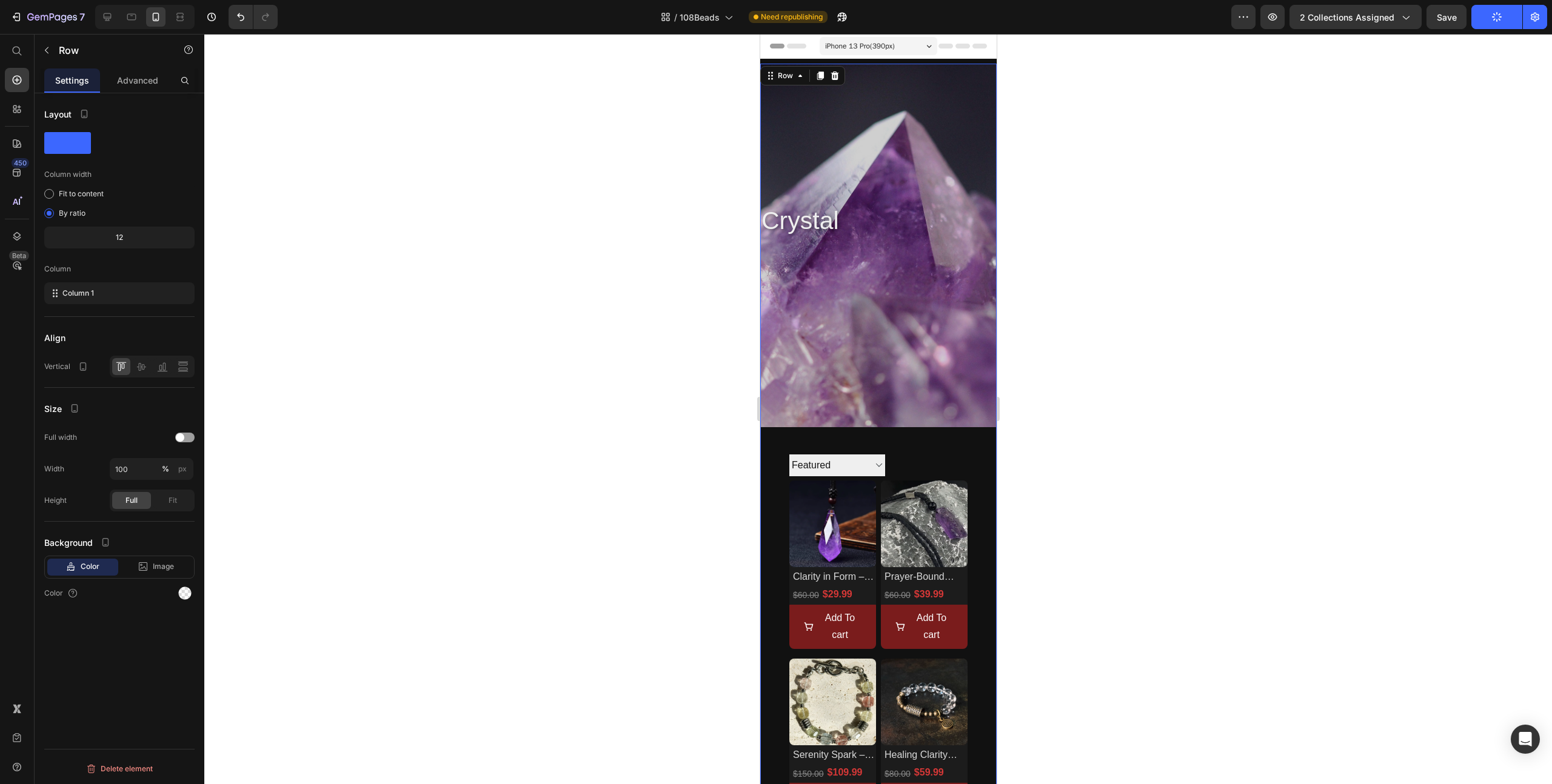 click 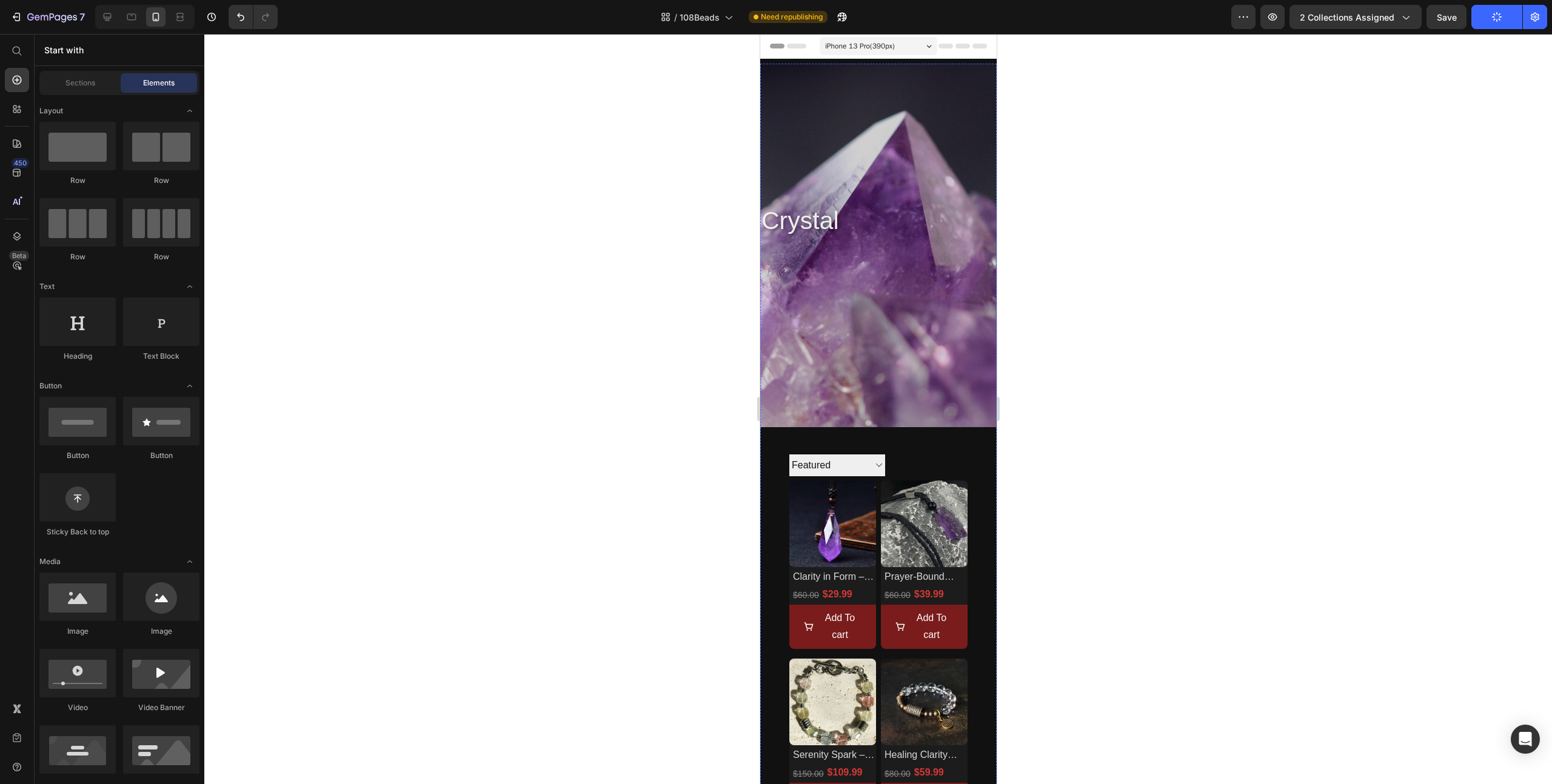 click at bounding box center [878, 245] 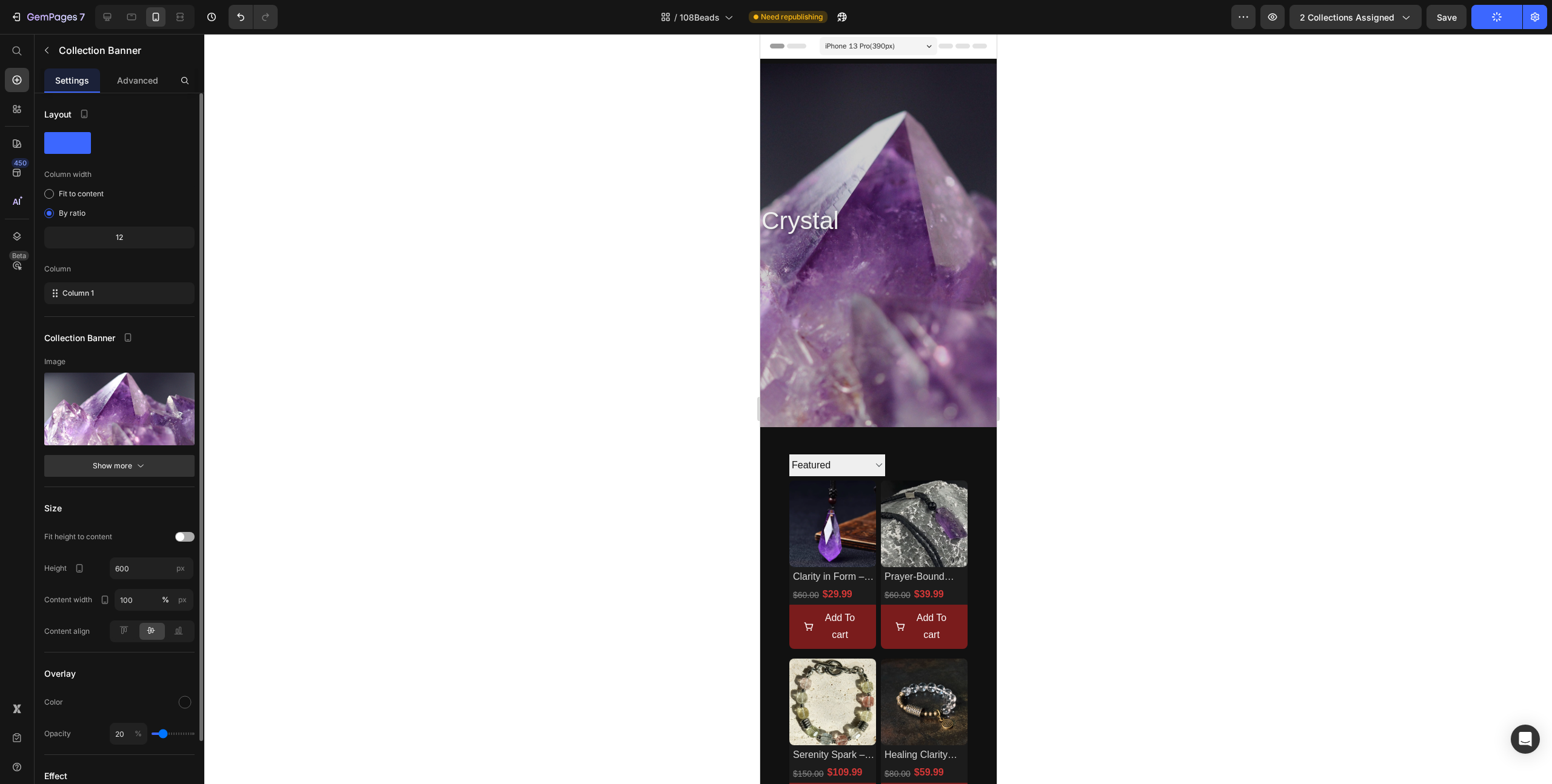 click on "Fit height to content" 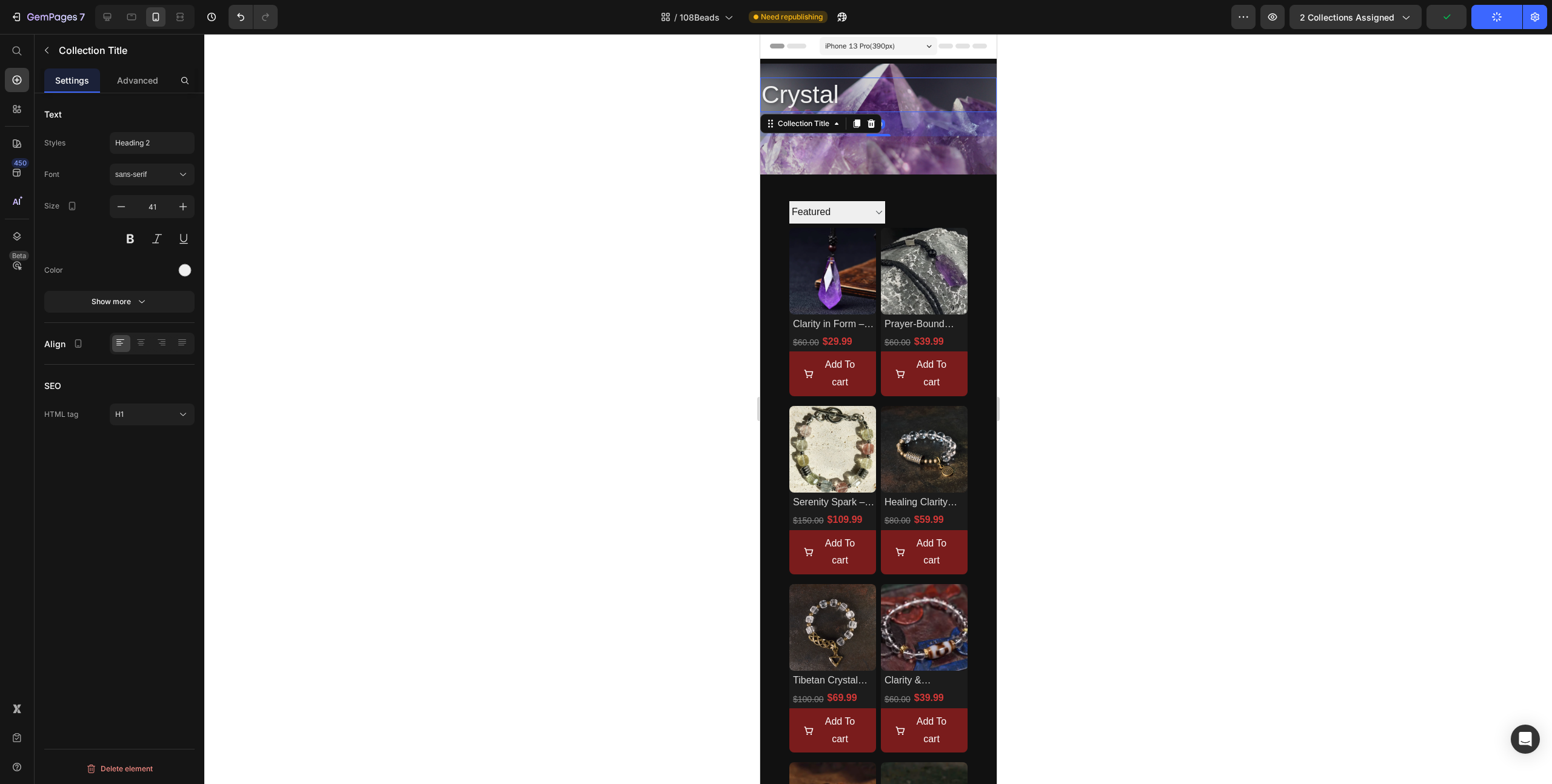 click on "crystal" at bounding box center [878, 95] 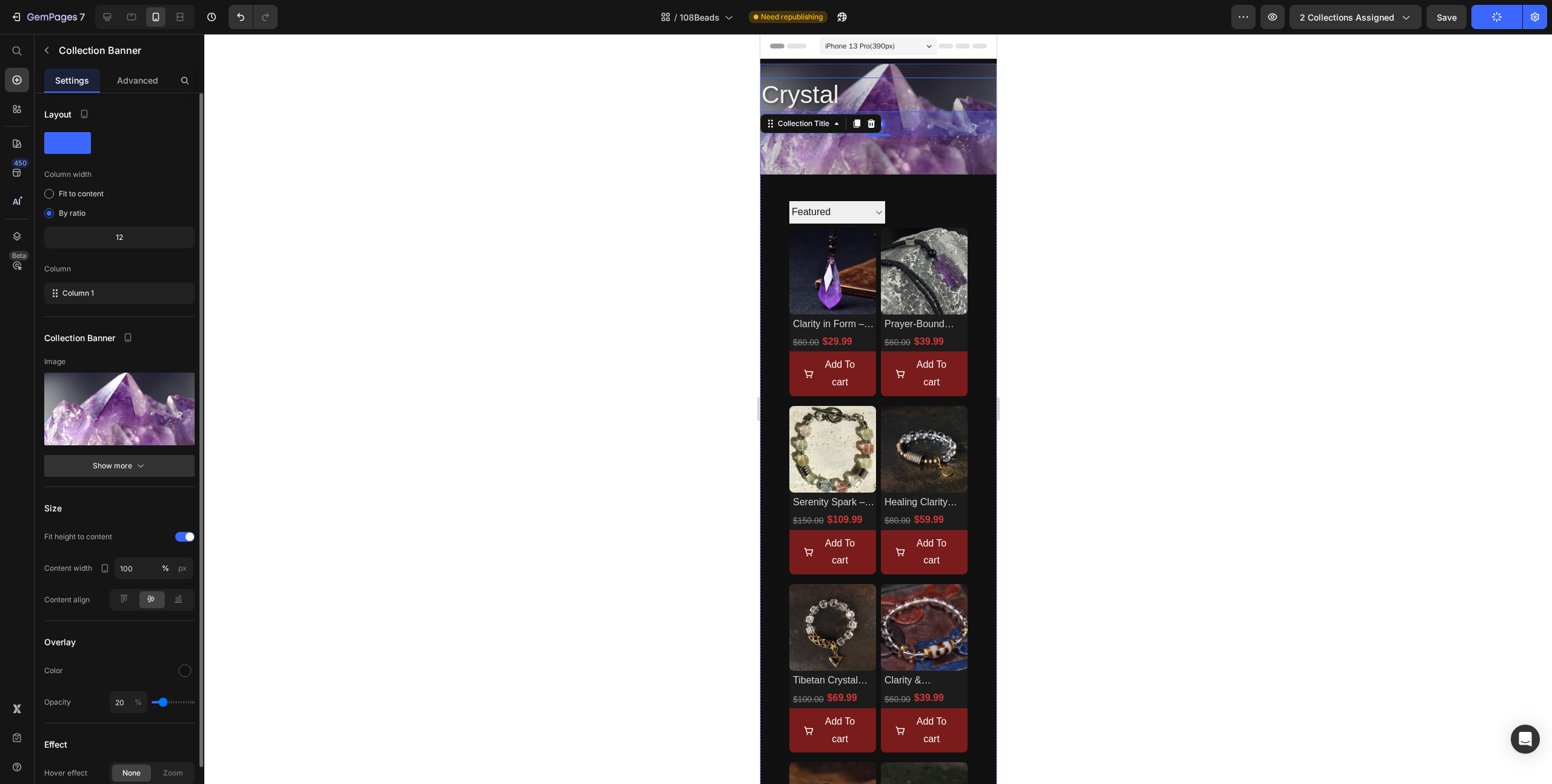 click at bounding box center (878, 119) 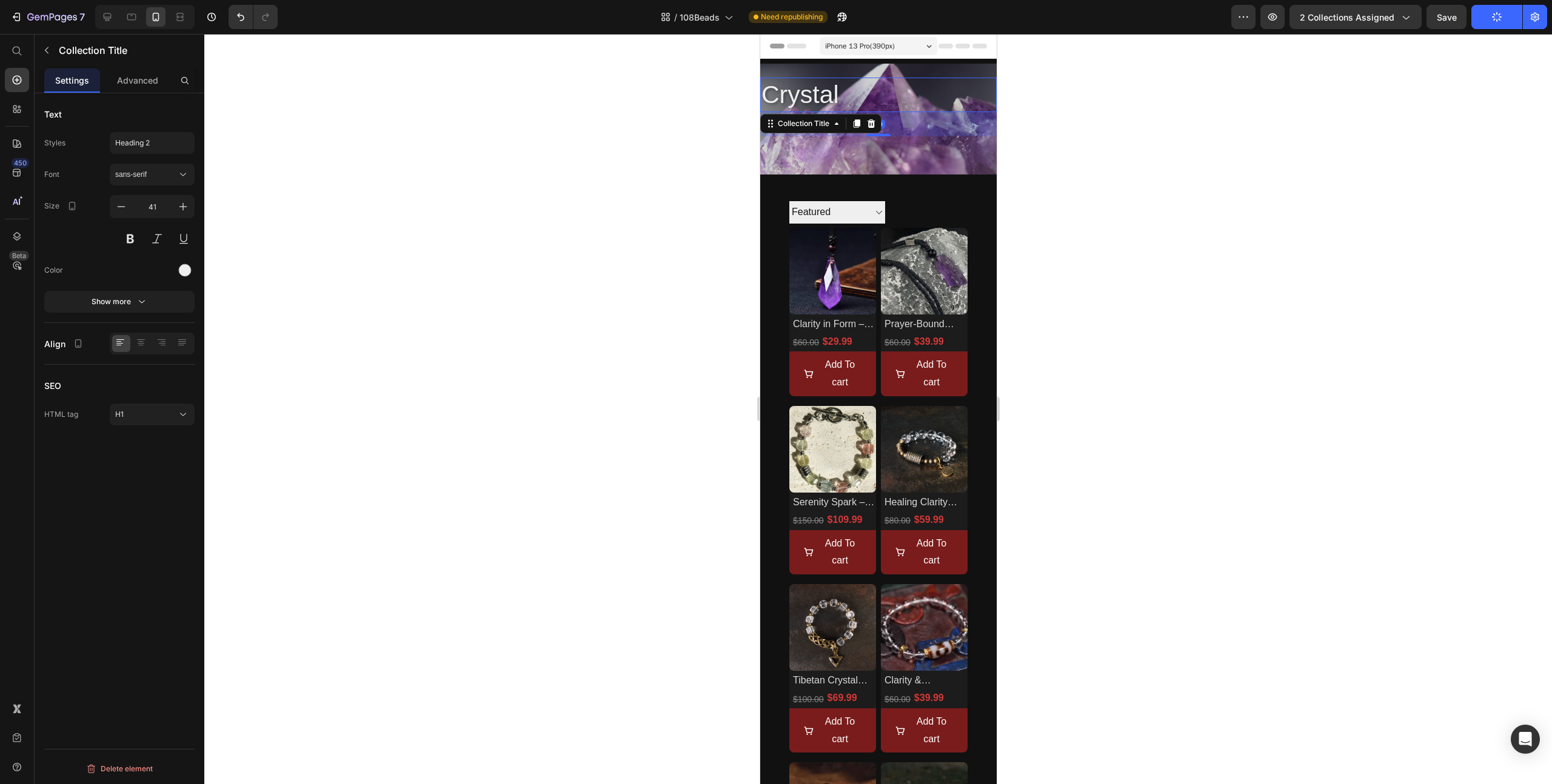 click on "crystal" at bounding box center [878, 95] 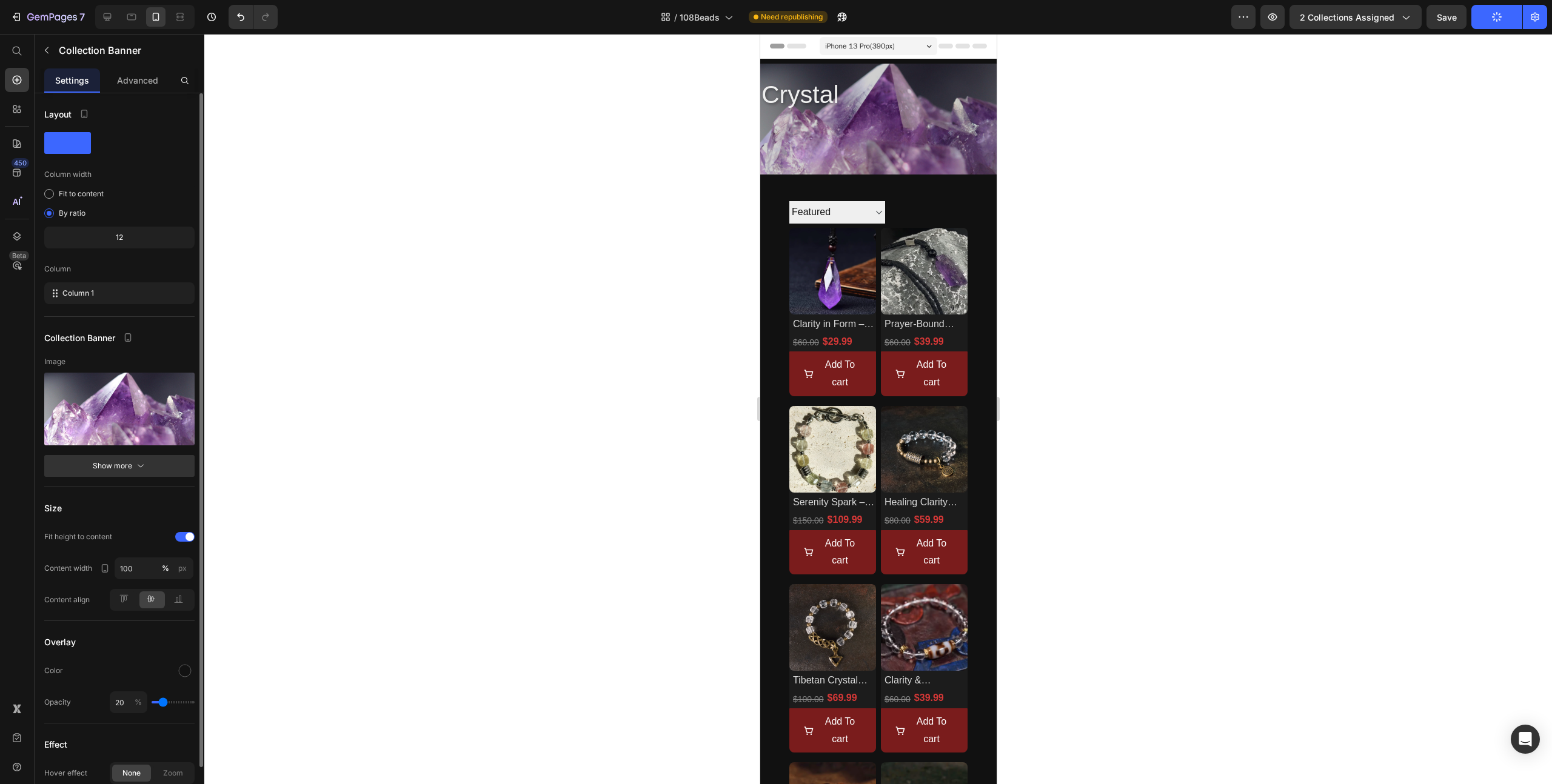 click at bounding box center [878, 119] 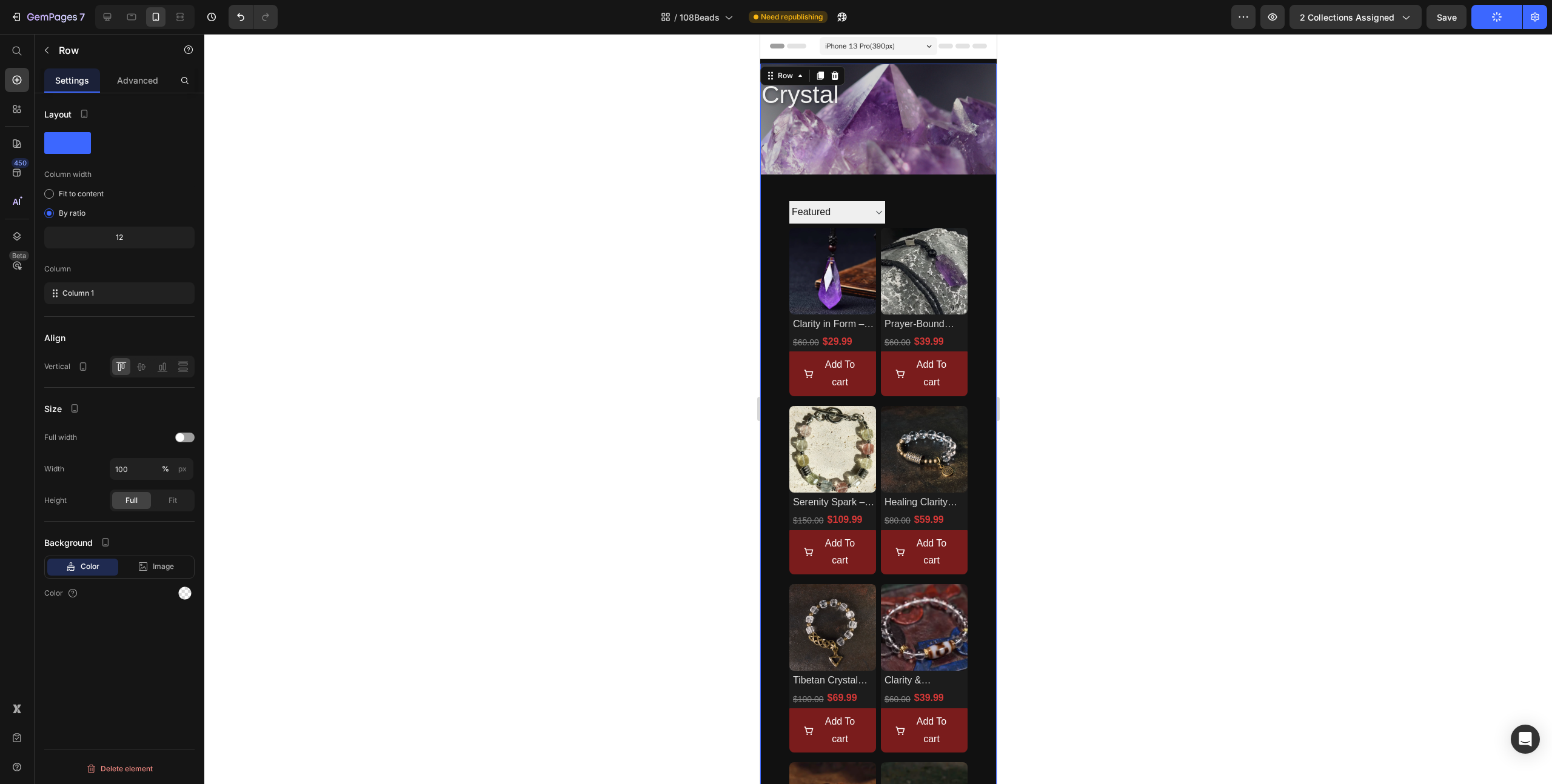 click on "crystal Collection Title Collection Banner Collection Description Sorting Best selling Featured Alphabetically, A-Z Alphabetically, Z-A Price, low to high Price, high to low Date, new to old Date, old to new Collection Toolbar Product Images Clarity in Form – Windveil Amethyst Necklace Product Title $29.99 Product Price $60.00 Product Price Row
Add To cart Product Cart Button Row Product Images Prayer-Bound Amethyst – Raw Crystal Necklace from the Highlands Product Title $39.99 Product Price $60.00 Product Price Row
Add To cart Product Cart Button Row Product Images Serenity Spark – Ice Topaz Healing Energy Bracelet Product Title $109.99 Product Price $150.00 Product Price Row
Add To cart Product Cart Button Row Product Images Healing Clarity Bracelet – Quartz & Brass Energy Blend Product Title $59.99 Product Price $80.00 Product Price Row
Add To cart Product Cart Button Row Product Images Product Title $69.99 Product Price $100.00 Row <" at bounding box center (878, 602) 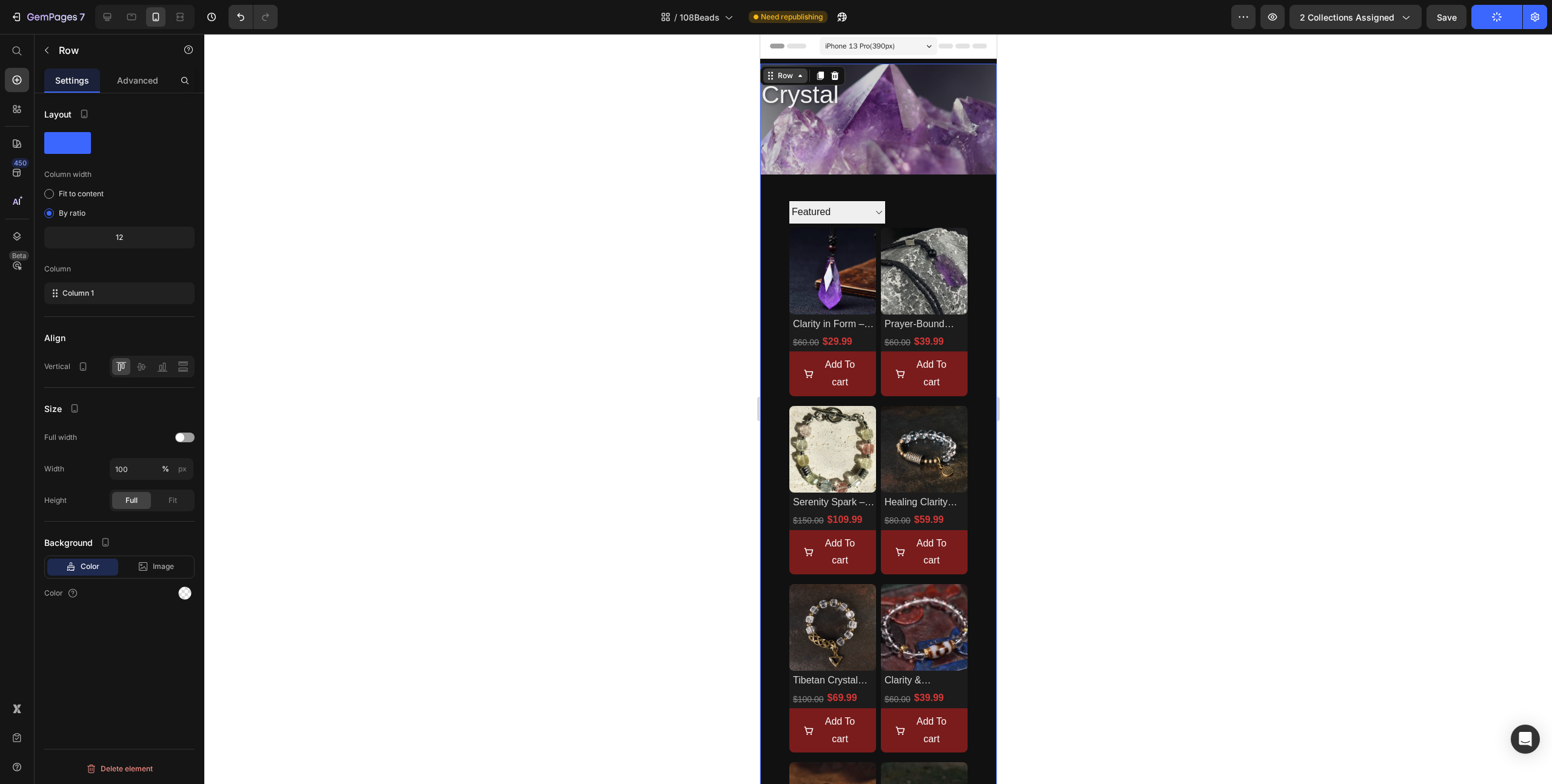 click on "Row" at bounding box center [784, 76] 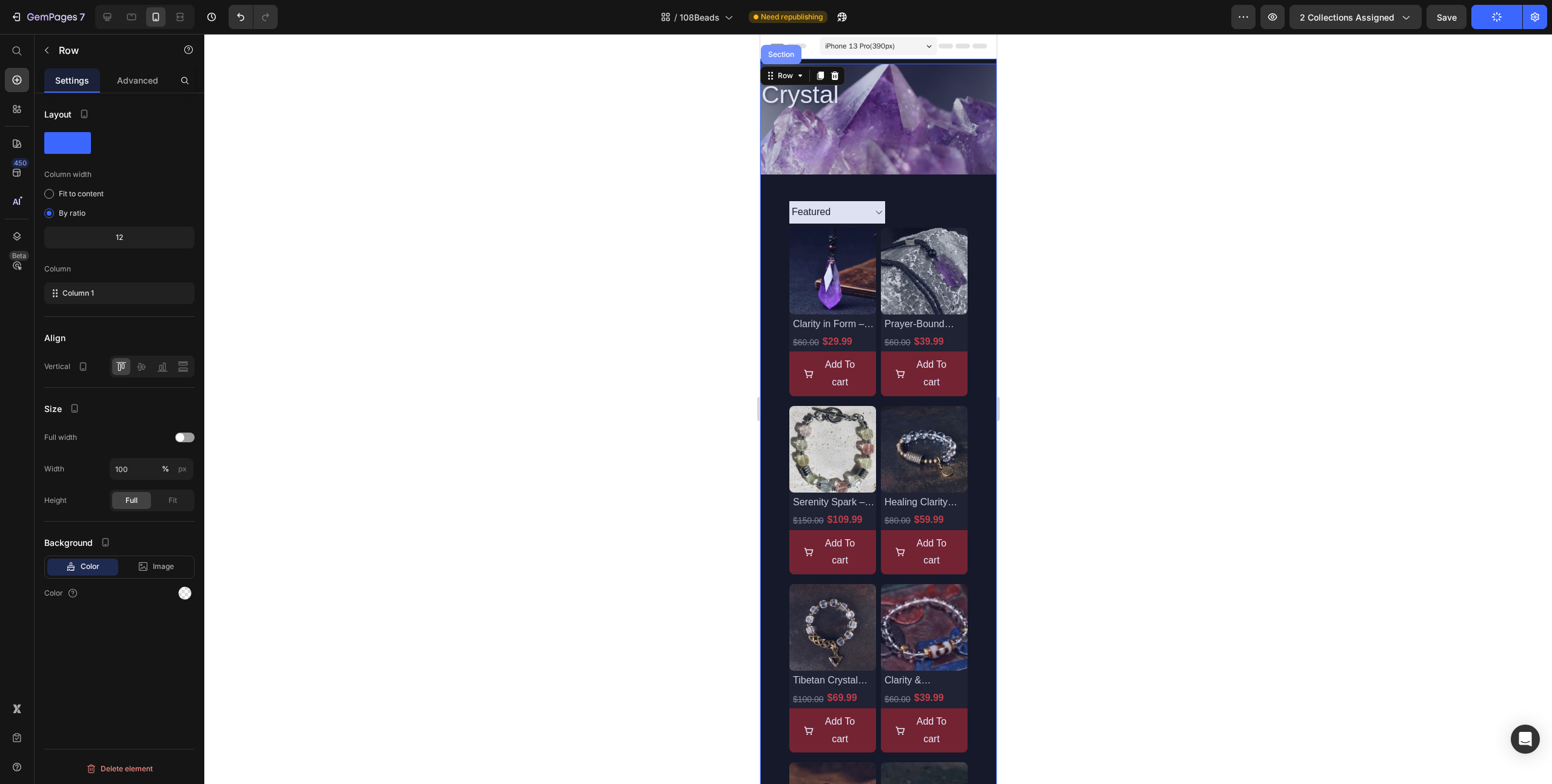 click on "Section" at bounding box center (780, 55) 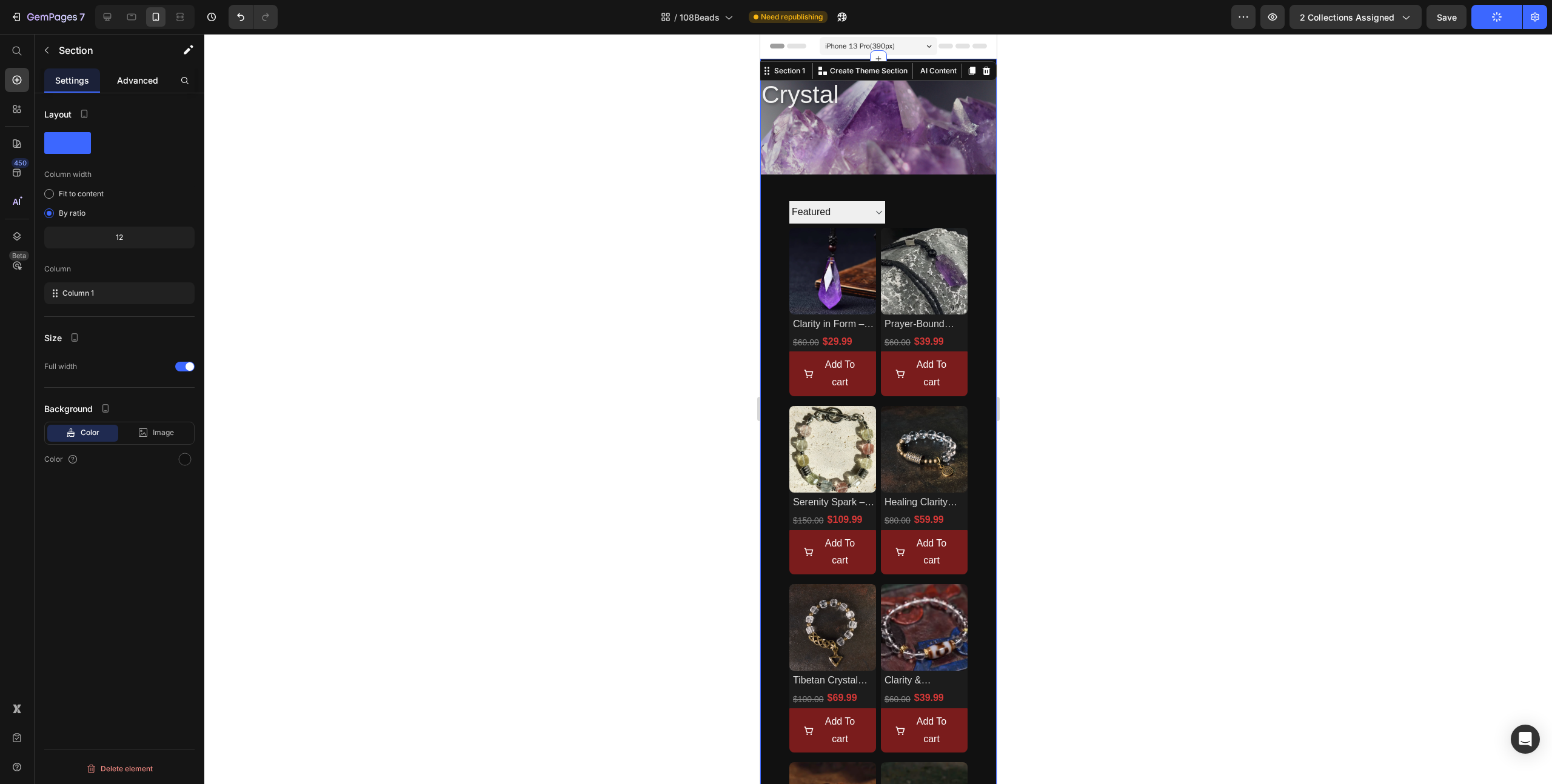 click on "Advanced" 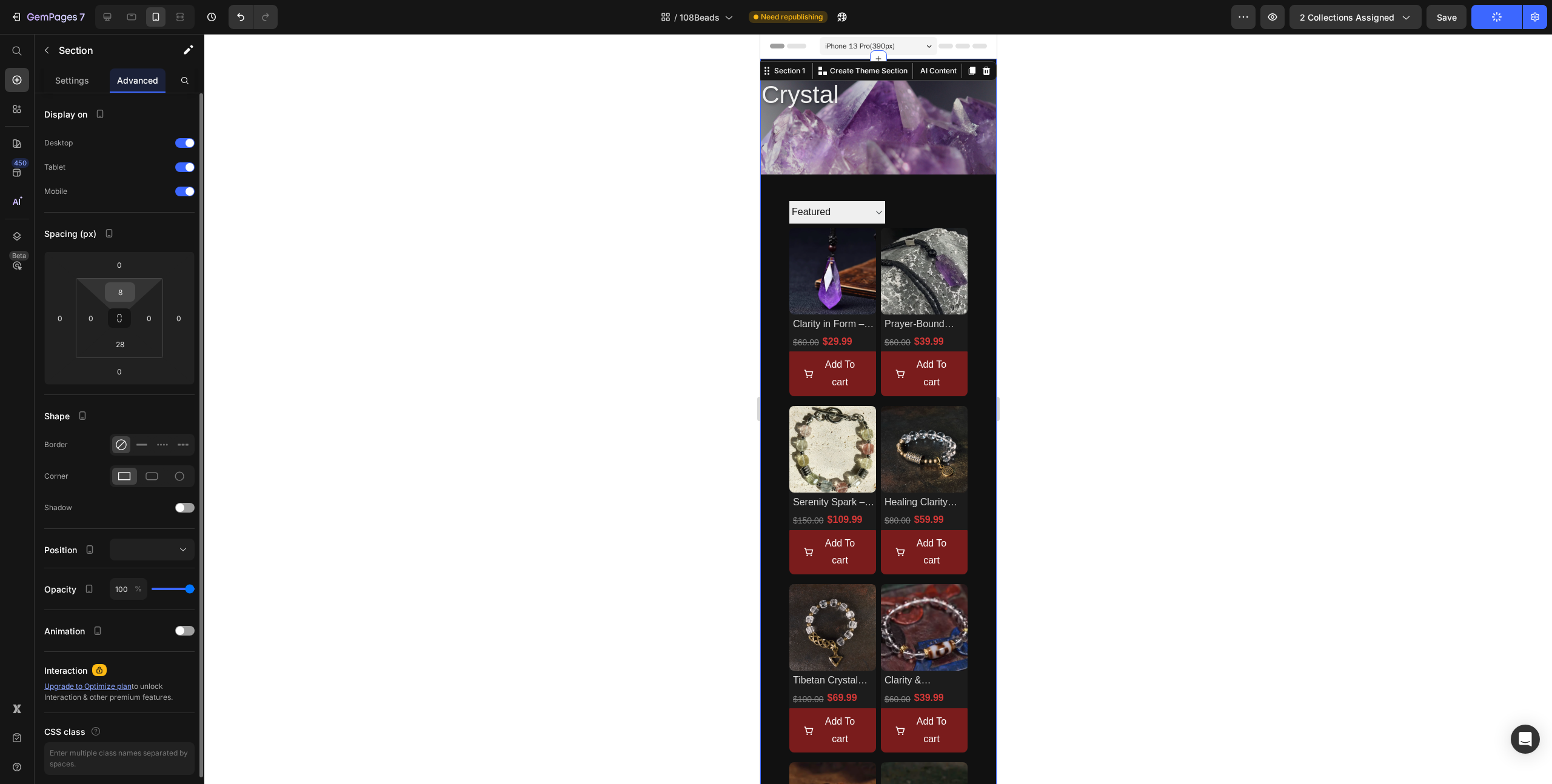 click on "8" at bounding box center [120, 292] 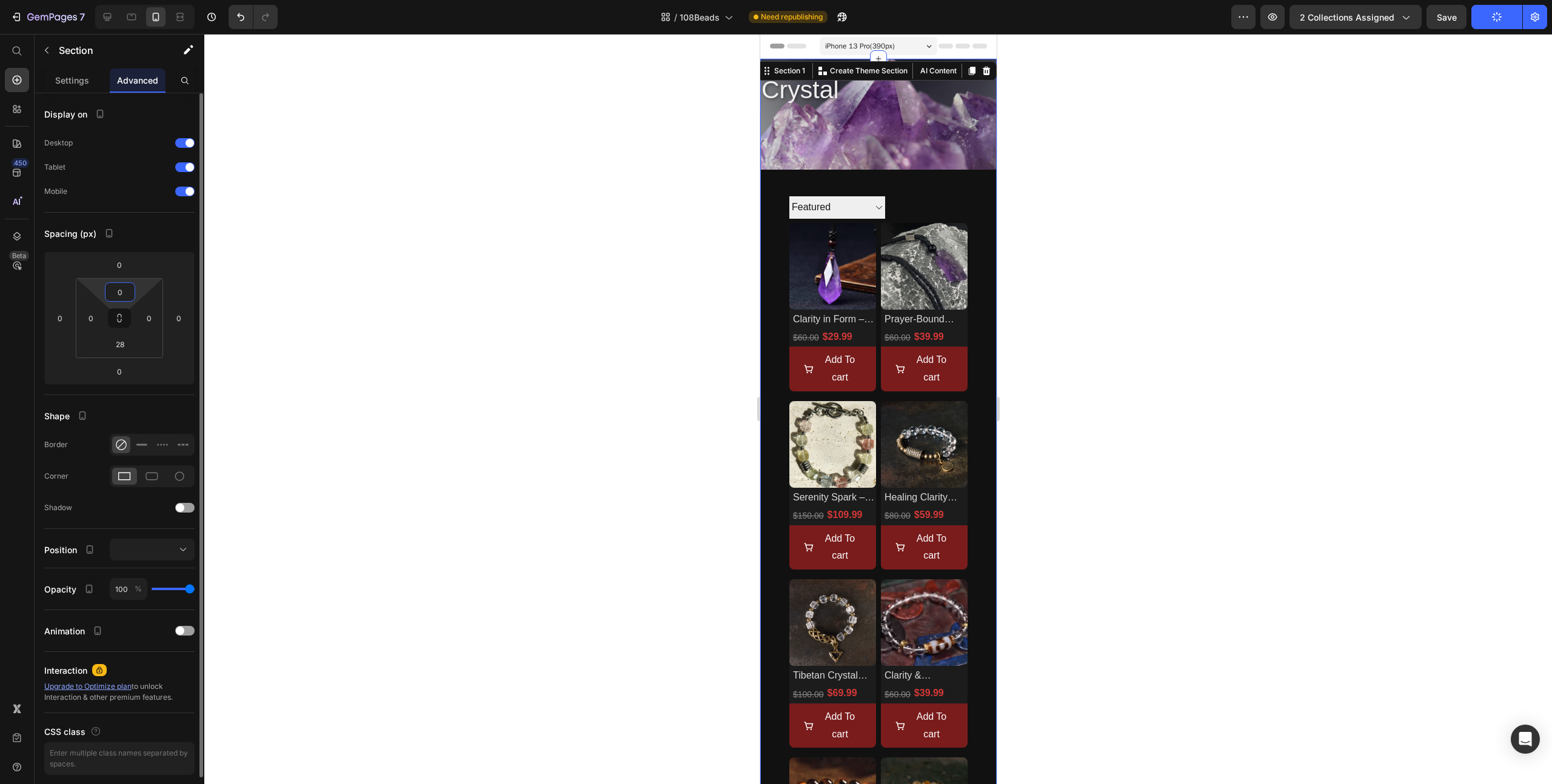 type on "0" 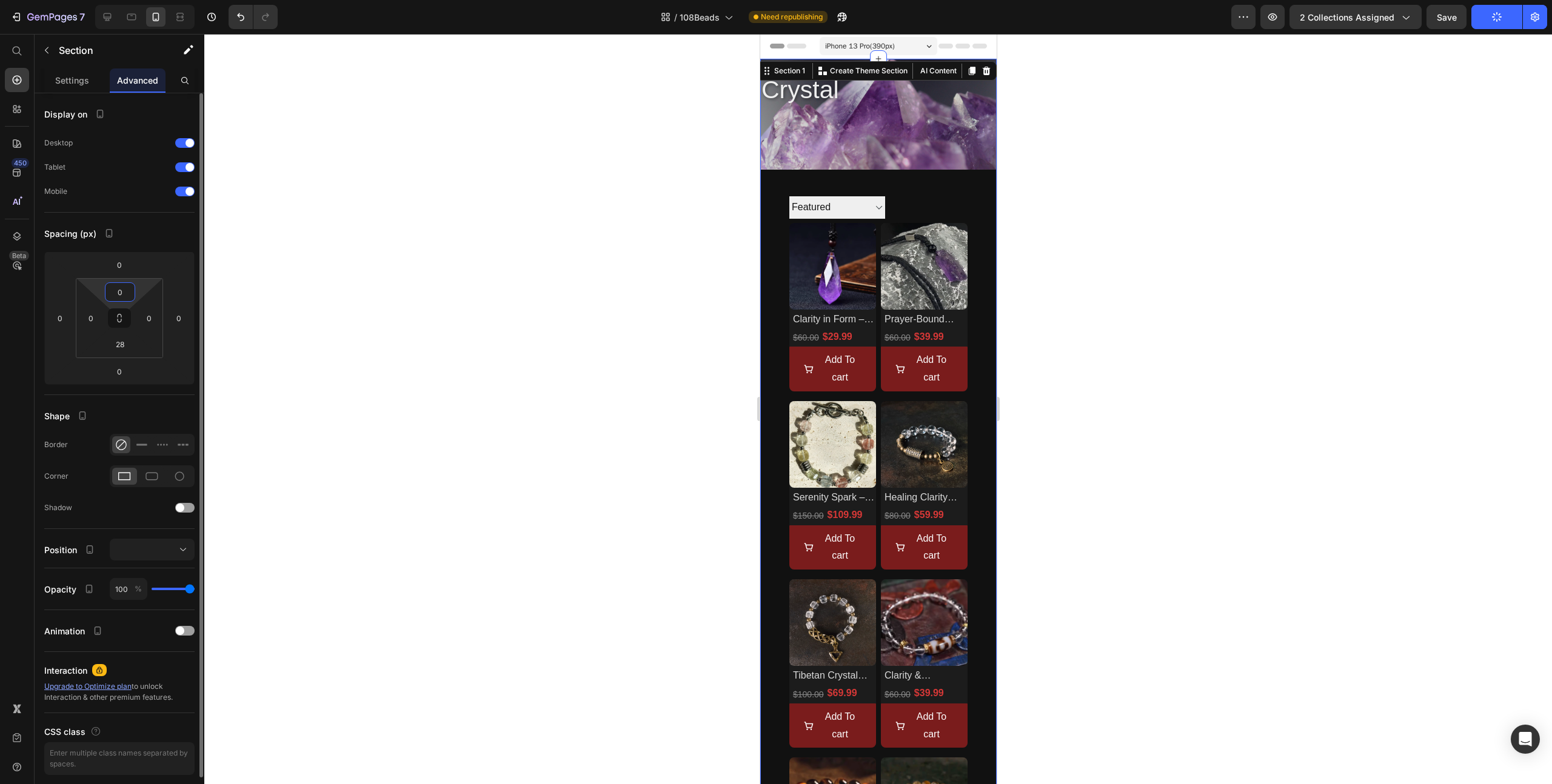 click on "Spacing (px)" at bounding box center (119, 233) 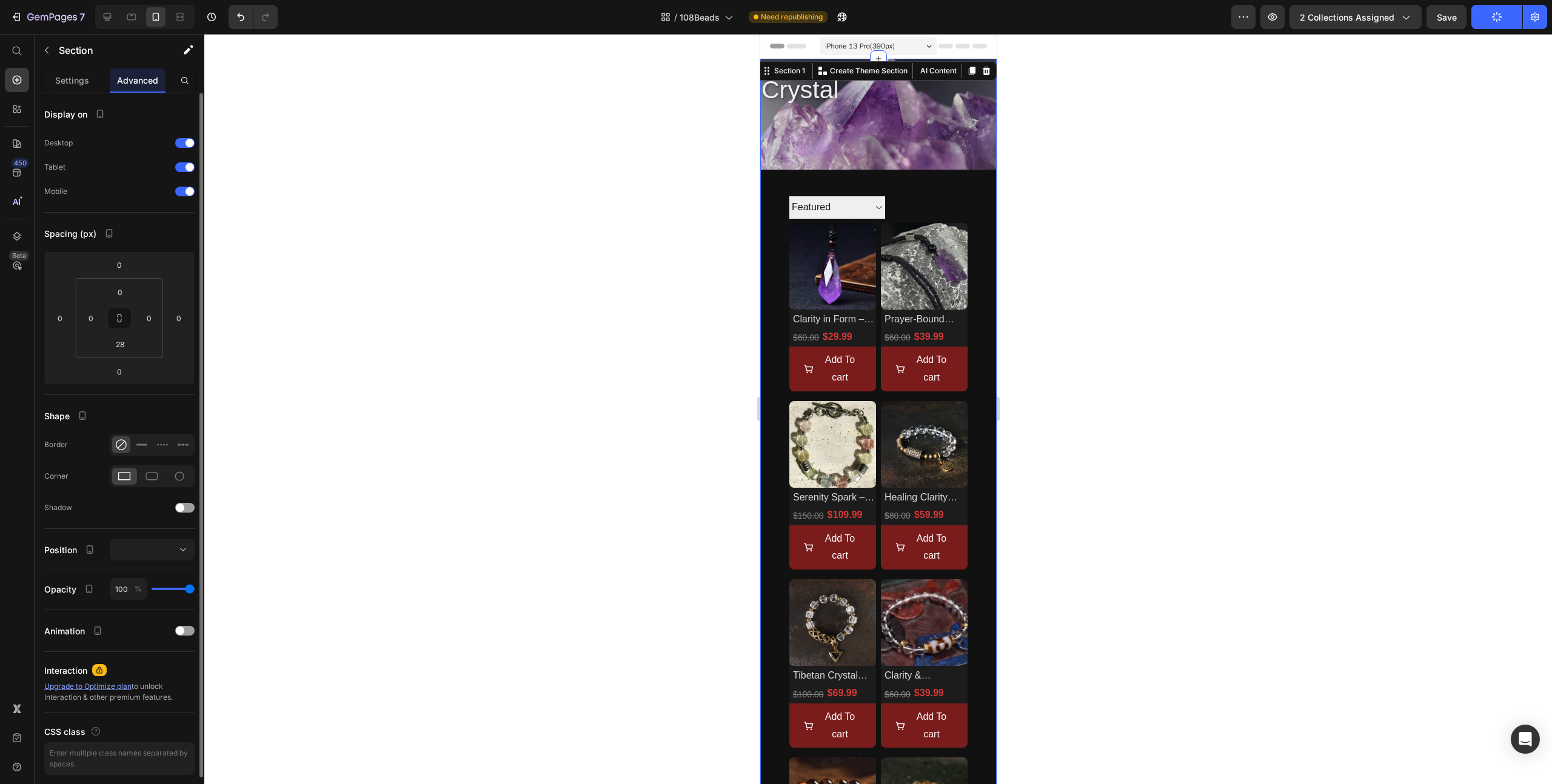 click on "Display on Desktop Tablet Mobile Spacing (px) 0 0 0 0 0 0 28 0 Shape Border Corner Shadow Position Opacity 100 % Animation Interaction Upgrade to Optimize plan  to unlock Interaction & other premium features. CSS class" at bounding box center (119, 448) 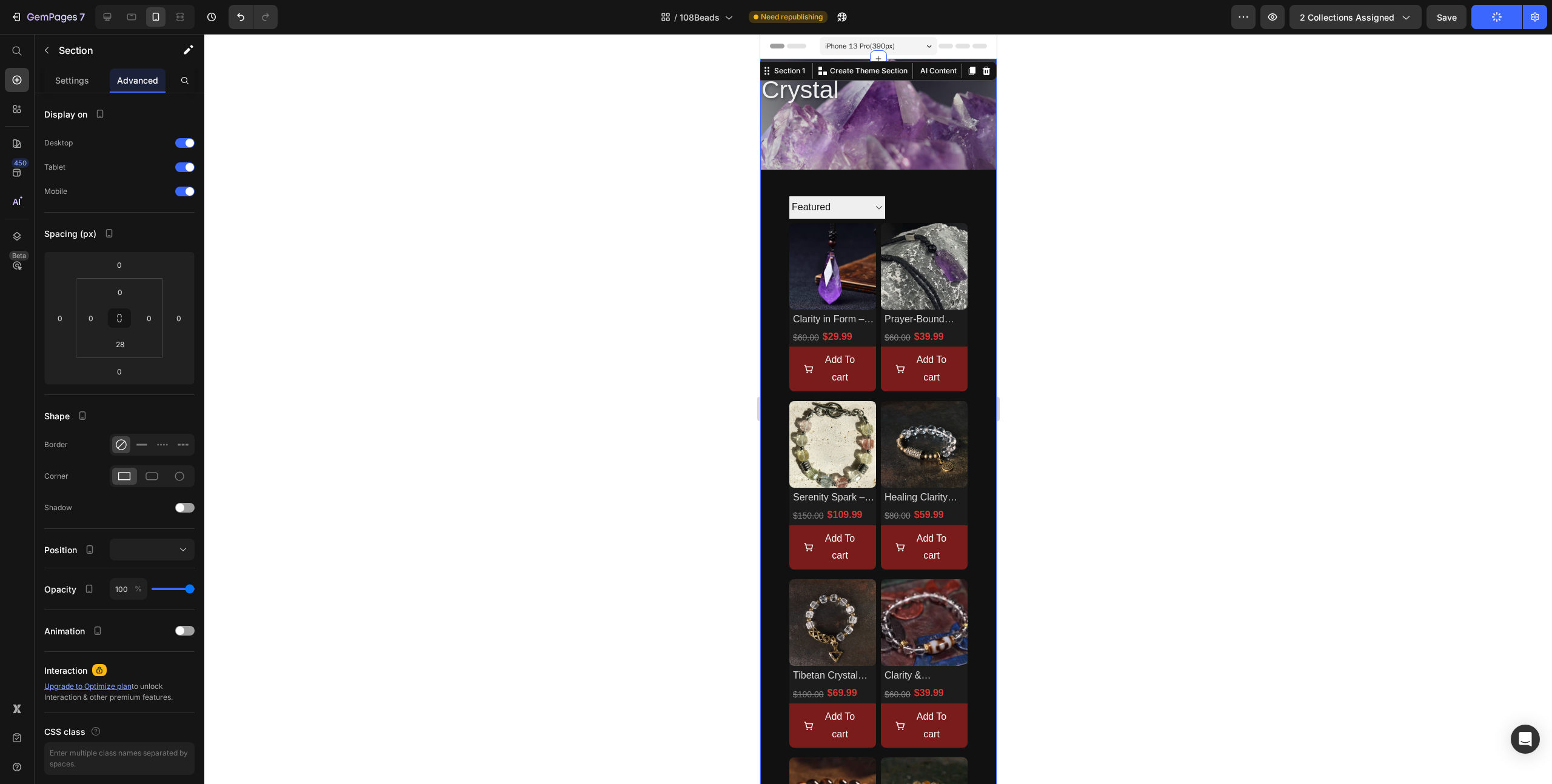 click 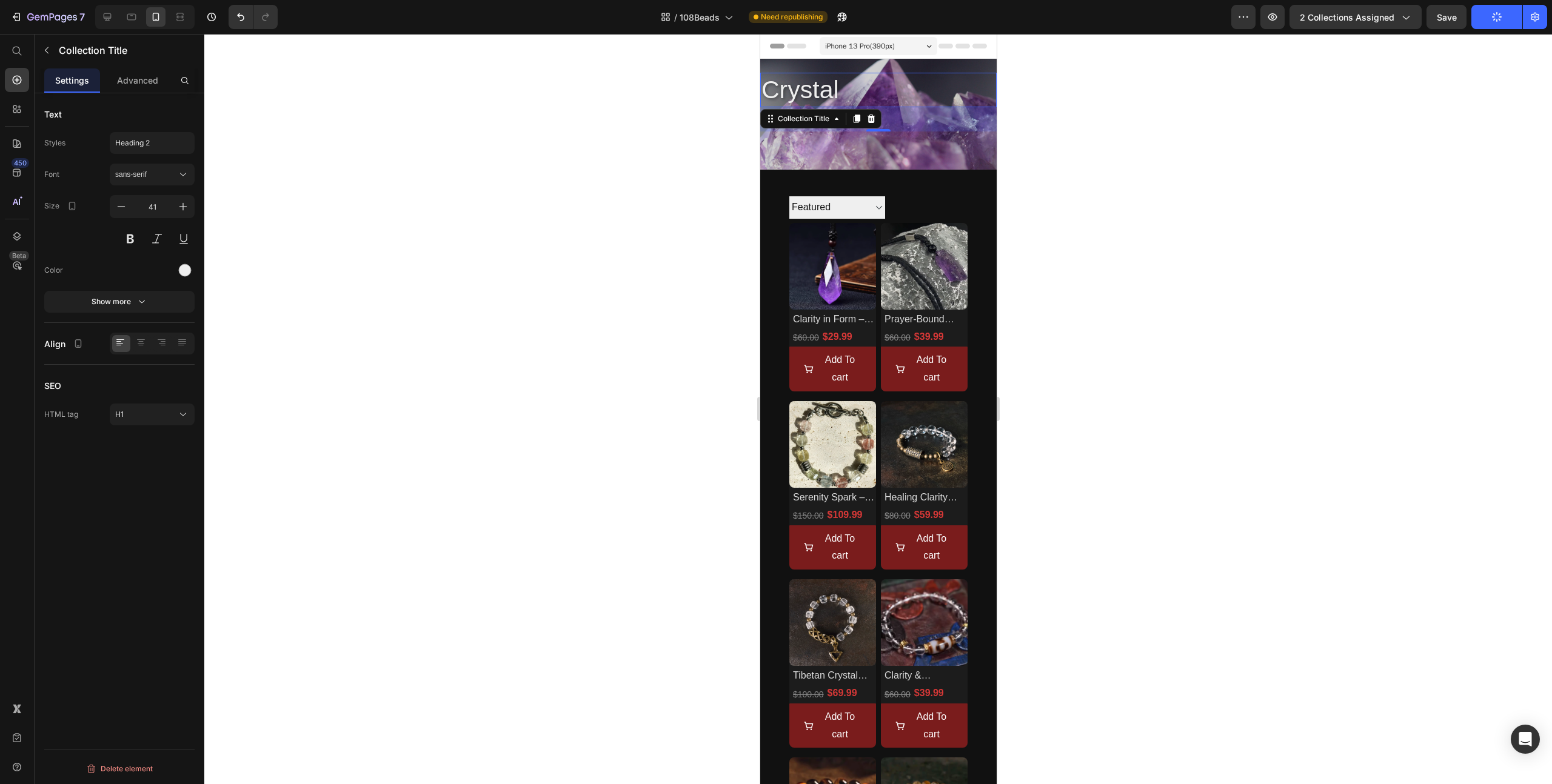 click on "crystal" at bounding box center (878, 90) 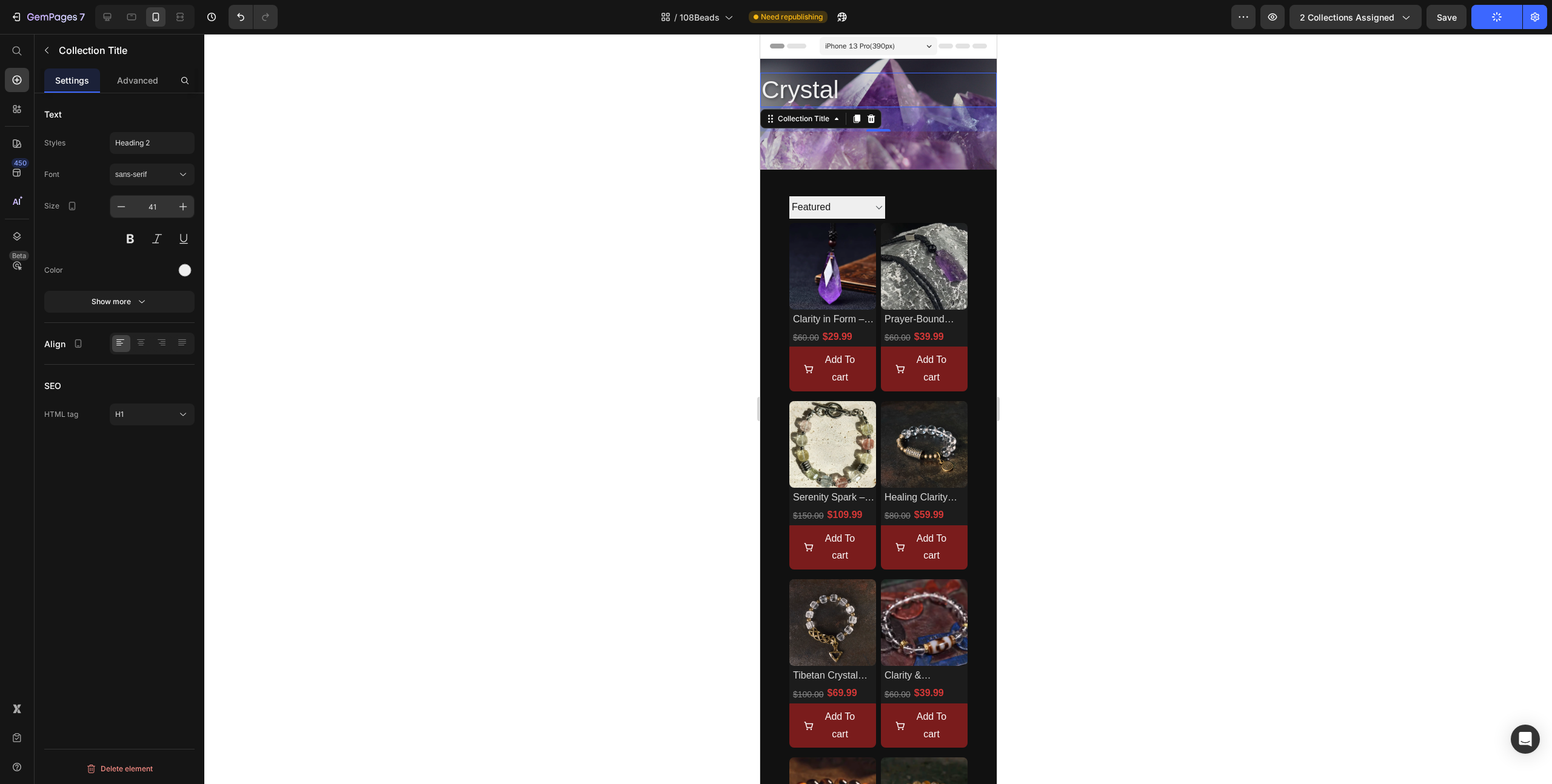 click on "41" at bounding box center [152, 207] 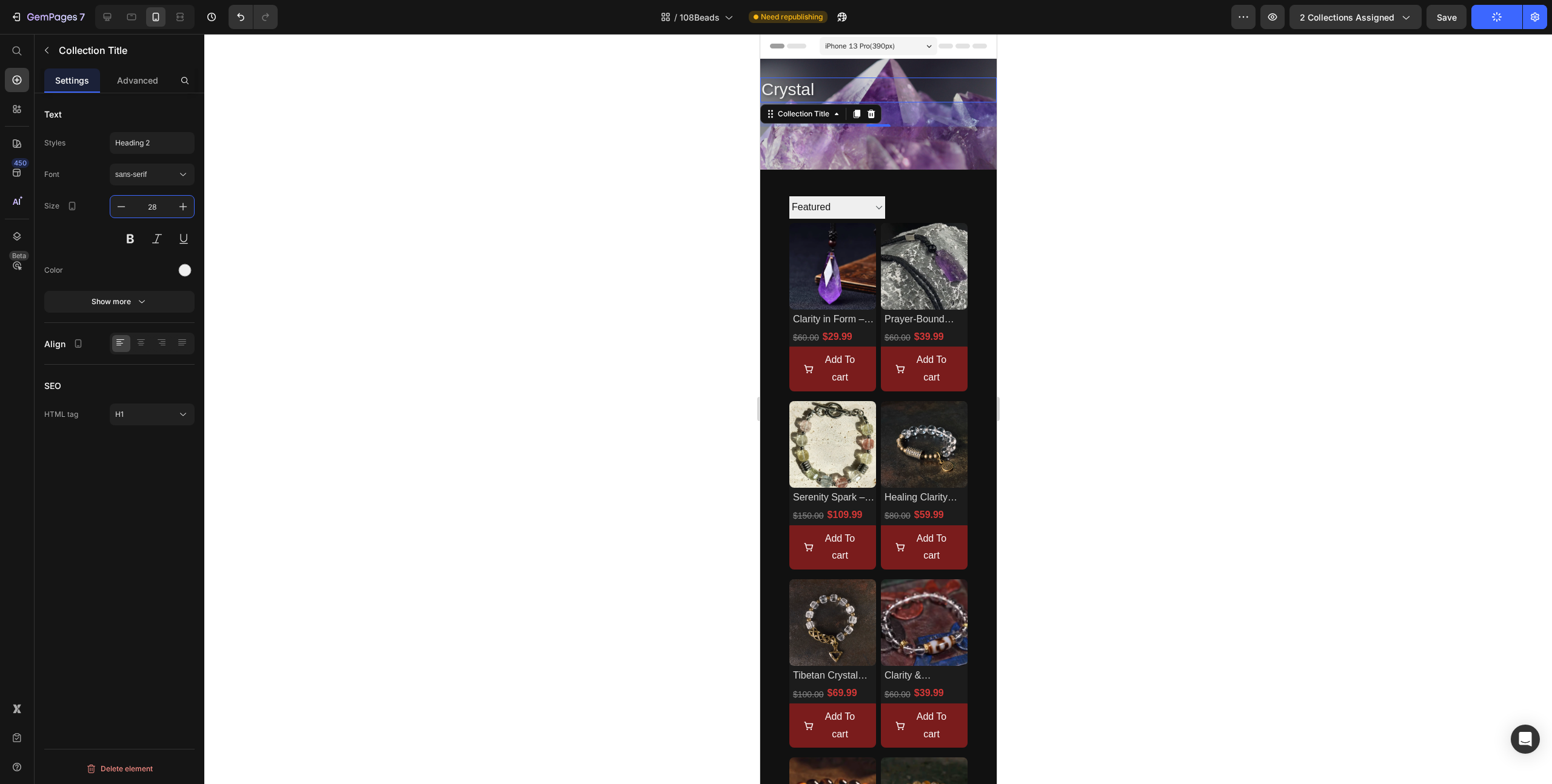 type on "28" 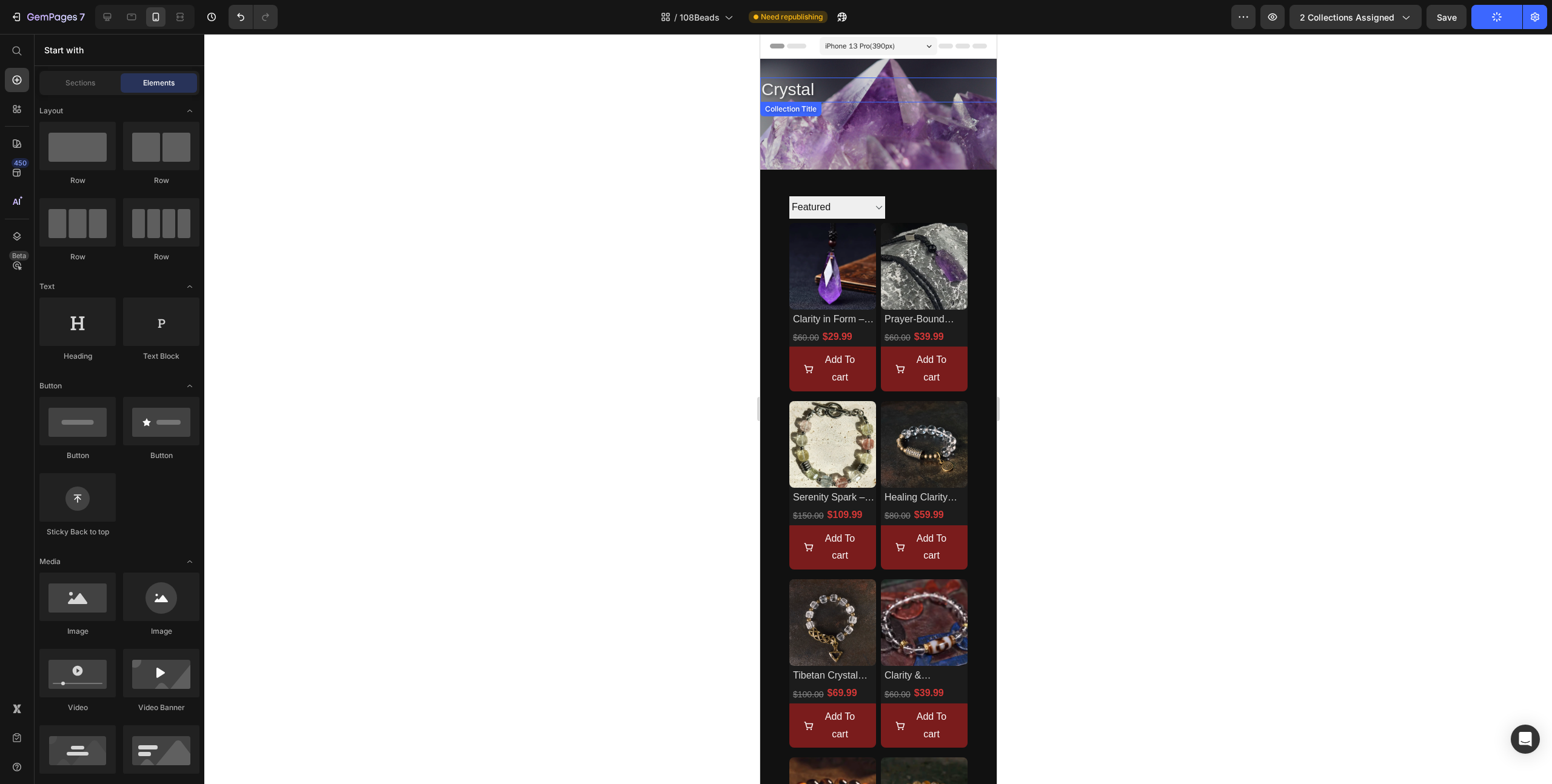 click on "crystal Collection Title" at bounding box center (878, 90) 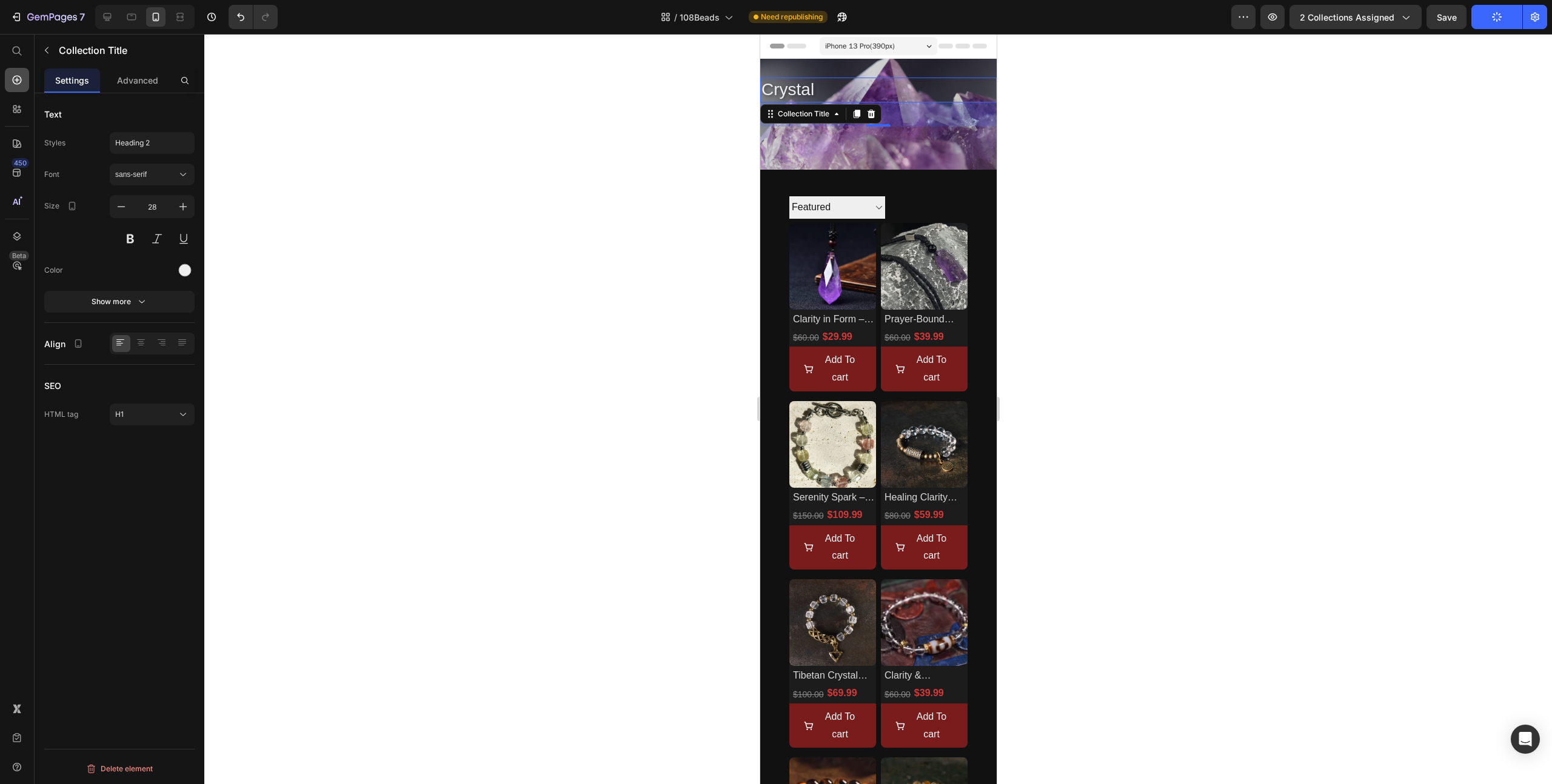 click 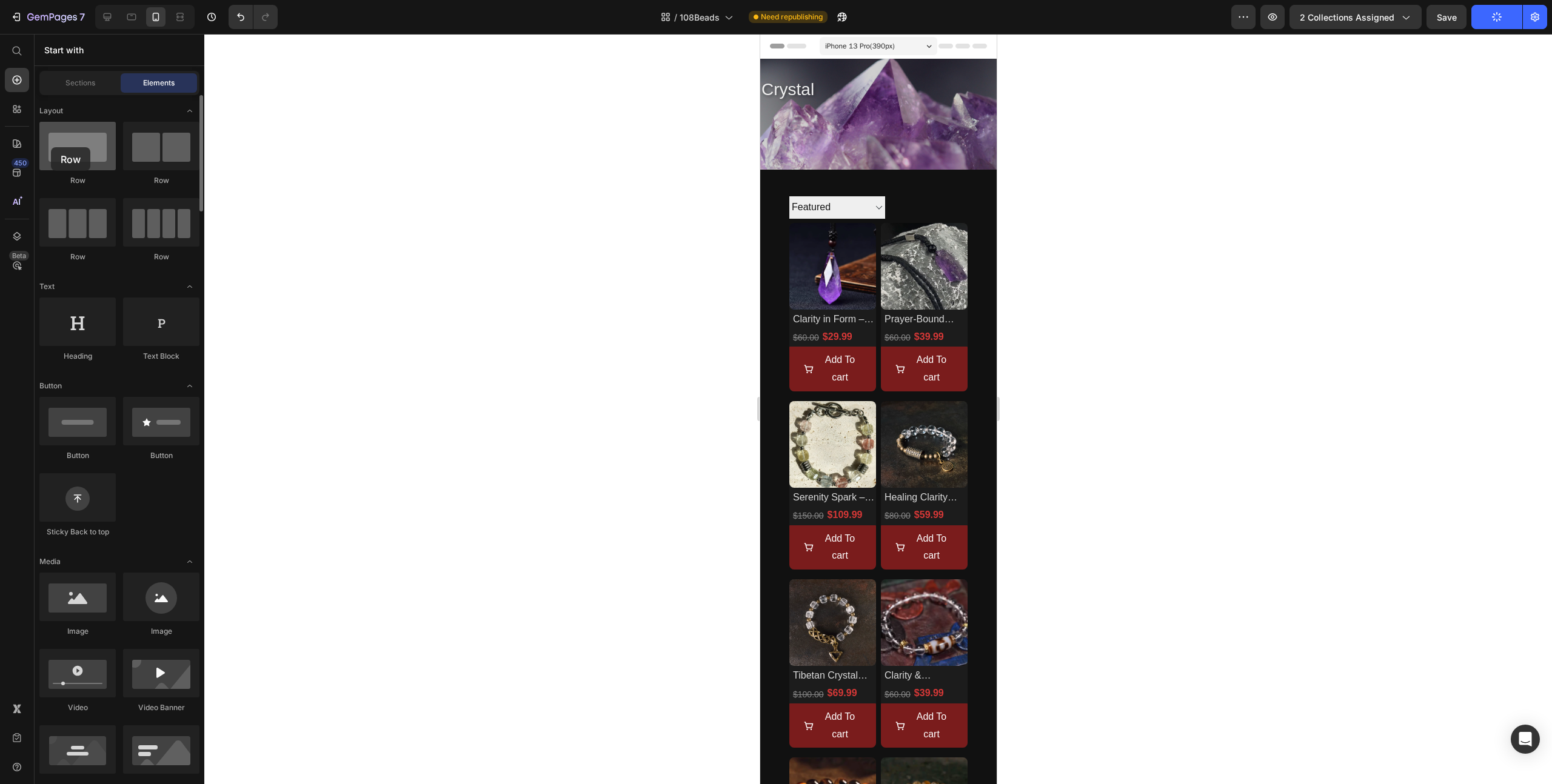 drag, startPoint x: 105, startPoint y: 147, endPoint x: 51, endPoint y: 147, distance: 54 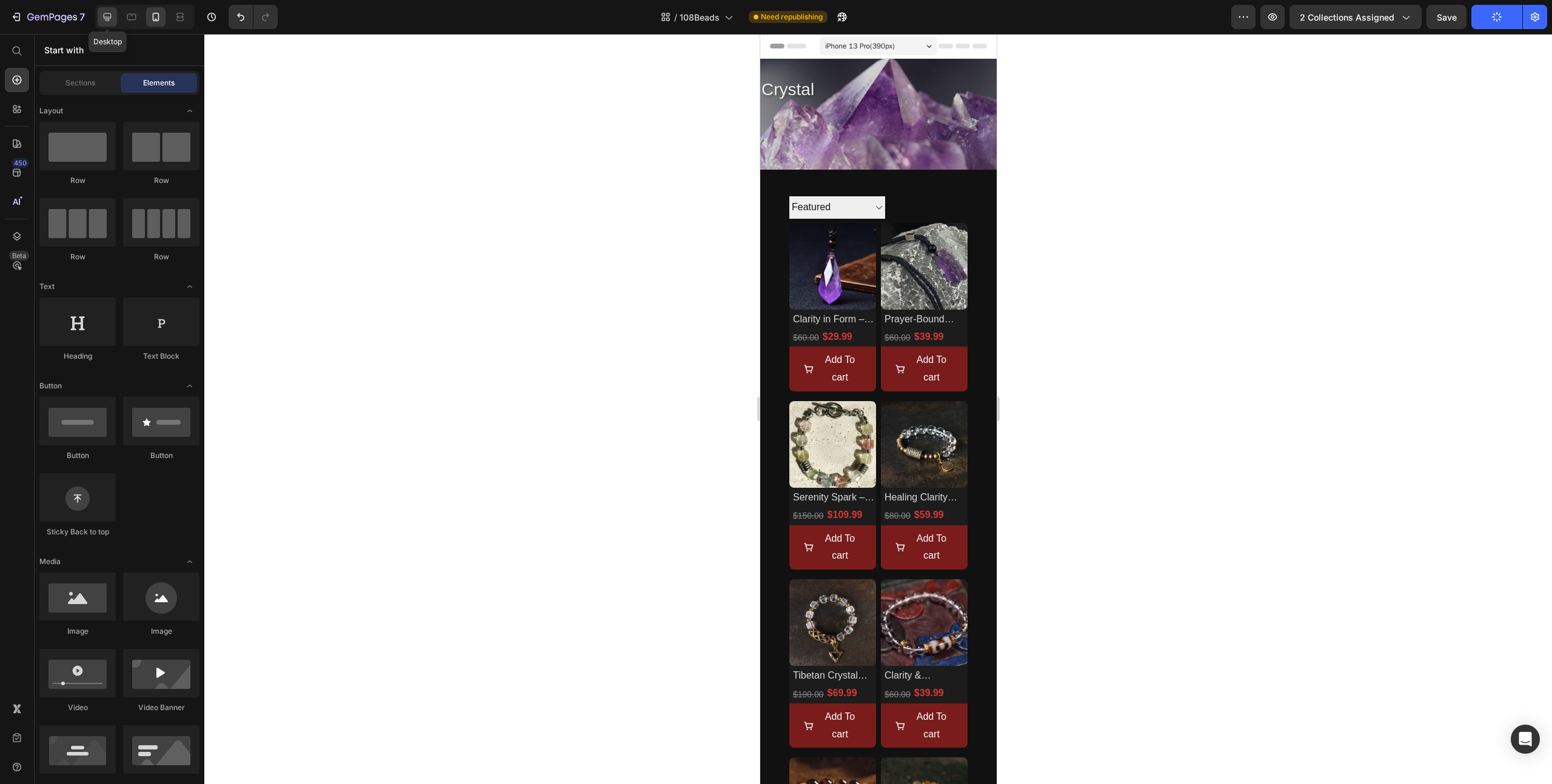 click 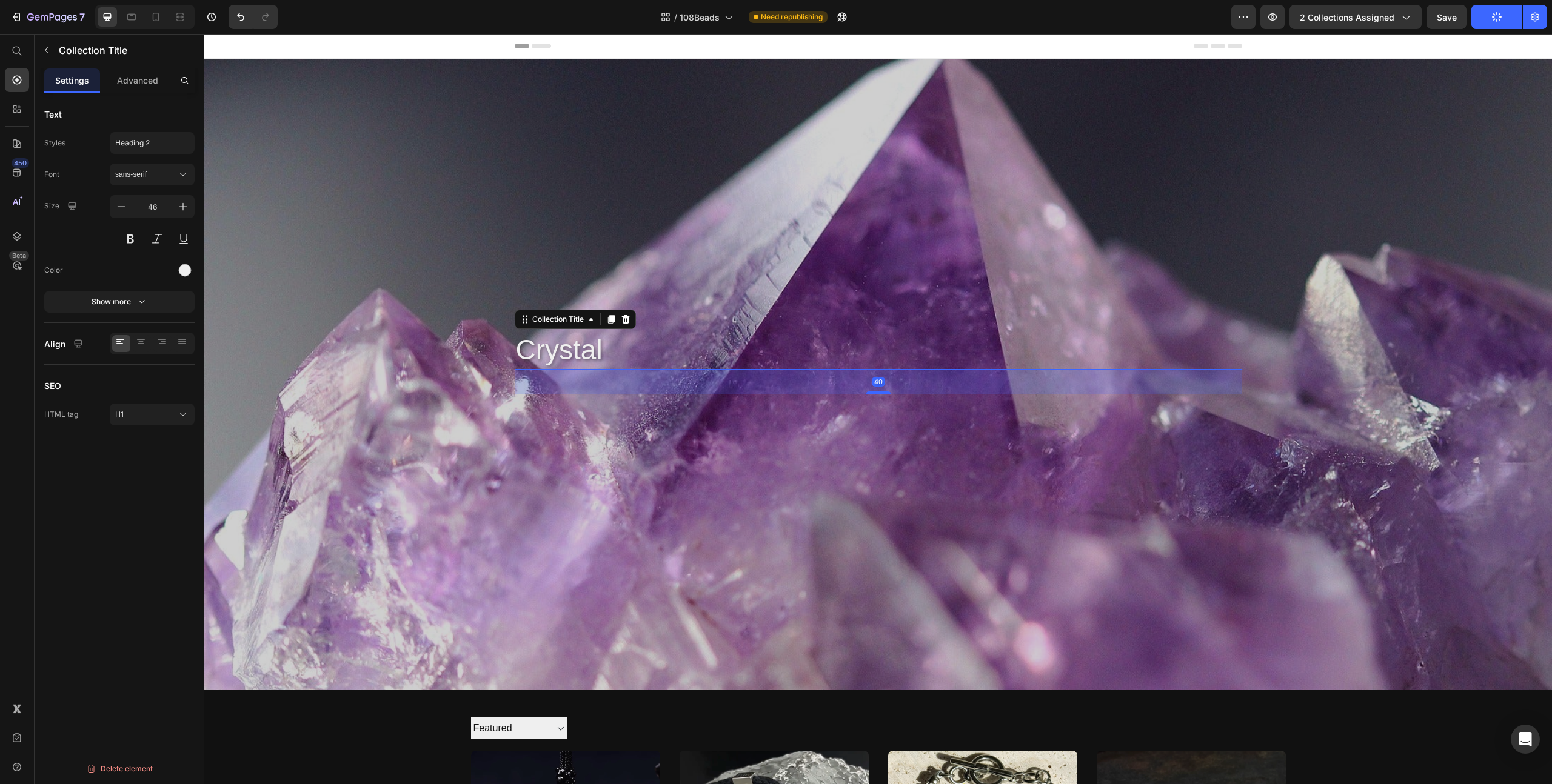 click on "crystal" at bounding box center (878, 350) 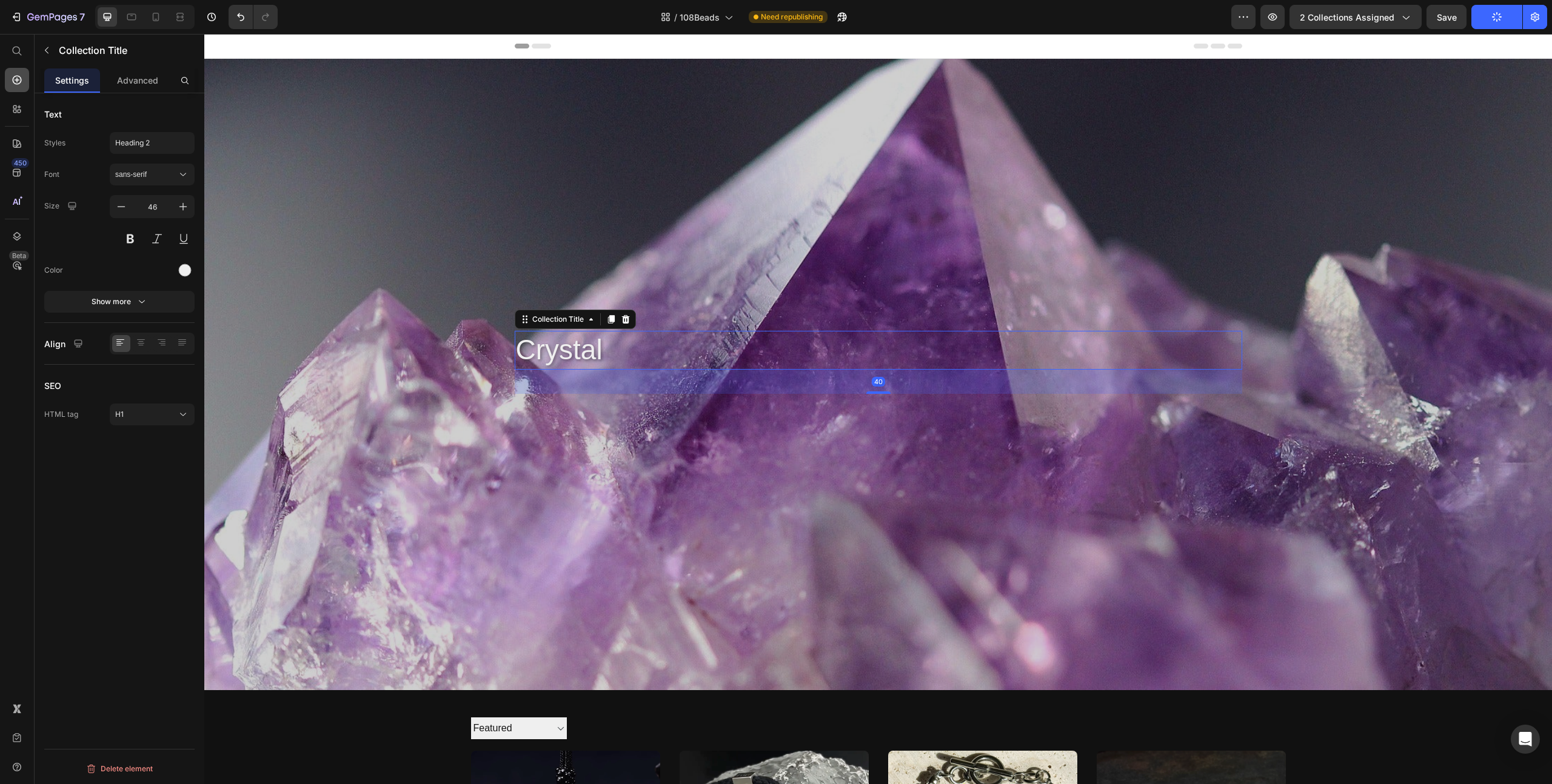 click 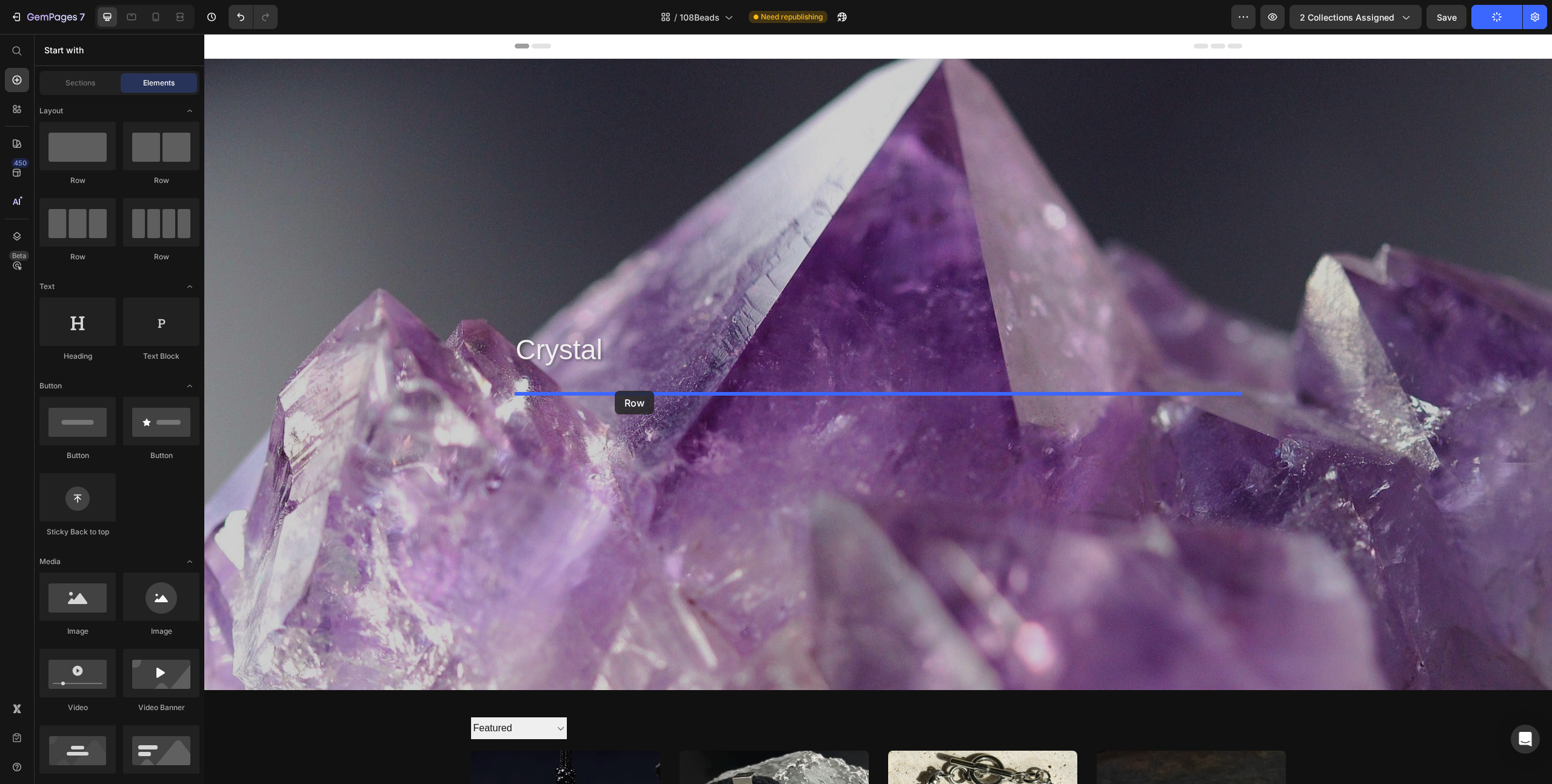 drag, startPoint x: 273, startPoint y: 182, endPoint x: 614, endPoint y: 391, distance: 399.9525 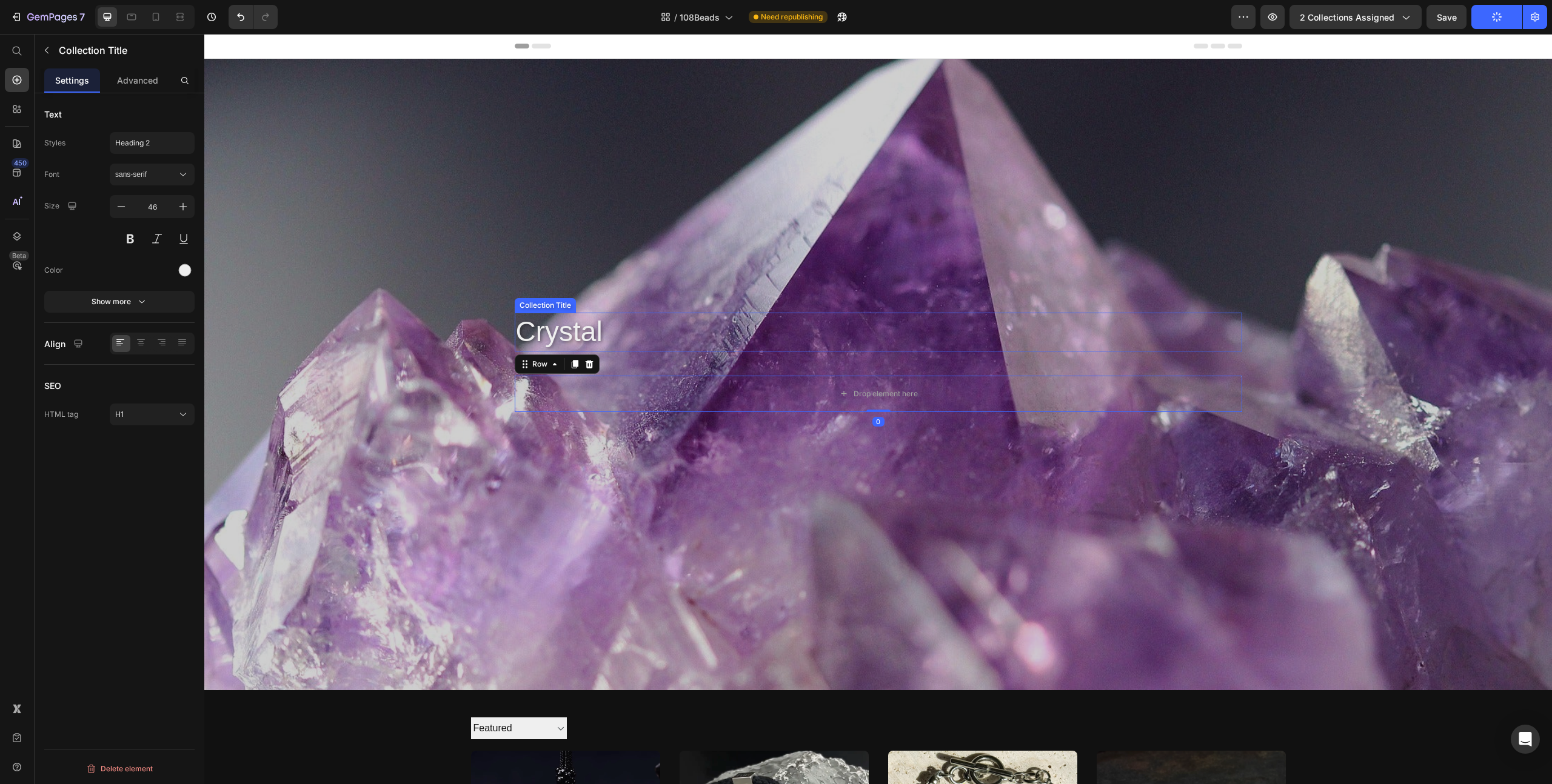 click on "crystal" at bounding box center [878, 332] 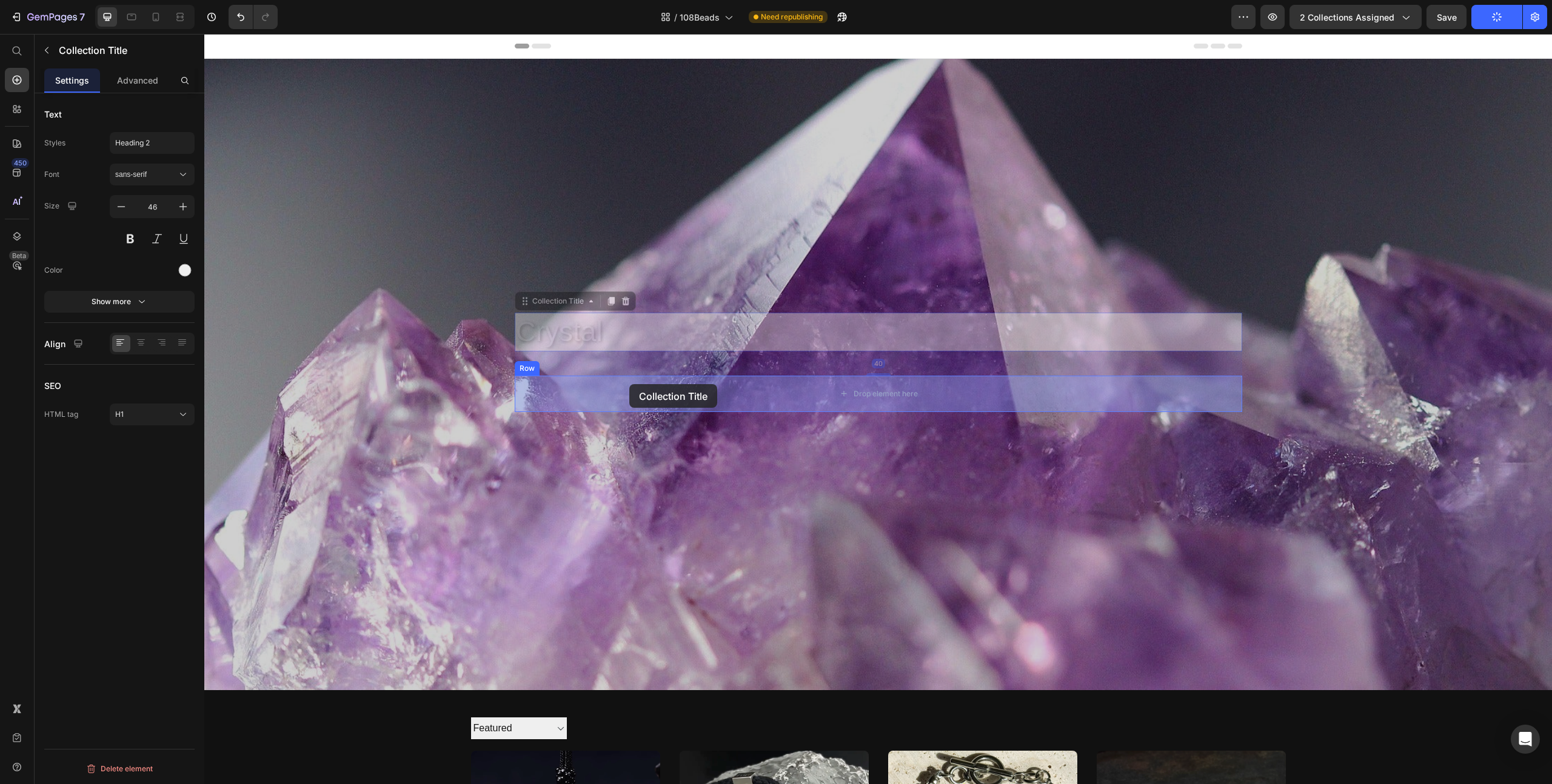 drag, startPoint x: 555, startPoint y: 302, endPoint x: 634, endPoint y: 380, distance: 111.01802 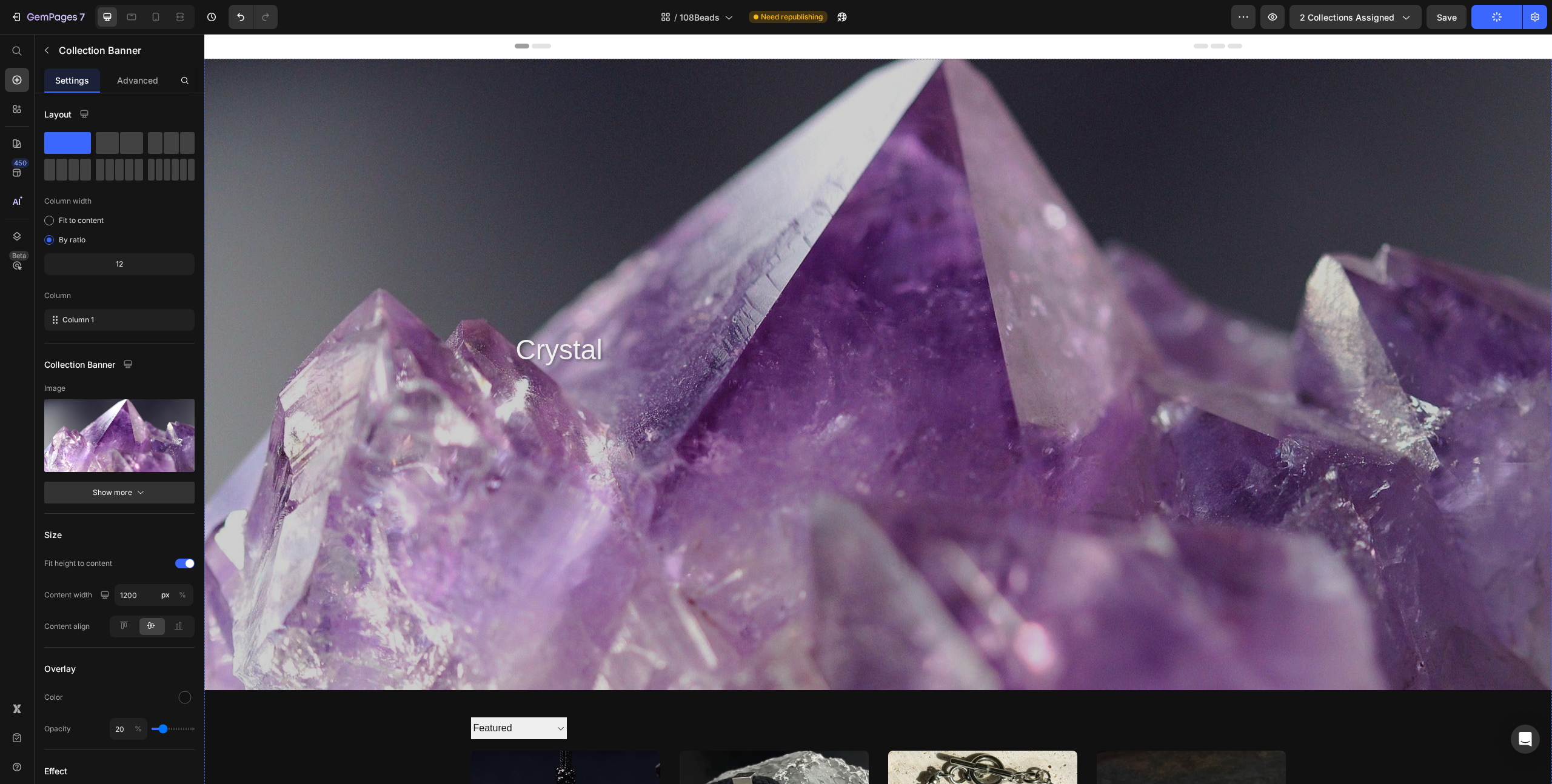 click at bounding box center [878, 374] 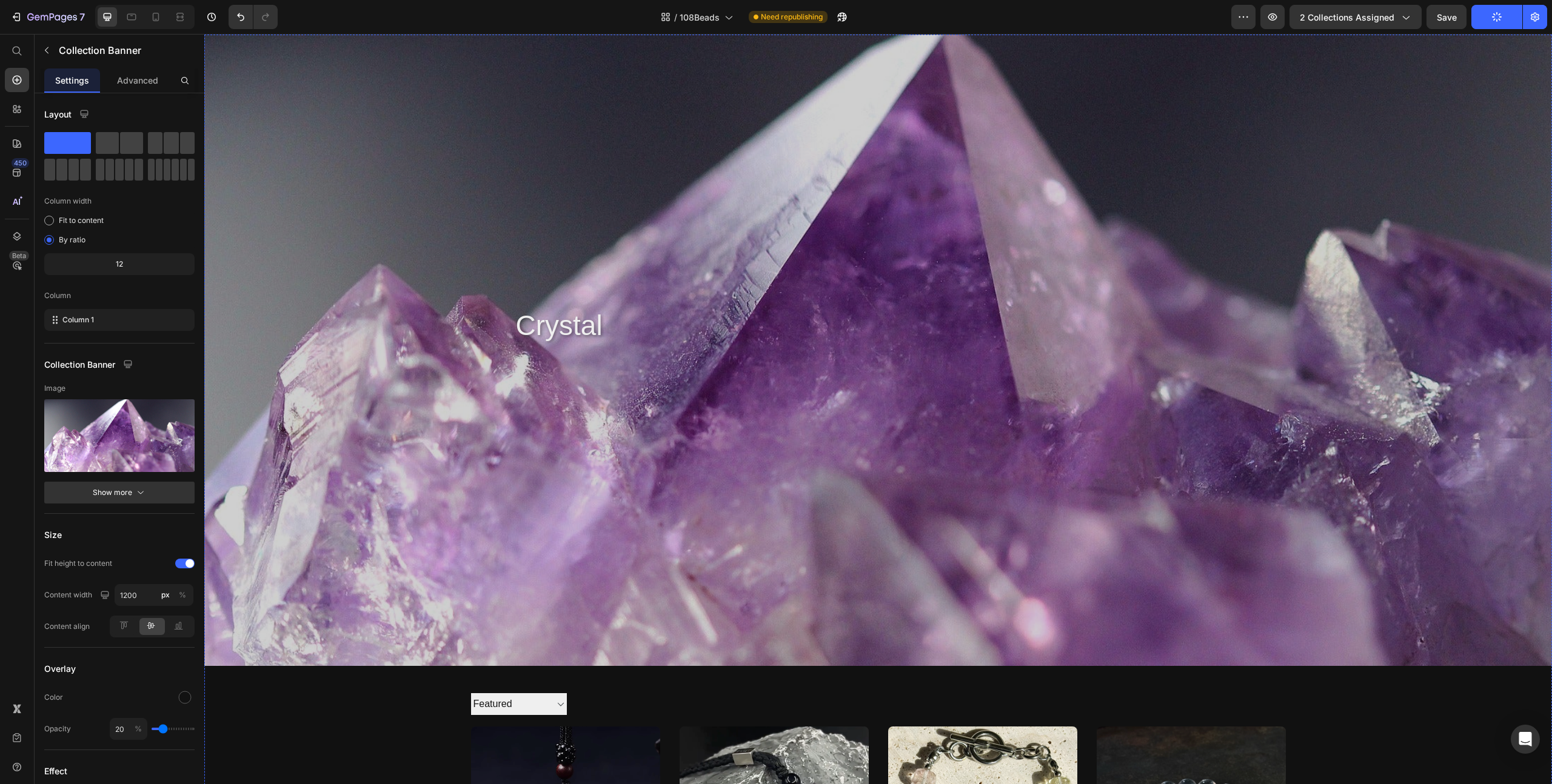 scroll, scrollTop: 87, scrollLeft: 0, axis: vertical 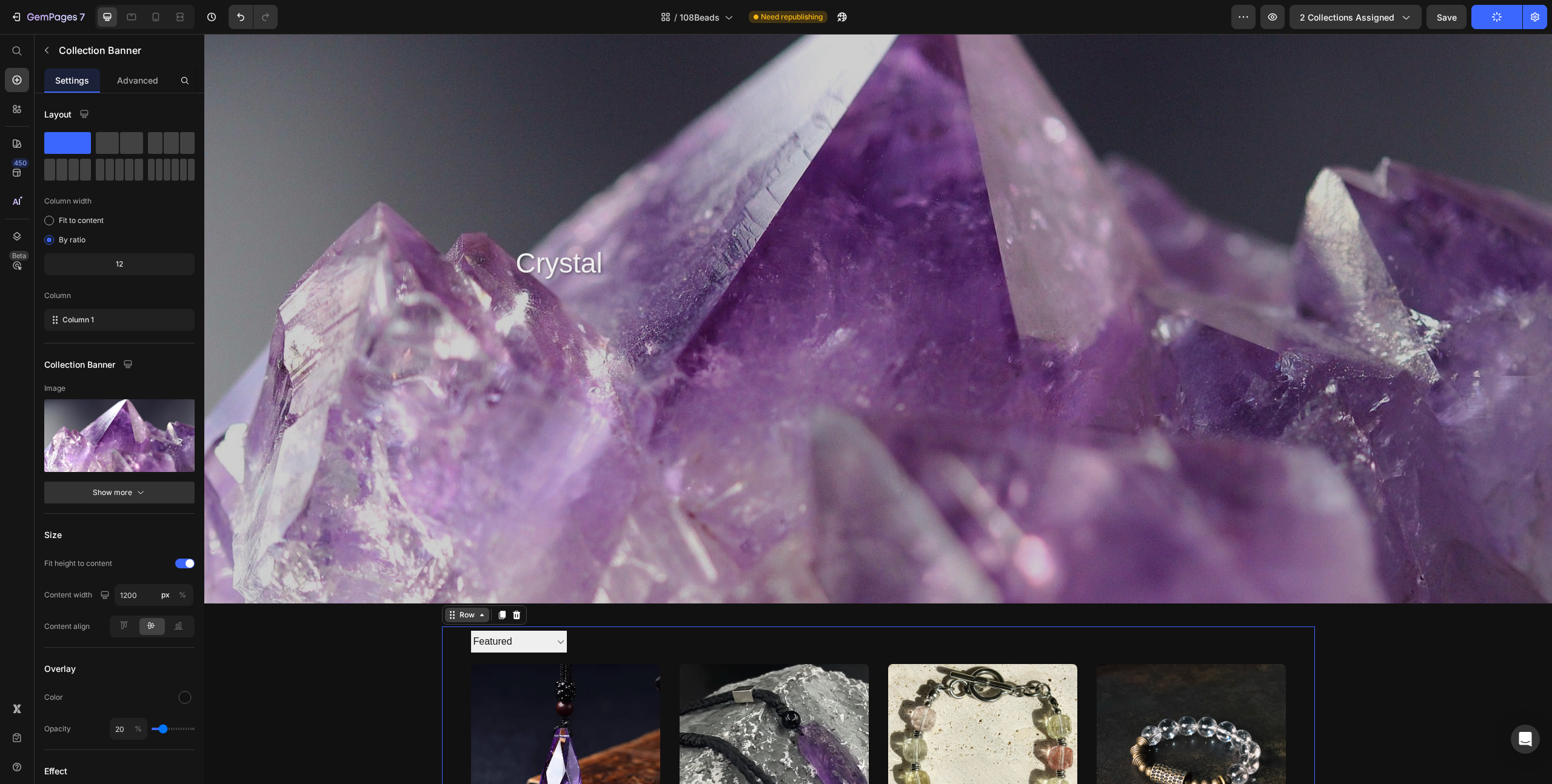 click on "Row" at bounding box center (467, 615) 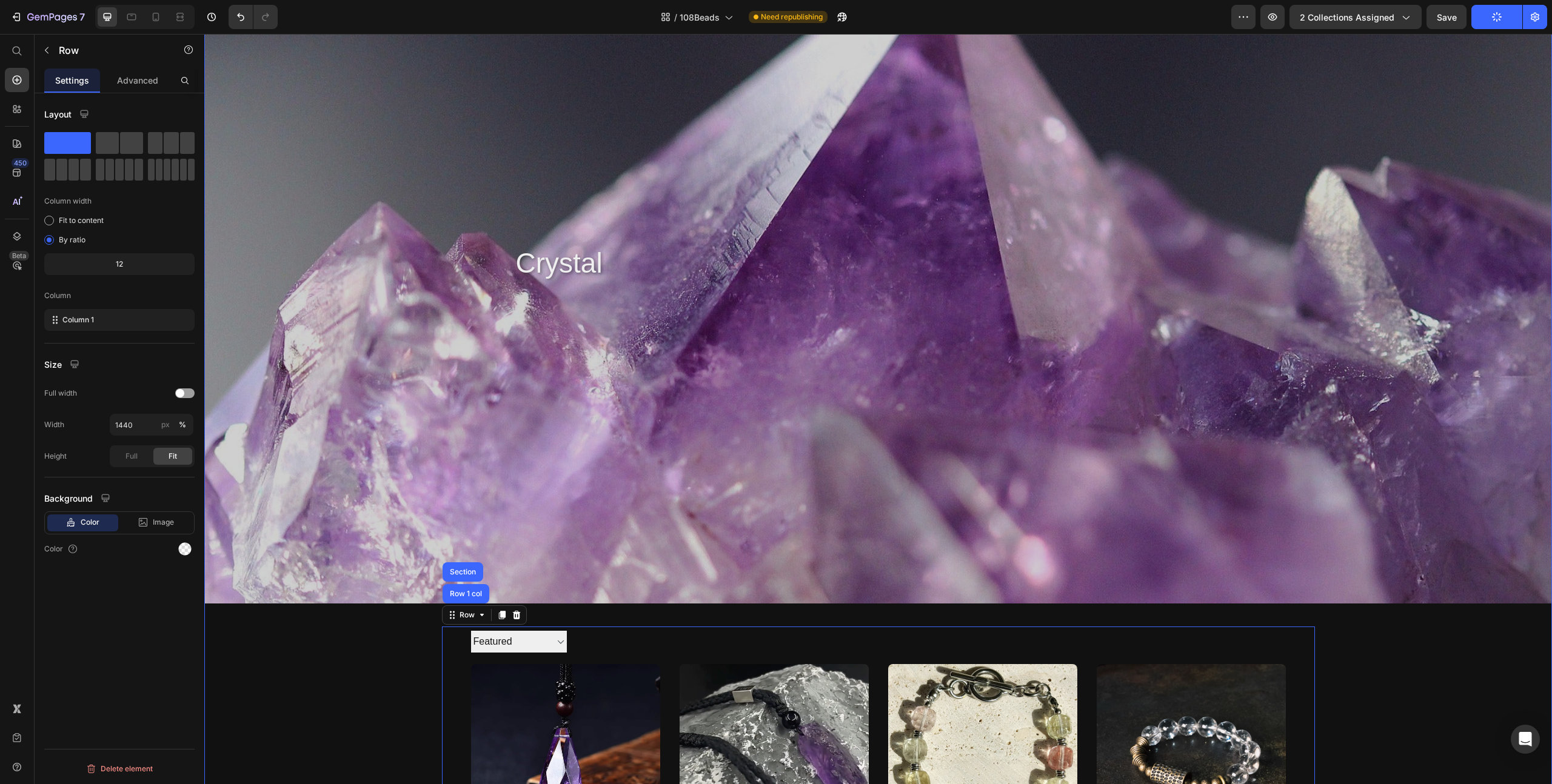click on "crystal Collection Title Row Collection Banner Collection Description Sorting Best selling Featured Alphabetically, A-Z Alphabetically, Z-A Price, low to high Price, high to low Date, new to old Date, old to new Collection Toolbar Product Images Clarity in Form – Windveil Amethyst Necklace Product Title $29.99 Product Price $60.00 Product Price Row
Add To cart Product Cart Button Row Product Images Prayer-Bound Amethyst – Raw Crystal Necklace from the Highlands Product Title $39.99 Product Price $60.00 Product Price Row
Add To cart Product Cart Button Row Product Images Serenity Spark – Ice Topaz Healing Energy Bracelet Product Title $109.99 Product Price $150.00 Product Price Row
Add To cart Product Cart Button Row Product Images Healing Clarity Bracelet – Quartz & Brass Energy Blend Product Title $59.99 Product Price $80.00 Product Price Row
Add To cart Product Cart Button Row Product Images Product Title $69.99 Product Price $100.00 <" at bounding box center (878, 774) 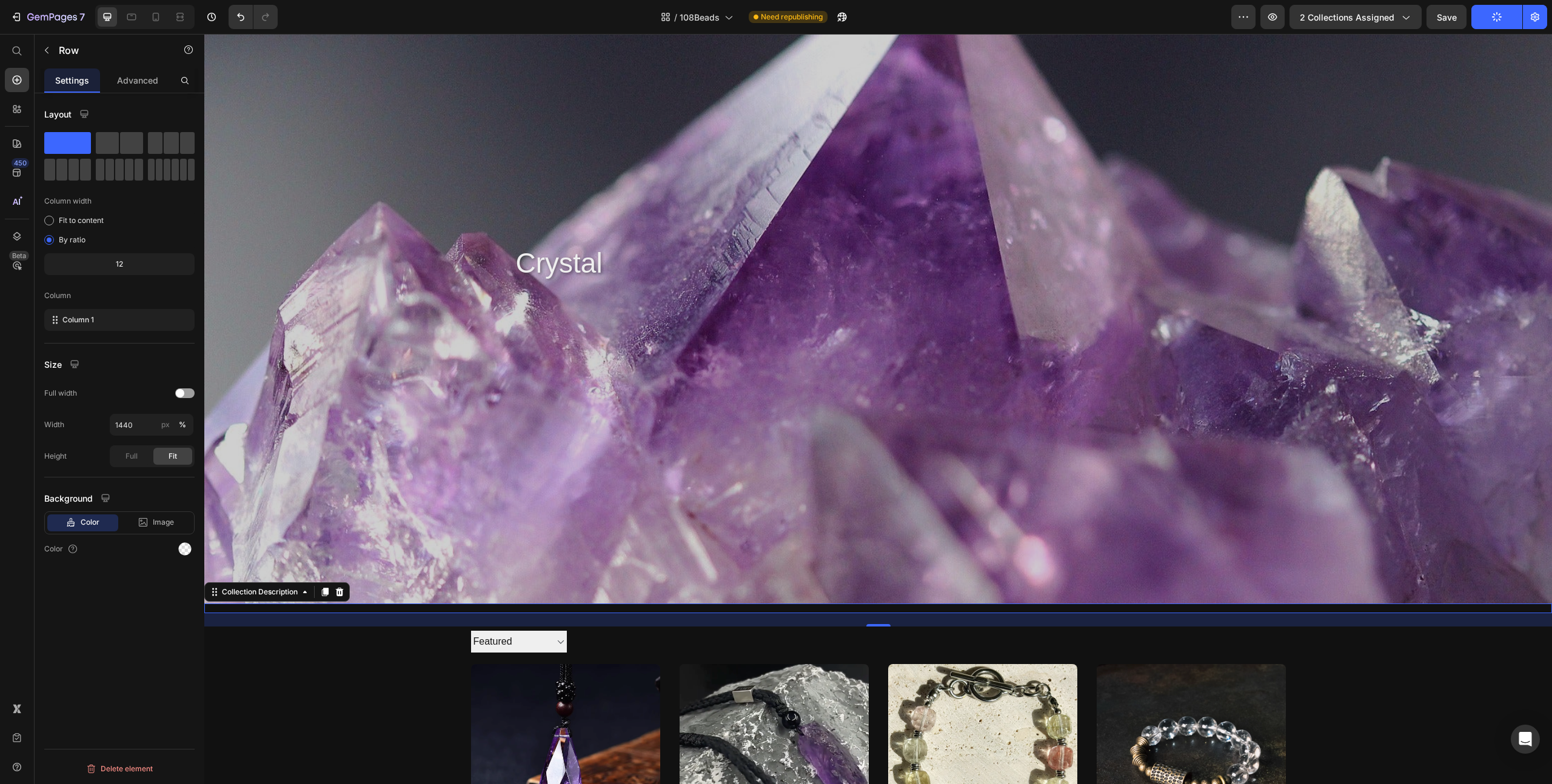 click at bounding box center [878, 608] 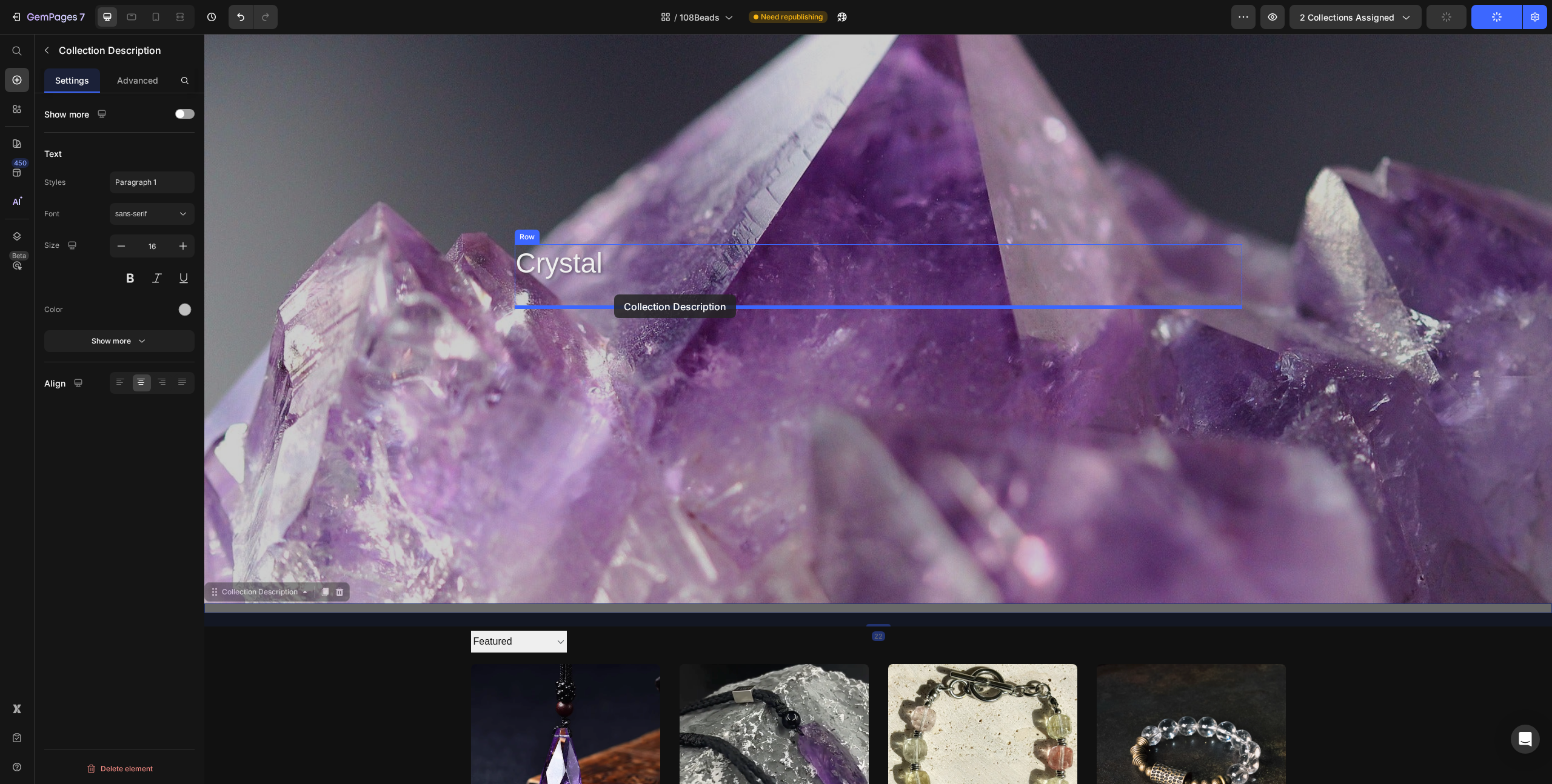 drag, startPoint x: 298, startPoint y: 594, endPoint x: 614, endPoint y: 294, distance: 435.7247 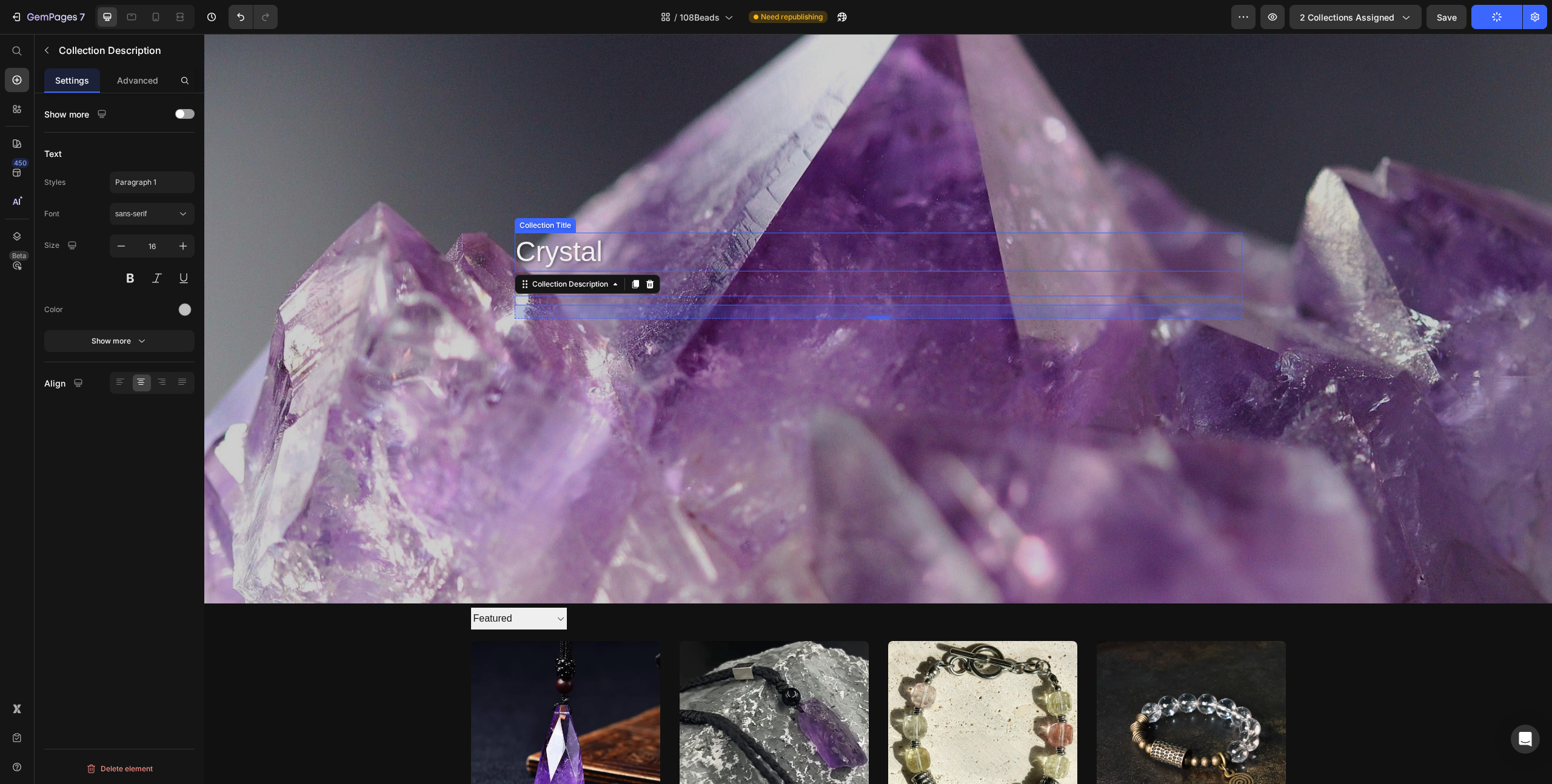 click on "crystal" at bounding box center [878, 252] 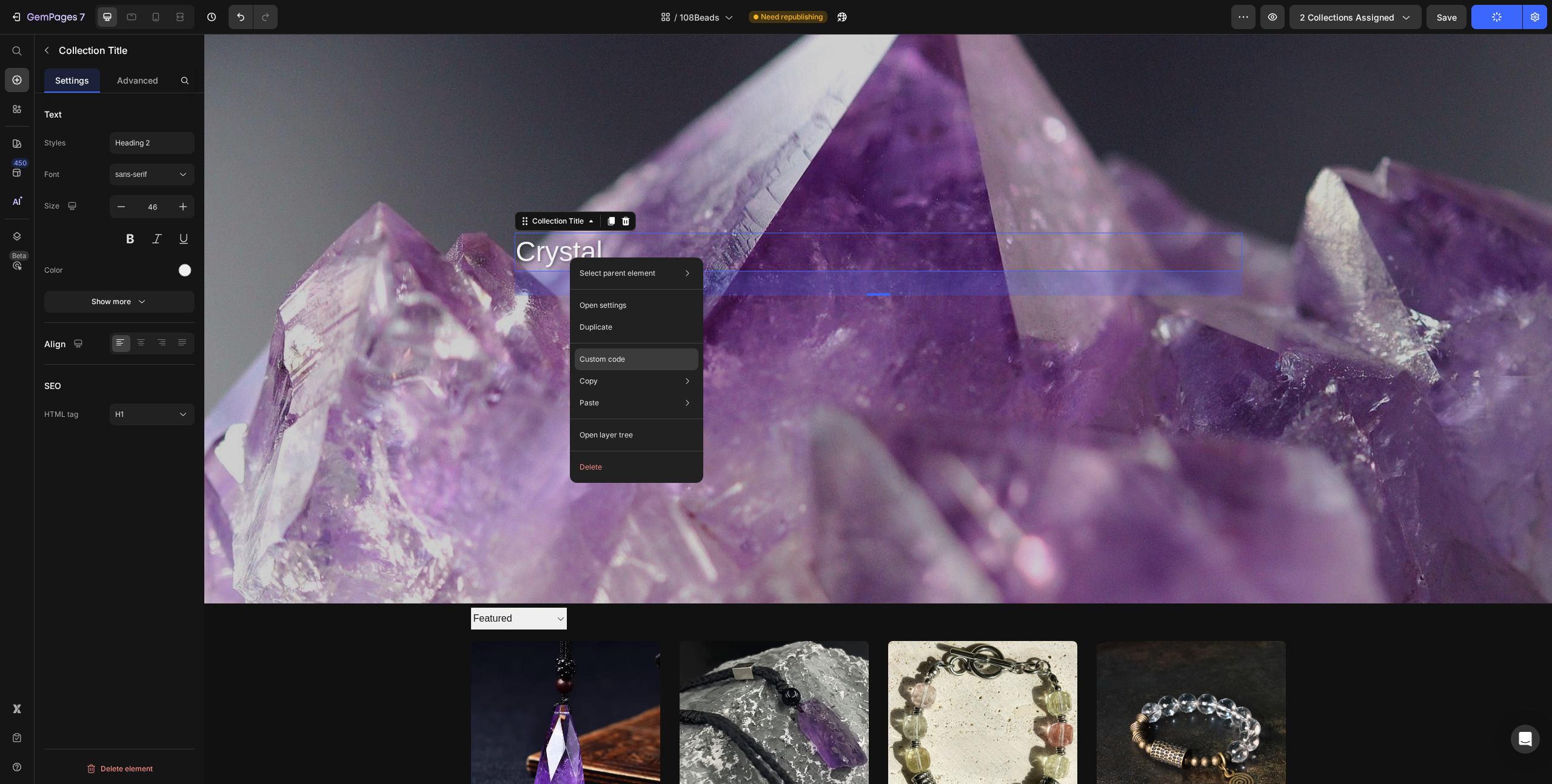 click on "Custom code" 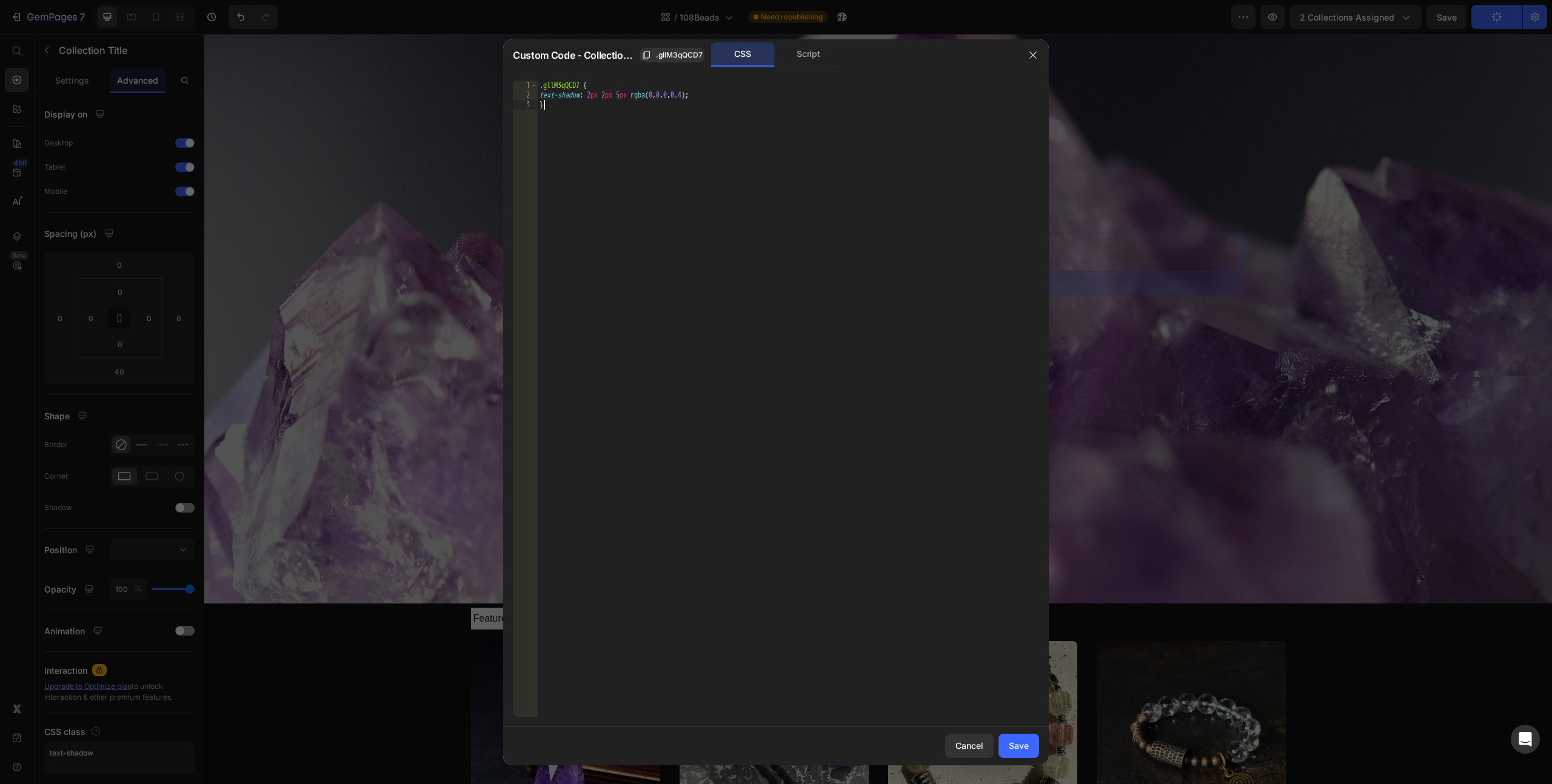 click on ".gllM3qQCD7   { text-shadow :   2 px   2 px   5 px   rgba ( 0 , 0 , 0 , 0.4 ) ; }" at bounding box center (788, 408) 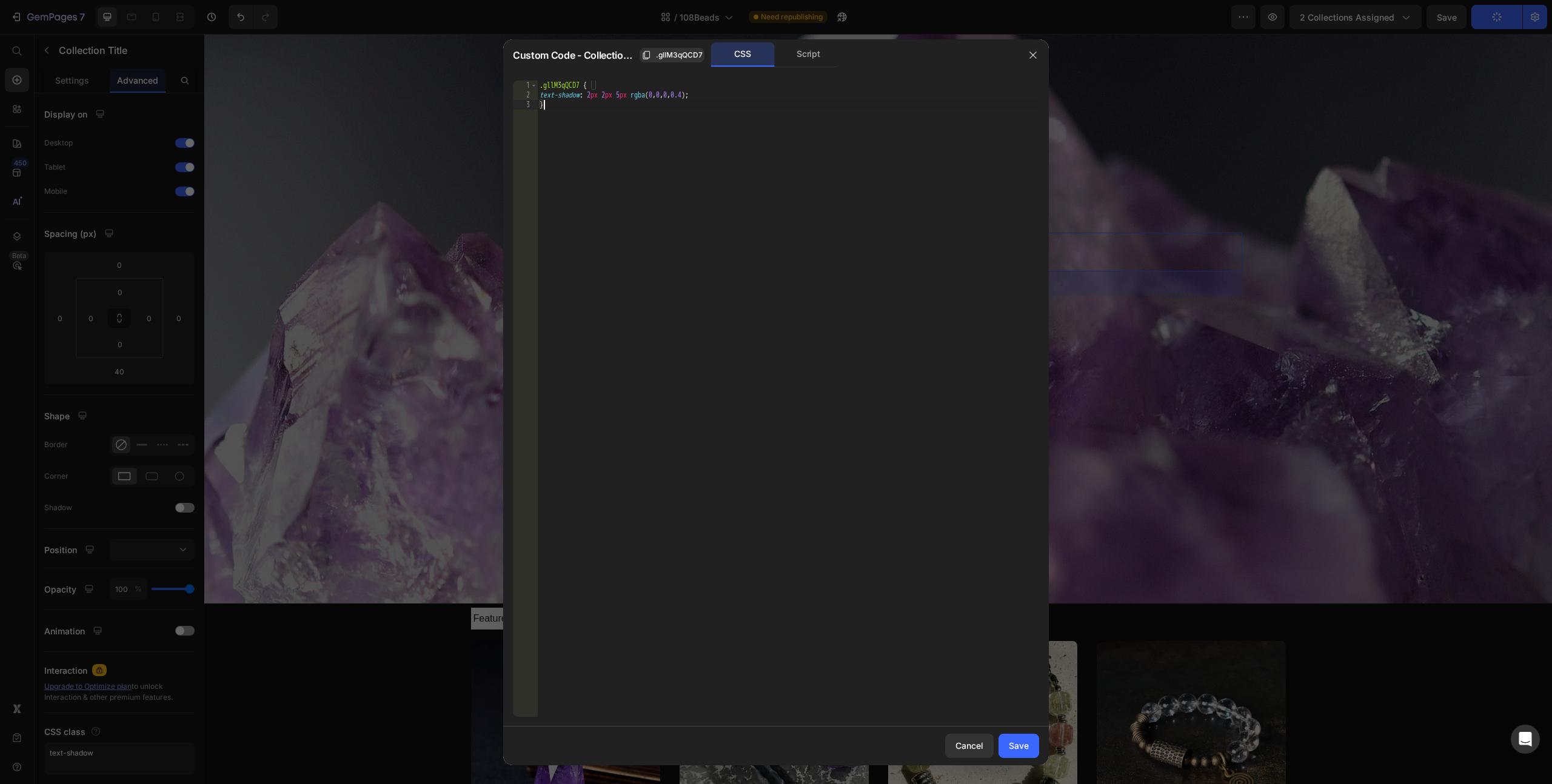 click on ".gllM3qQCD7   { text-shadow :   2 px   2 px   5 px   rgba ( 0 , 0 , 0 , 0.4 ) ; }" at bounding box center (788, 408) 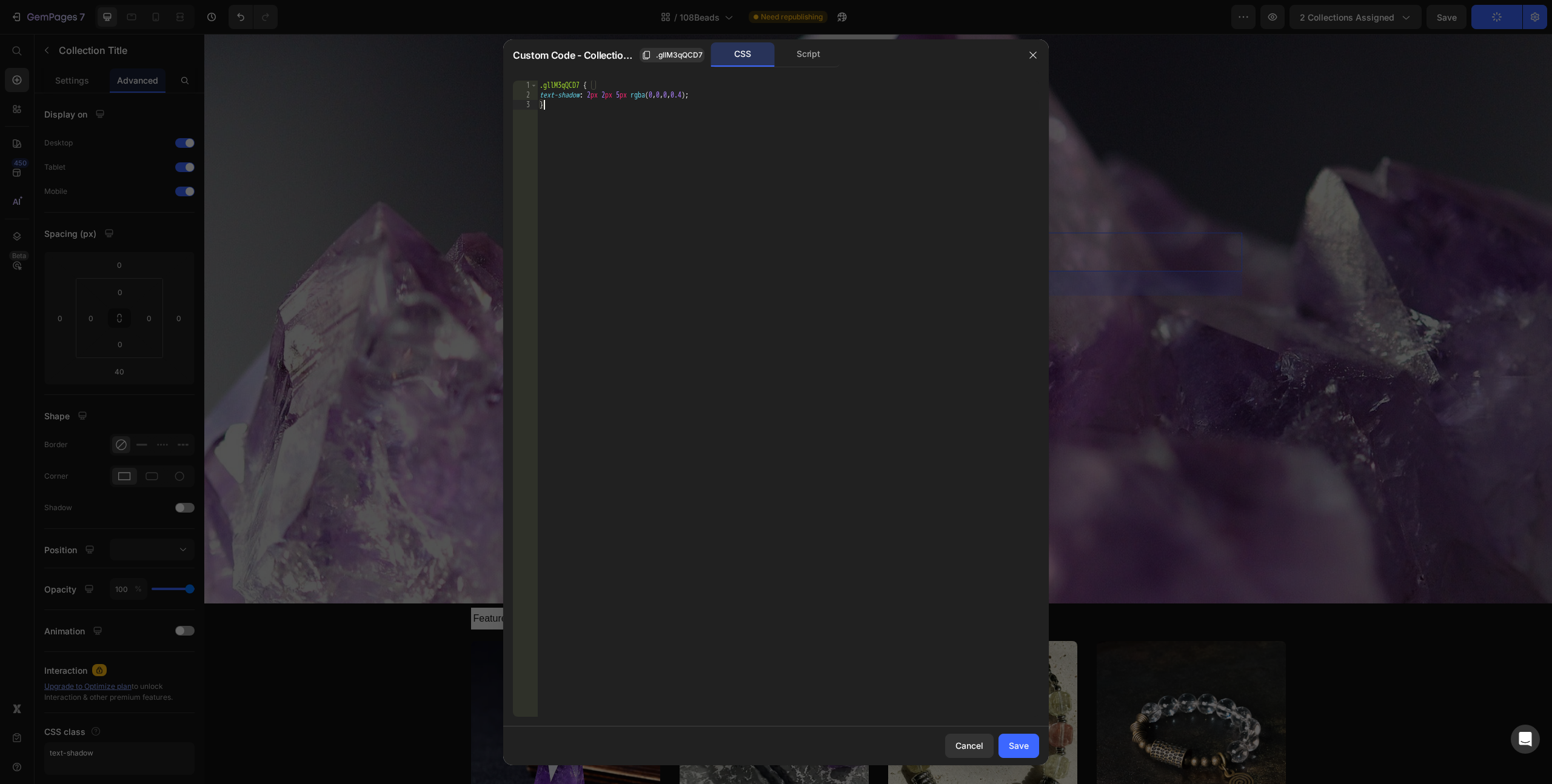 type on "text-shadow: 2px 2px 5px rgba(0,0,0,0.4);" 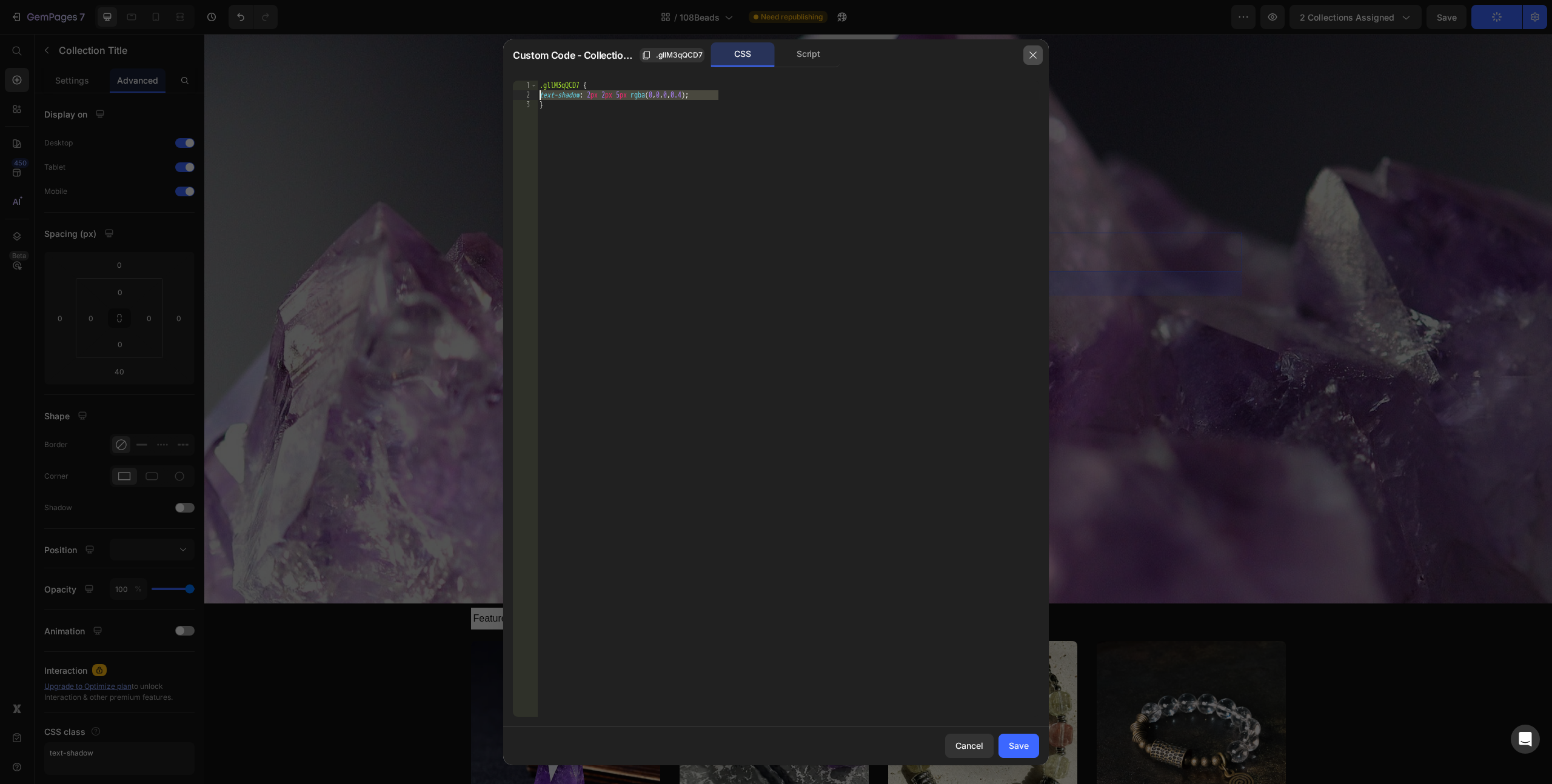 click 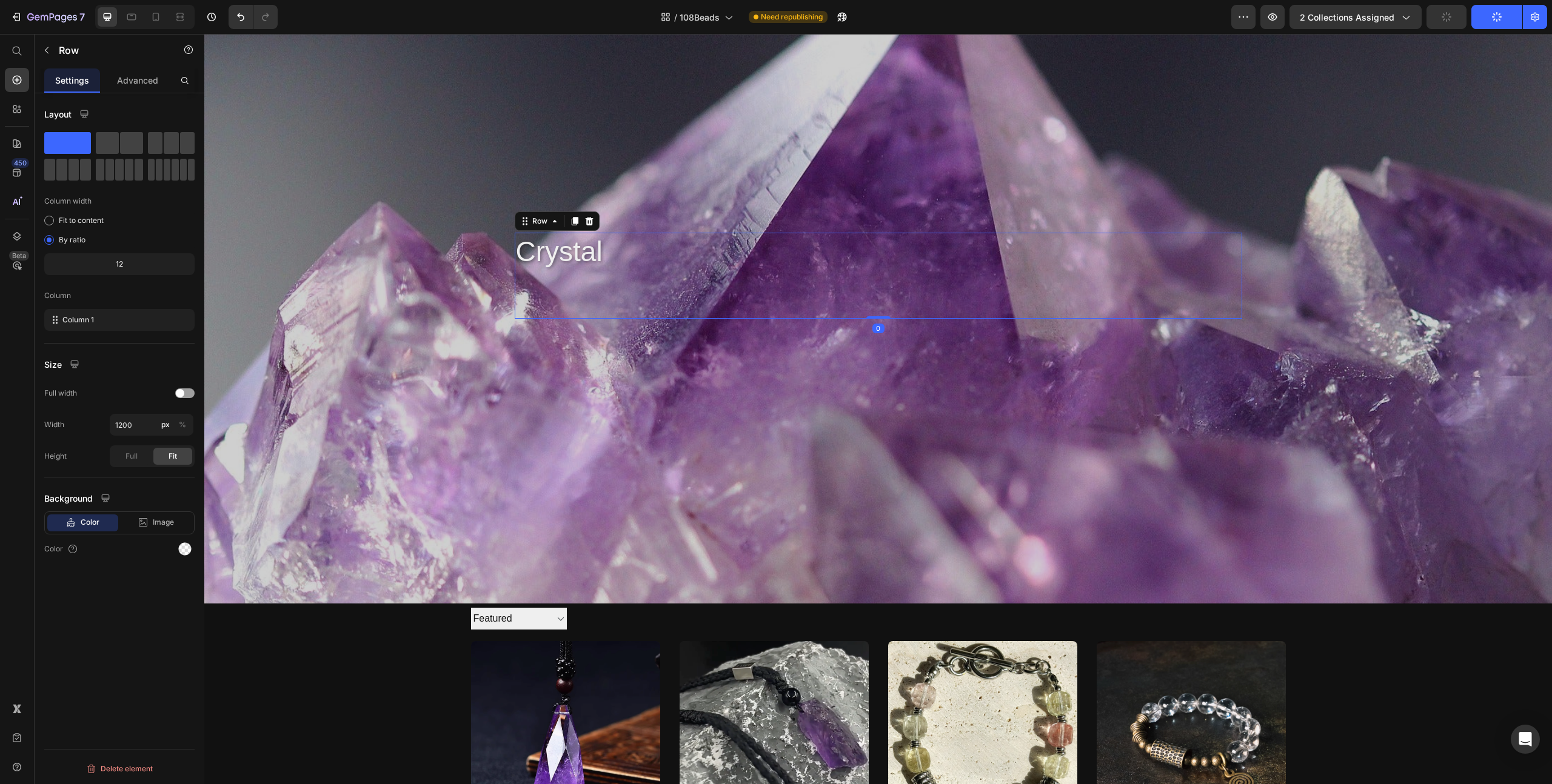 click on "crystal Collection Title Collection Description" at bounding box center [878, 276] 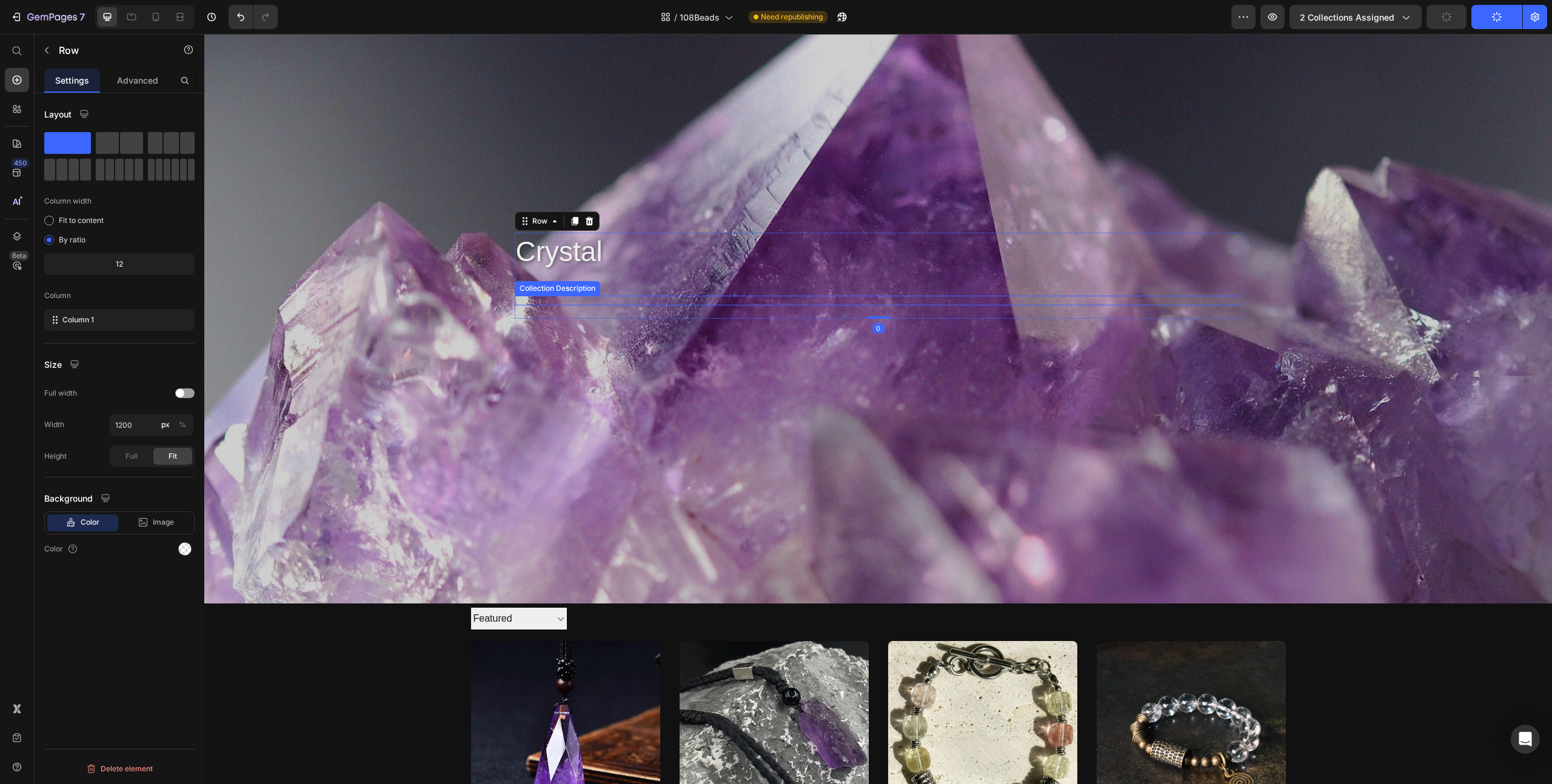 click at bounding box center [878, 301] 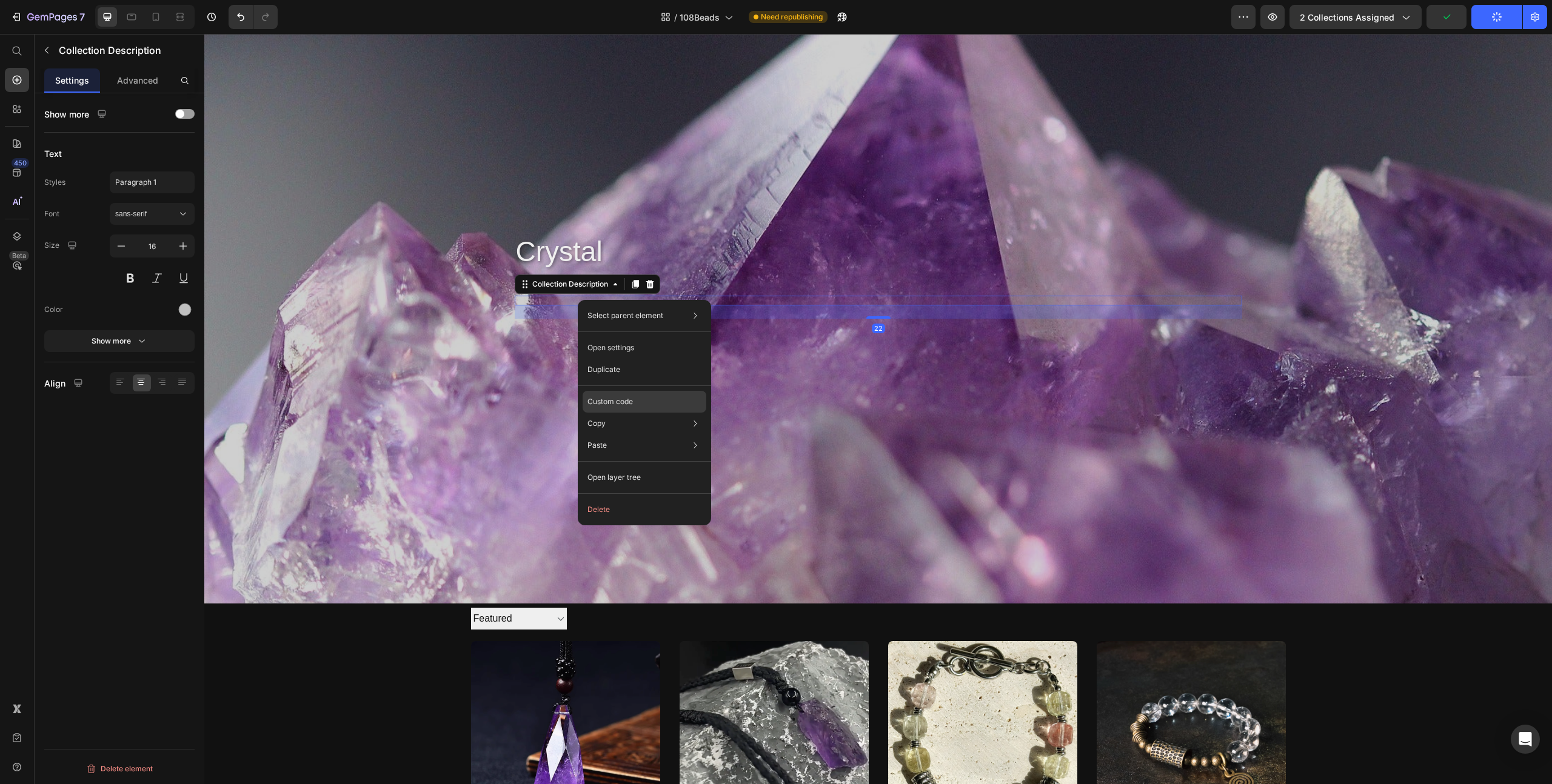 click on "Custom code" at bounding box center (610, 402) 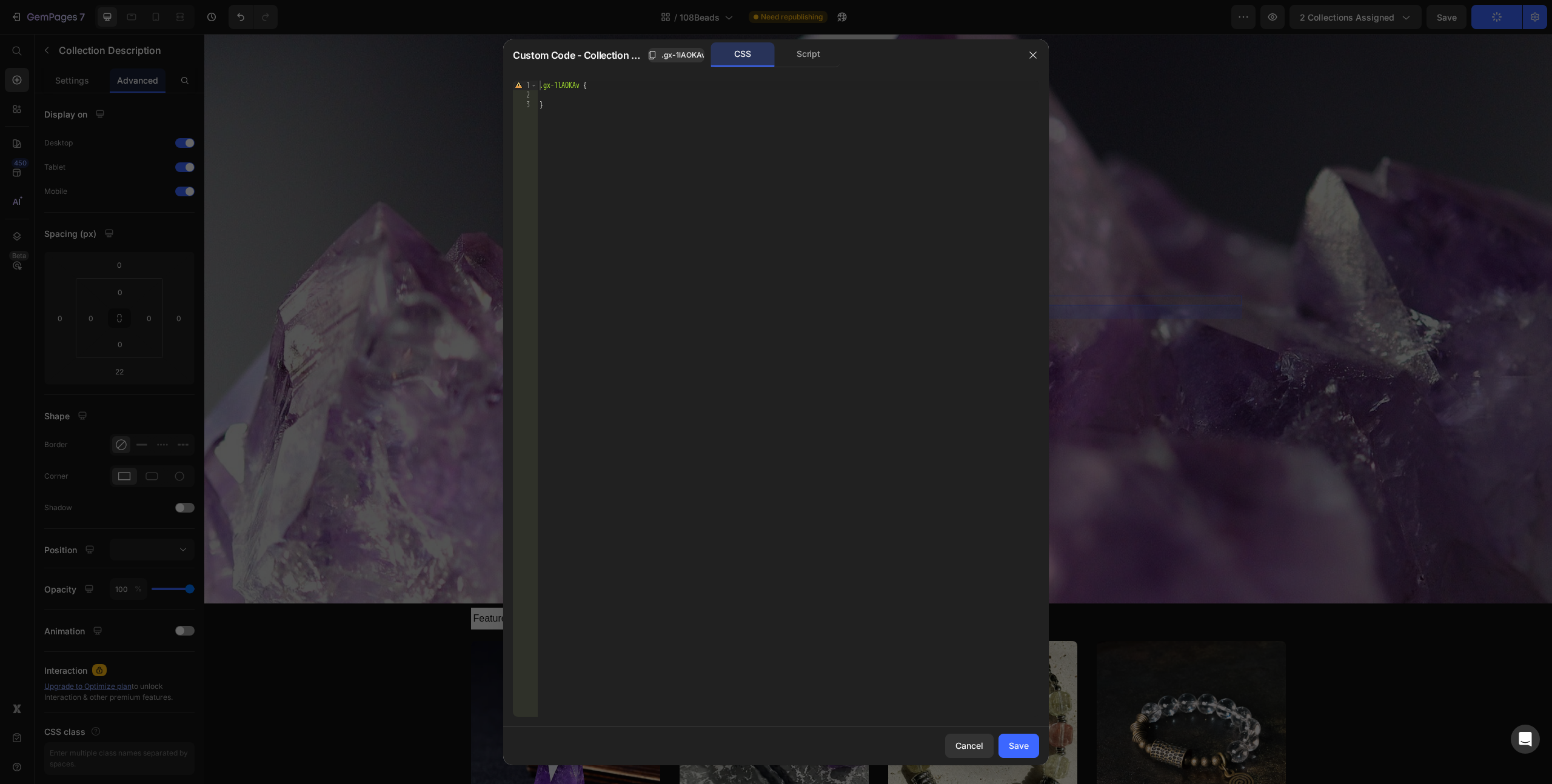 type on "}" 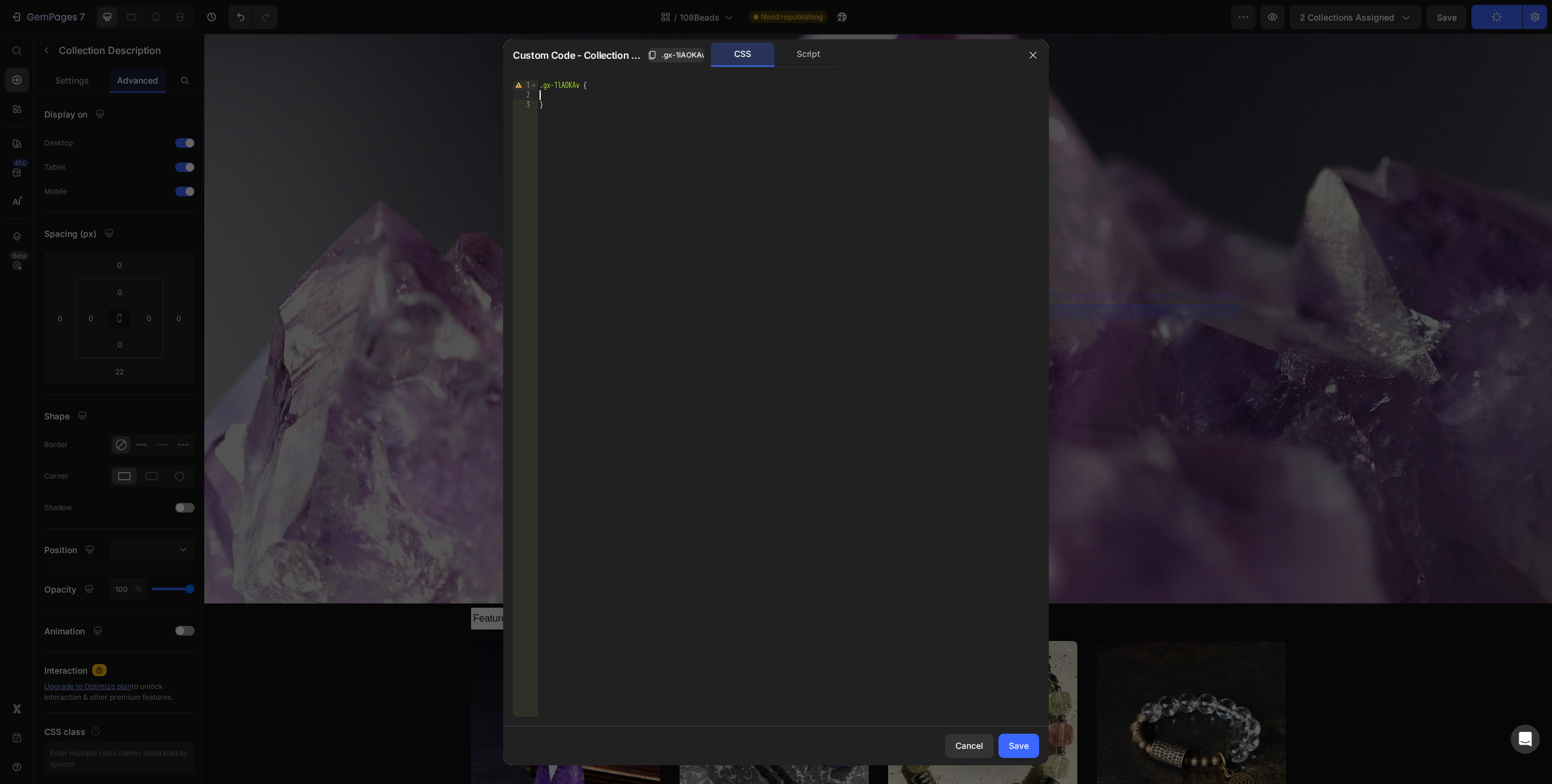 paste on "text-shadow: 2px 2px 5px rgba(0,0,0,0.4);" 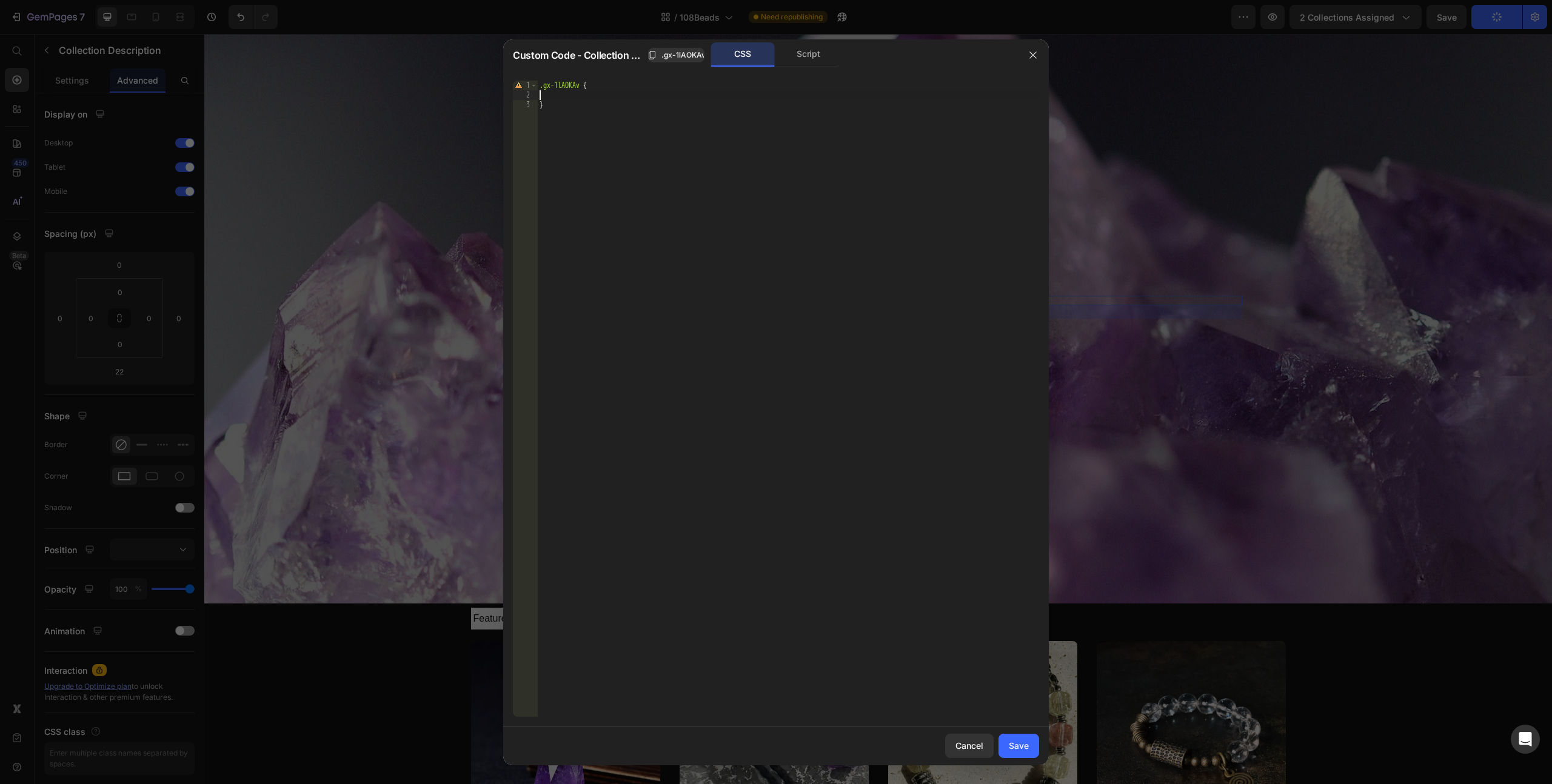 type on "text-shadow: 2px 2px 5px rgba(0,0,0,0.4);" 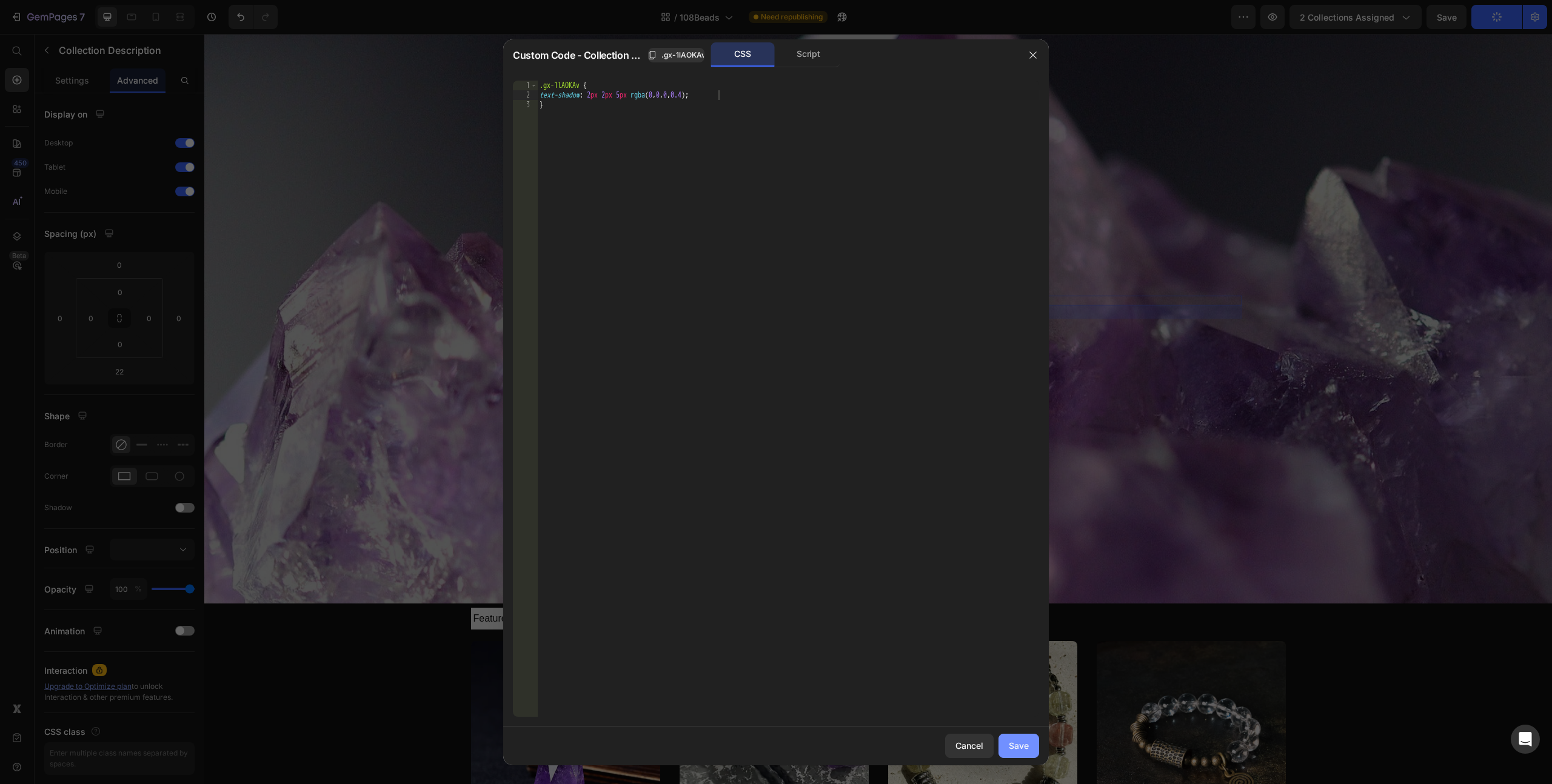 click on "Save" at bounding box center [1018, 745] 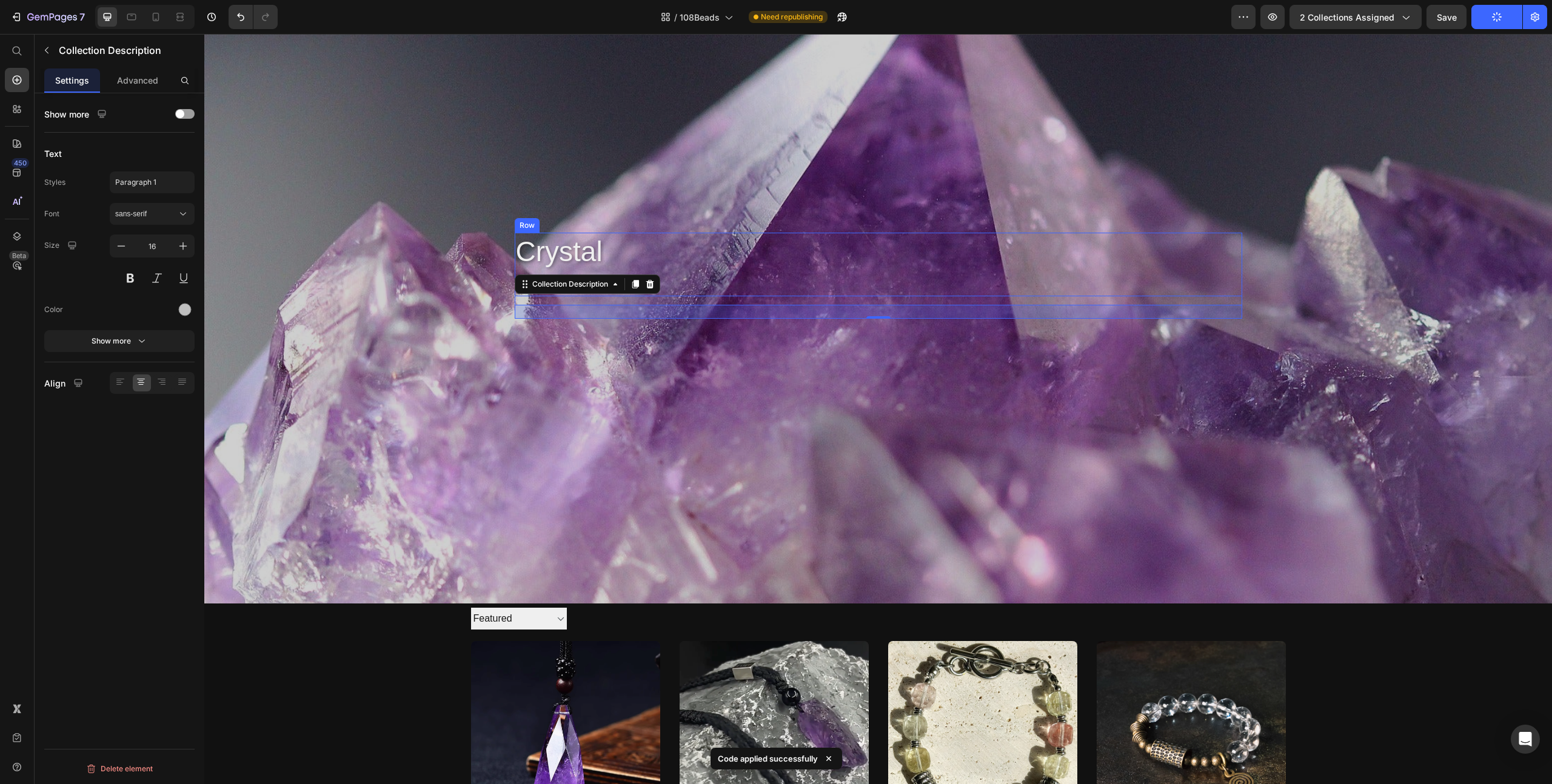 click on "crystal Collection Title Collection Description   22" at bounding box center [878, 276] 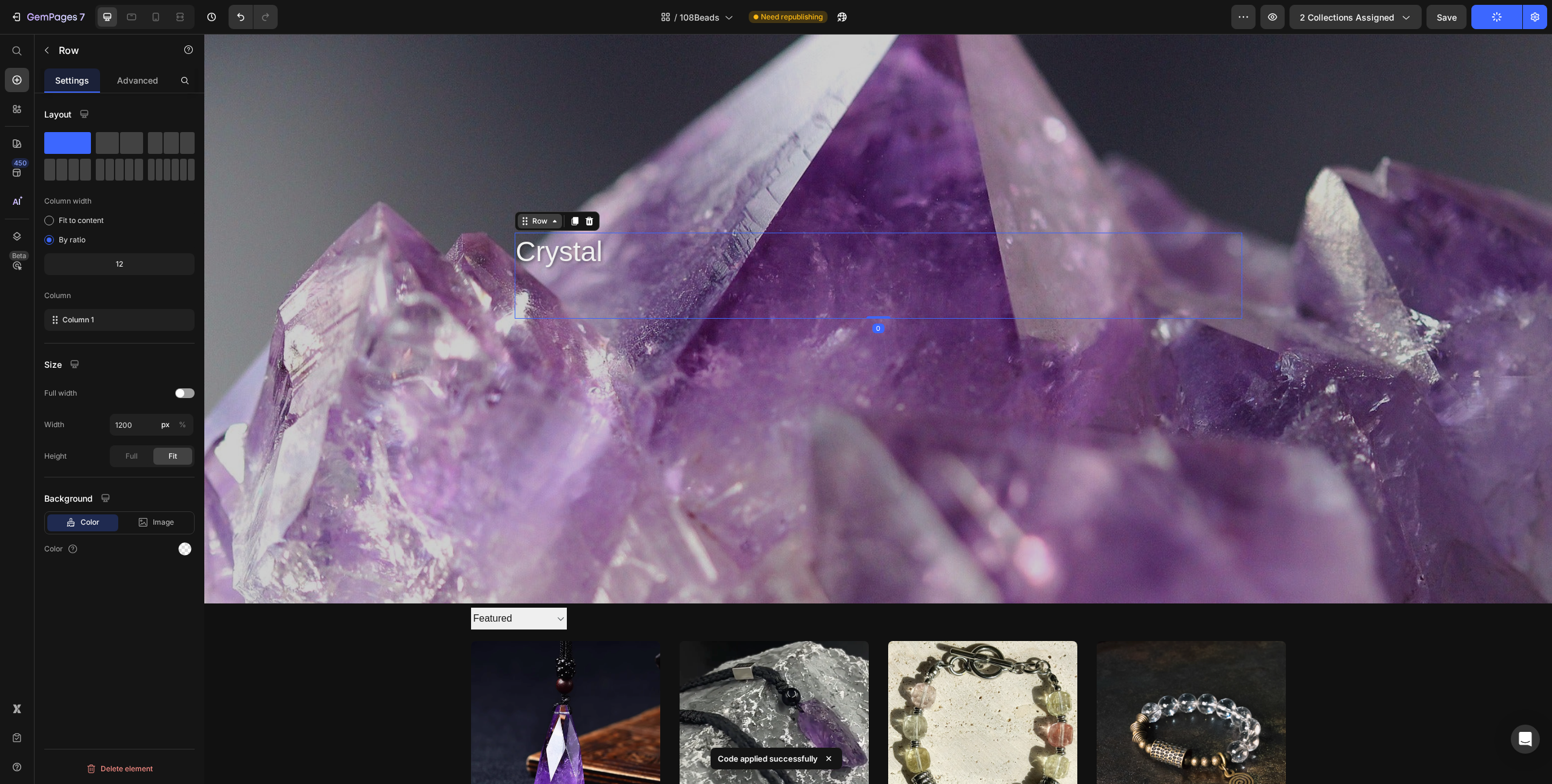 click on "Row" at bounding box center [540, 221] 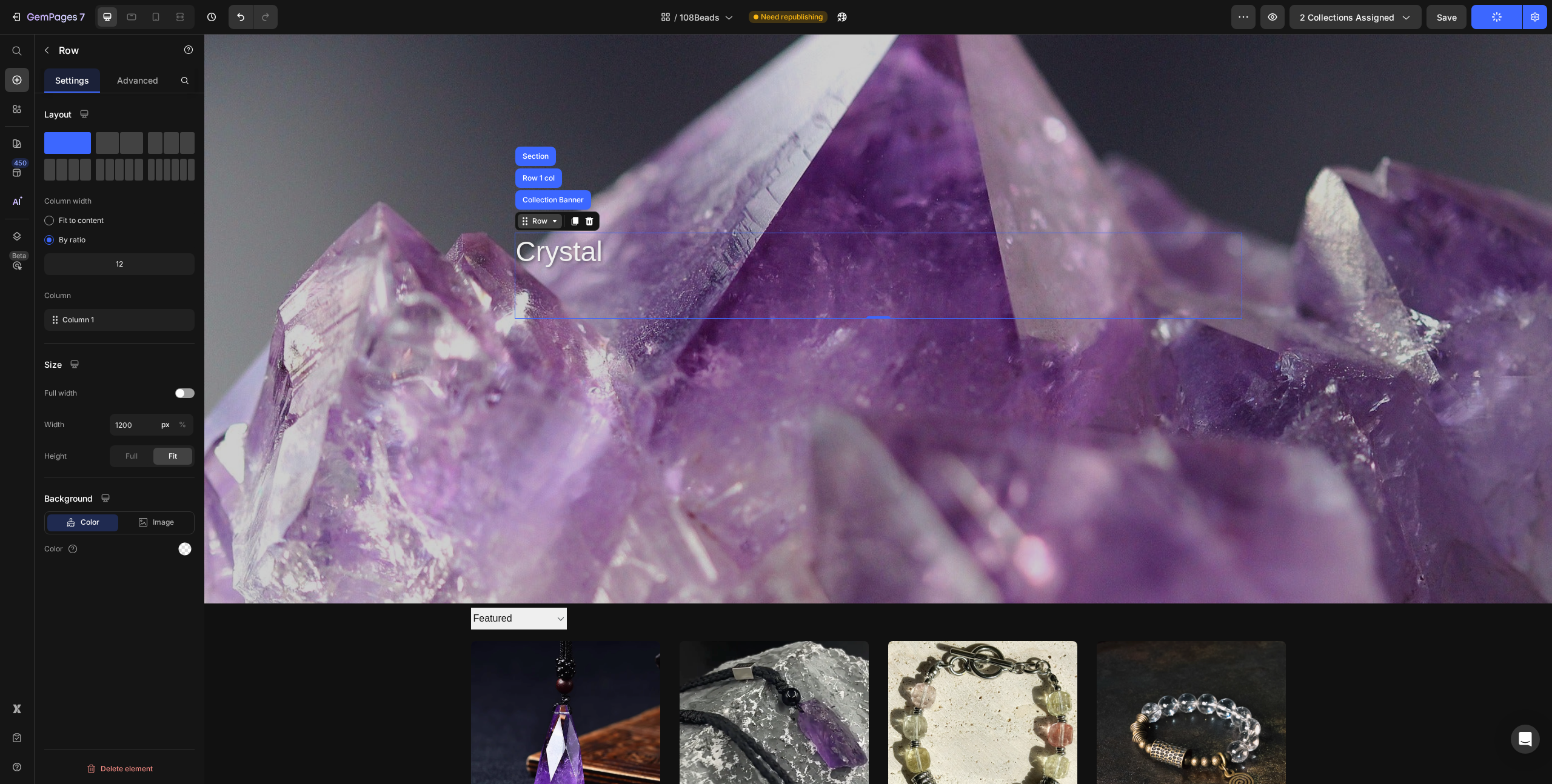 click on "Row" at bounding box center (540, 221) 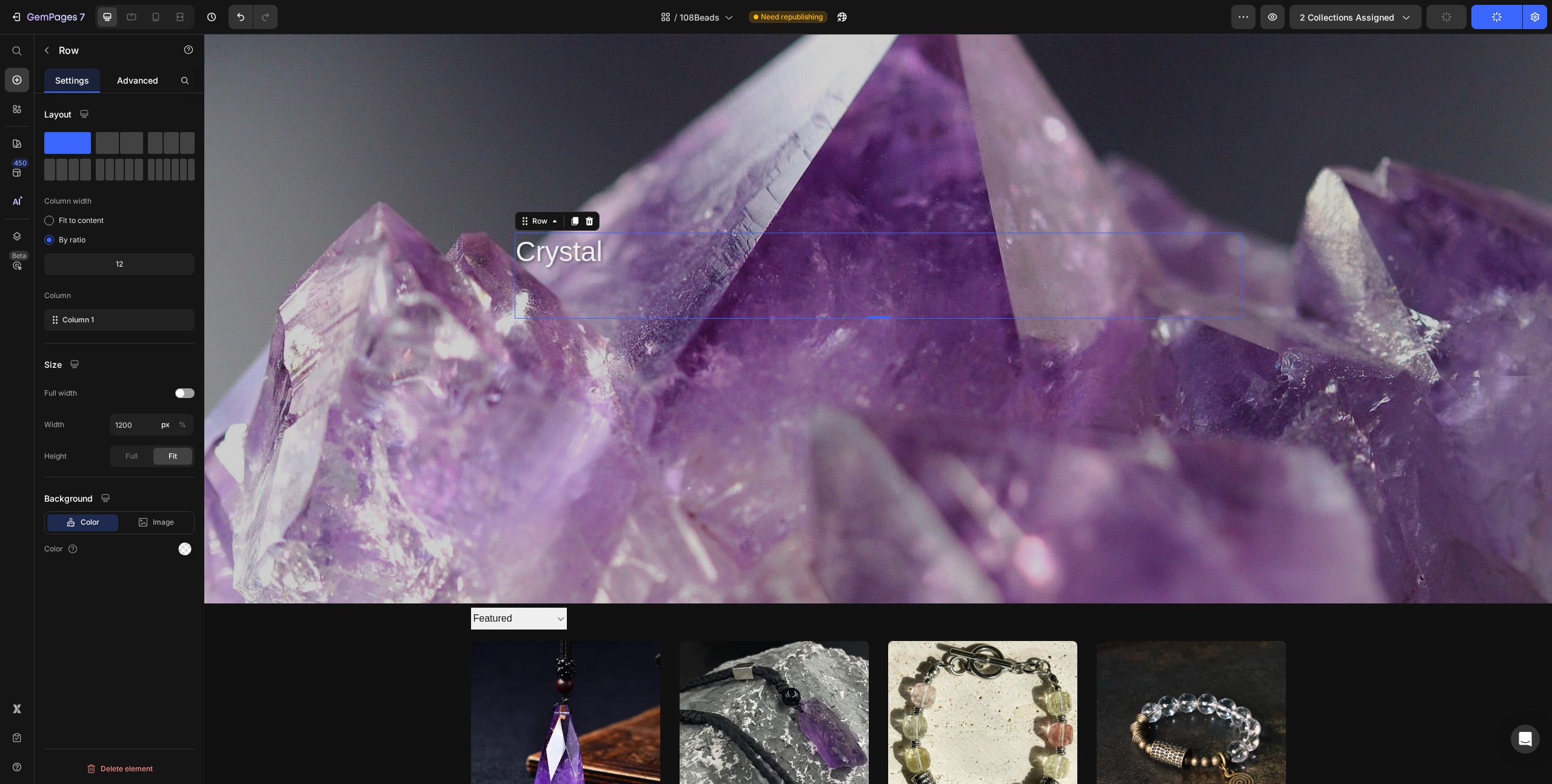 click on "Advanced" at bounding box center [138, 80] 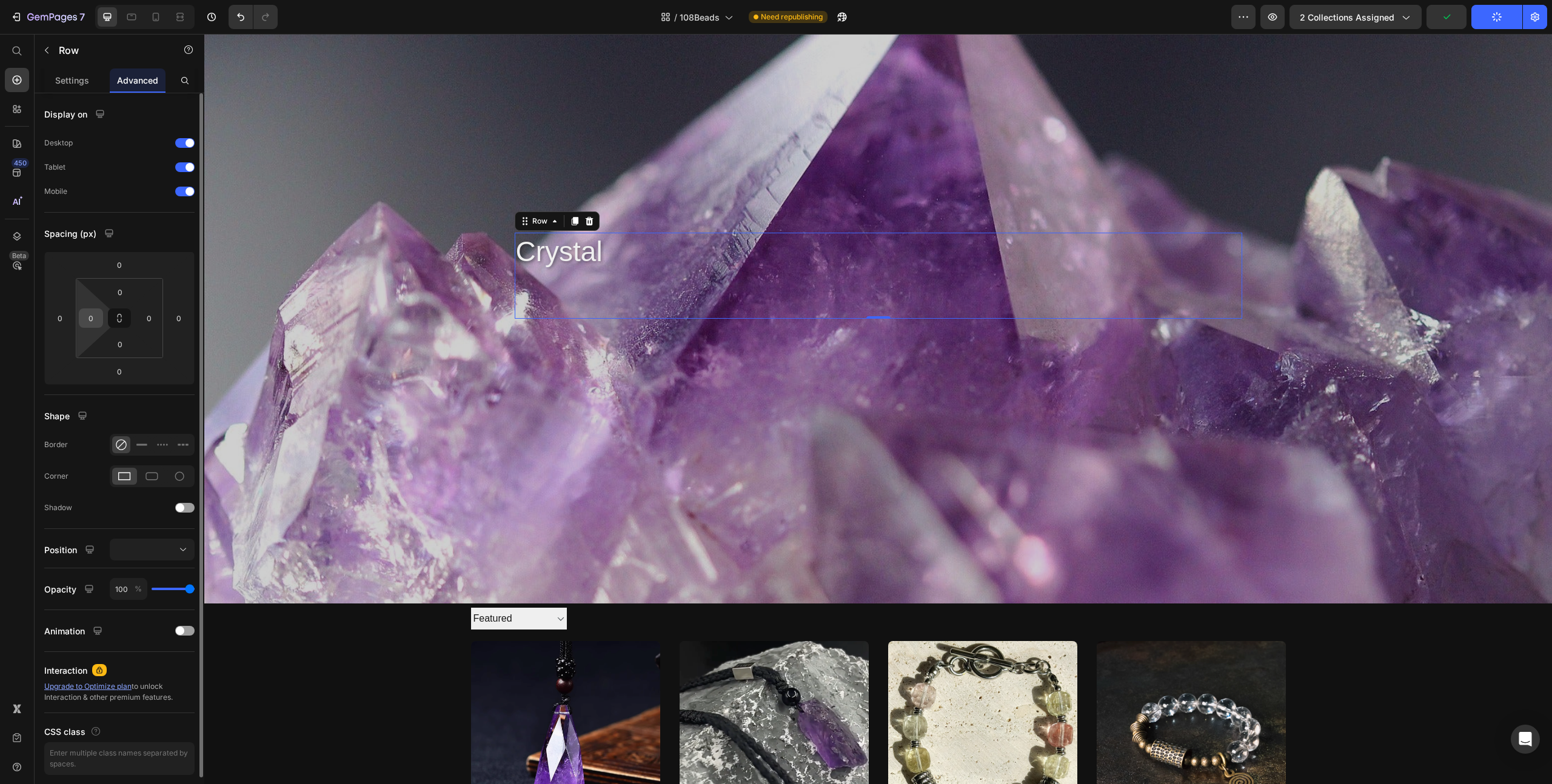 click on "0" at bounding box center [91, 318] 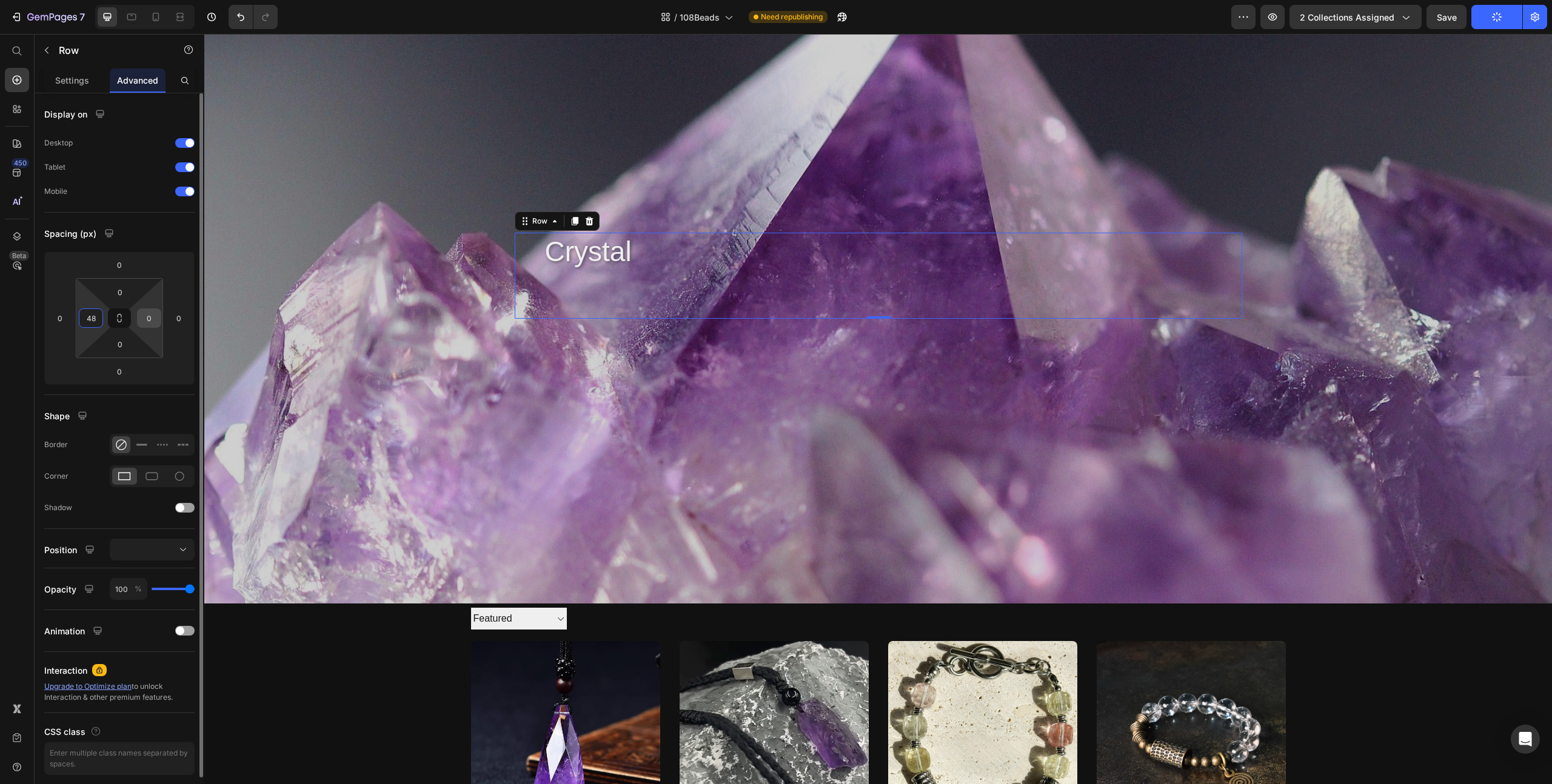 type on "48" 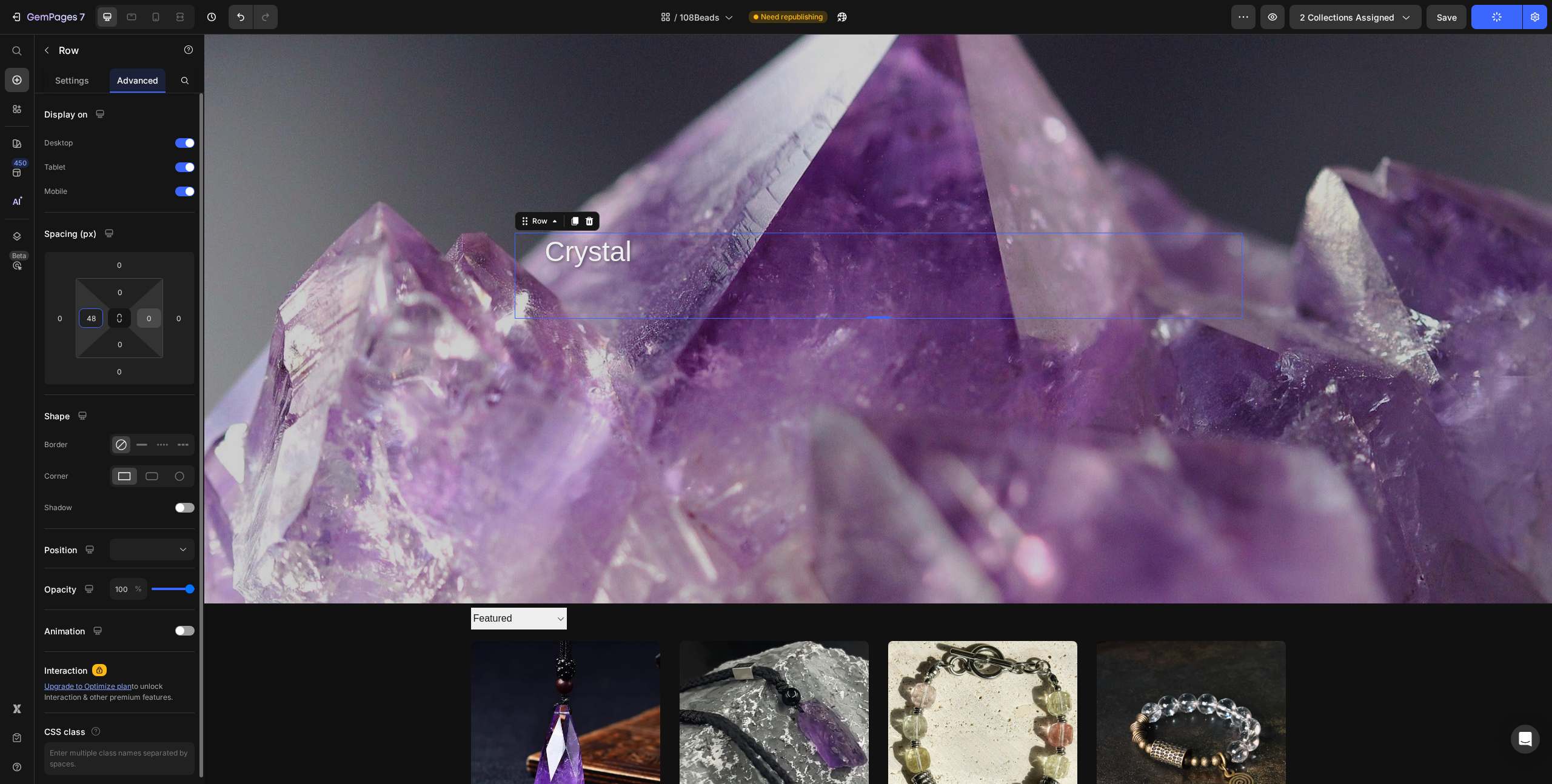 click on "0" at bounding box center (149, 318) 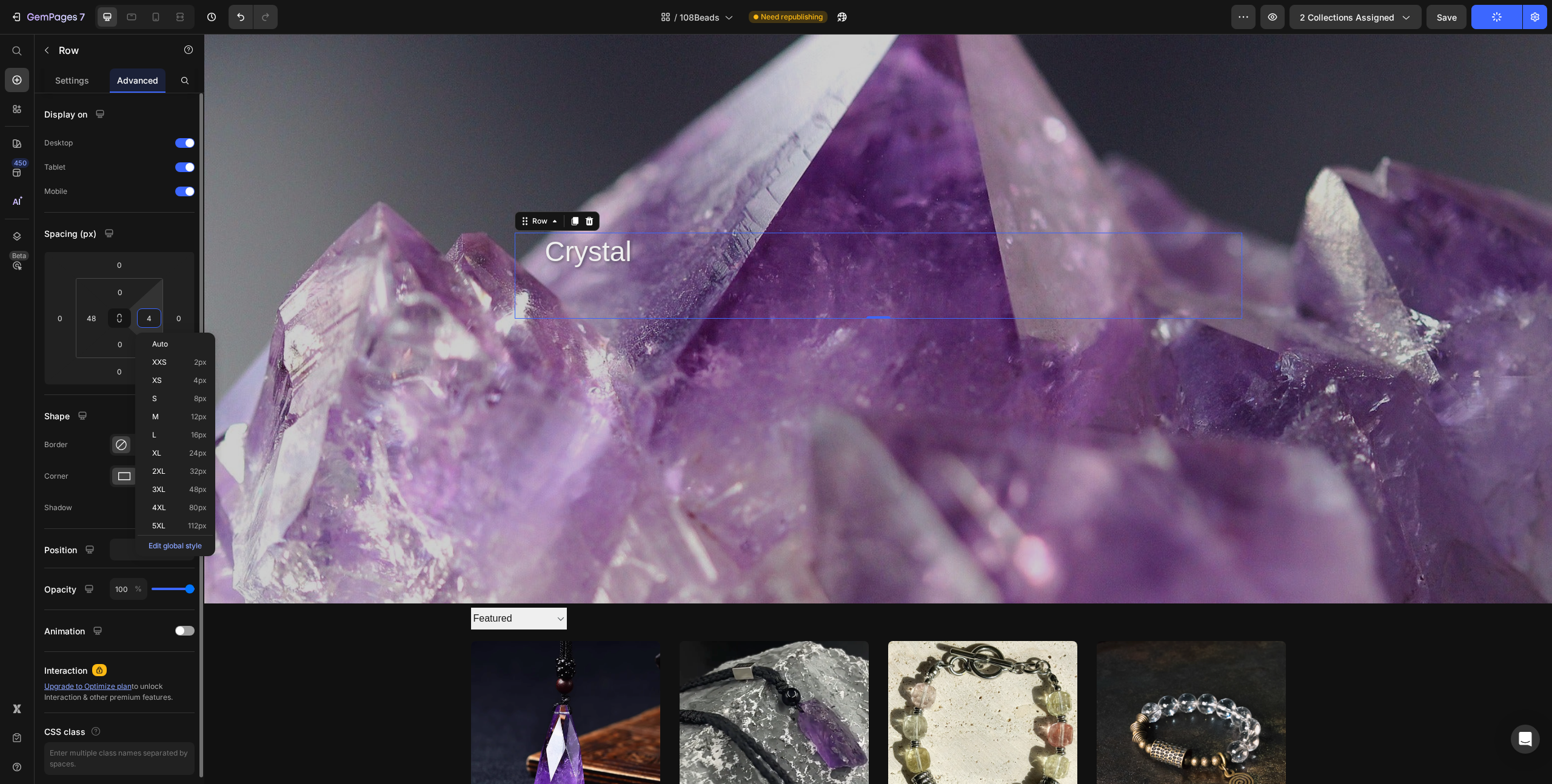type on "48" 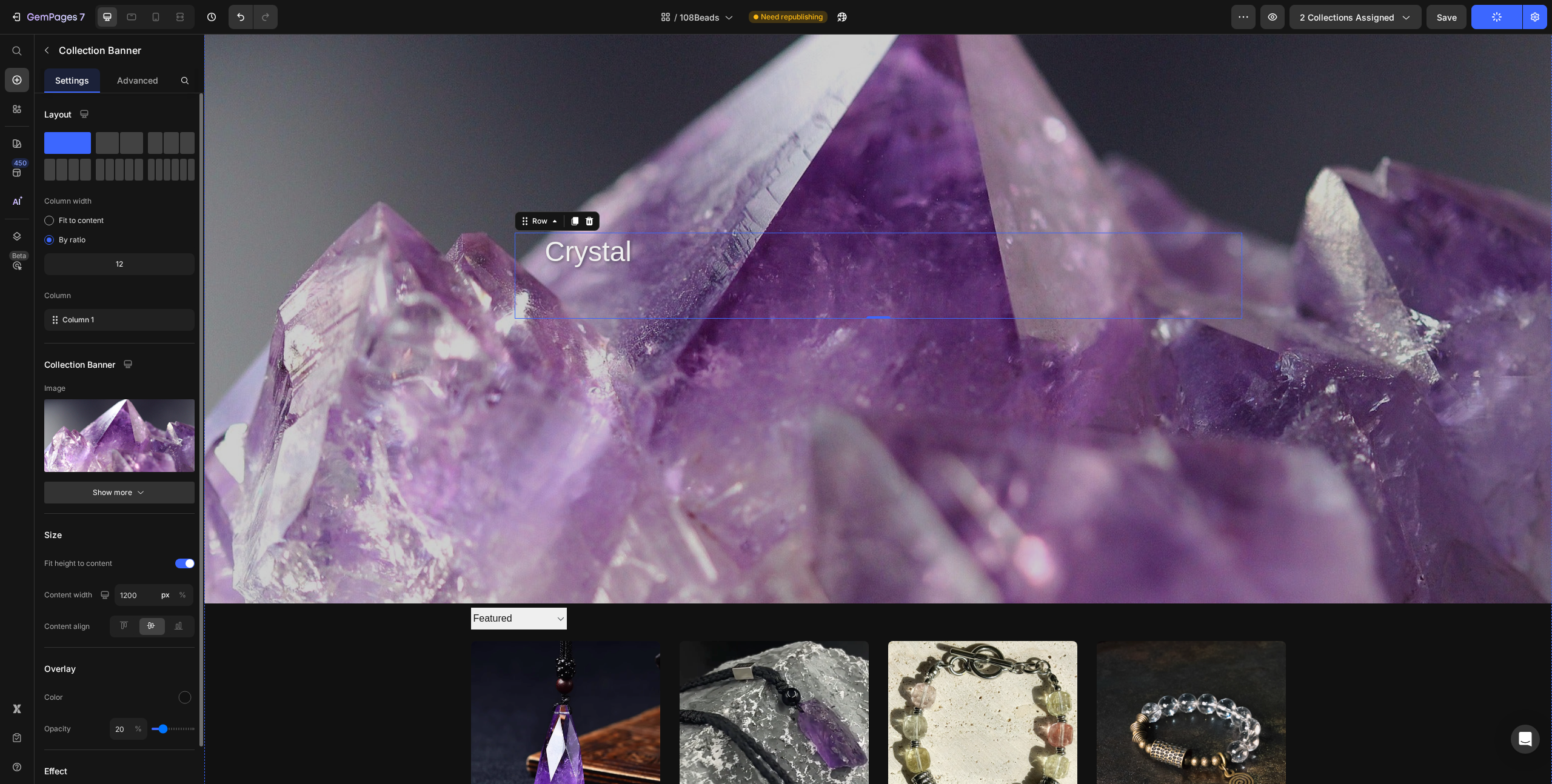 click at bounding box center [878, 288] 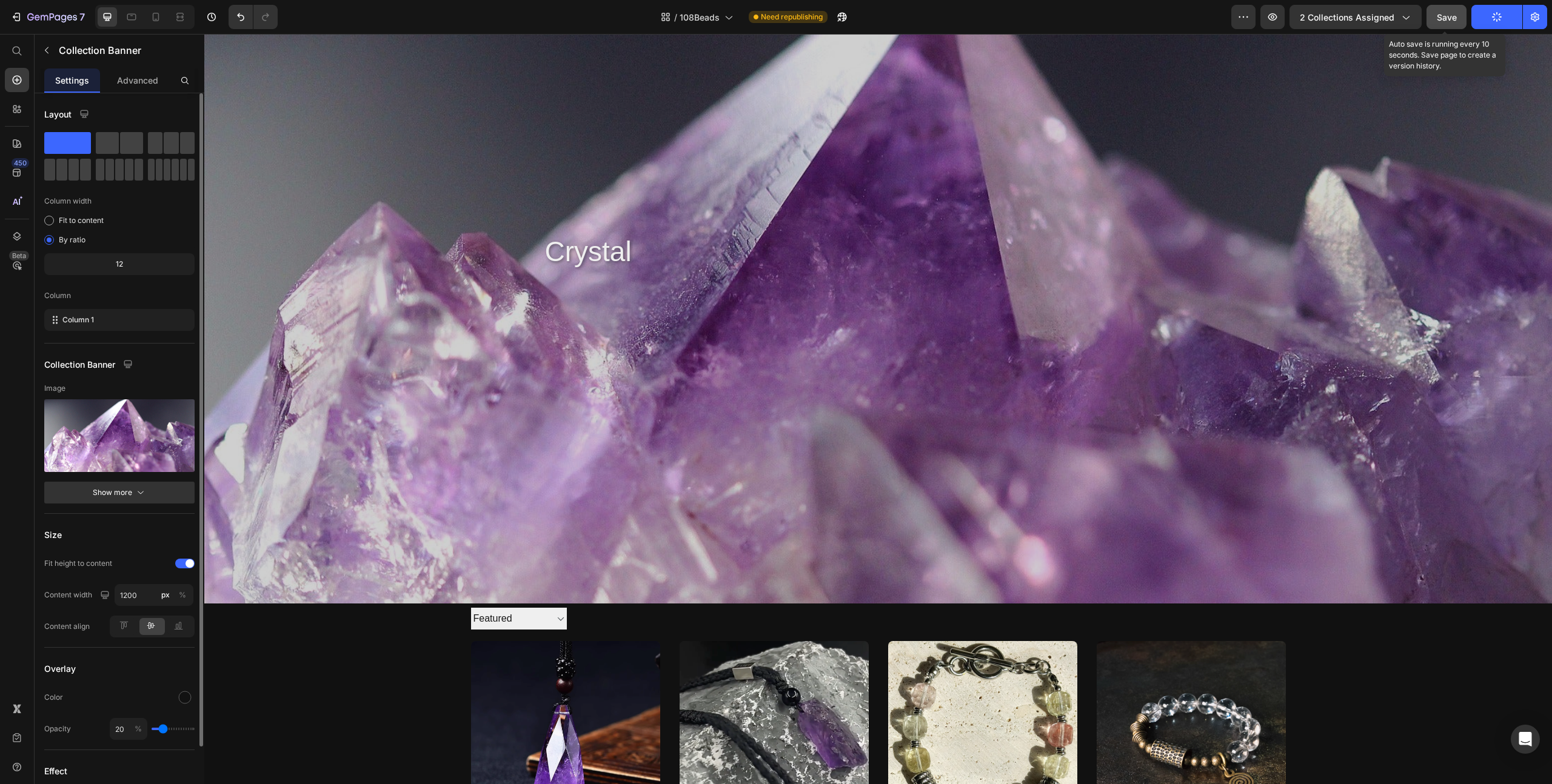 click on "Save" 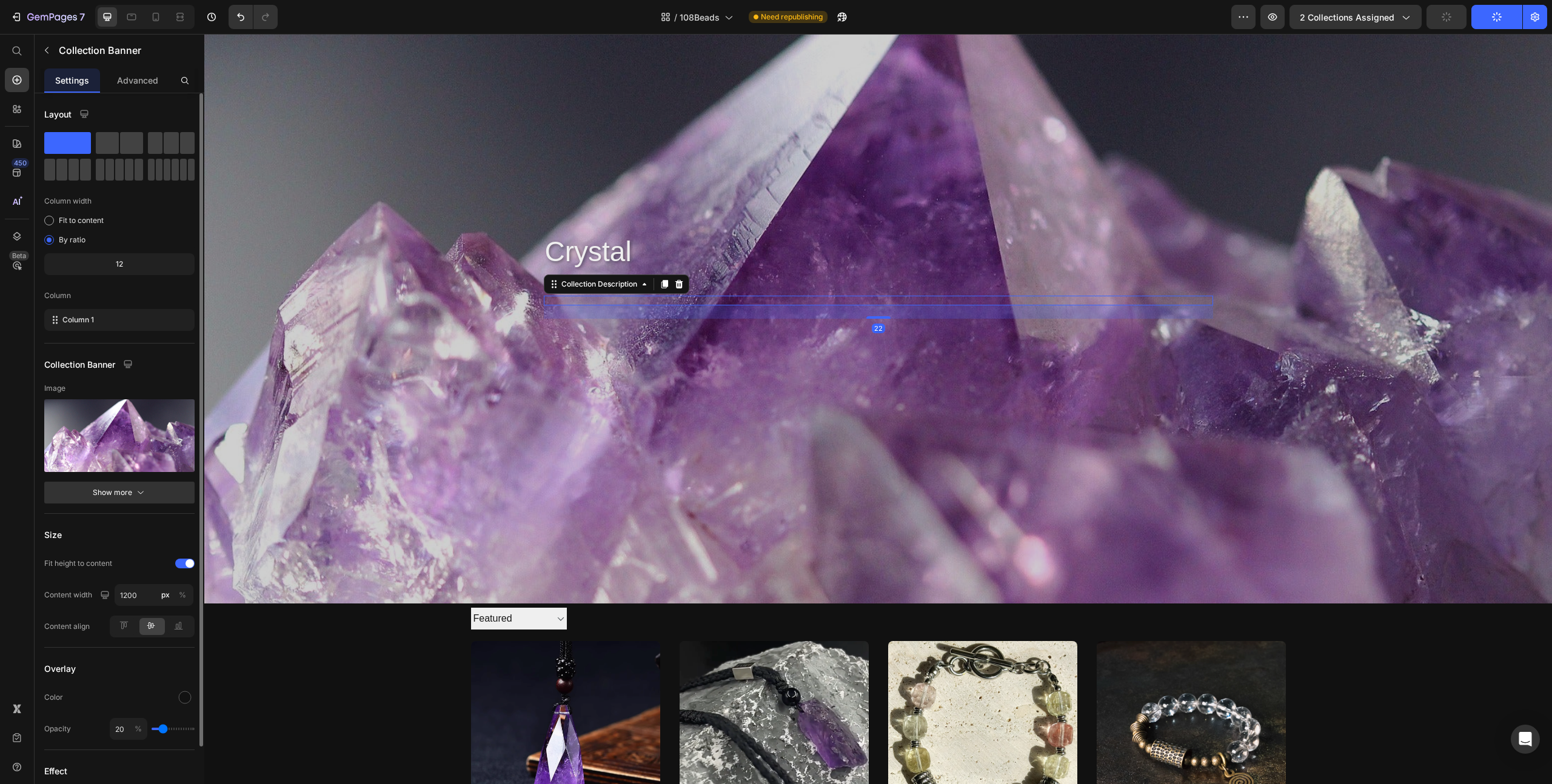 click at bounding box center [878, 301] 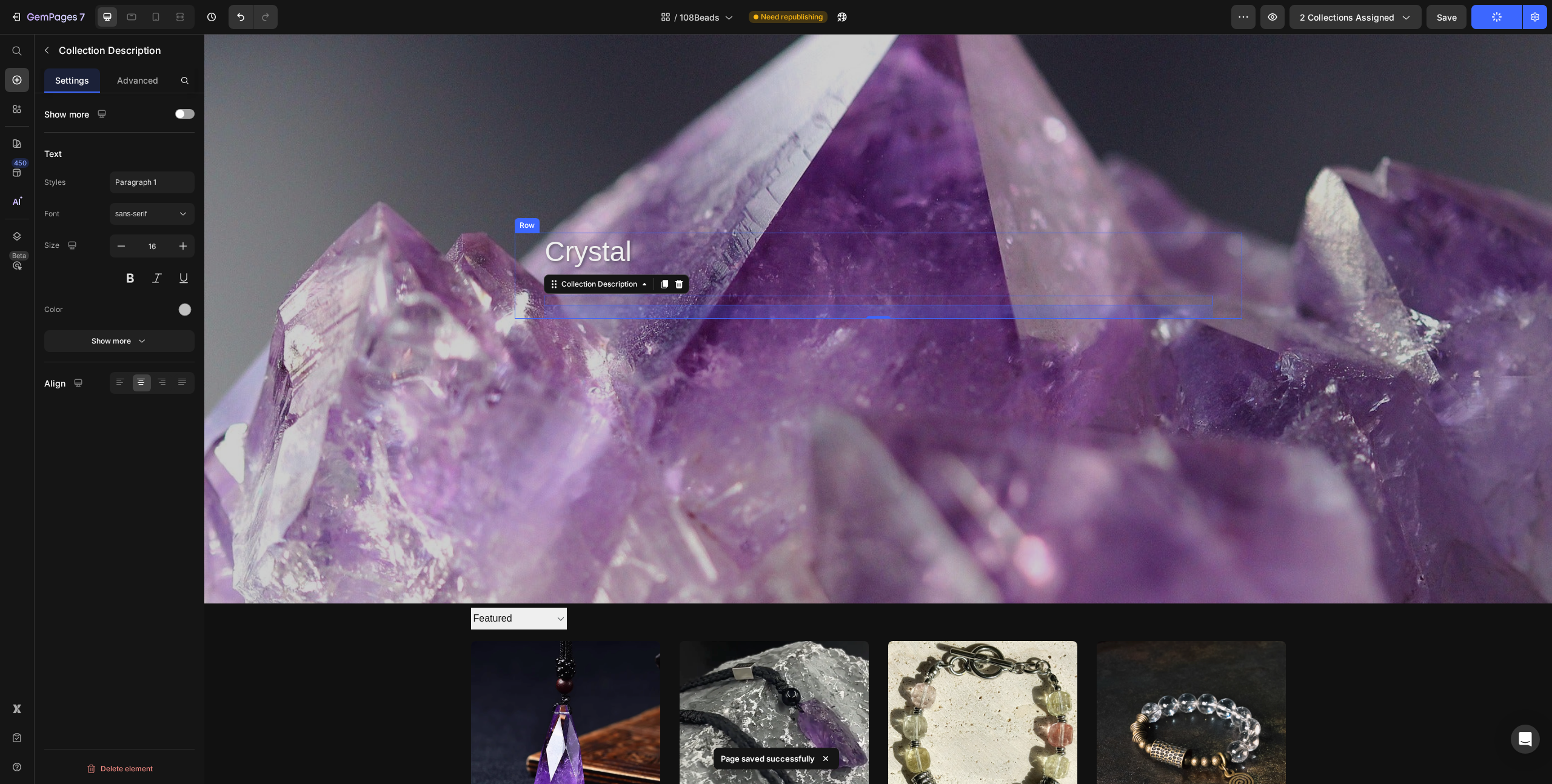 click on "crystal Collection Title Collection Description   22 Row" at bounding box center (878, 276) 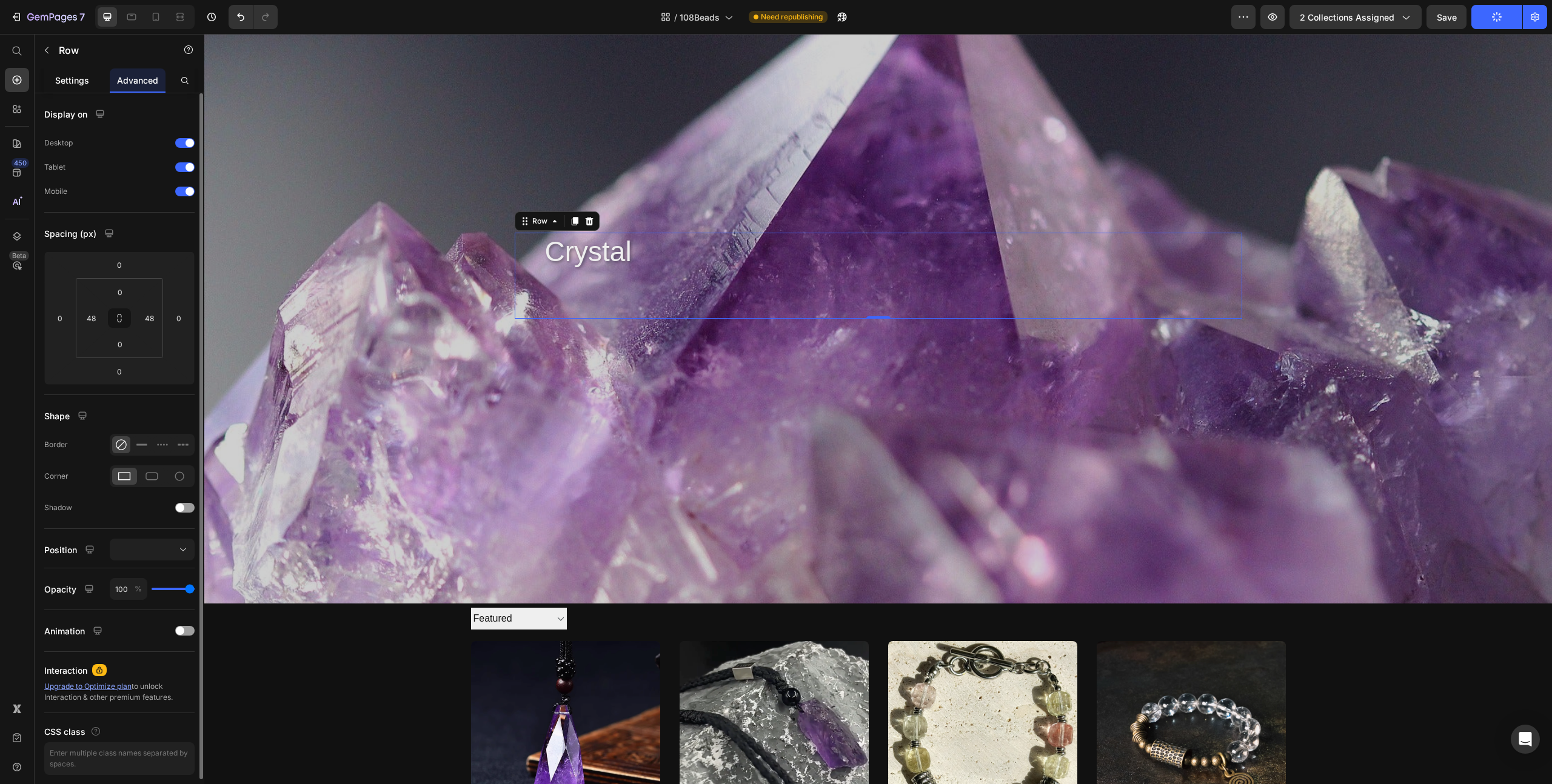 click on "Settings" at bounding box center (72, 80) 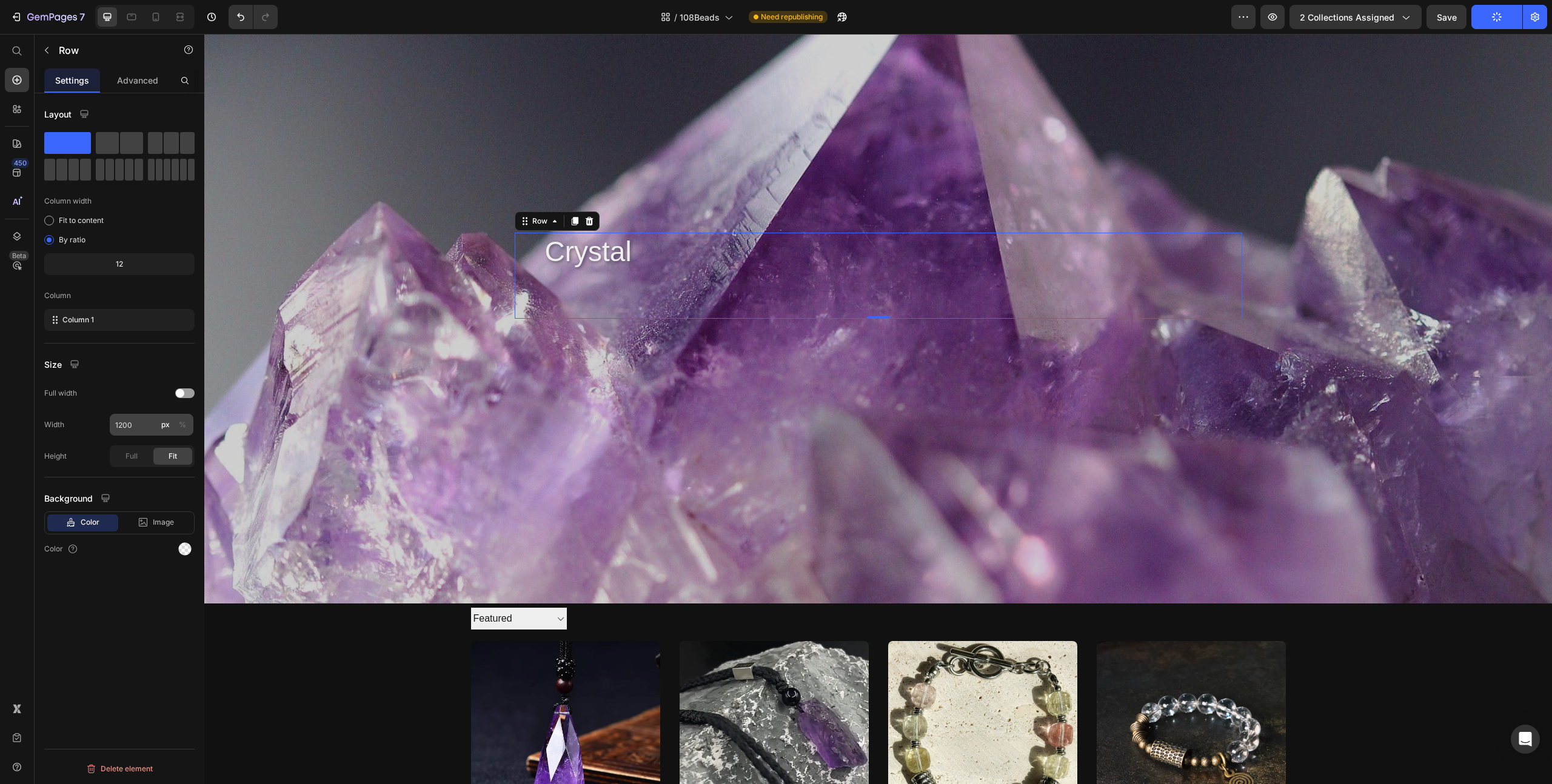 click on "%" at bounding box center [182, 425] 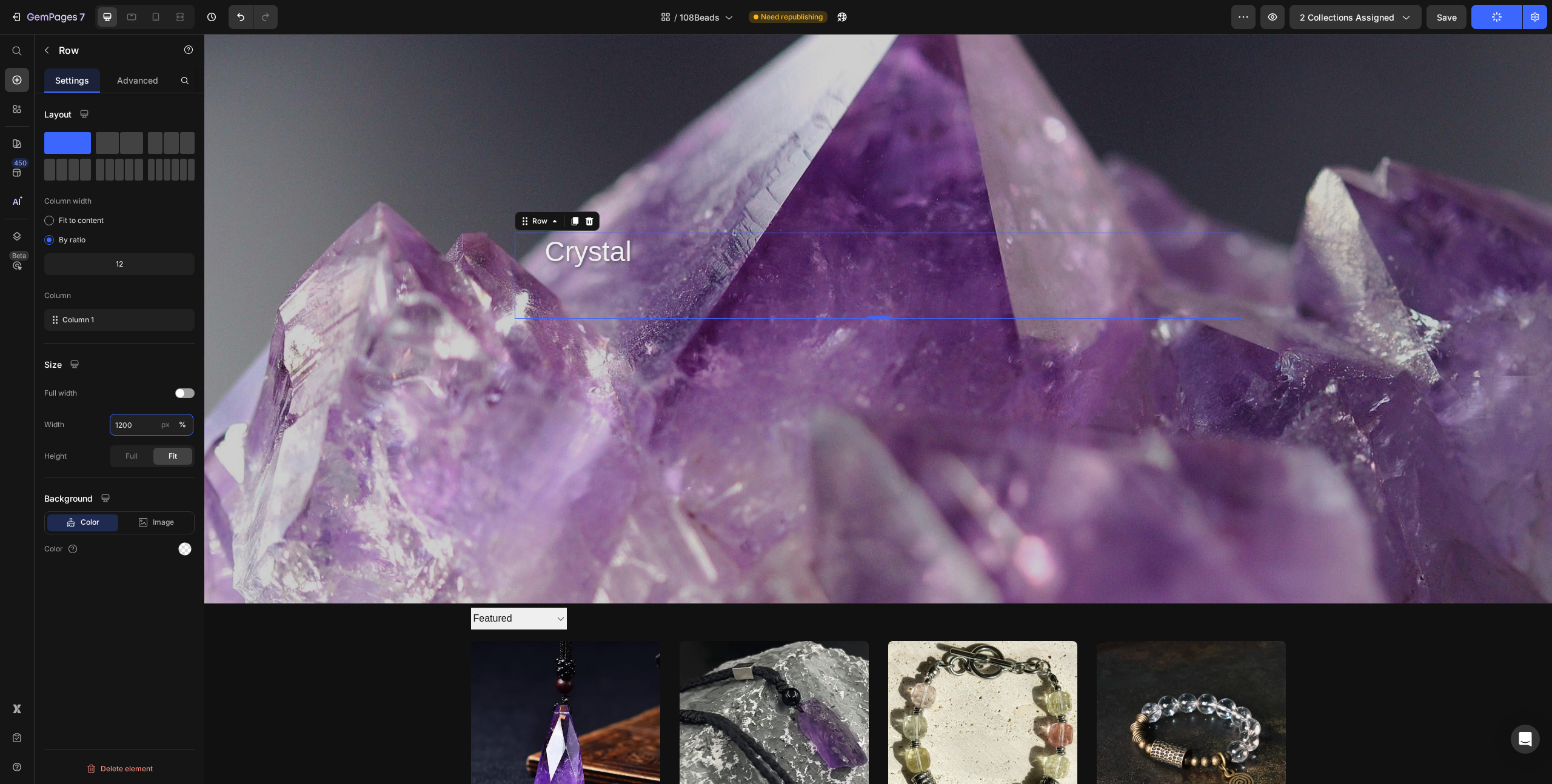 click on "1200" at bounding box center (152, 425) 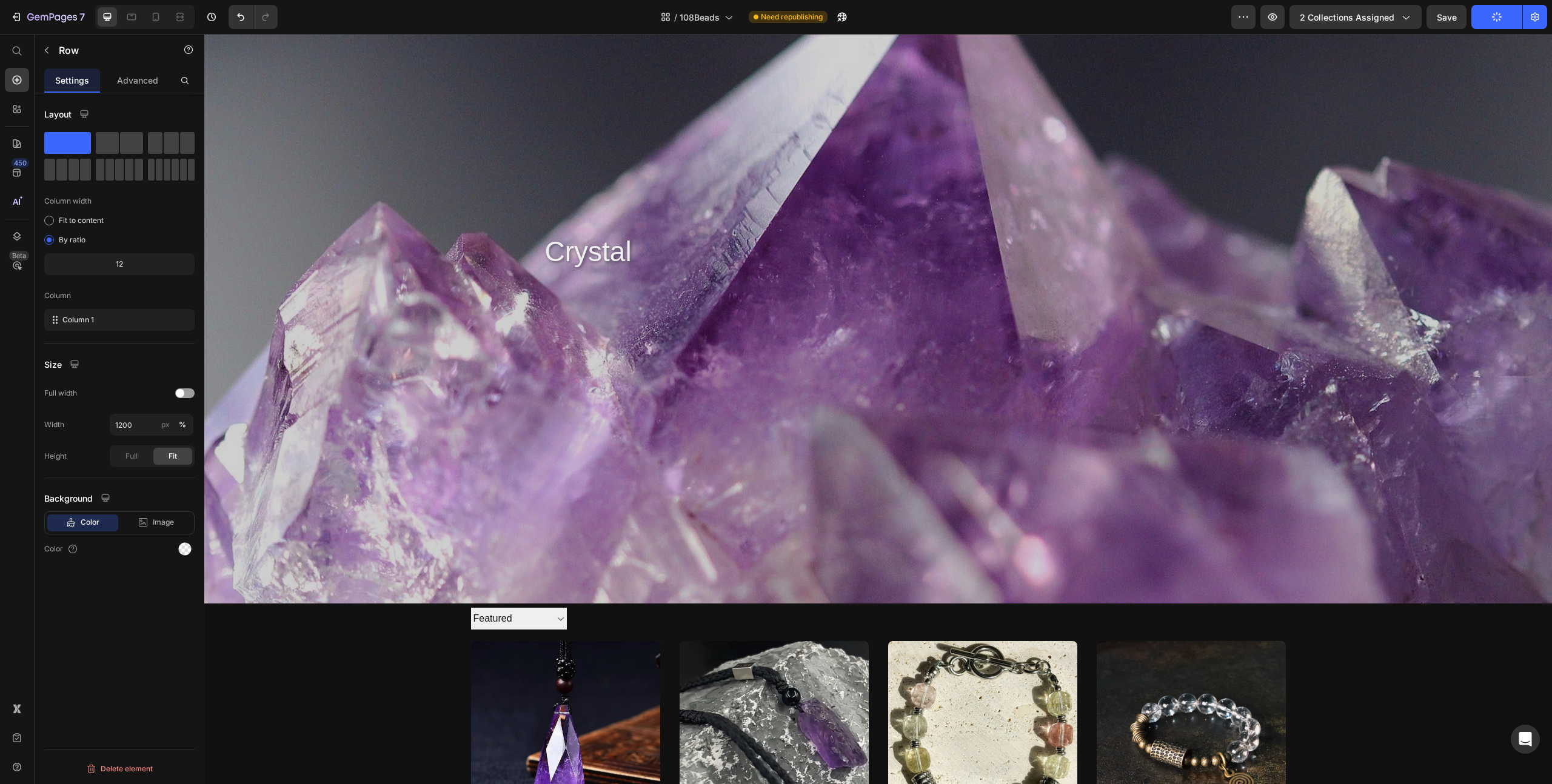 click at bounding box center (878, 288) 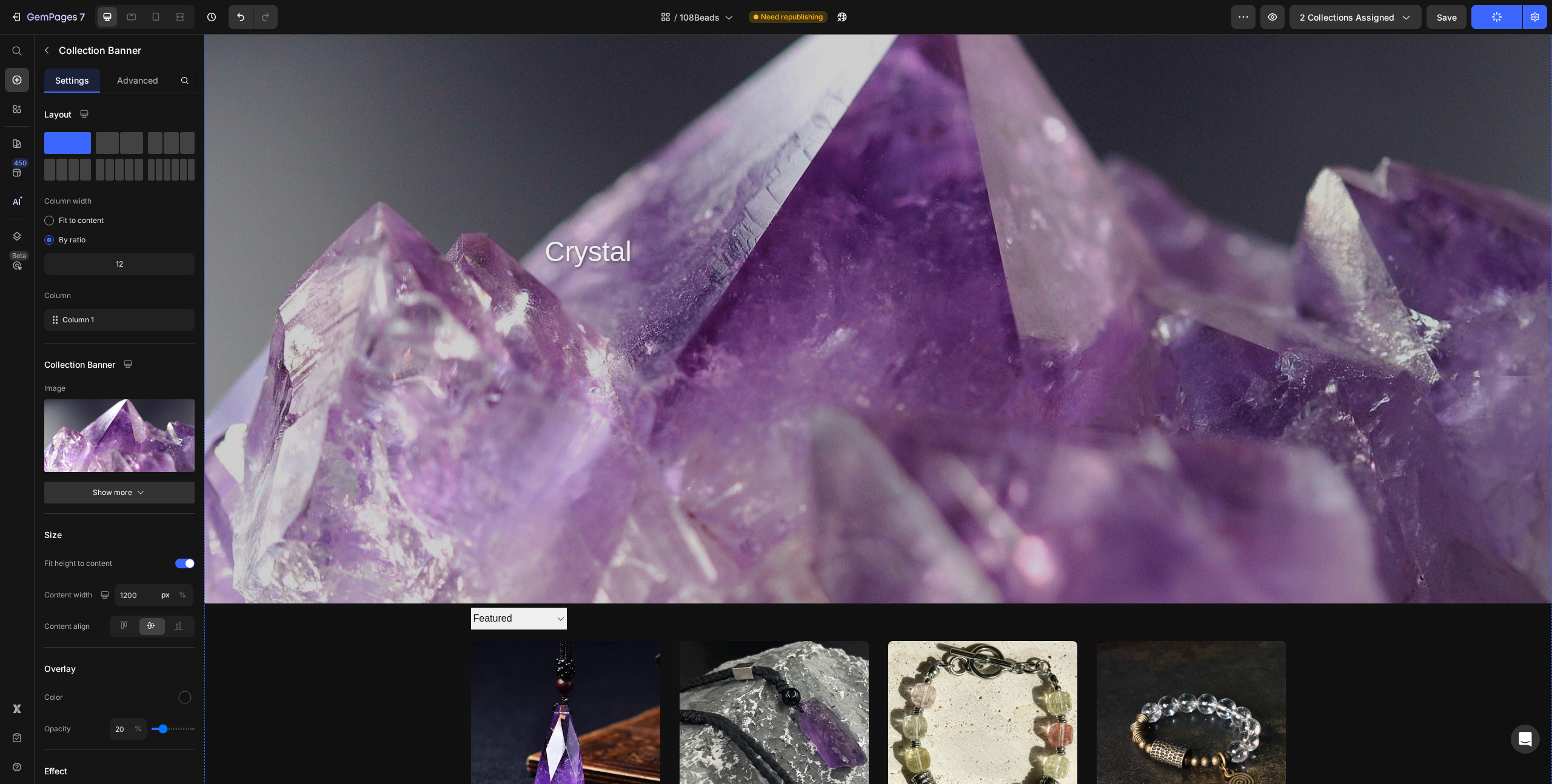 click at bounding box center (878, 288) 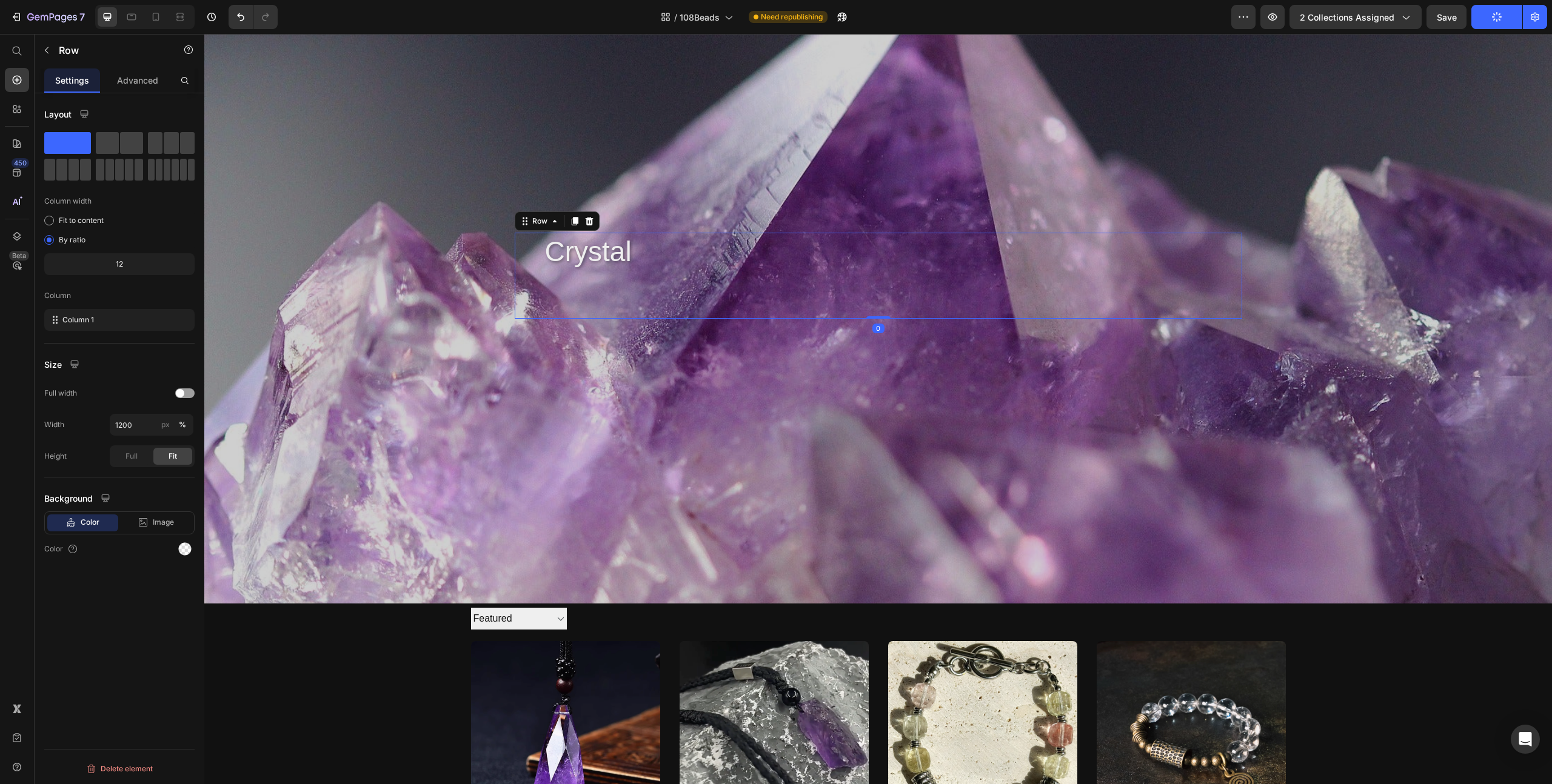 click on "crystal Collection Title Collection Description" at bounding box center [878, 276] 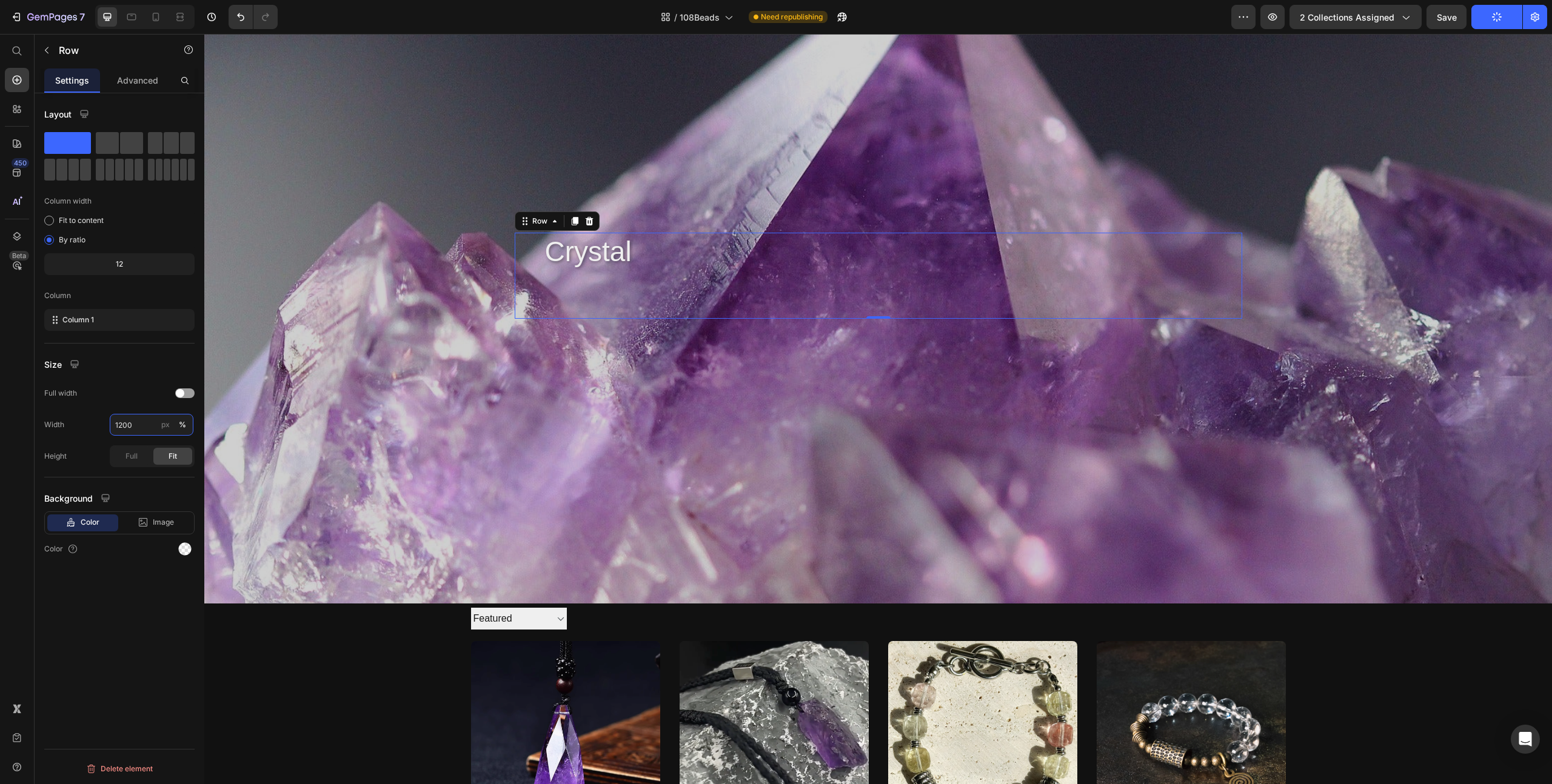 click on "1200" at bounding box center (152, 425) 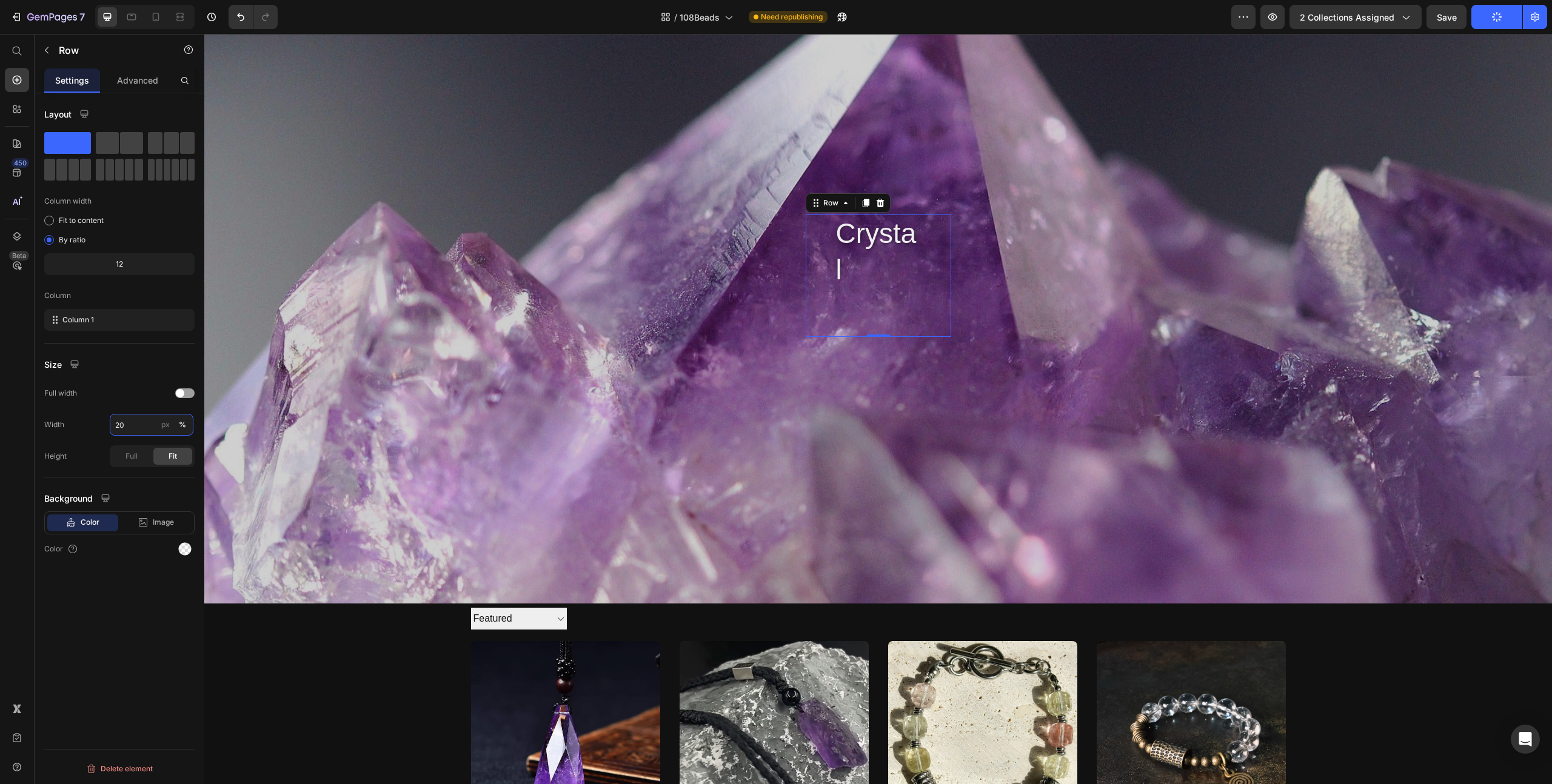 type on "2" 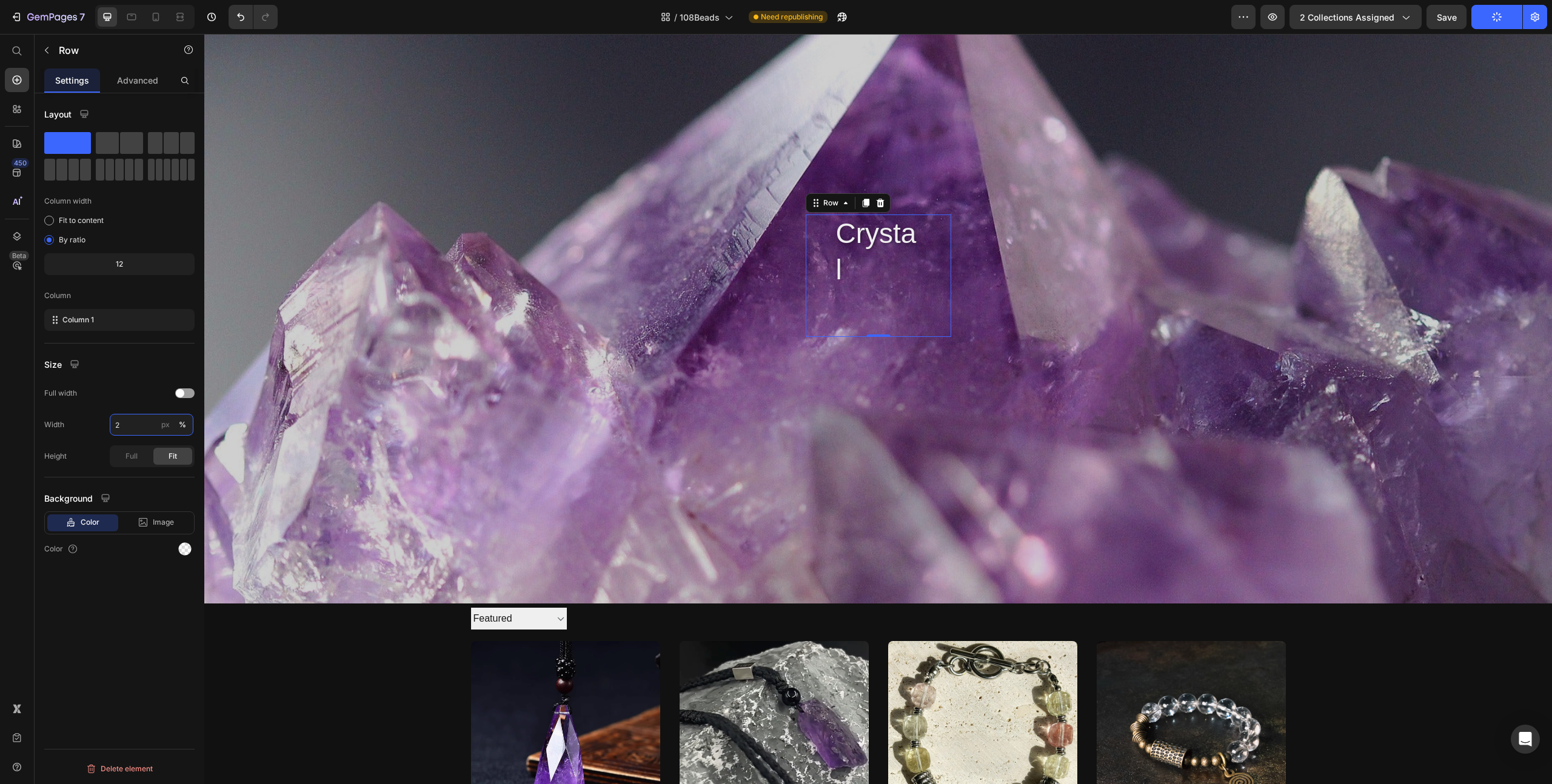 type 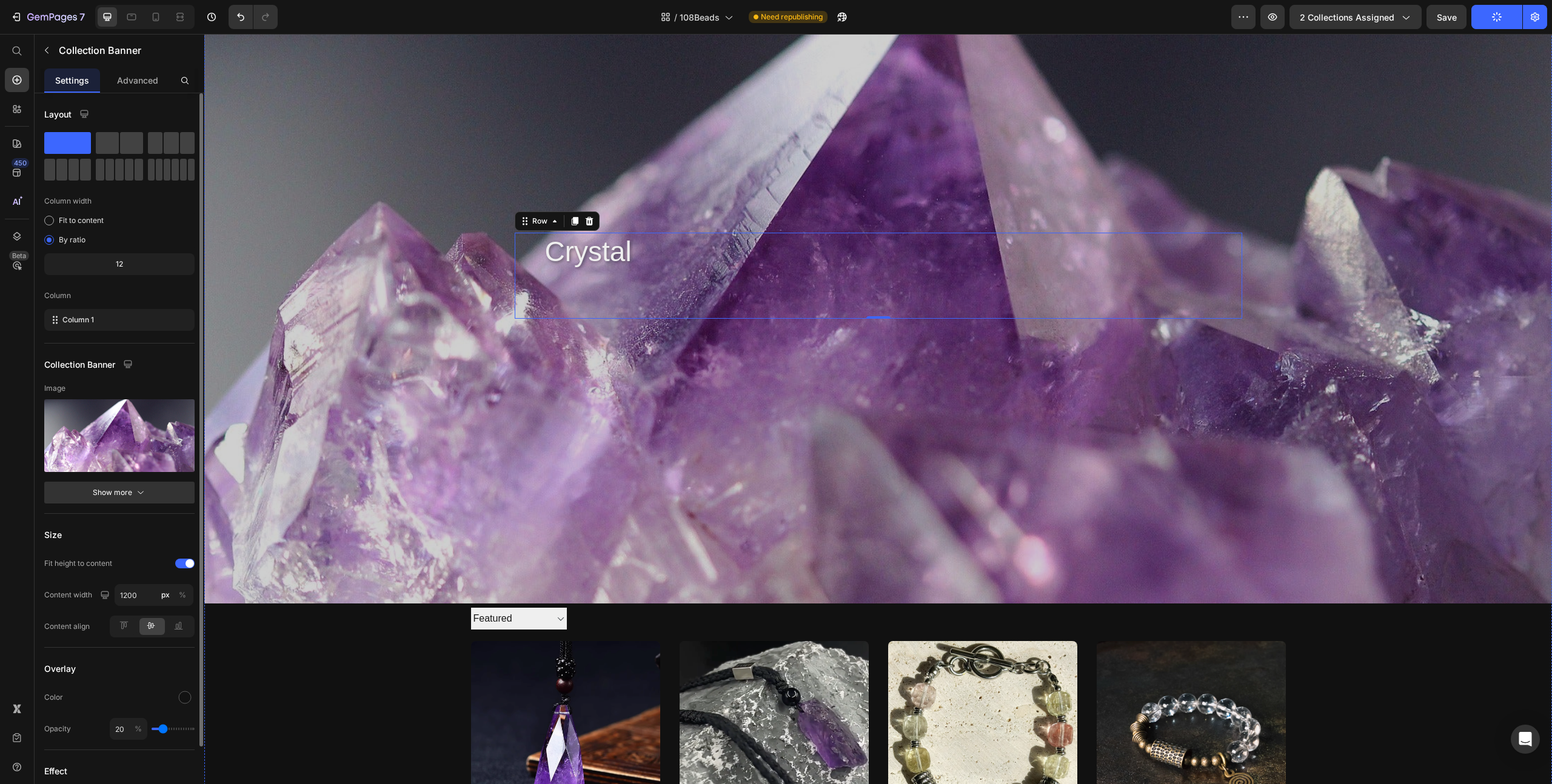 click at bounding box center [878, 288] 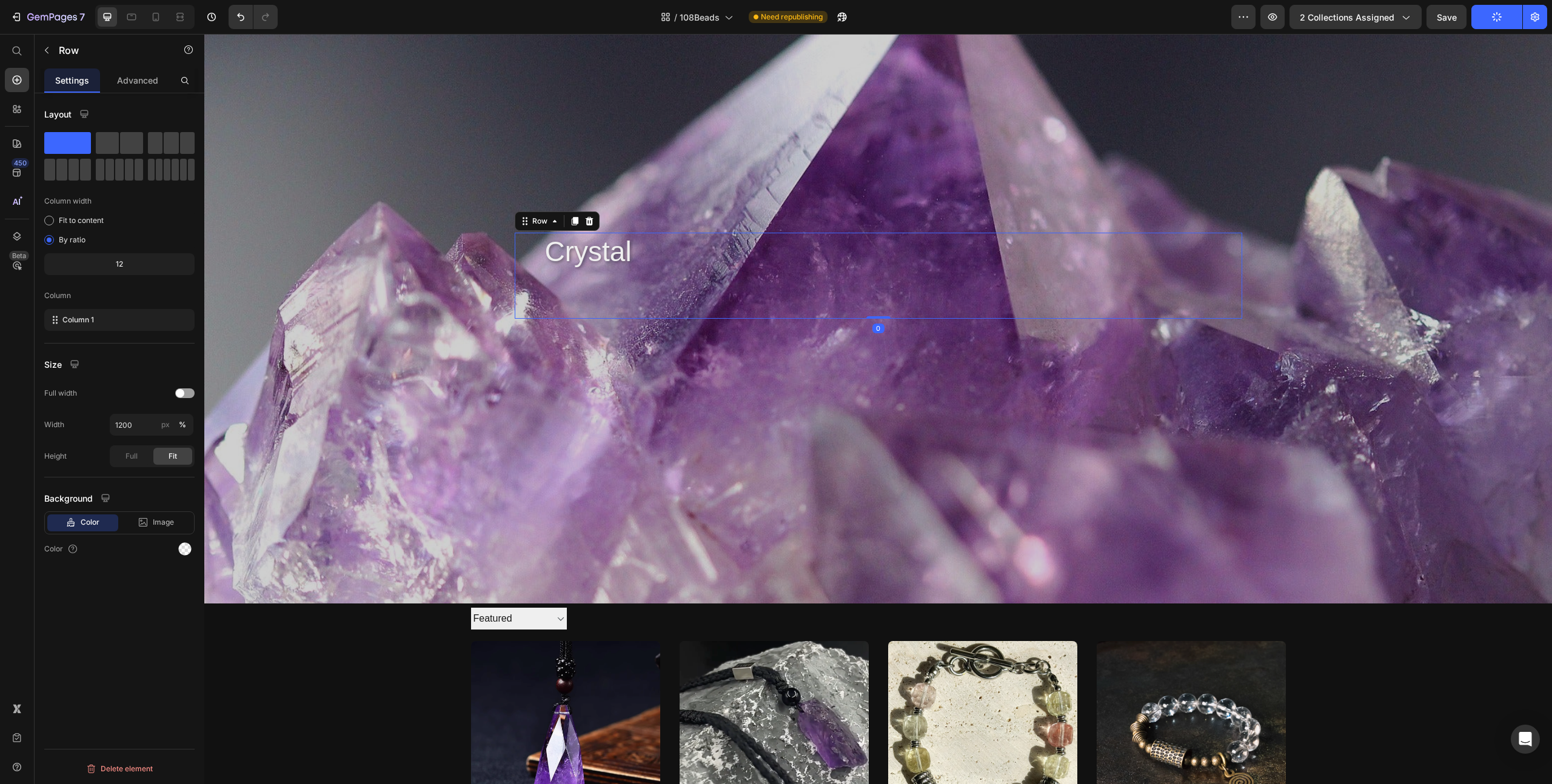 click on "crystal Collection Title Collection Description" at bounding box center (878, 276) 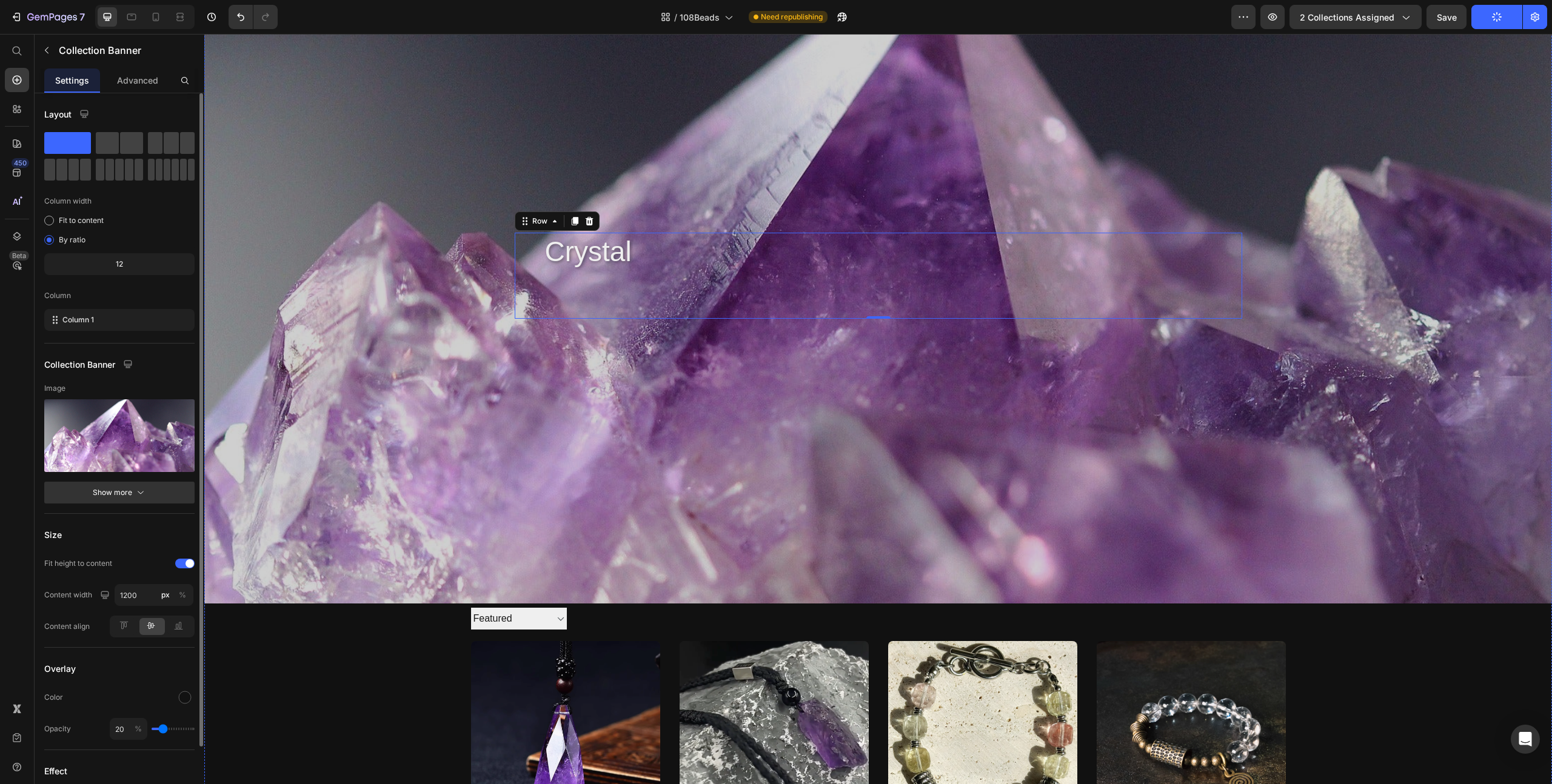 click at bounding box center [878, 288] 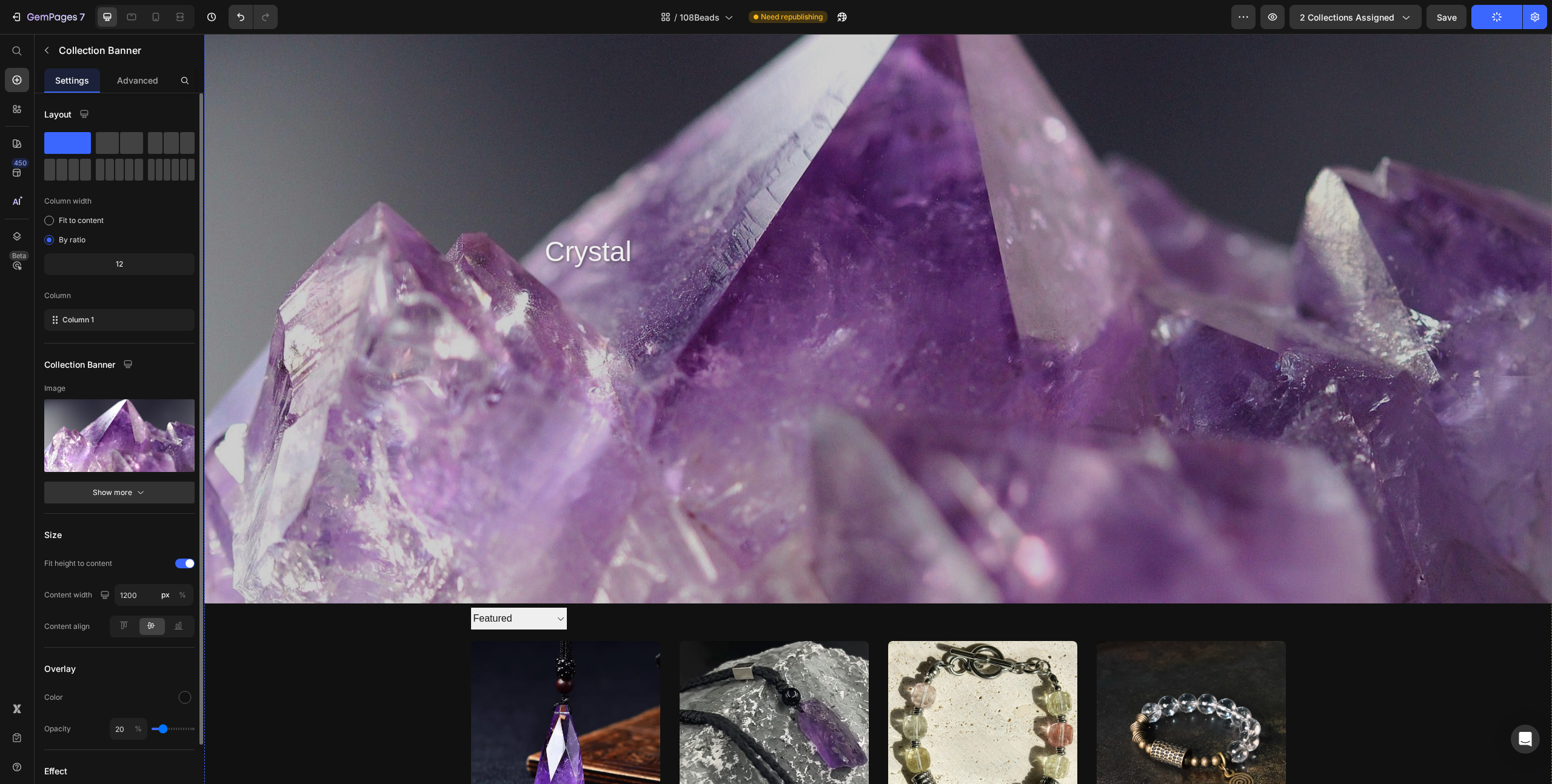 click at bounding box center (878, 288) 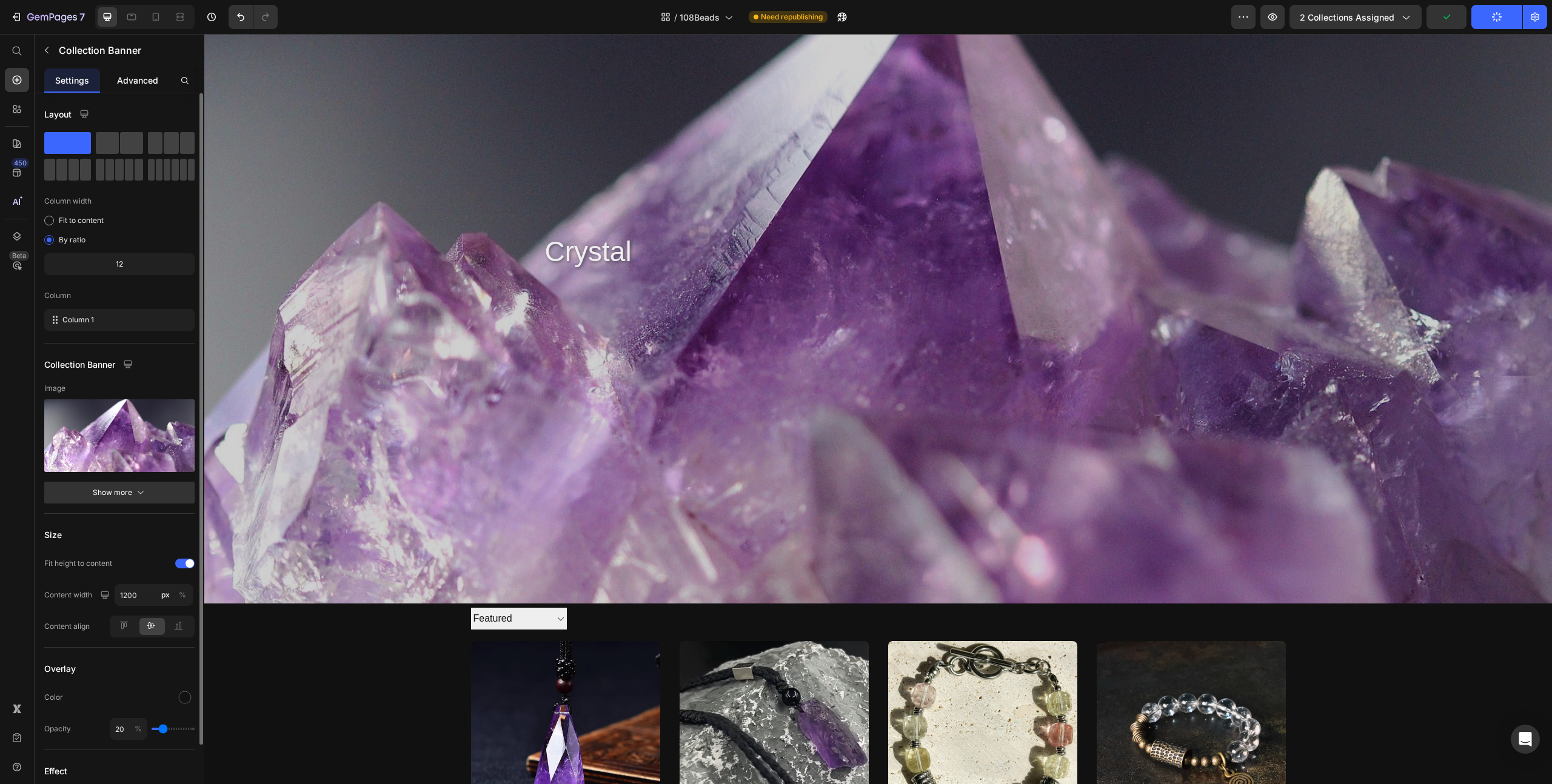 click on "Advanced" at bounding box center (138, 80) 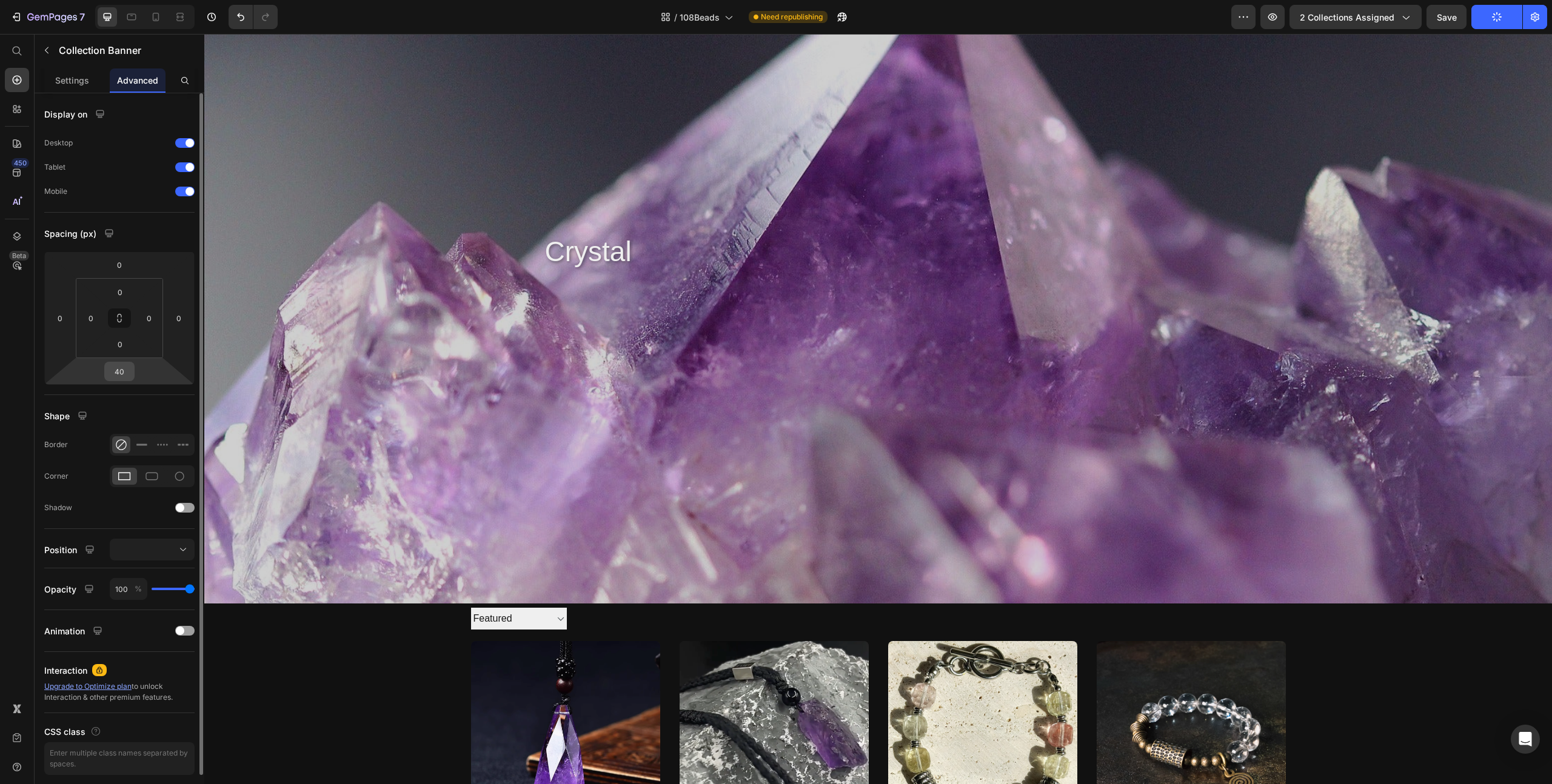 scroll, scrollTop: 44, scrollLeft: 0, axis: vertical 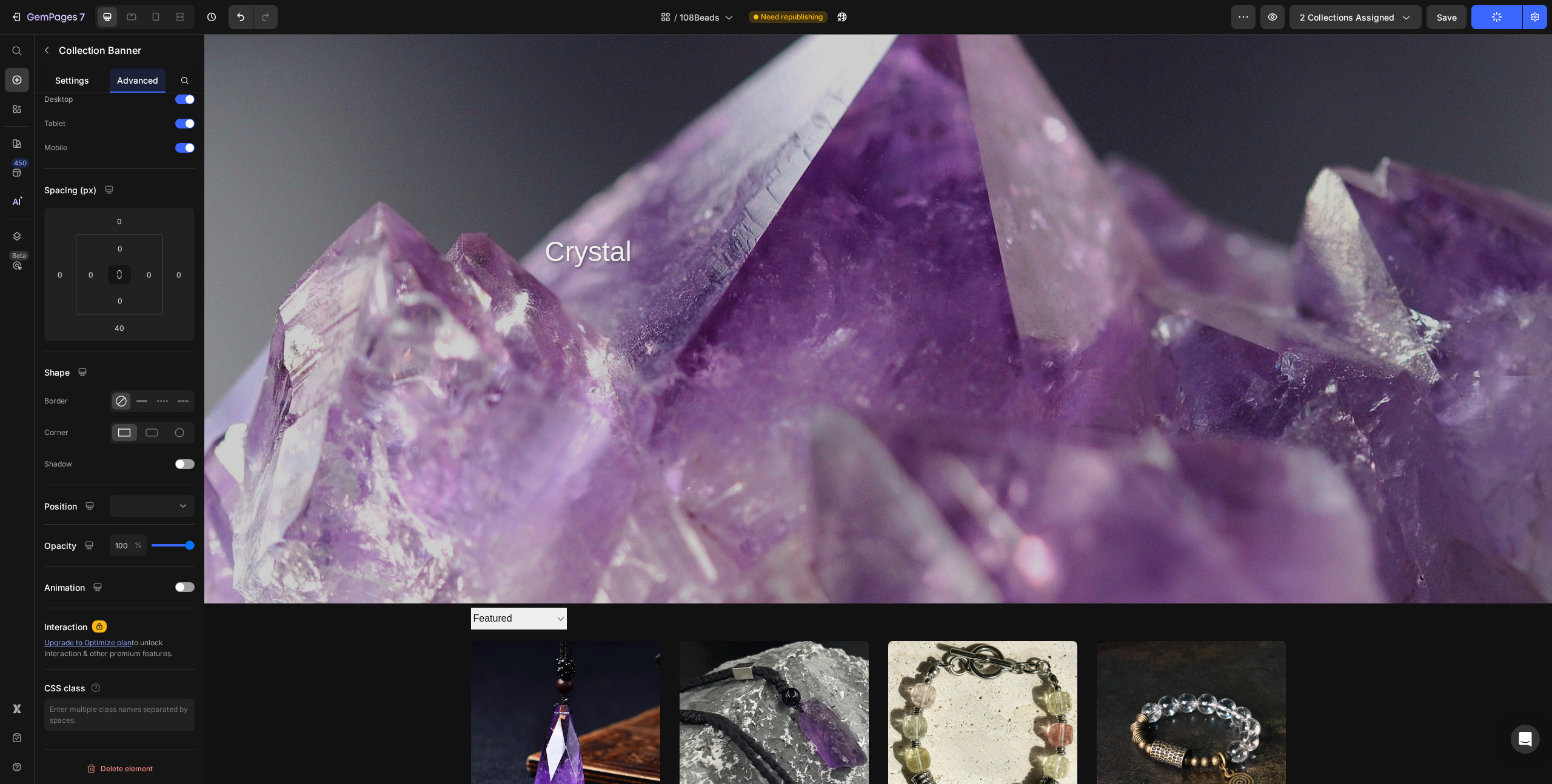 click on "Settings" at bounding box center [72, 80] 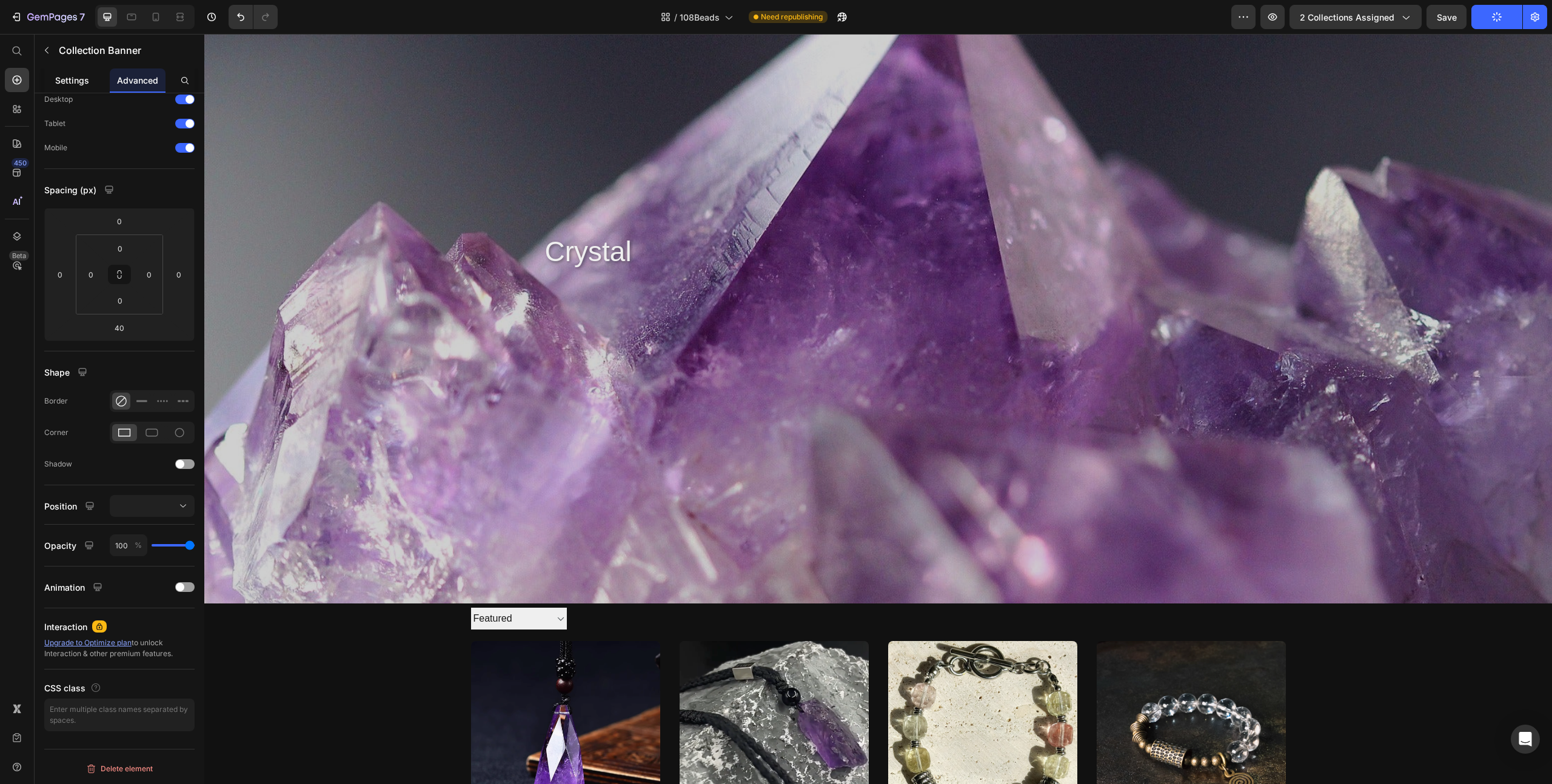 scroll, scrollTop: 0, scrollLeft: 0, axis: both 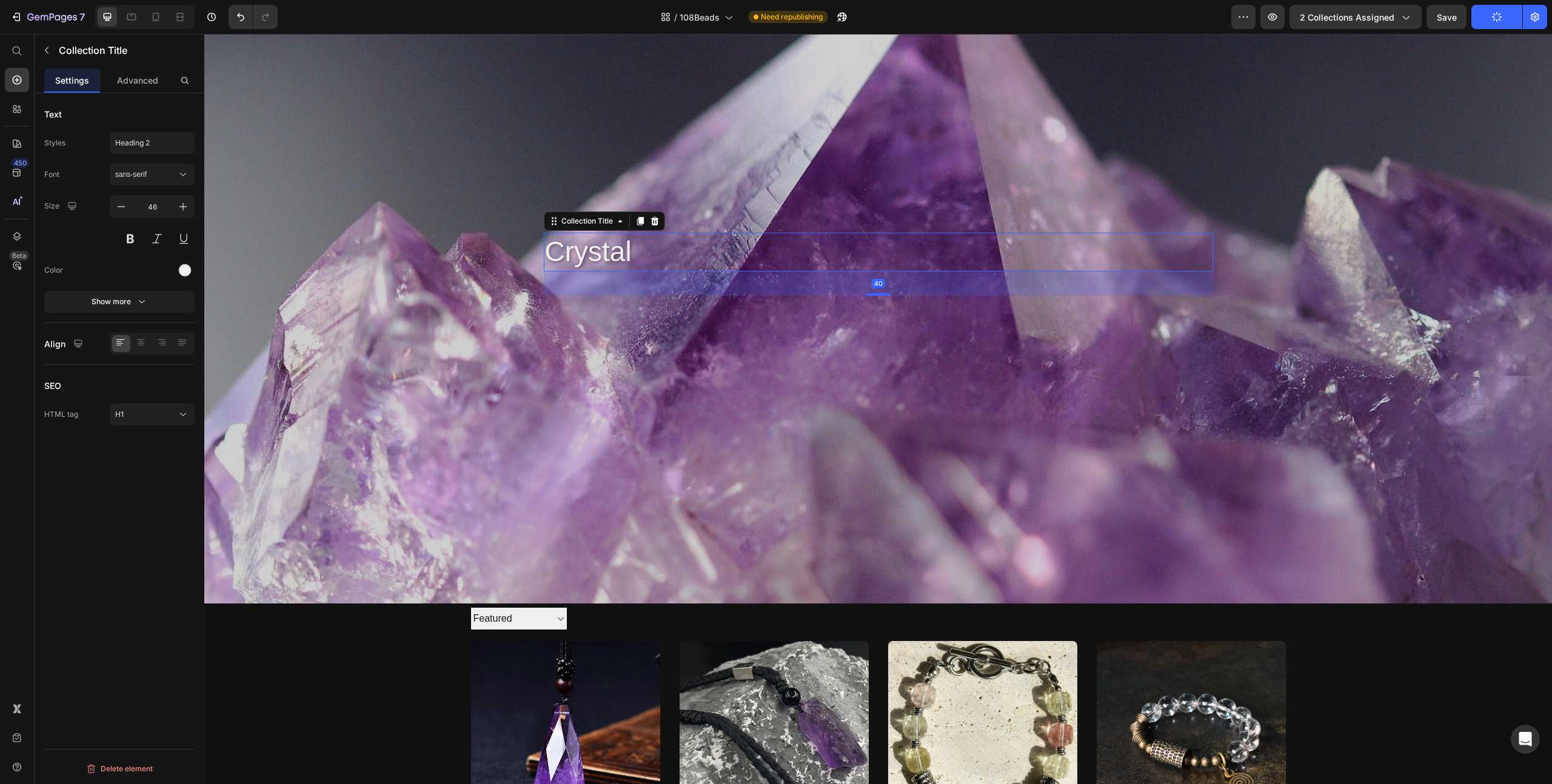 click on "crystal" at bounding box center [878, 252] 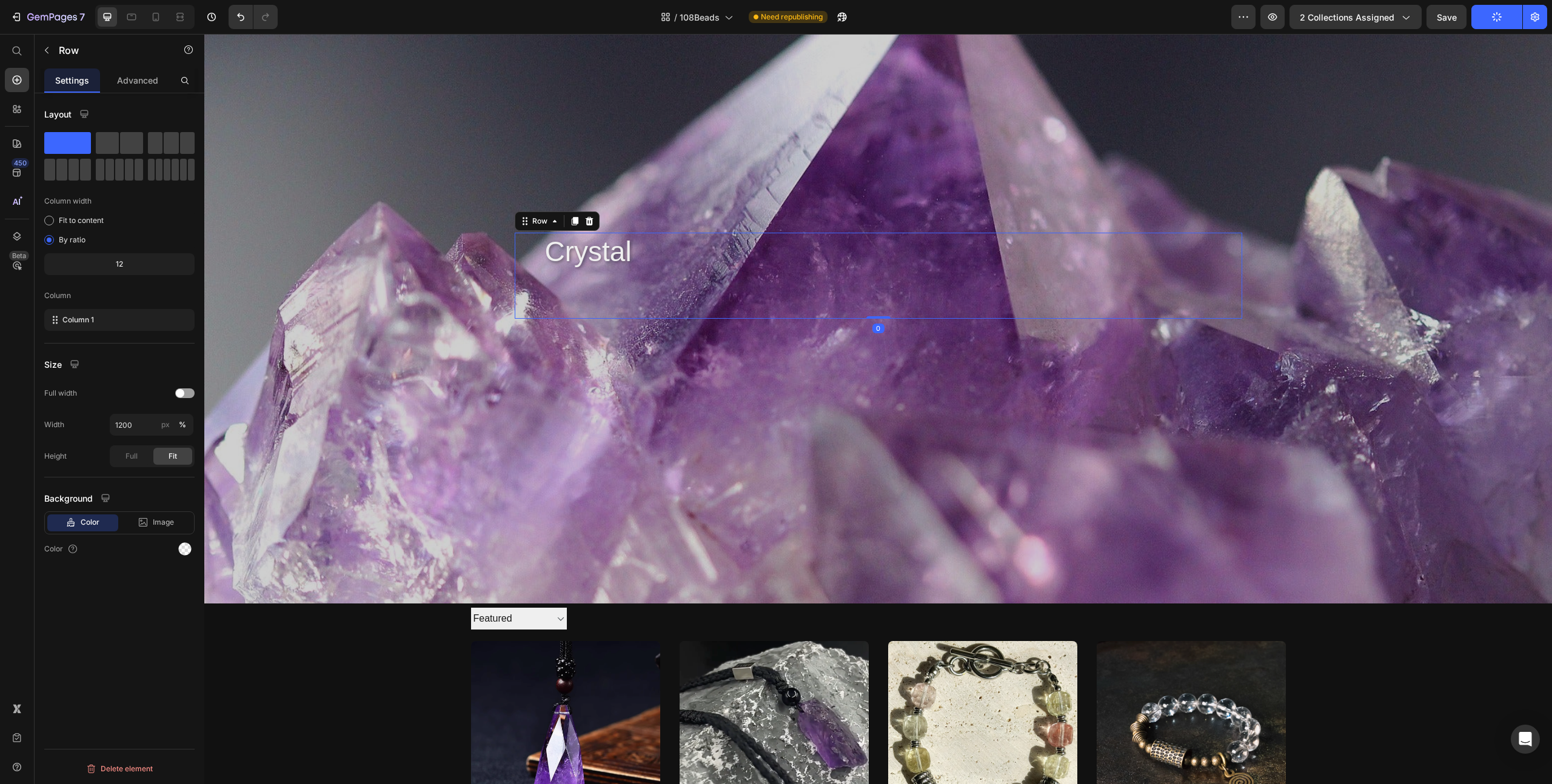 click on "crystal Collection Title Collection Description Row   0" at bounding box center (878, 276) 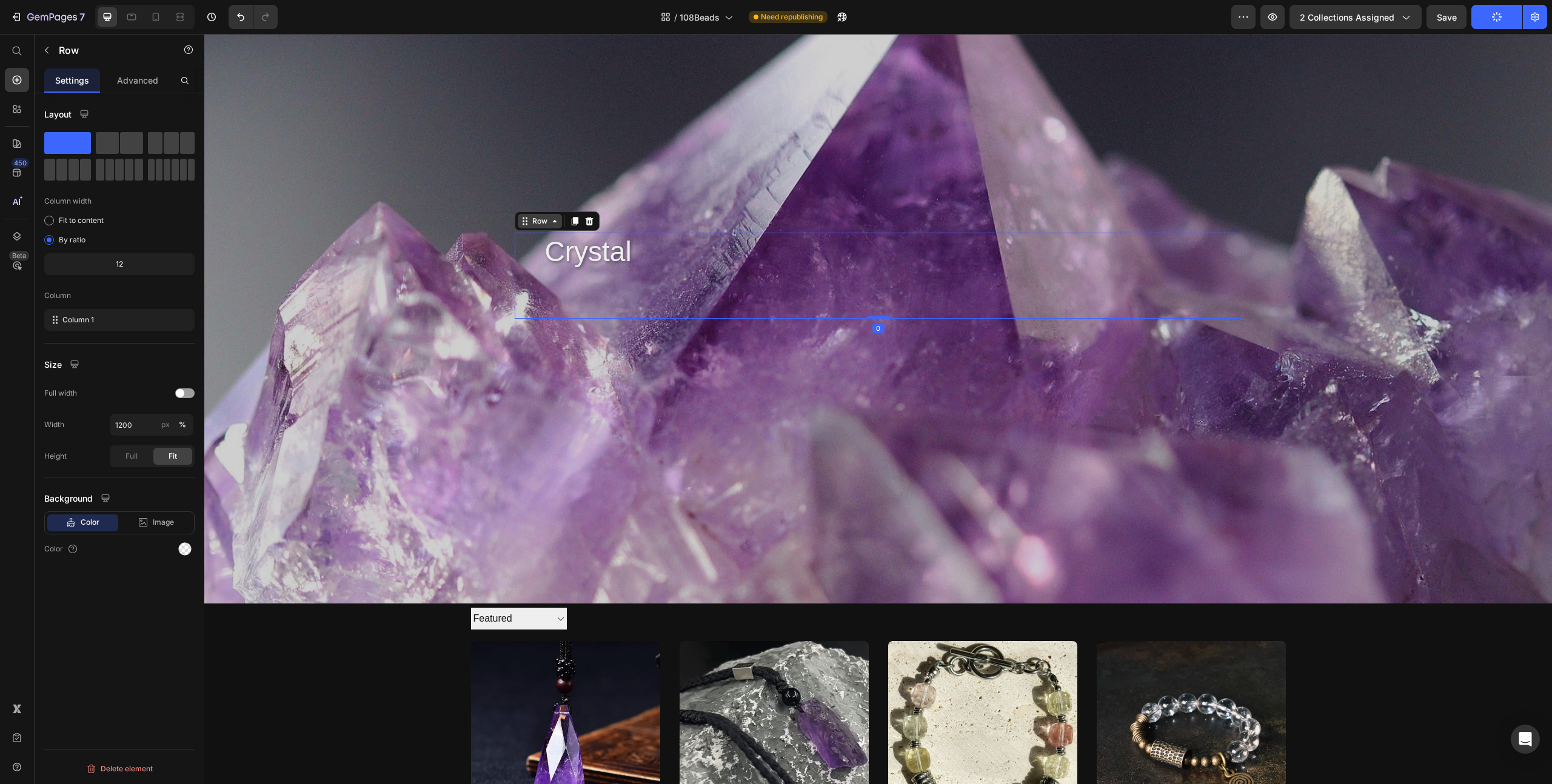 click on "Row" at bounding box center (540, 221) 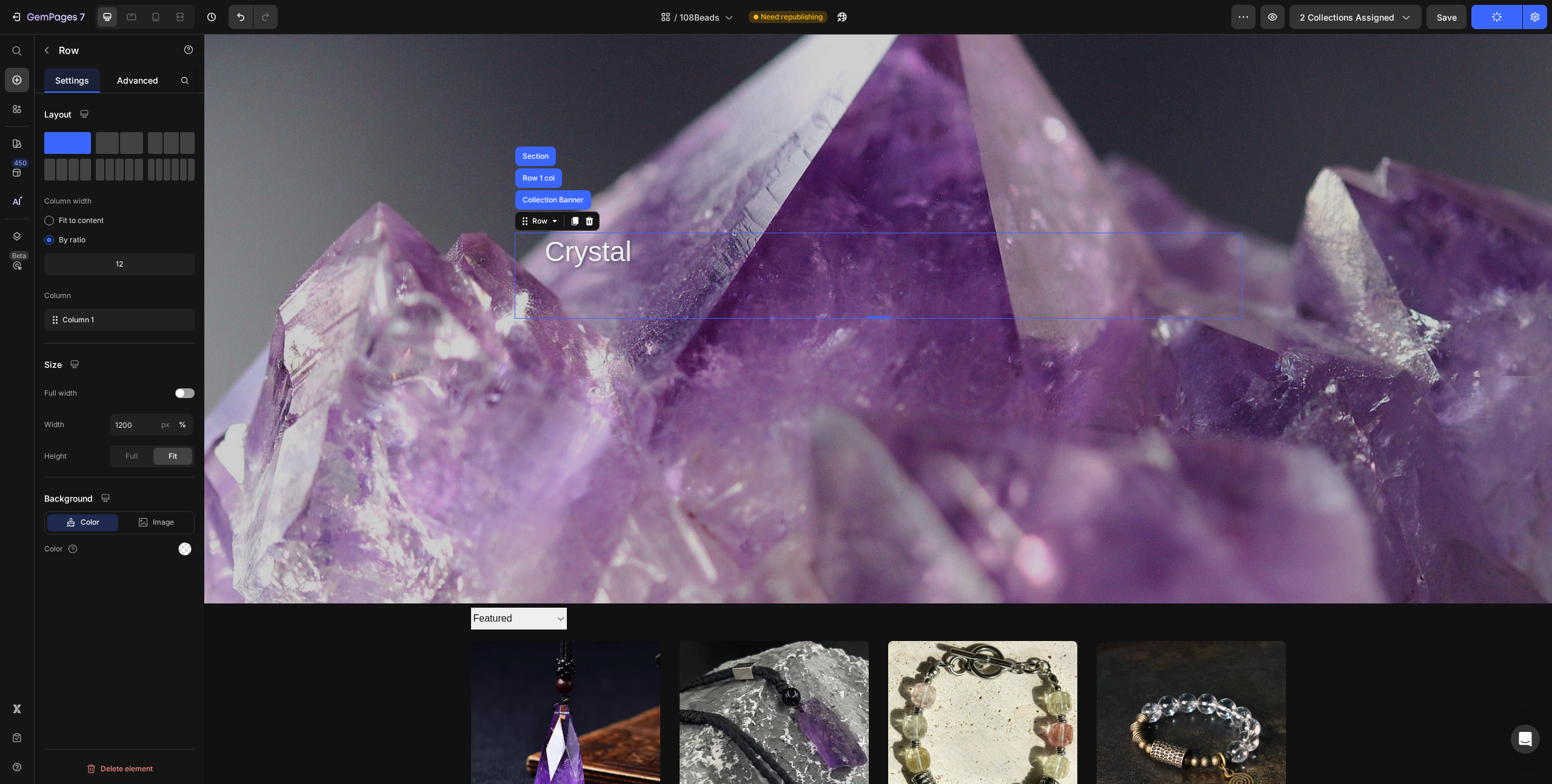 click on "Advanced" at bounding box center [138, 80] 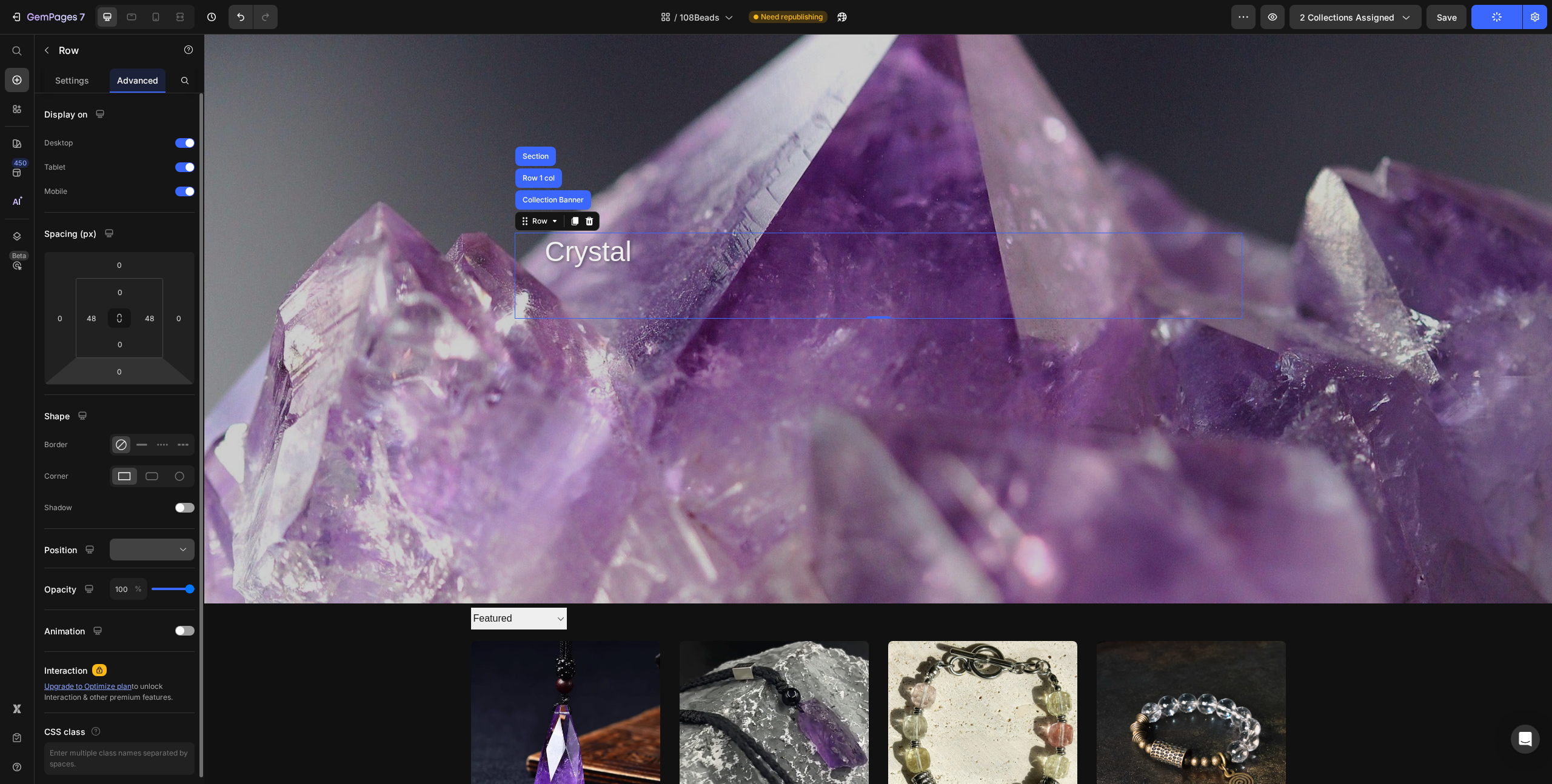 click at bounding box center [152, 550] 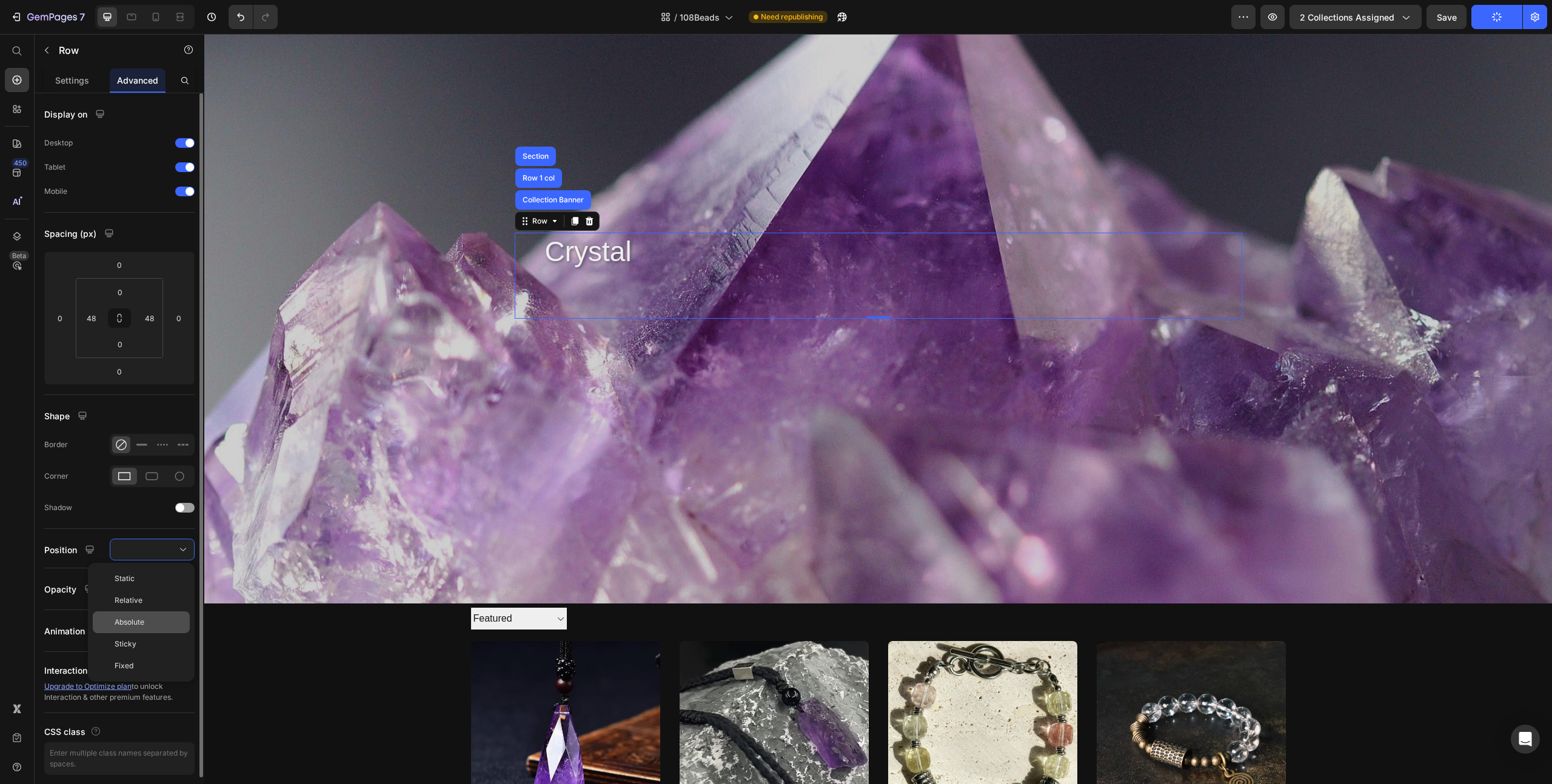 click on "Absolute" 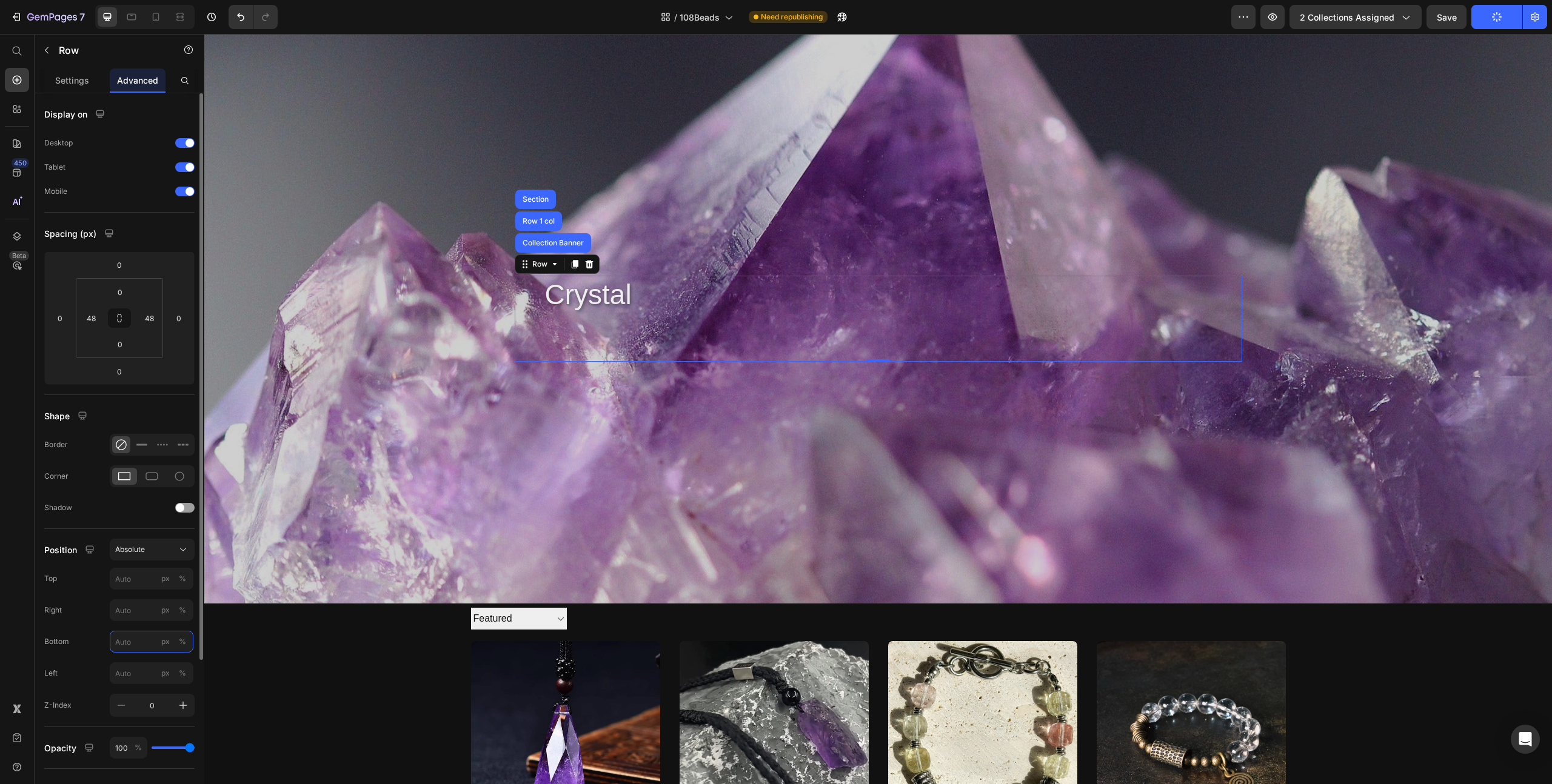 click on "px %" at bounding box center (152, 642) 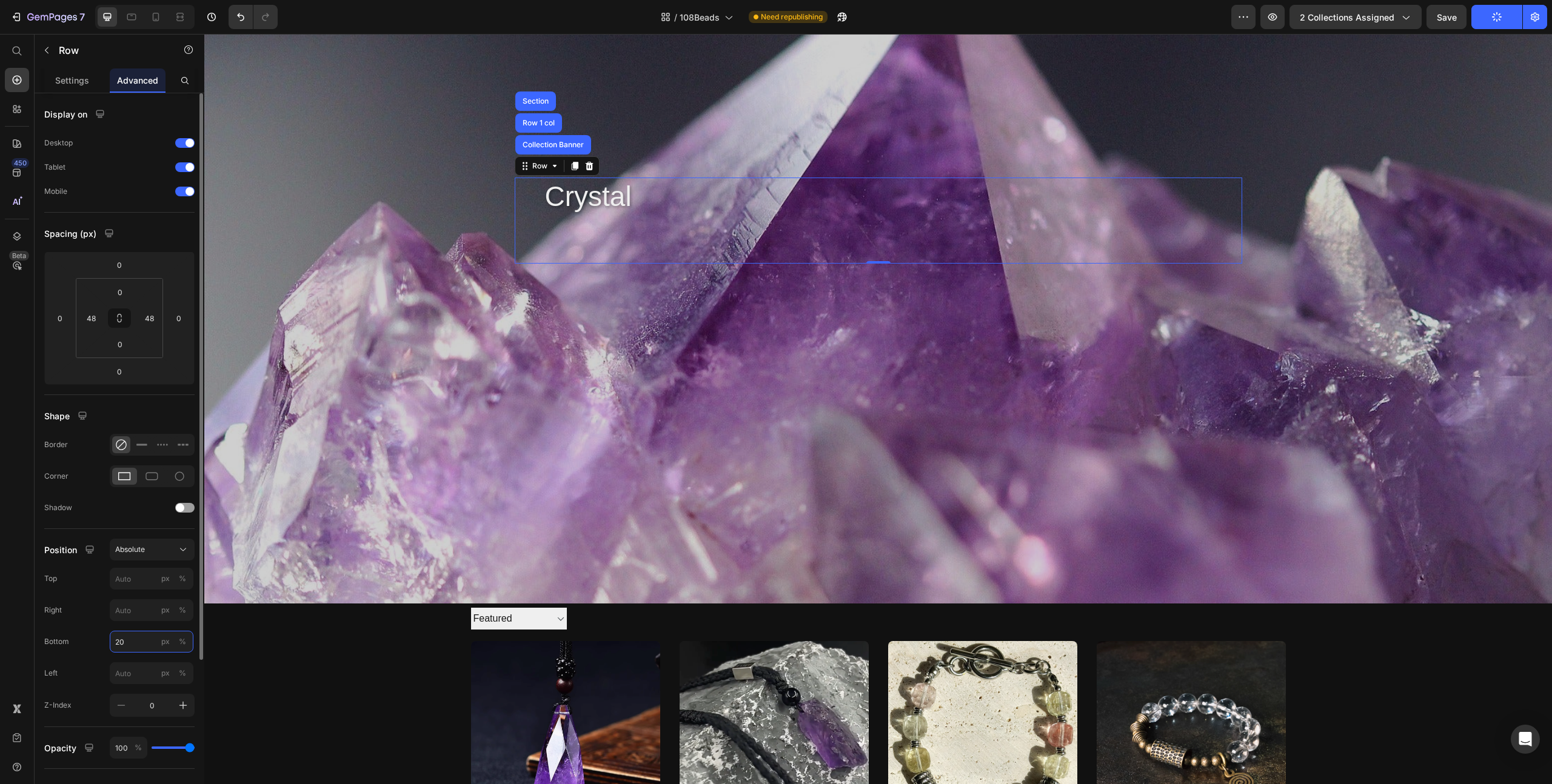 type on "2" 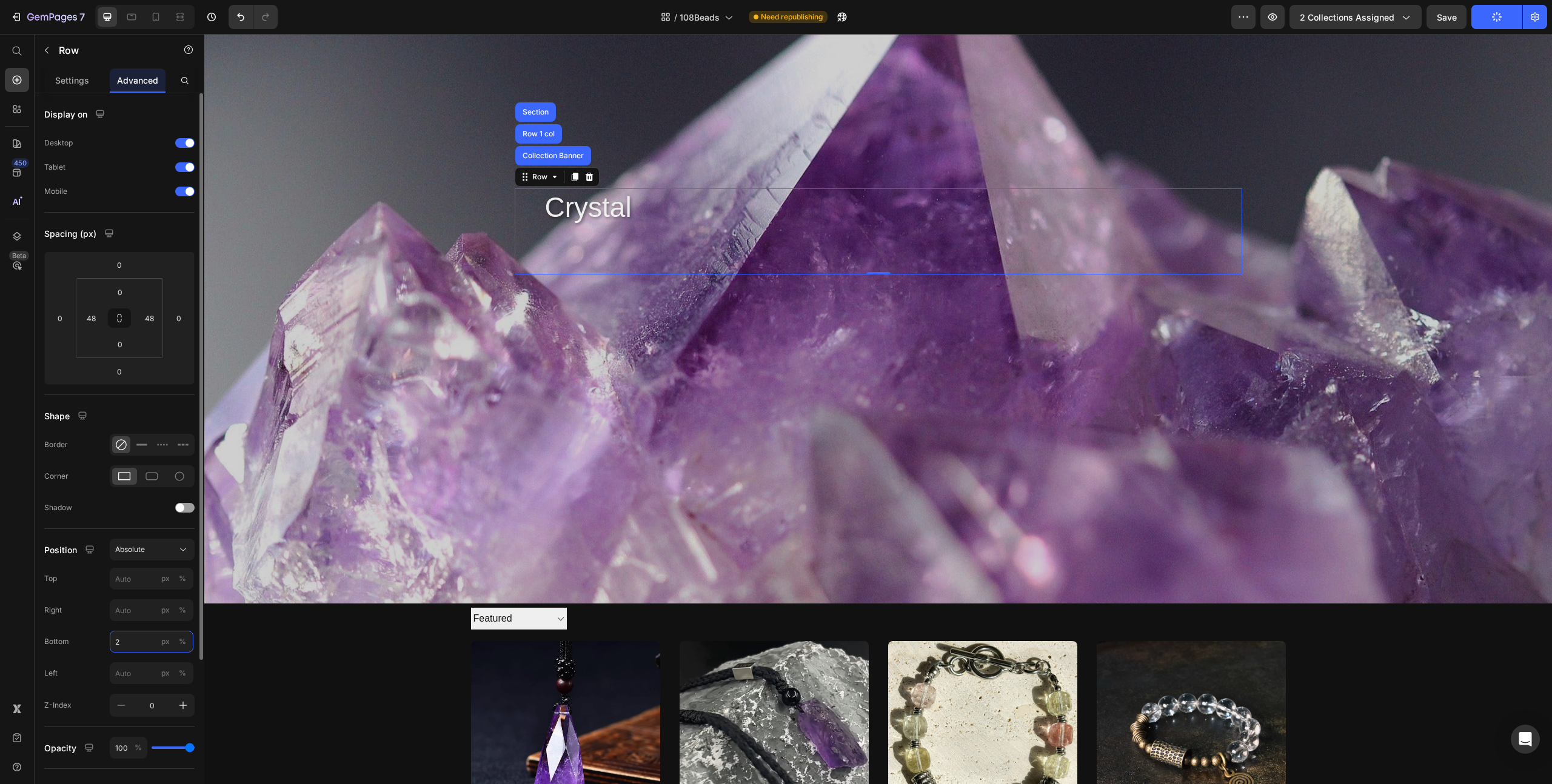 type 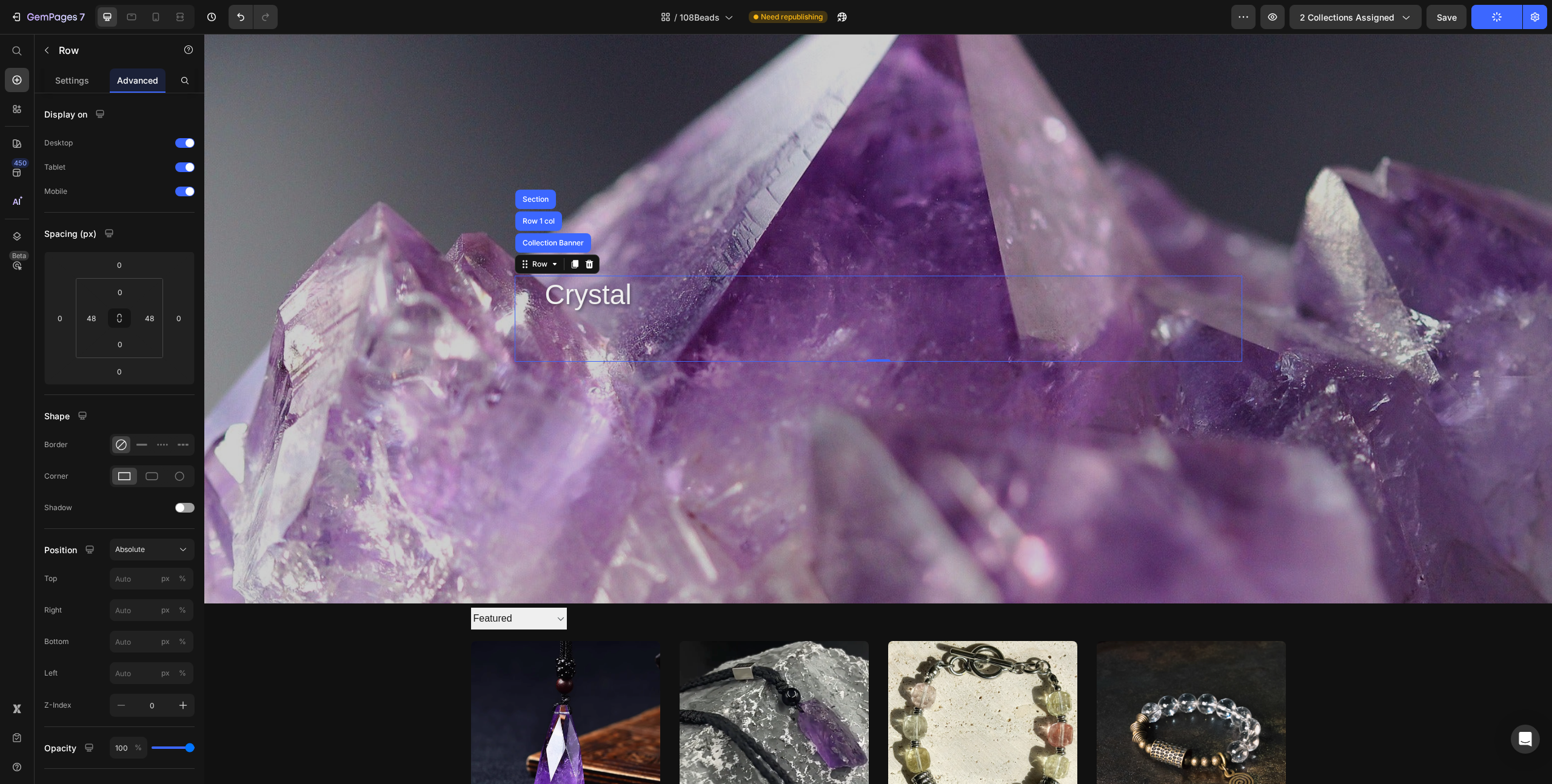 click on "450 Beta" at bounding box center [17, 409] 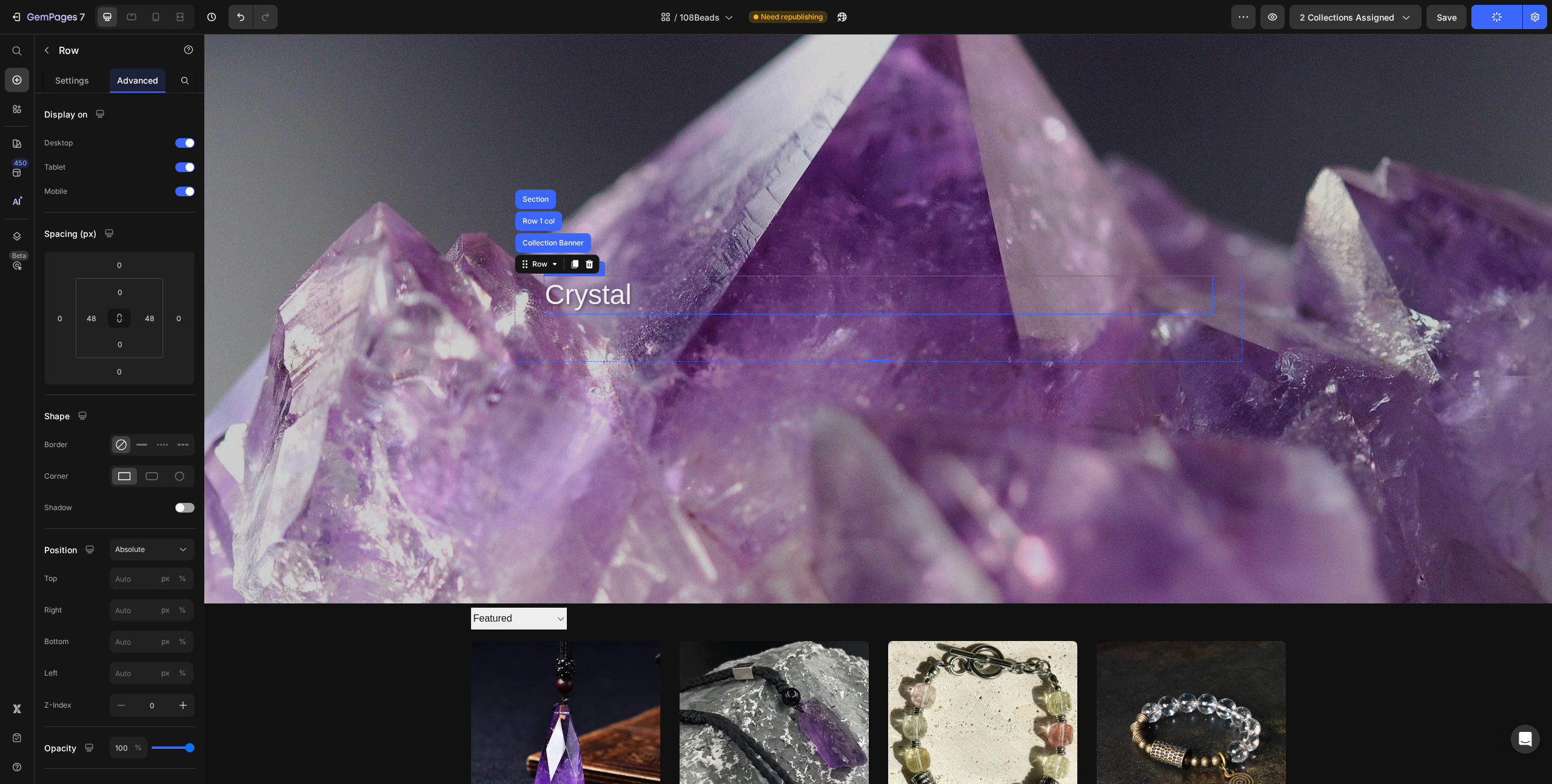click on "crystal Collection Title Collection Description" at bounding box center (878, 319) 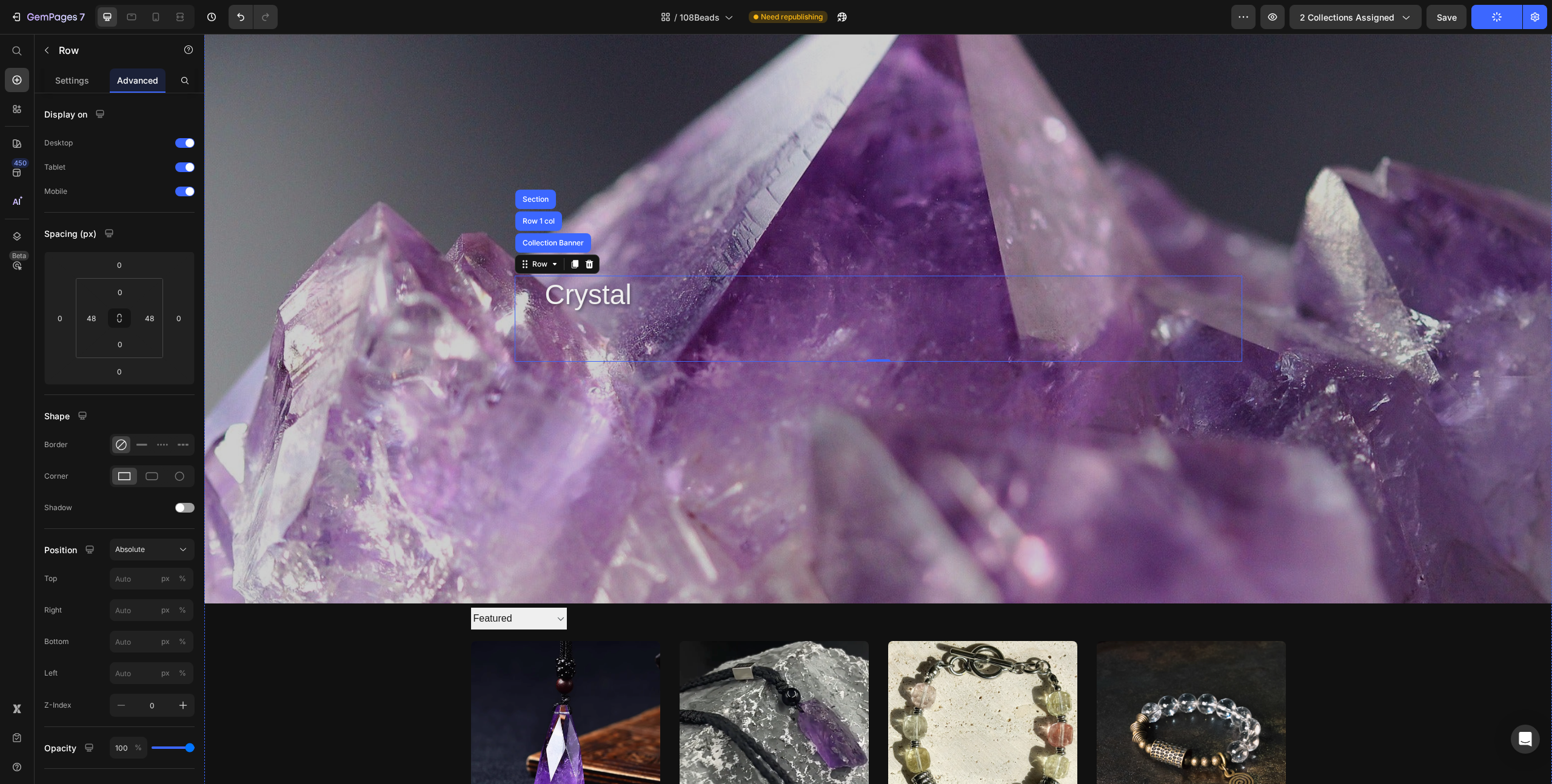 click at bounding box center (878, 288) 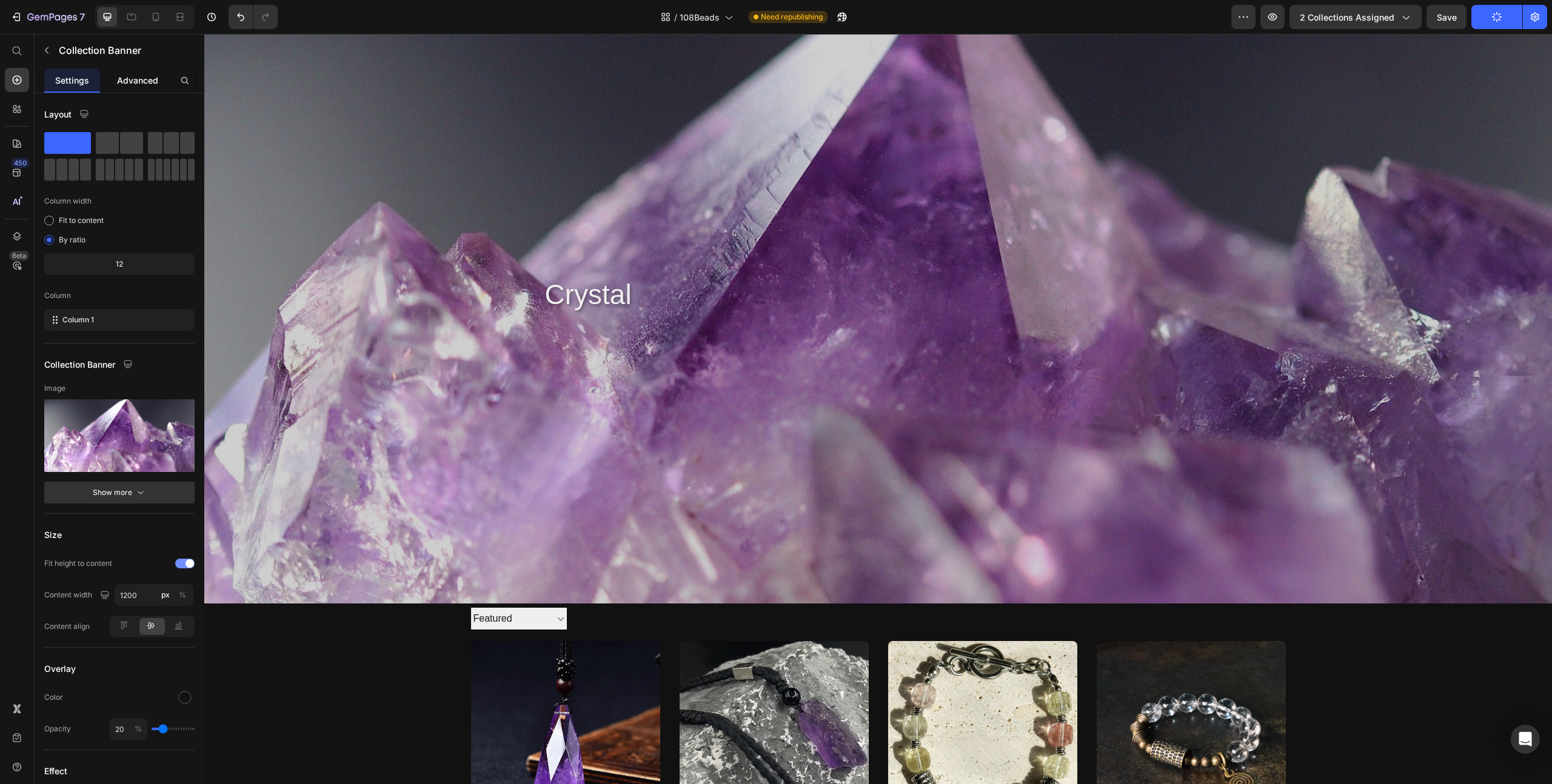 click on "Advanced" 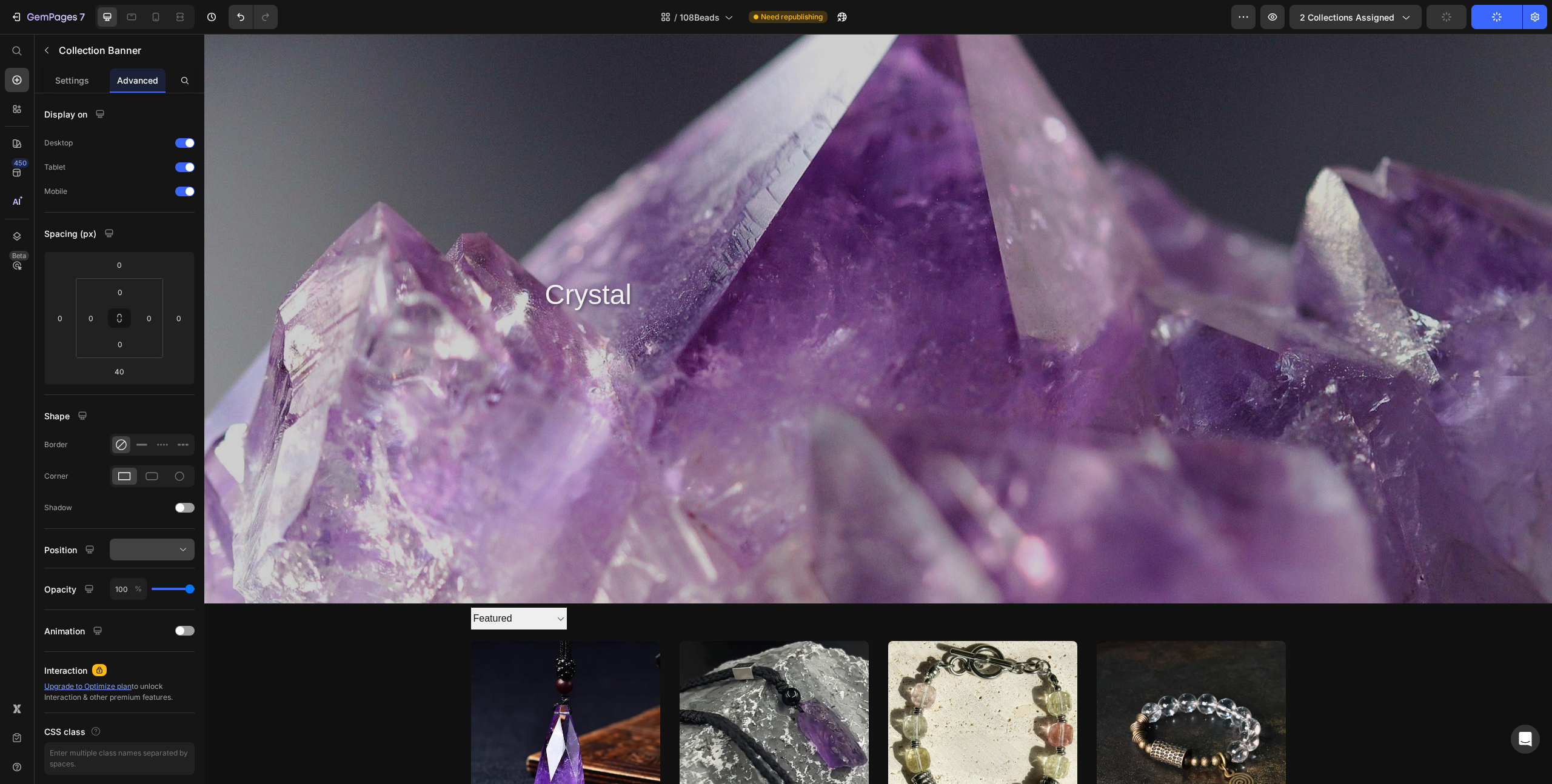 click at bounding box center (152, 550) 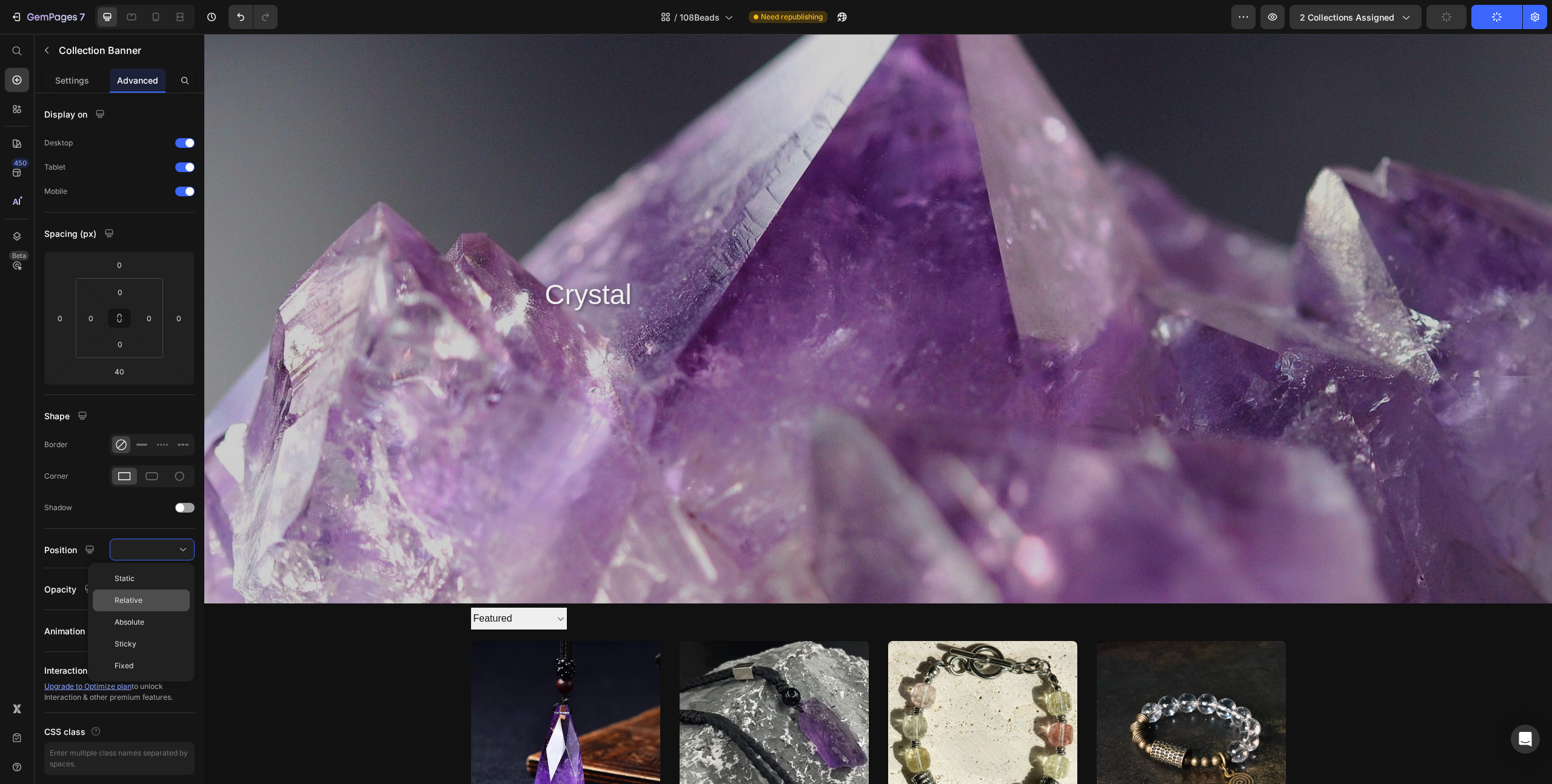 click on "Relative" at bounding box center [150, 600] 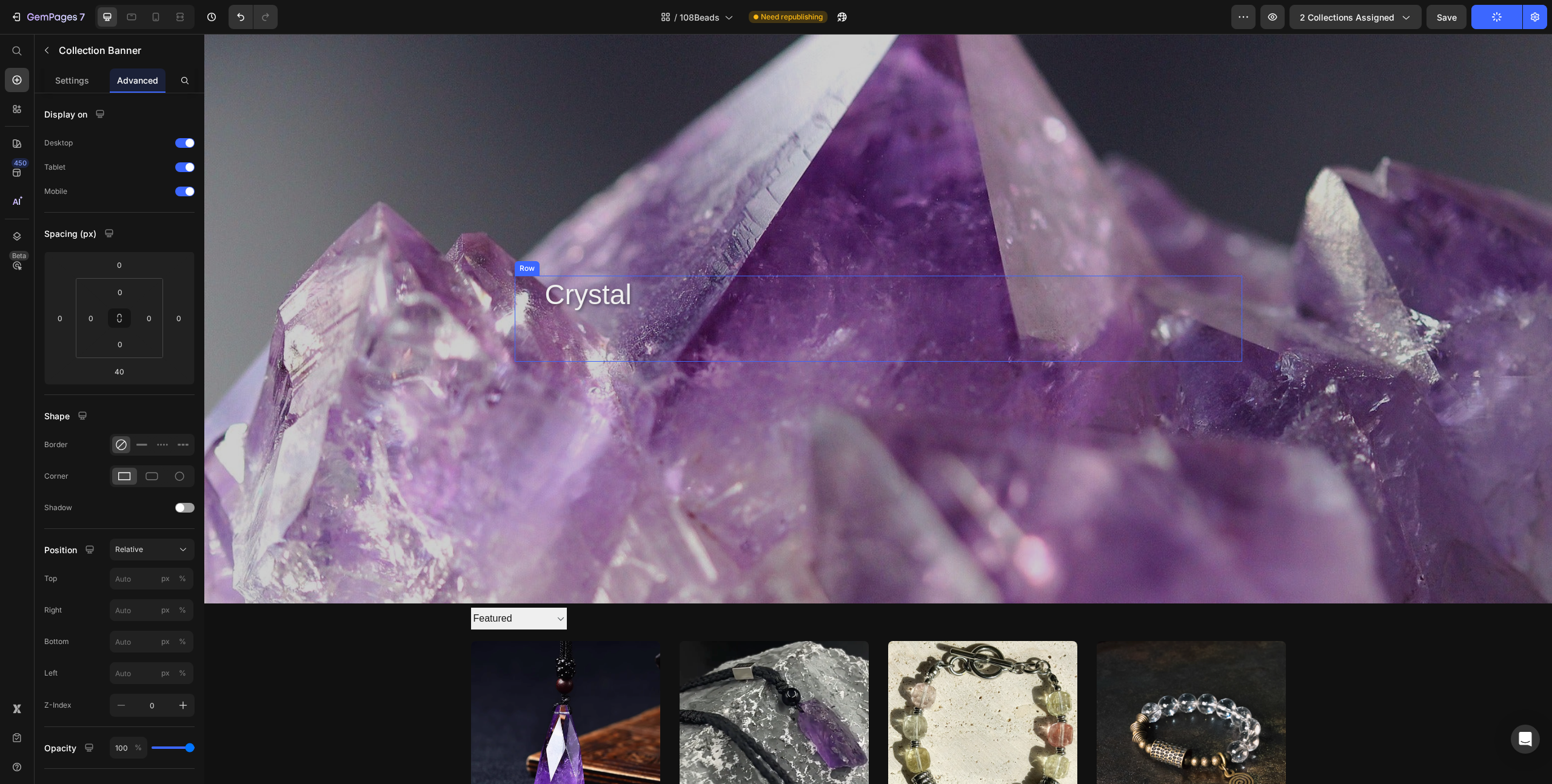 click on "crystal" at bounding box center [878, 295] 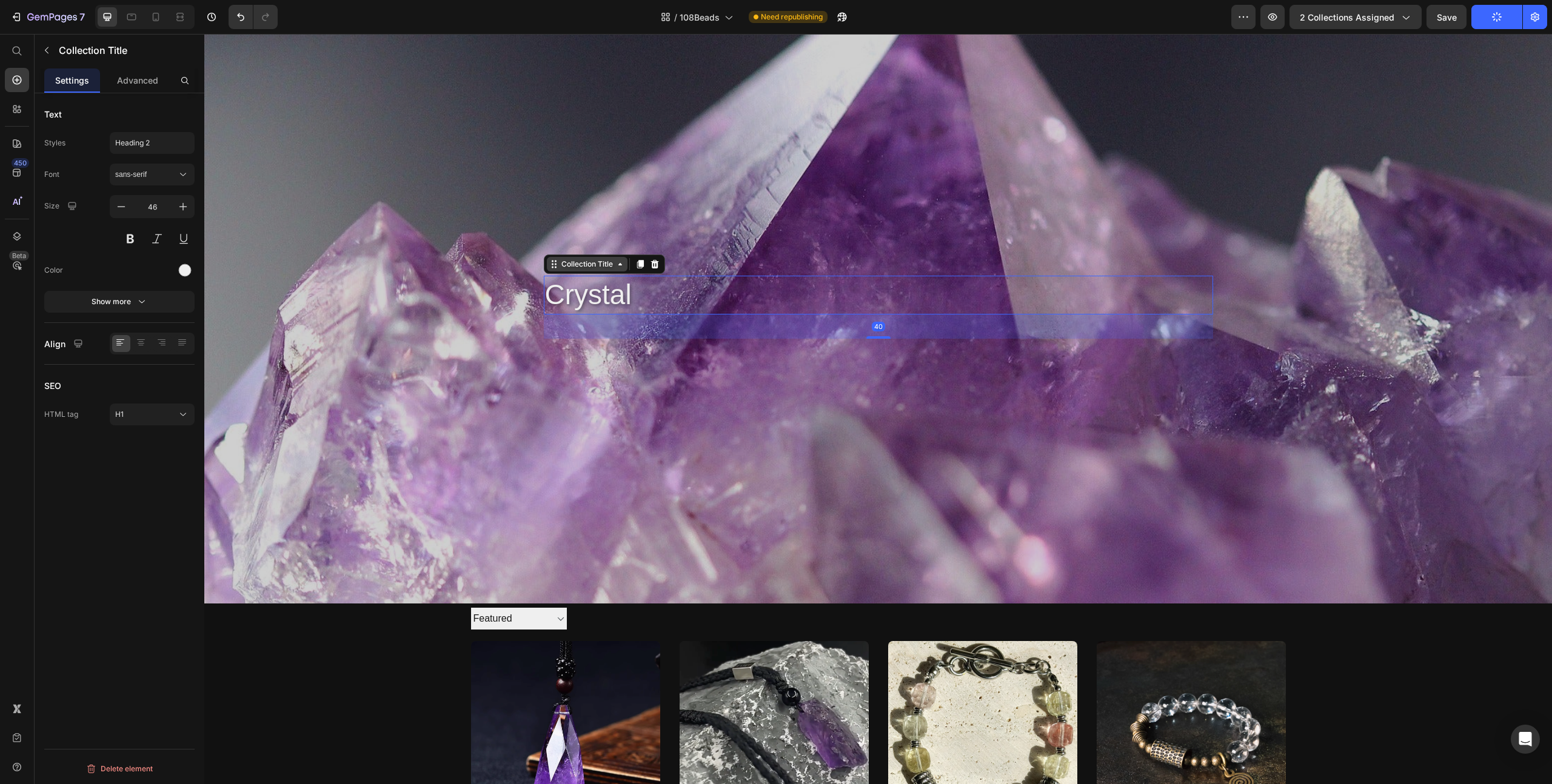 click on "Collection Title" at bounding box center [587, 264] 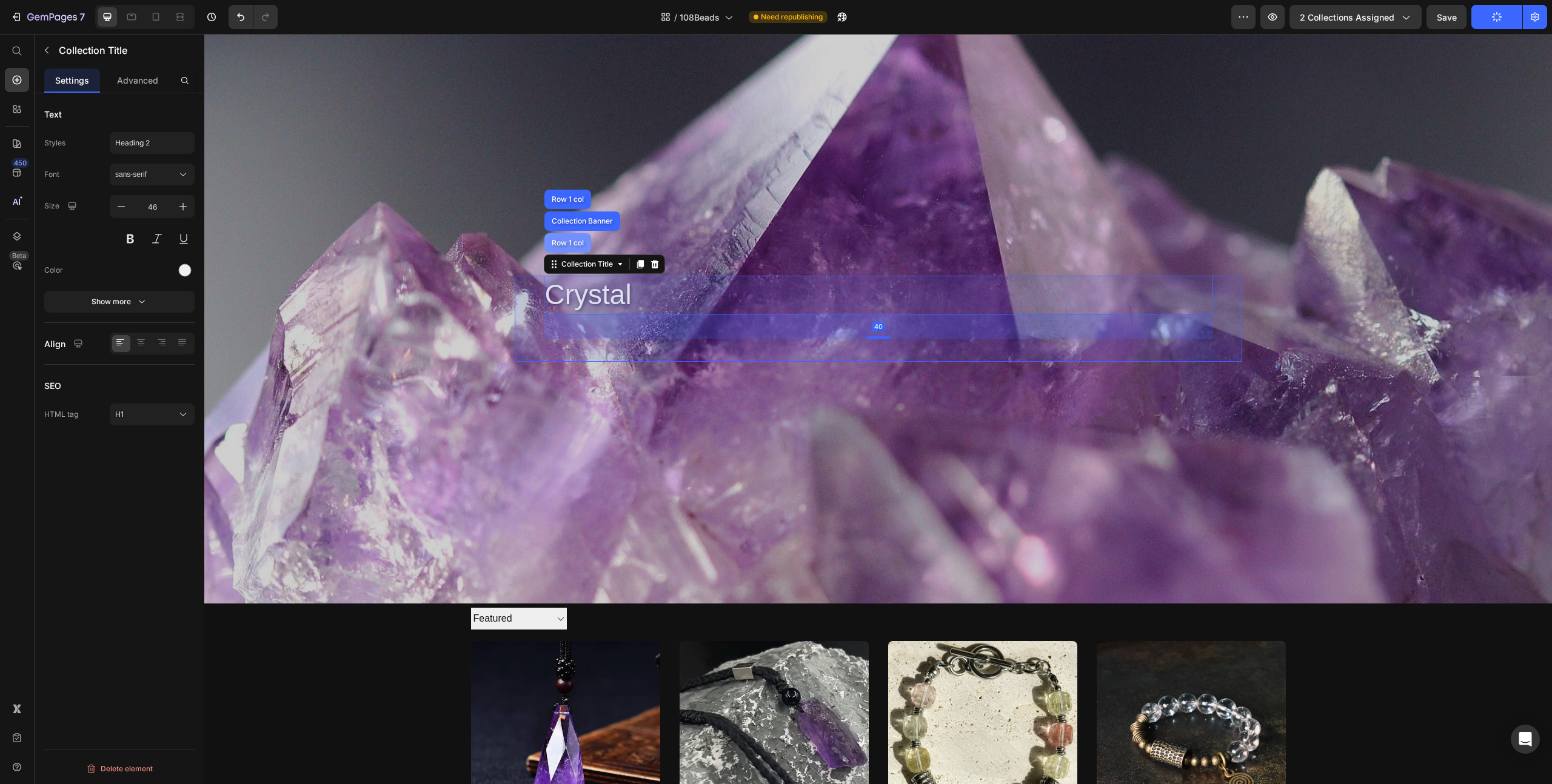 click on "Row 1 col" at bounding box center (567, 243) 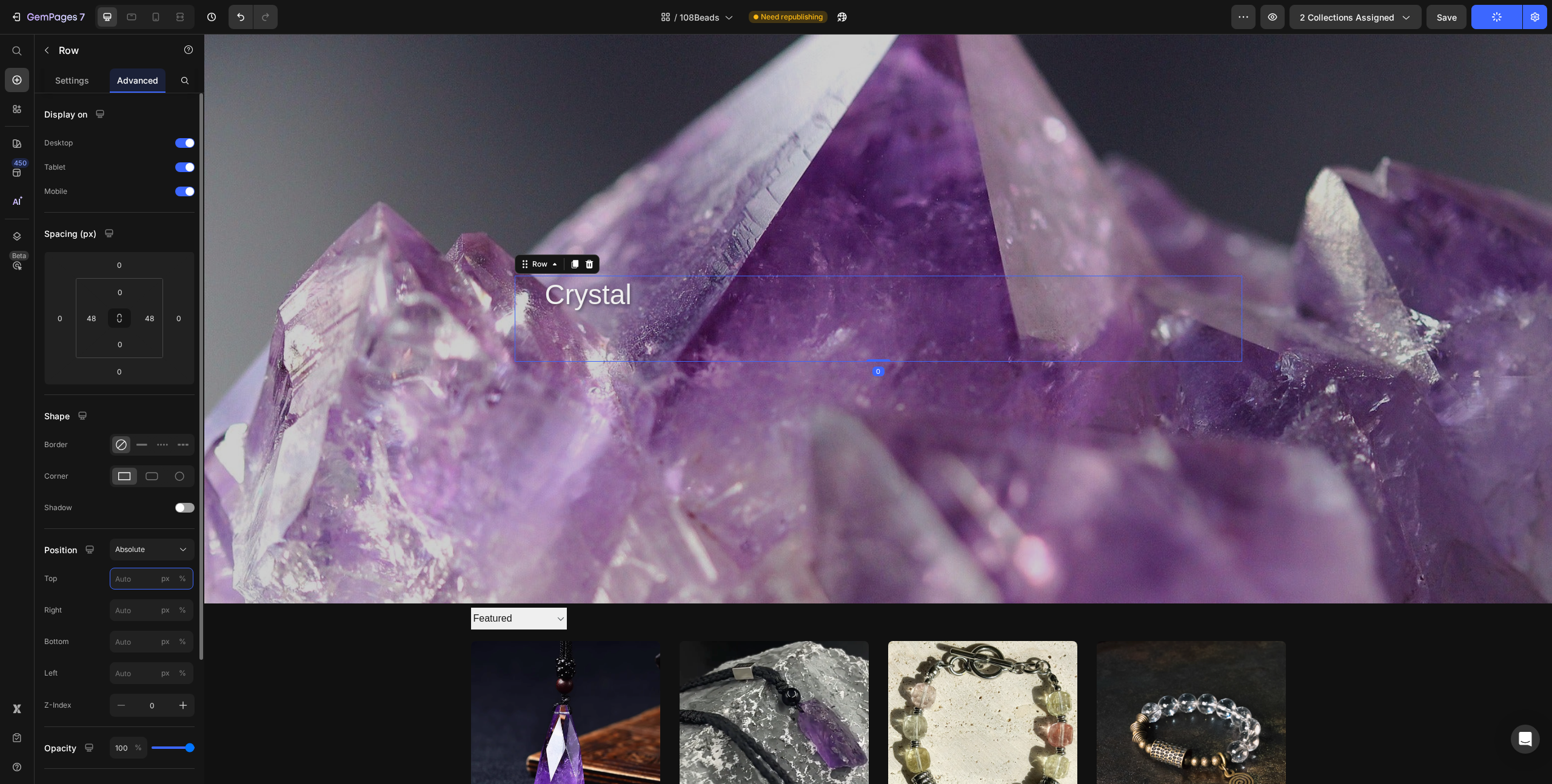 click on "px %" at bounding box center (152, 579) 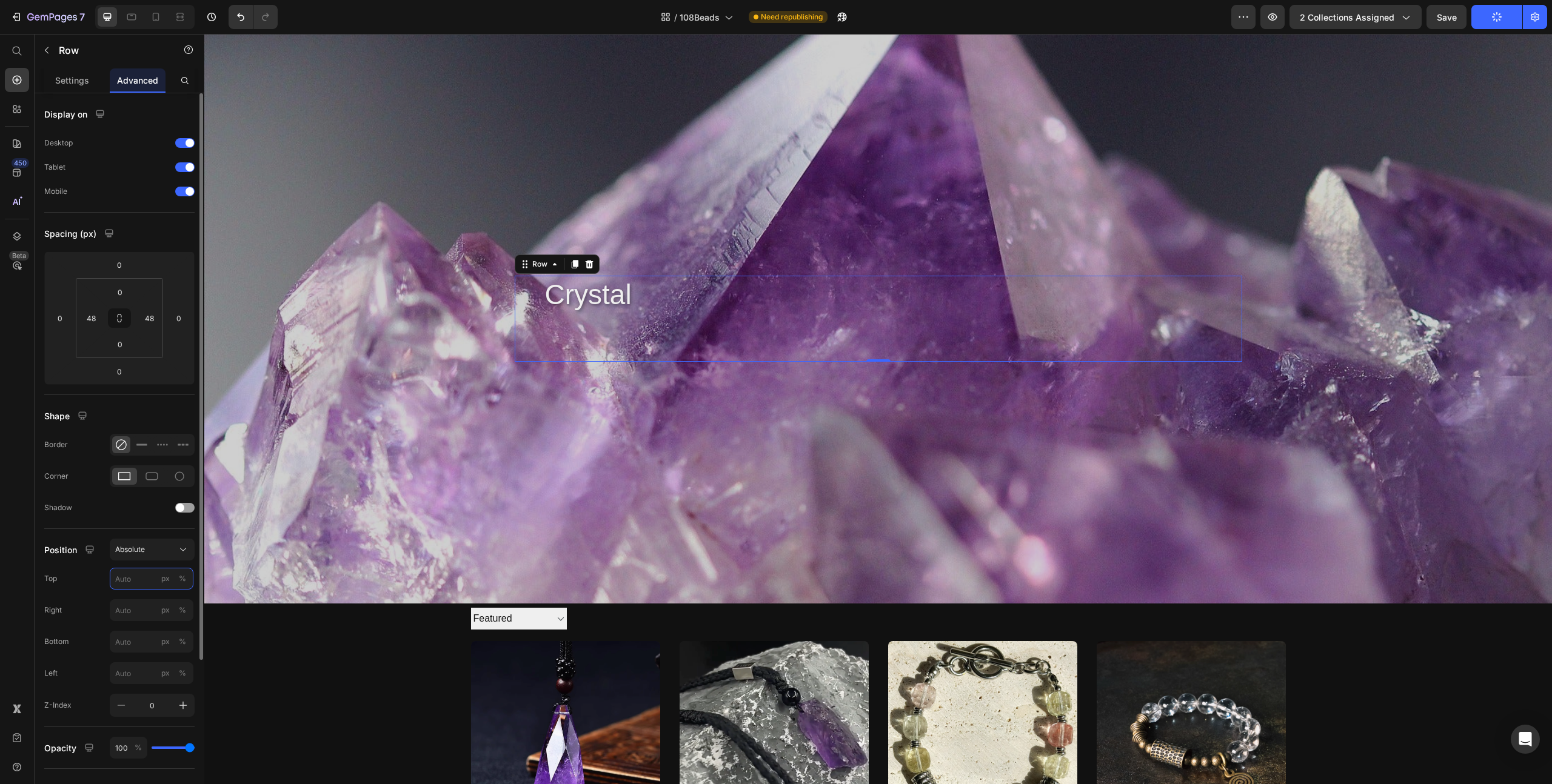 type on "0" 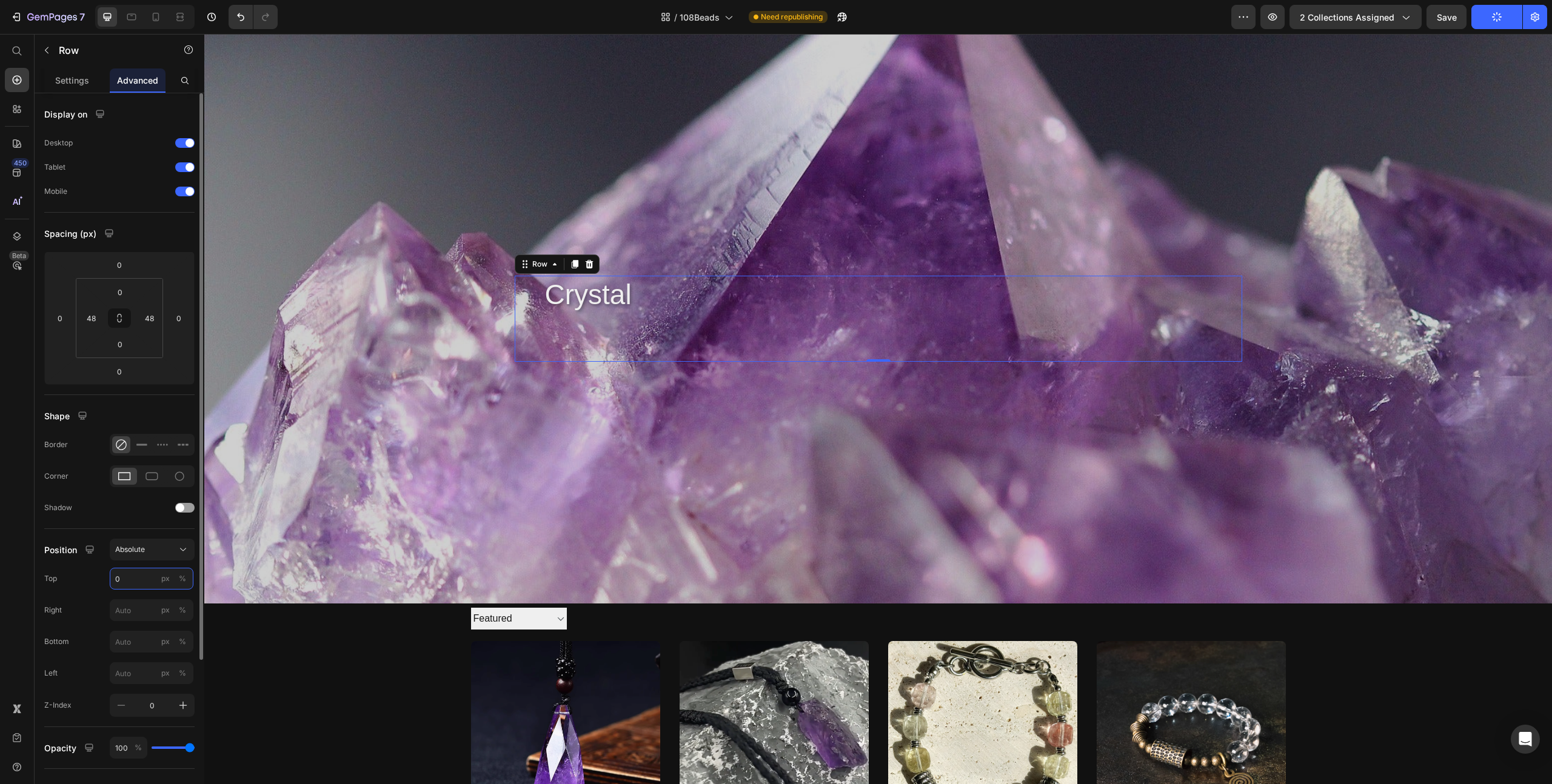 type 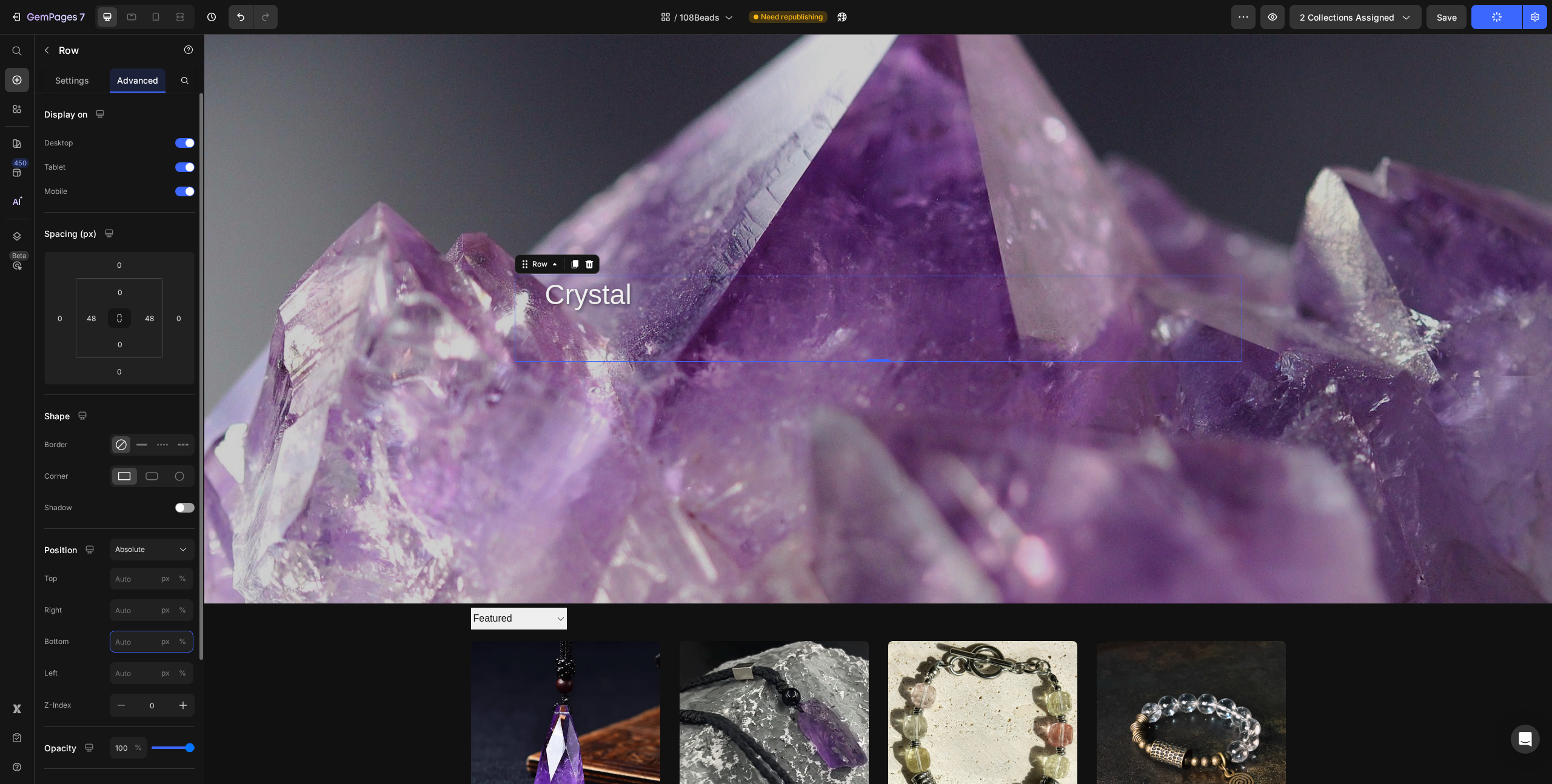 click on "px %" at bounding box center [152, 642] 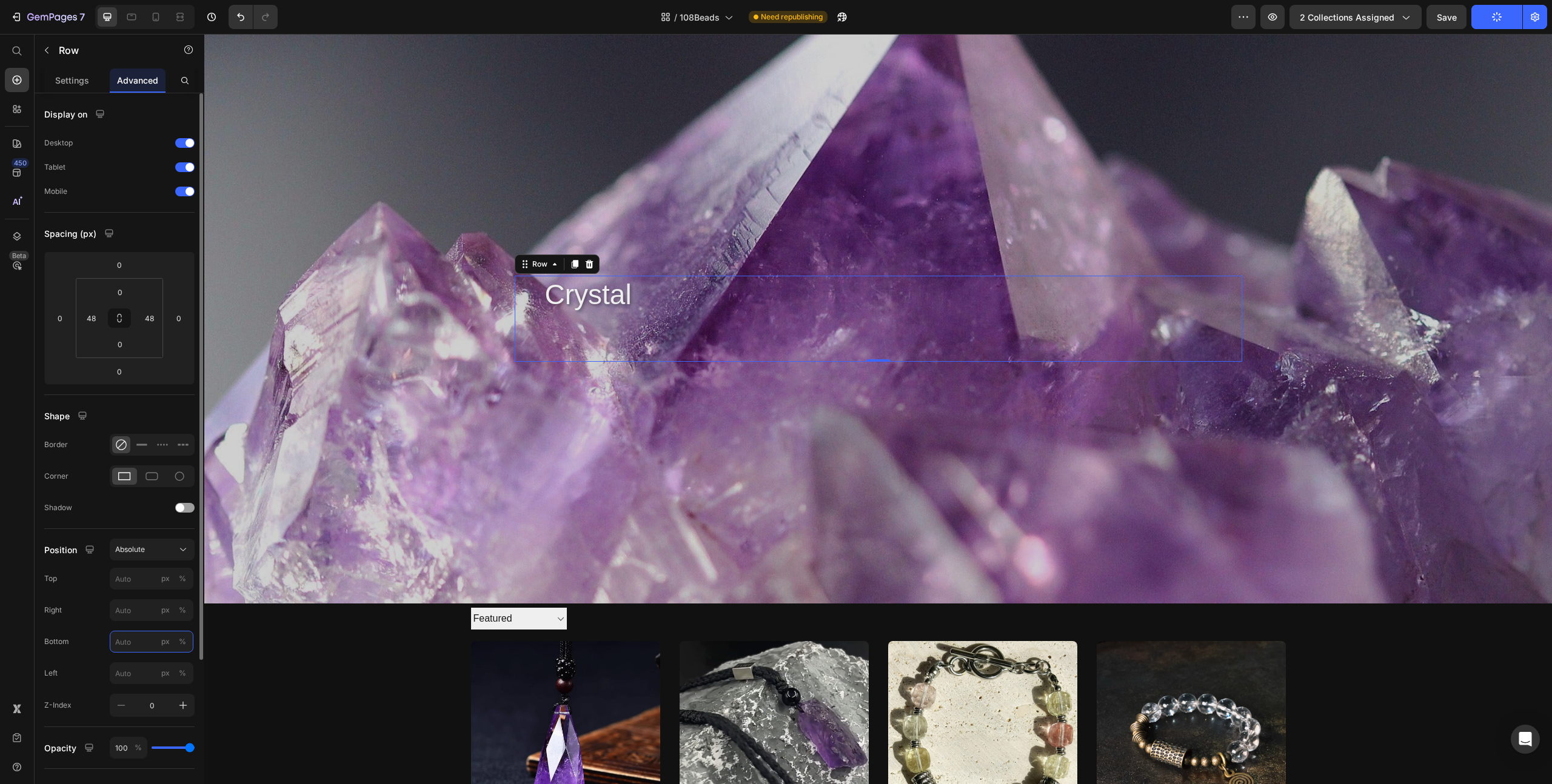 type on "0" 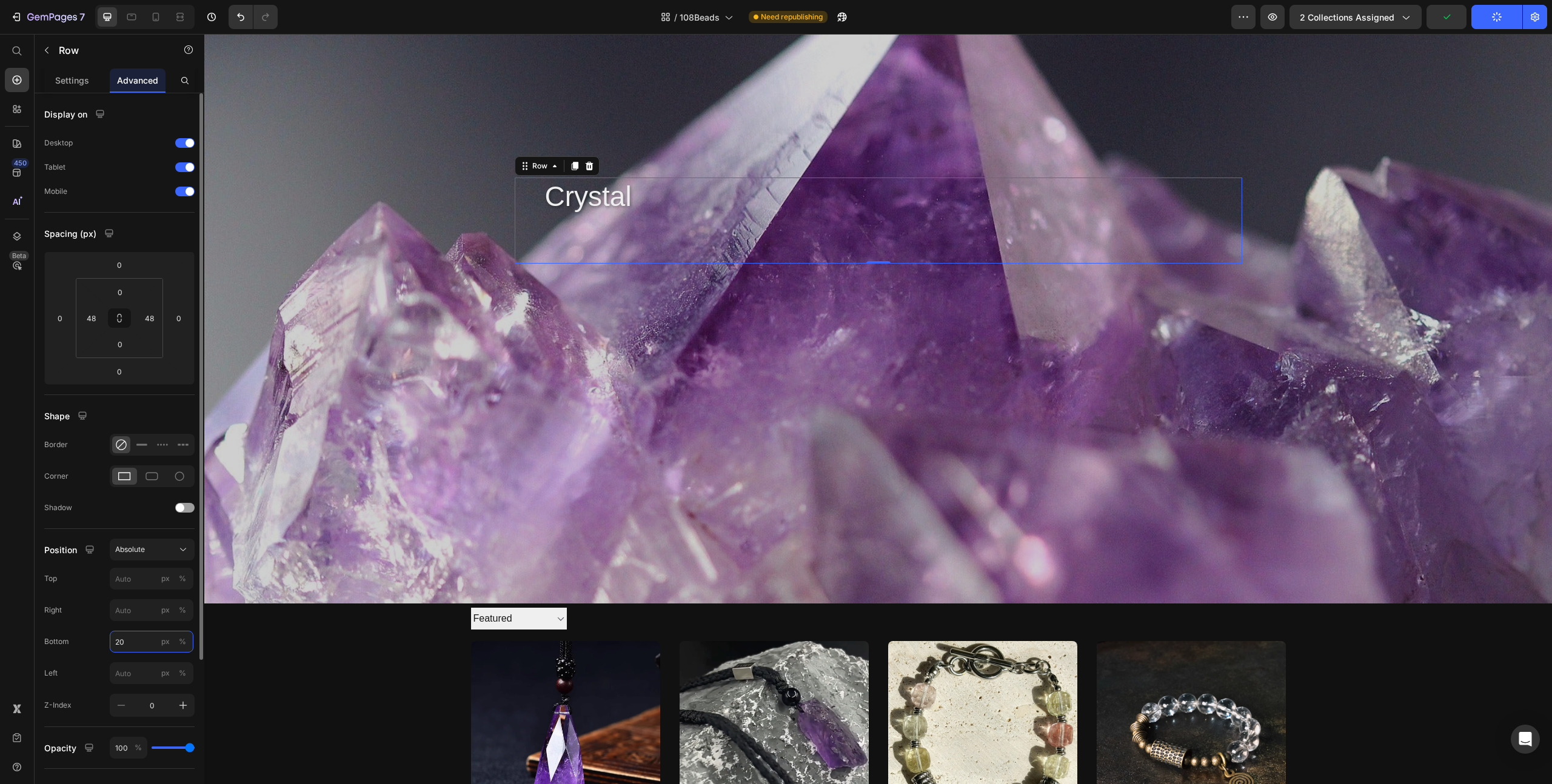type on "2" 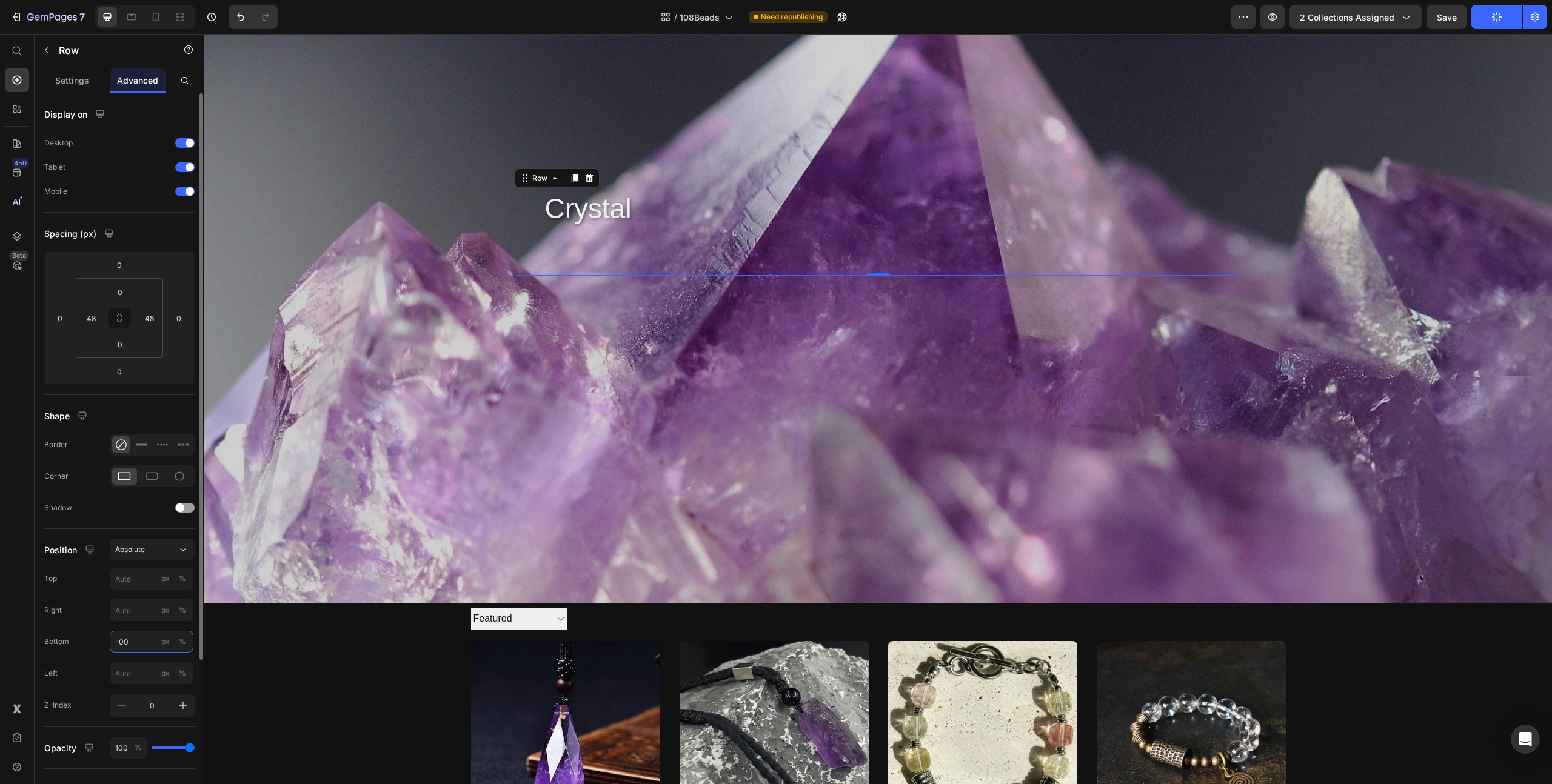 type on "-500" 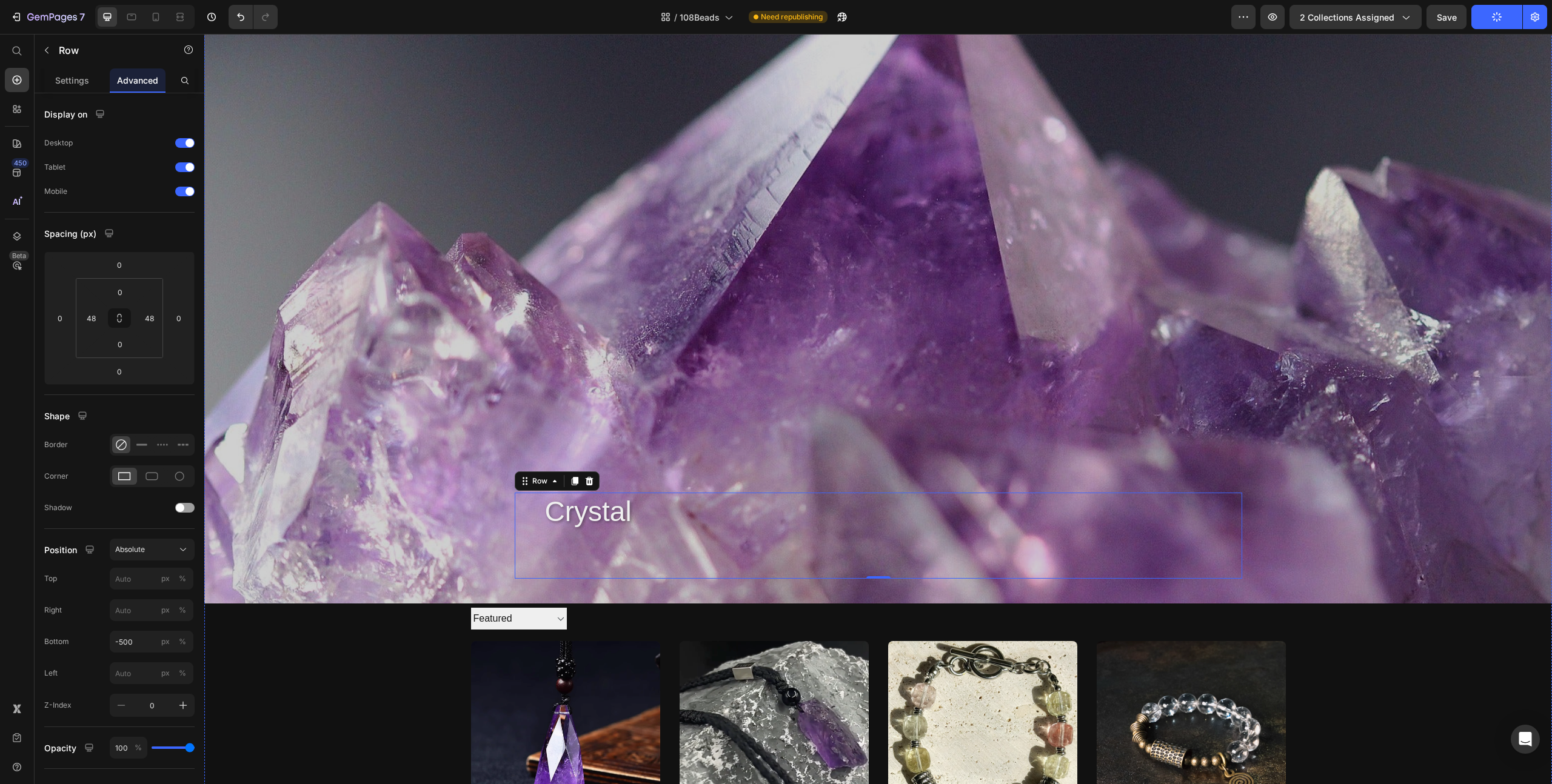 click at bounding box center [878, 288] 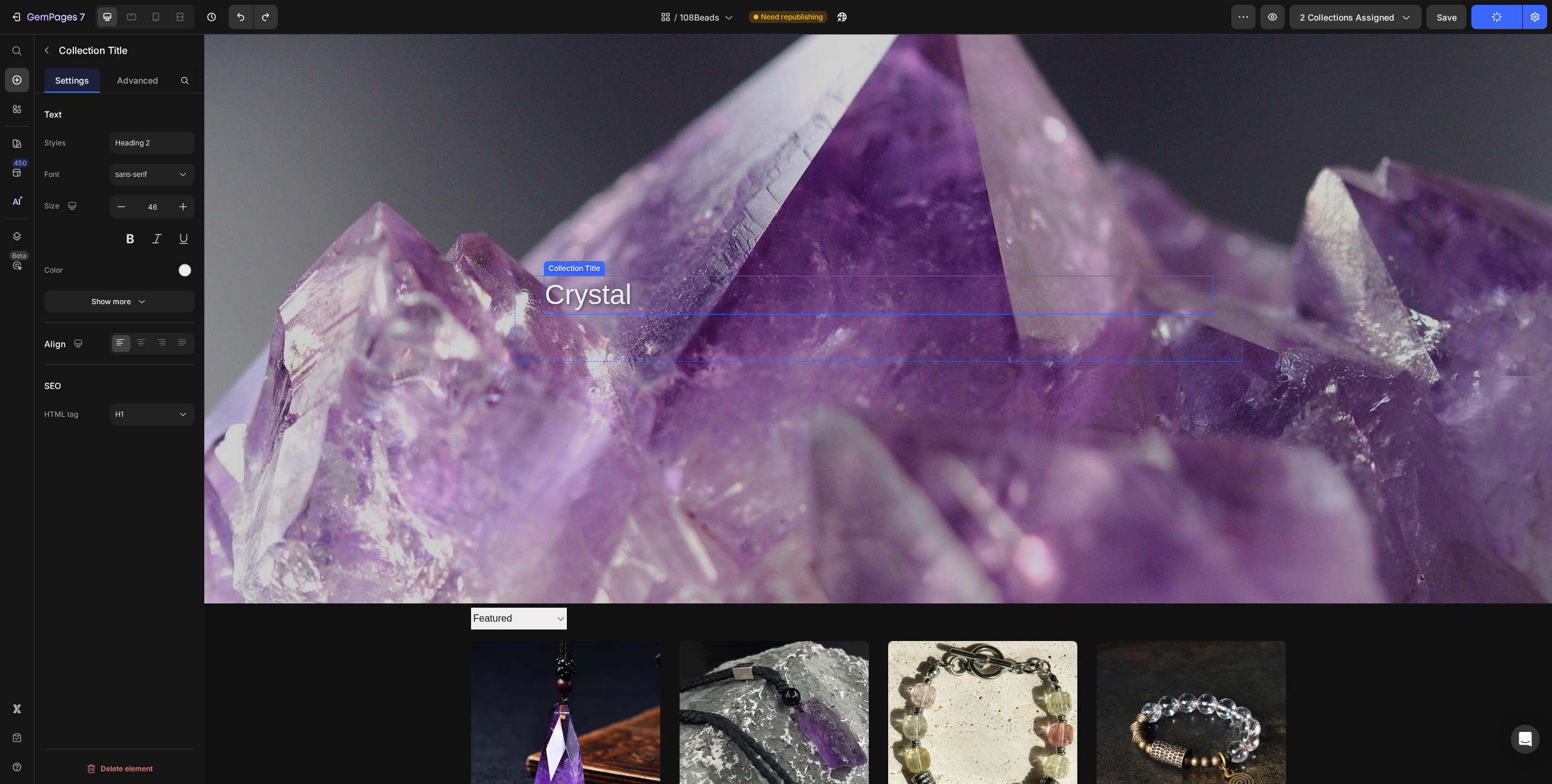 click on "crystal" at bounding box center [878, 295] 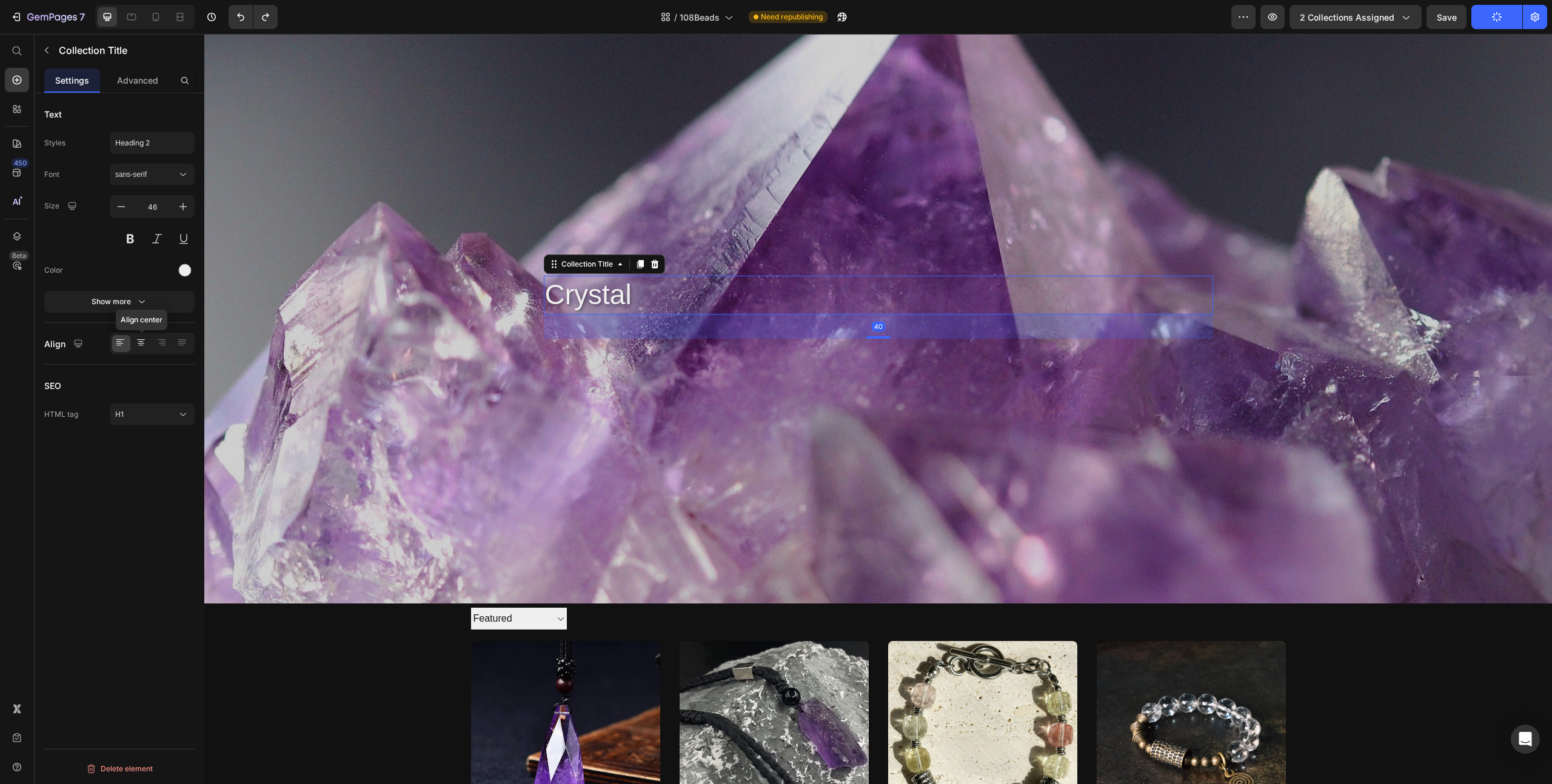click 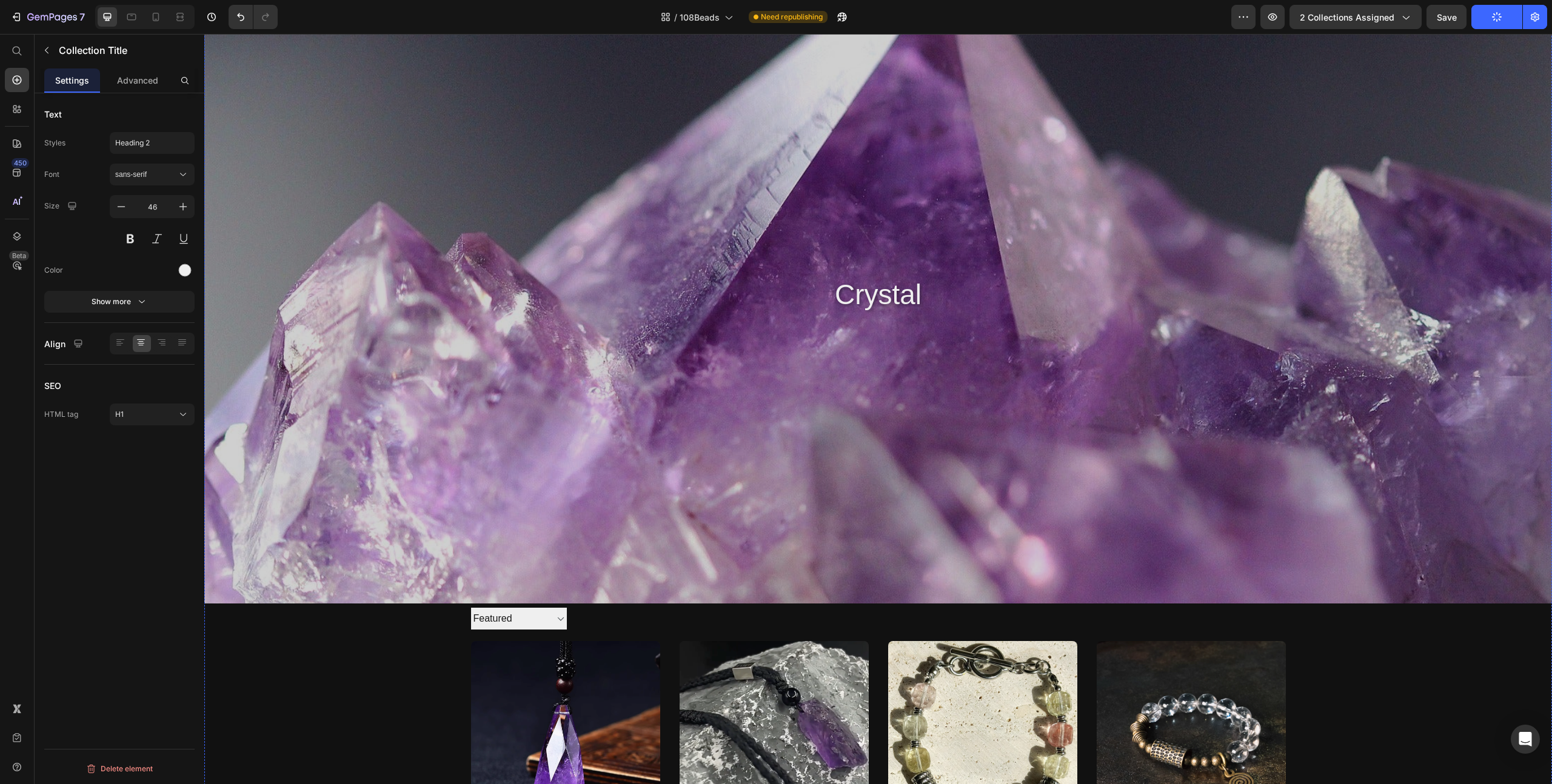 click at bounding box center [878, 288] 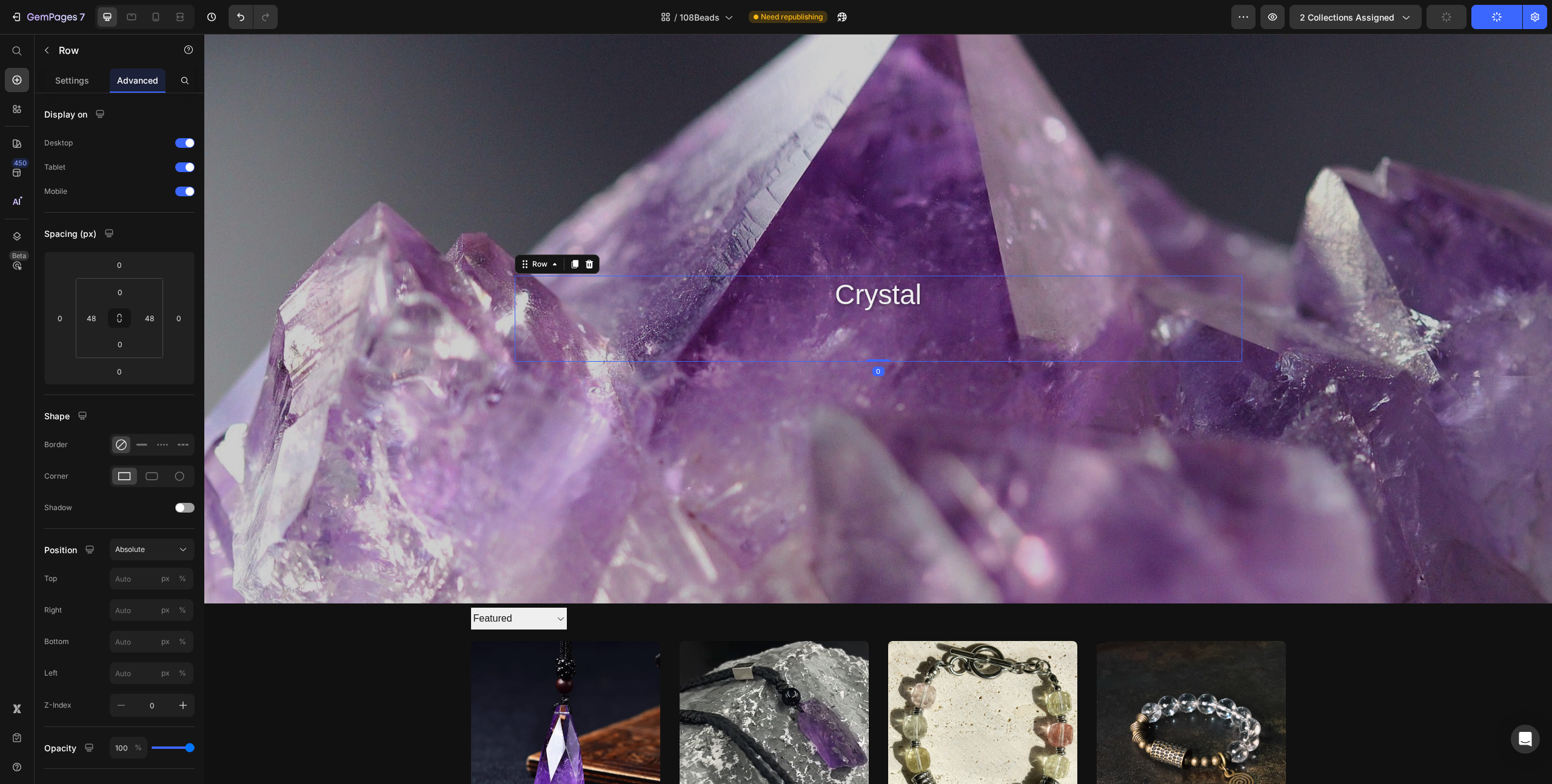 click on "crystal Collection Title Collection Description" at bounding box center [878, 319] 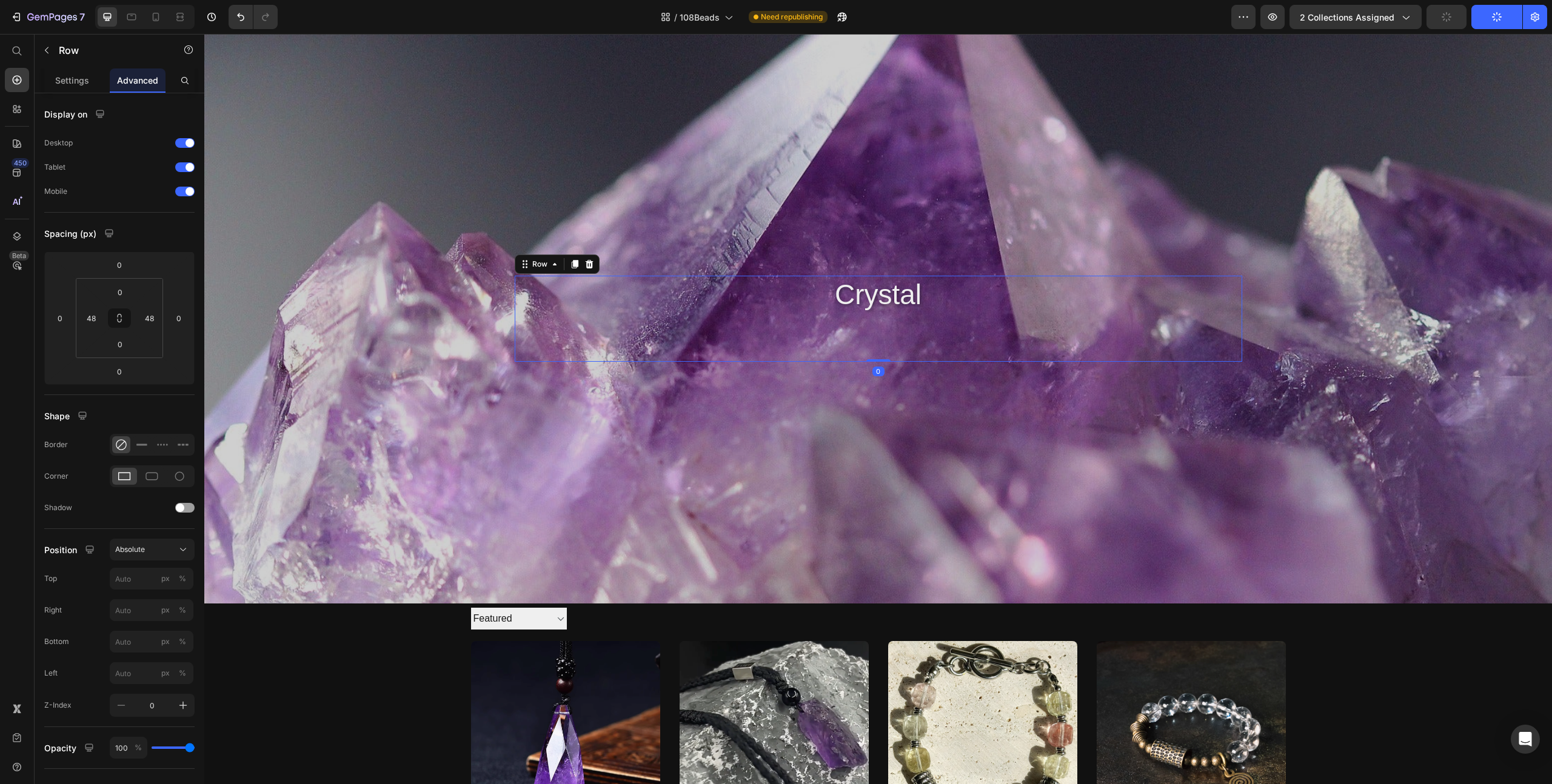 click on "crystal Collection Title Collection Description" at bounding box center [878, 319] 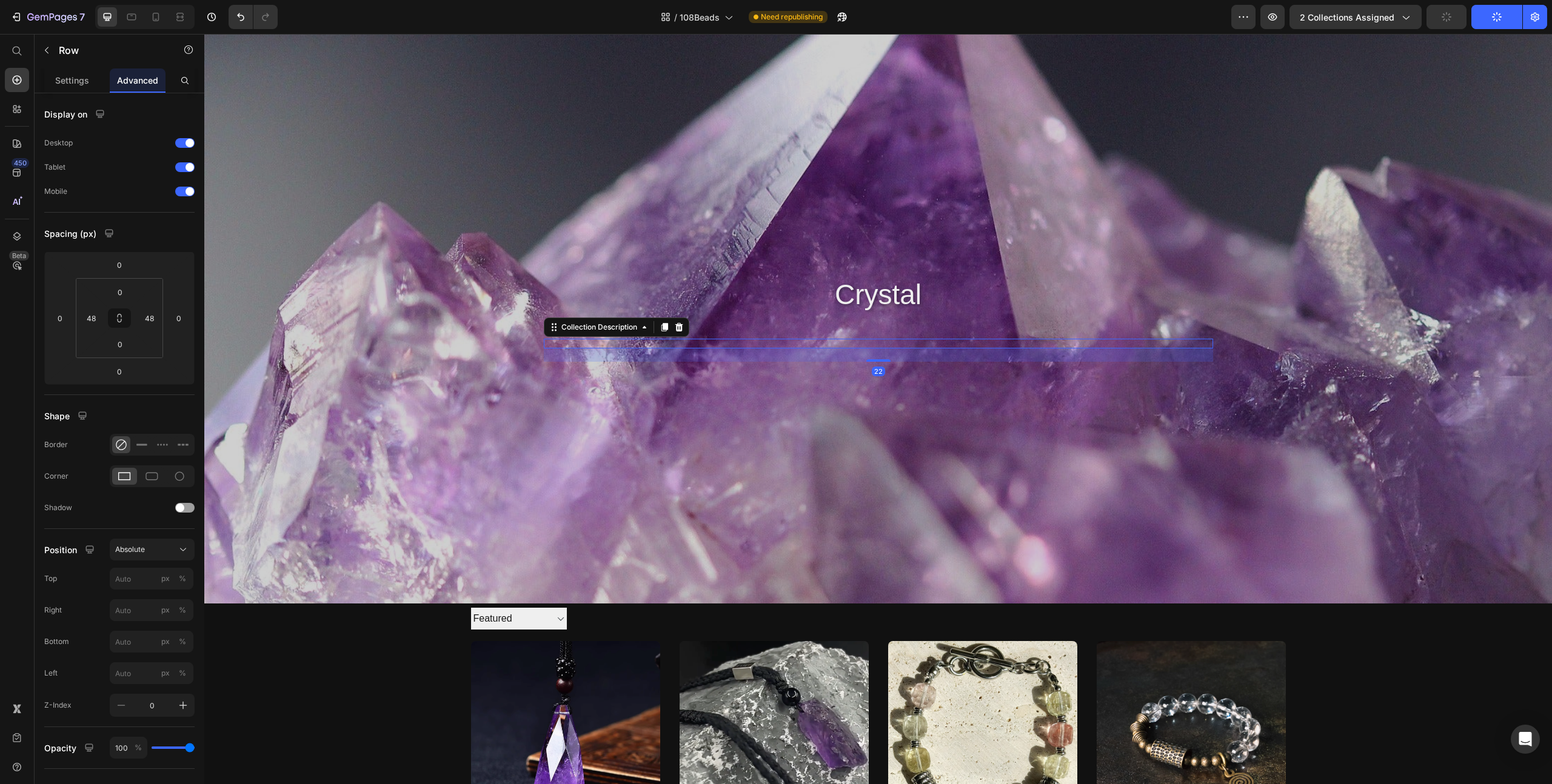 click at bounding box center [878, 344] 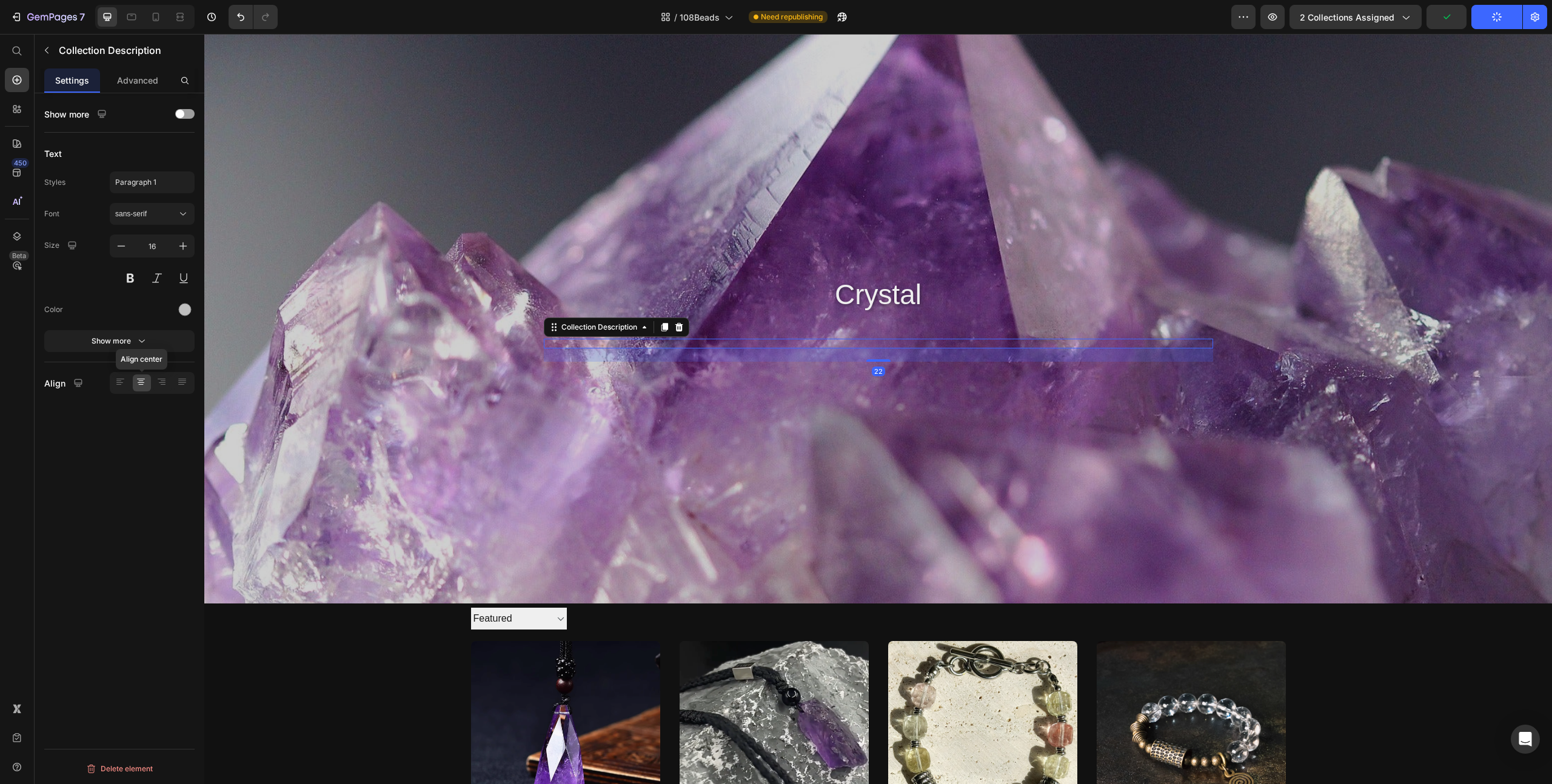 click 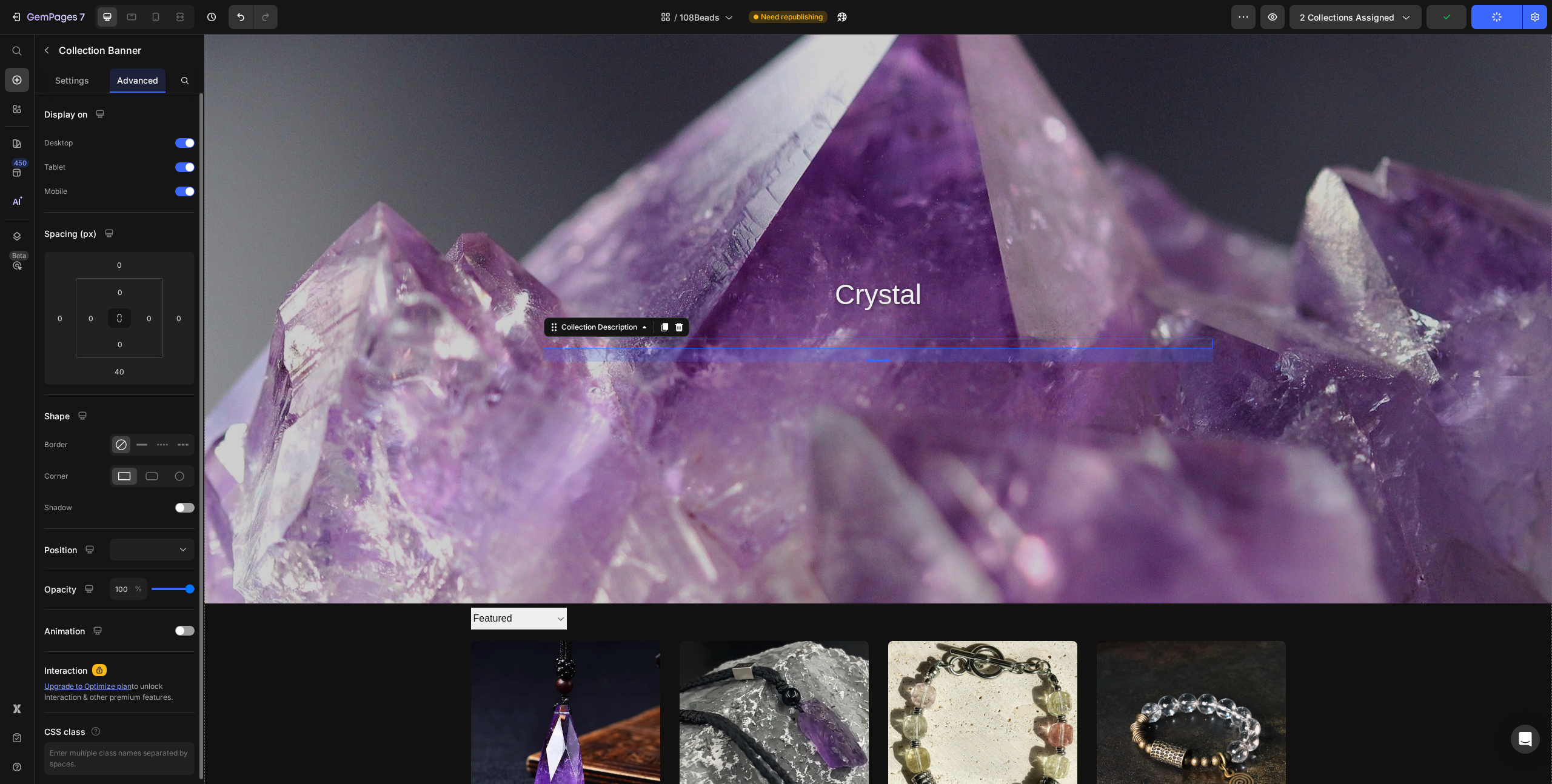 click at bounding box center (878, 288) 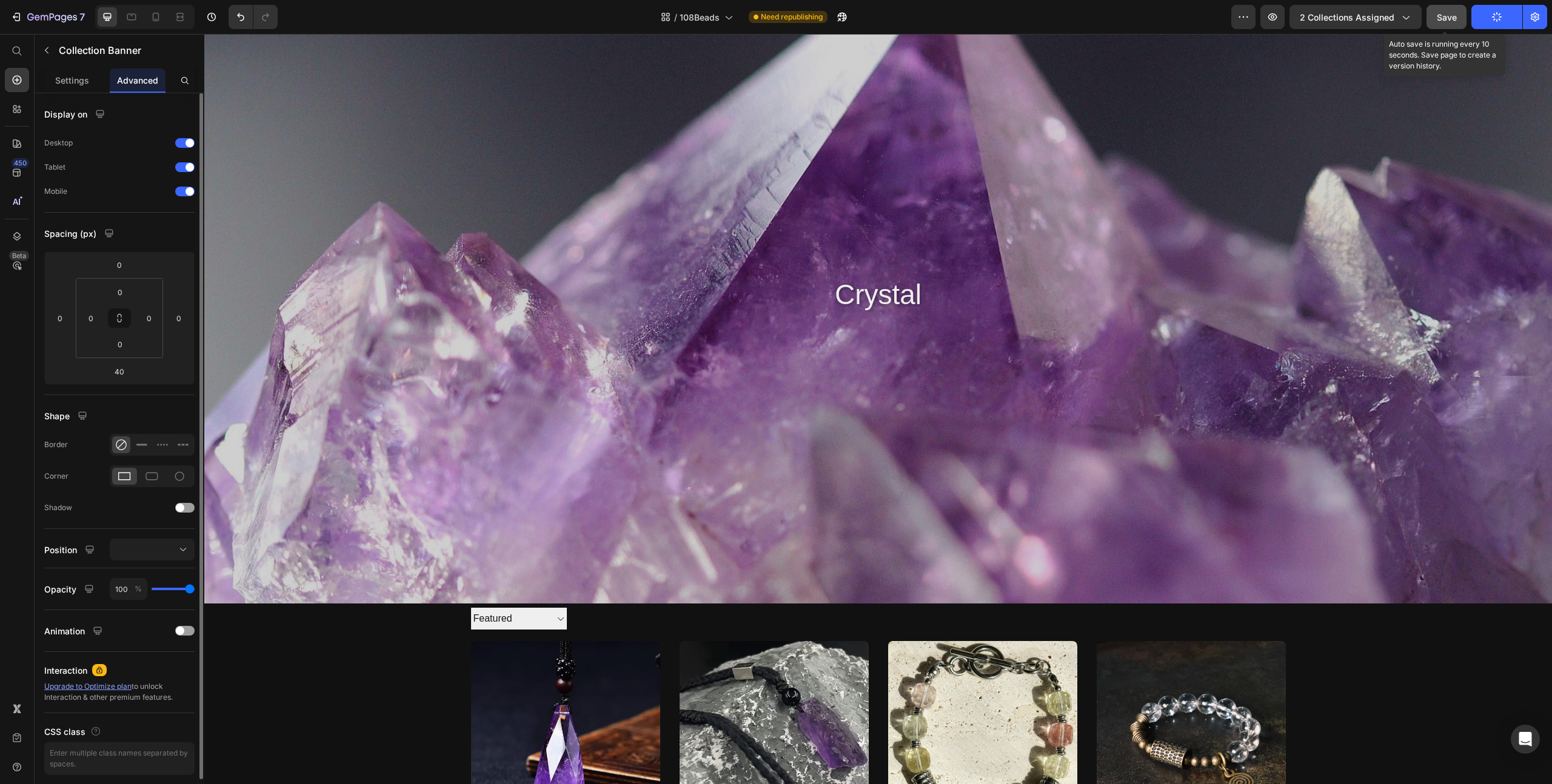click on "Save" 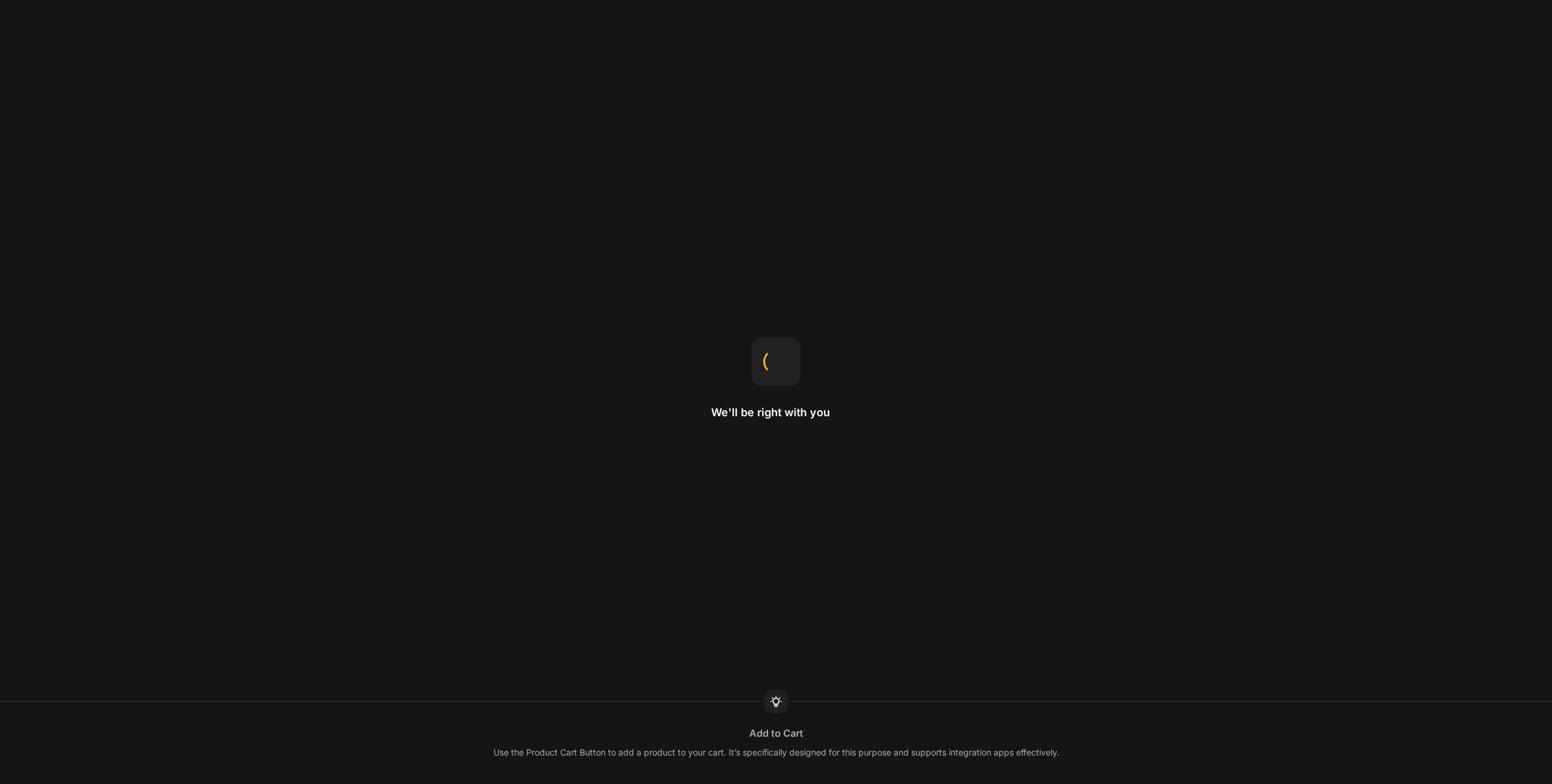 scroll, scrollTop: 0, scrollLeft: 0, axis: both 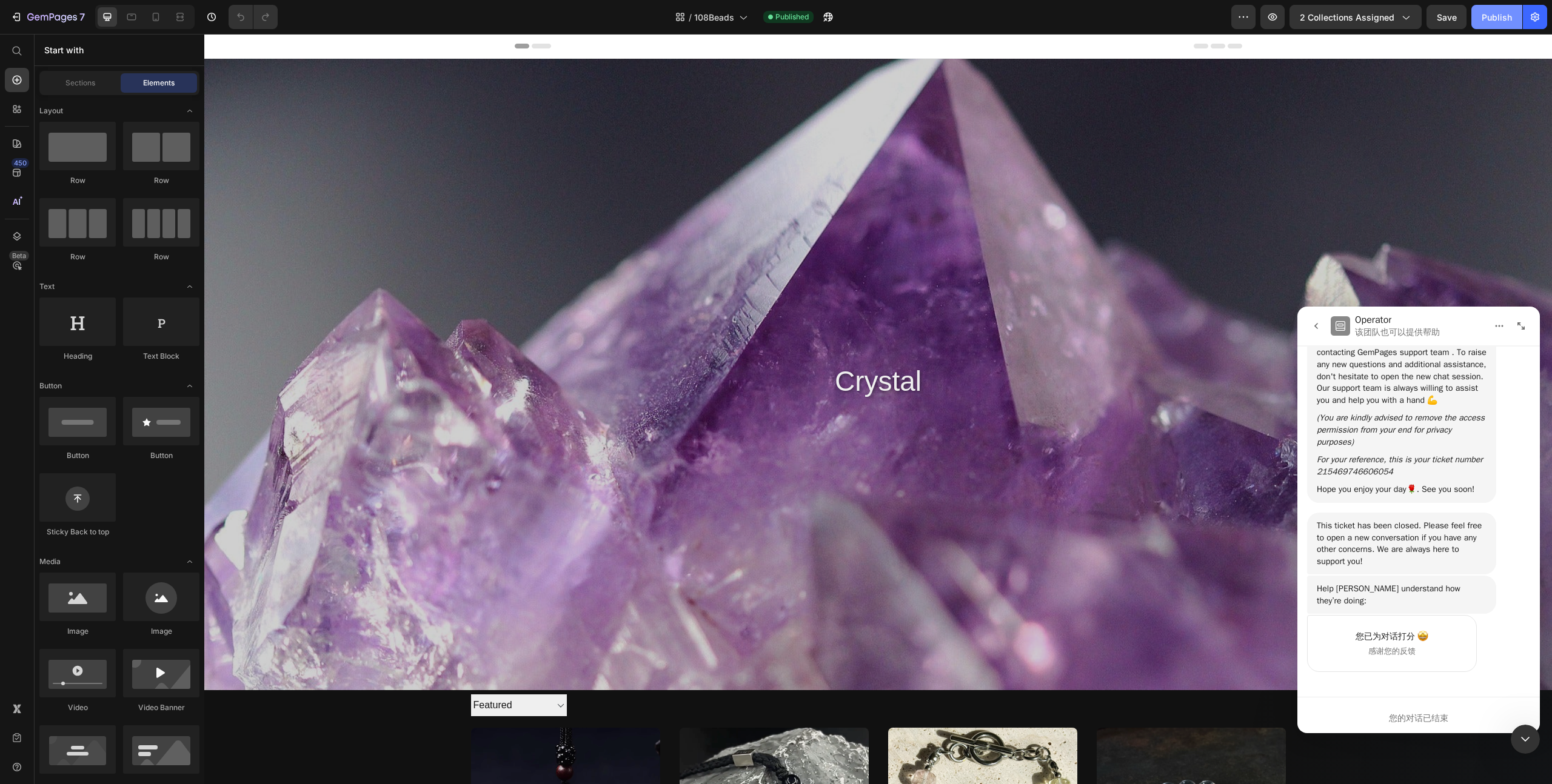 click on "Publish" at bounding box center [1497, 17] 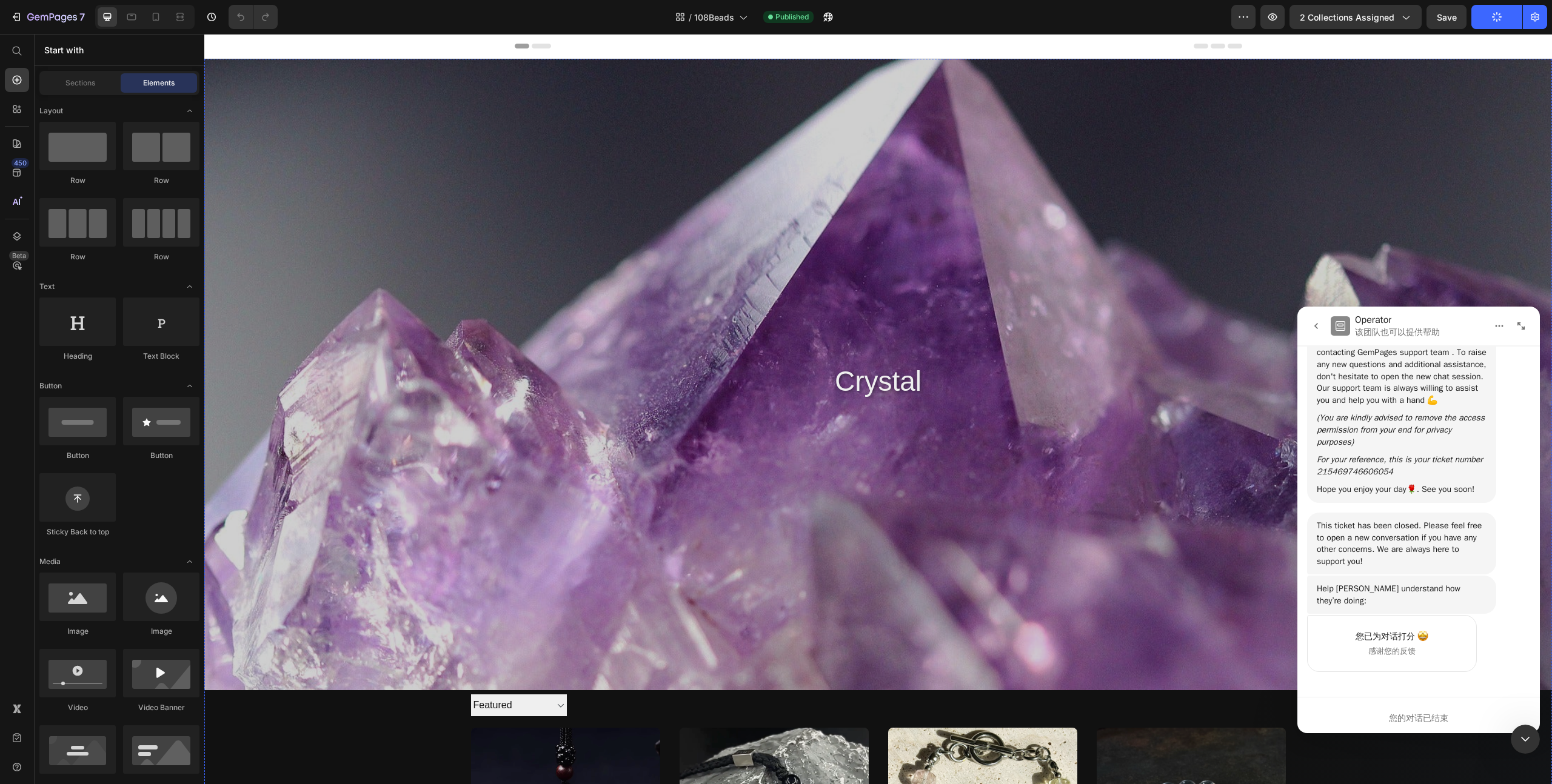 click at bounding box center [878, 374] 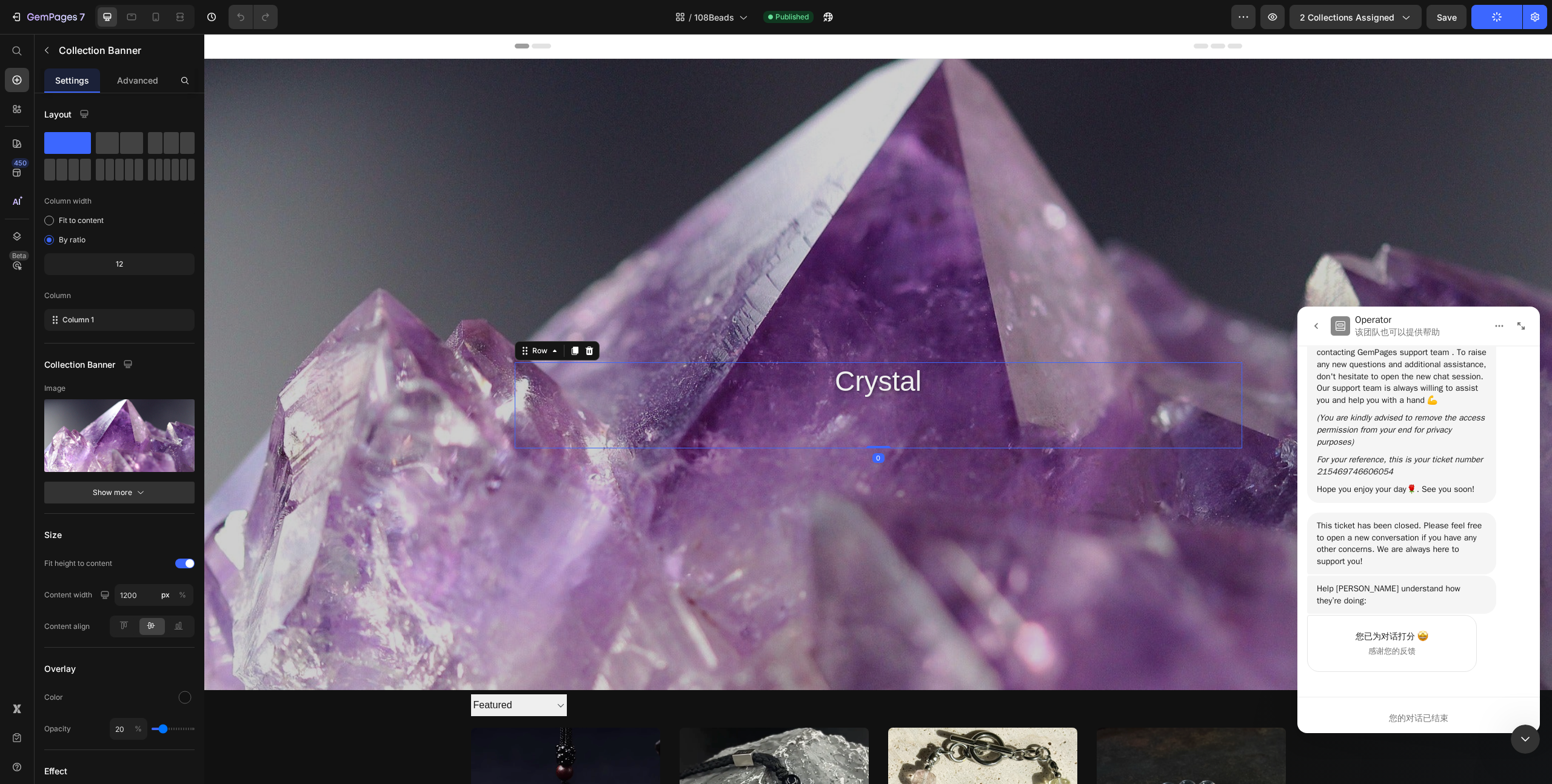 click on "crystal Collection Title Collection Description" at bounding box center (878, 405) 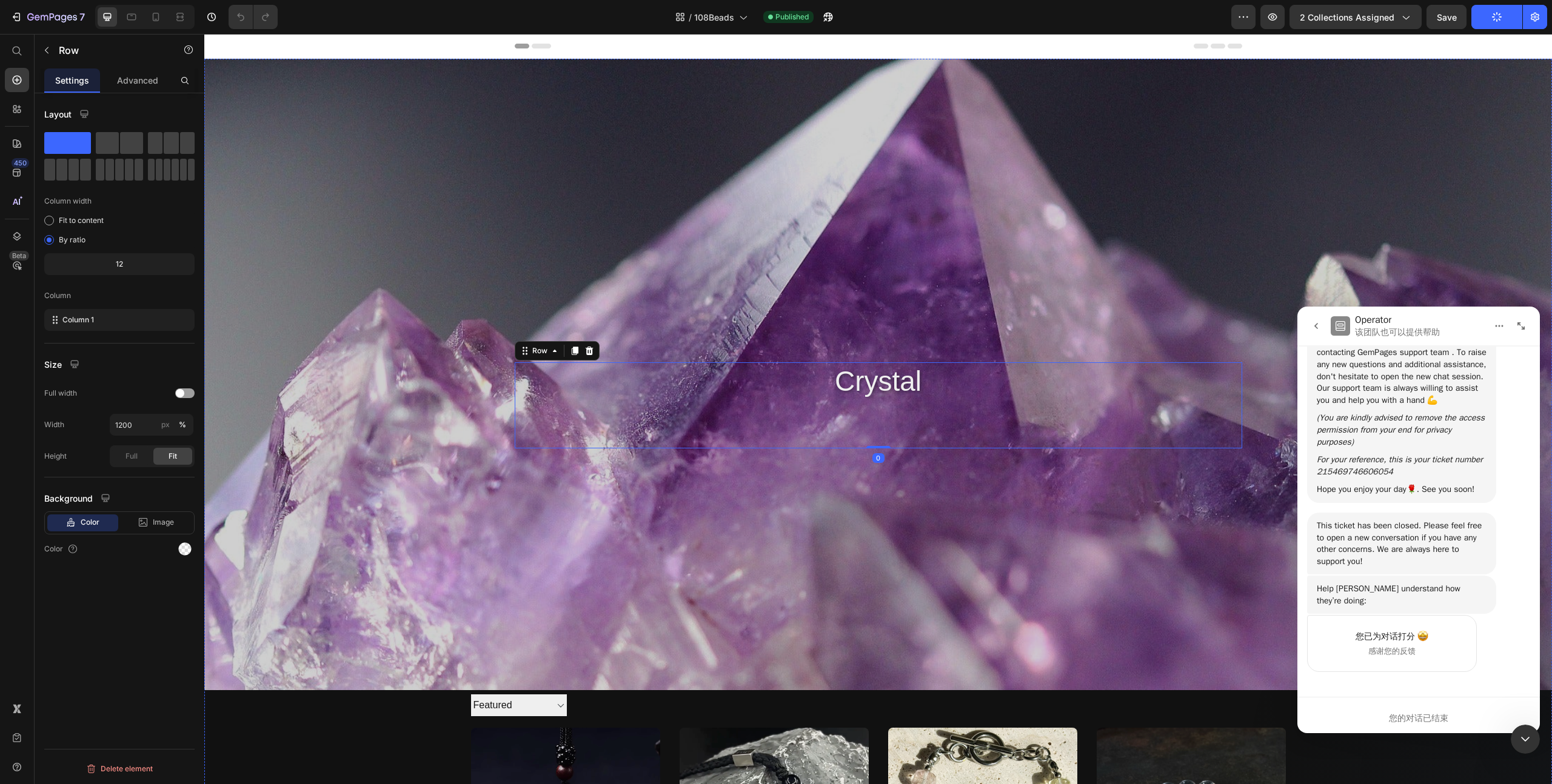 click at bounding box center (878, 374) 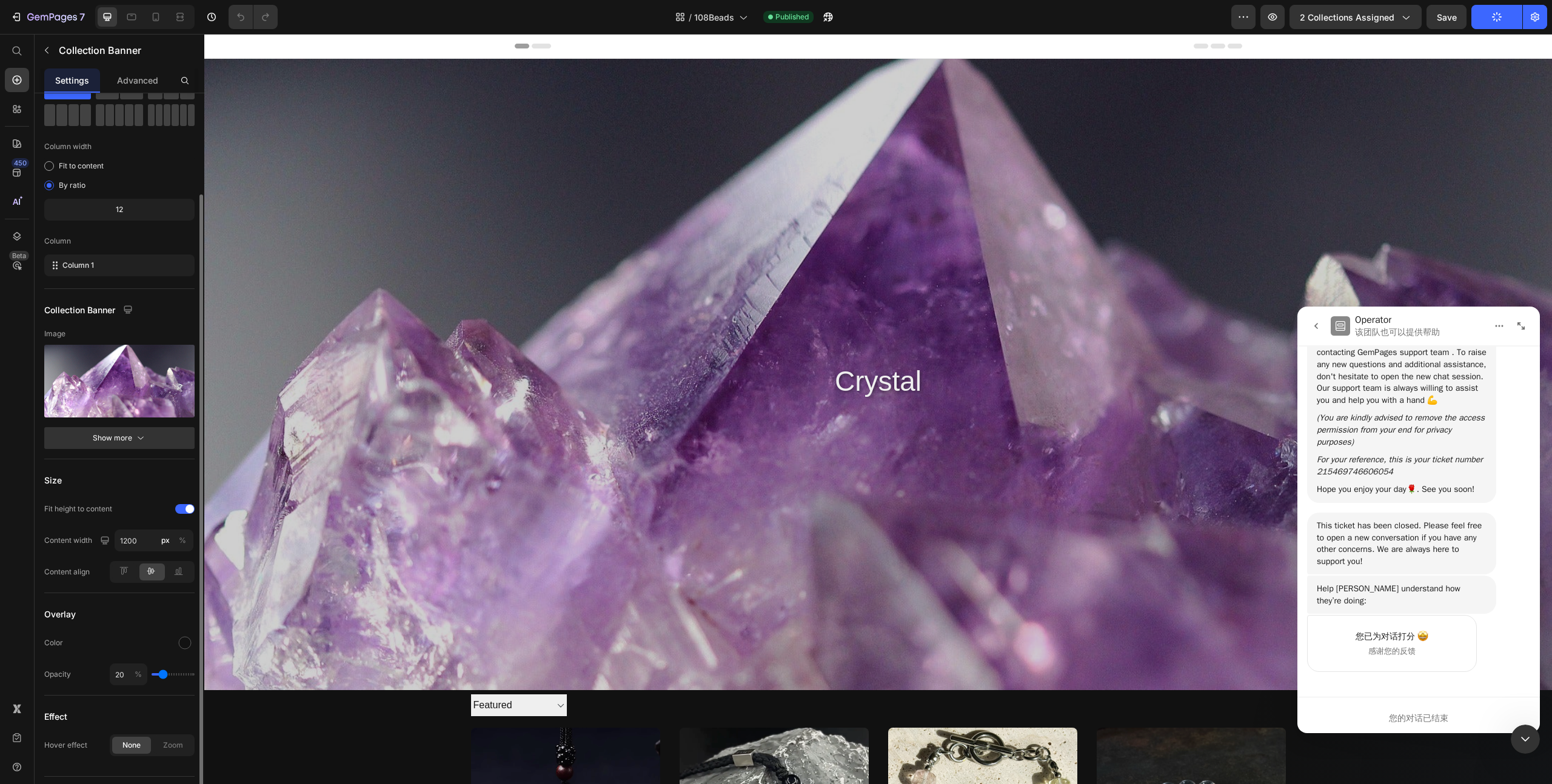 scroll, scrollTop: 82, scrollLeft: 0, axis: vertical 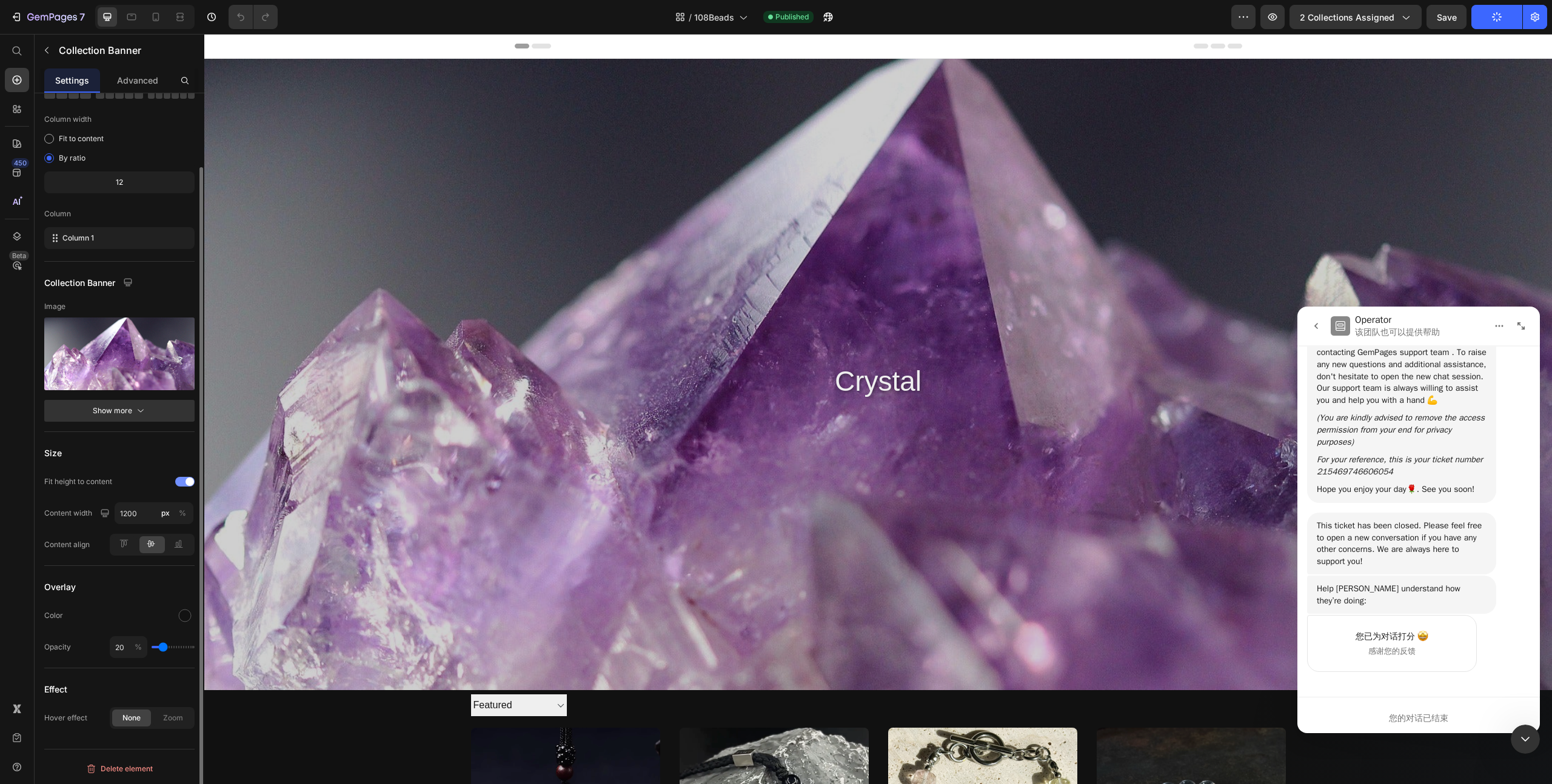 click on "Fit height to content" 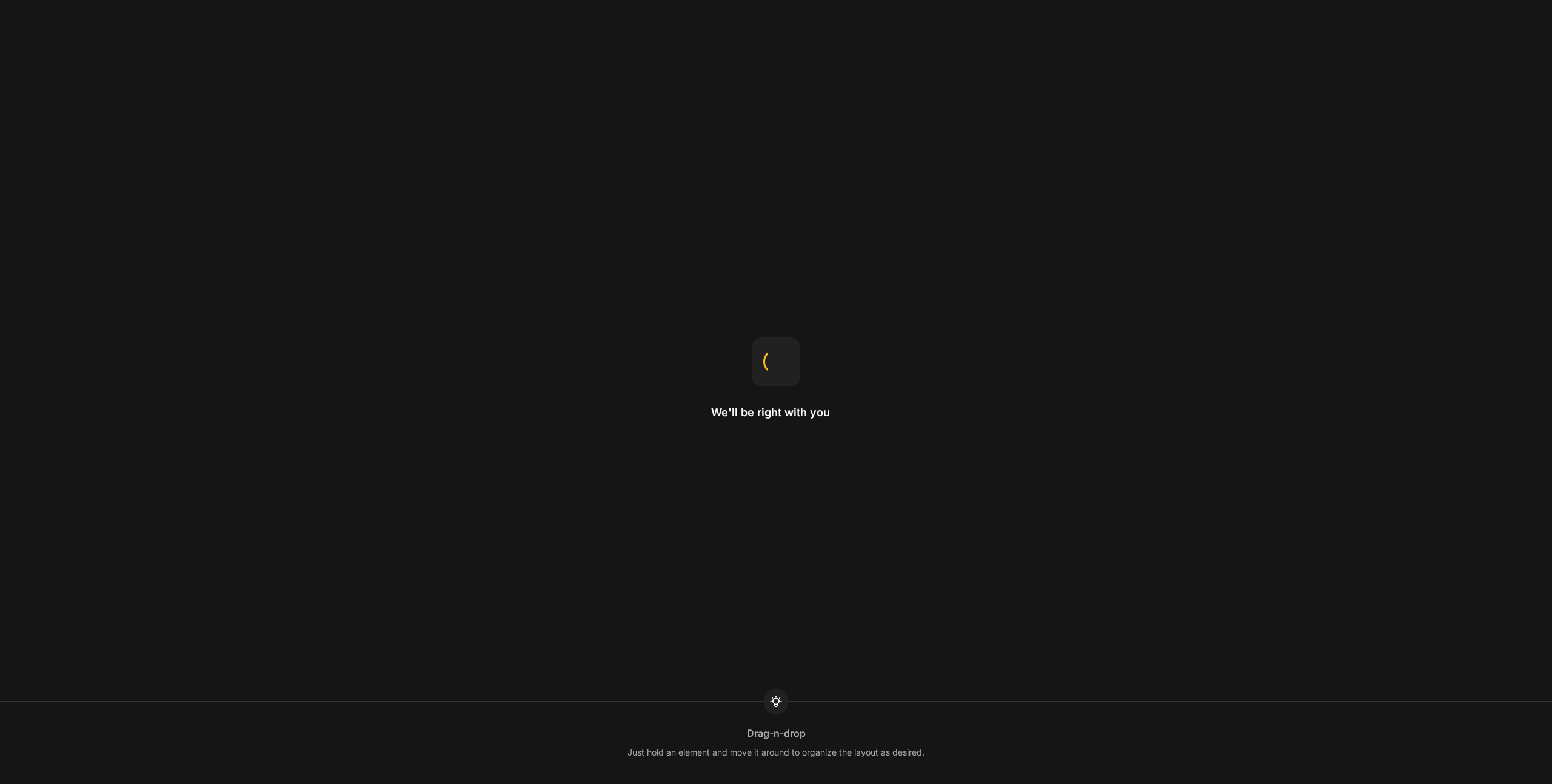 scroll, scrollTop: 0, scrollLeft: 0, axis: both 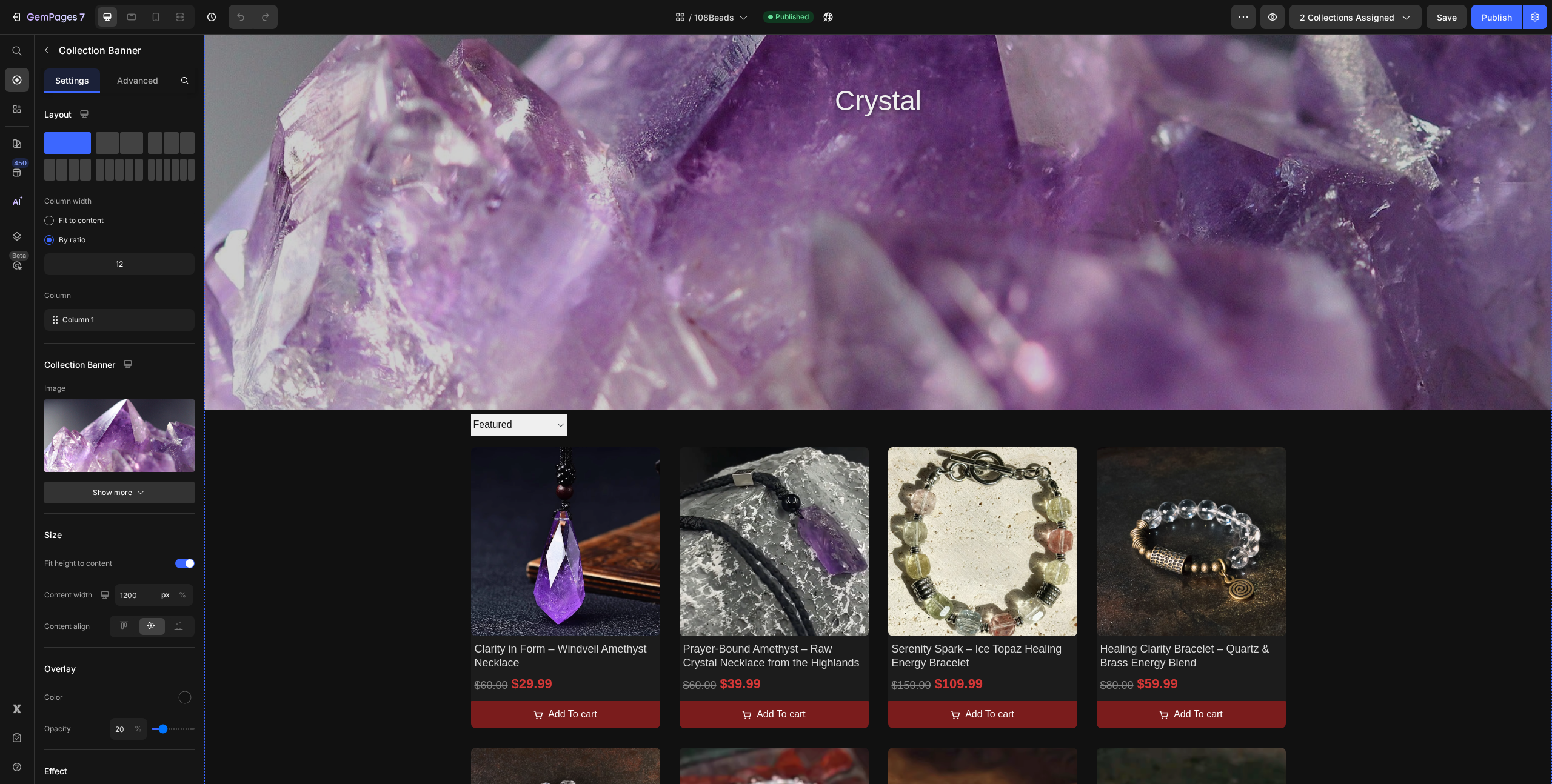 click at bounding box center (878, 94) 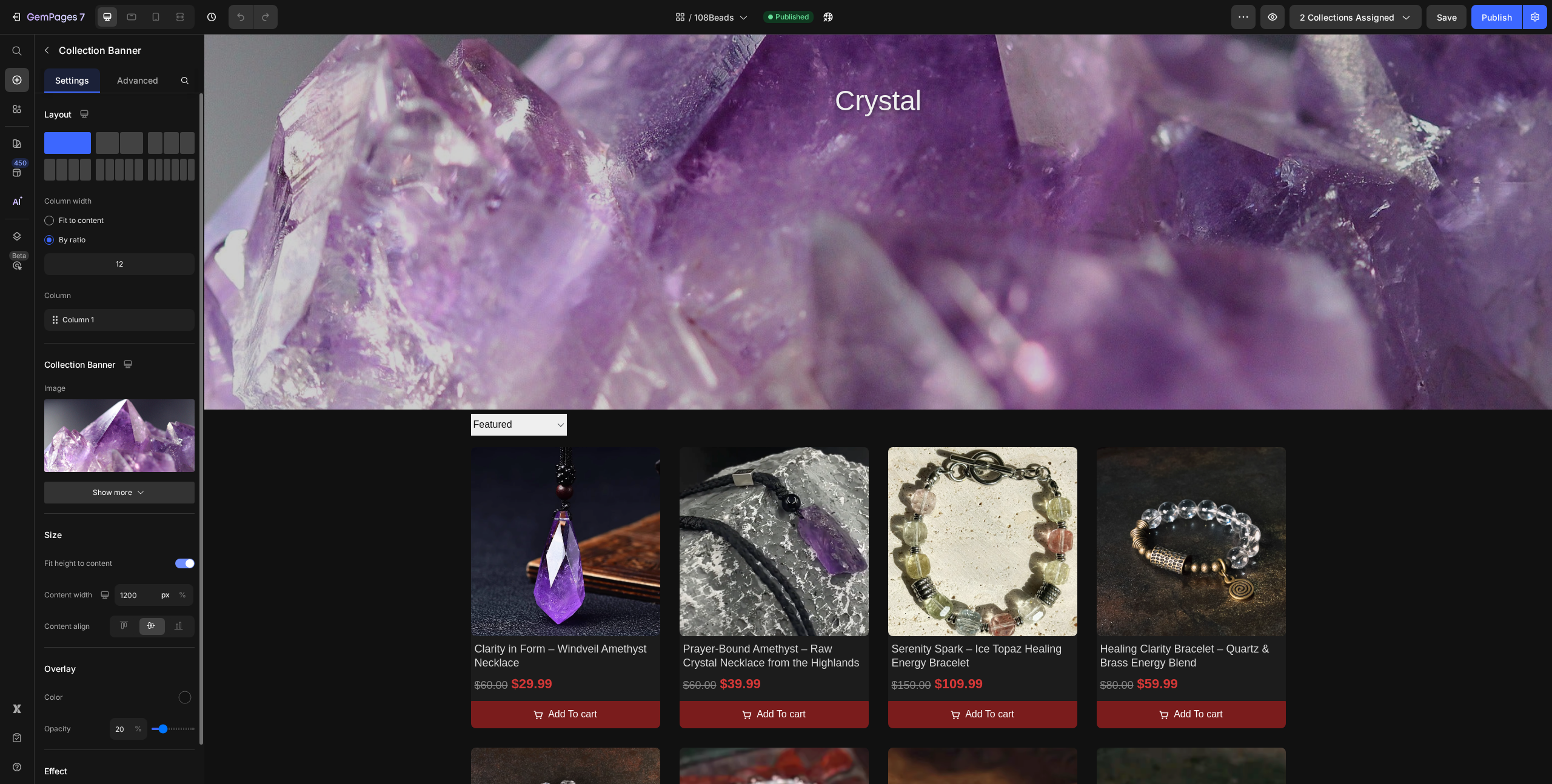 click at bounding box center [185, 563] 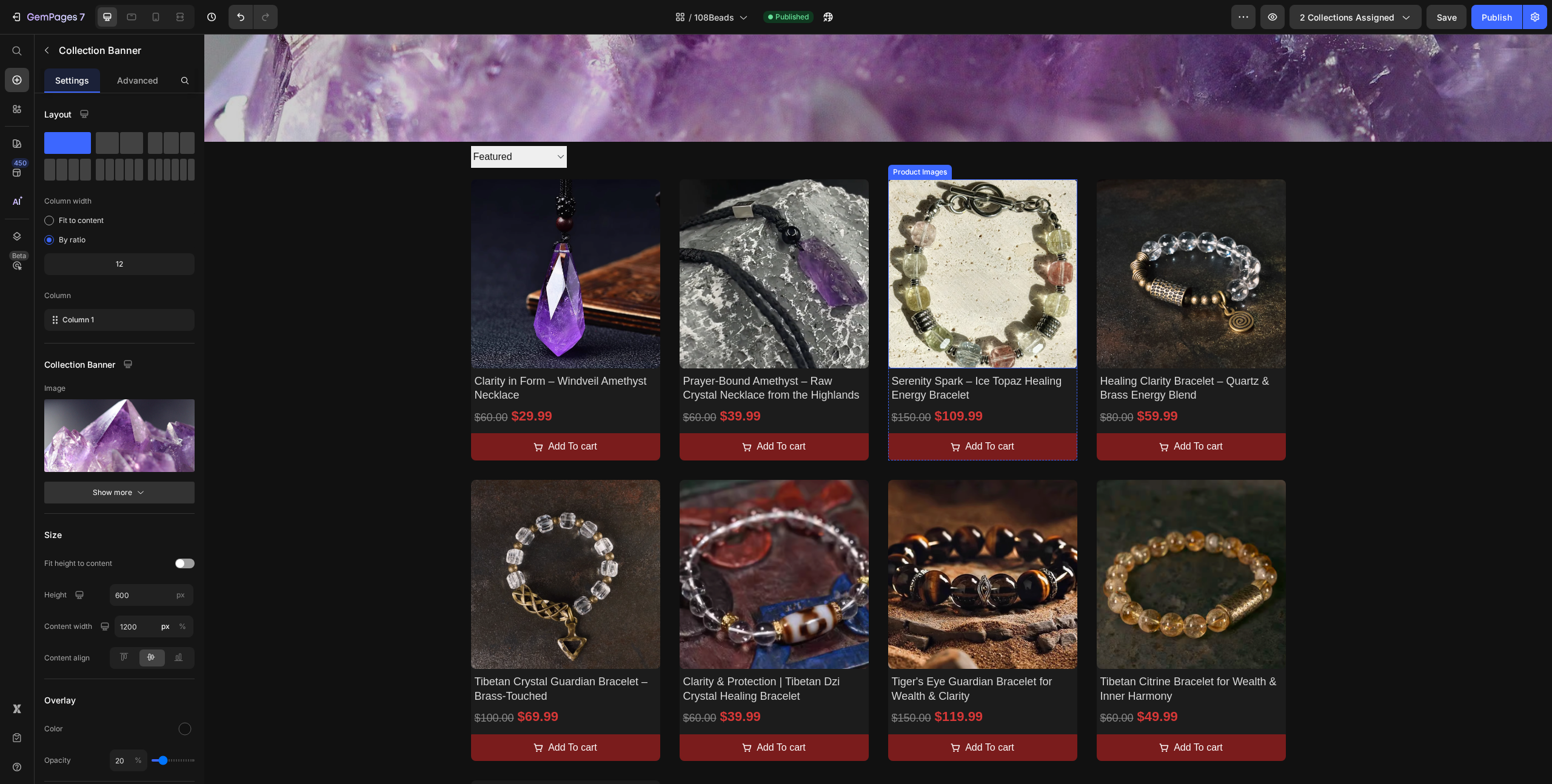 scroll, scrollTop: 0, scrollLeft: 0, axis: both 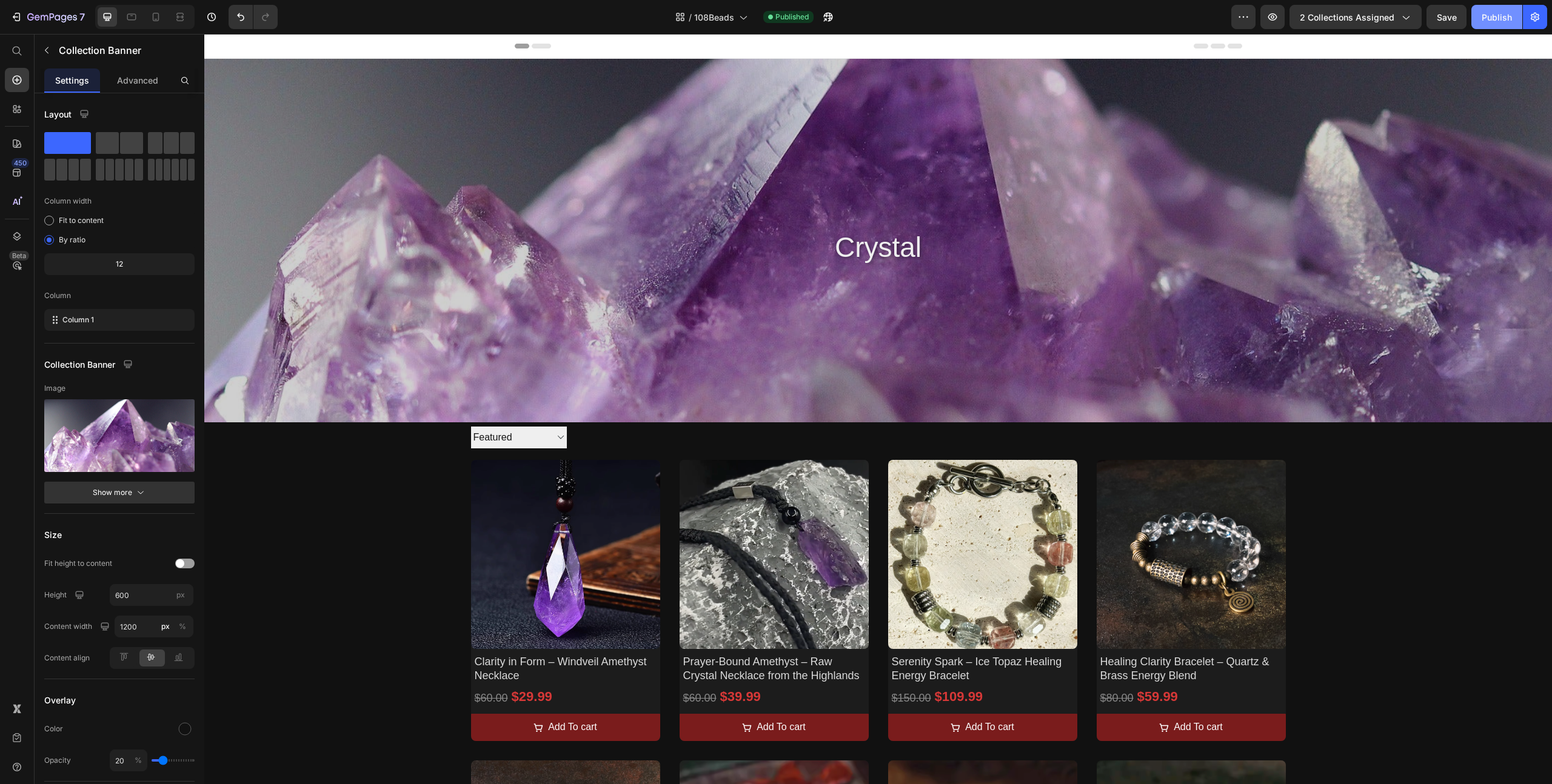 click on "Publish" at bounding box center (1497, 17) 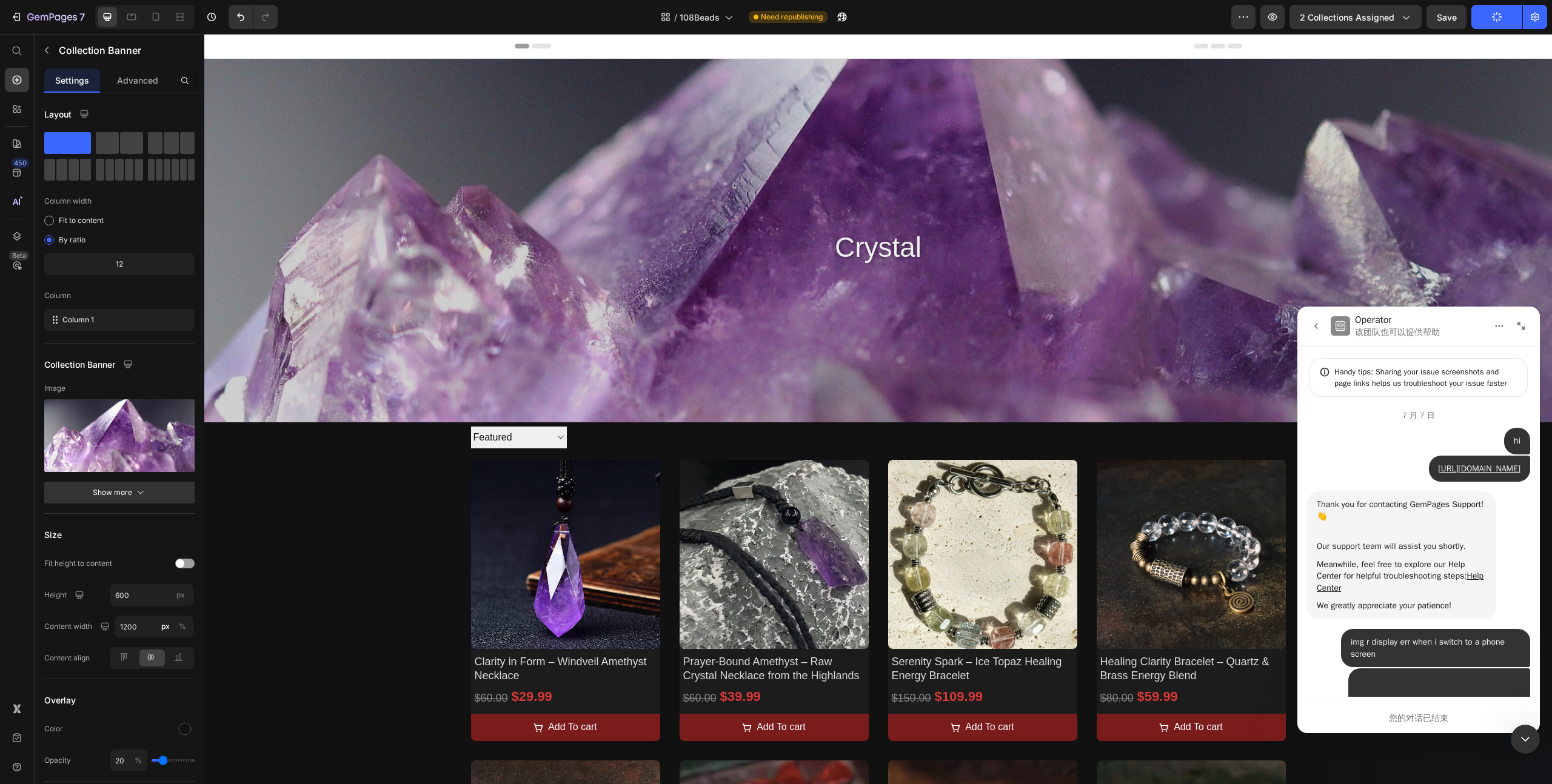 scroll, scrollTop: 0, scrollLeft: 0, axis: both 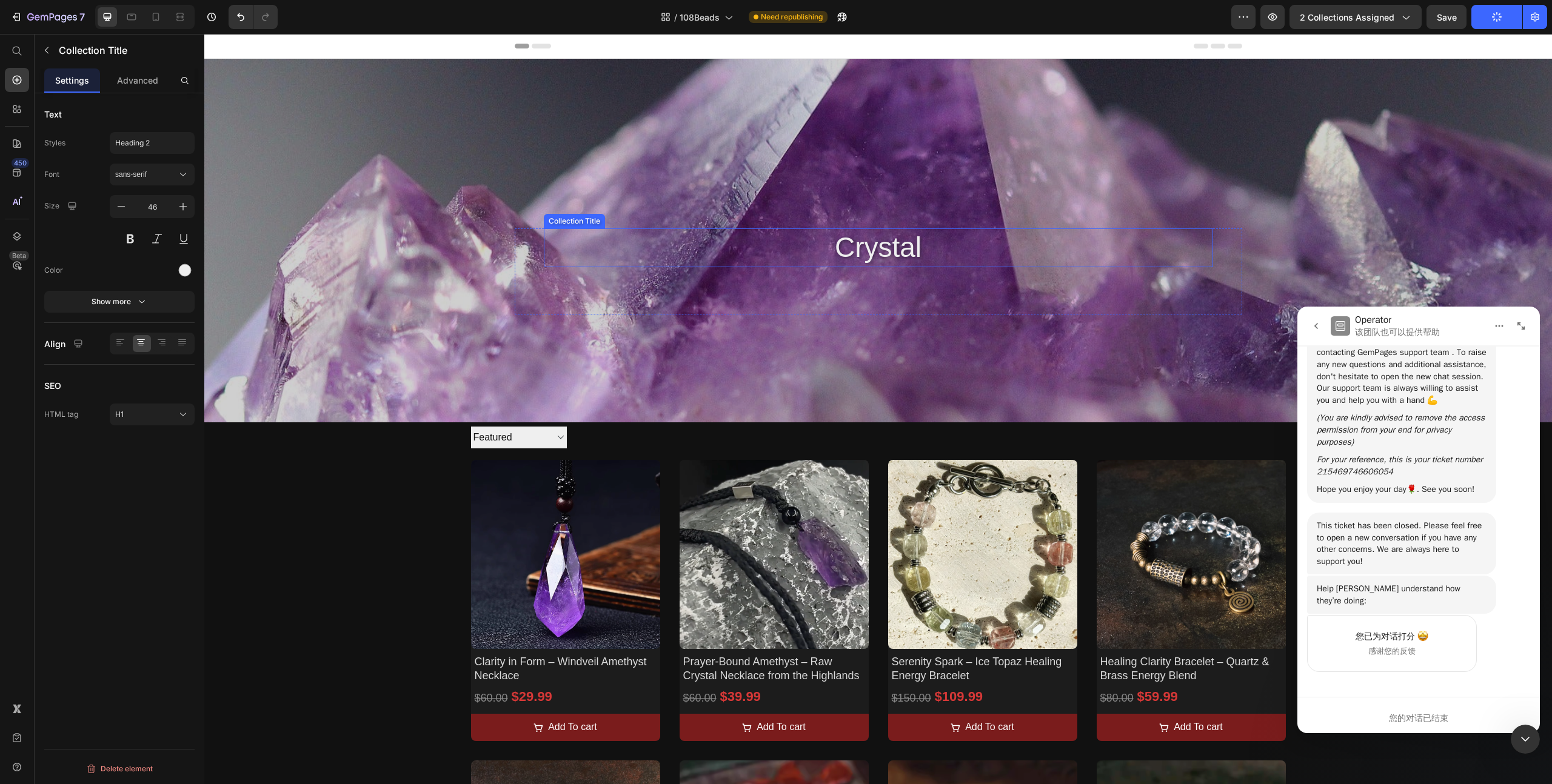 click on "crystal" at bounding box center (878, 248) 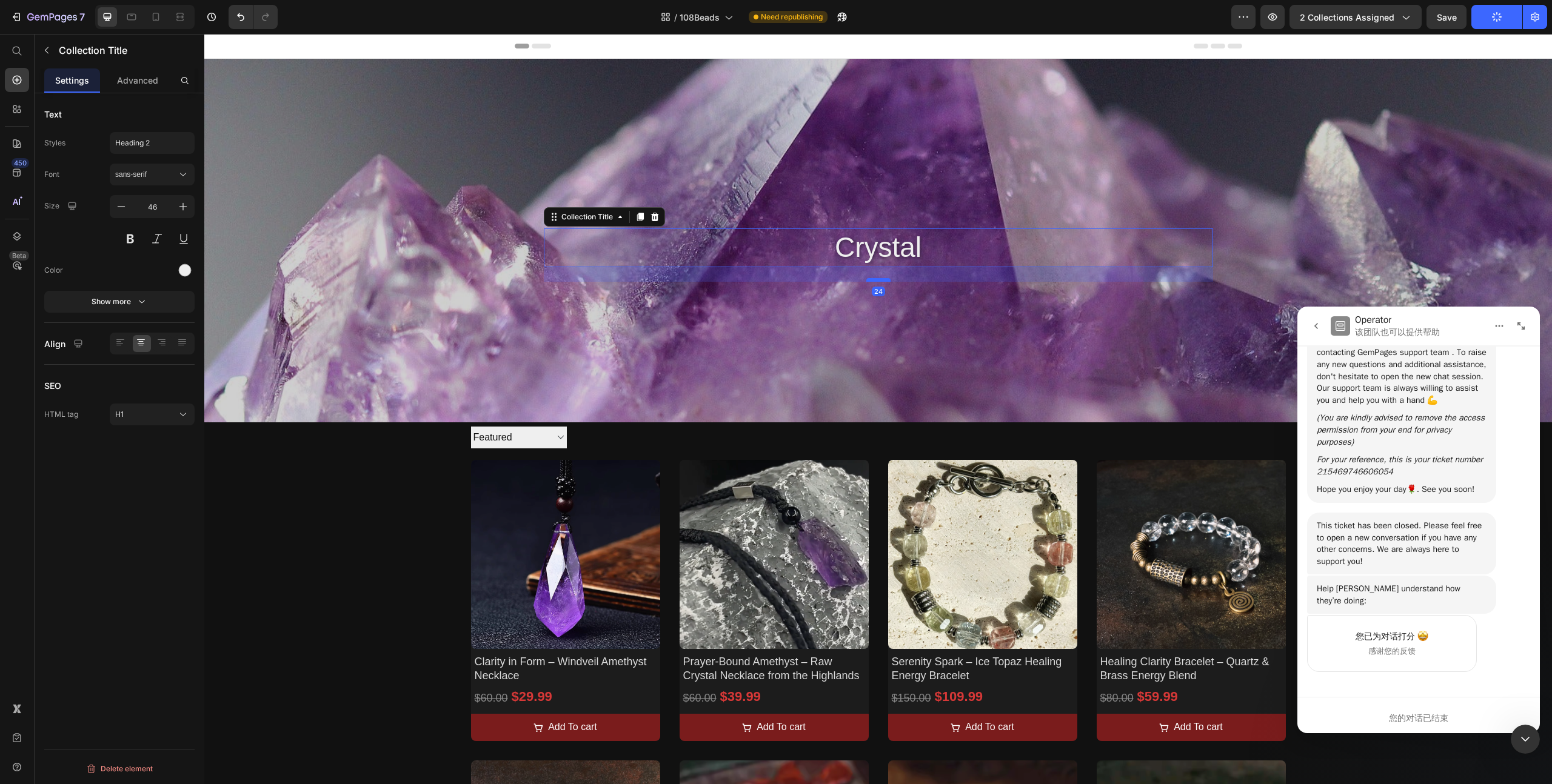 drag, startPoint x: 881, startPoint y: 290, endPoint x: 881, endPoint y: 280, distance: 10 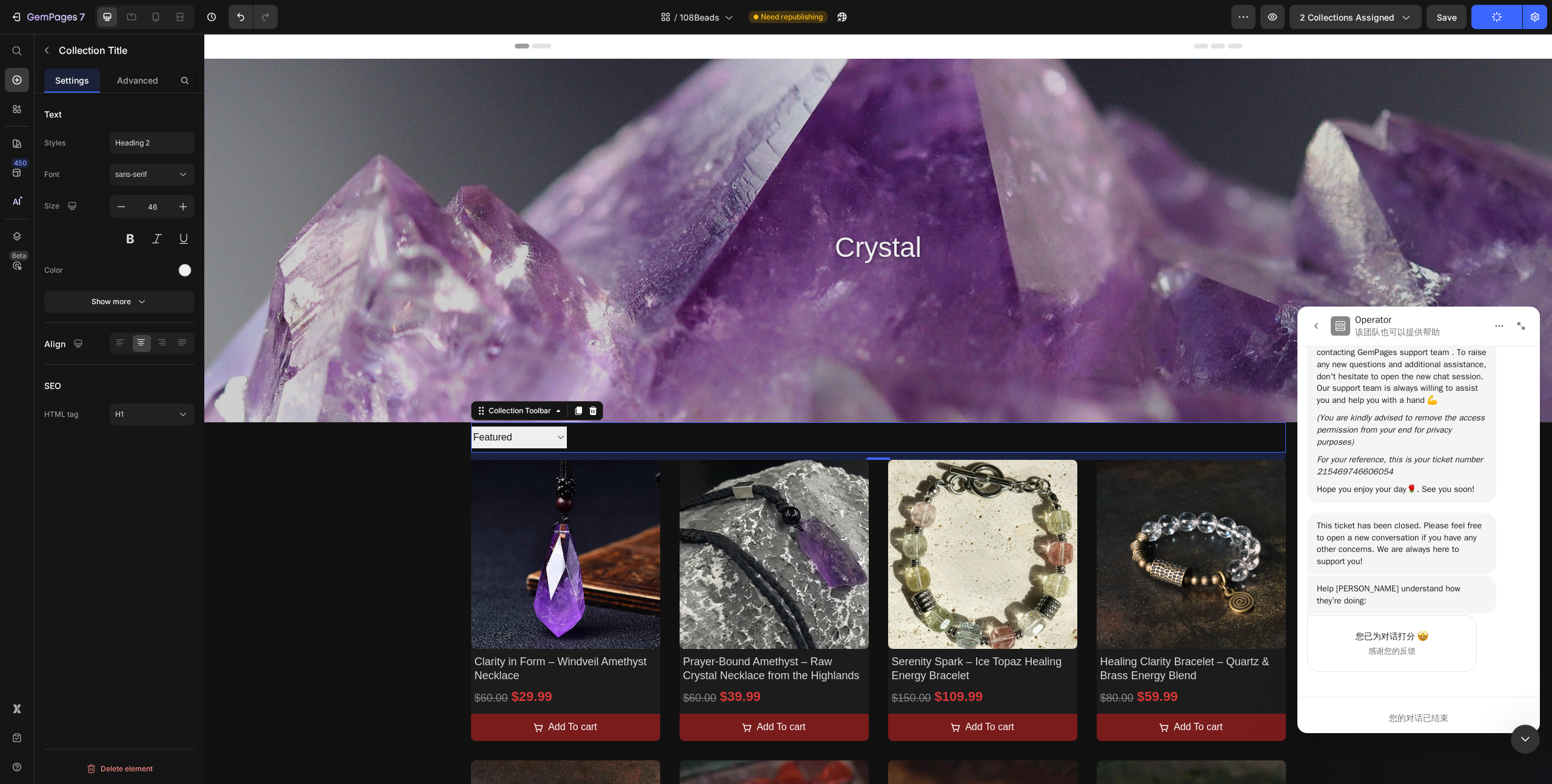click at bounding box center (746, 437) 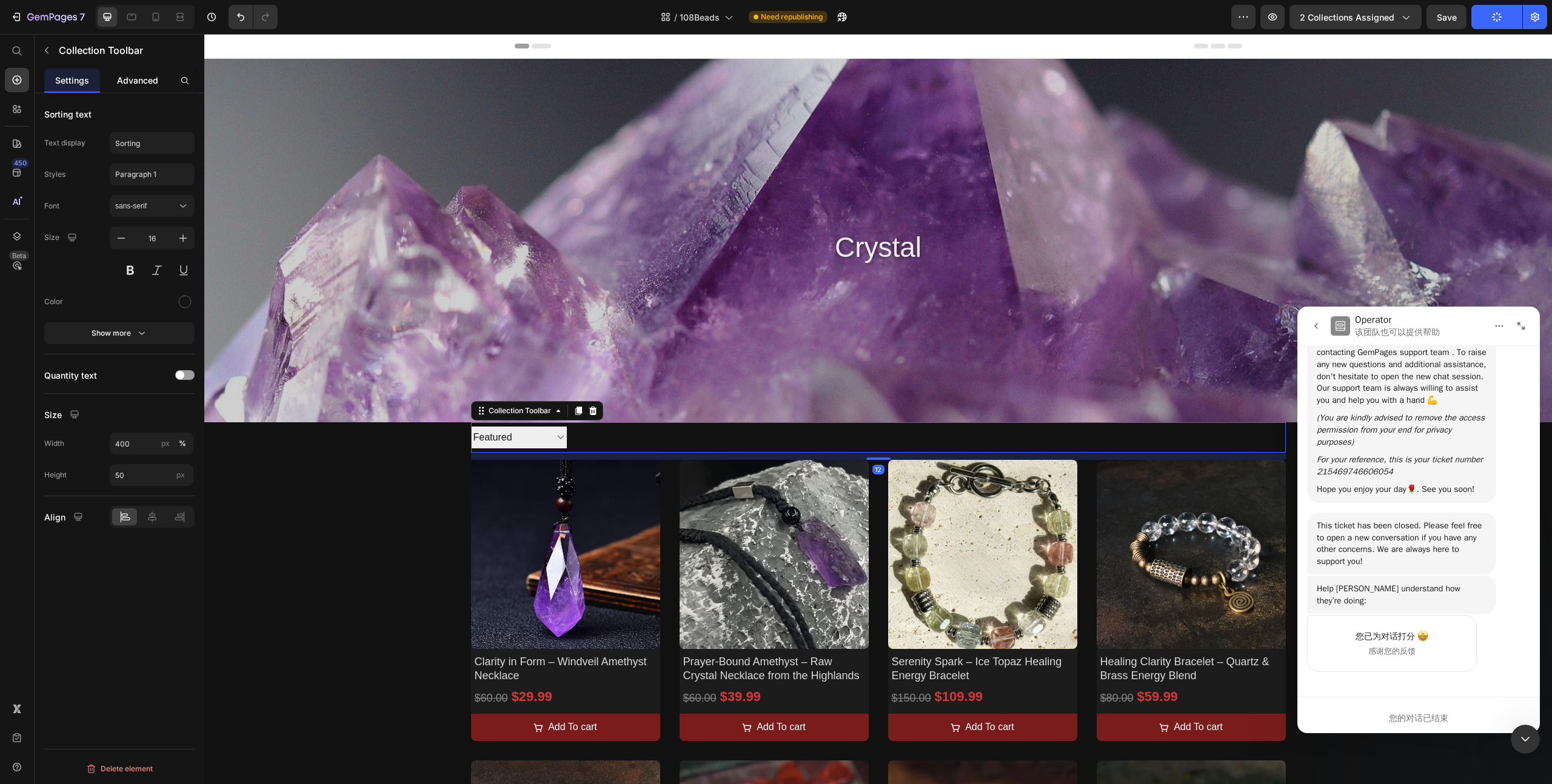 click on "Advanced" at bounding box center (138, 80) 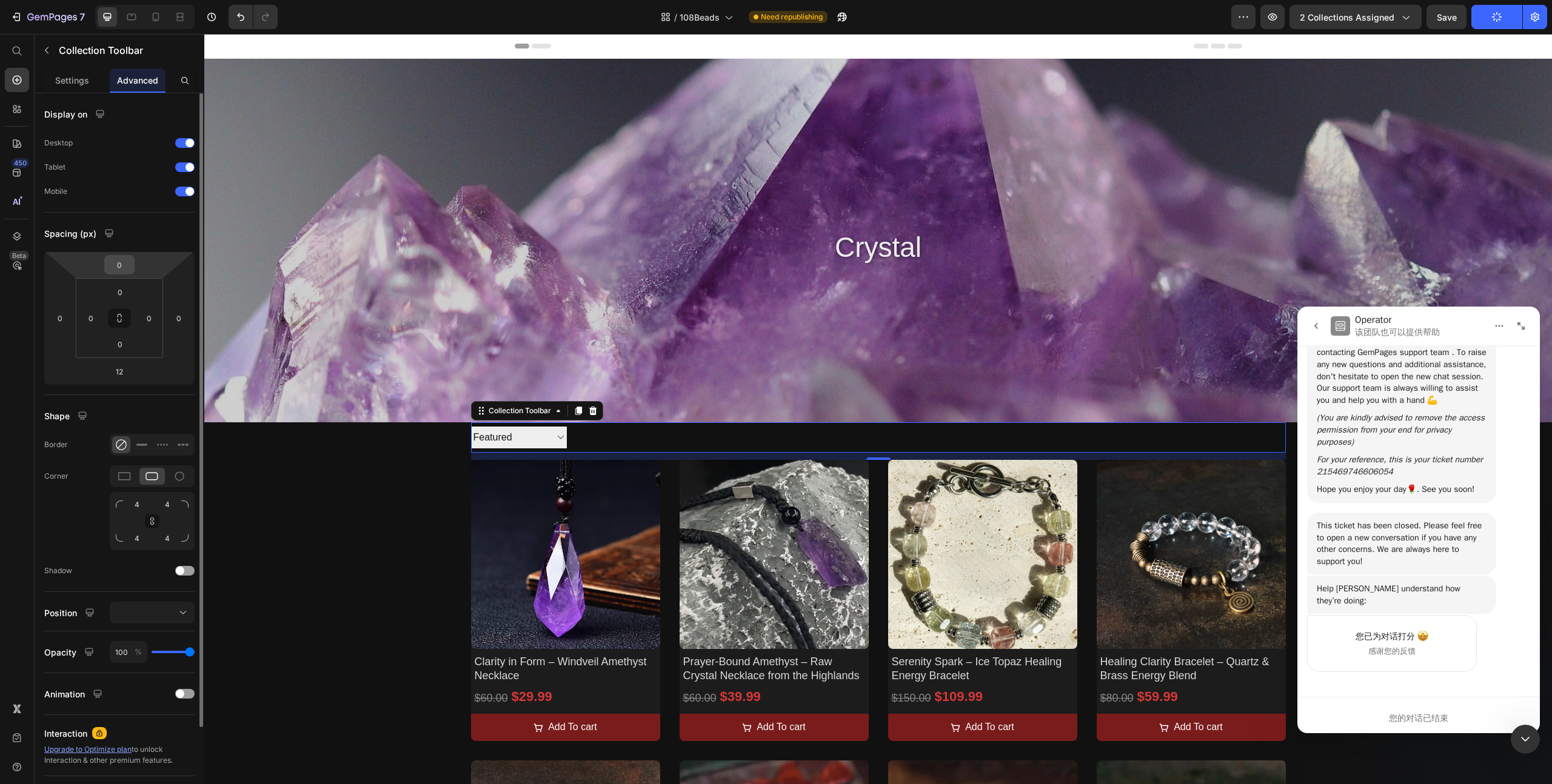 click on "0" at bounding box center (119, 265) 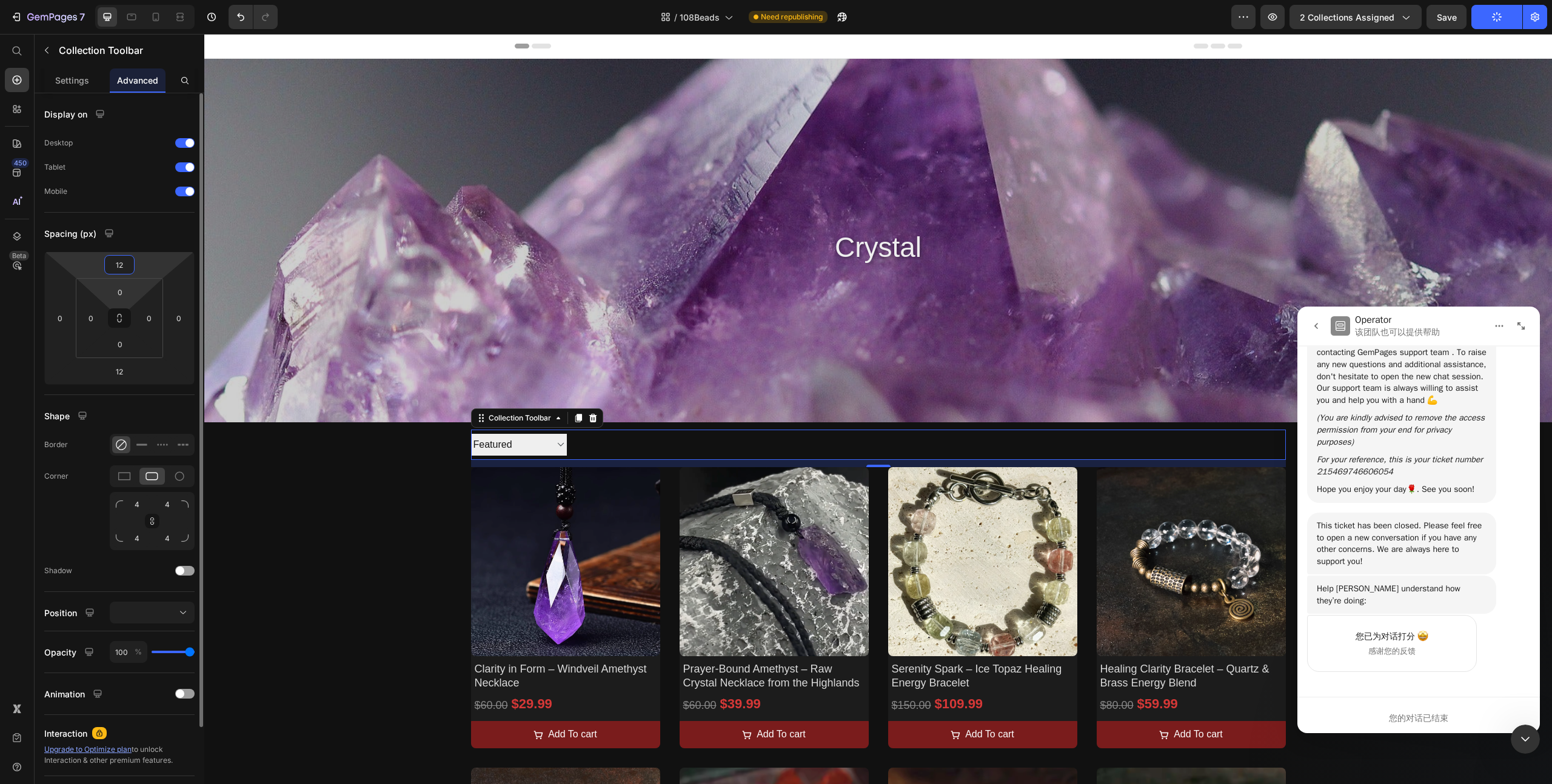 type on "1" 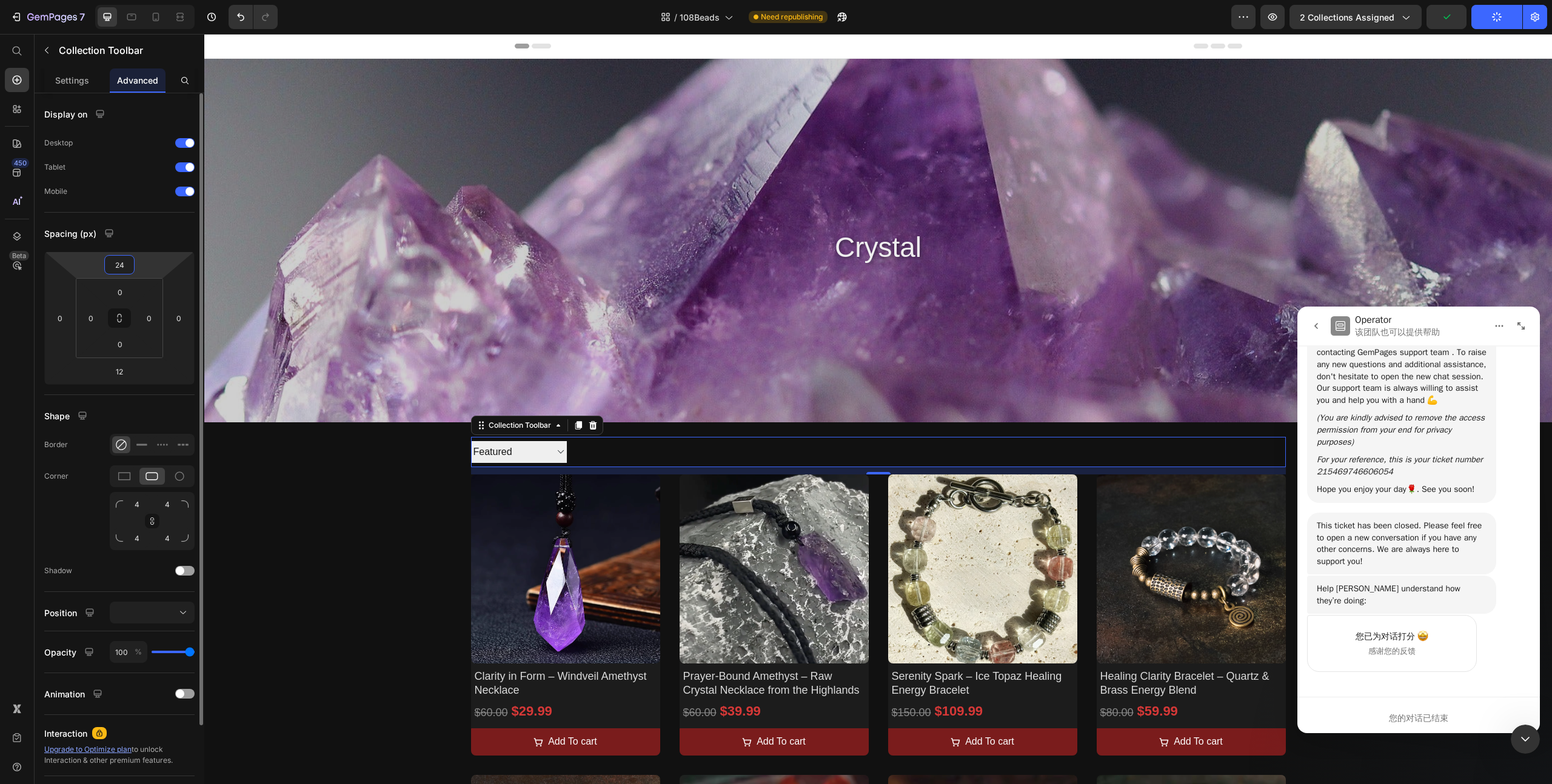 click on "24" at bounding box center (119, 265) 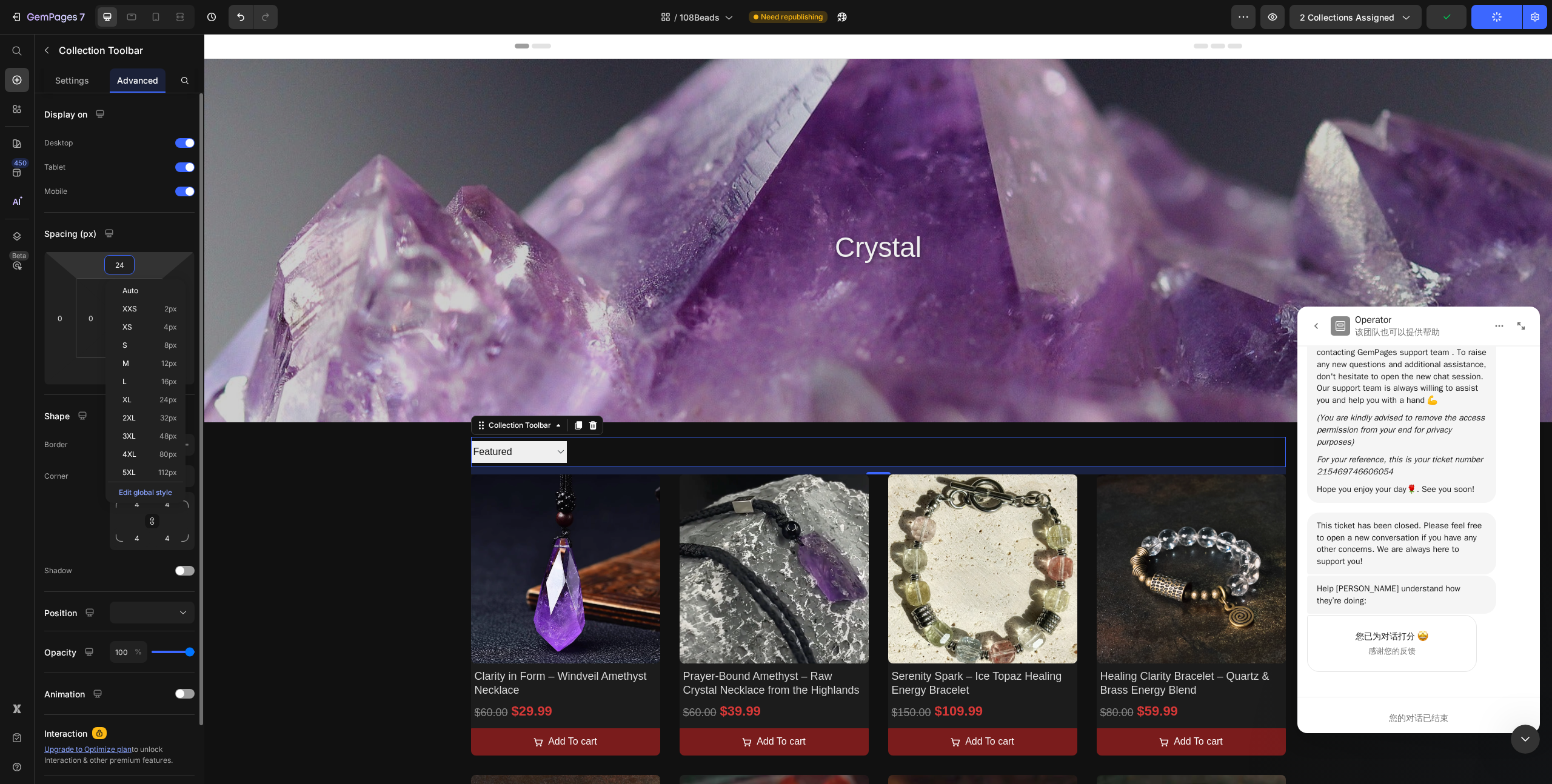 click on "24" at bounding box center [119, 265] 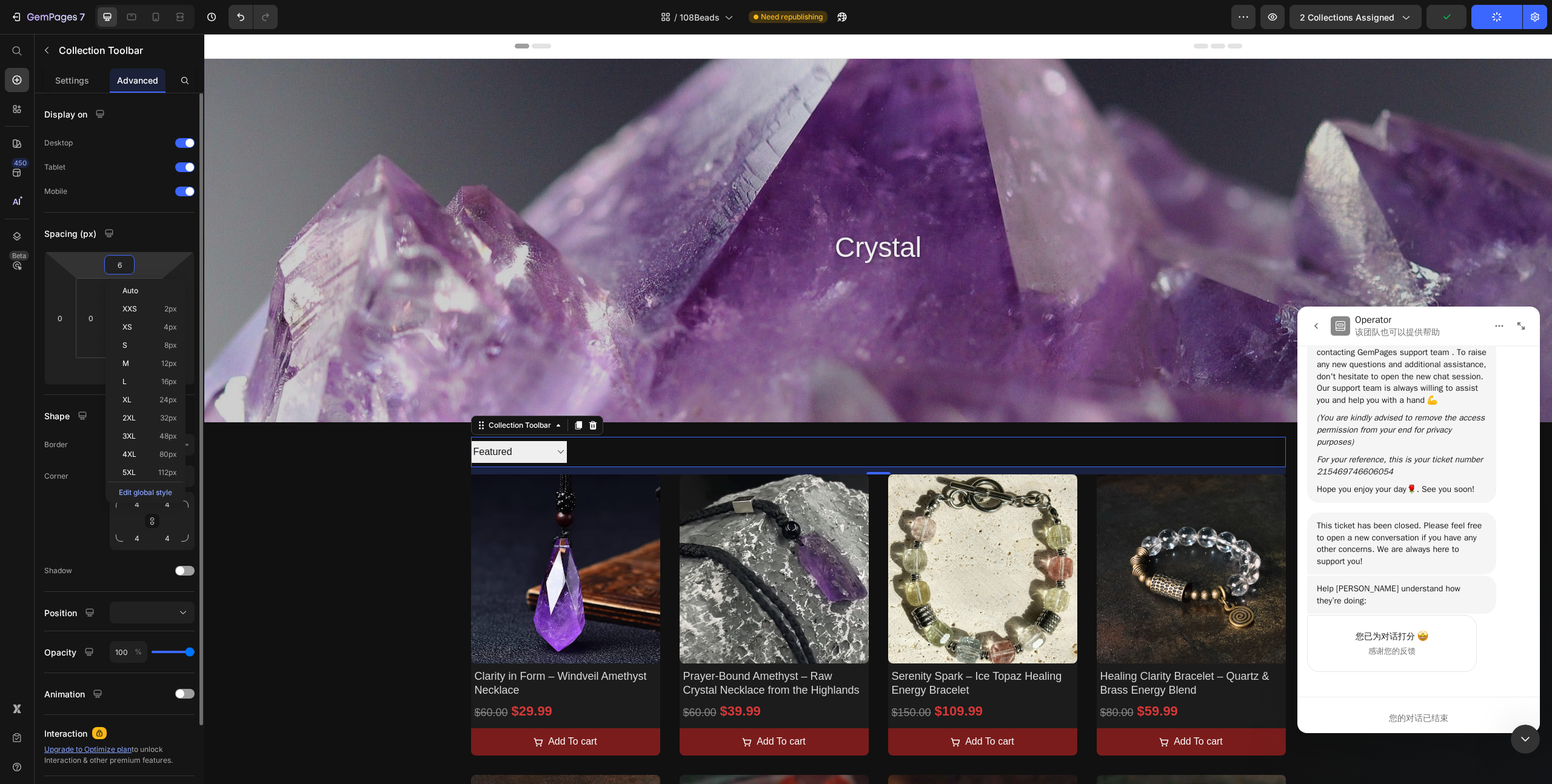 type on "60" 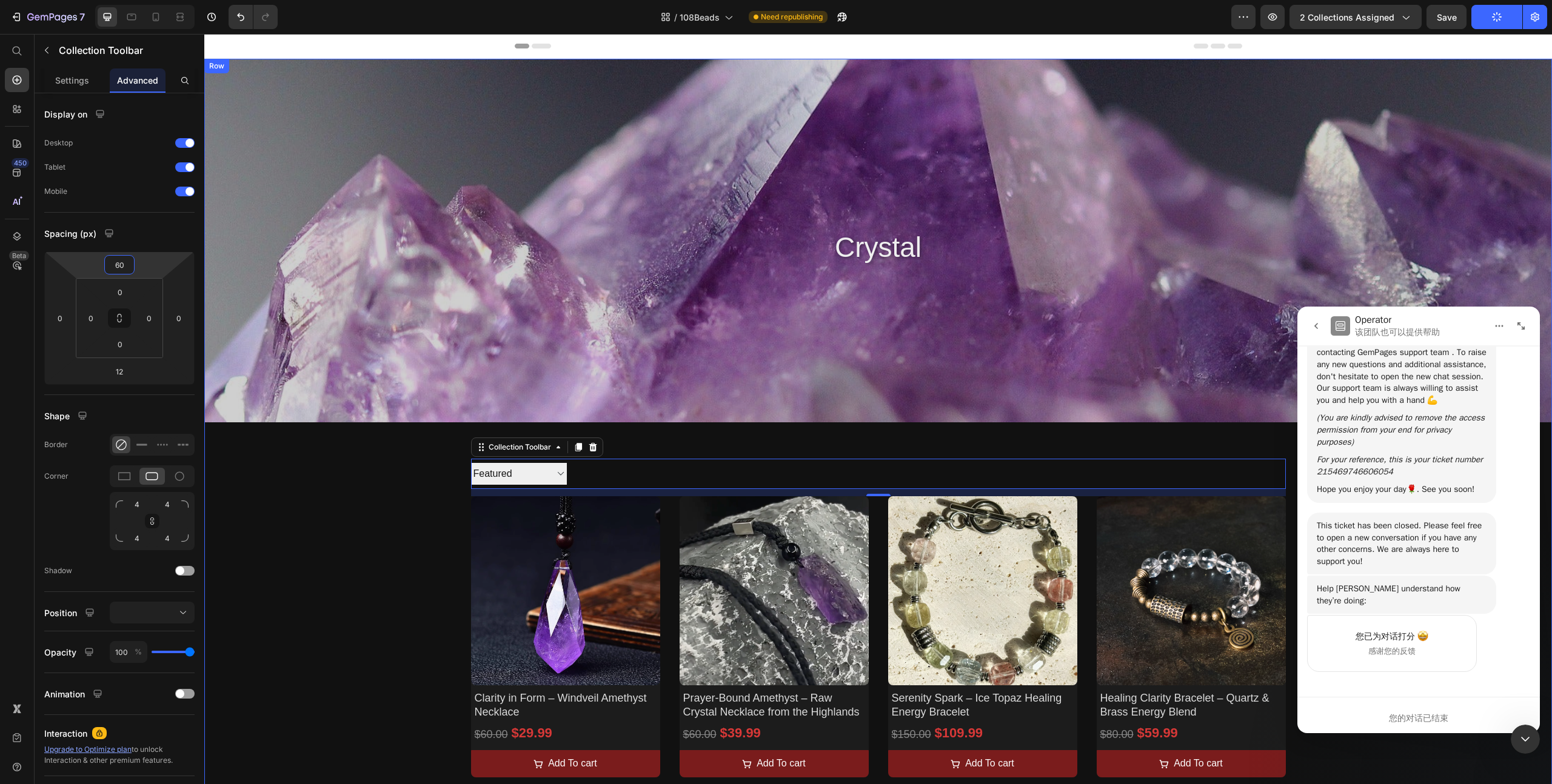 click on "crystal Collection Title Collection Description Row Collection Banner Sorting Best selling Featured Alphabetically, A-Z Alphabetically, Z-A Price, low to high Price, high to low Date, new to old Date, old to new Collection Toolbar   12 Product Images Clarity in Form – Windveil Amethyst Necklace Product Title $29.99 Product Price $60.00 Product Price Row
Add To cart Product Cart Button Row Product Images Prayer-Bound Amethyst – Raw Crystal Necklace from the Highlands Product Title $39.99 Product Price $60.00 Product Price Row
Add To cart Product Cart Button Row Product Images Serenity Spark – Ice Topaz Healing Energy Bracelet Product Title $109.99 Product Price $150.00 Product Price Row
Add To cart Product Cart Button Row Product Images Healing Clarity Bracelet – Quartz & Brass Energy Blend Product Title $59.99 Product Price $80.00 Product Price Row
Add To cart Product Cart Button Row Product Images Product Title $69.99 Product Price Row <" at bounding box center (878, 734) 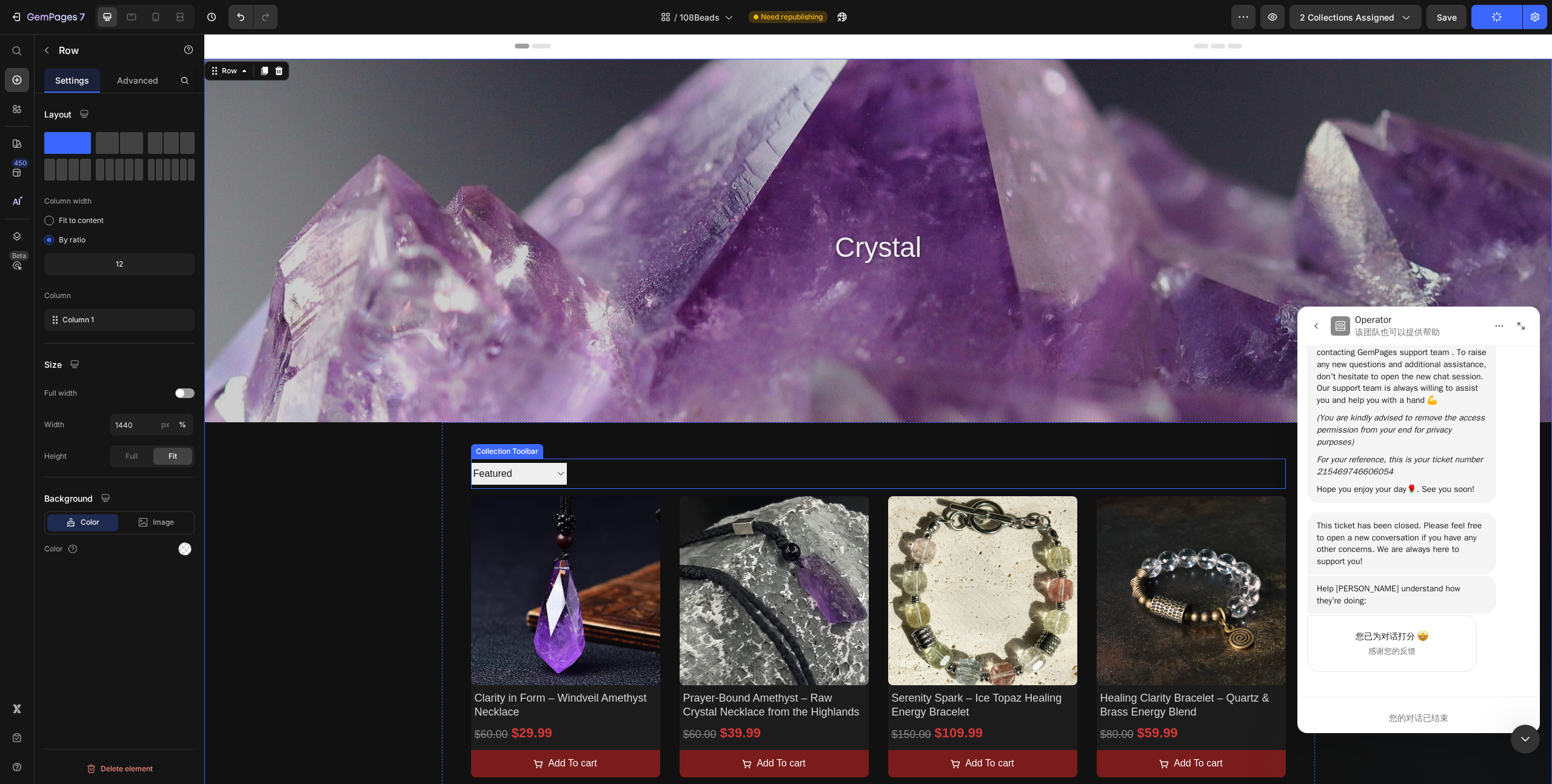 click at bounding box center (746, 474) 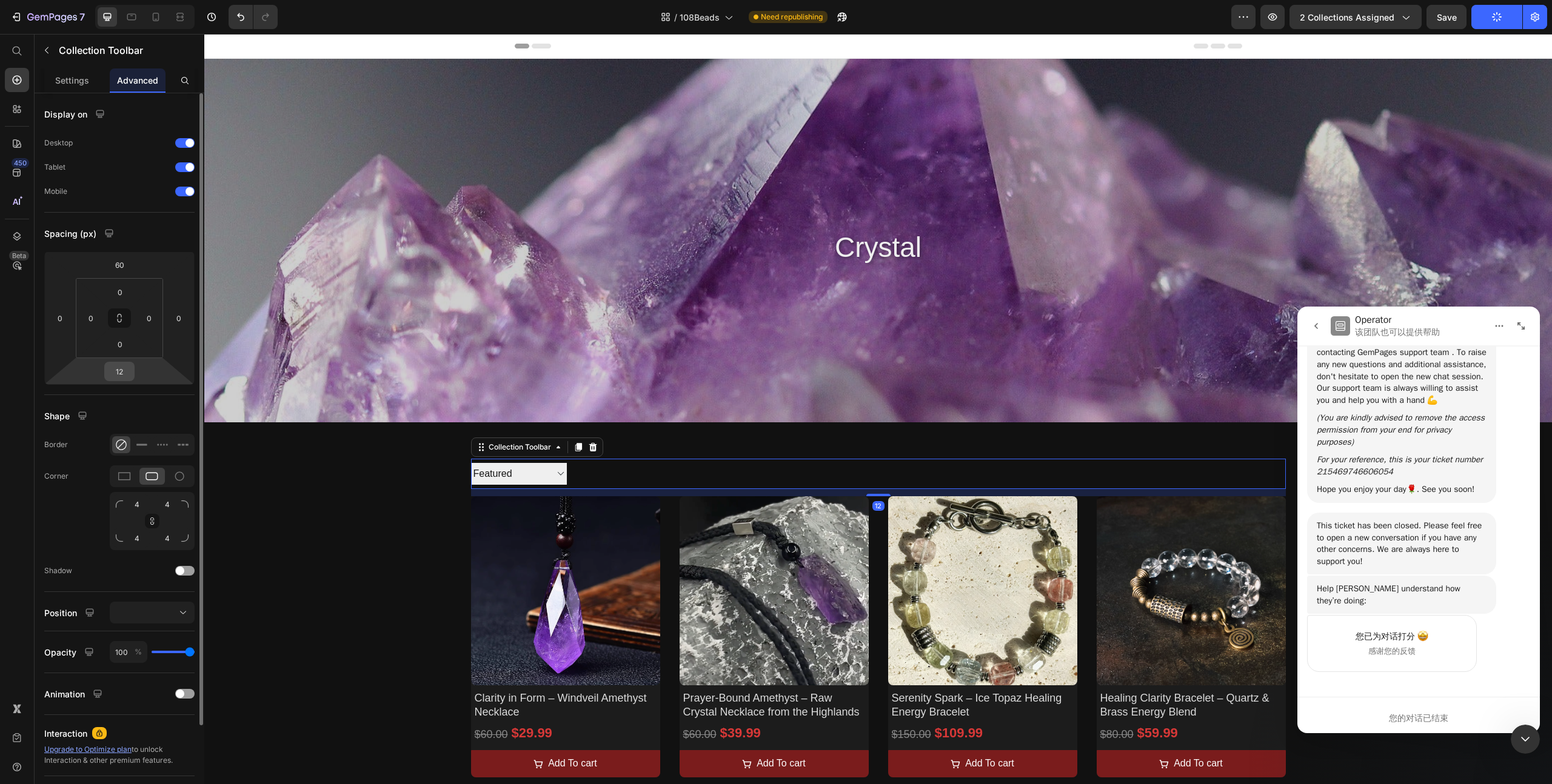 click on "12" at bounding box center [119, 371] 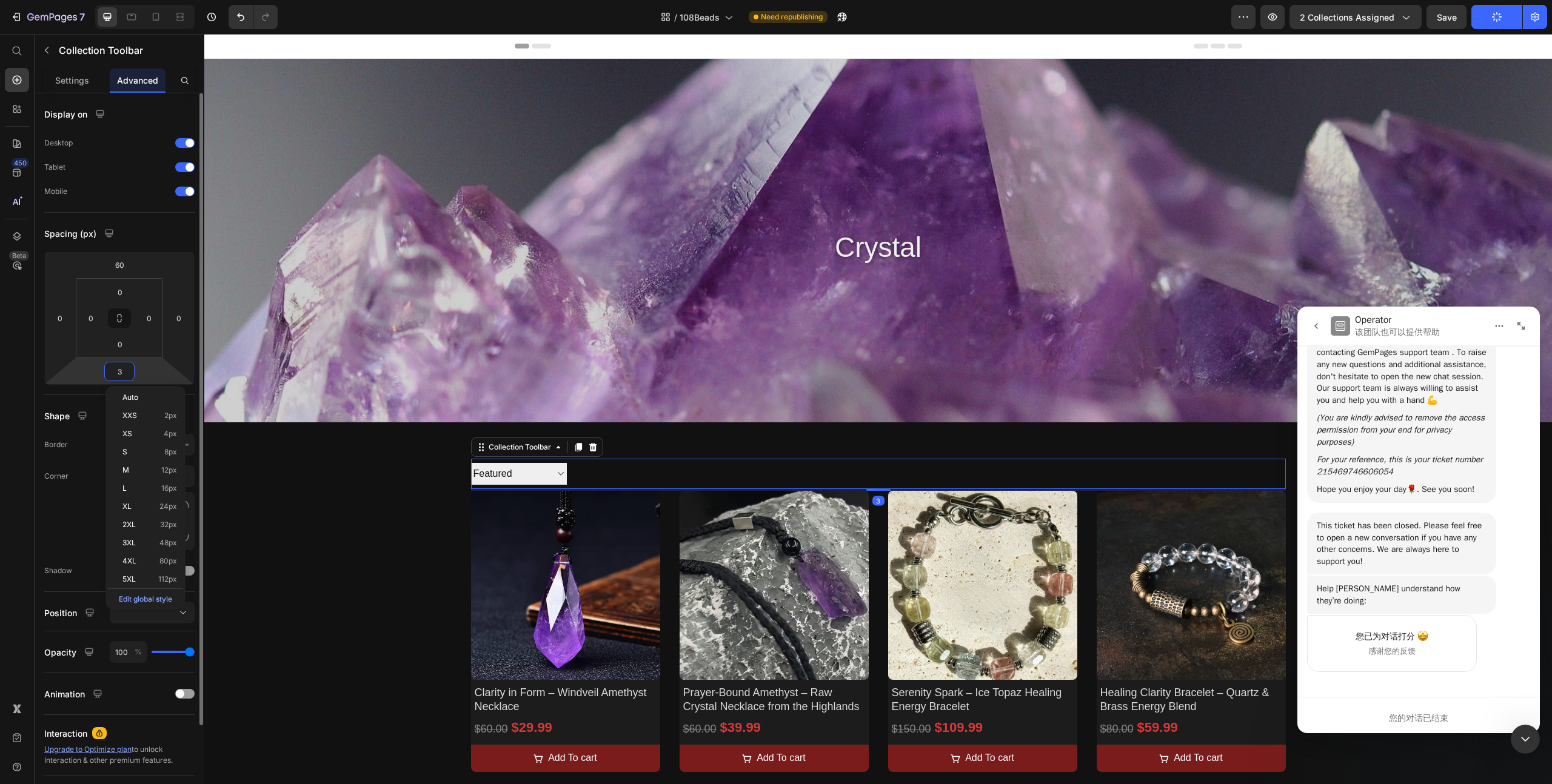type on "30" 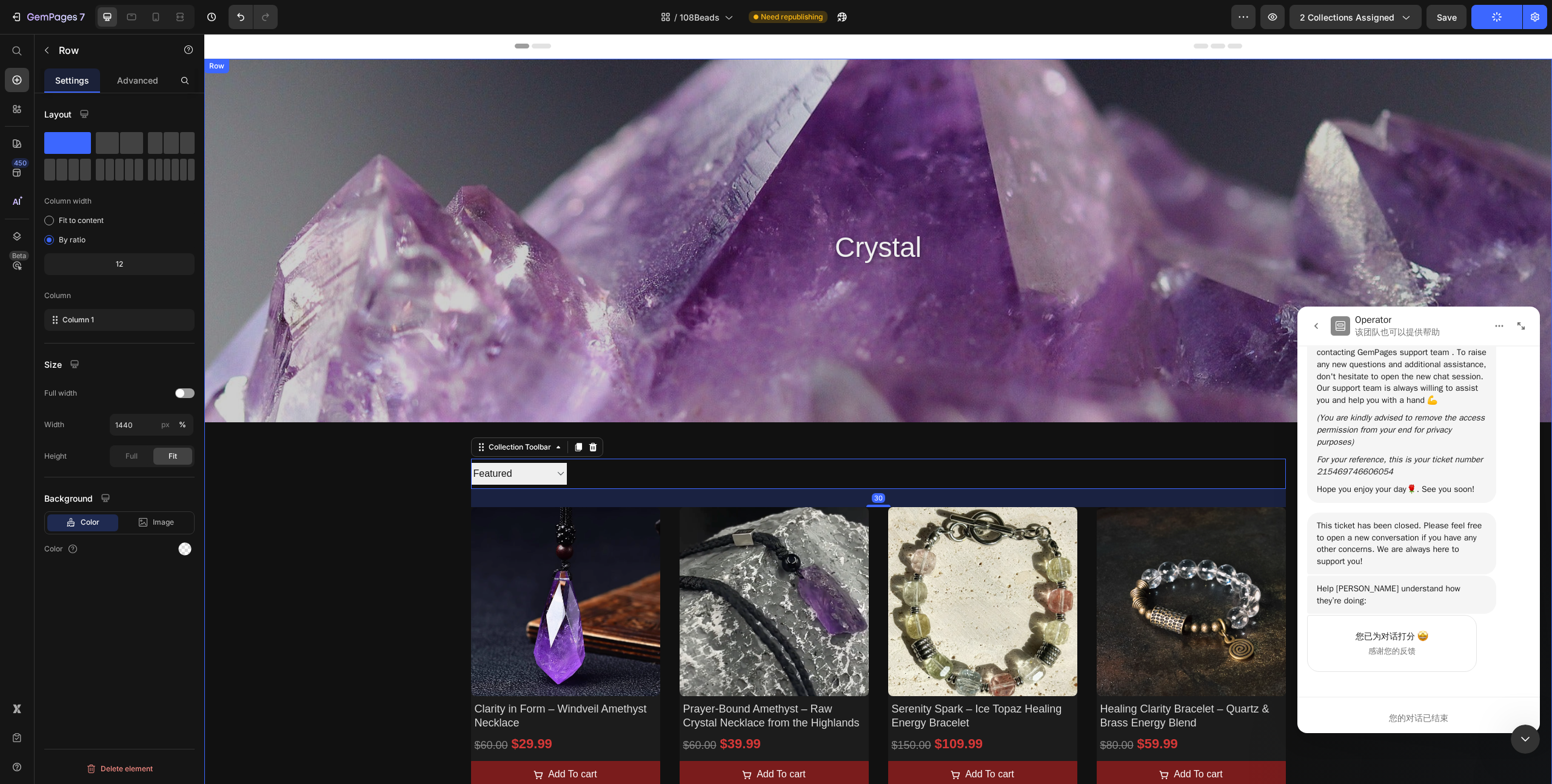 click on "crystal Collection Title Collection Description Row Collection Banner Sorting Best selling Featured Alphabetically, A-Z Alphabetically, Z-A Price, low to high Price, high to low Date, new to old Date, old to new Collection Toolbar   30 Product Images Clarity in Form – Windveil Amethyst Necklace Product Title $29.99 Product Price $60.00 Product Price Row
Add To cart Product Cart Button Row Product Images Prayer-Bound Amethyst – Raw Crystal Necklace from the Highlands Product Title $39.99 Product Price $60.00 Product Price Row
Add To cart Product Cart Button Row Product Images Serenity Spark – Ice Topaz Healing Energy Bracelet Product Title $109.99 Product Price $150.00 Product Price Row
Add To cart Product Cart Button Row Product Images Healing Clarity Bracelet – Quartz & Brass Energy Blend Product Title $59.99 Product Price $80.00 Product Price Row
Add To cart Product Cart Button Row Product Images Product Title $69.99 Product Price Row <" at bounding box center [878, 739] 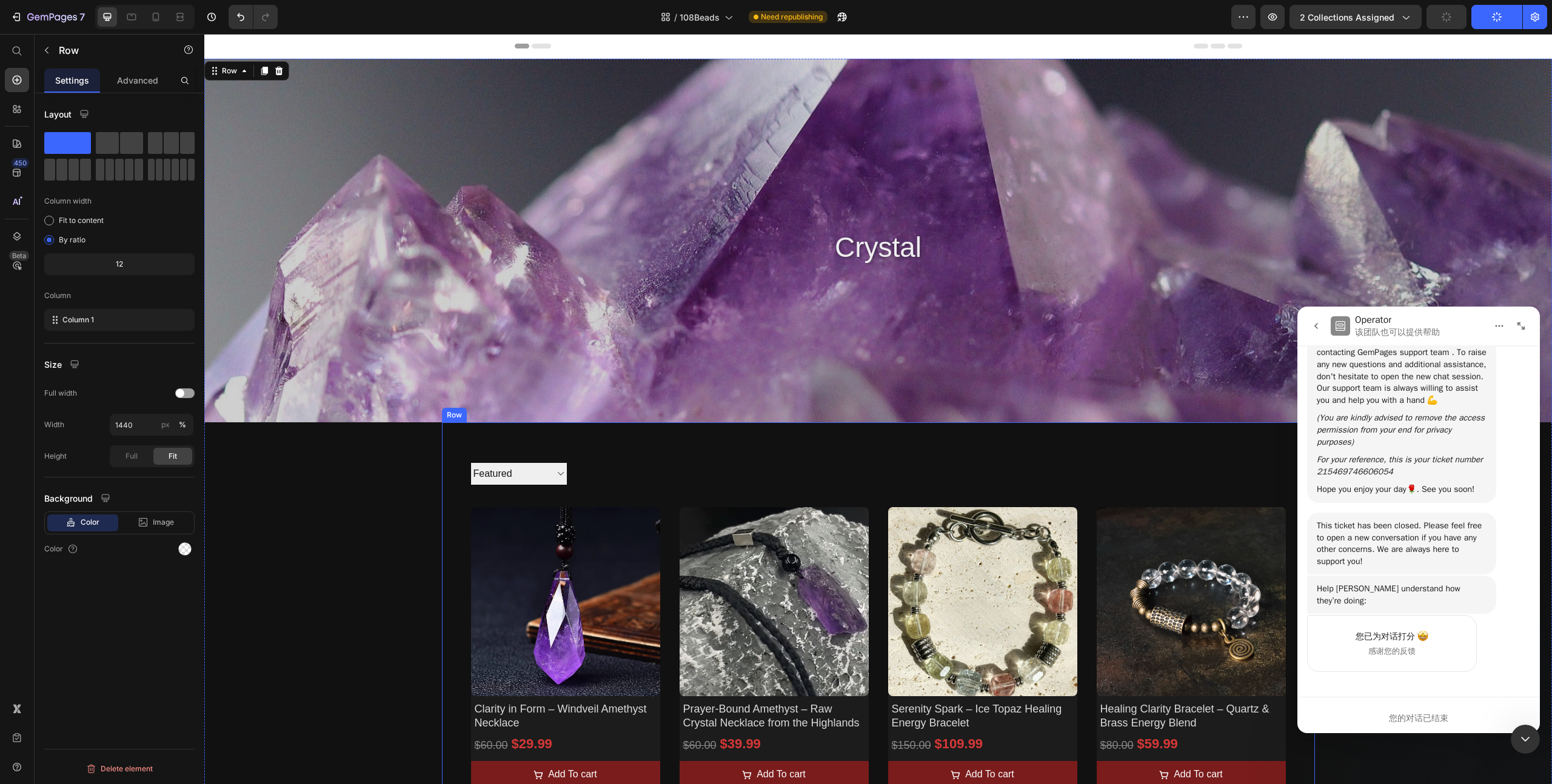 click on "crystal Collection Title Collection Description Row Collection Banner Sorting Best selling Featured Alphabetically, A-Z Alphabetically, Z-A Price, low to high Price, high to low Date, new to old Date, old to new Collection Toolbar Product Images Clarity in Form – Windveil Amethyst Necklace Product Title $29.99 Product Price $60.00 Product Price Row
Add To cart Product Cart Button Row Product Images Prayer-Bound Amethyst – Raw Crystal Necklace from the Highlands Product Title $39.99 Product Price $60.00 Product Price Row
Add To cart Product Cart Button Row Product Images Serenity Spark – Ice Topaz Healing Energy Bracelet Product Title $109.99 Product Price $150.00 Product Price Row
Add To cart Product Cart Button Row Product Images Healing Clarity Bracelet – Quartz & Brass Energy Blend Product Title $59.99 Product Price $80.00 Product Price Row
Add To cart Product Cart Button Row Product Images Product Title $69.99 Product Price $100.00 <" at bounding box center (878, 739) 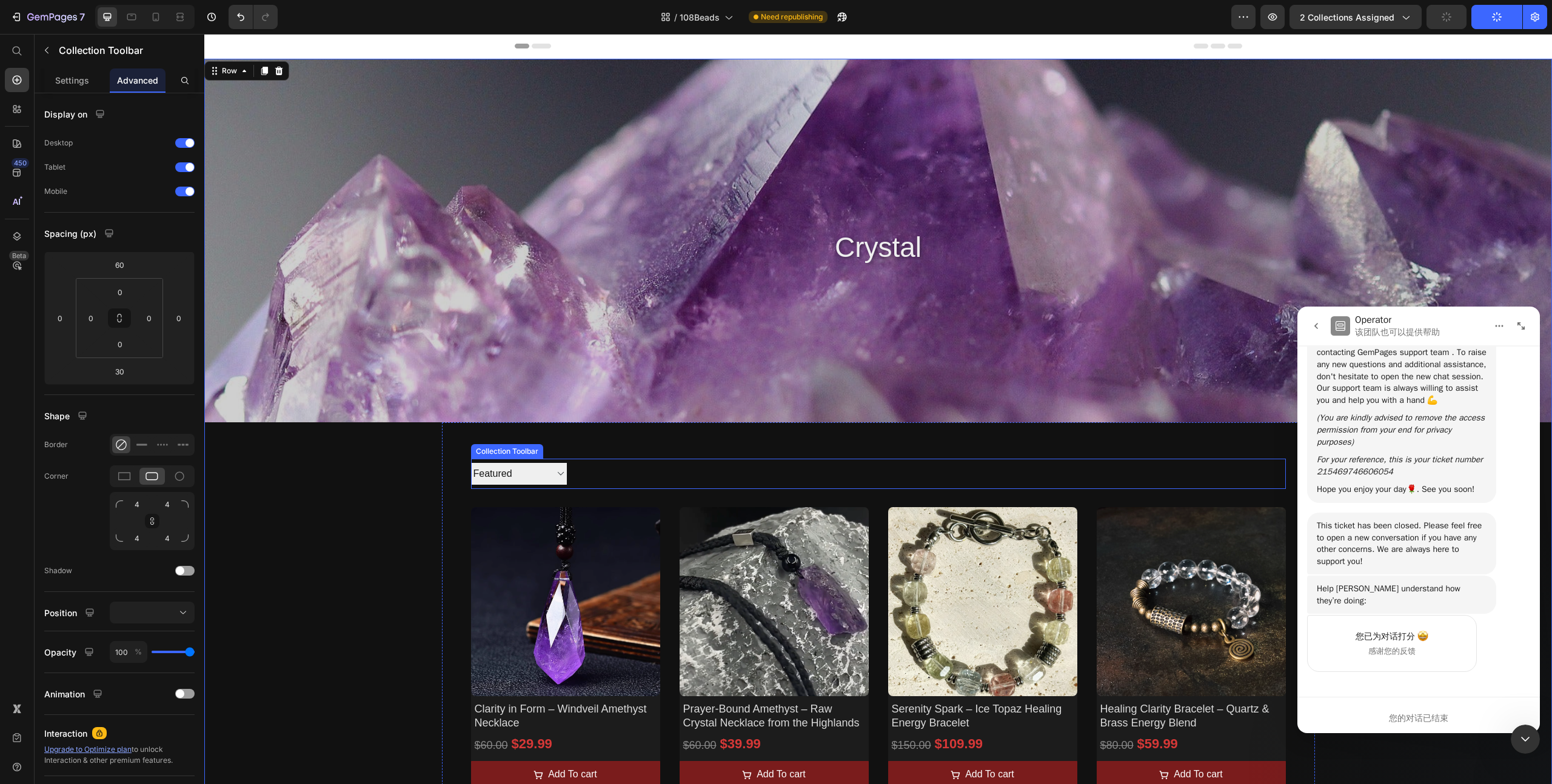 click at bounding box center (746, 474) 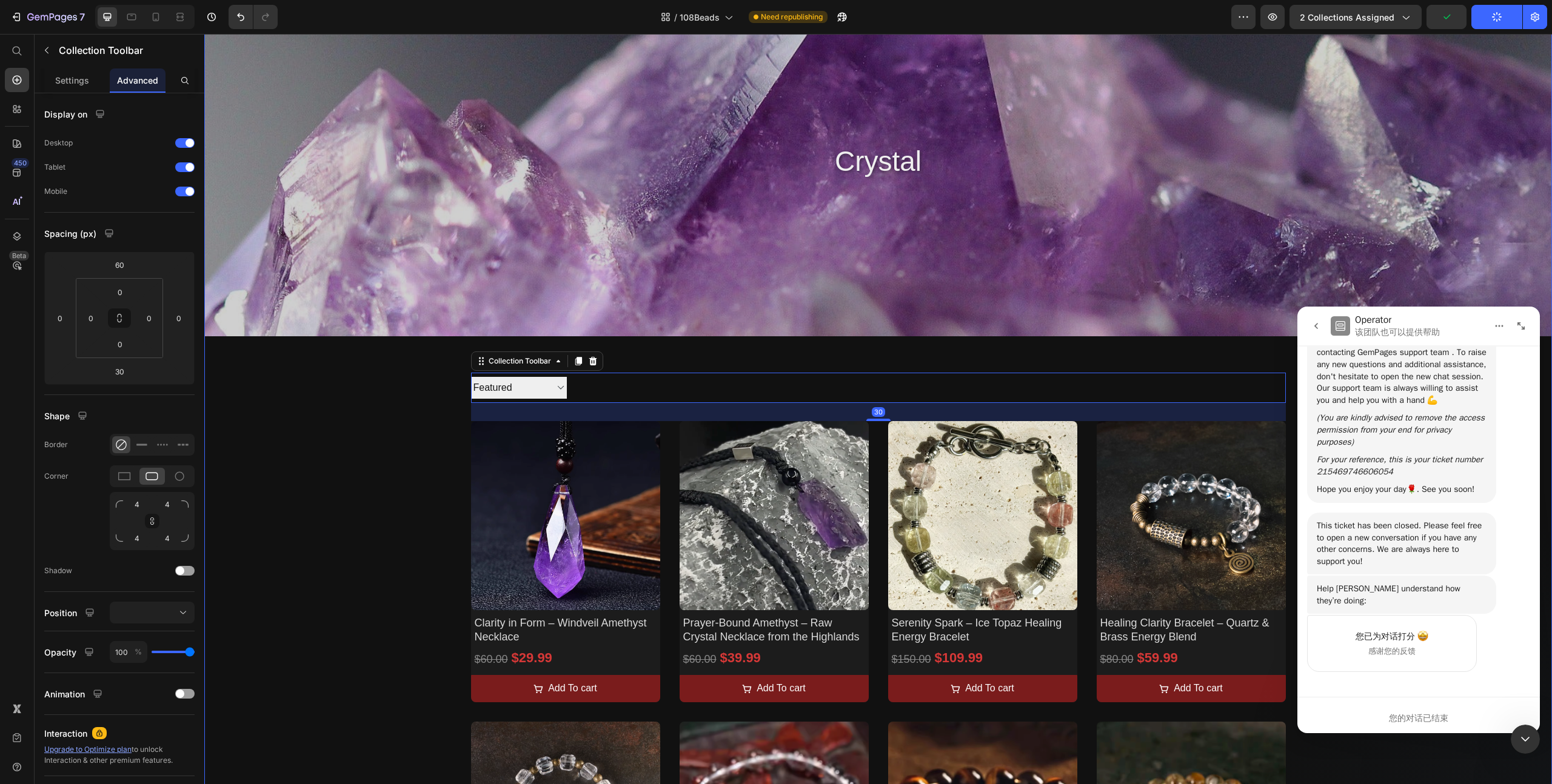 scroll, scrollTop: 104, scrollLeft: 0, axis: vertical 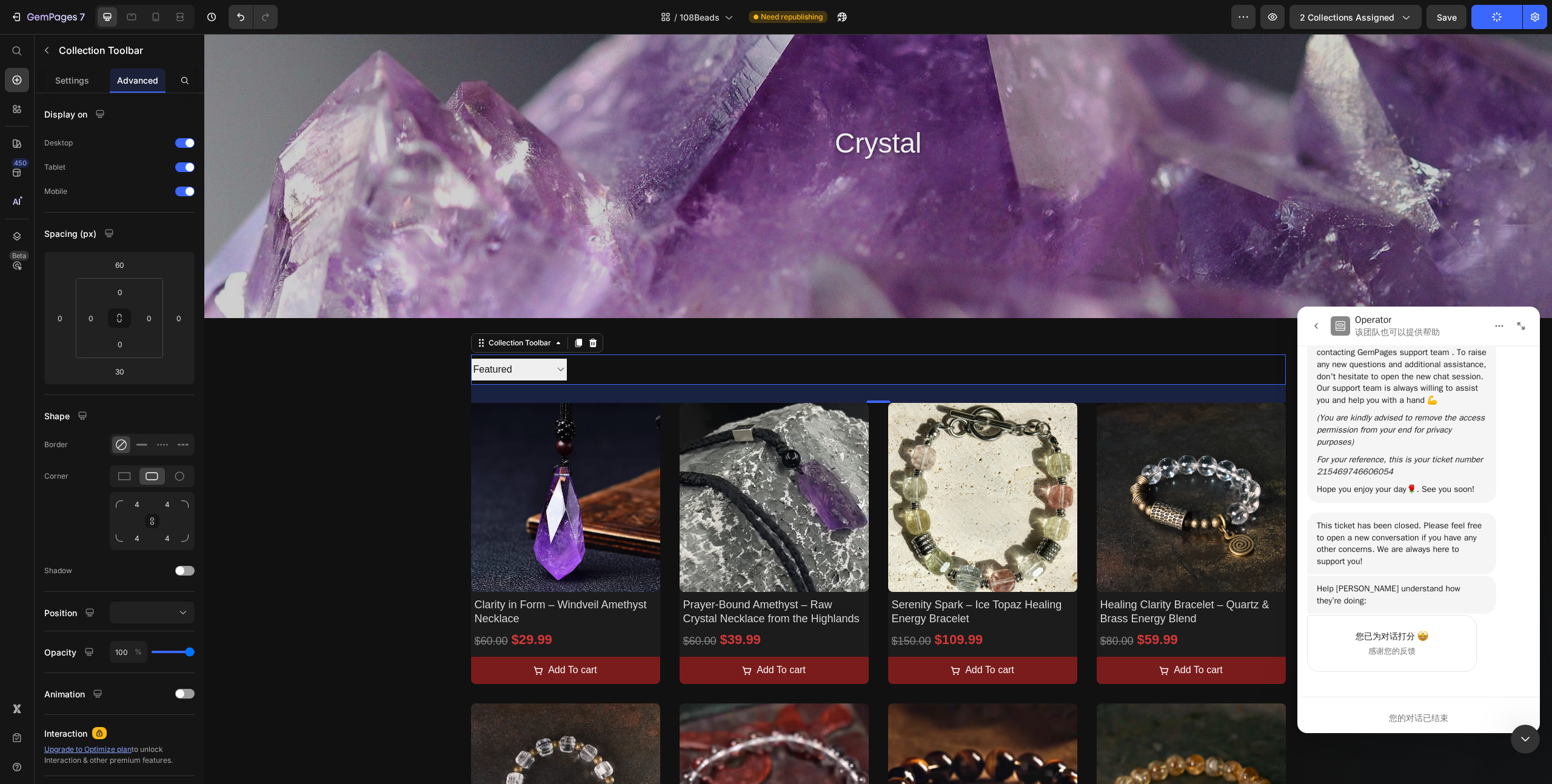 click on "7  Version history  /  108Beads Need republishing Preview 2 collections assigned  Save   Publish" 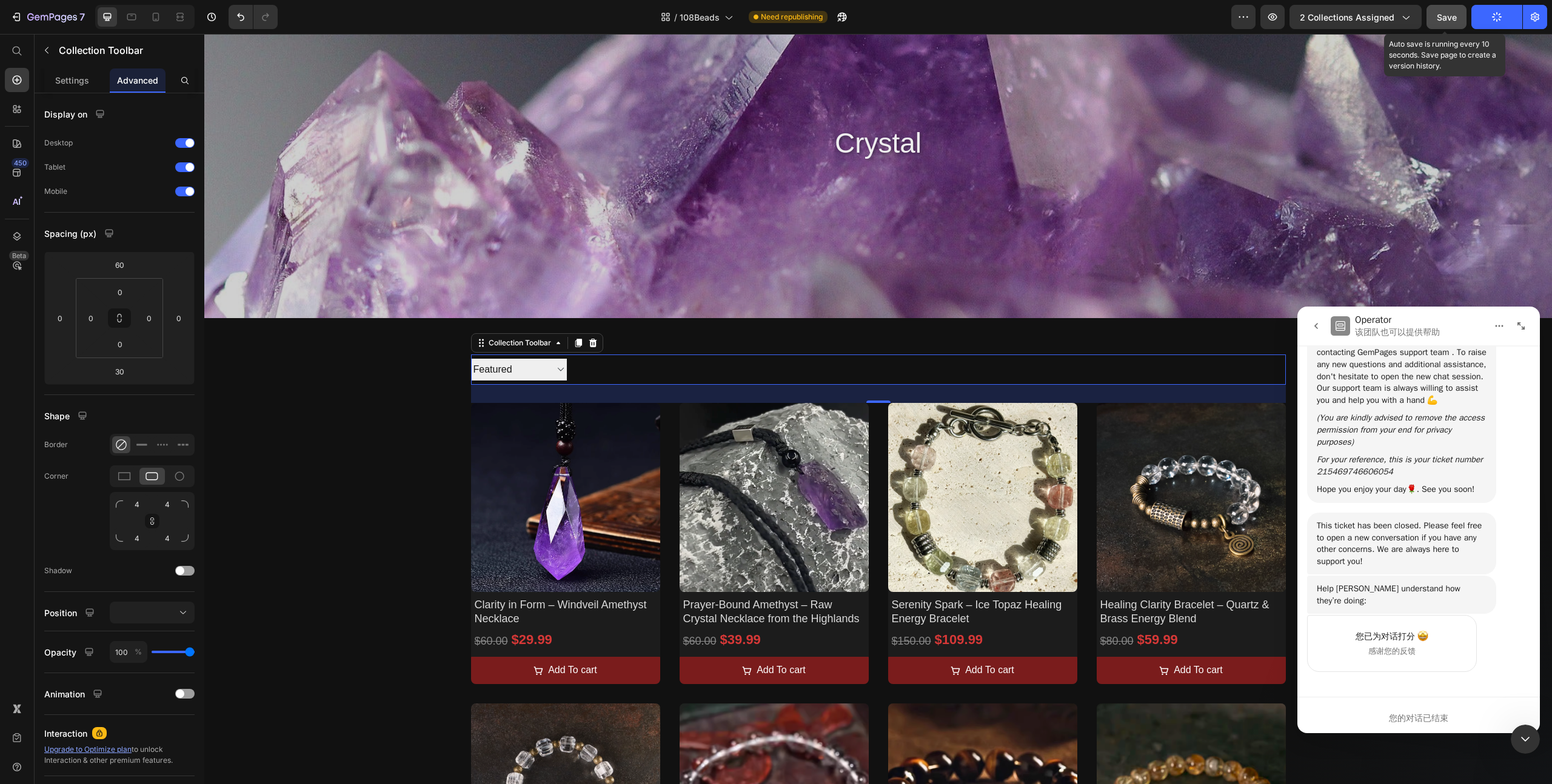 click on "Save" 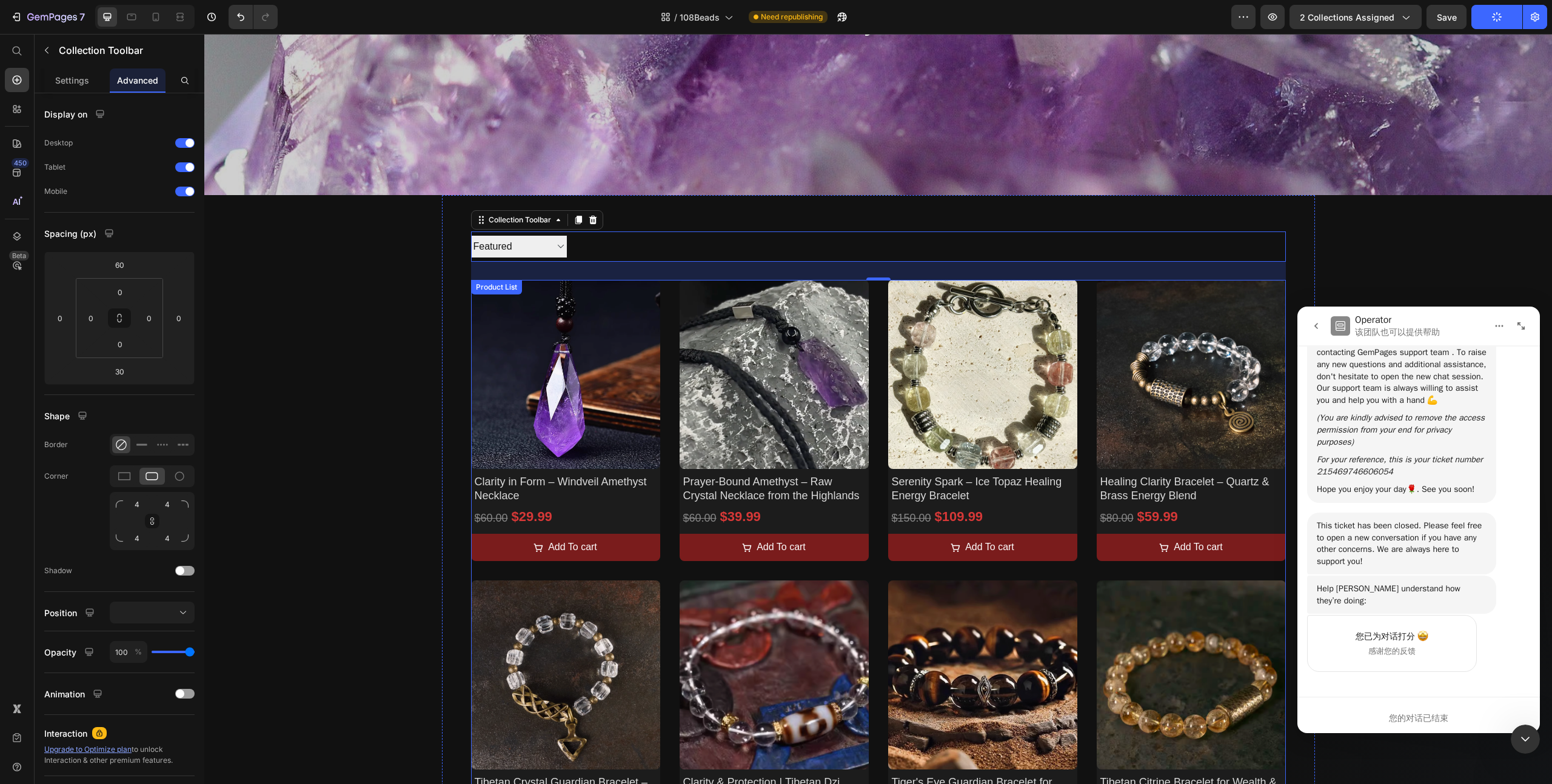 scroll, scrollTop: 0, scrollLeft: 0, axis: both 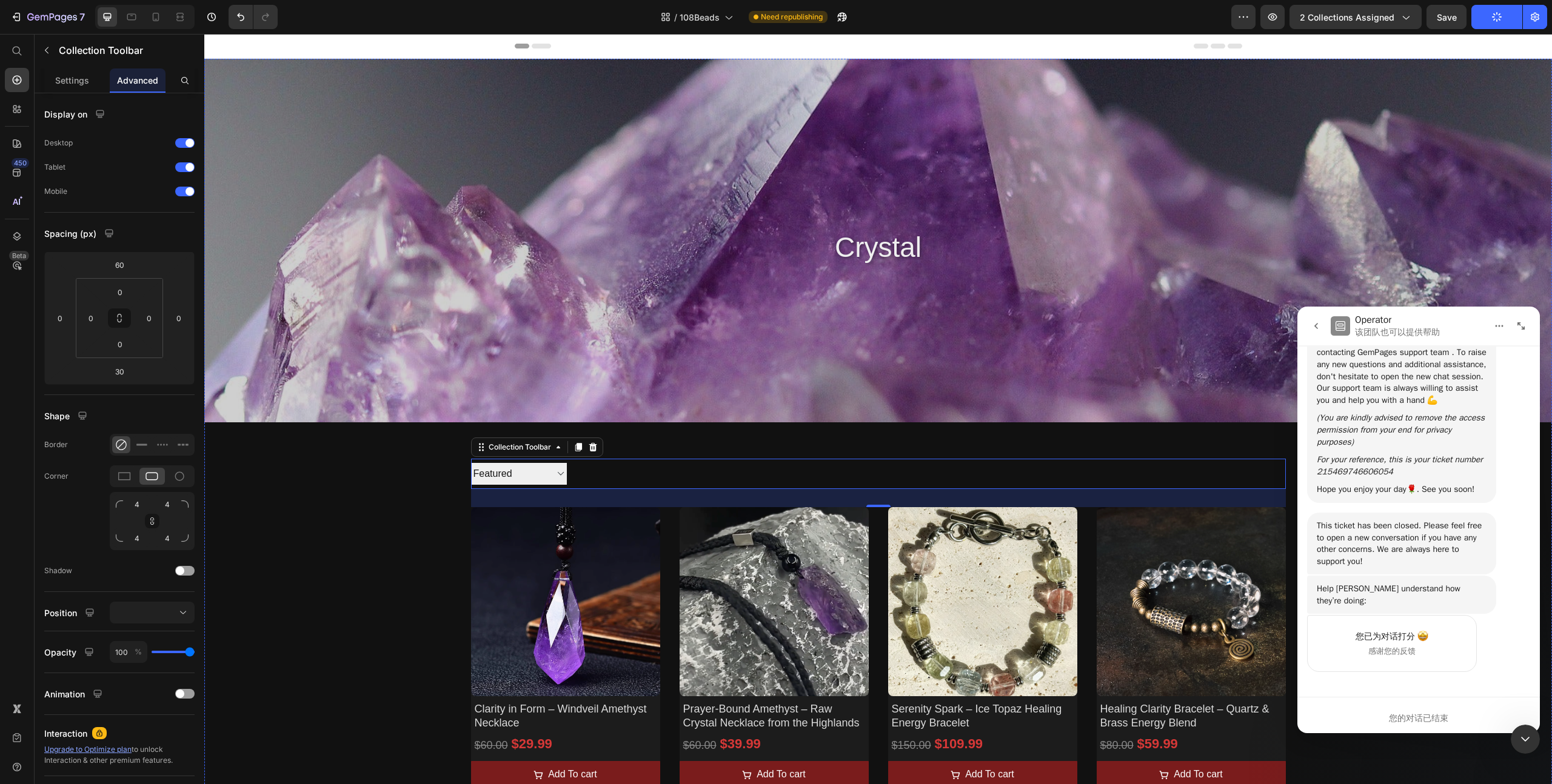click at bounding box center [878, 241] 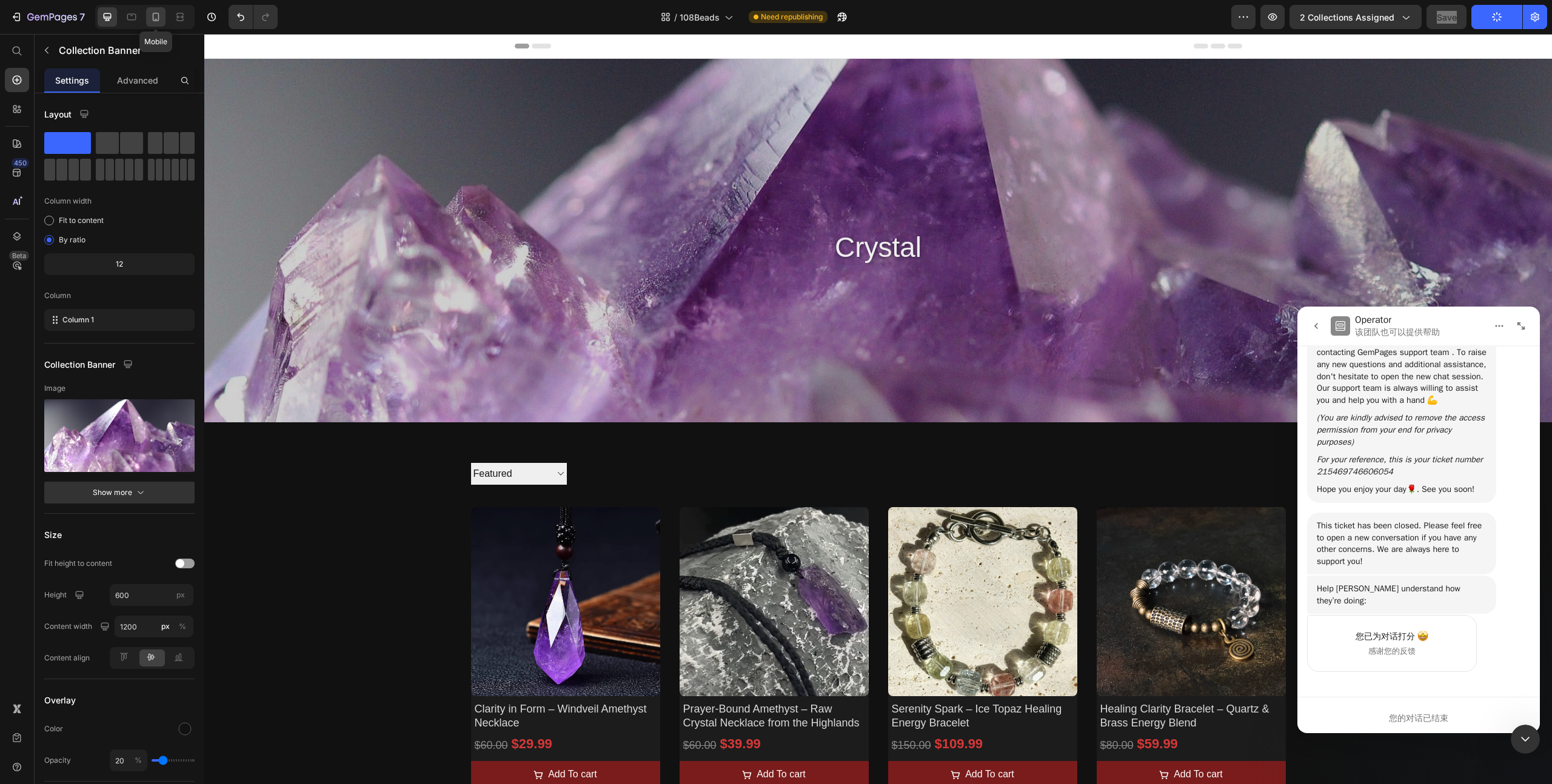 click 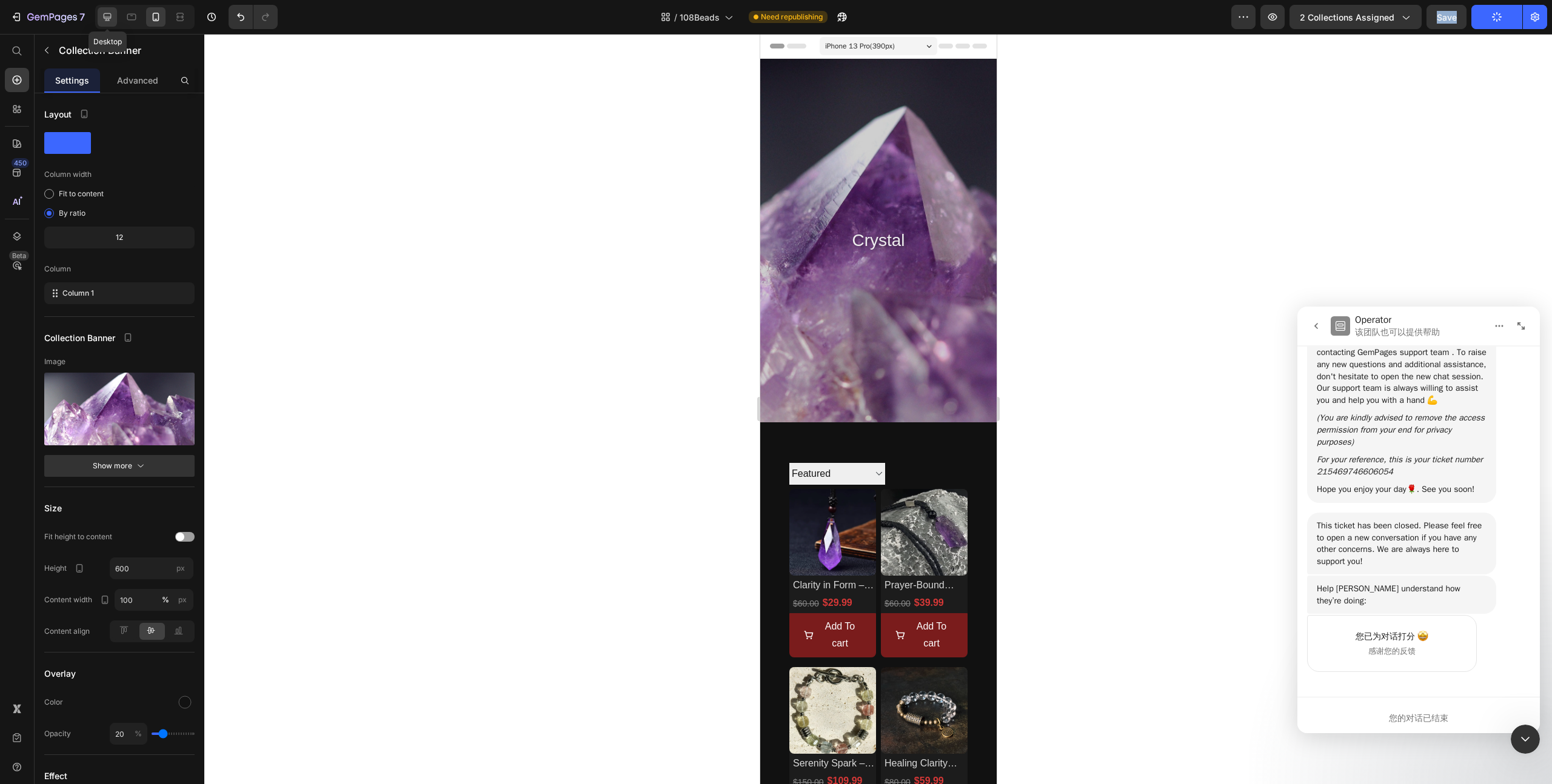 click 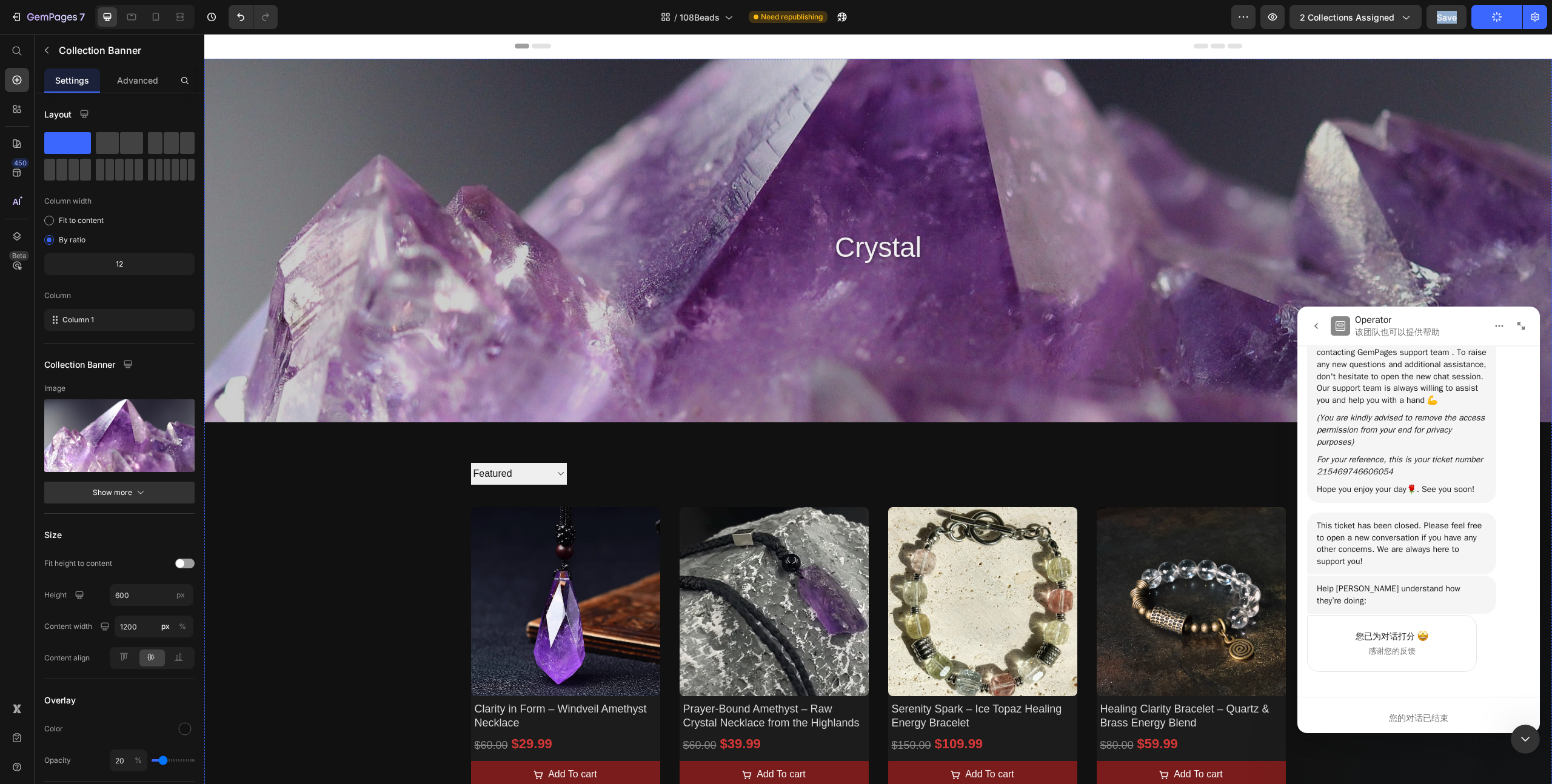 click at bounding box center (878, 241) 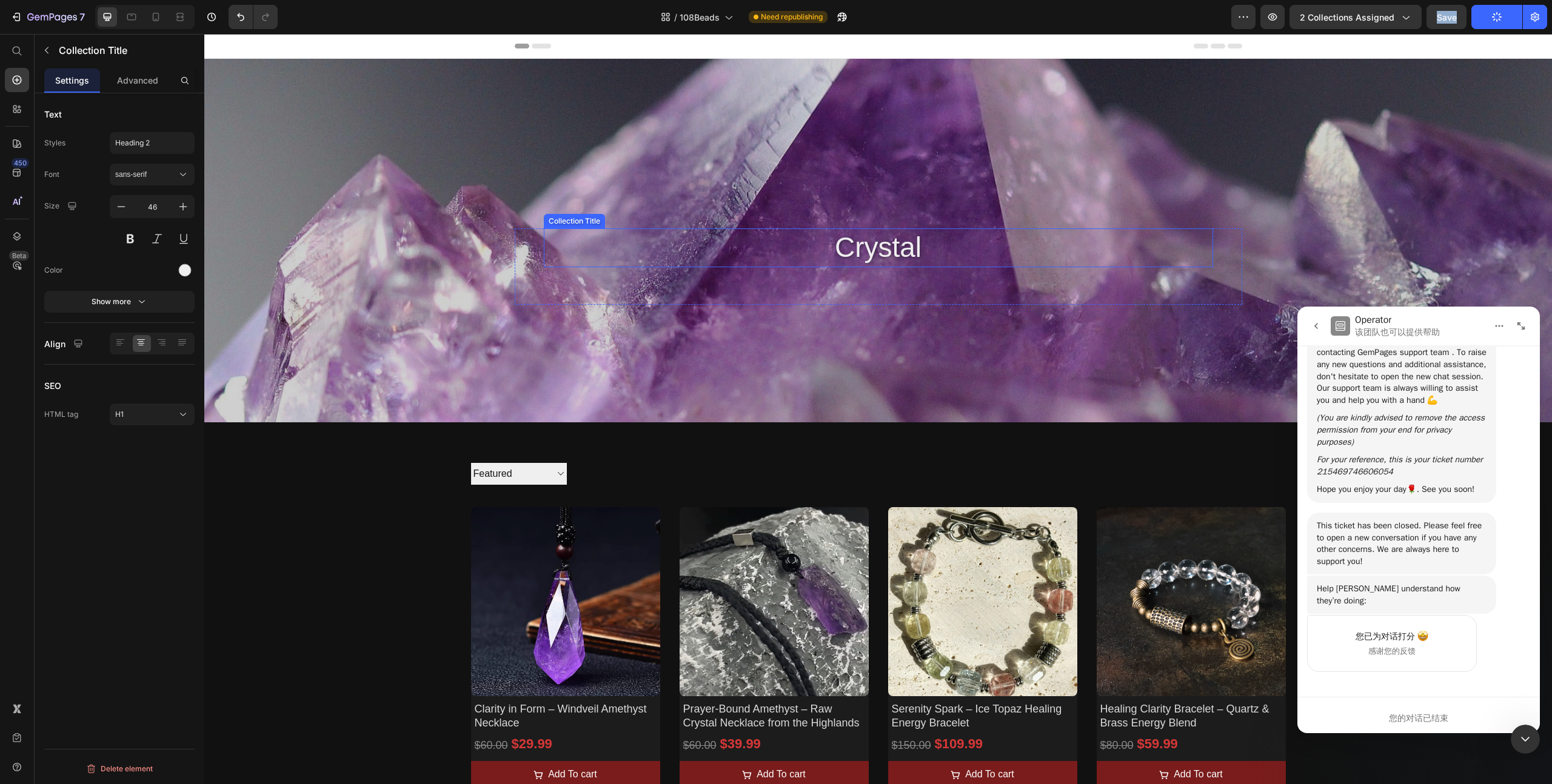 click on "crystal Collection Title" at bounding box center (878, 248) 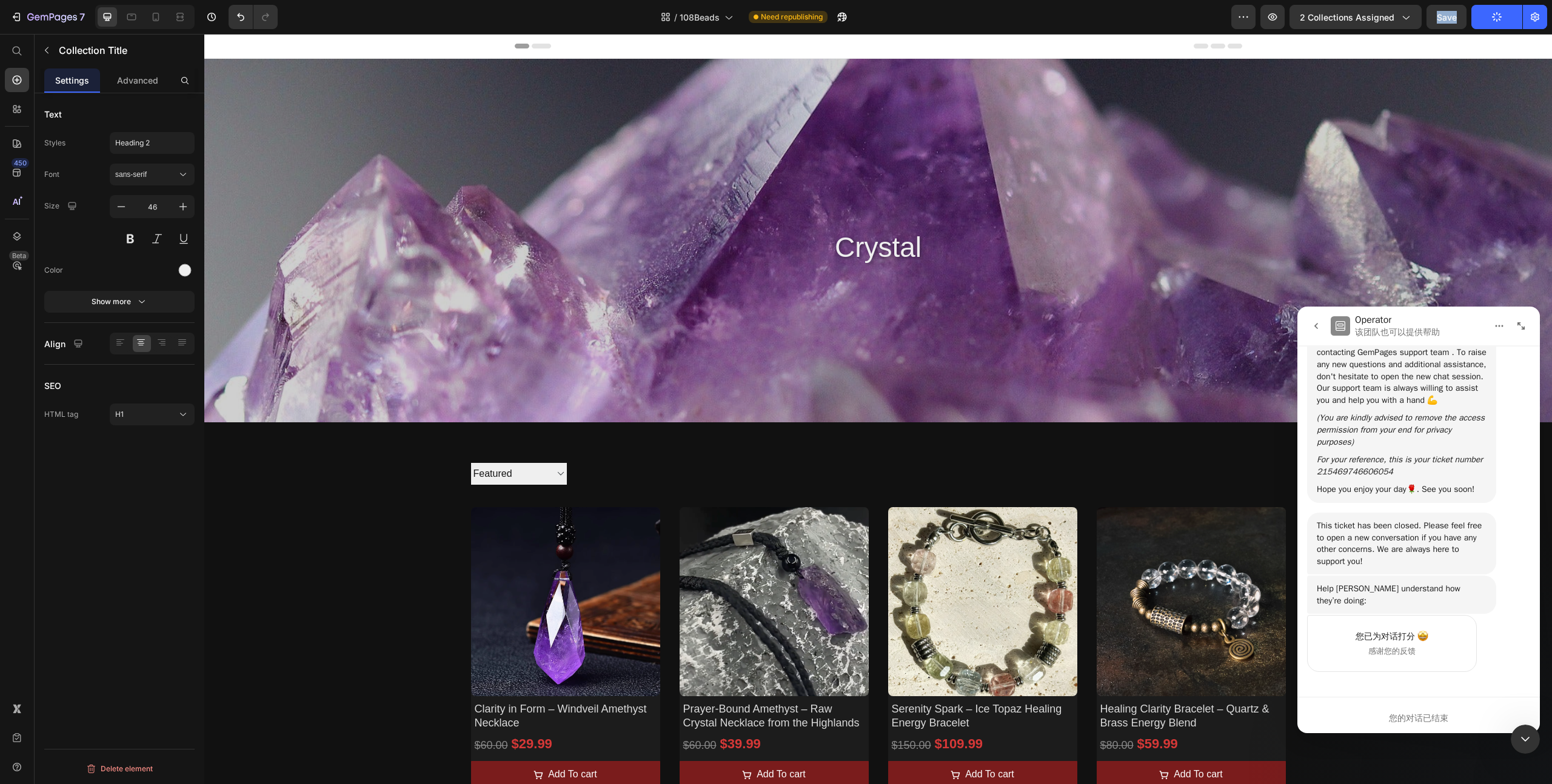 click at bounding box center (878, 241) 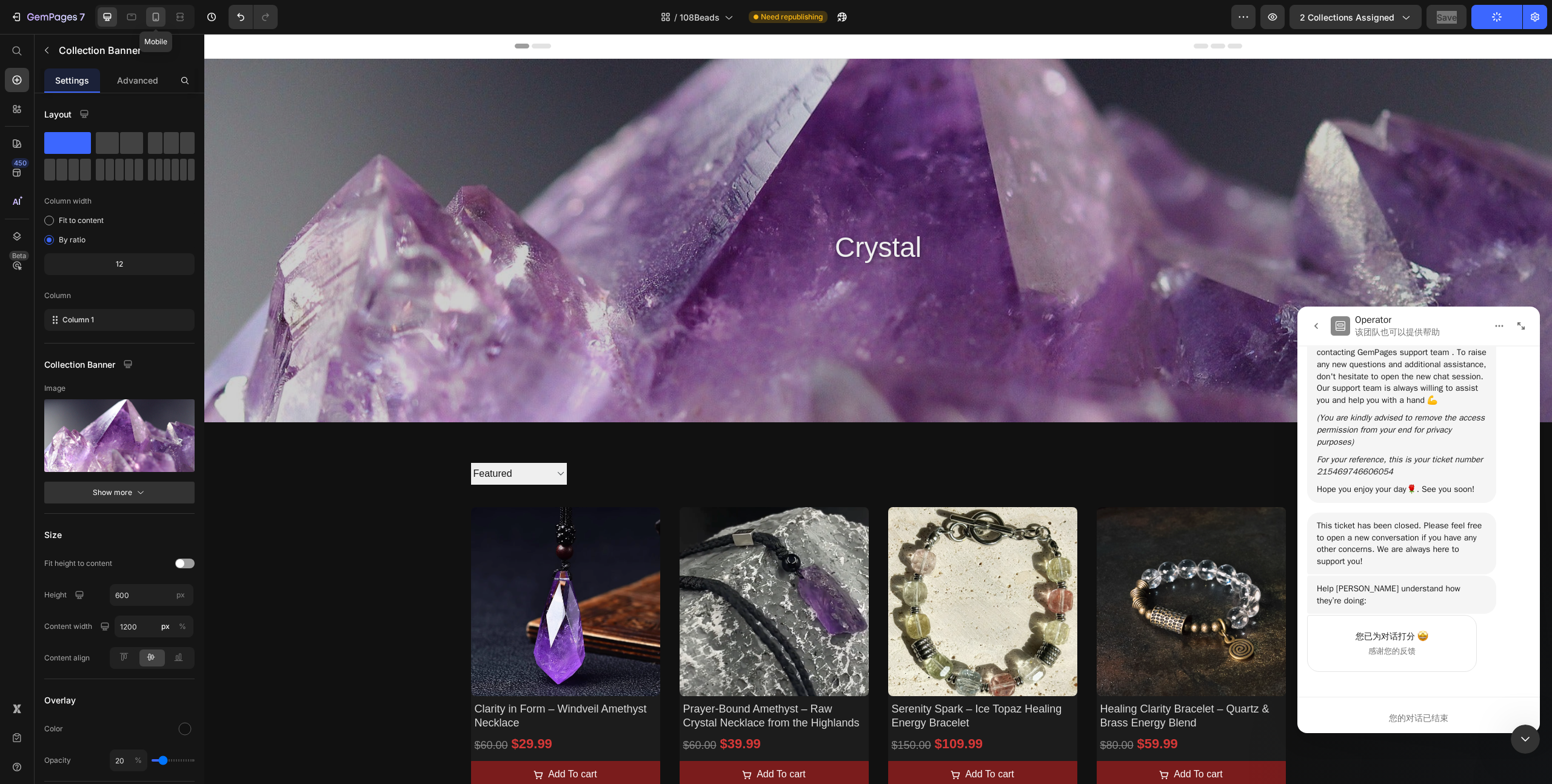 click 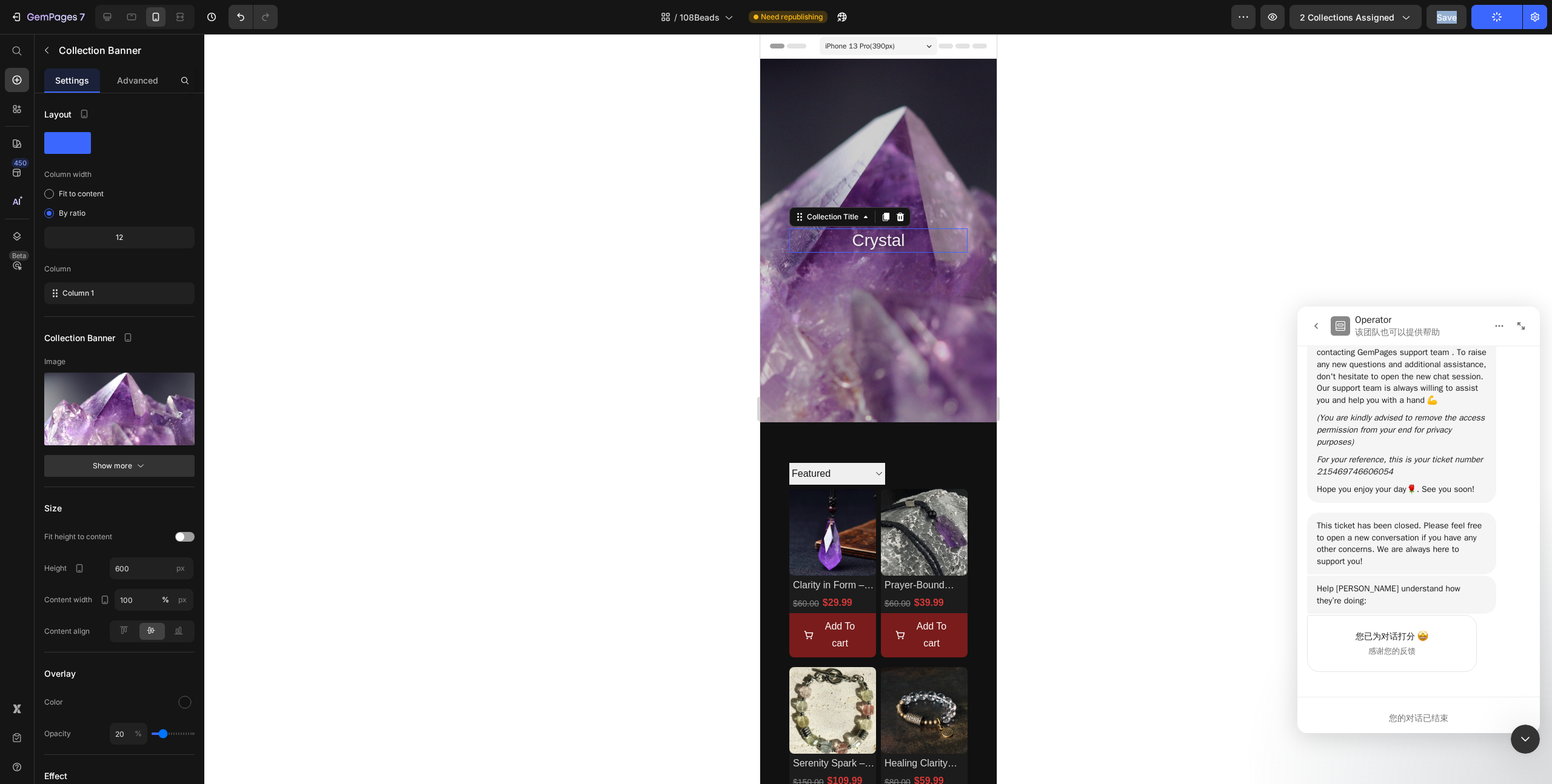 click on "crystal" at bounding box center (878, 241) 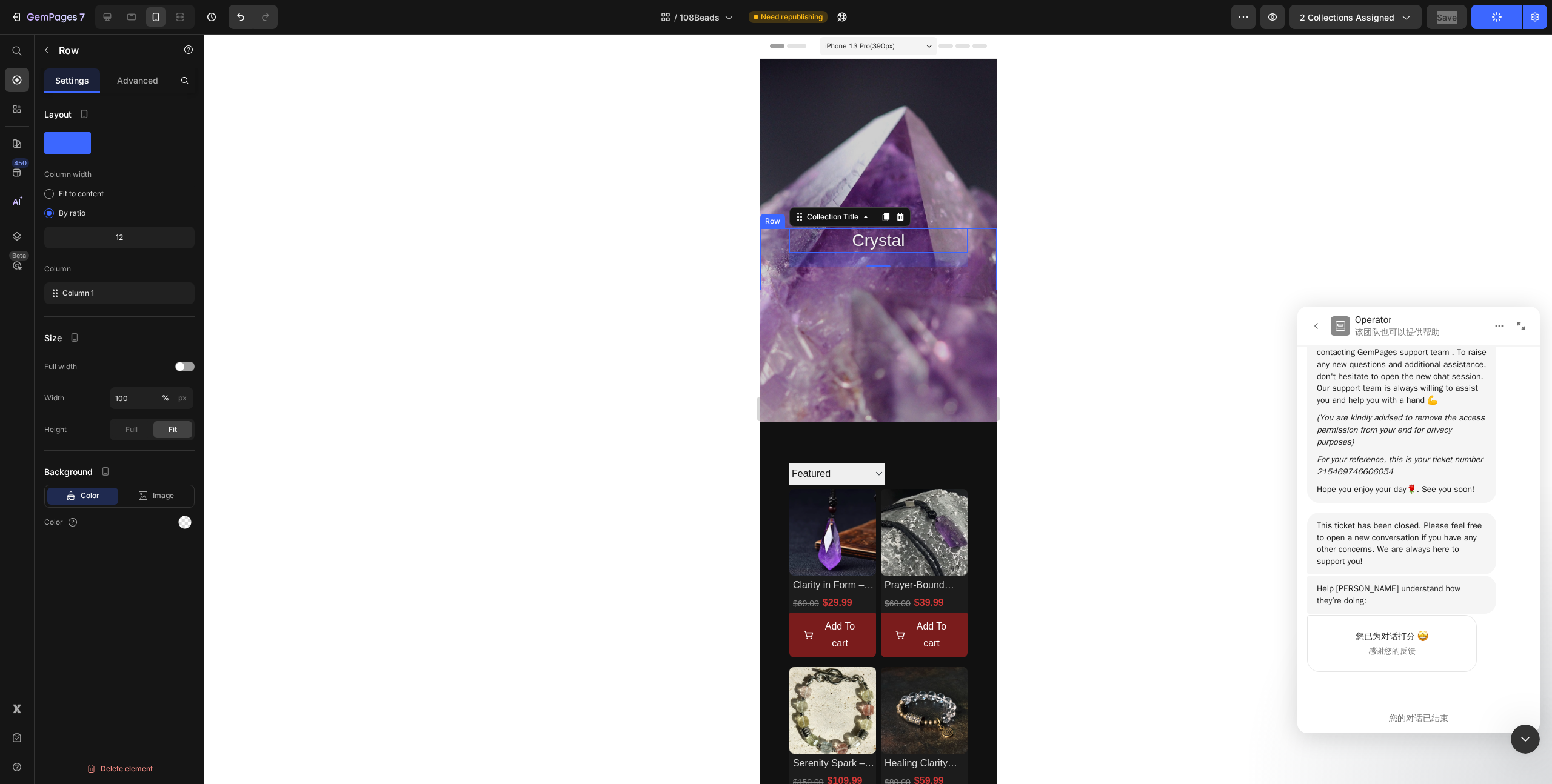 click on "crystal Collection Title   24 Collection Description" at bounding box center [878, 259] 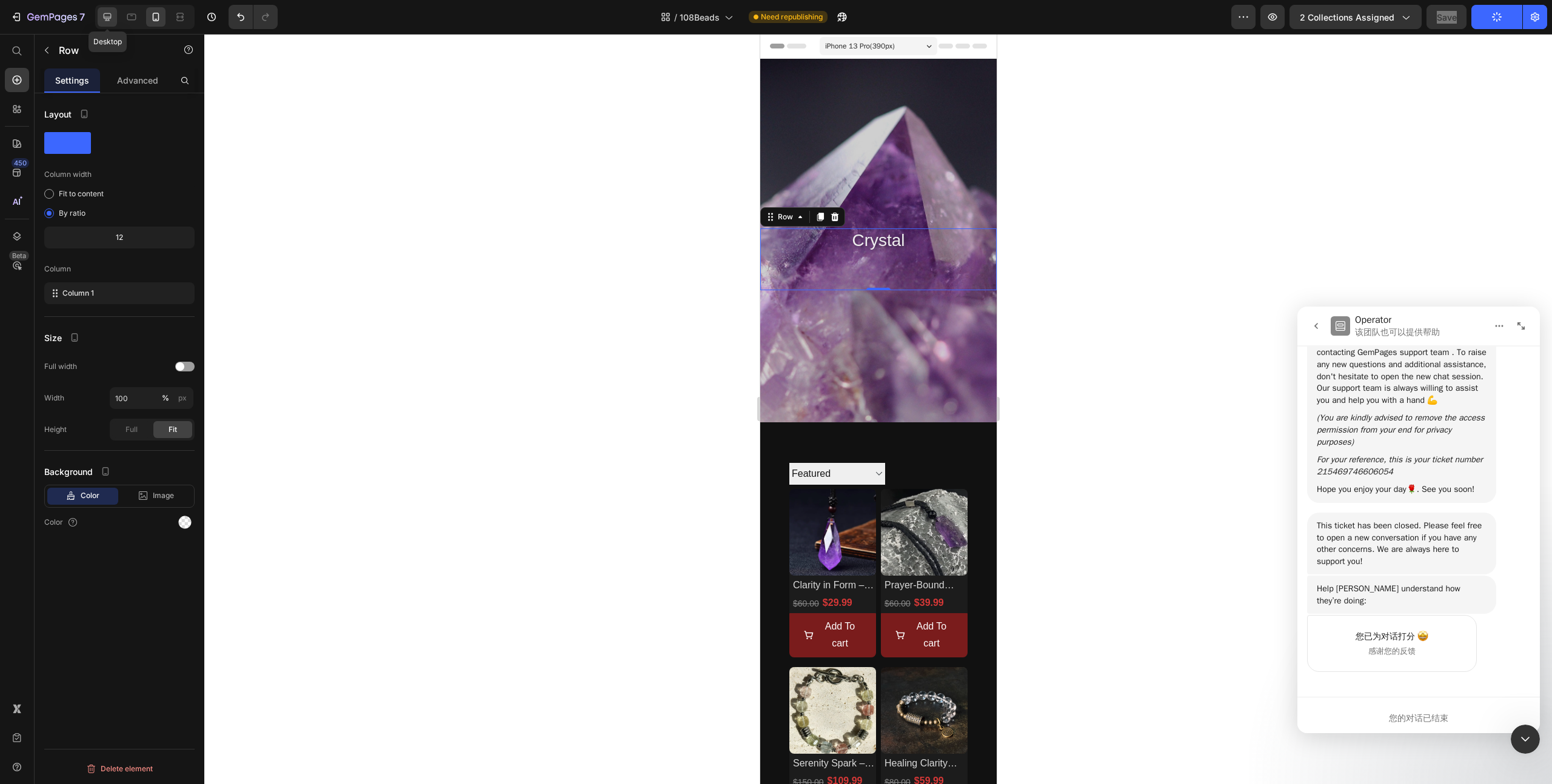 click 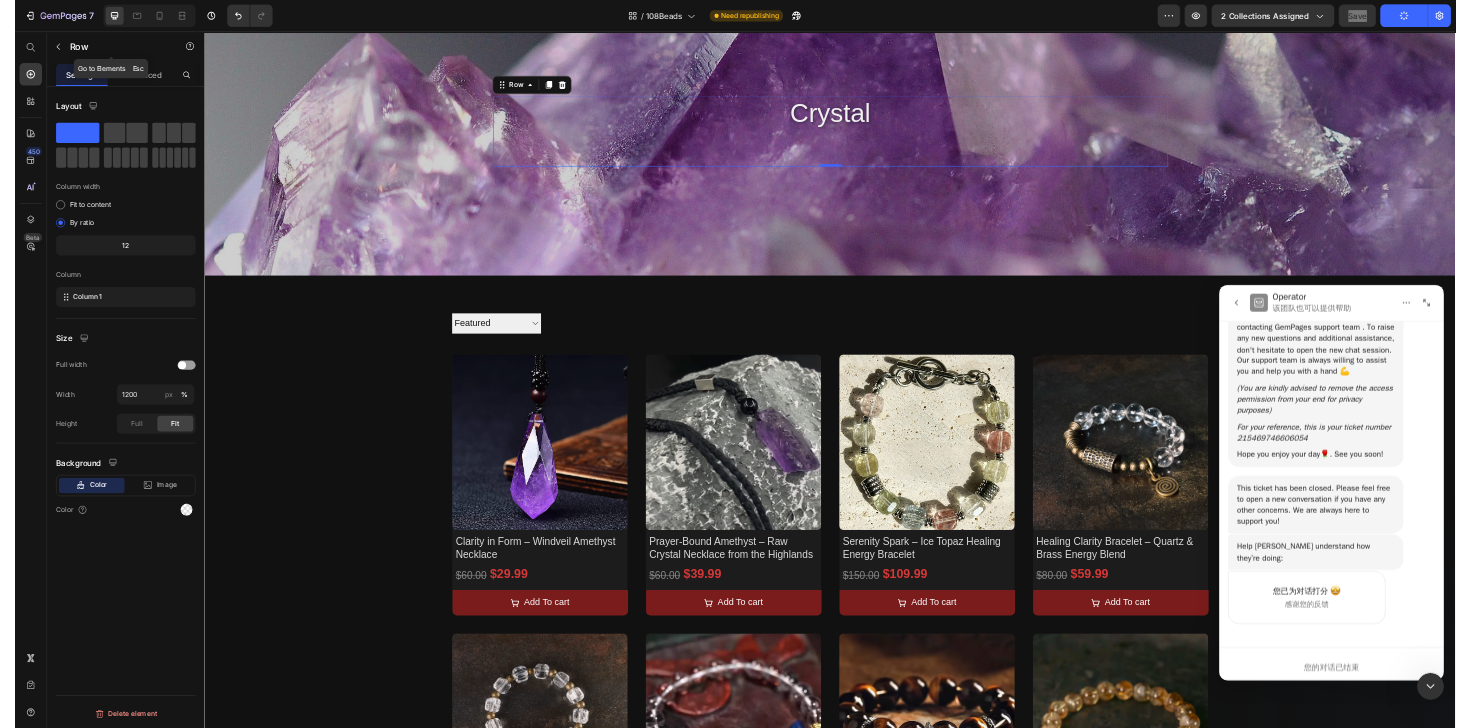 scroll, scrollTop: 251, scrollLeft: 0, axis: vertical 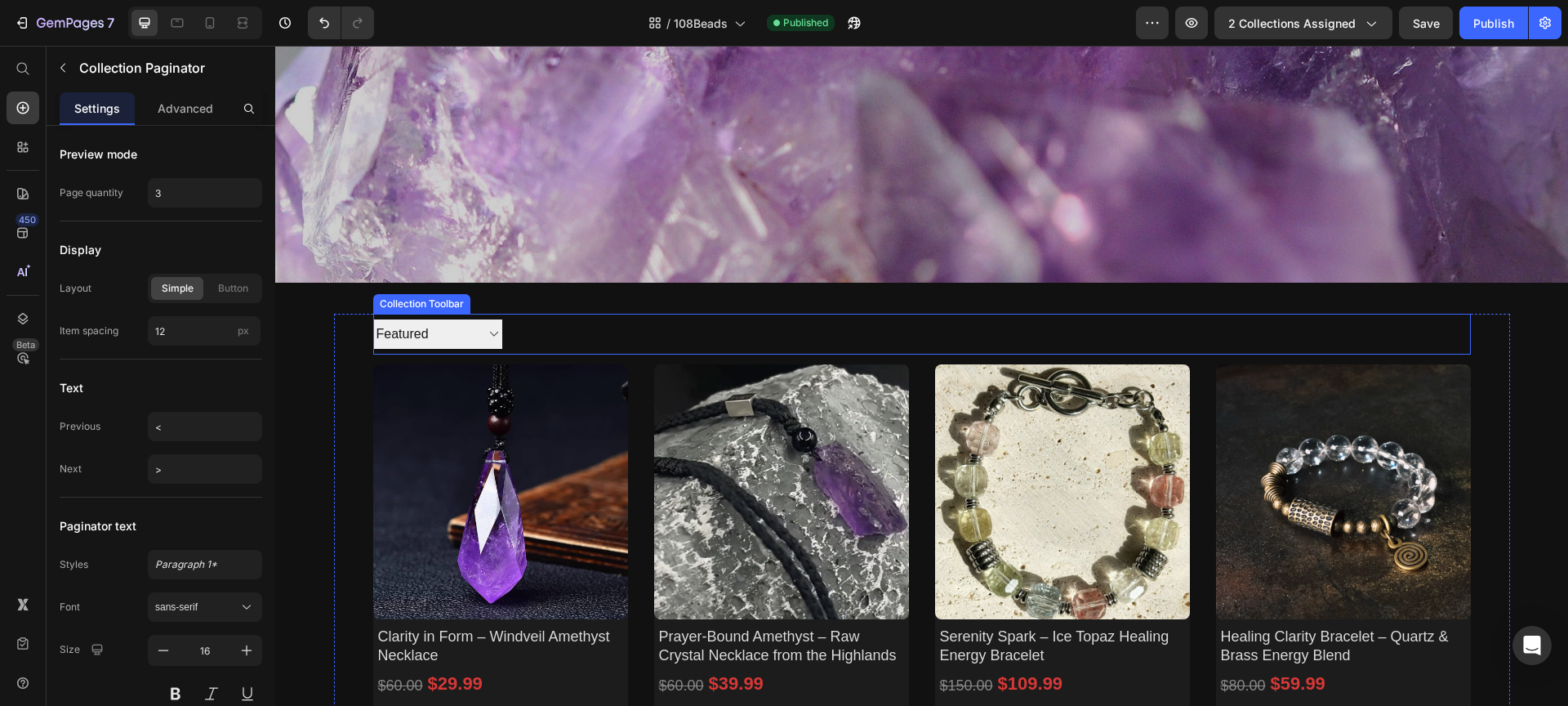click at bounding box center (744, 334) 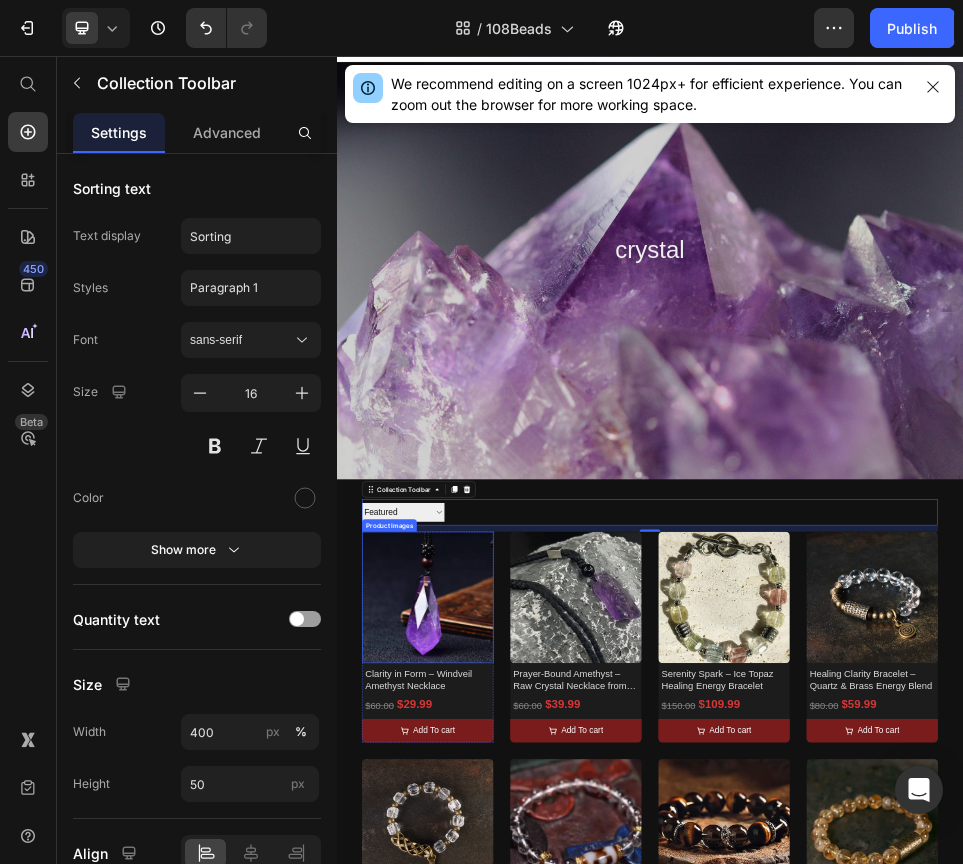 scroll, scrollTop: 0, scrollLeft: 0, axis: both 